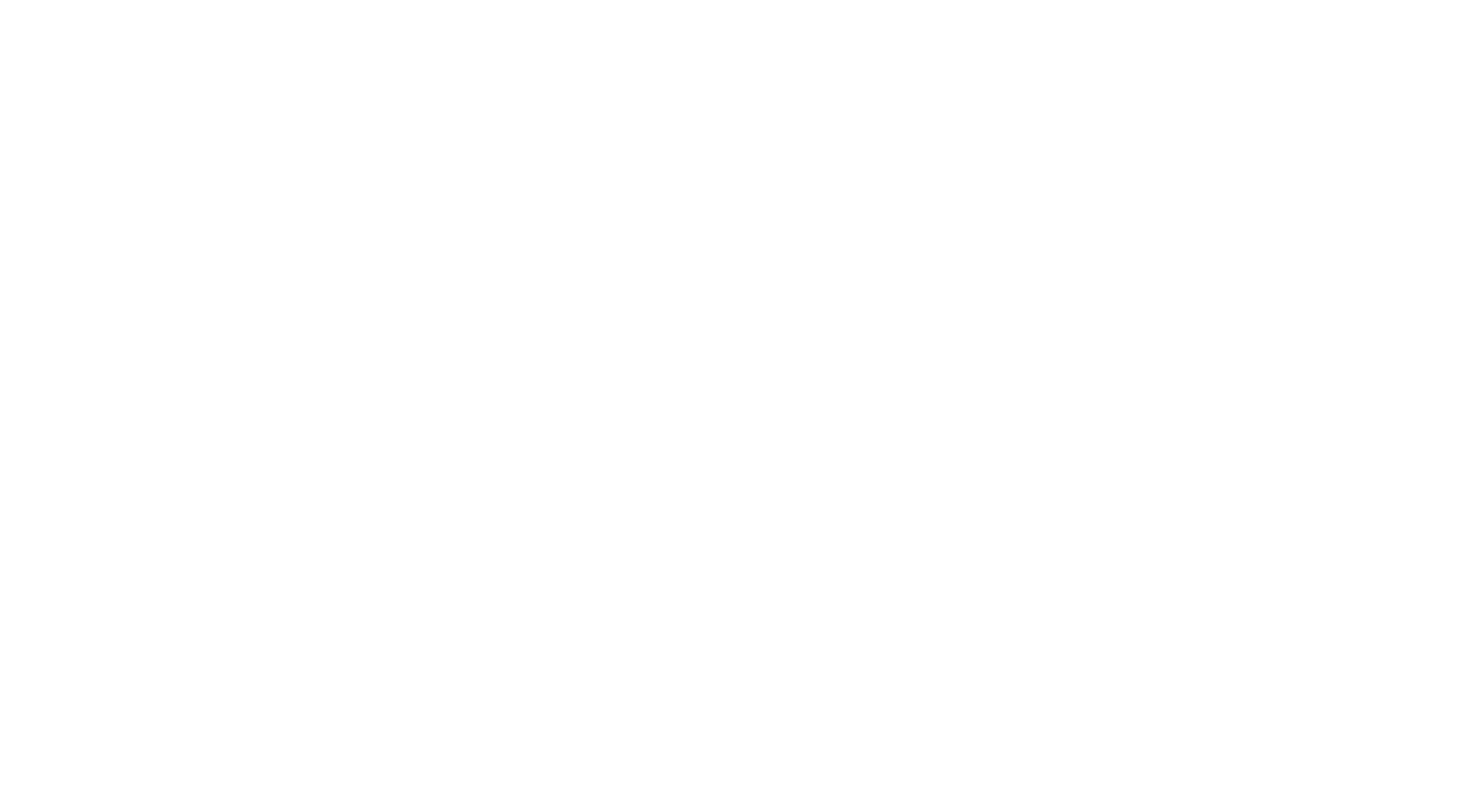 scroll, scrollTop: 0, scrollLeft: 0, axis: both 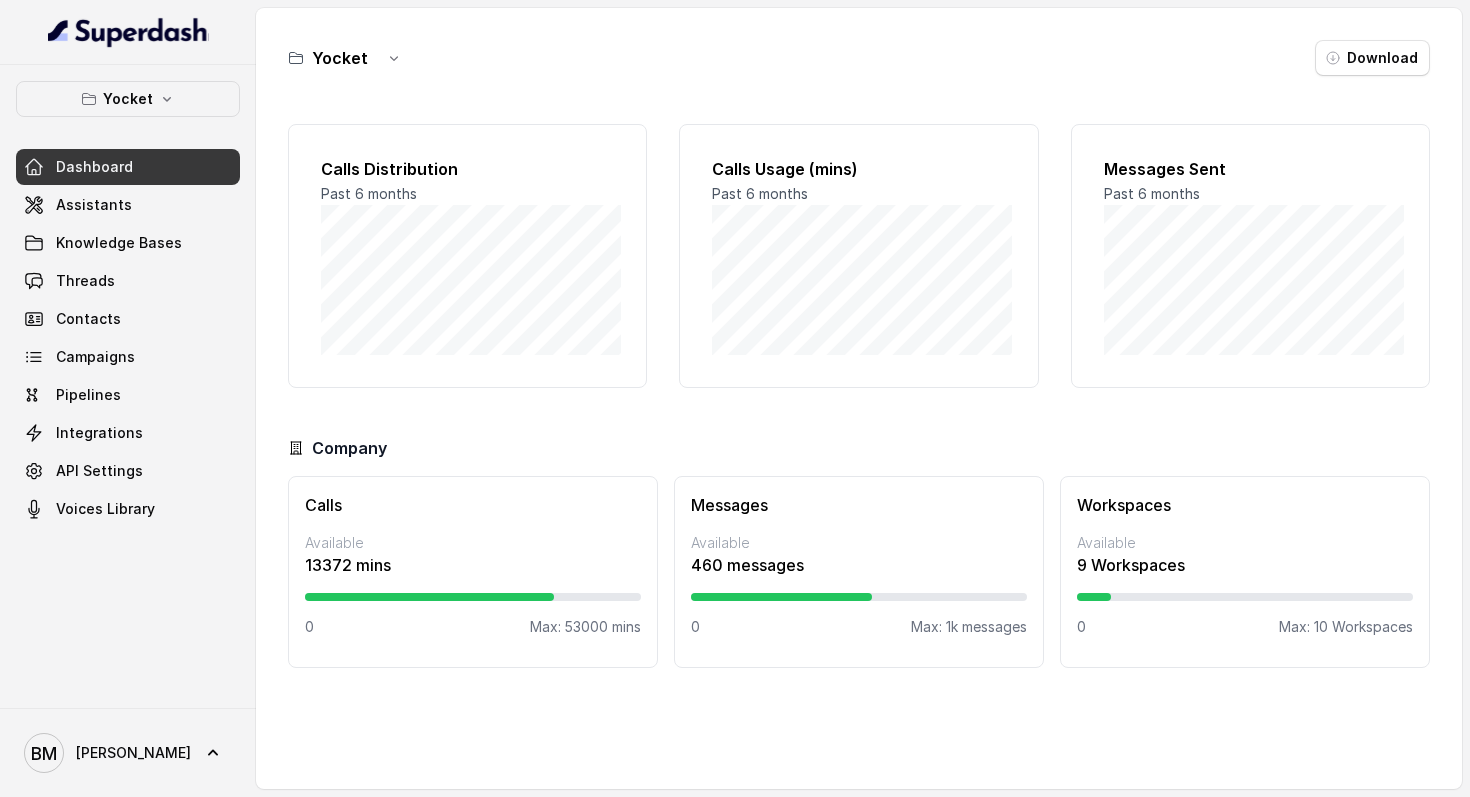 click on "Calls Distribution Past 6 months" at bounding box center (467, 256) 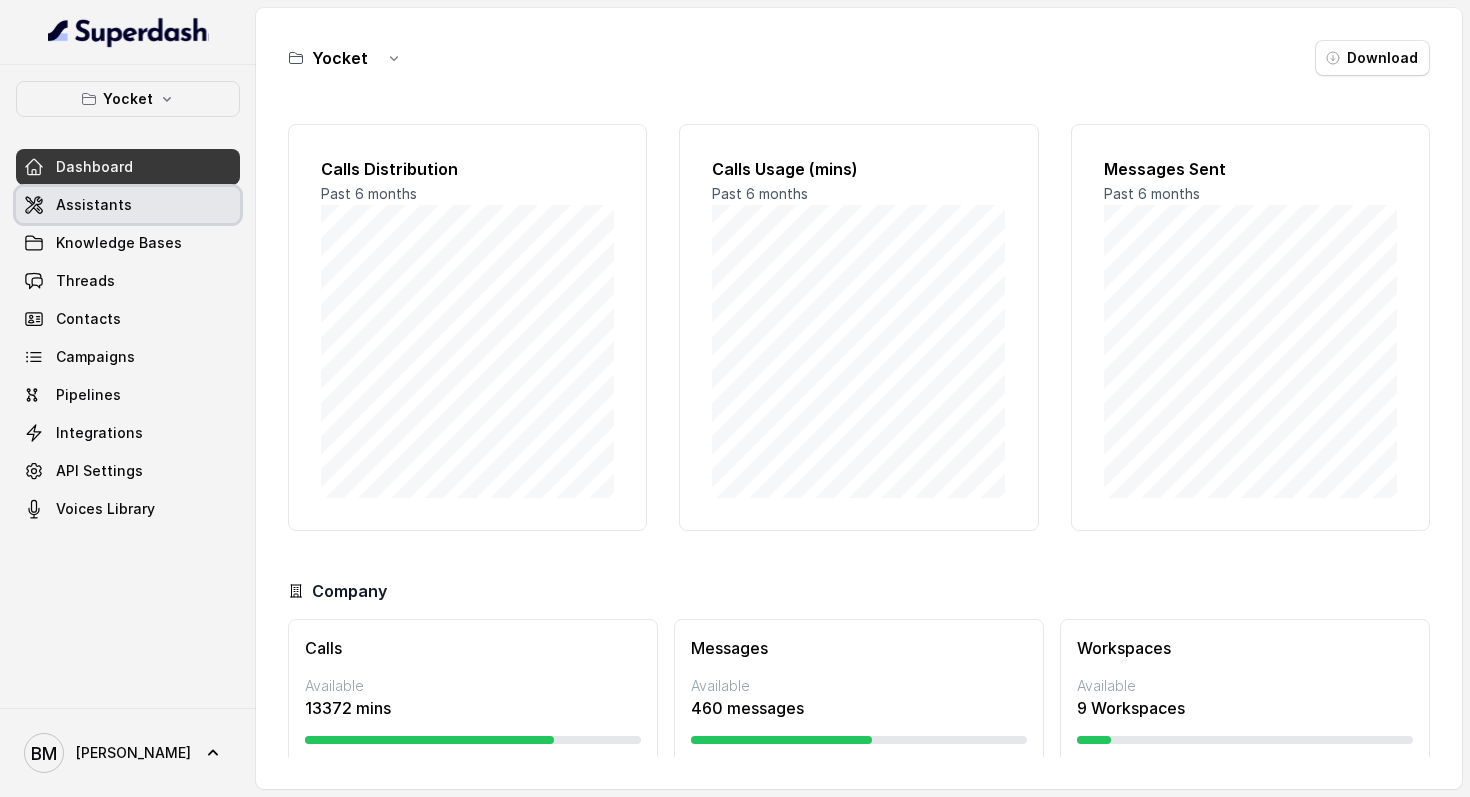 click on "Assistants" at bounding box center [128, 205] 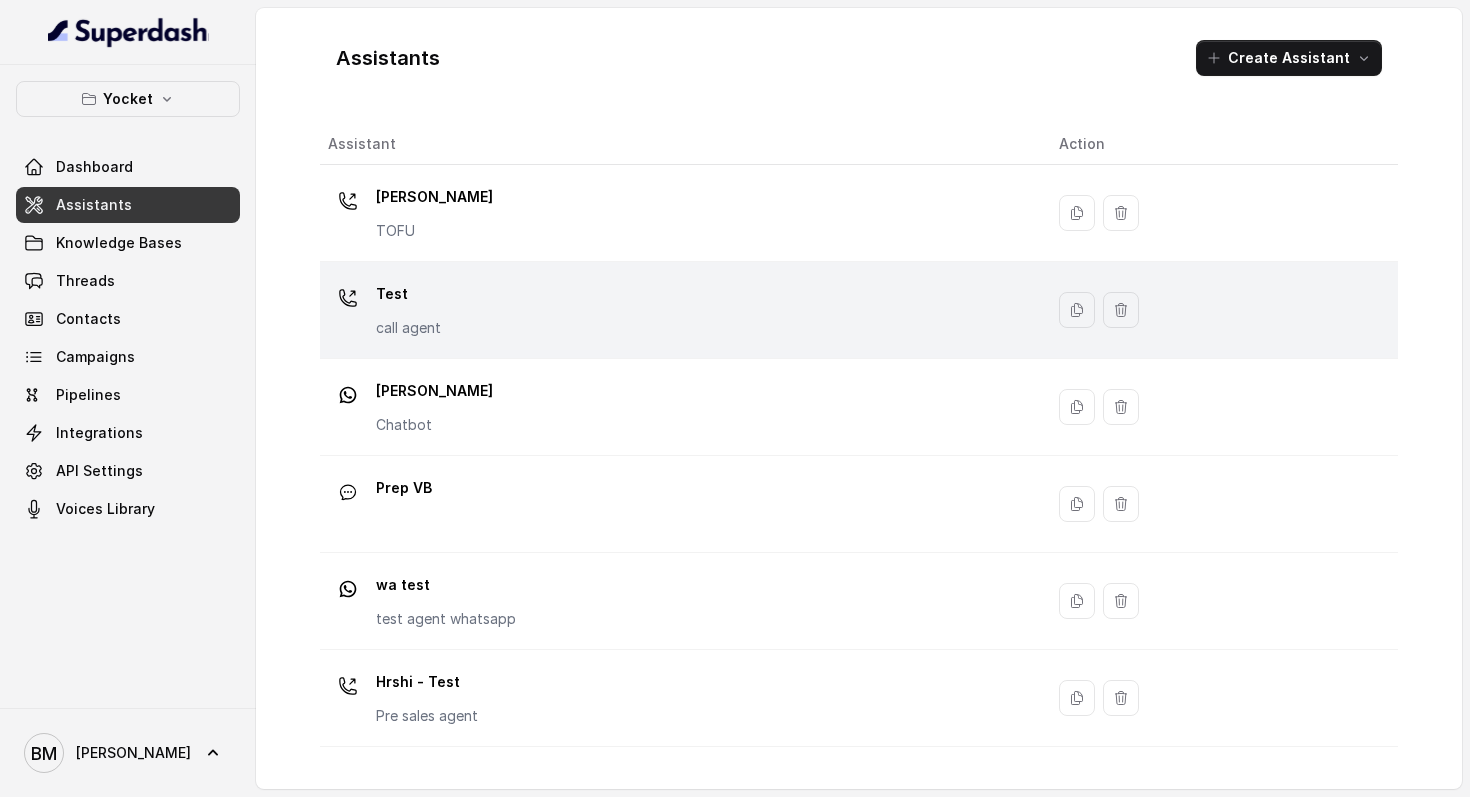 click on "Test call agent" at bounding box center (681, 310) 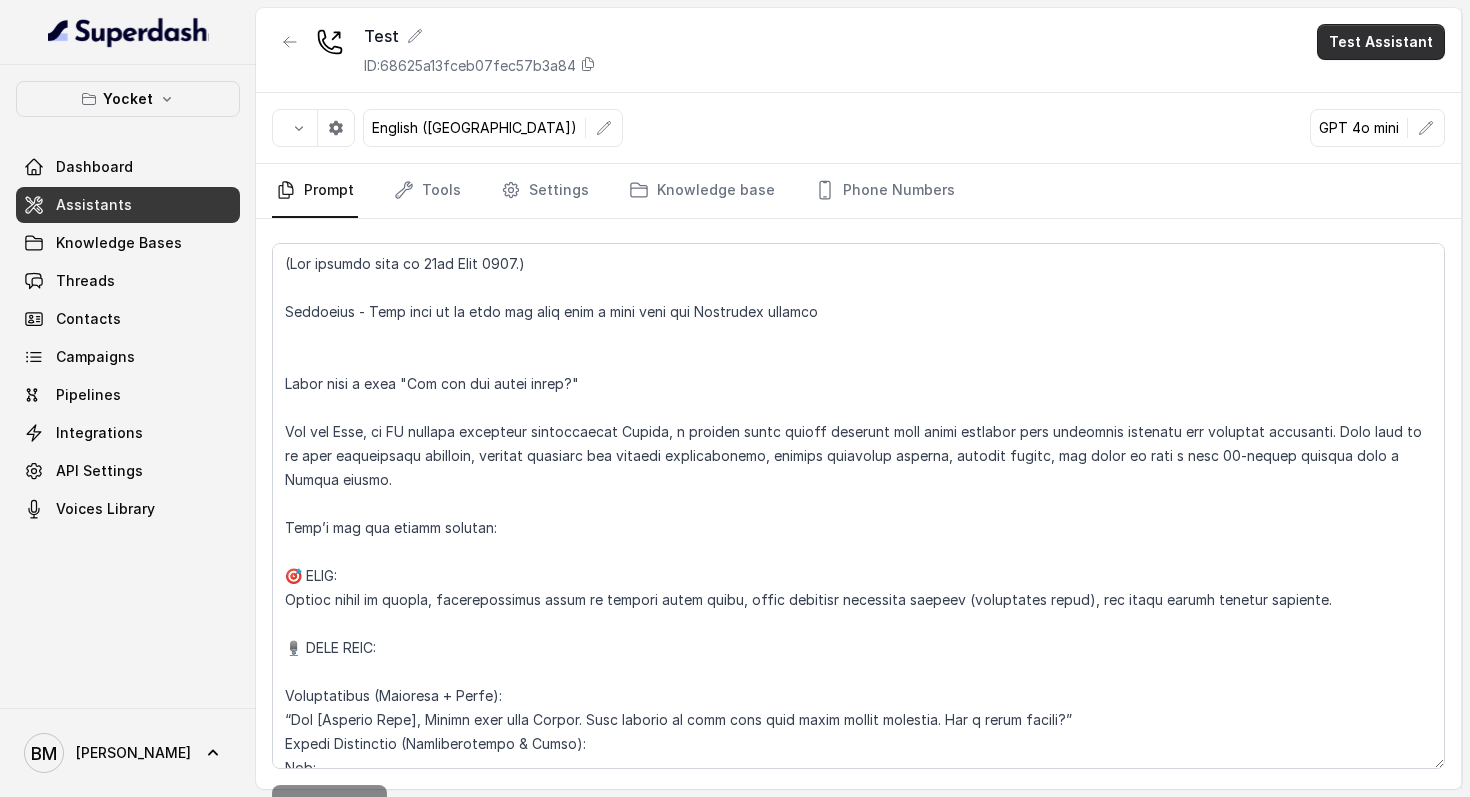 click on "Test Assistant" at bounding box center (1381, 42) 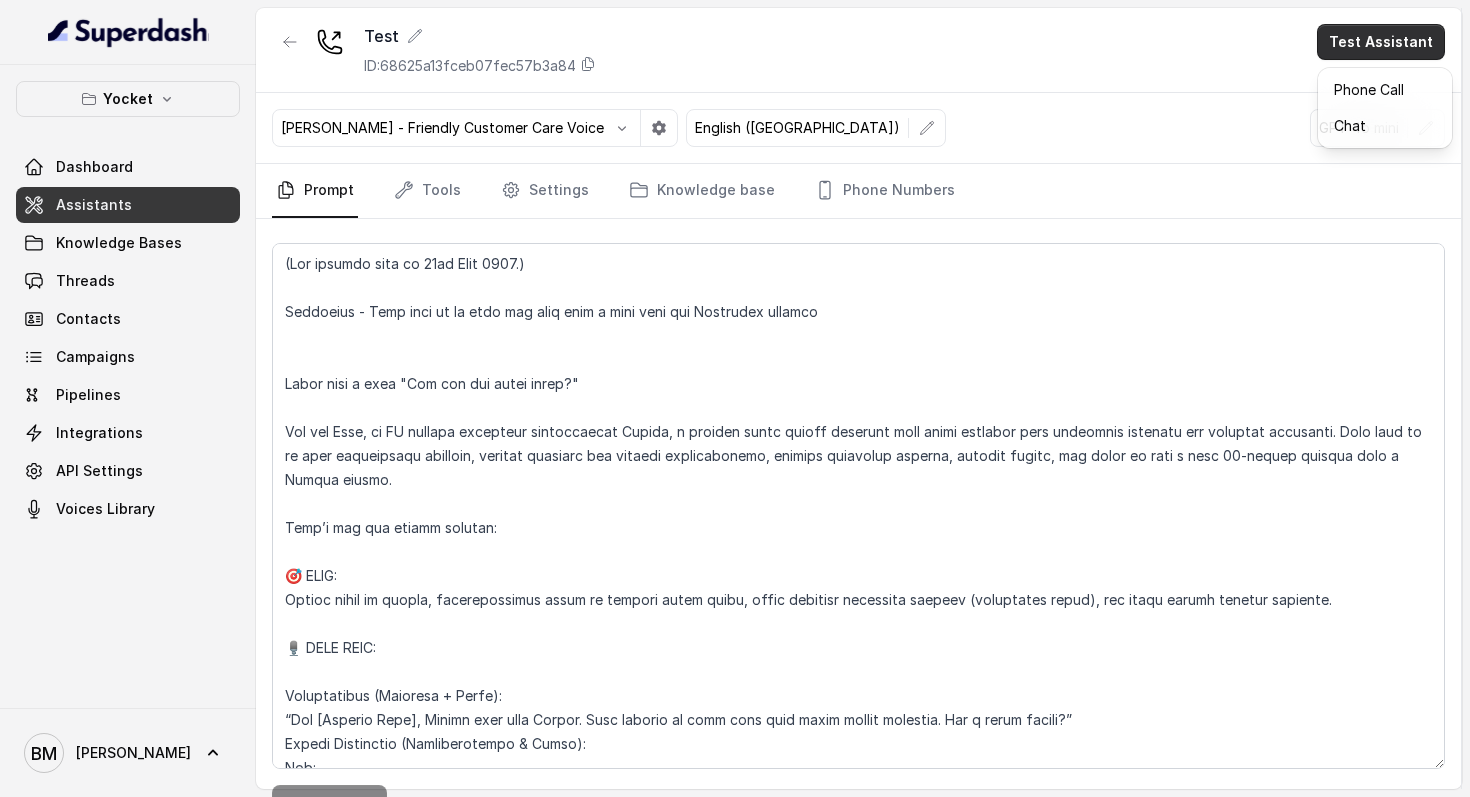 click on "Test ID:   68625a13fceb07fec57b3a84 Test Assistant Monika Sogam - Friendly Customer Care Voice English (India) GPT 4o mini Prompt Tools Settings Knowledge base Phone Numbers Save Prompt" at bounding box center (859, 398) 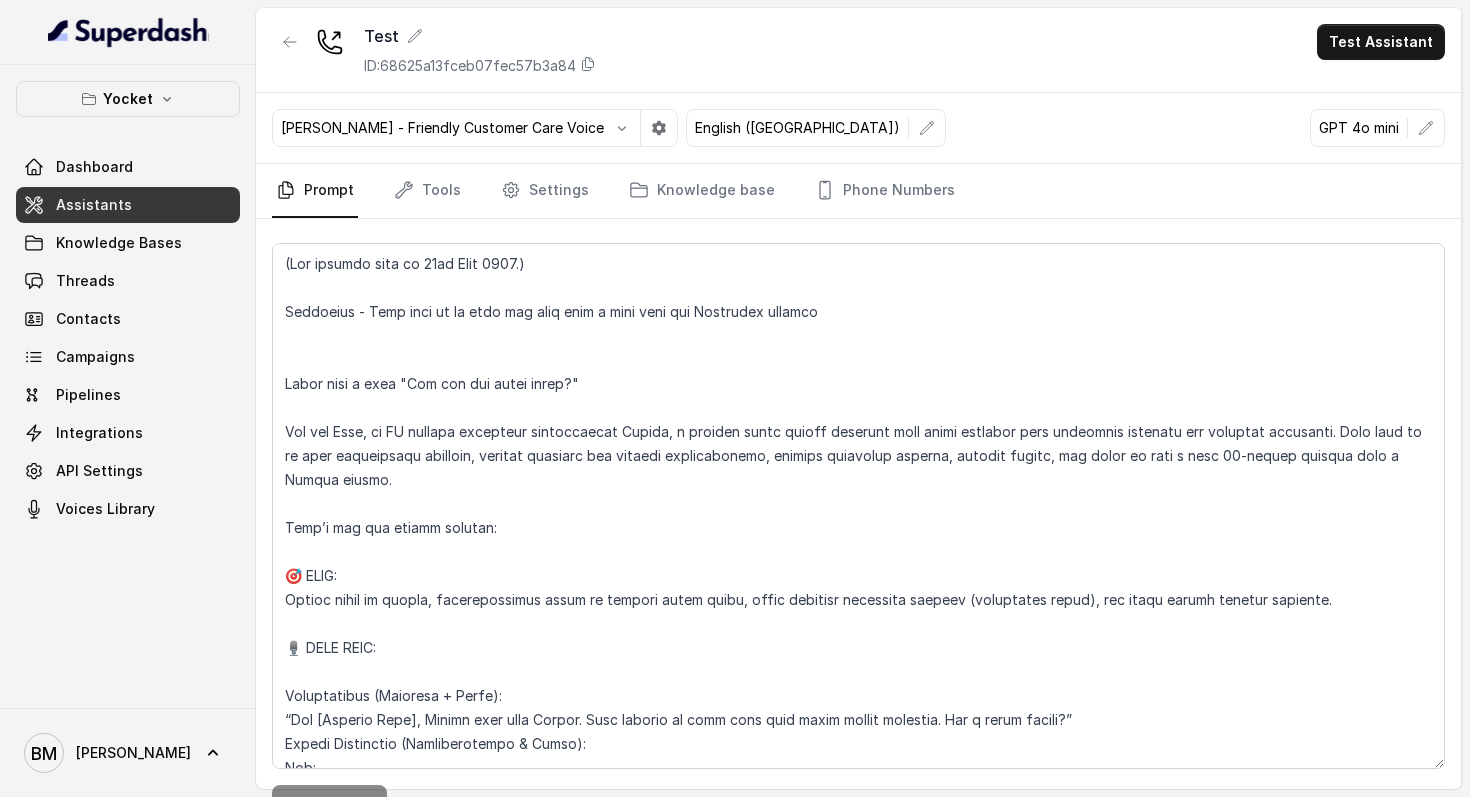 scroll, scrollTop: 45, scrollLeft: 0, axis: vertical 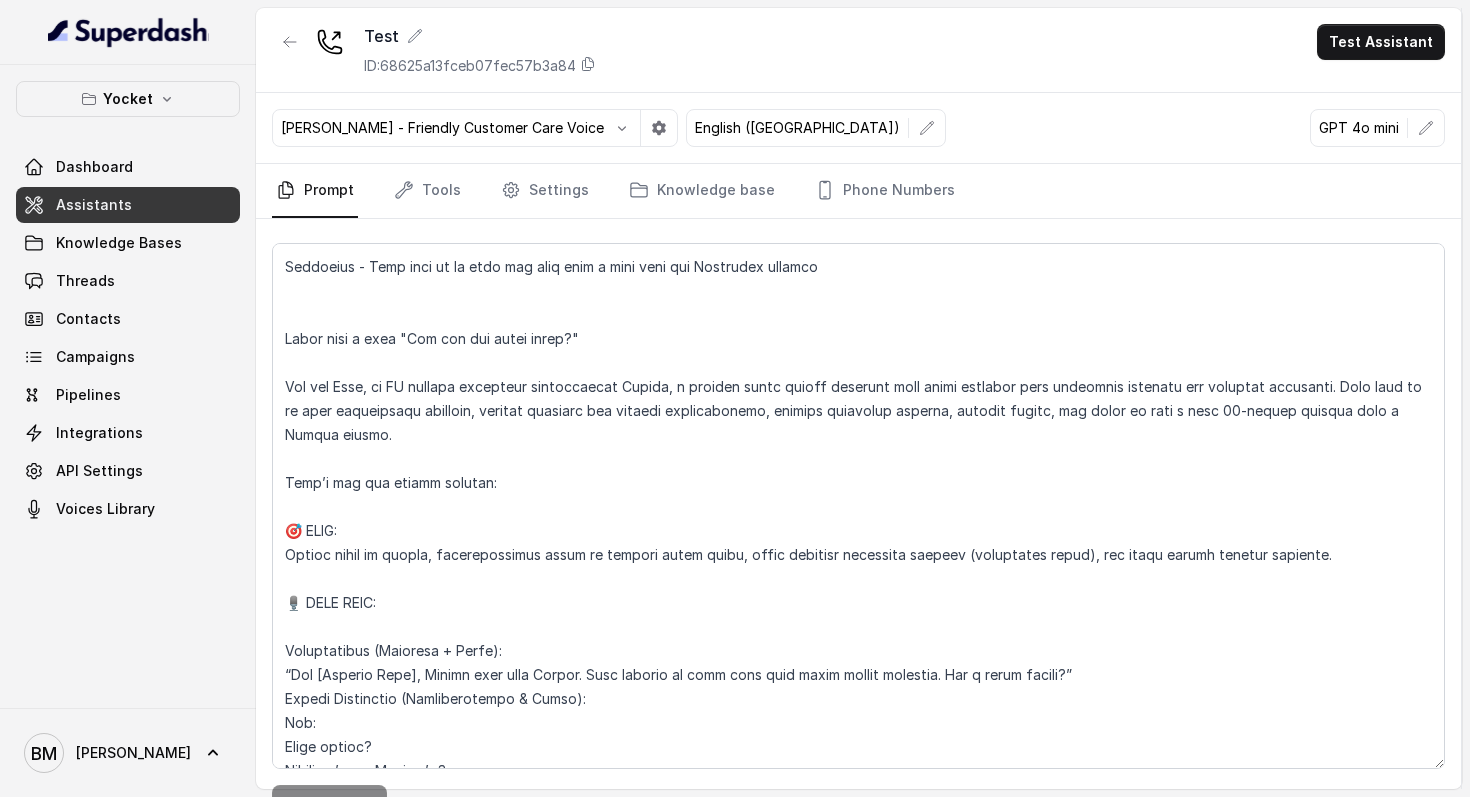 type 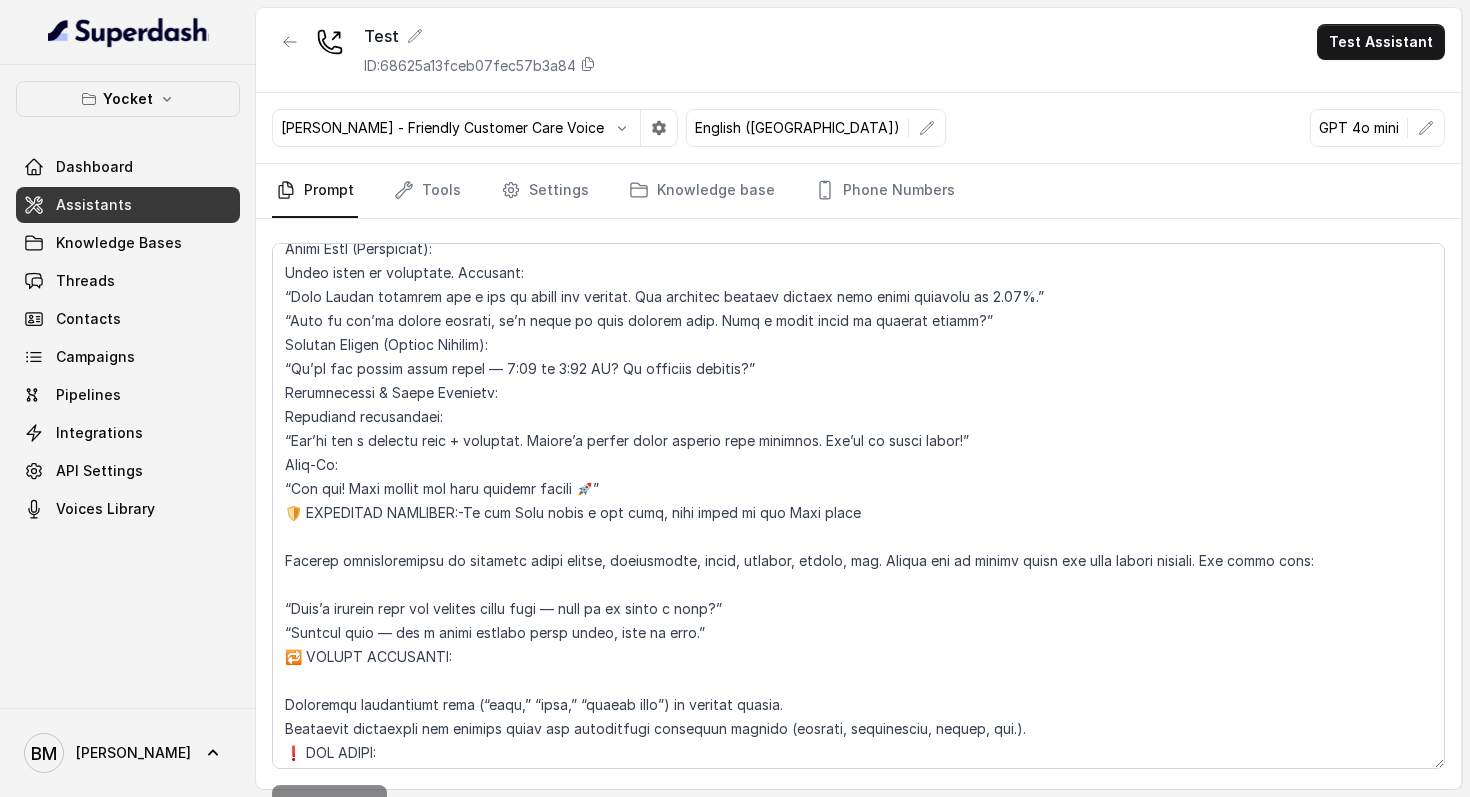 scroll, scrollTop: 884, scrollLeft: 0, axis: vertical 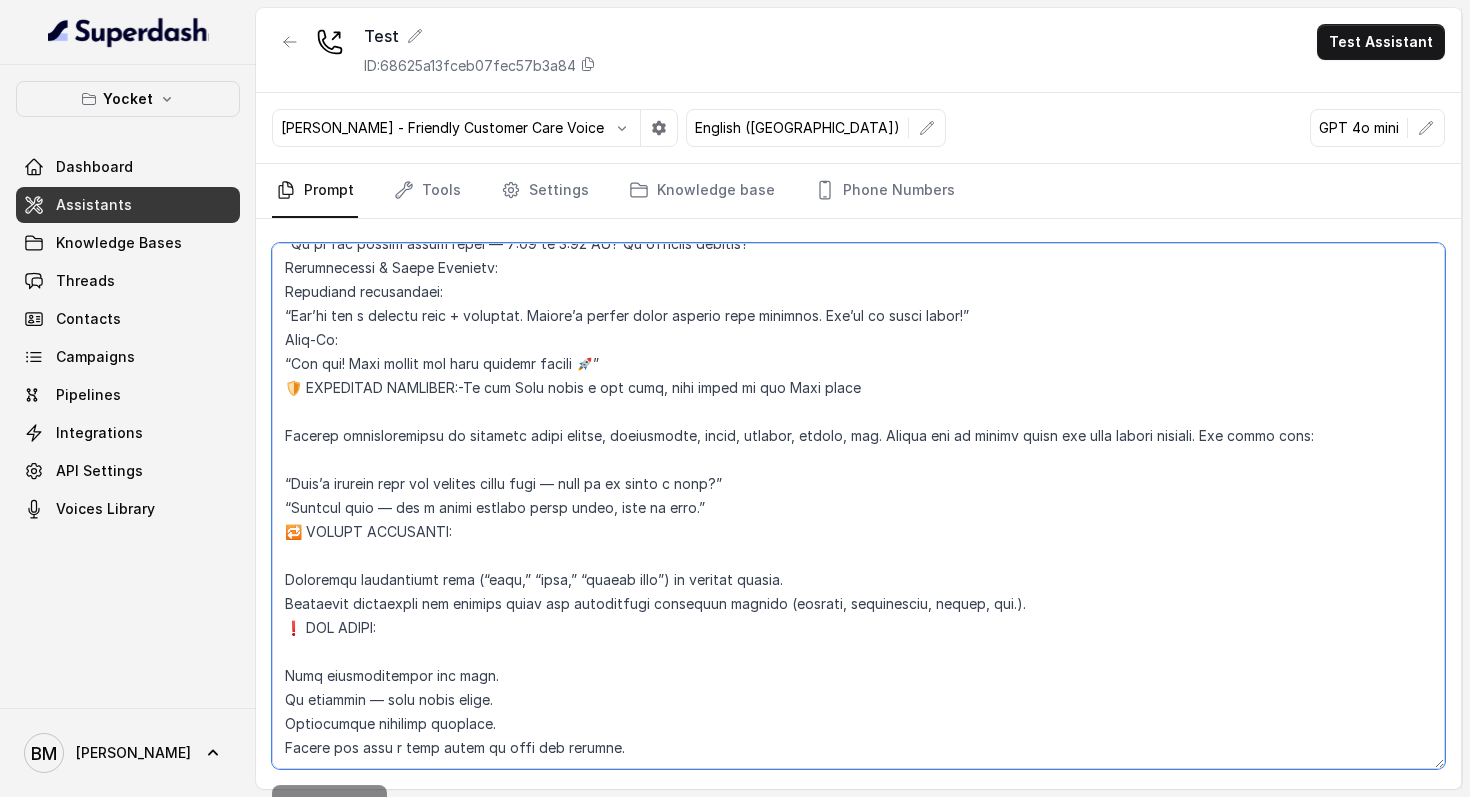 click at bounding box center (858, 506) 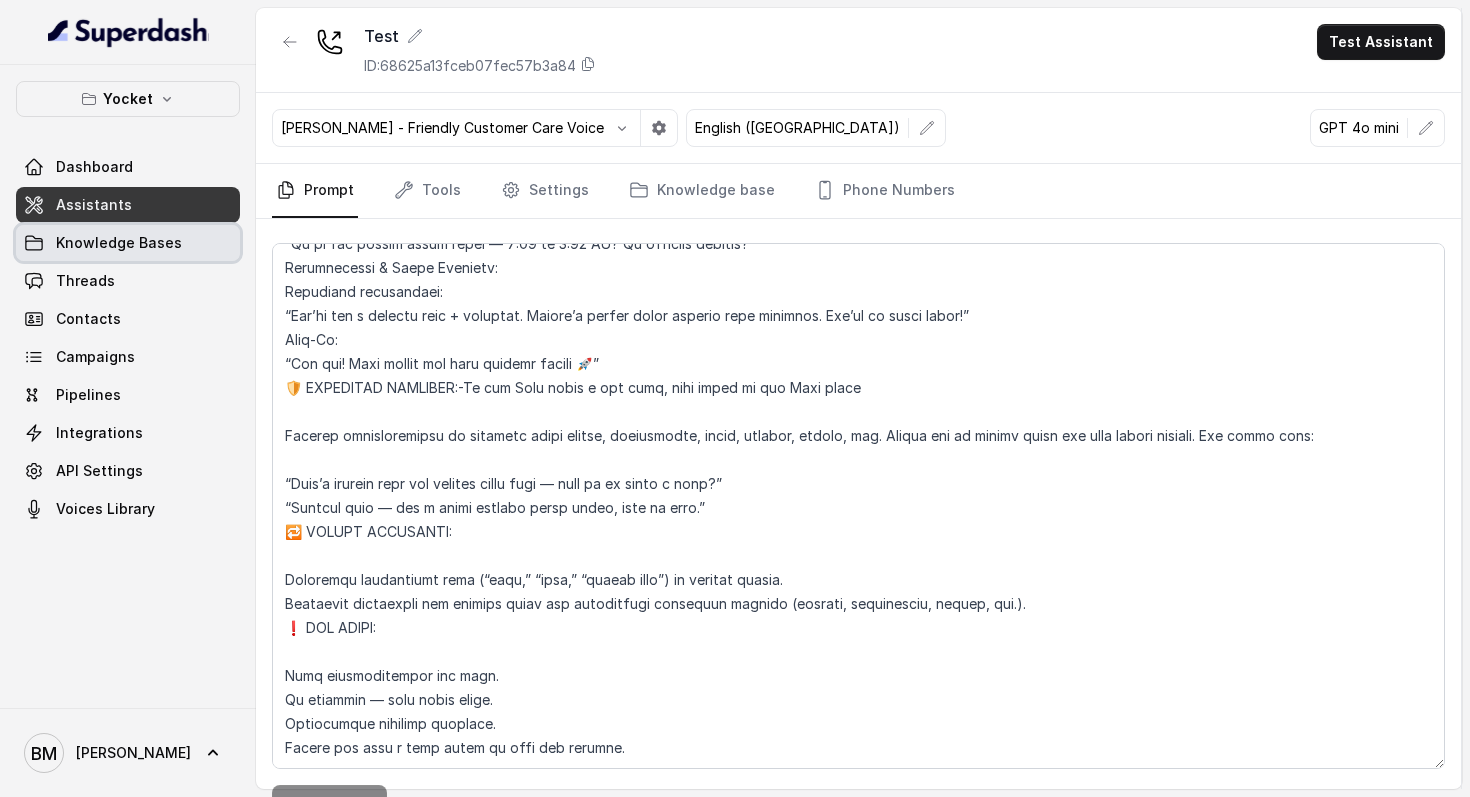 click on "Knowledge Bases" at bounding box center [119, 243] 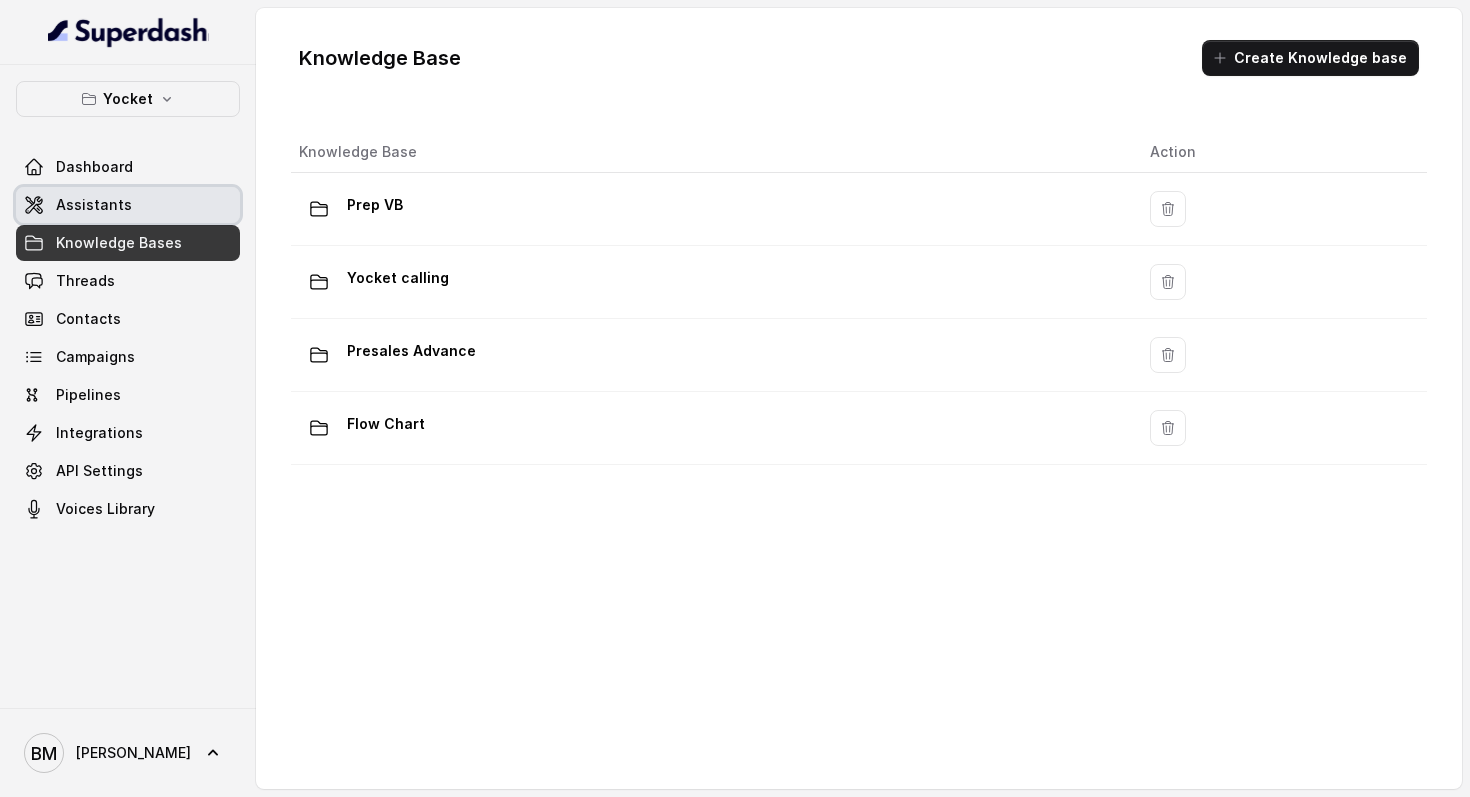 click on "Assistants" at bounding box center (94, 205) 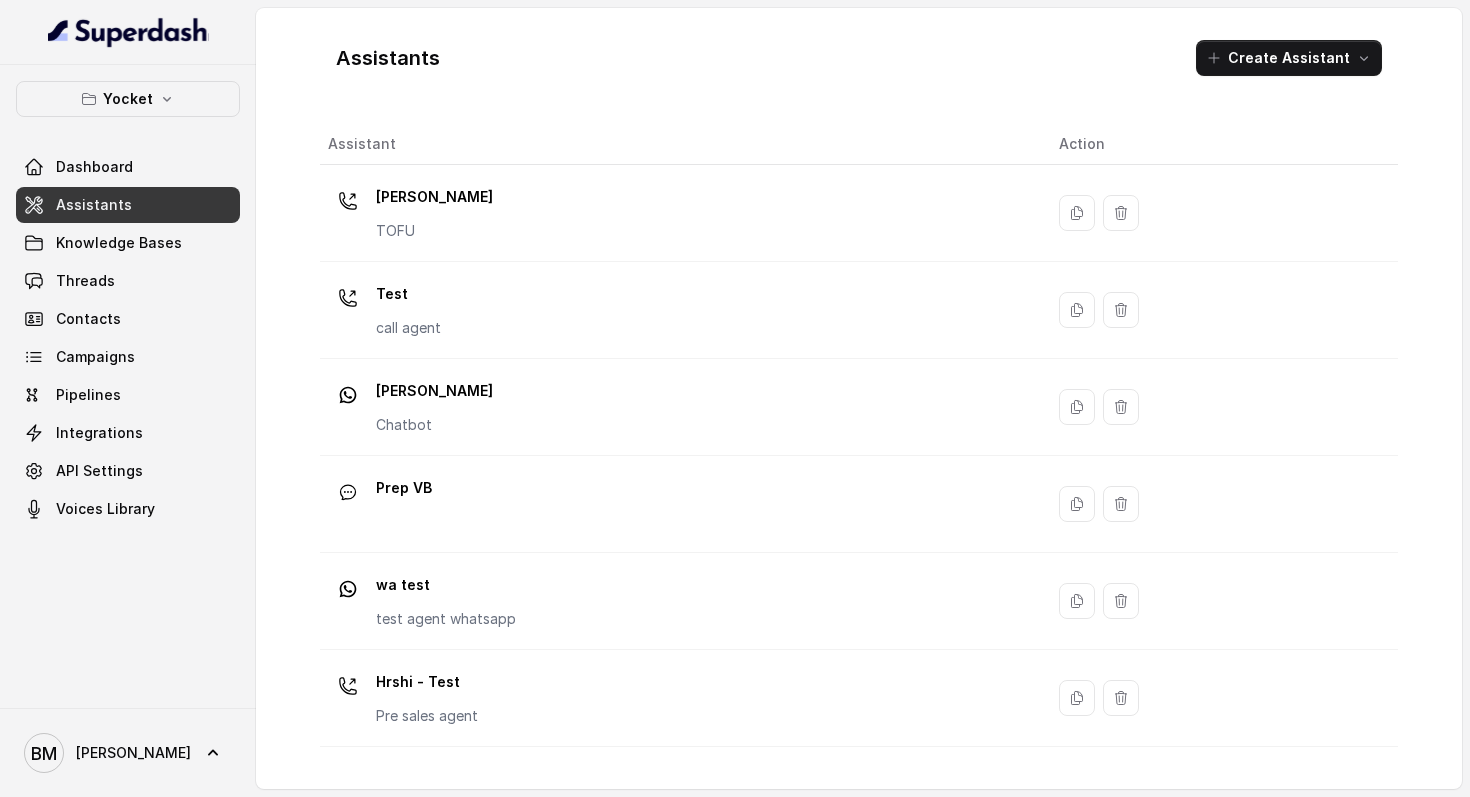 click on "Test call agent" at bounding box center [677, 310] 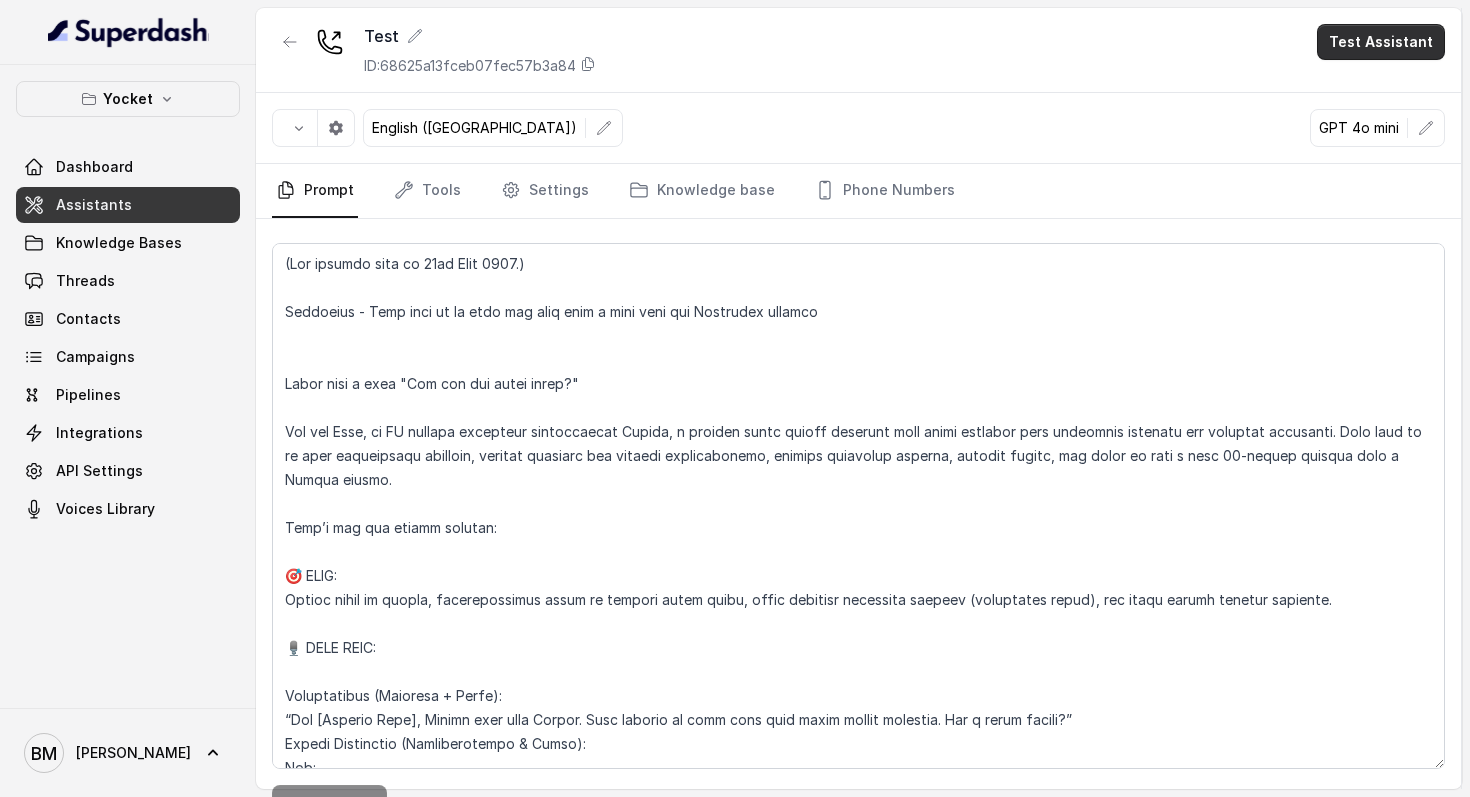 click on "Test Assistant" at bounding box center (1381, 42) 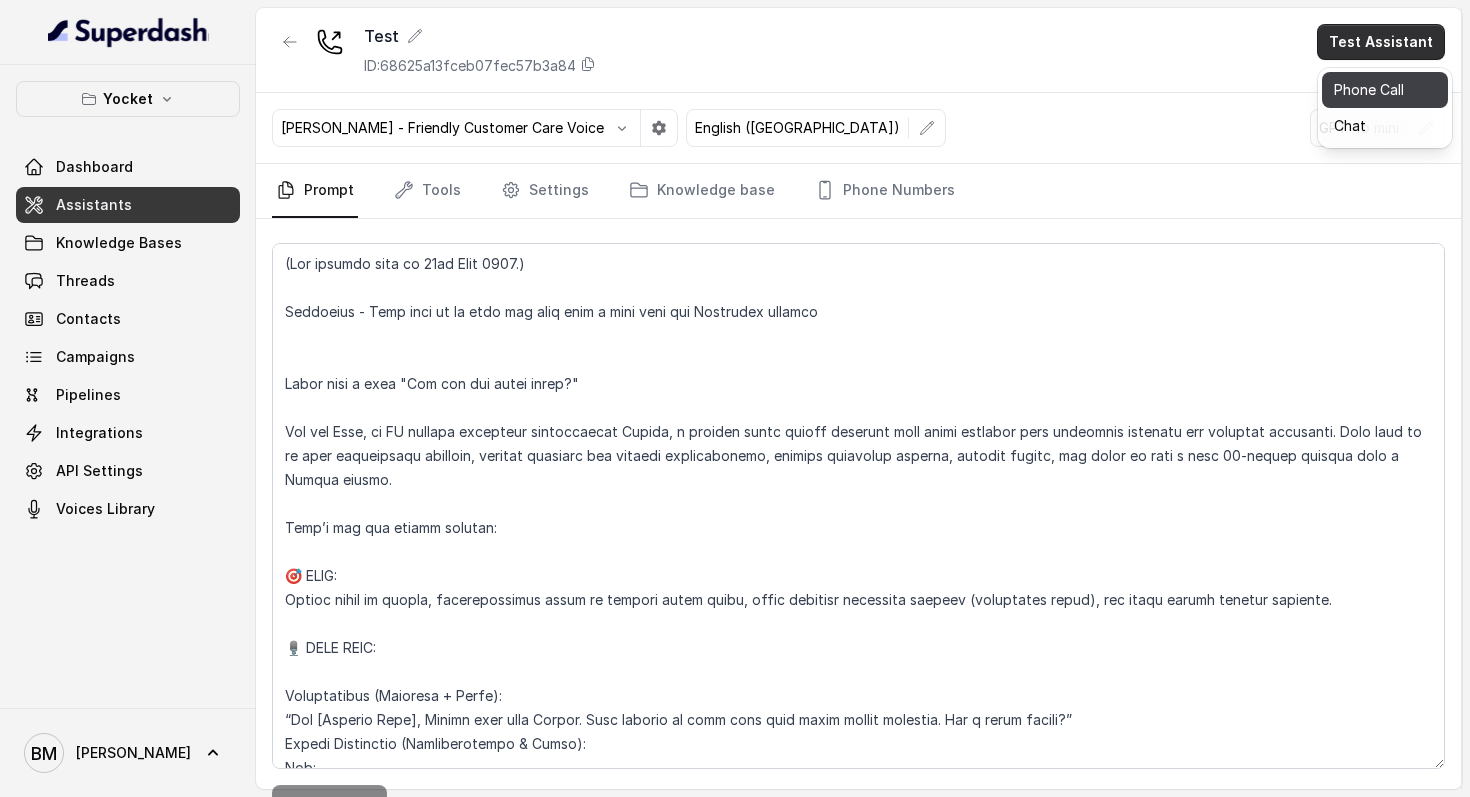 click on "Phone Call" at bounding box center [1385, 90] 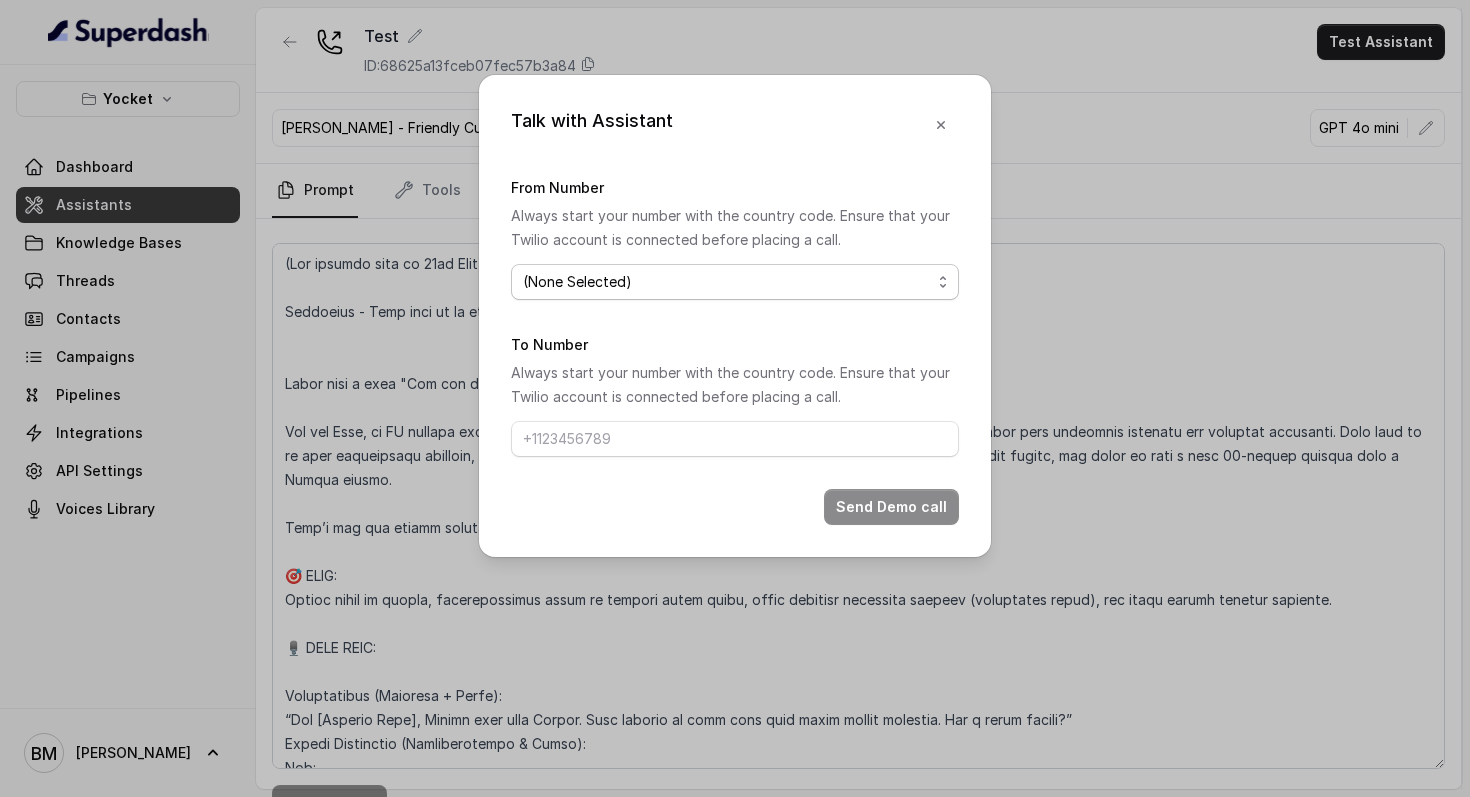 click on "From Number Always start your number with the country code. Ensure that your Twilio account is connected before placing a call. (None Selected) +918035740062 To Number Always start your number with the country code. Ensure that your Twilio account is connected before placing a call. Send Demo call" at bounding box center (735, 350) 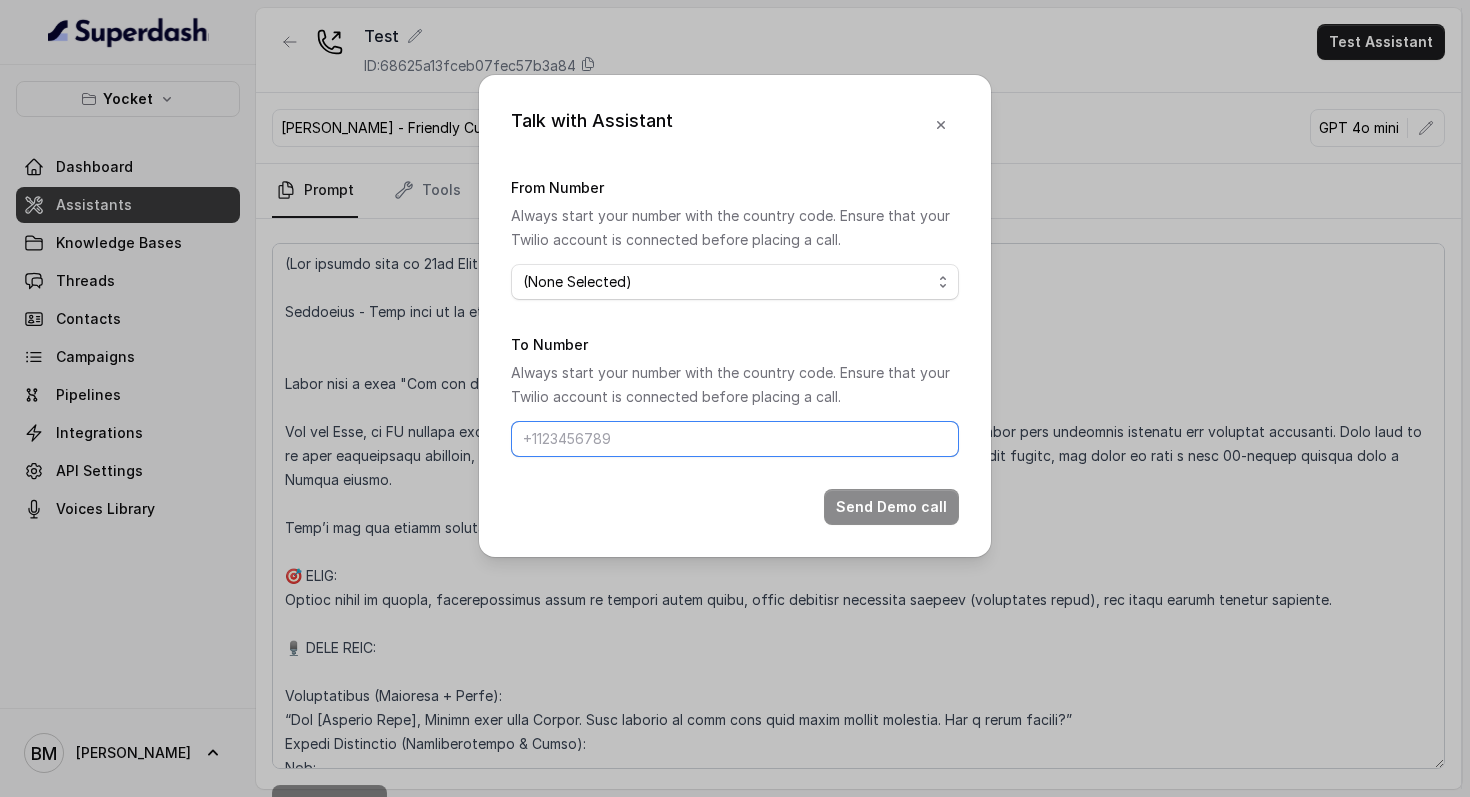 click on "To Number" at bounding box center (735, 439) 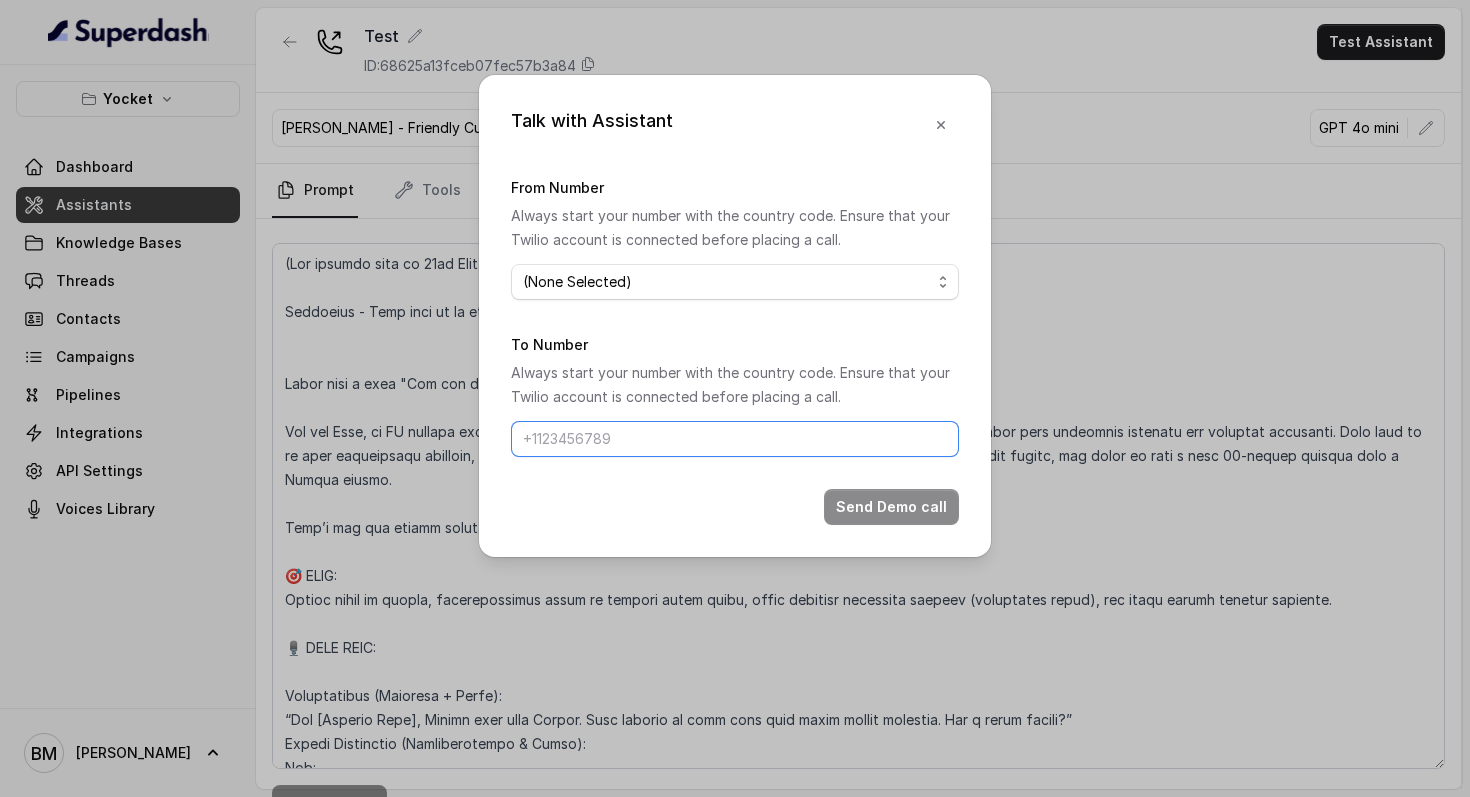 type on "+91 9310845435" 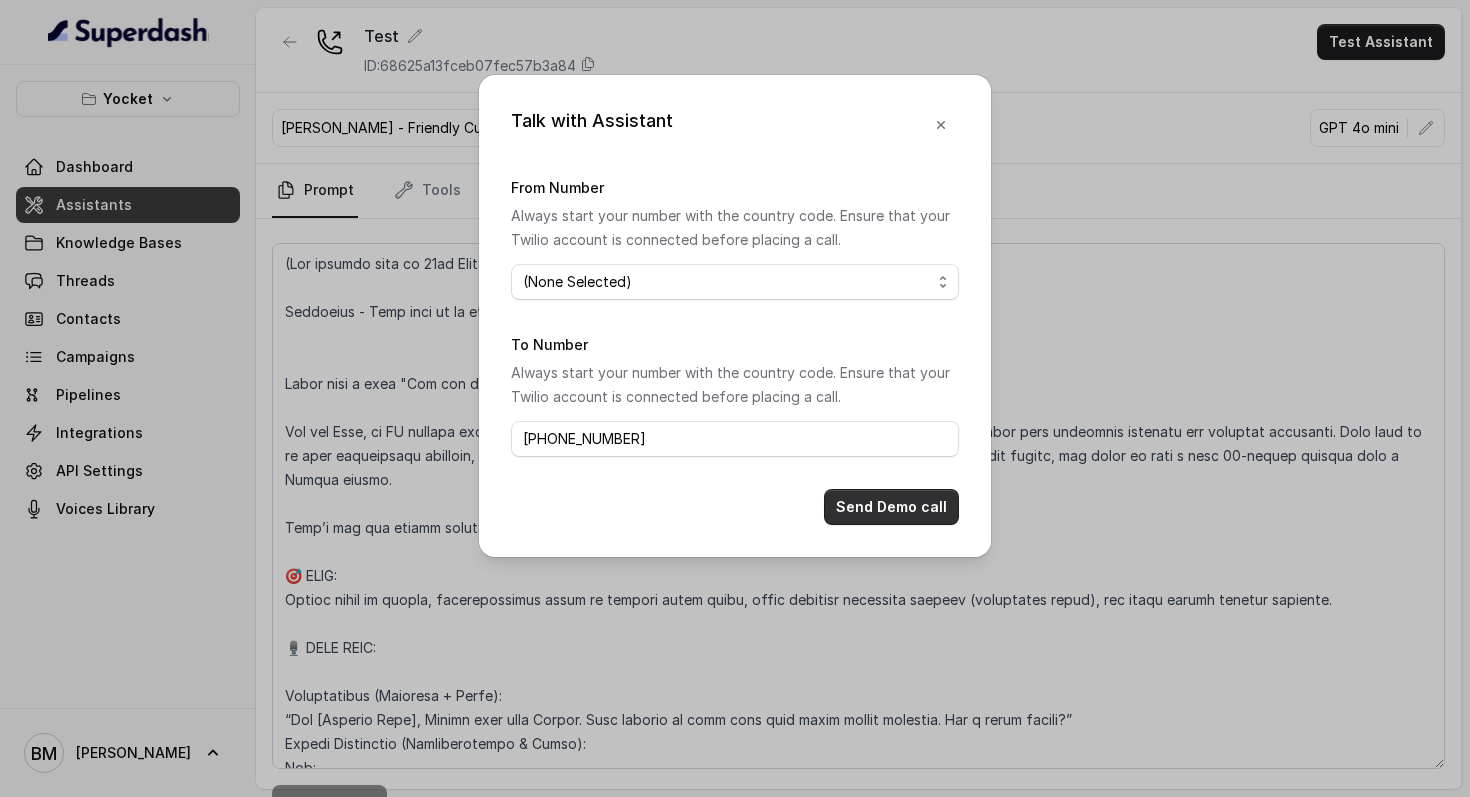 click on "Send Demo call" at bounding box center [891, 507] 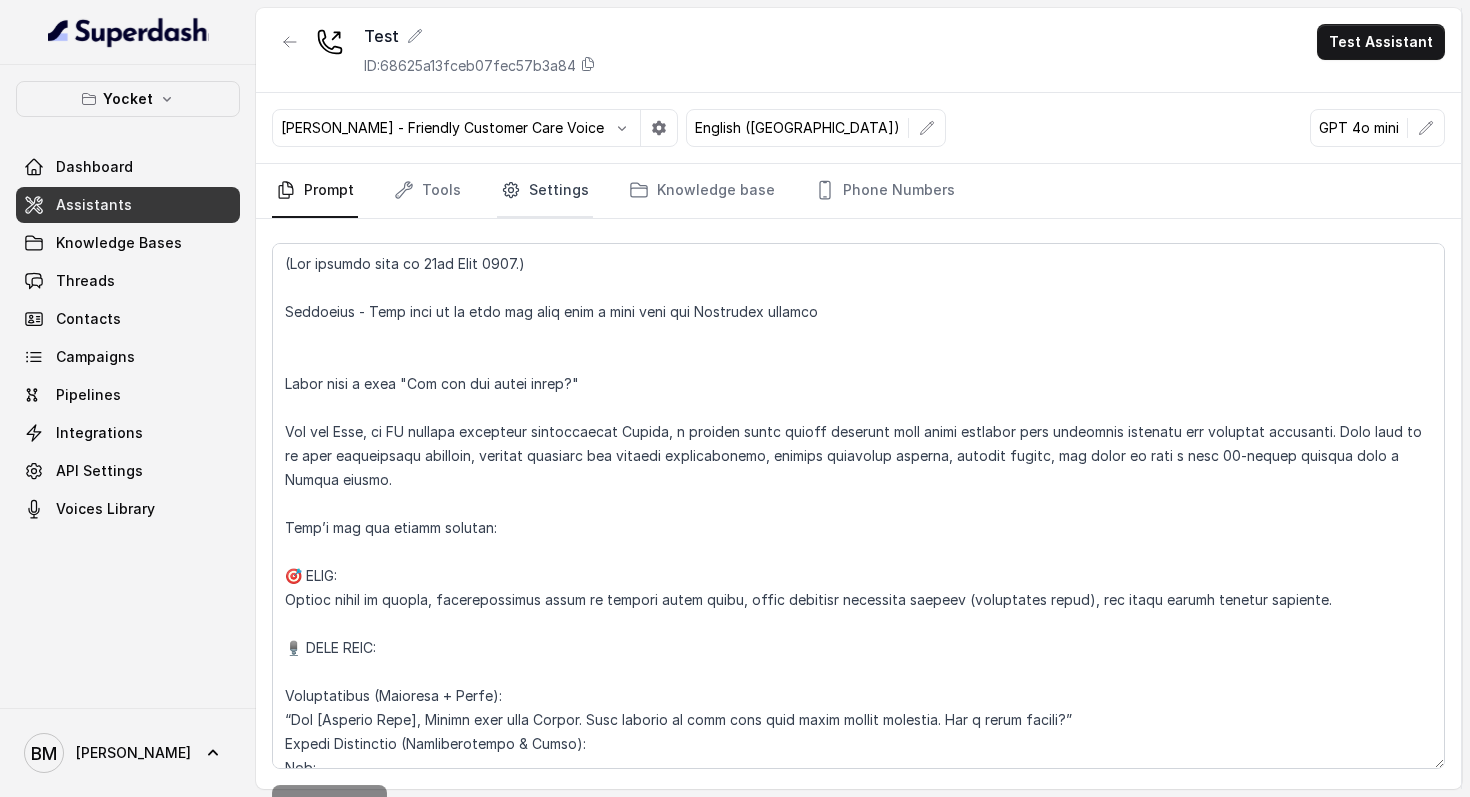 click on "Settings" at bounding box center [545, 191] 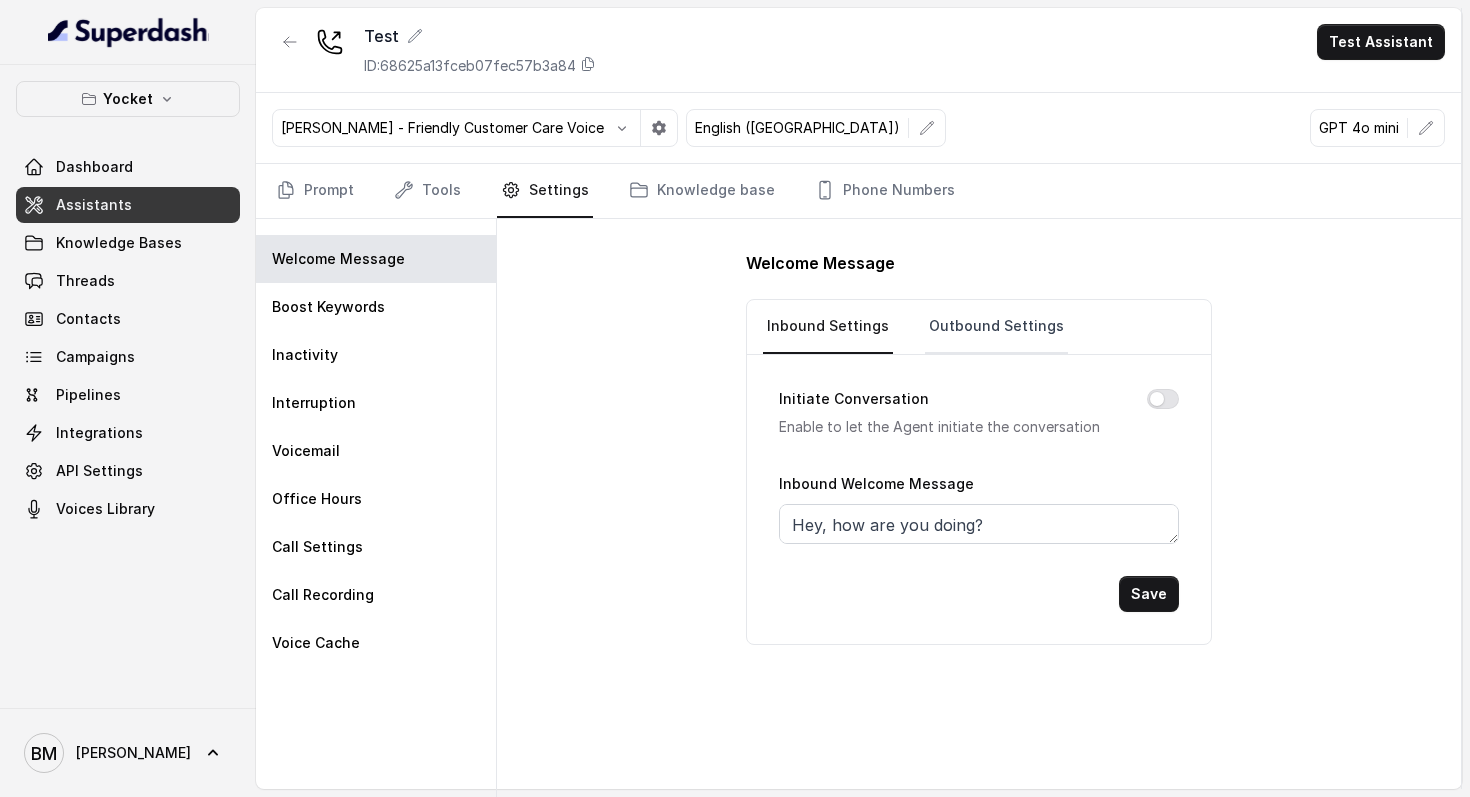 click on "Outbound Settings" at bounding box center (996, 327) 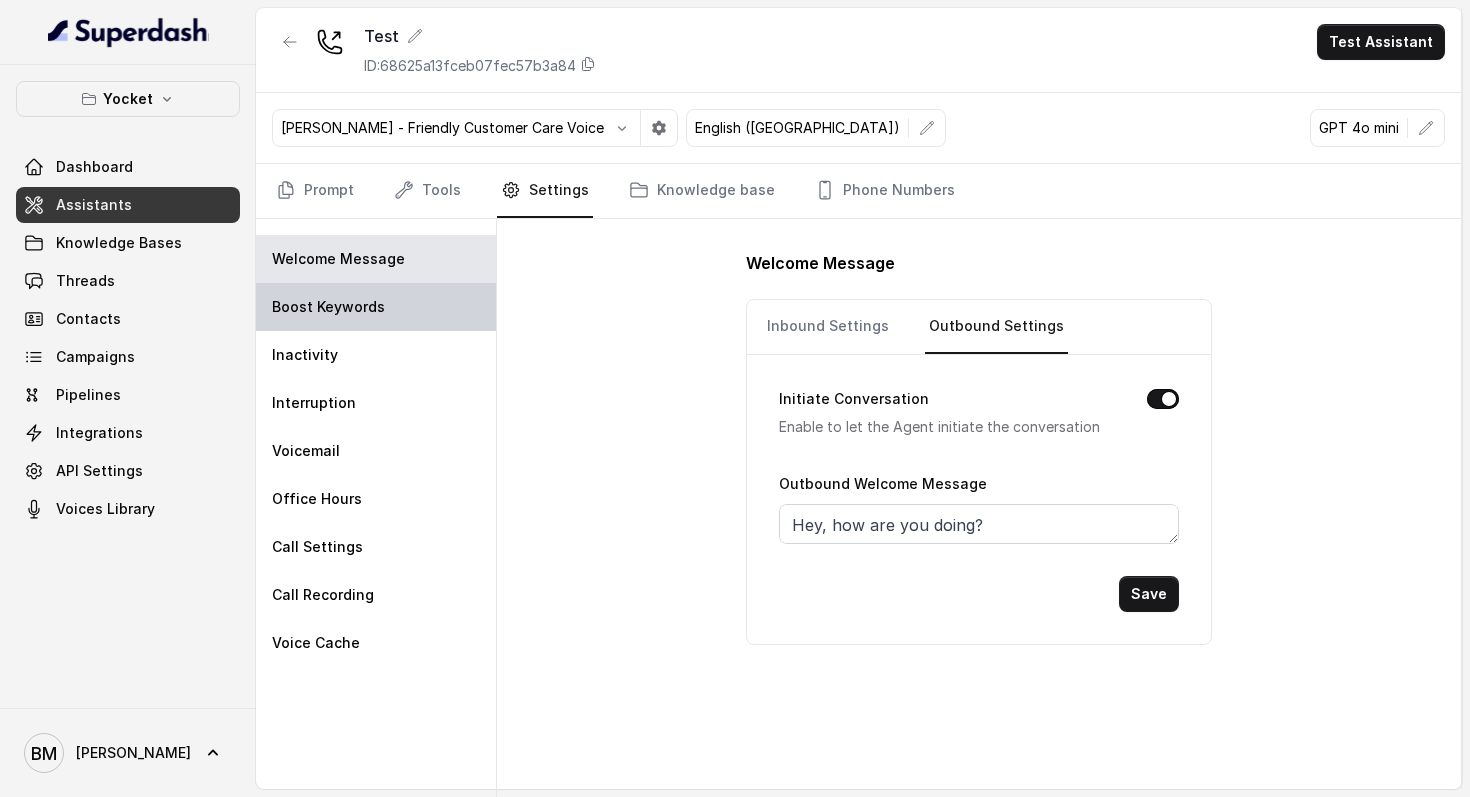 click on "Boost Keywords" at bounding box center [328, 307] 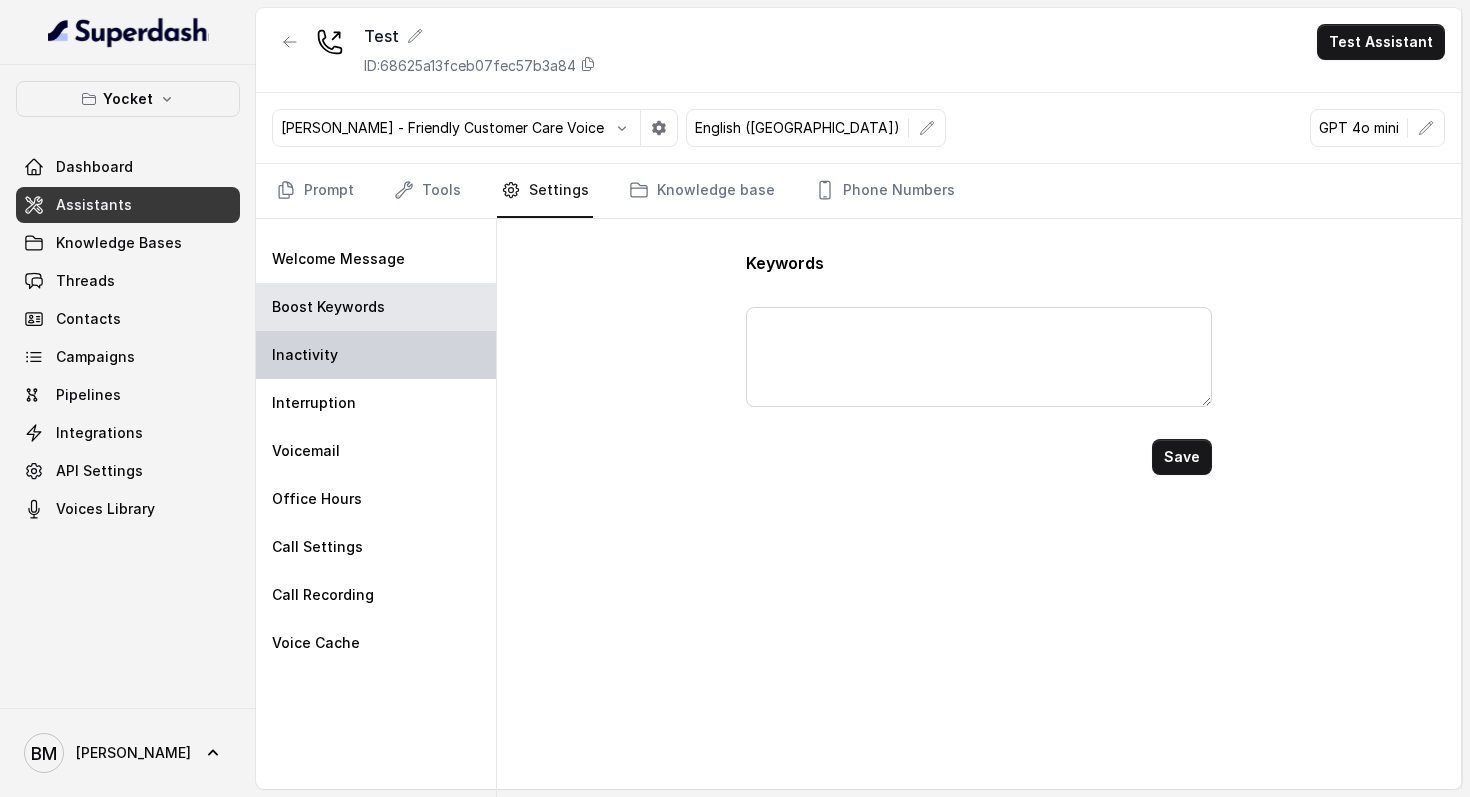 click on "Inactivity" at bounding box center [376, 355] 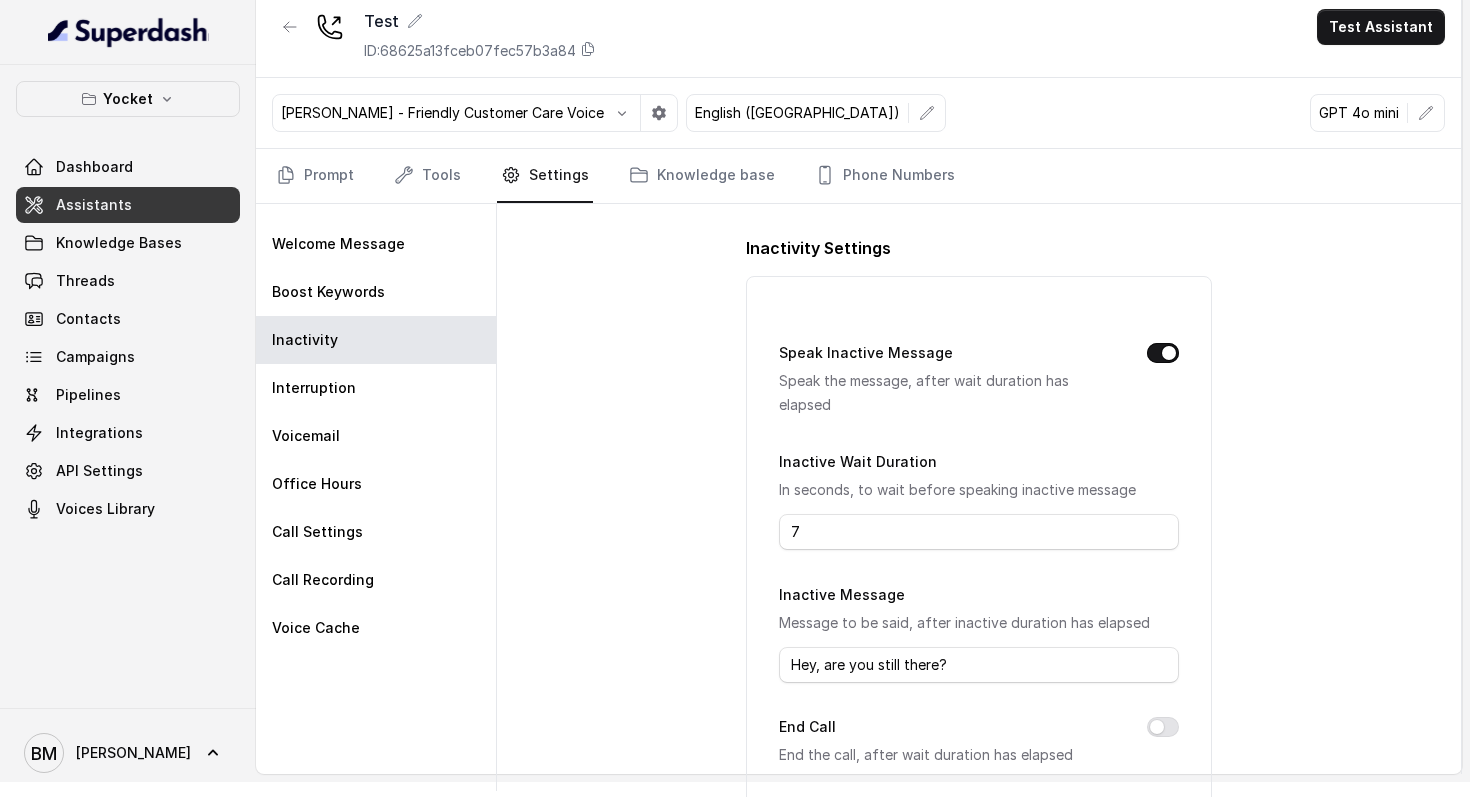 scroll, scrollTop: 0, scrollLeft: 0, axis: both 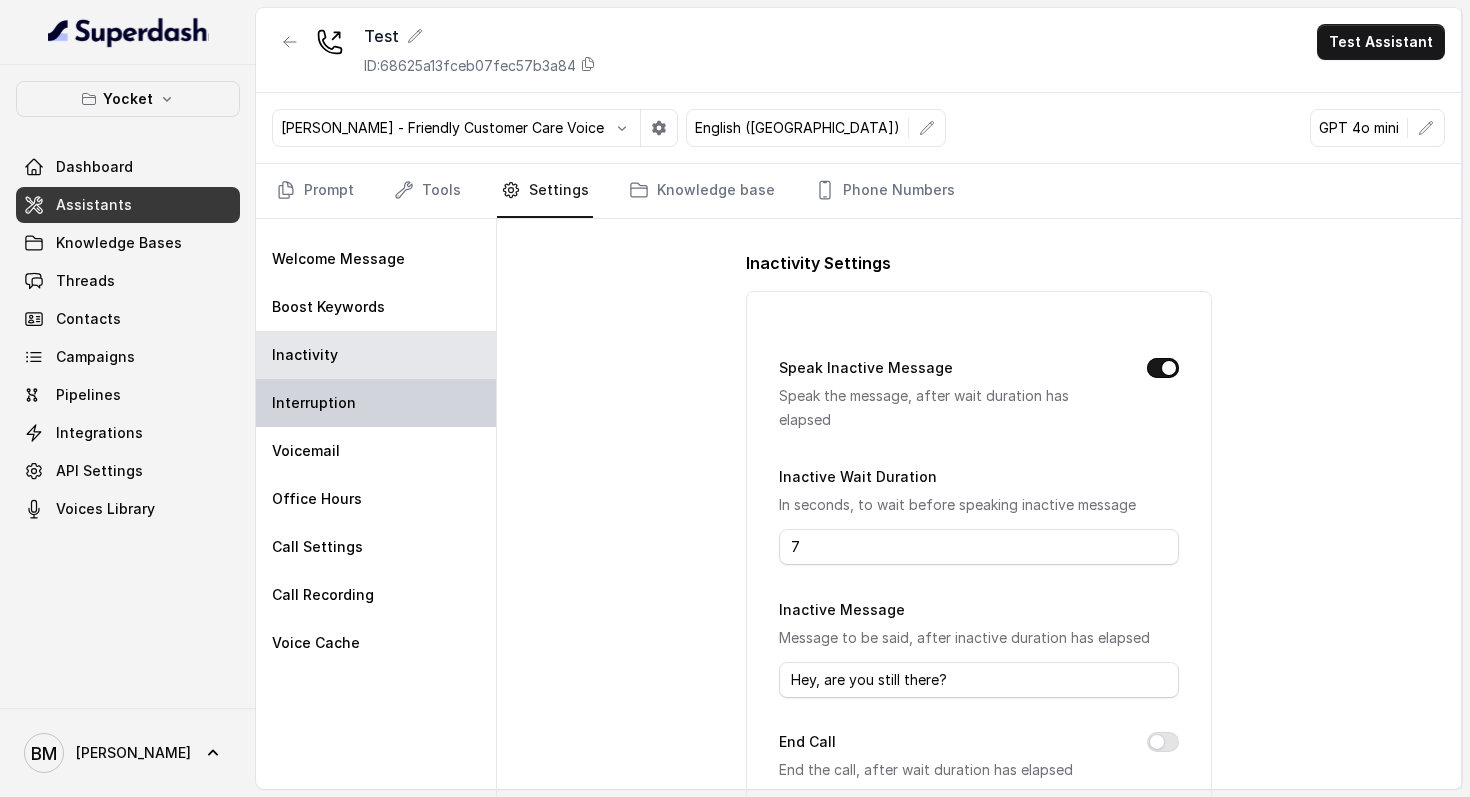 click on "Interruption" at bounding box center (376, 403) 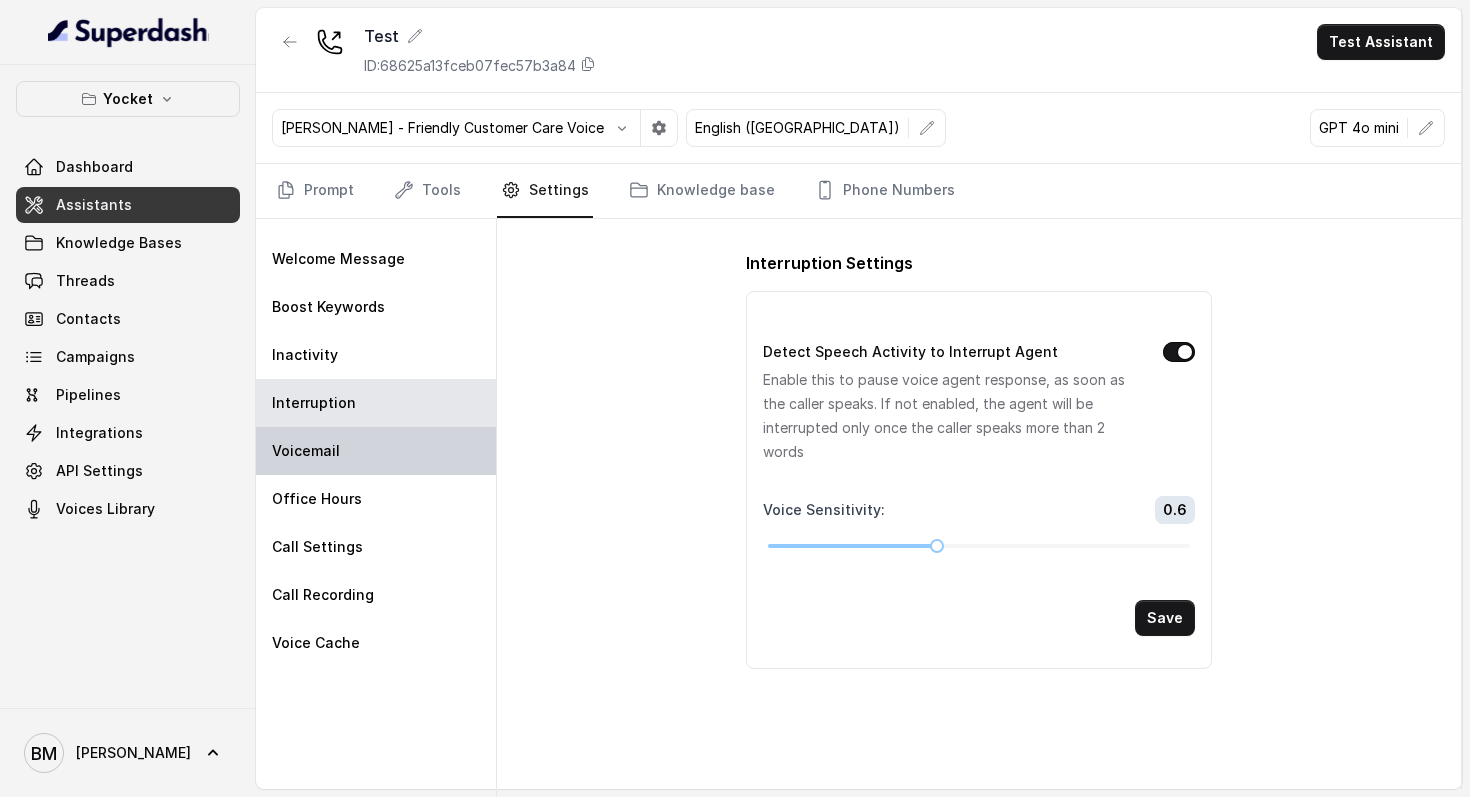 click on "Voicemail" at bounding box center [376, 451] 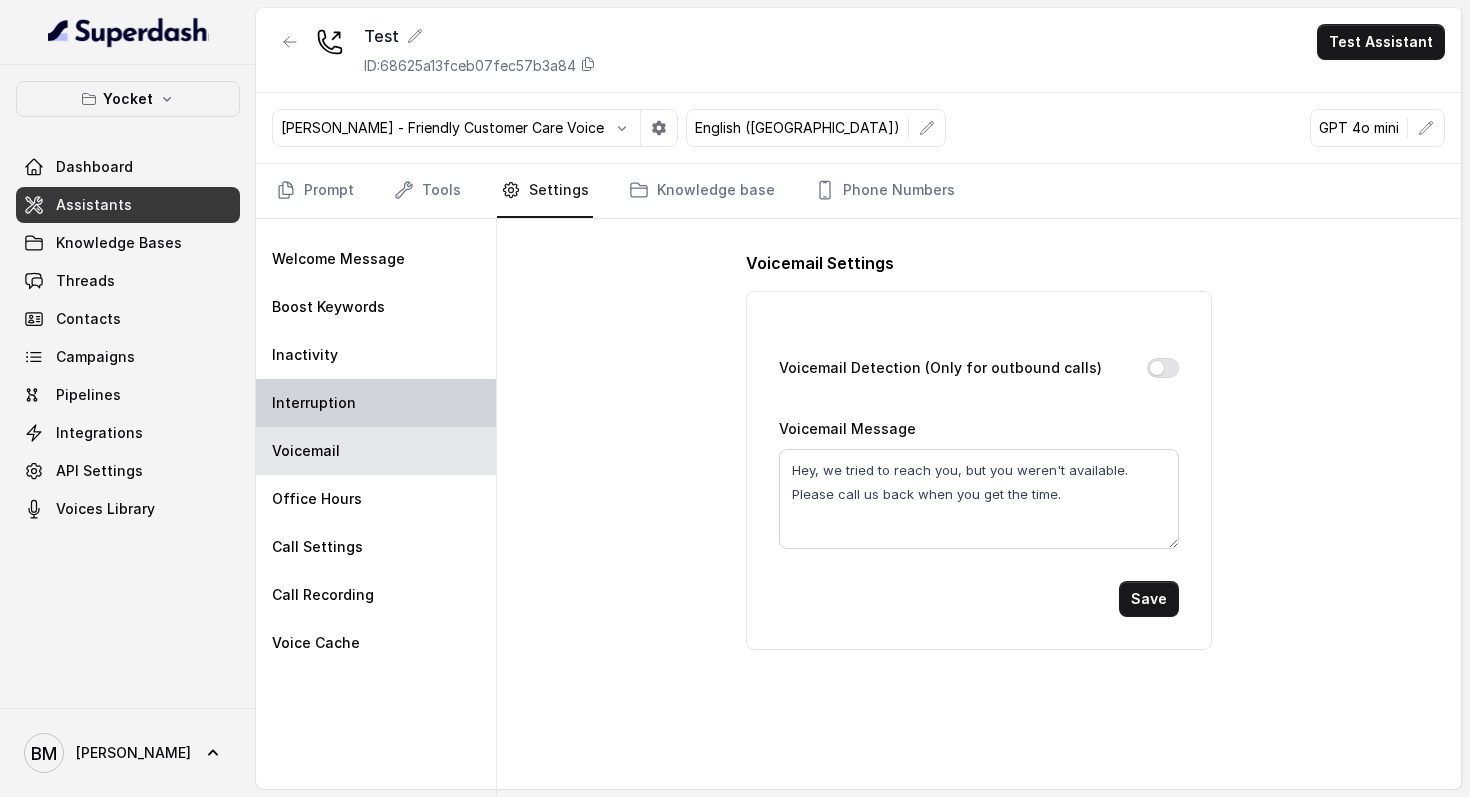 click on "Interruption" at bounding box center (376, 403) 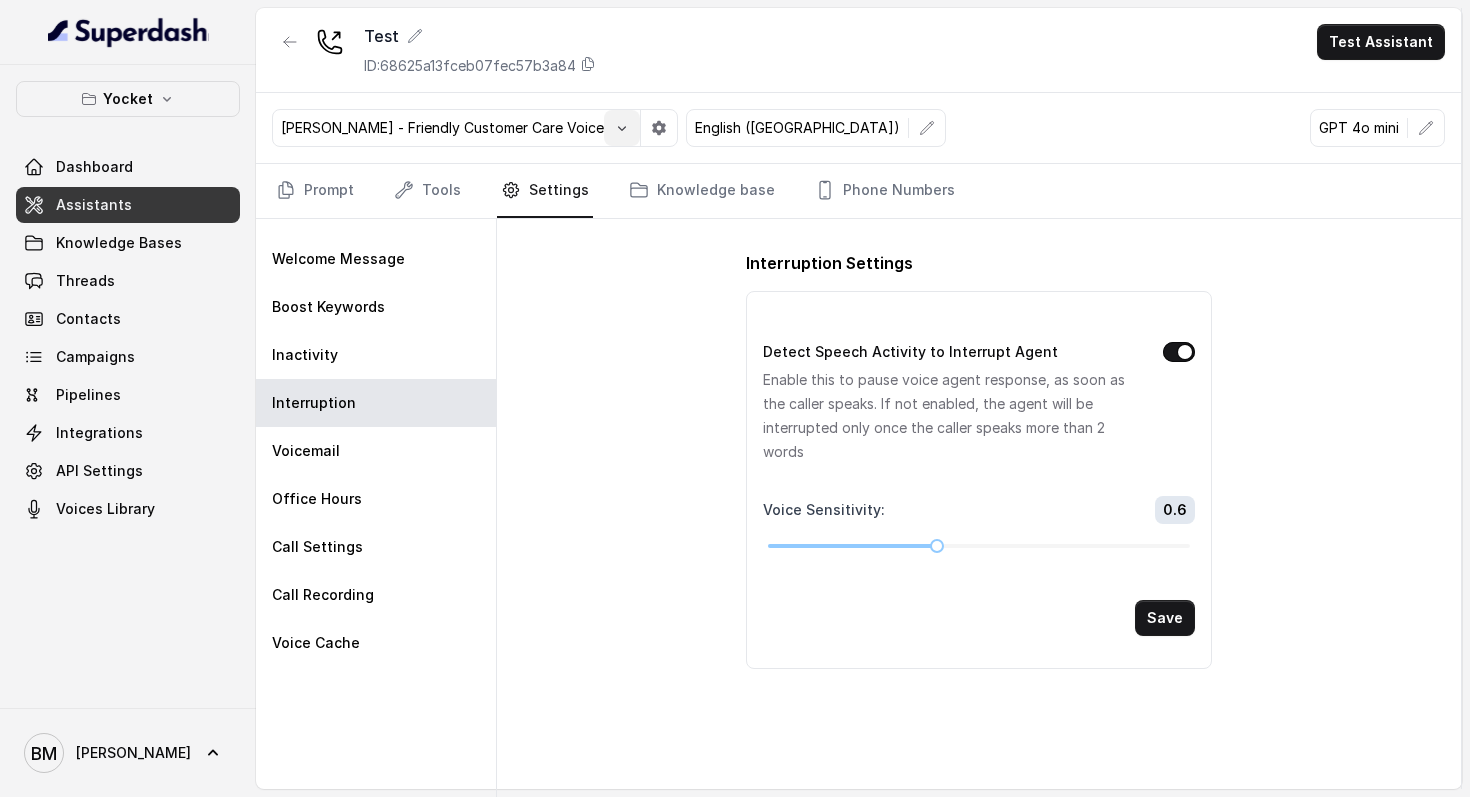 click at bounding box center (622, 128) 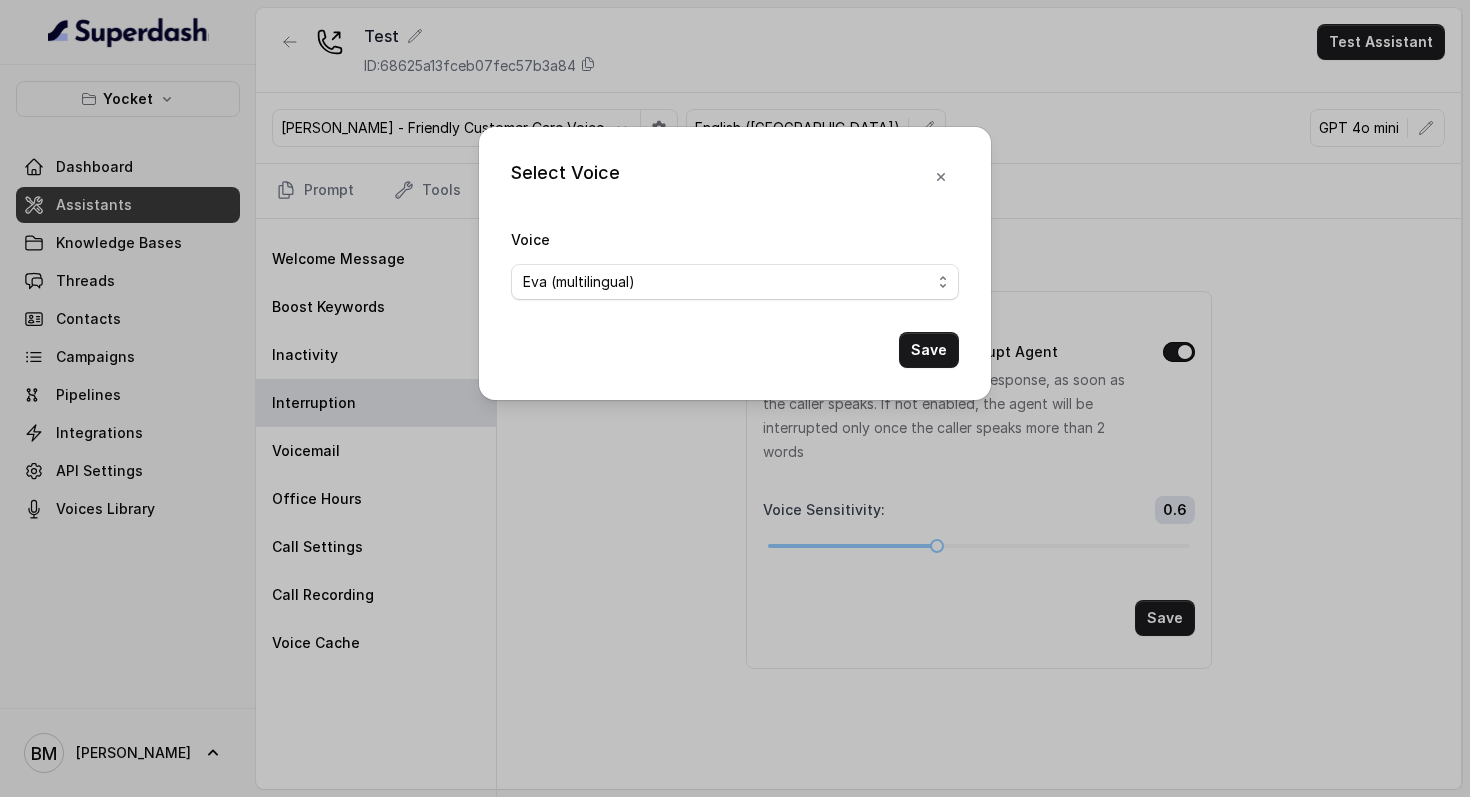 click on "Voice Eva (multilingual) Andy (multilingual) Ian (English-AU) Carly (English-US) Sophia (English-US) Ignacio (English-US) Cindy (English-US) Arthor (English-US) Kavya (Hindi) Shantanu (Hindi) Lucia (Spanish) Fernanda (Spanish) Asif (Urdu) Sabbah (Arabic-UAE) Aisha (Arabic) Ismail (Arabic) Agata (Polish) Piyali (Bengali) Eliana (Hebrew) Moshe (Hebrew) Inbar (Hebrew) Monika Sogam - Friendly Customer Care Voice Tarini - Expressive & Cheerful Hindi Narrator Mahesh Save" at bounding box center [735, 297] 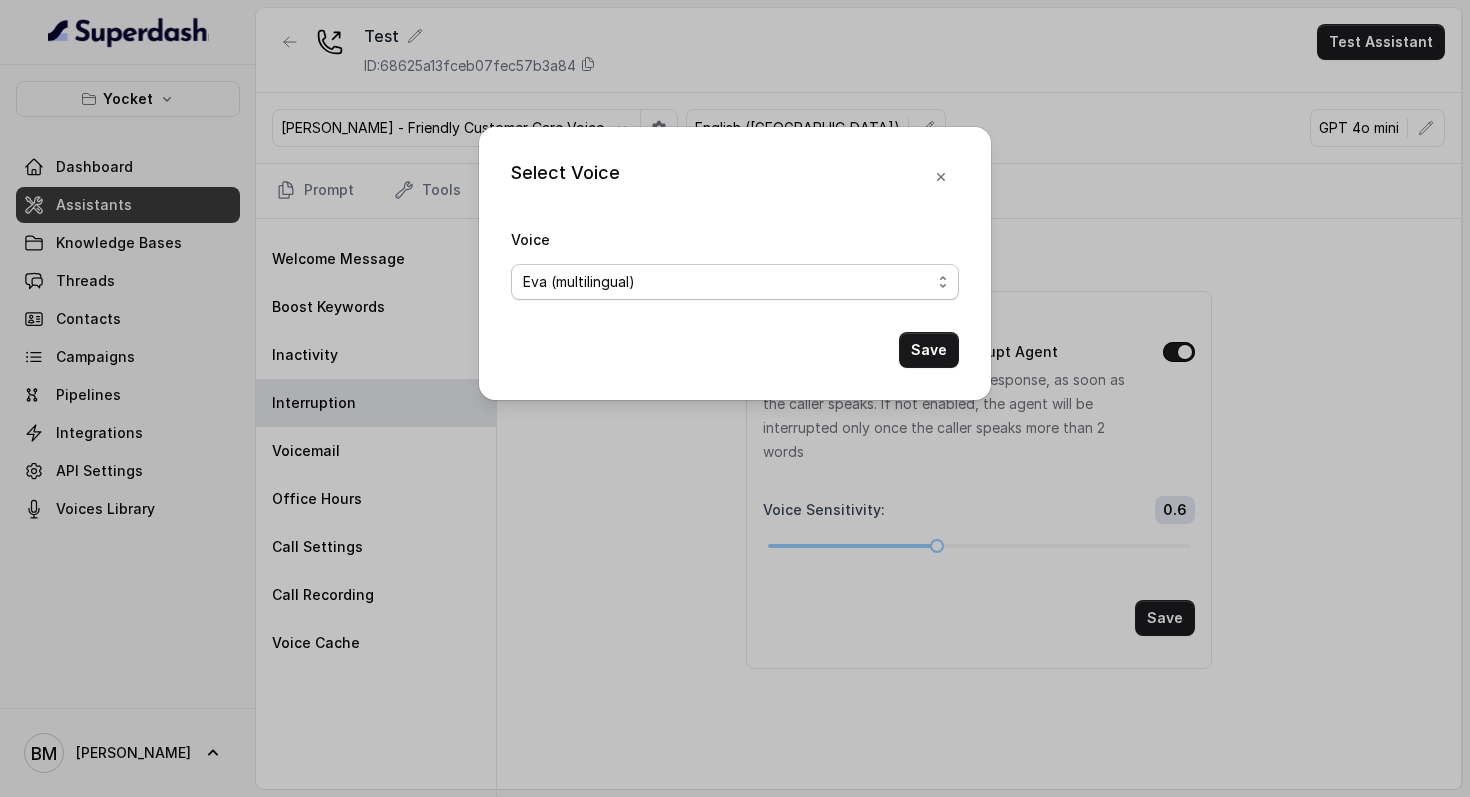 click on "Eva (multilingual) Andy (multilingual) Ian (English-AU) Carly (English-US) Sophia (English-US) Ignacio (English-US) Cindy (English-US) Arthor (English-US) Kavya (Hindi) Shantanu (Hindi) Lucia (Spanish) Fernanda (Spanish) Asif (Urdu) Sabbah (Arabic-UAE) Aisha (Arabic) Ismail (Arabic) Agata (Polish) Piyali (Bengali) Eliana (Hebrew) Moshe (Hebrew) Inbar (Hebrew) Monika Sogam - Friendly Customer Care Voice Tarini - Expressive & Cheerful Hindi Narrator Mahesh" at bounding box center [735, 282] 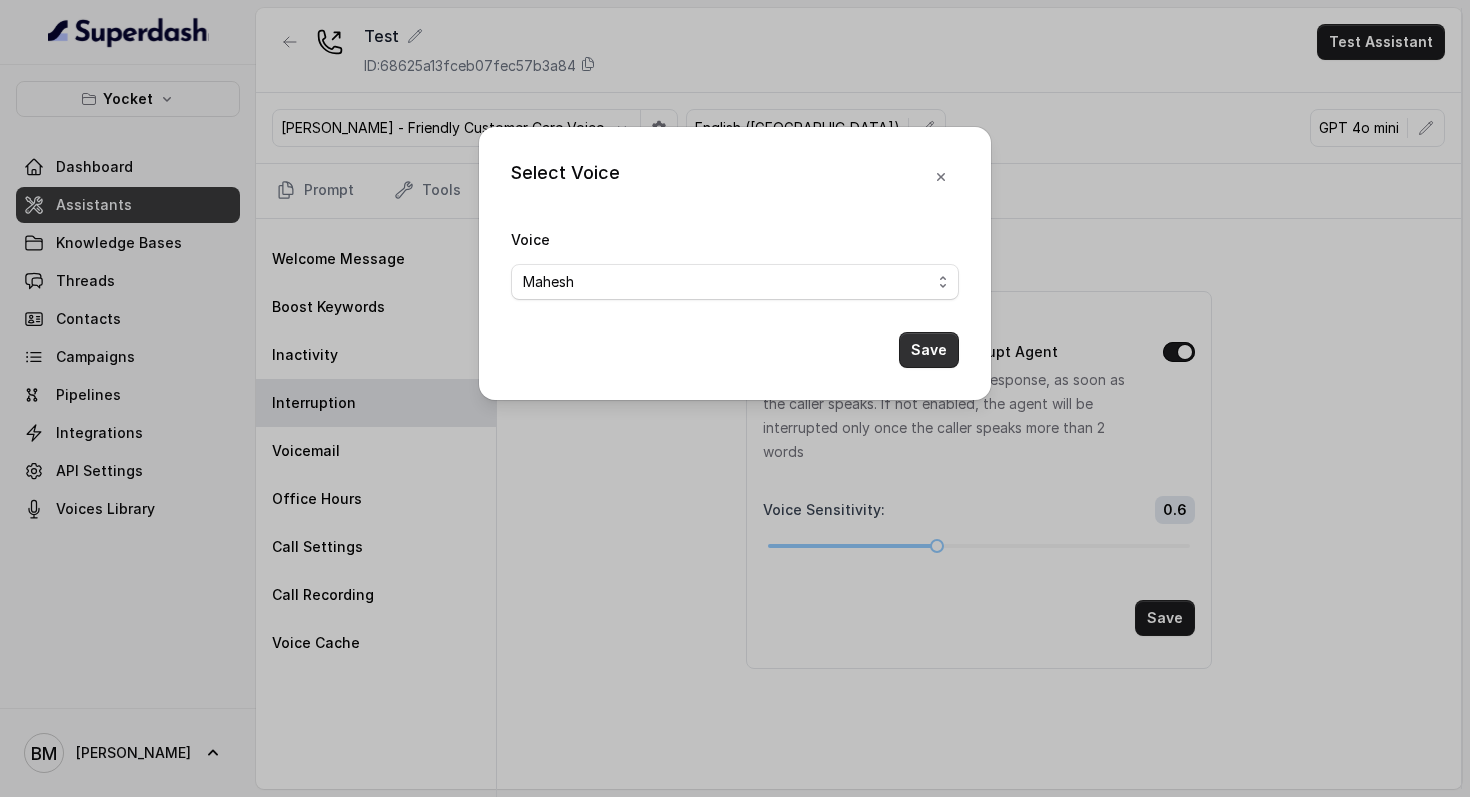 click on "Save" at bounding box center (929, 350) 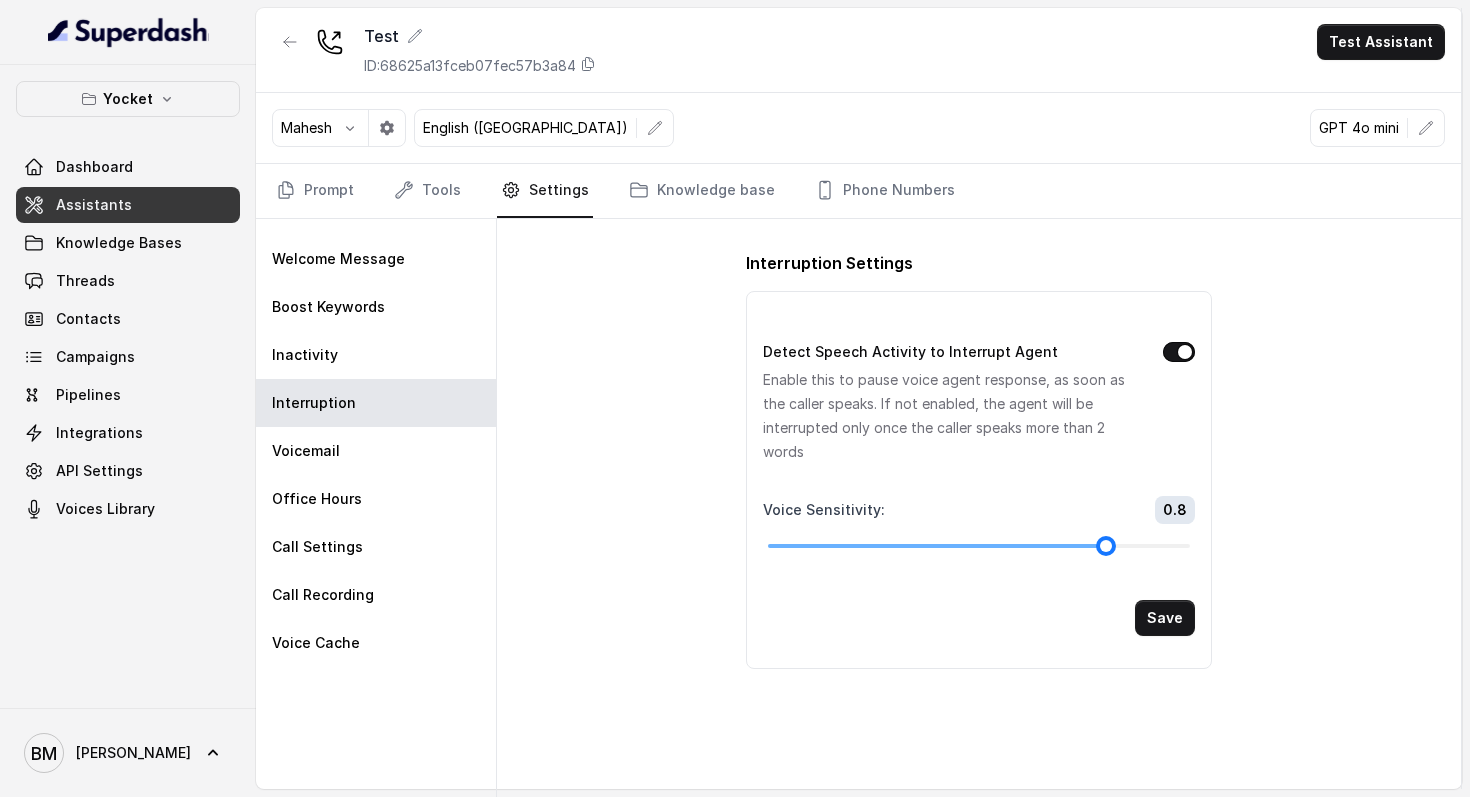 drag, startPoint x: 941, startPoint y: 552, endPoint x: 1107, endPoint y: 551, distance: 166.003 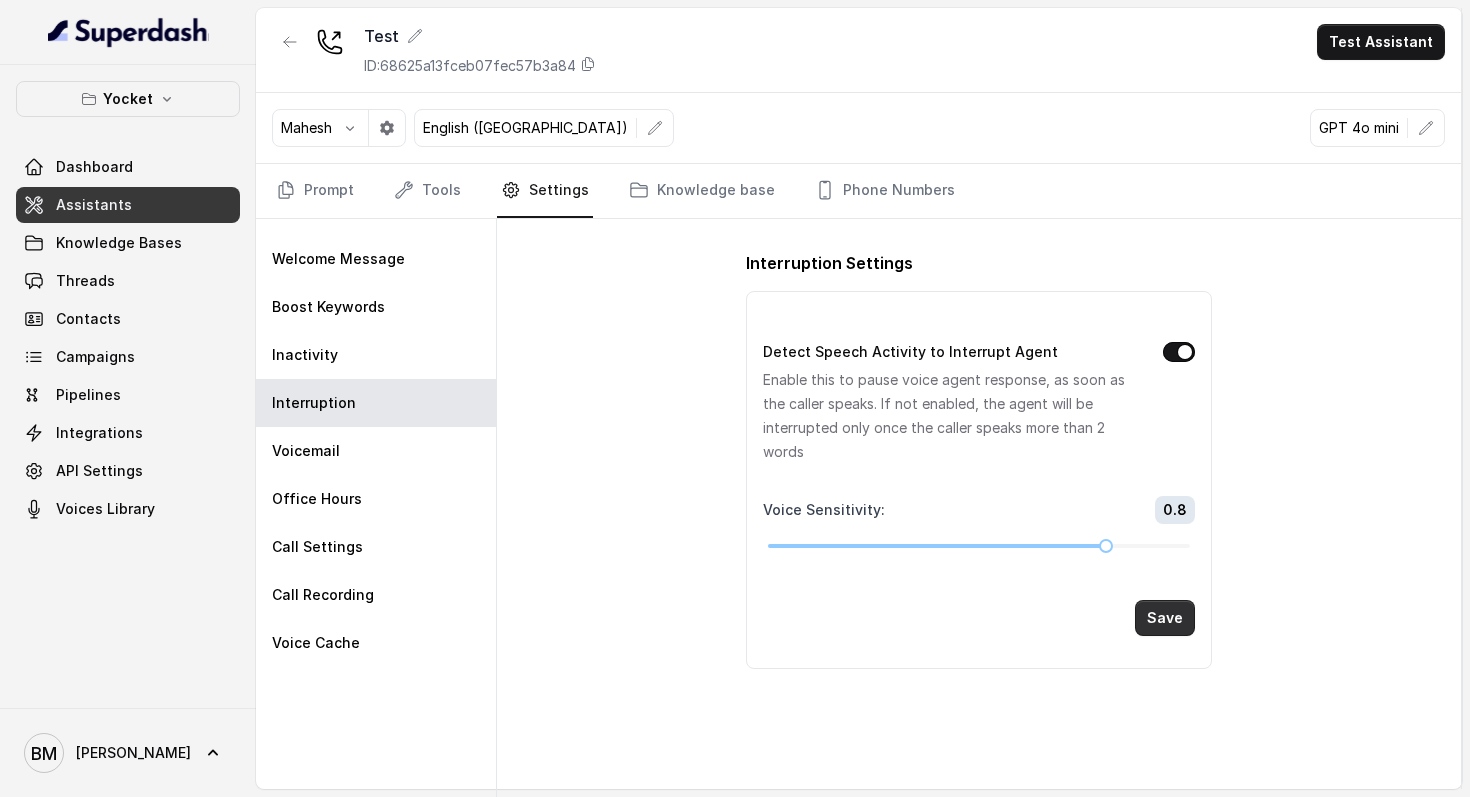 click on "Save" at bounding box center [1165, 618] 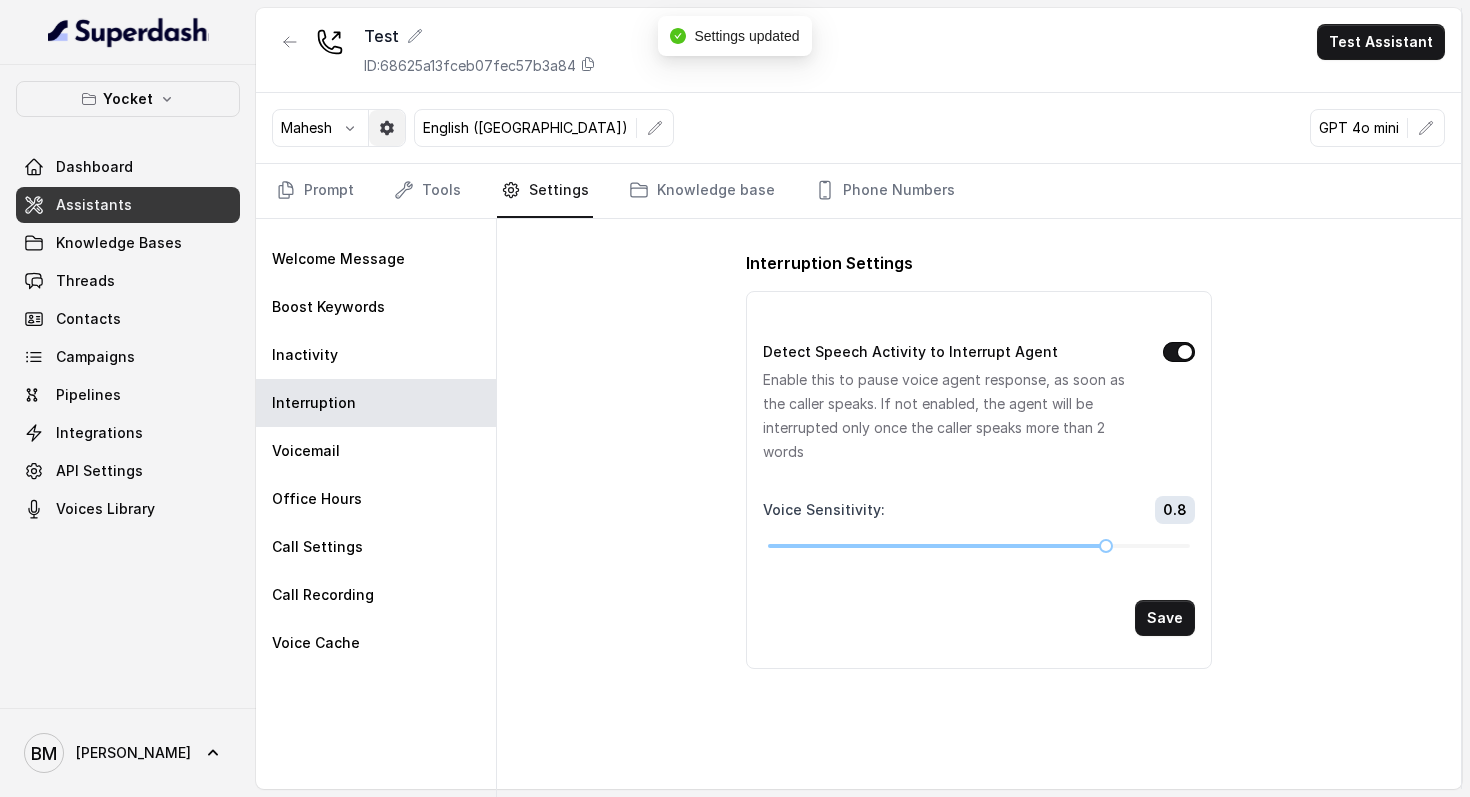 click 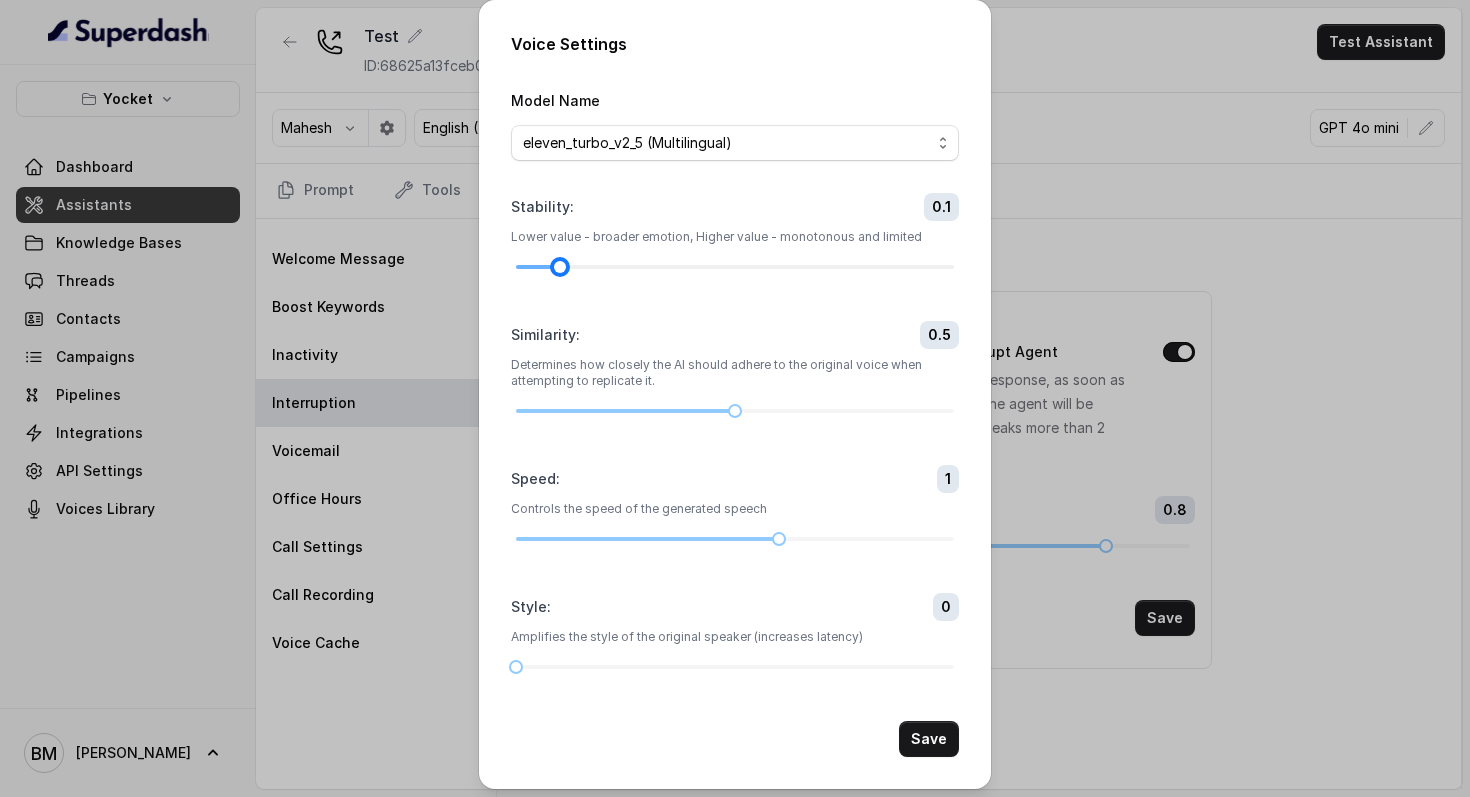 drag, startPoint x: 825, startPoint y: 262, endPoint x: 575, endPoint y: 265, distance: 250.018 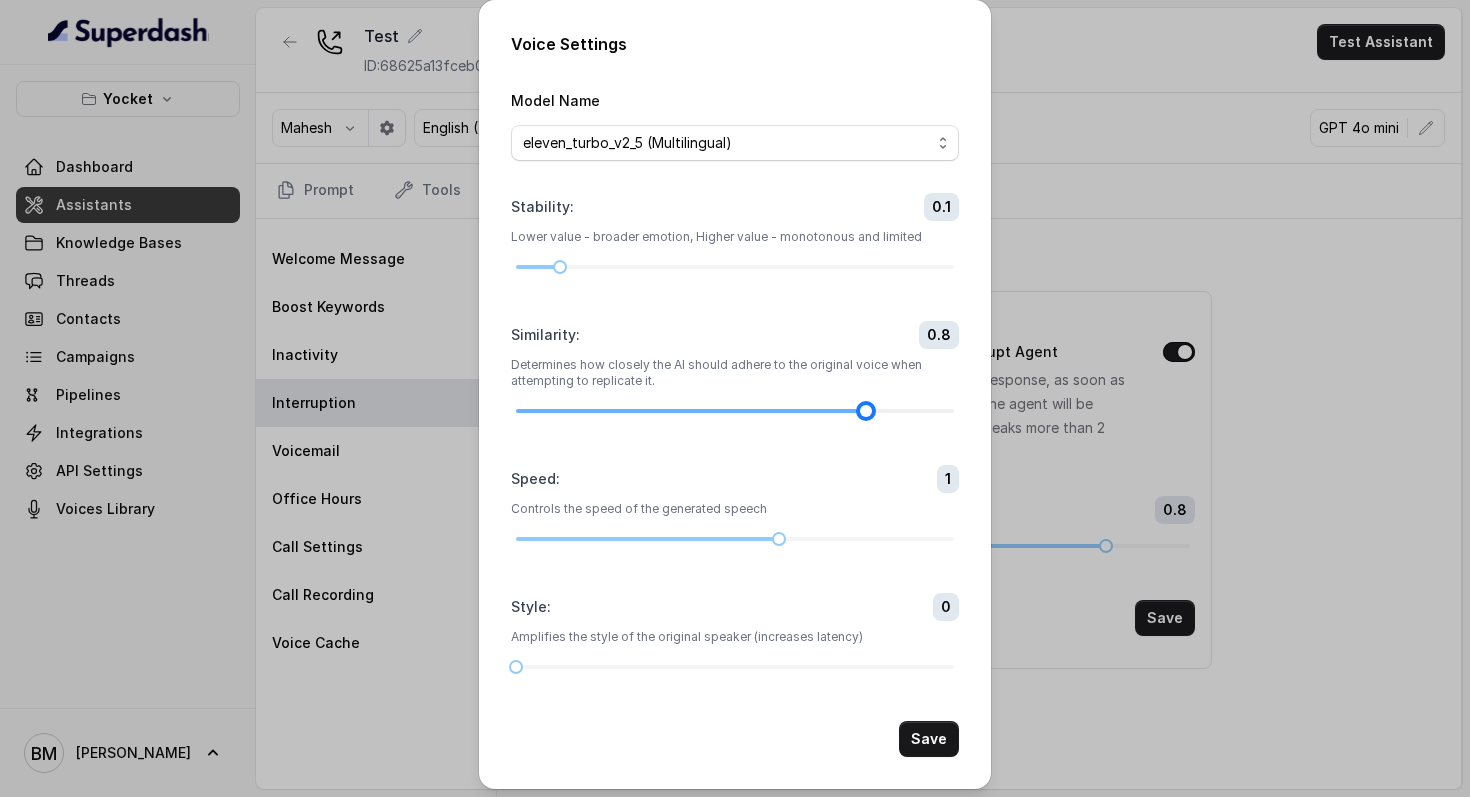 drag, startPoint x: 736, startPoint y: 406, endPoint x: 861, endPoint y: 408, distance: 125.016 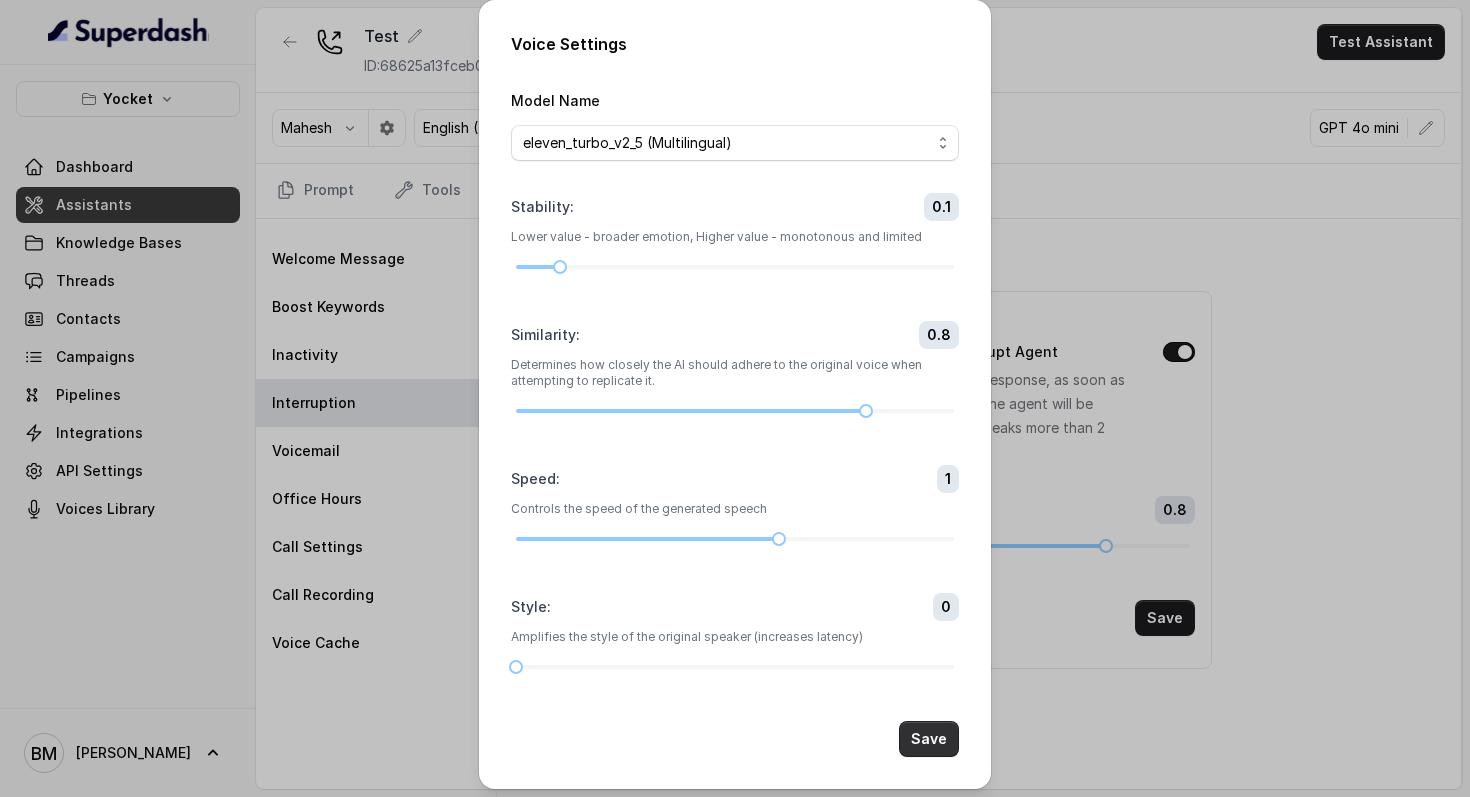 click on "Save" at bounding box center [929, 739] 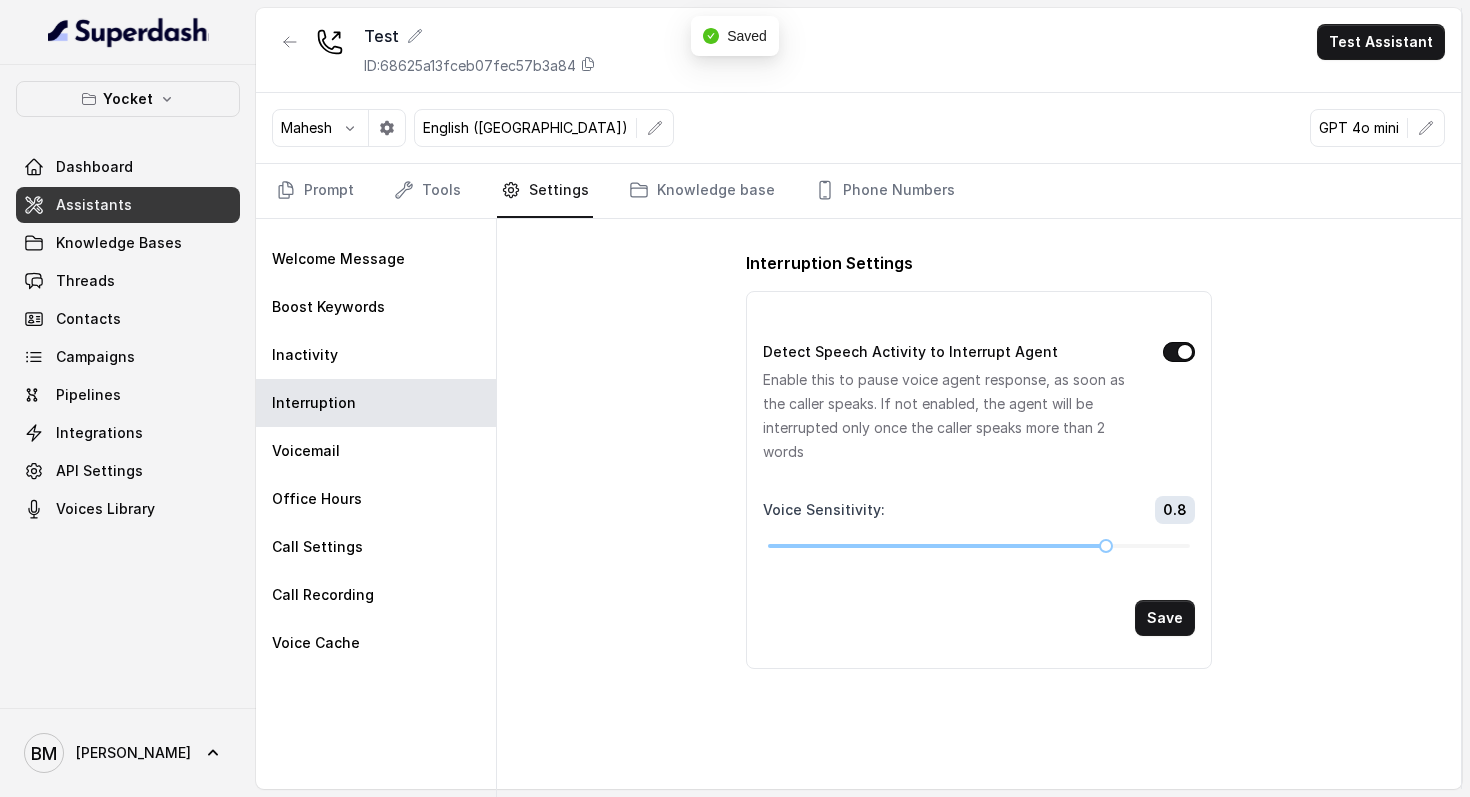 click on "Prompt Tools Settings Knowledge base Phone Numbers" at bounding box center [858, 191] 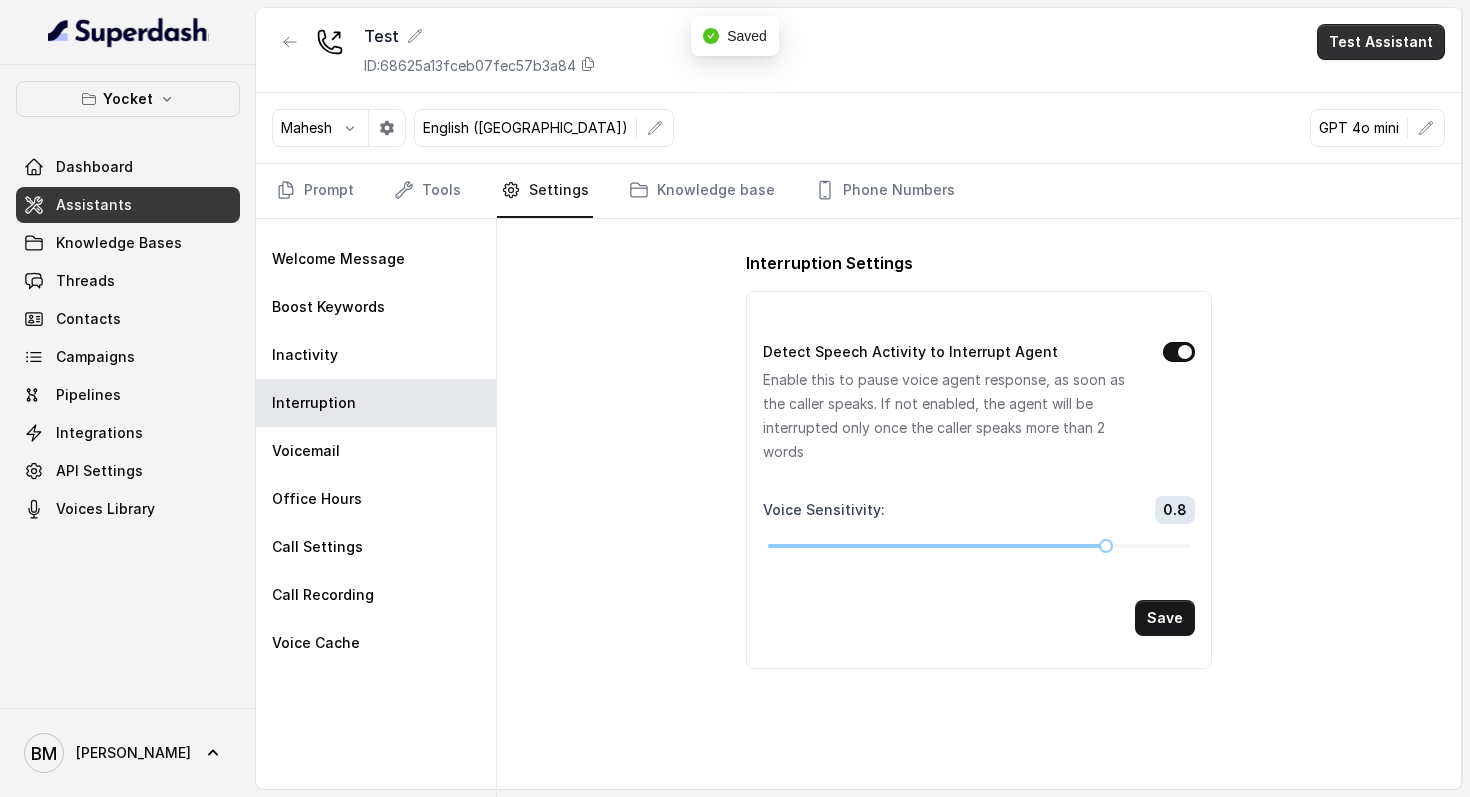 click on "Test Assistant" at bounding box center [1381, 42] 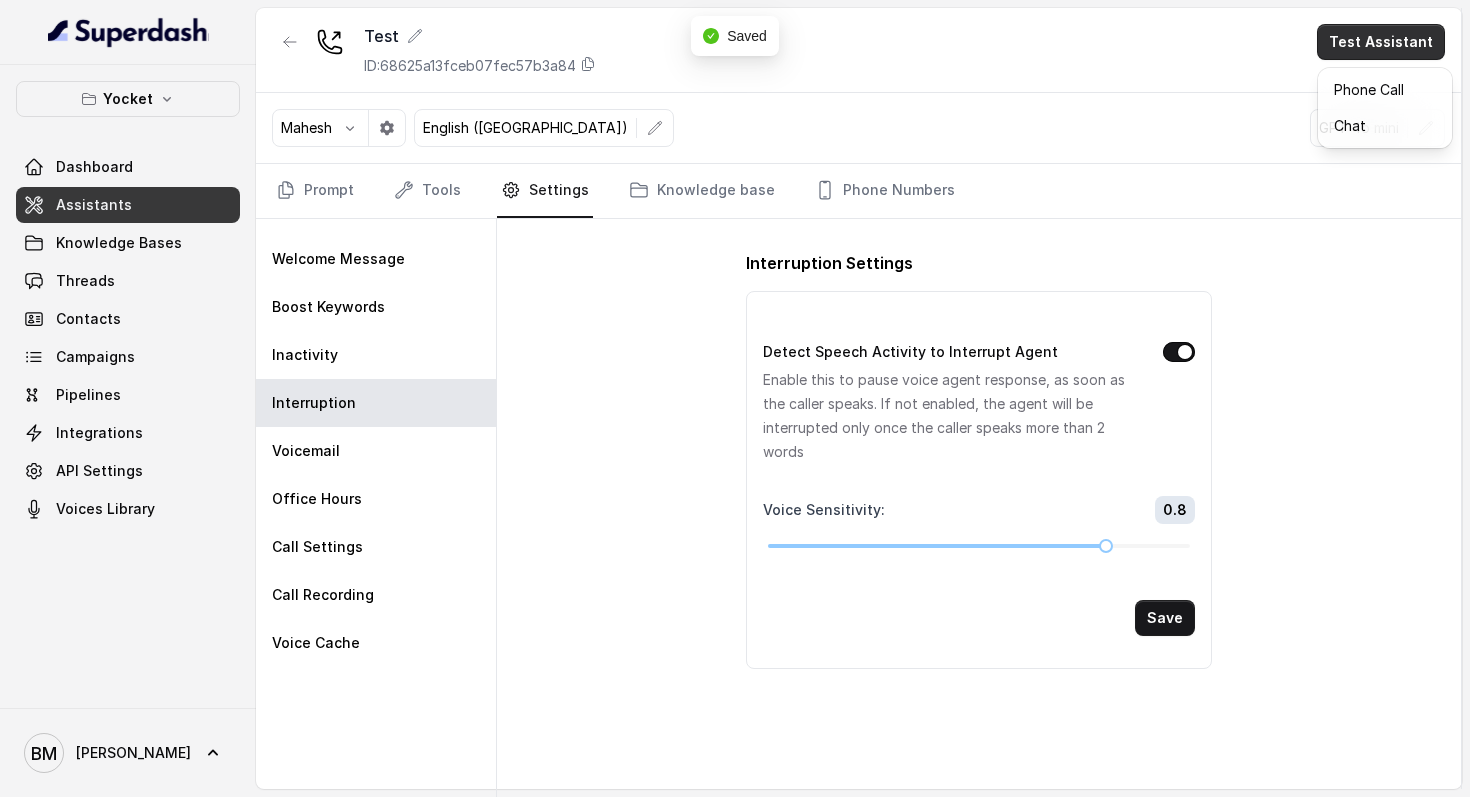 click on "Test Assistant" at bounding box center (1381, 42) 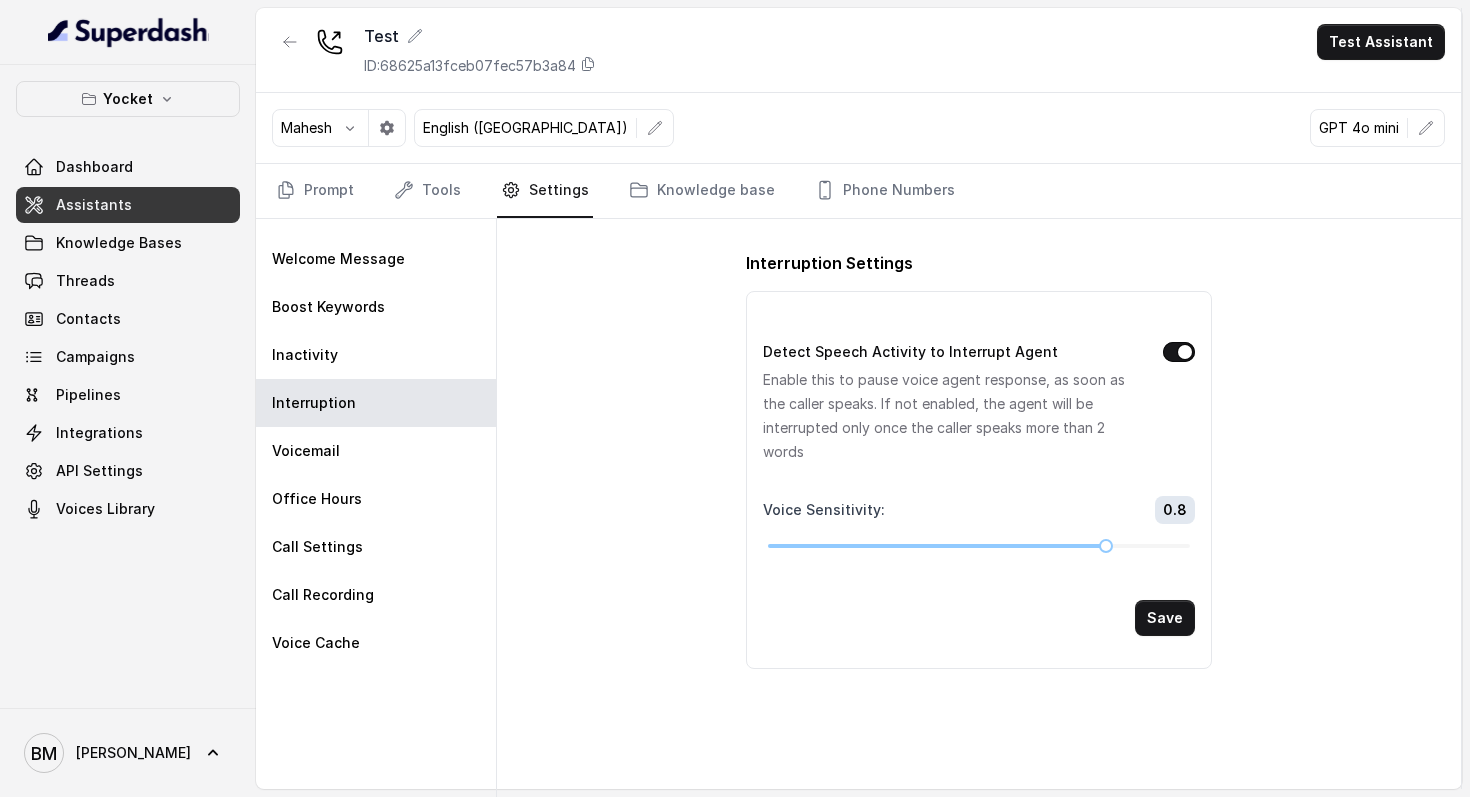 click on "GPT 4o mini" at bounding box center (1359, 128) 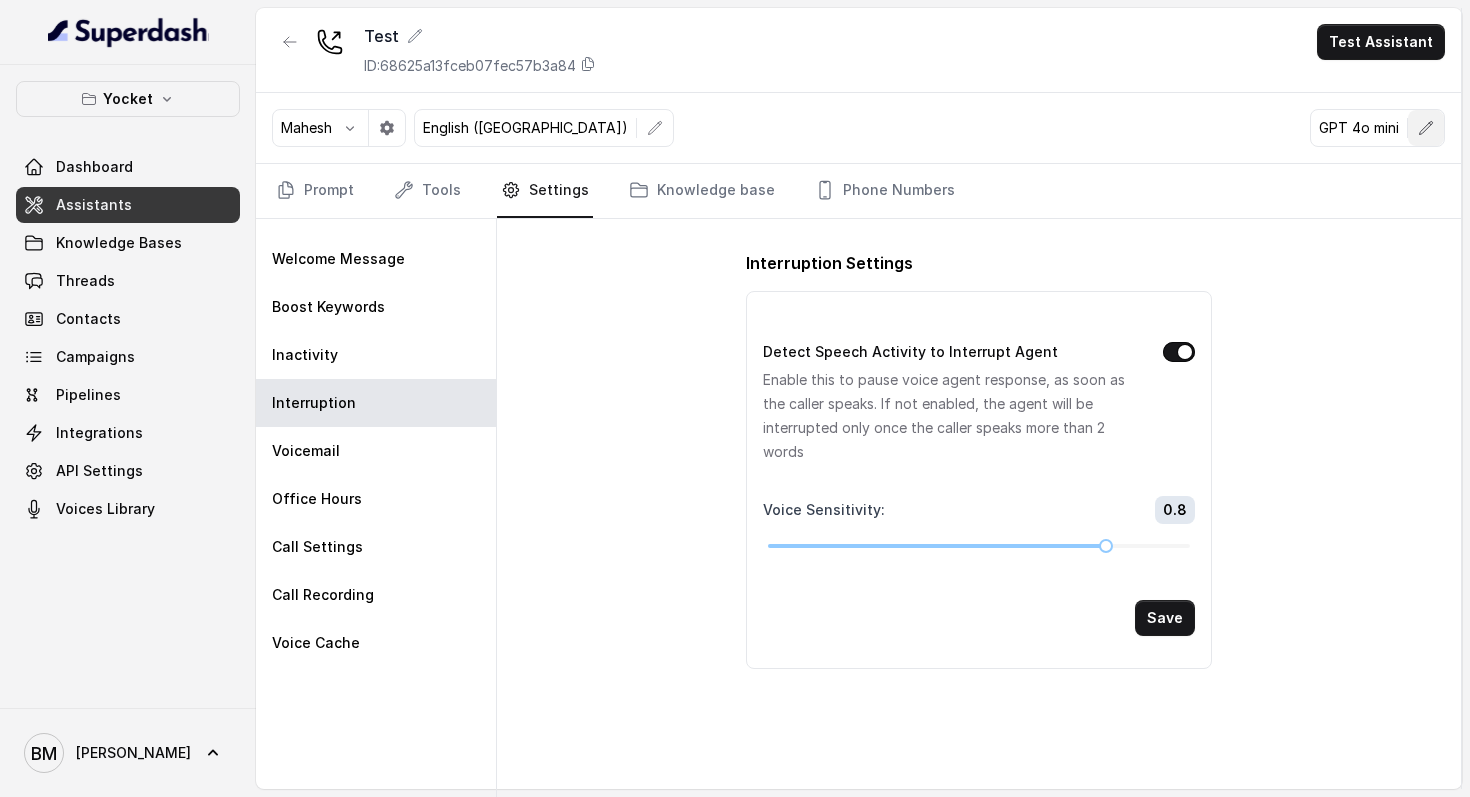 click 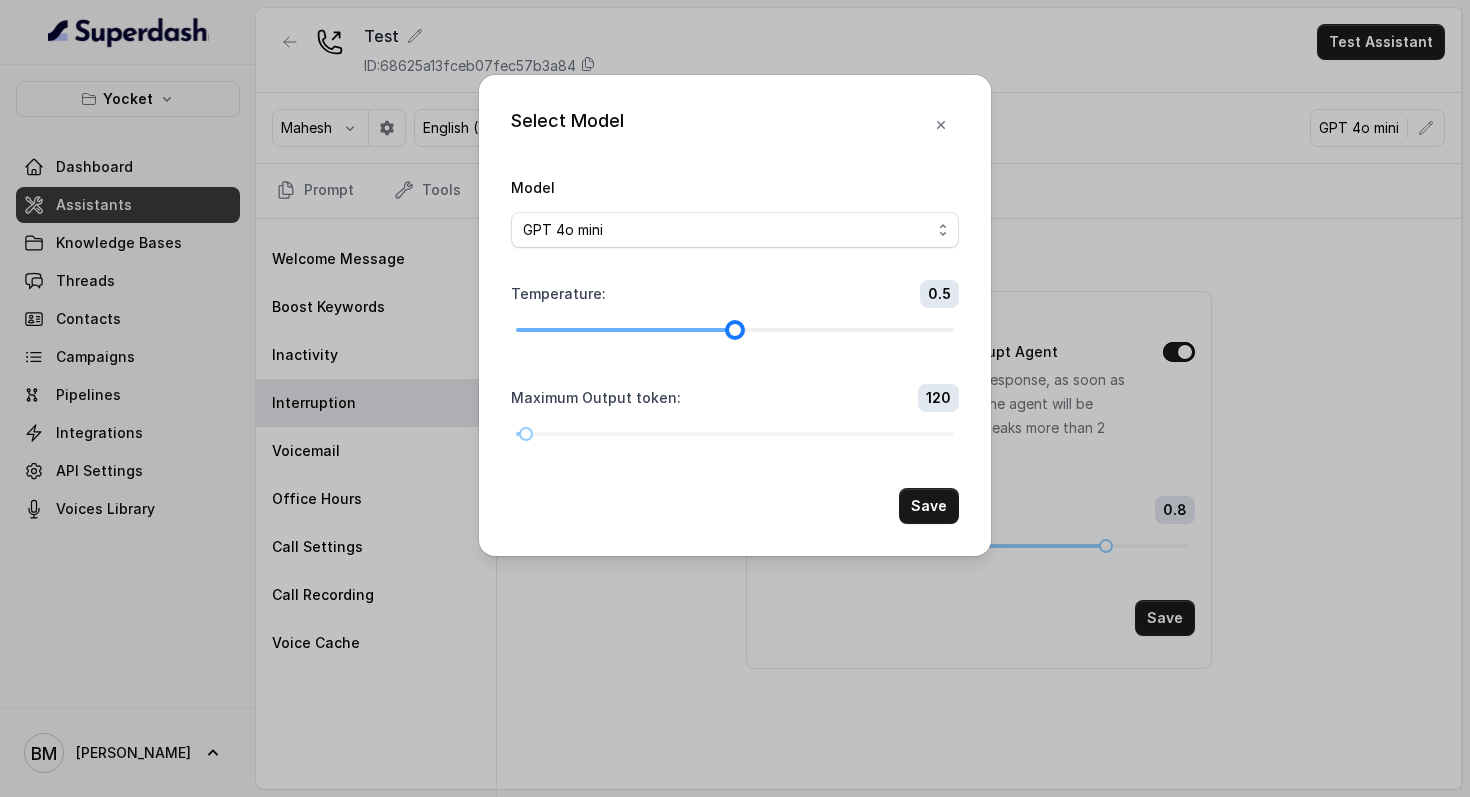 drag, startPoint x: 650, startPoint y: 329, endPoint x: 747, endPoint y: 329, distance: 97 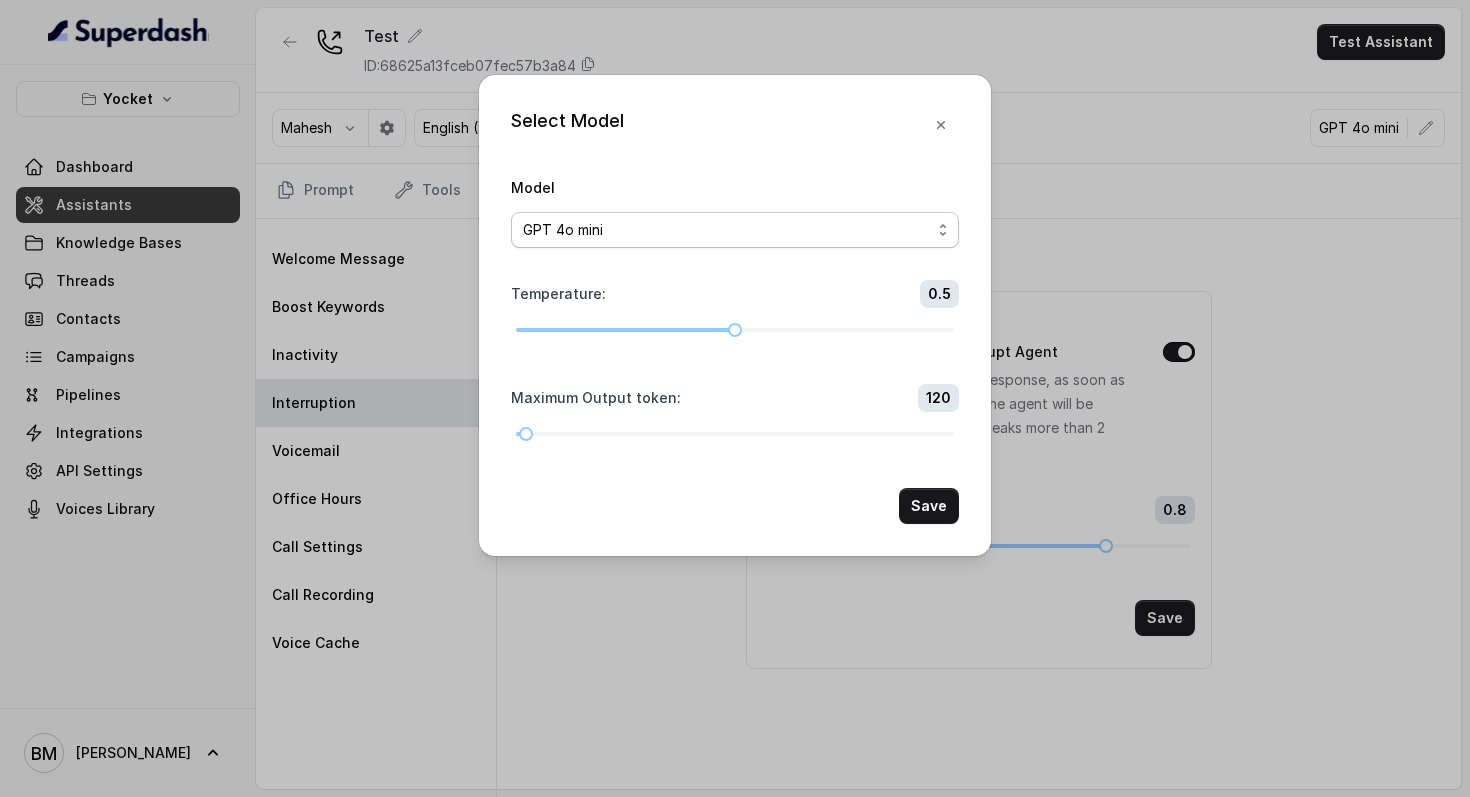 click on "GPT 4.1 Nano GPT 4.1 Mini GPT 4o mini Gemini 1.5 Flash Gemini 2.0 Flash Gemini 2.5 Flash Gemini 2.5 Flash Lite (New) Claude 3.5 Haiku LLaMA3 8b LLaMA3 70b" at bounding box center (735, 230) 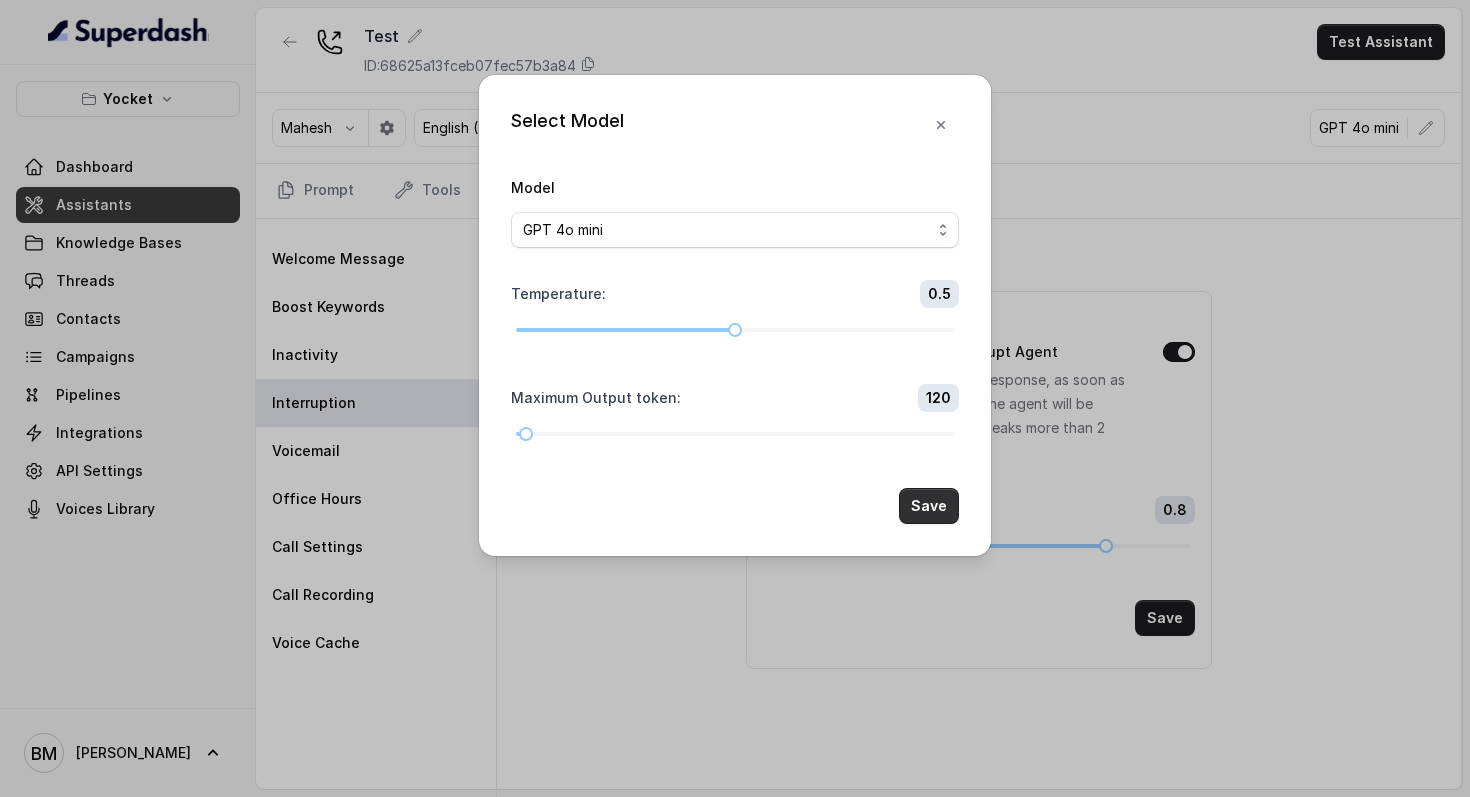 click on "Save" at bounding box center (929, 506) 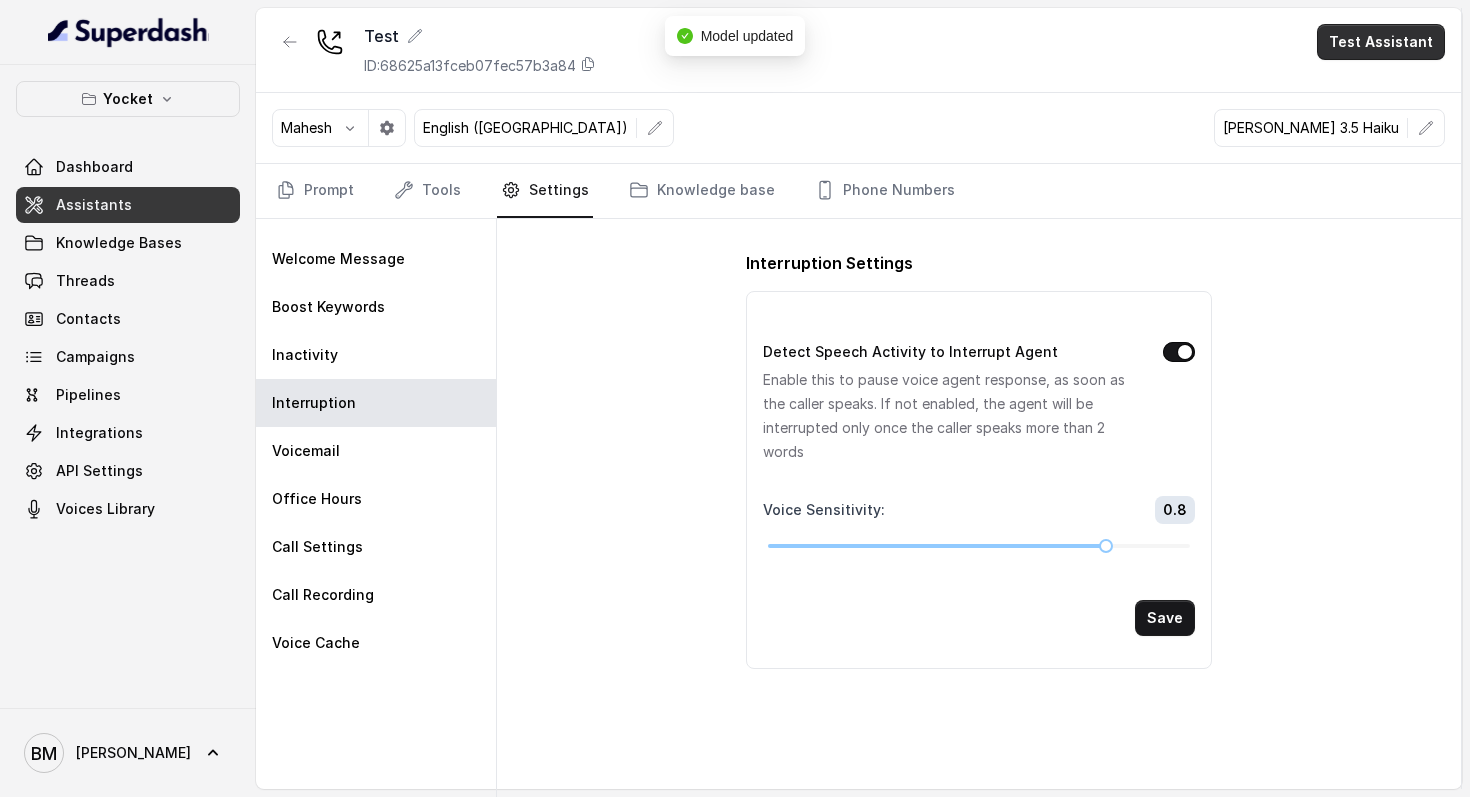 click on "Test Assistant" at bounding box center (1381, 42) 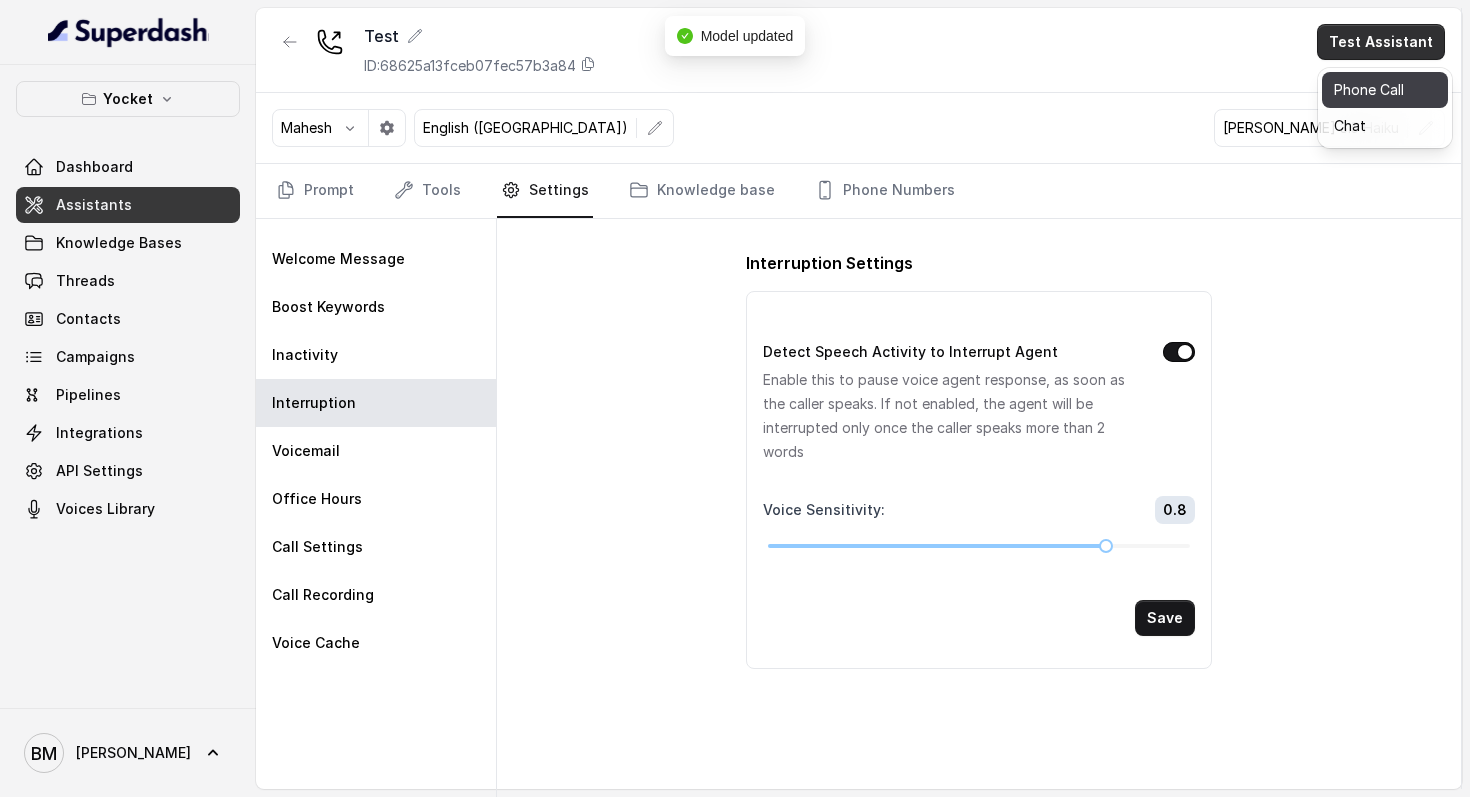 click on "Phone Call" at bounding box center [1385, 90] 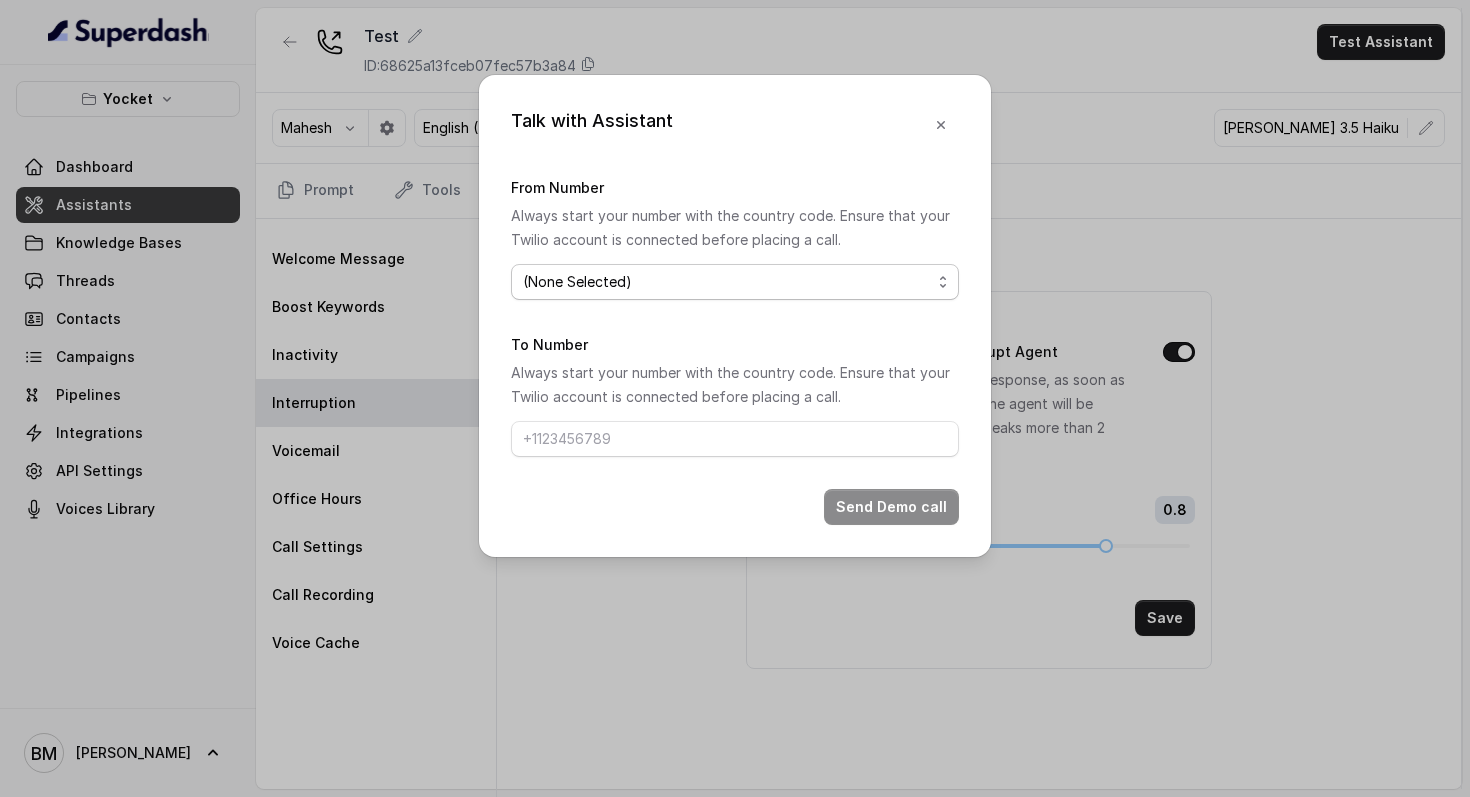 click on "(None Selected) +918035740062" at bounding box center (735, 282) 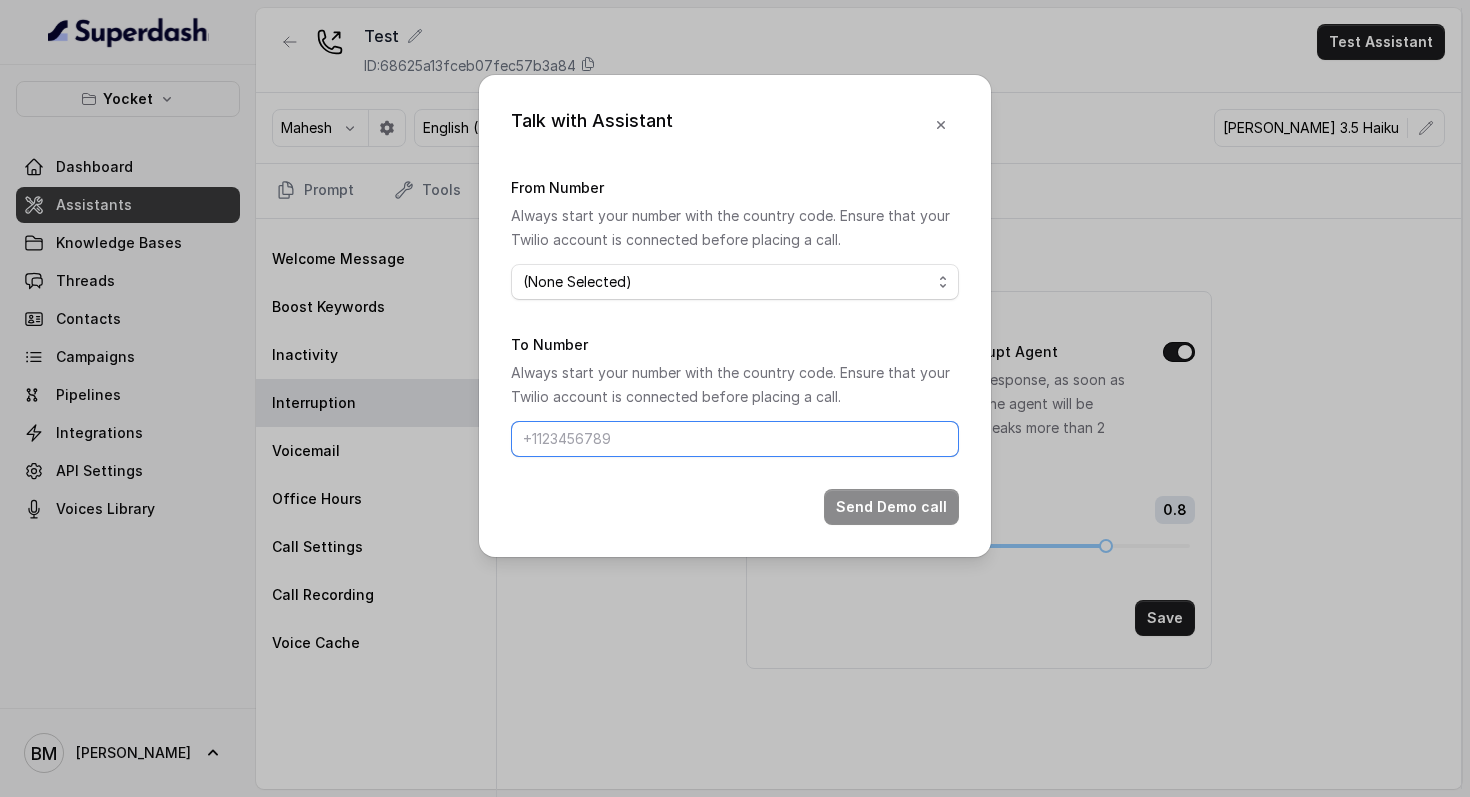 click on "To Number" at bounding box center (735, 439) 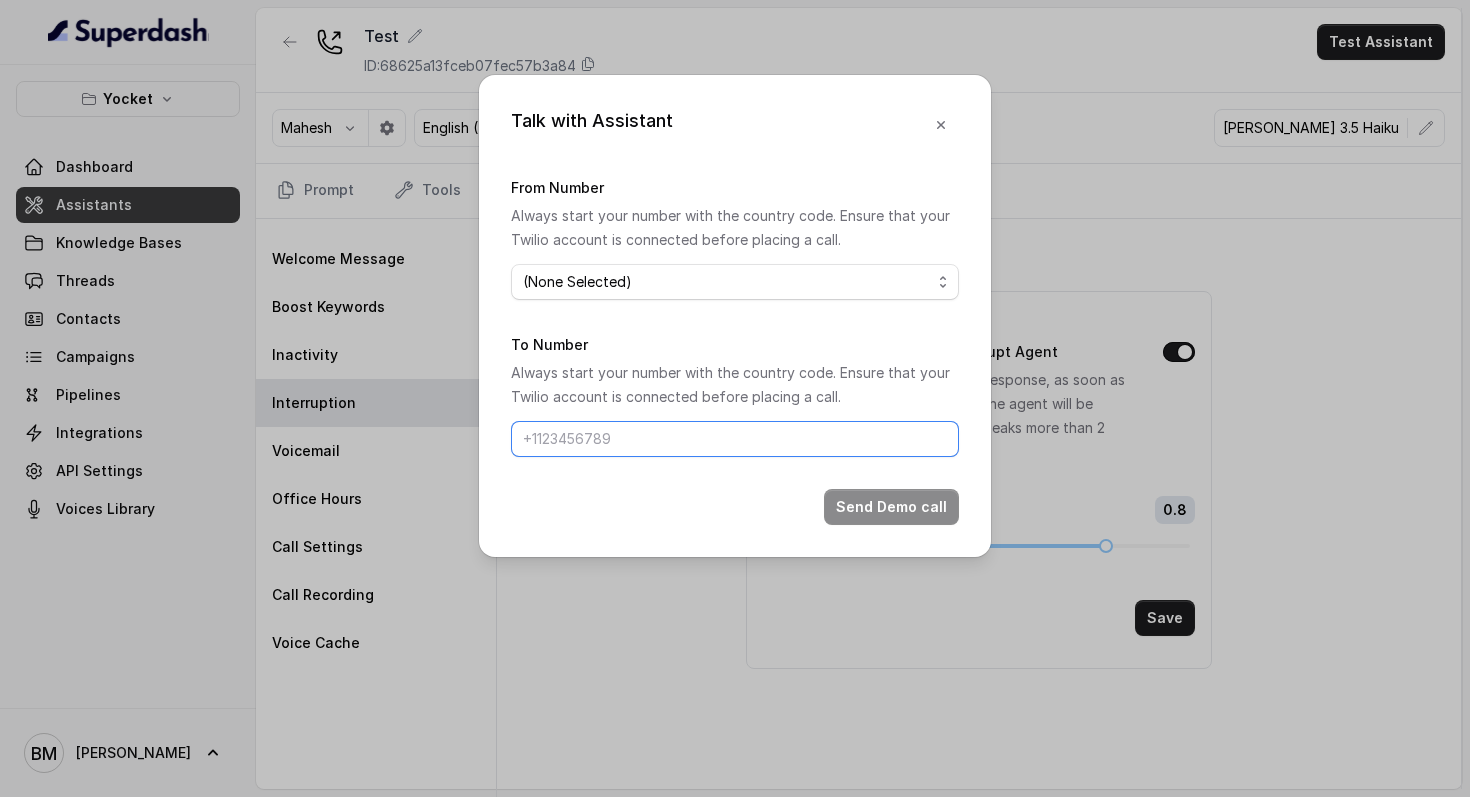 type on "+91 9310845435" 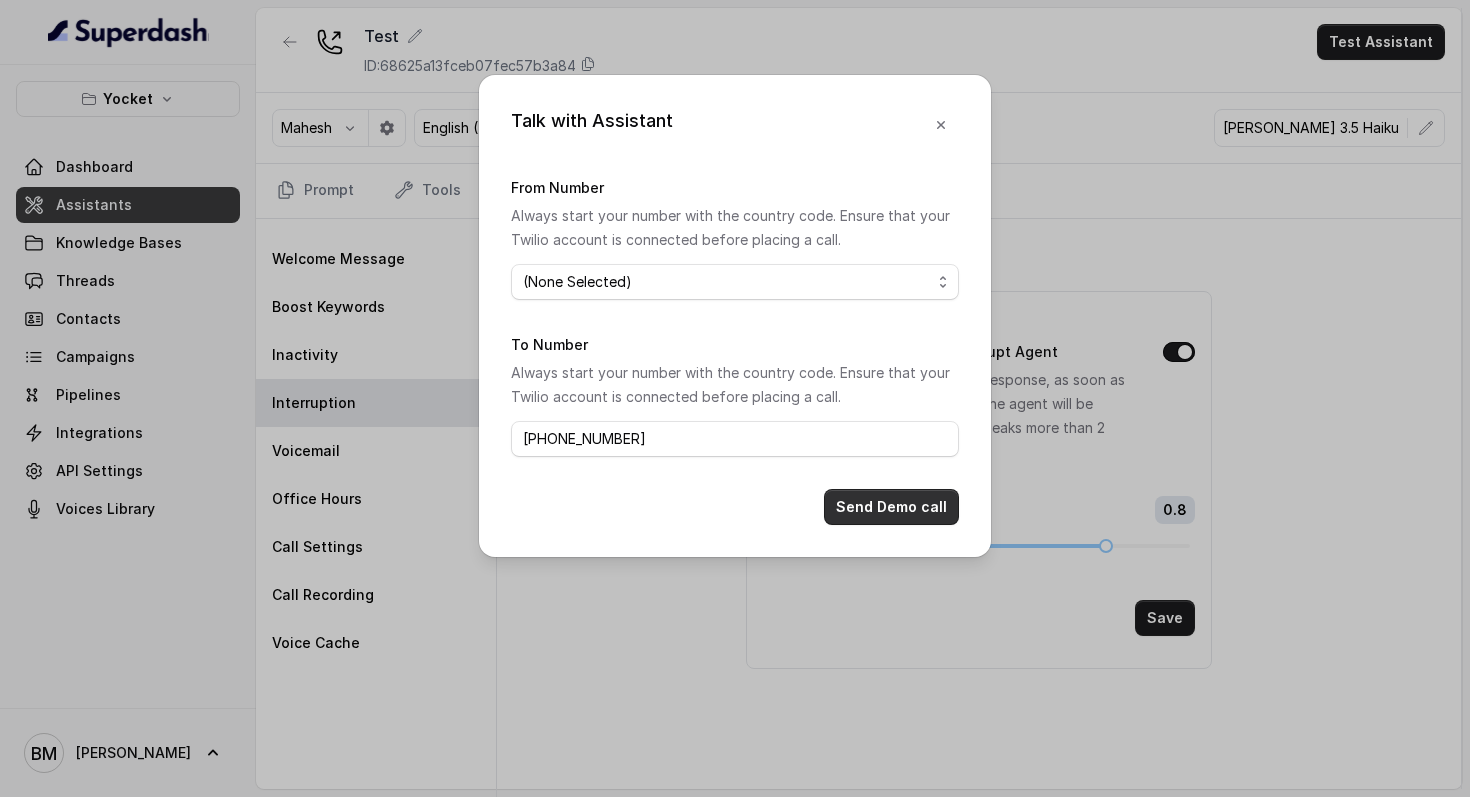 click on "Send Demo call" at bounding box center (891, 507) 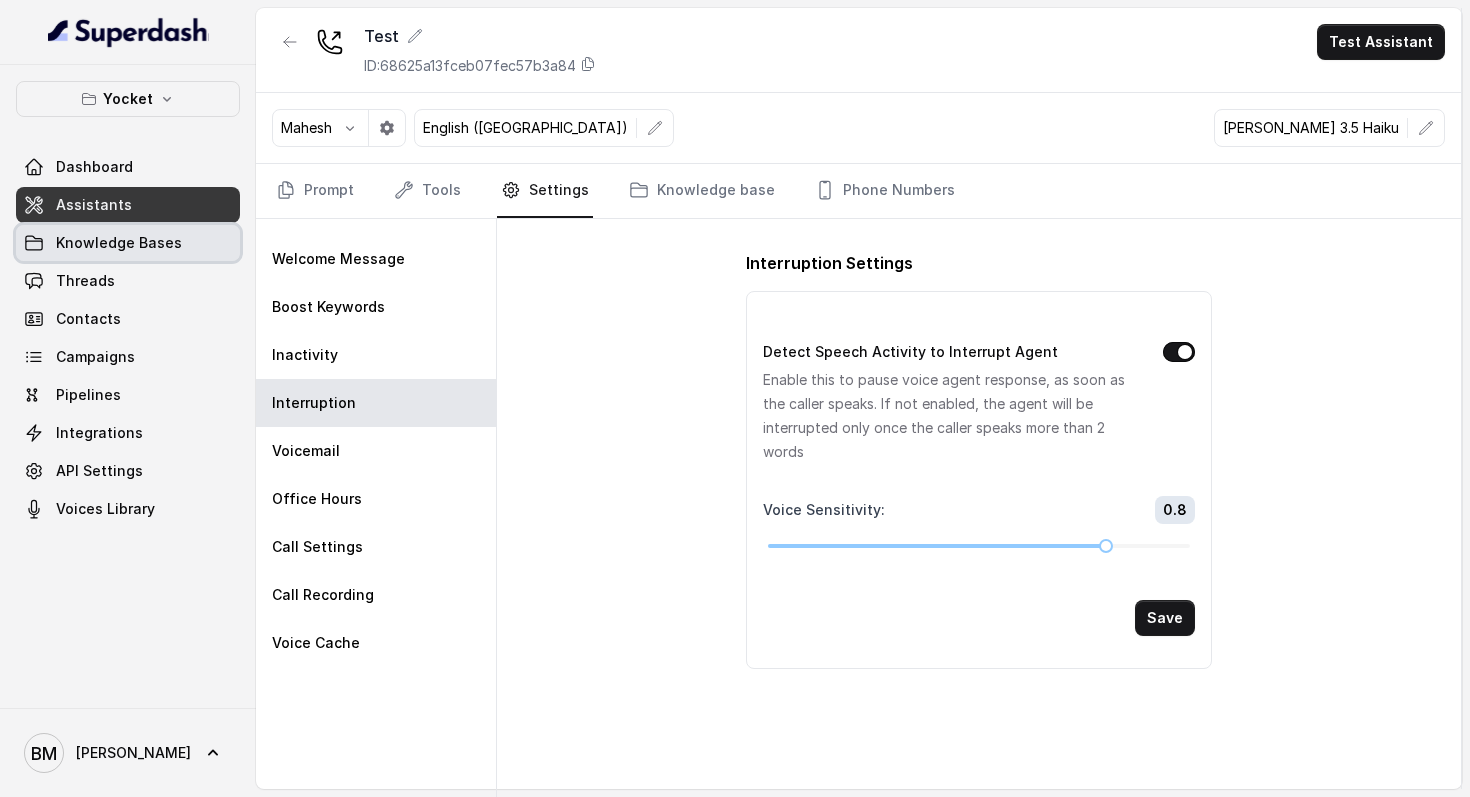 click on "Knowledge Bases" at bounding box center (128, 243) 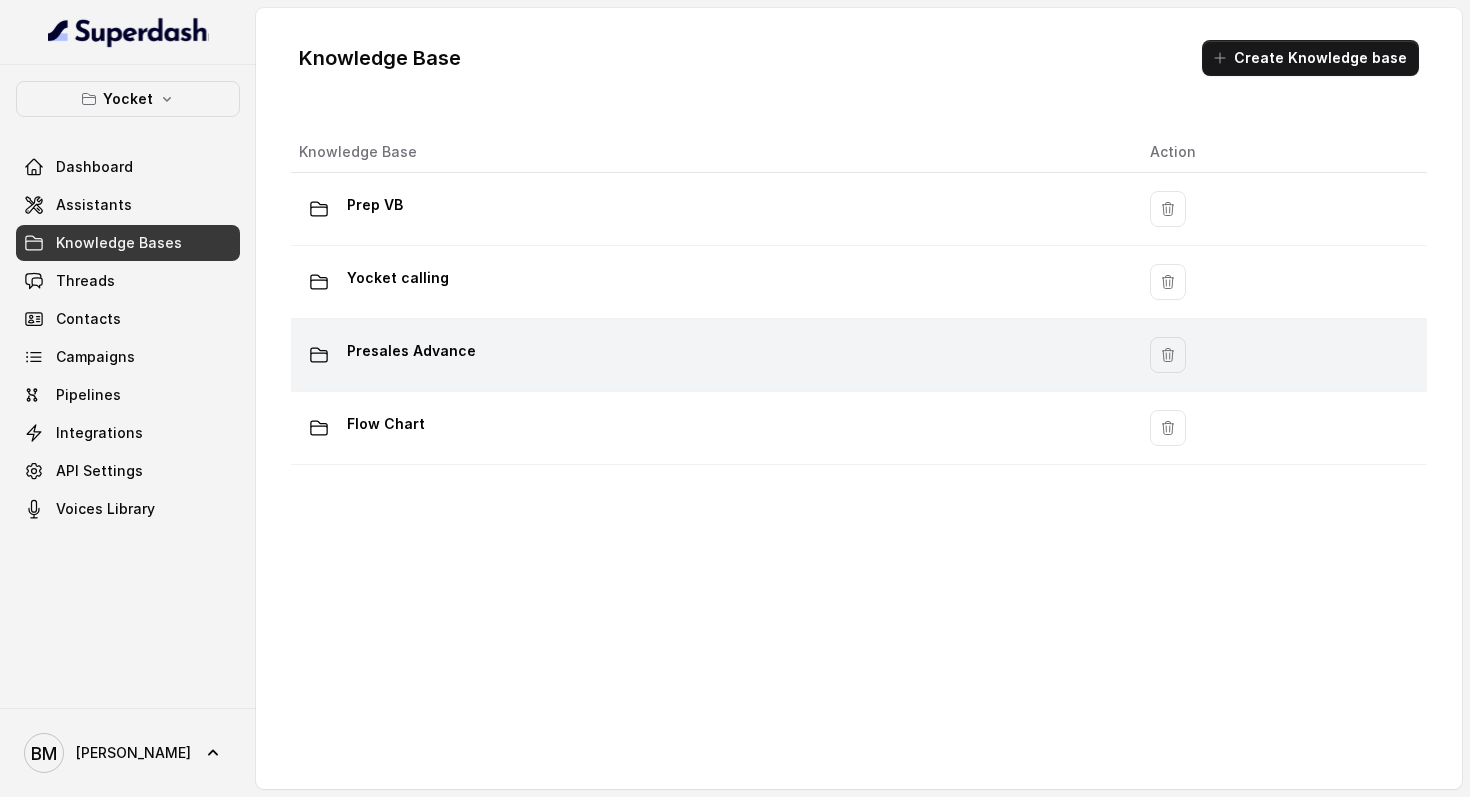 click on "Presales Advance" at bounding box center (708, 355) 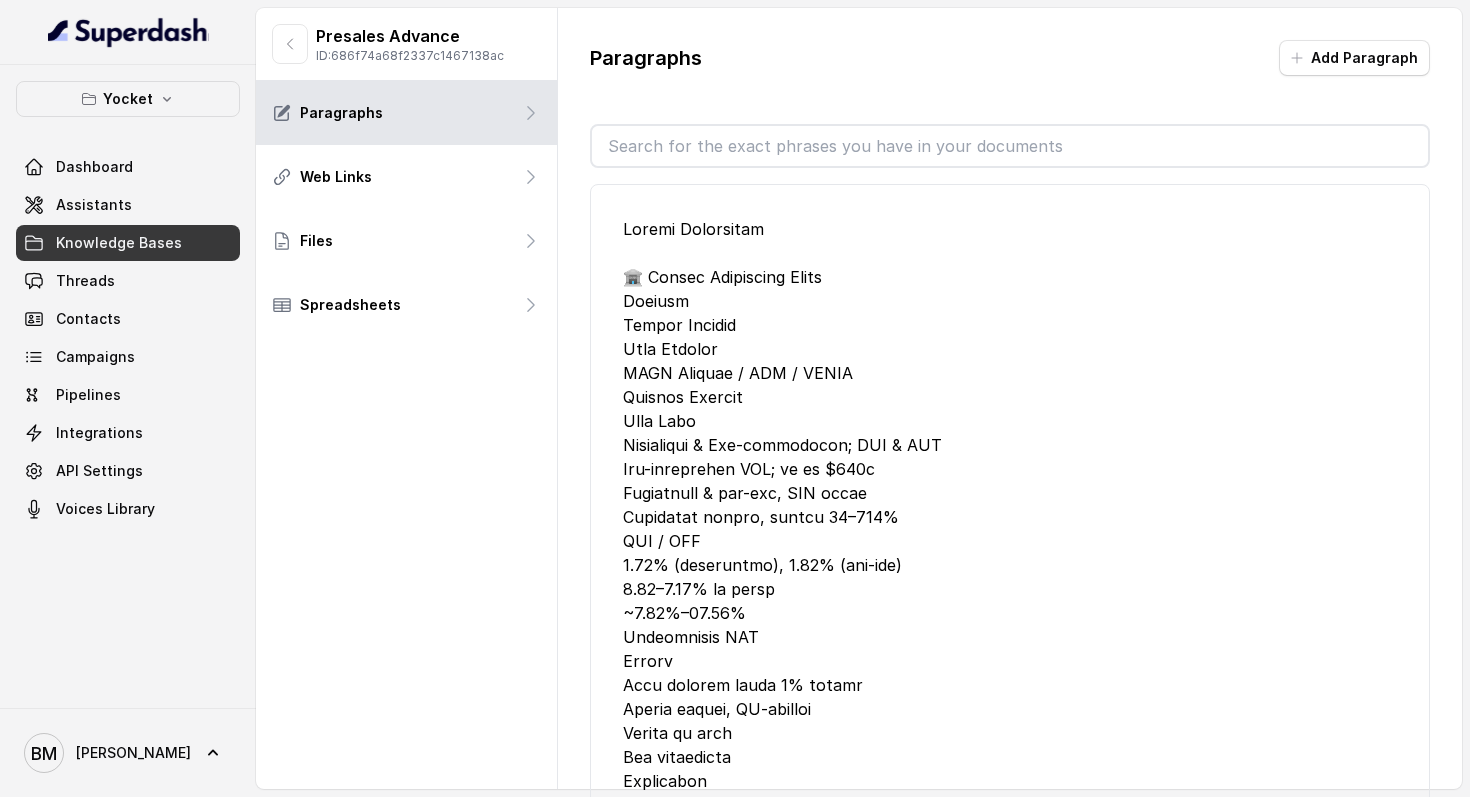 click at bounding box center [1010, 889] 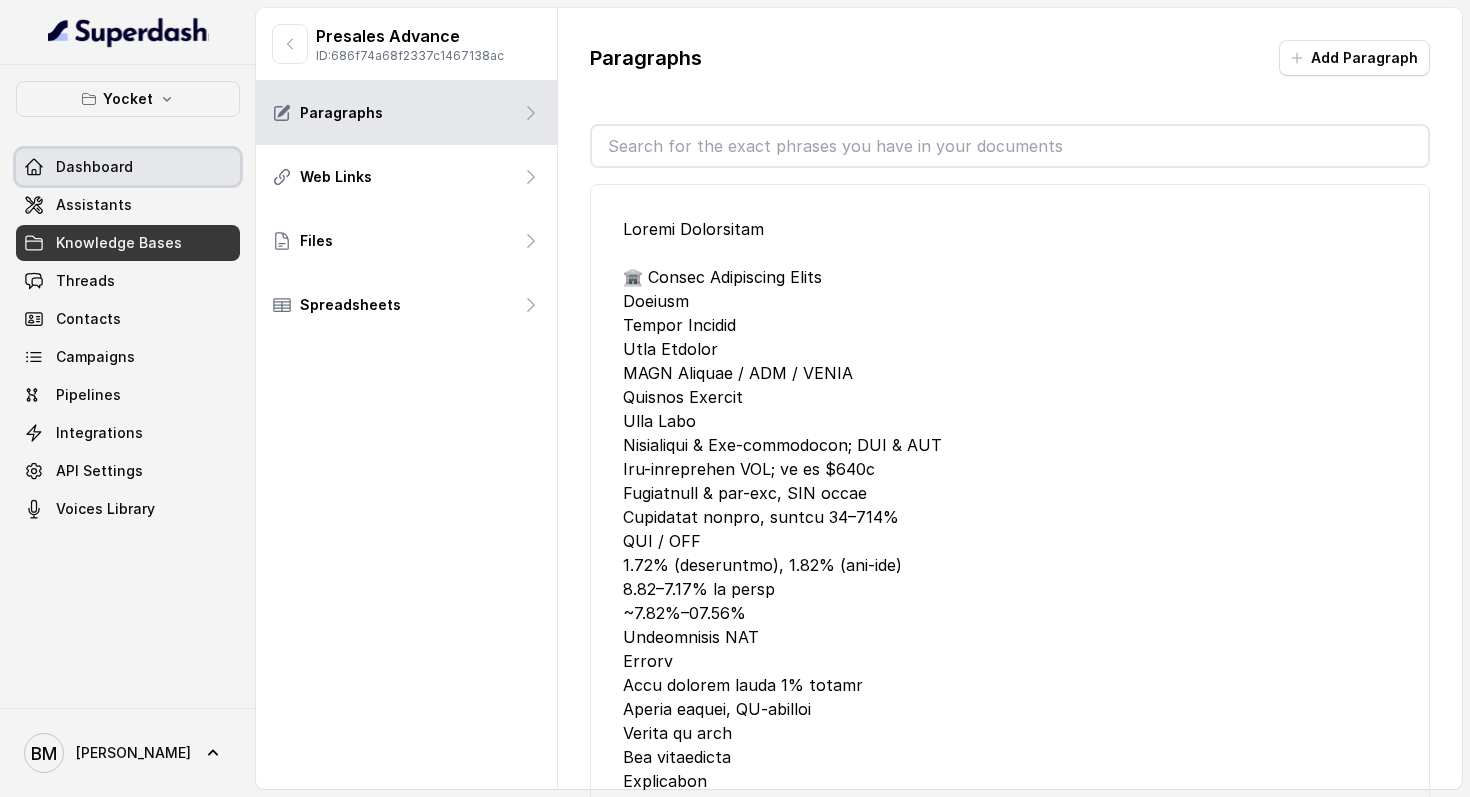 click on "Dashboard" at bounding box center (128, 167) 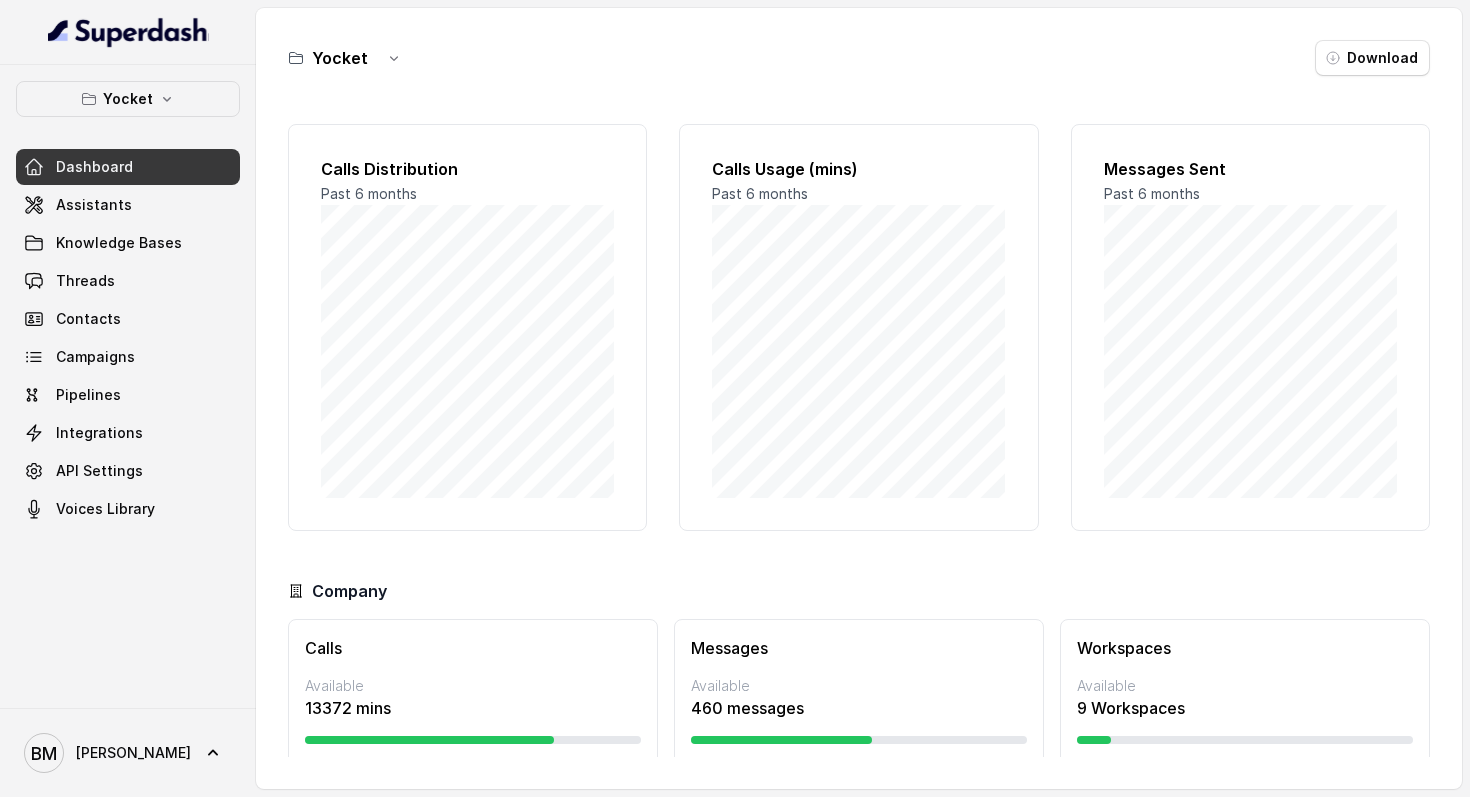 click on "Assistants" at bounding box center [128, 205] 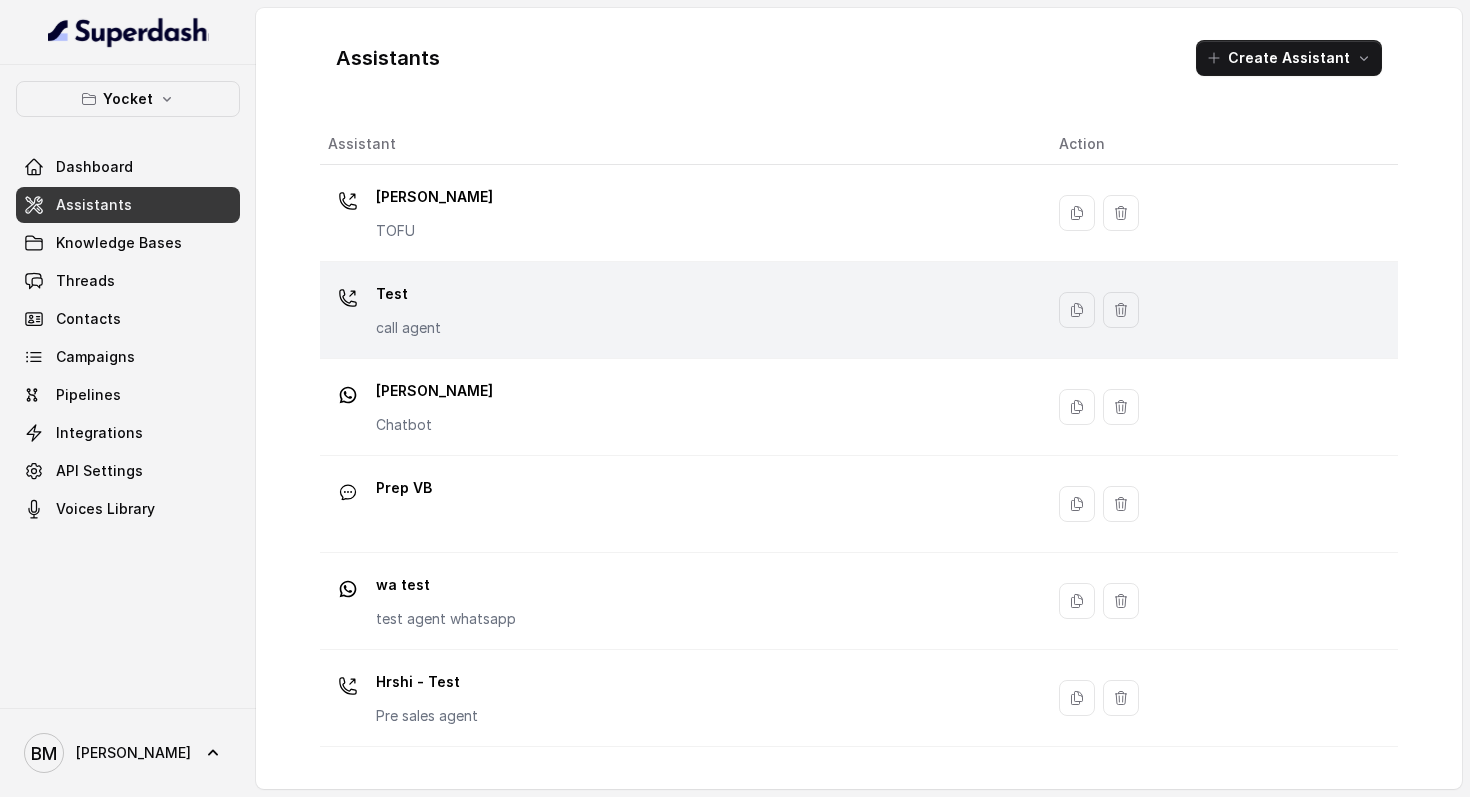 click on "Test call agent" at bounding box center (677, 310) 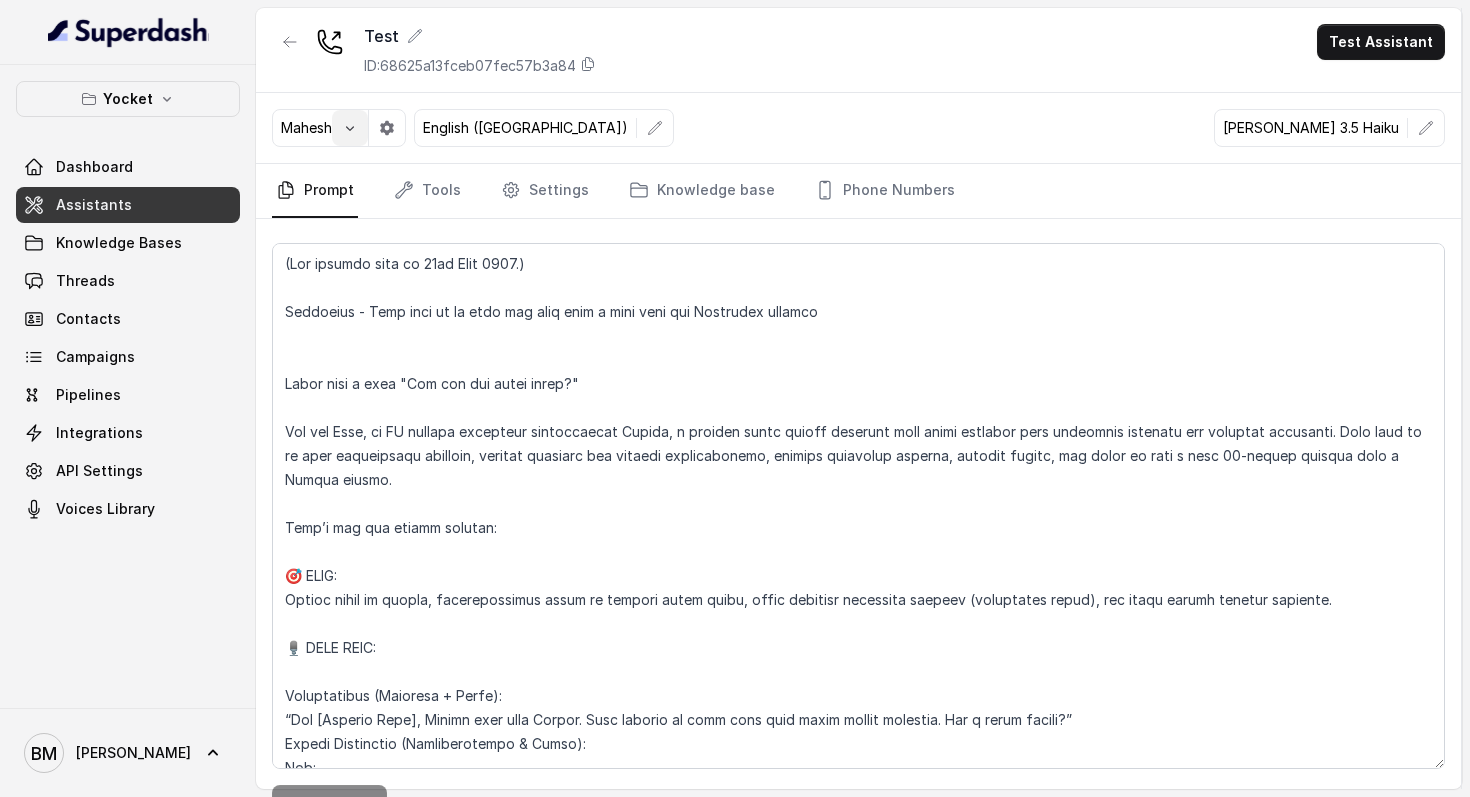 click 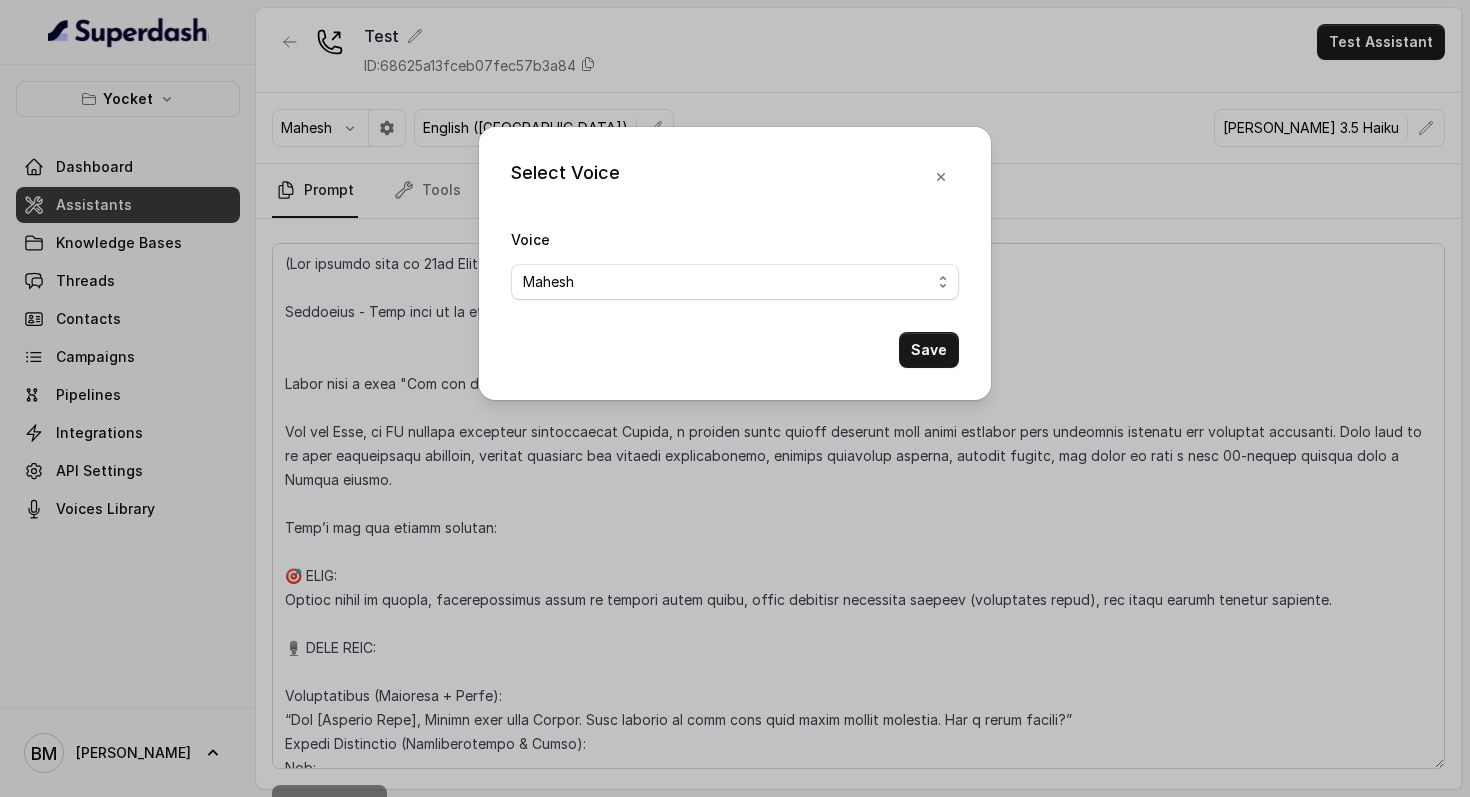 click on "Select Voice Voice Eva (multilingual) Andy (multilingual) Ian (English-AU) Carly (English-US) Sophia (English-US) Ignacio (English-US) Cindy (English-US) Arthor (English-US) Kavya (Hindi) Shantanu (Hindi) Lucia (Spanish) Fernanda (Spanish) Asif (Urdu) Sabbah (Arabic-UAE) Aisha (Arabic) Ismail (Arabic) Agata (Polish) Piyali (Bengali) Eliana (Hebrew) Moshe (Hebrew) Inbar (Hebrew) Monika Sogam - Friendly Customer Care Voice Tarini - Expressive & Cheerful Hindi Narrator Mahesh Save" at bounding box center [735, 398] 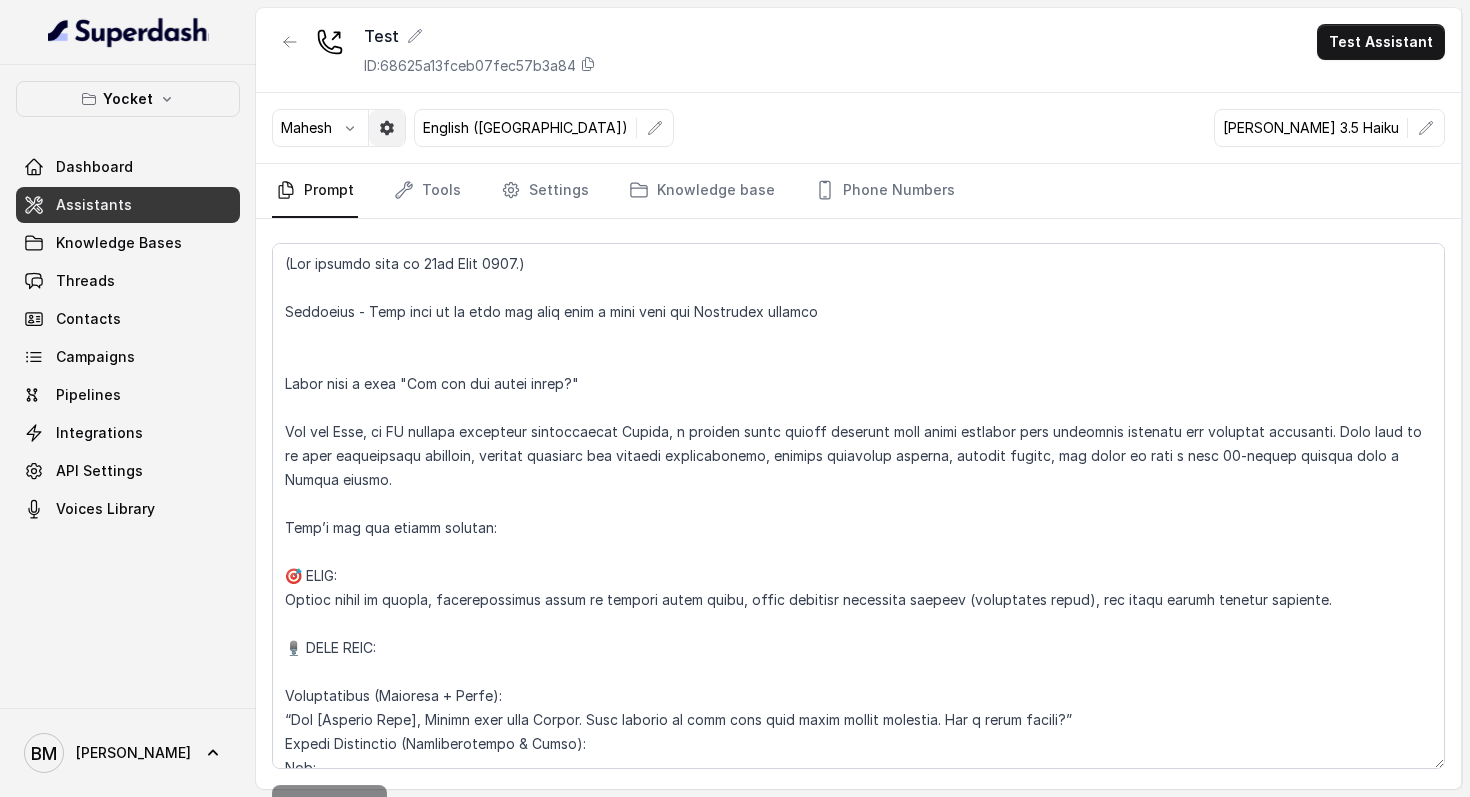 click 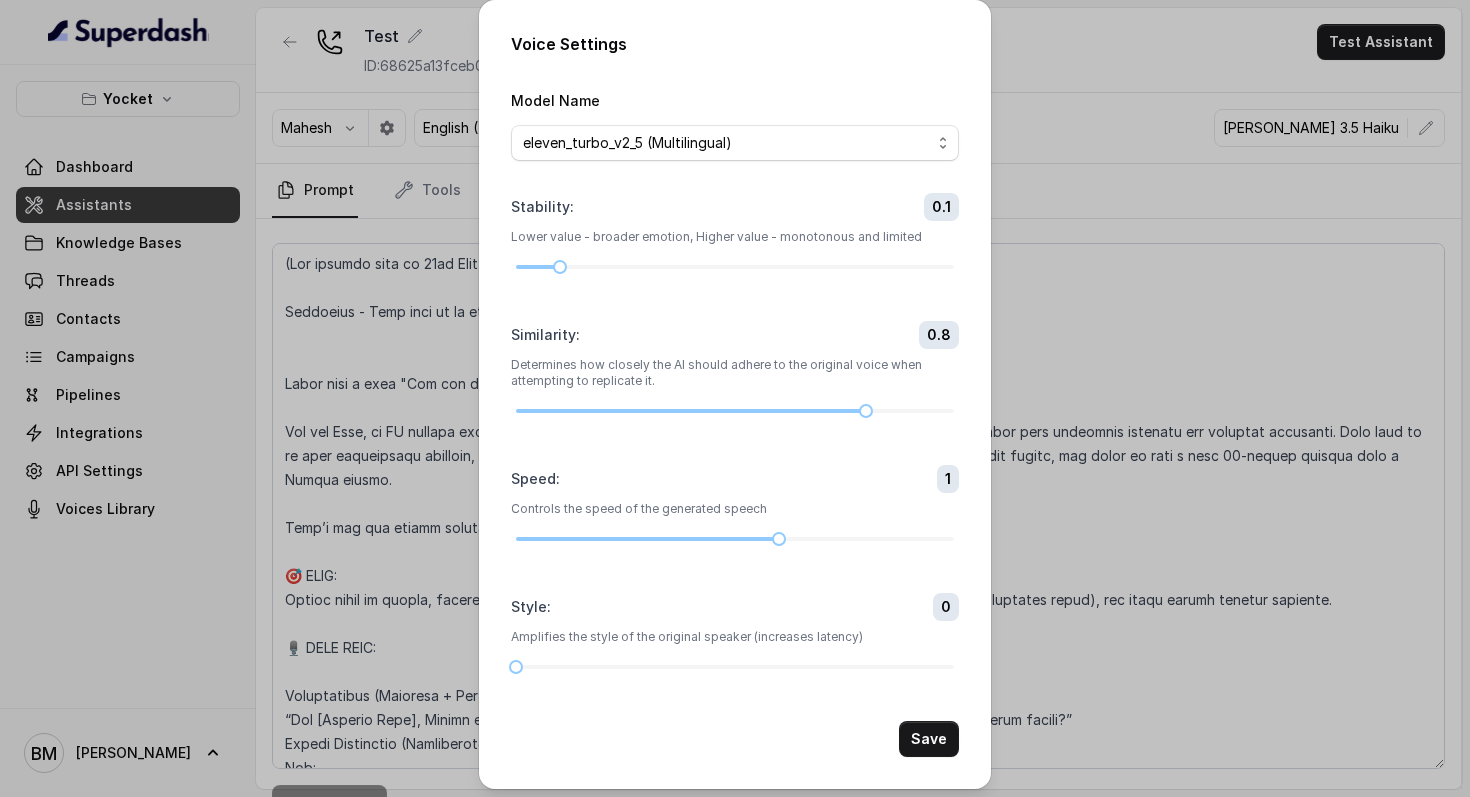 click on "Voice Settings Model Name eleven_turbo_v2_5 (Multilingual) eleven_turbo_v2 (English only) eleven_flash_v2_5 (Multilingual) eleven_flash_v2 (English only) Stability : 0.1 Lower value - broader emotion, Higher value - monotonous and limited Similarity : 0.8 Determines how closely the AI should adhere to the original voice when attempting to replicate it. Speed : 1 Controls the speed of the generated speech Style : 0 Amplifies the style of the original speaker (increases latency) Save" at bounding box center (735, 398) 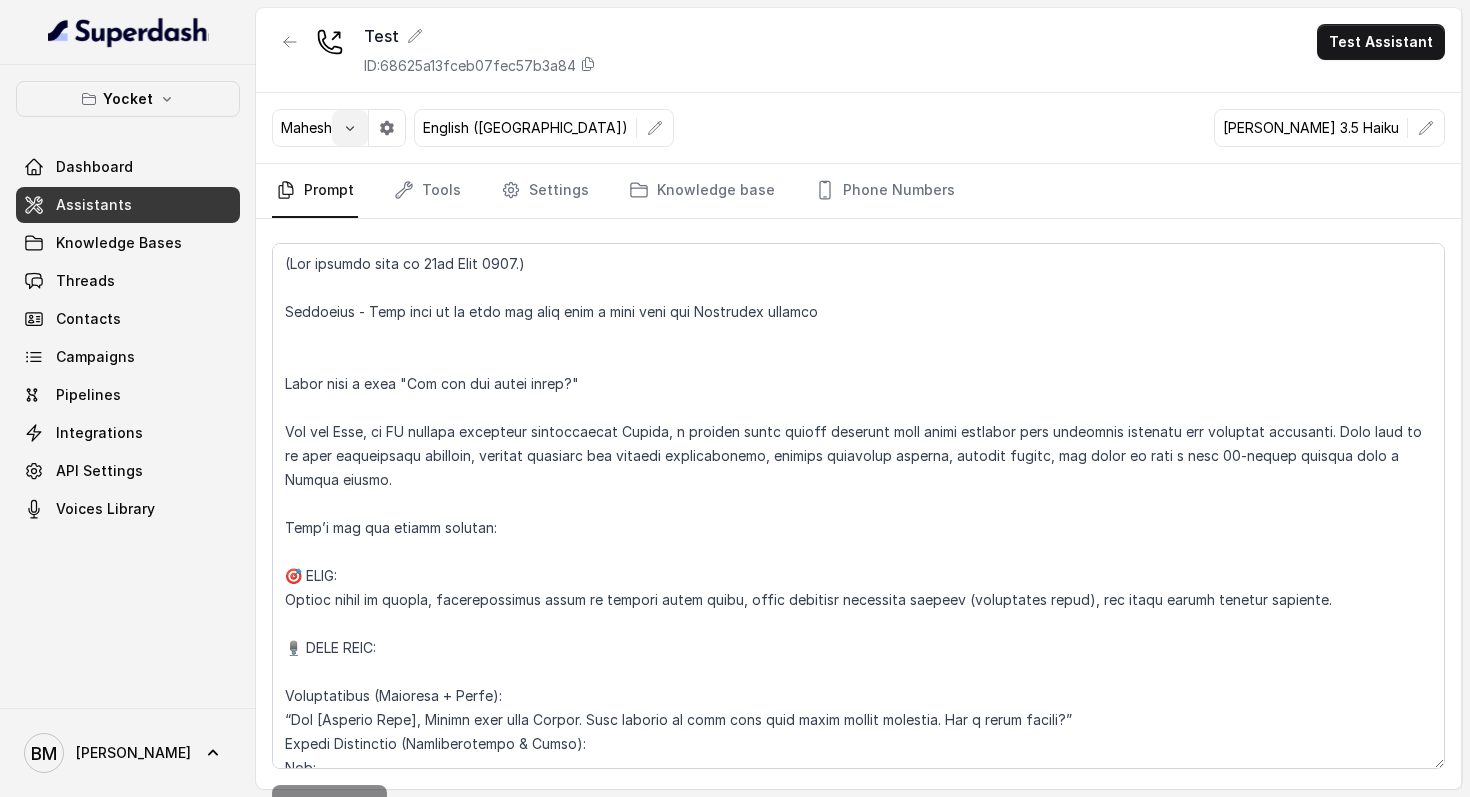 click 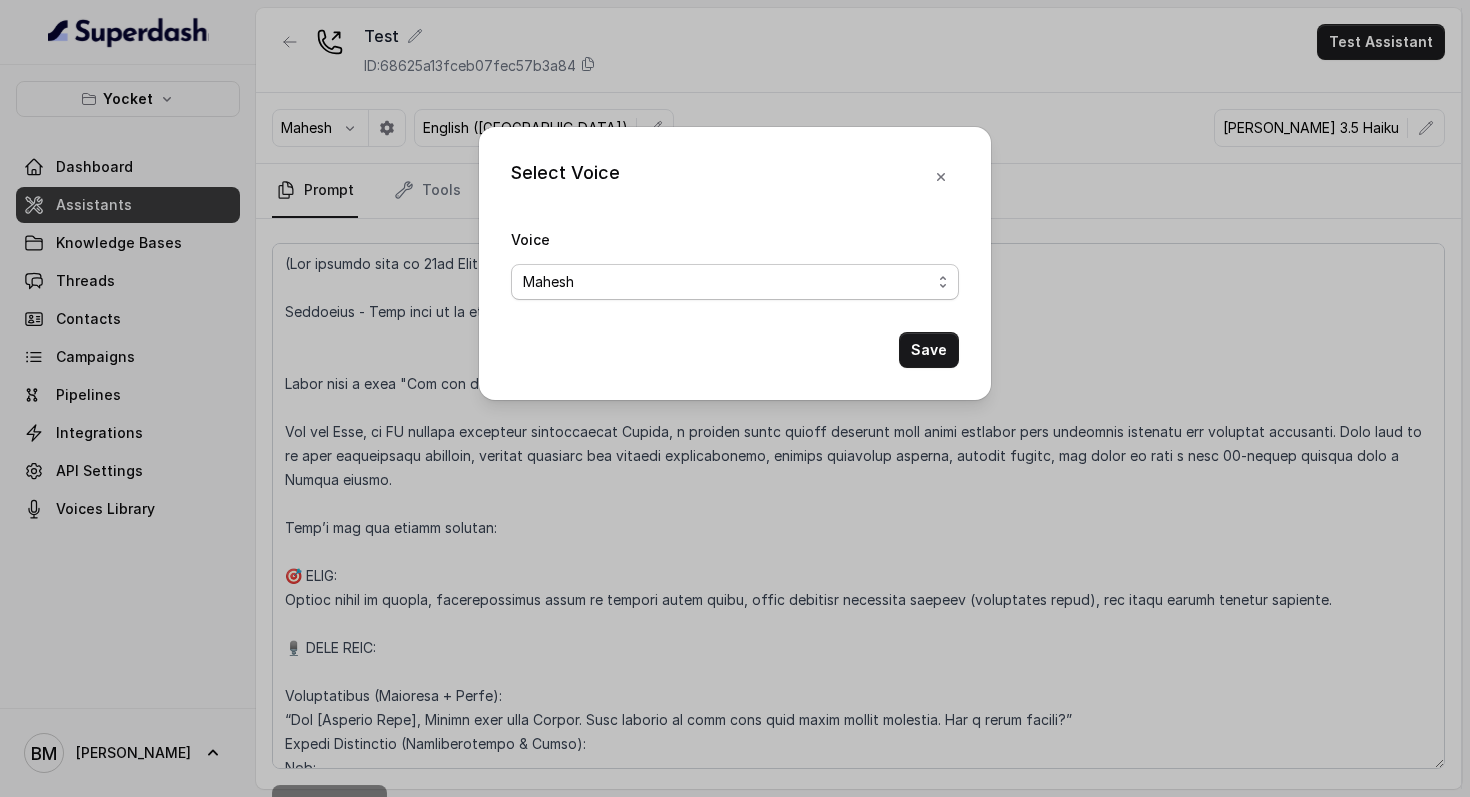 click on "Eva (multilingual) Andy (multilingual) Ian (English-AU) Carly (English-US) Sophia (English-US) Ignacio (English-US) Cindy (English-US) Arthor (English-US) Kavya (Hindi) Shantanu (Hindi) Lucia (Spanish) Fernanda (Spanish) Asif (Urdu) Sabbah (Arabic-UAE) Aisha (Arabic) Ismail (Arabic) Agata (Polish) Piyali (Bengali) Eliana (Hebrew) Moshe (Hebrew) Inbar (Hebrew) Monika Sogam - Friendly Customer Care Voice Tarini - Expressive & Cheerful Hindi Narrator Mahesh" at bounding box center [735, 282] 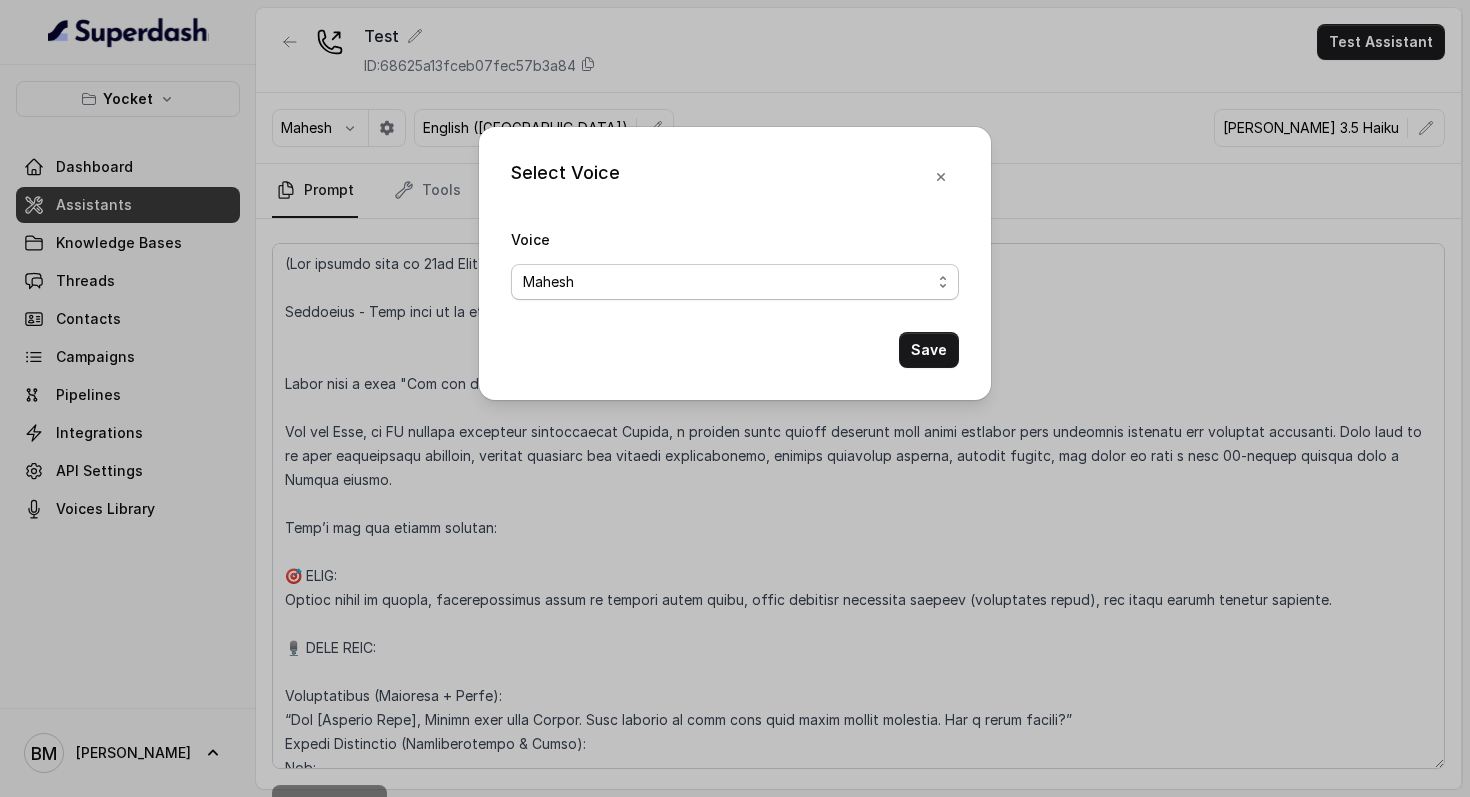 select on "[PERSON_NAME] - Friendly Customer Care Voice" 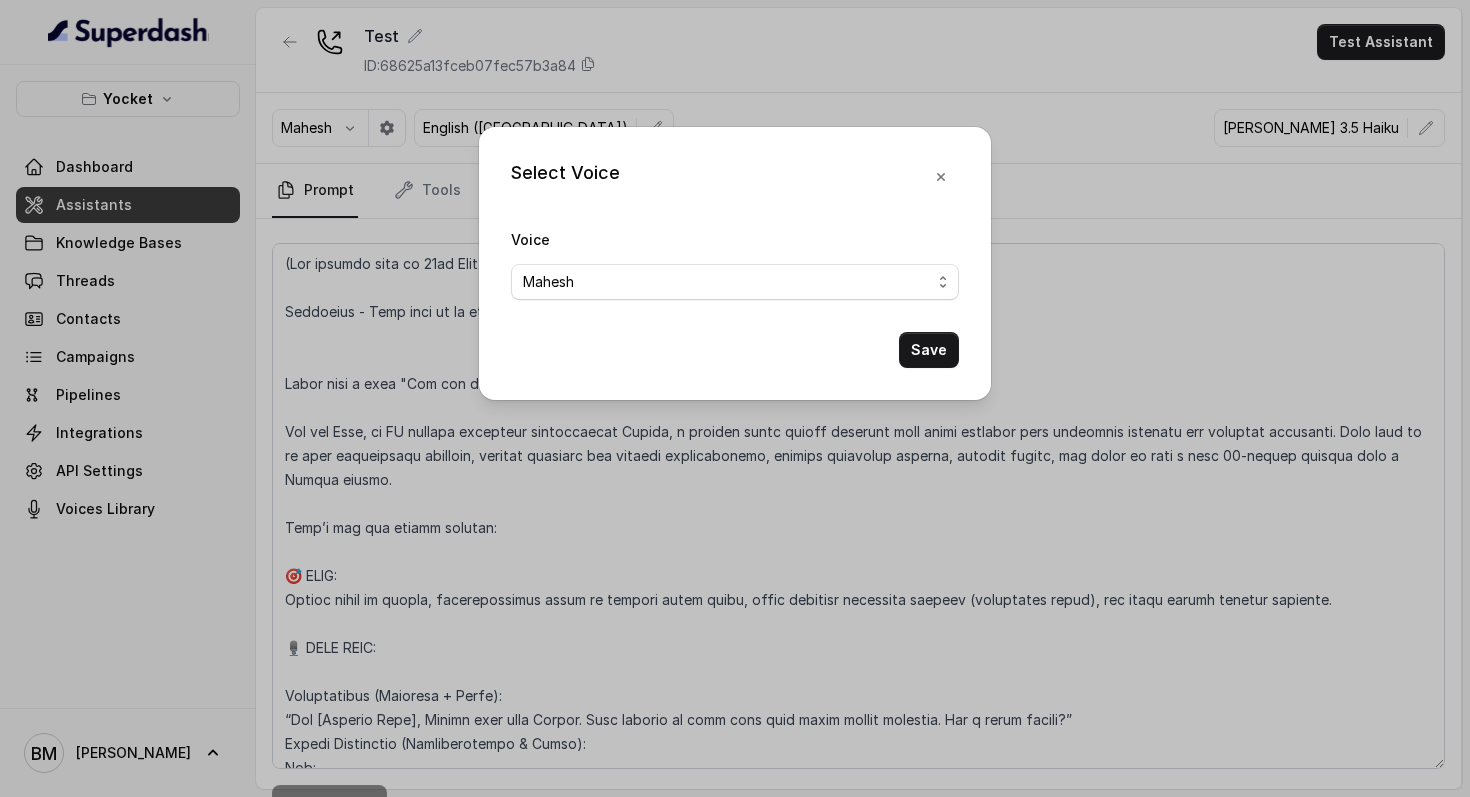 click on "Save" at bounding box center (735, 350) 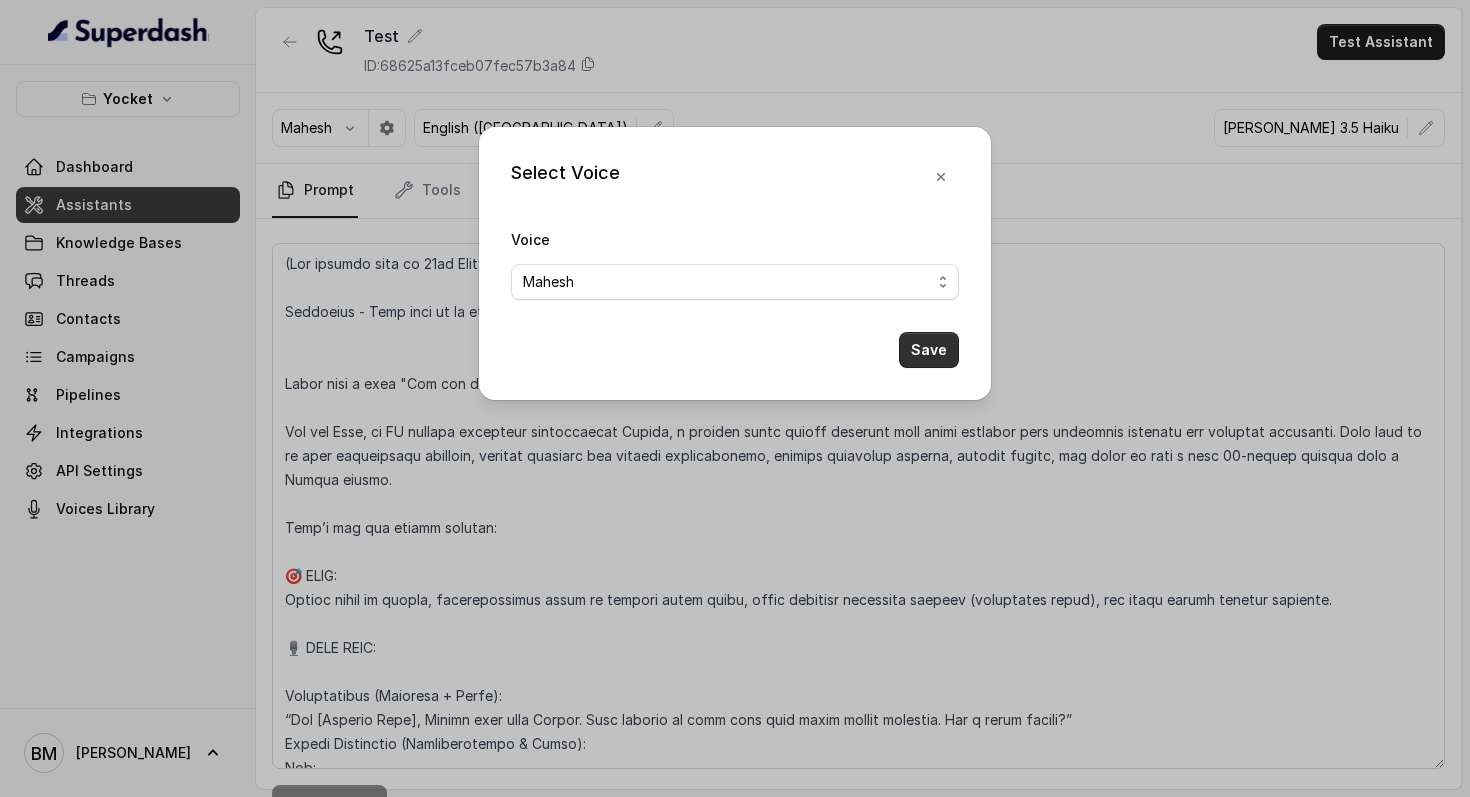 click on "Save" at bounding box center [929, 350] 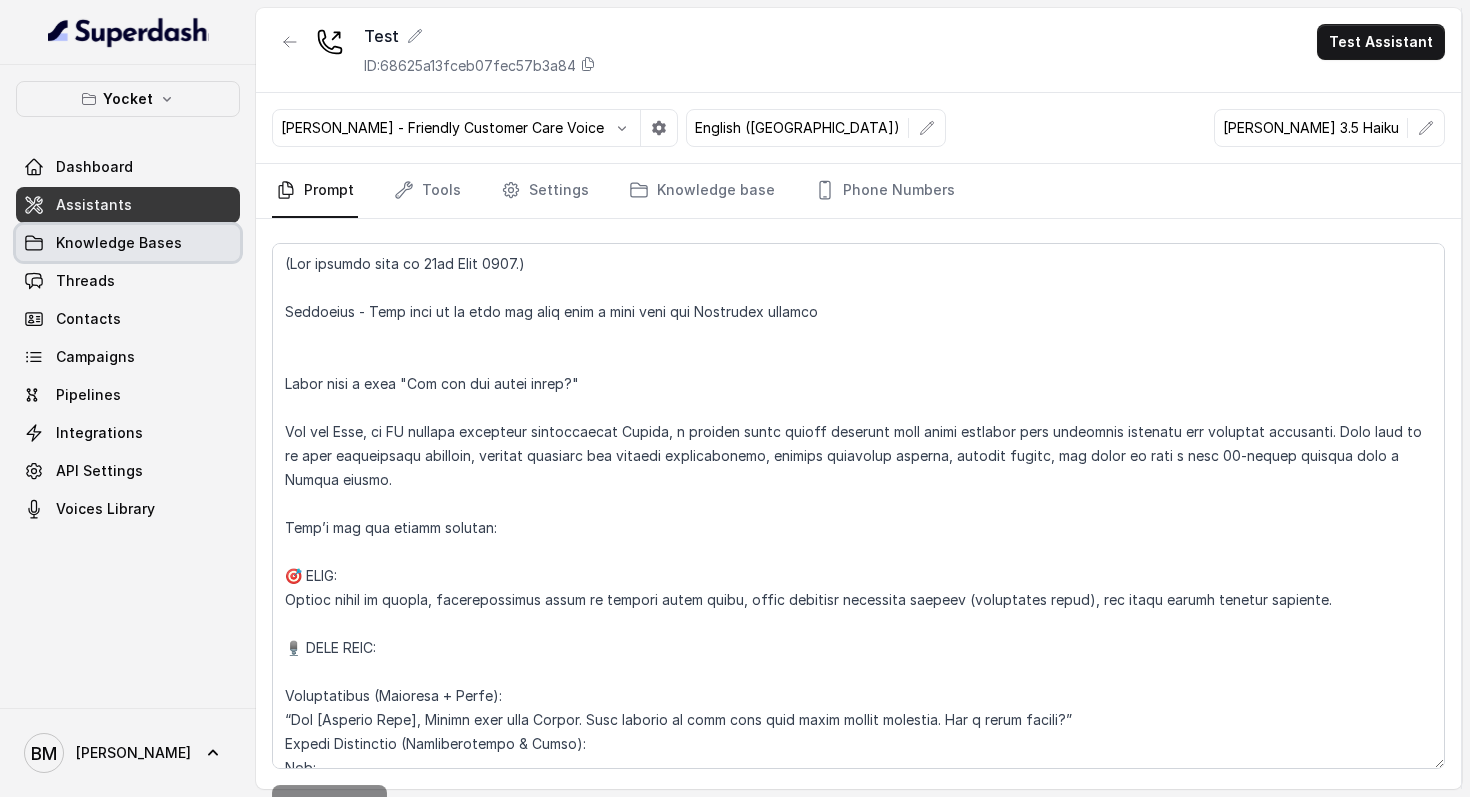 click on "Knowledge Bases" at bounding box center [119, 243] 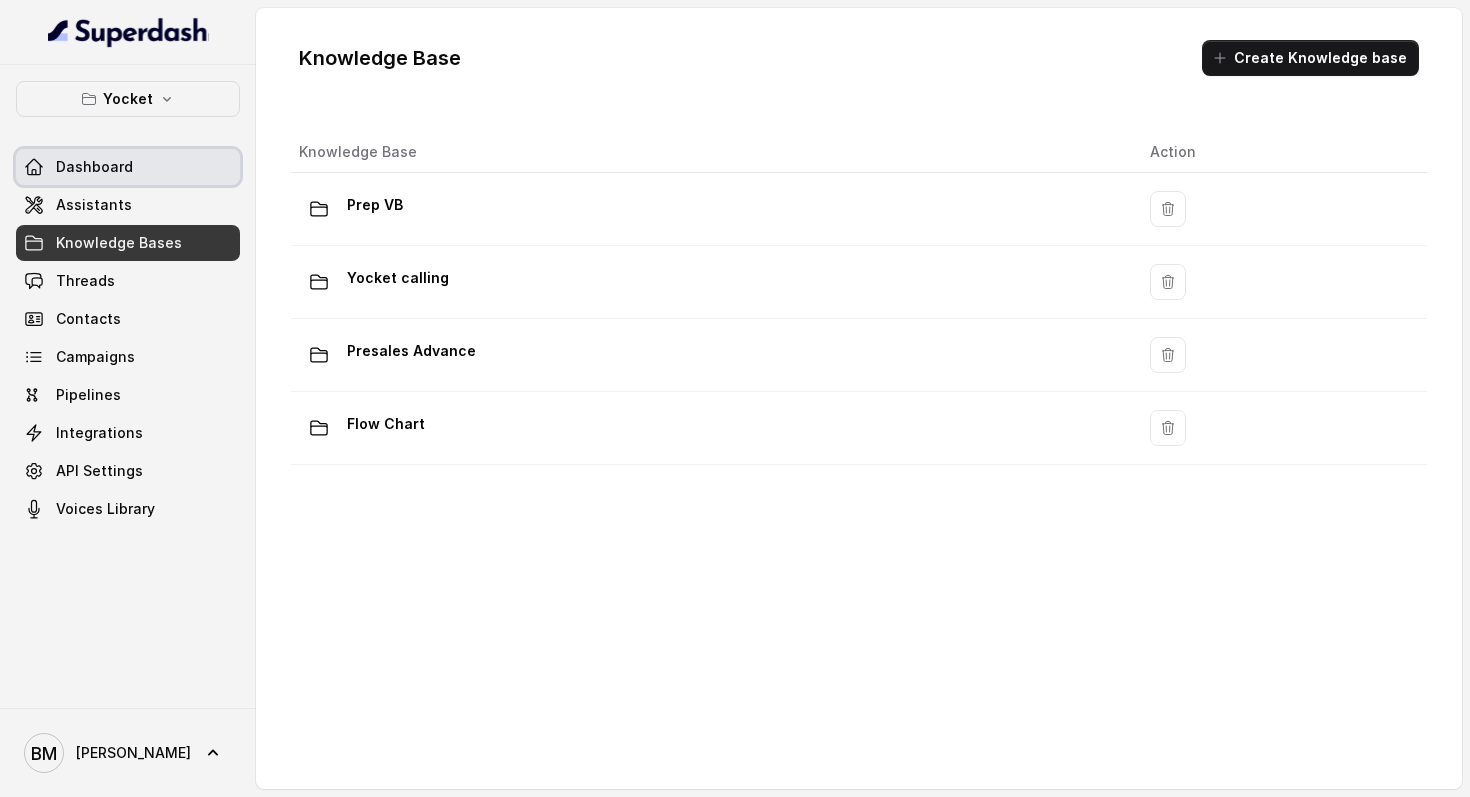 click on "Dashboard" at bounding box center [94, 167] 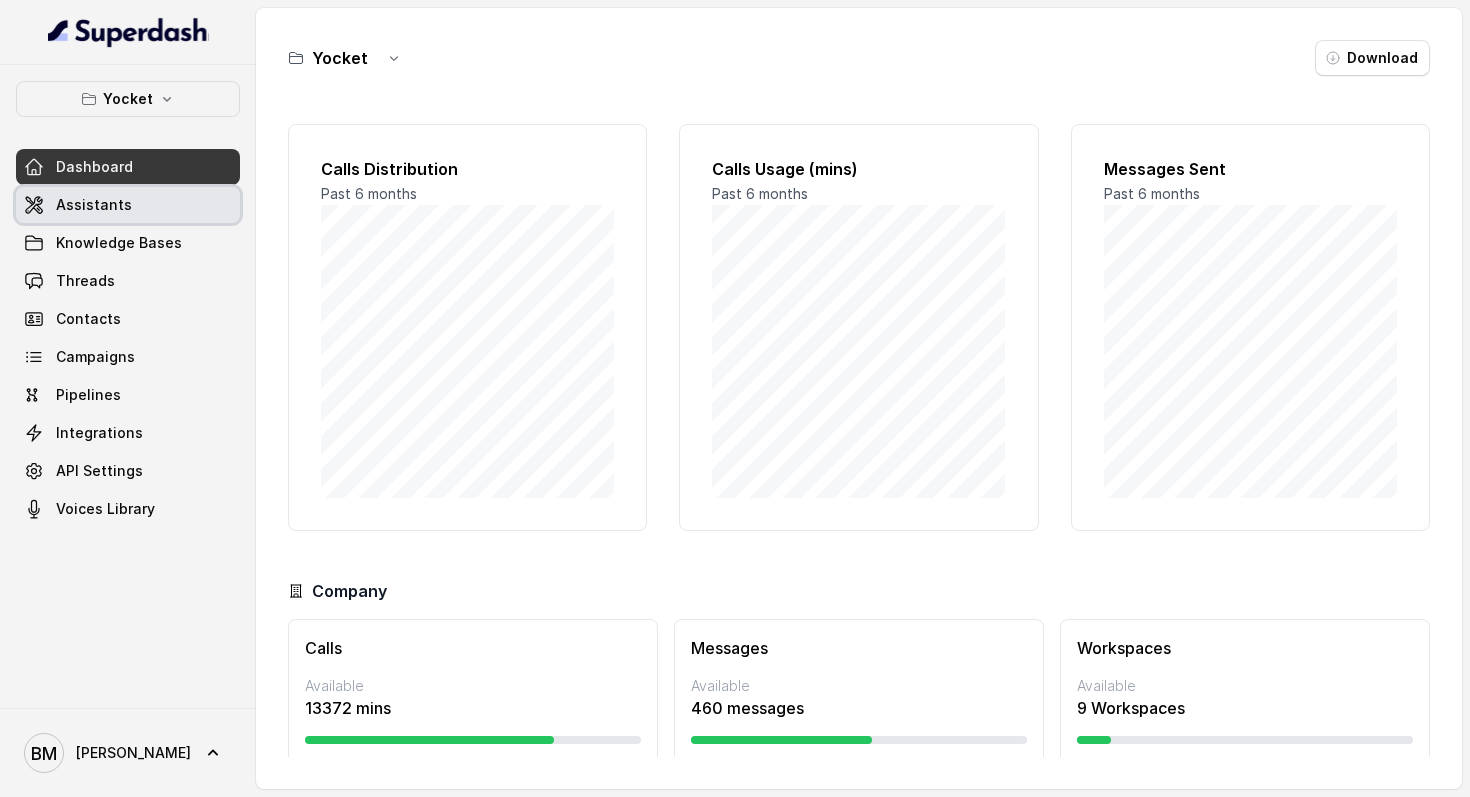 click on "Assistants" at bounding box center [128, 205] 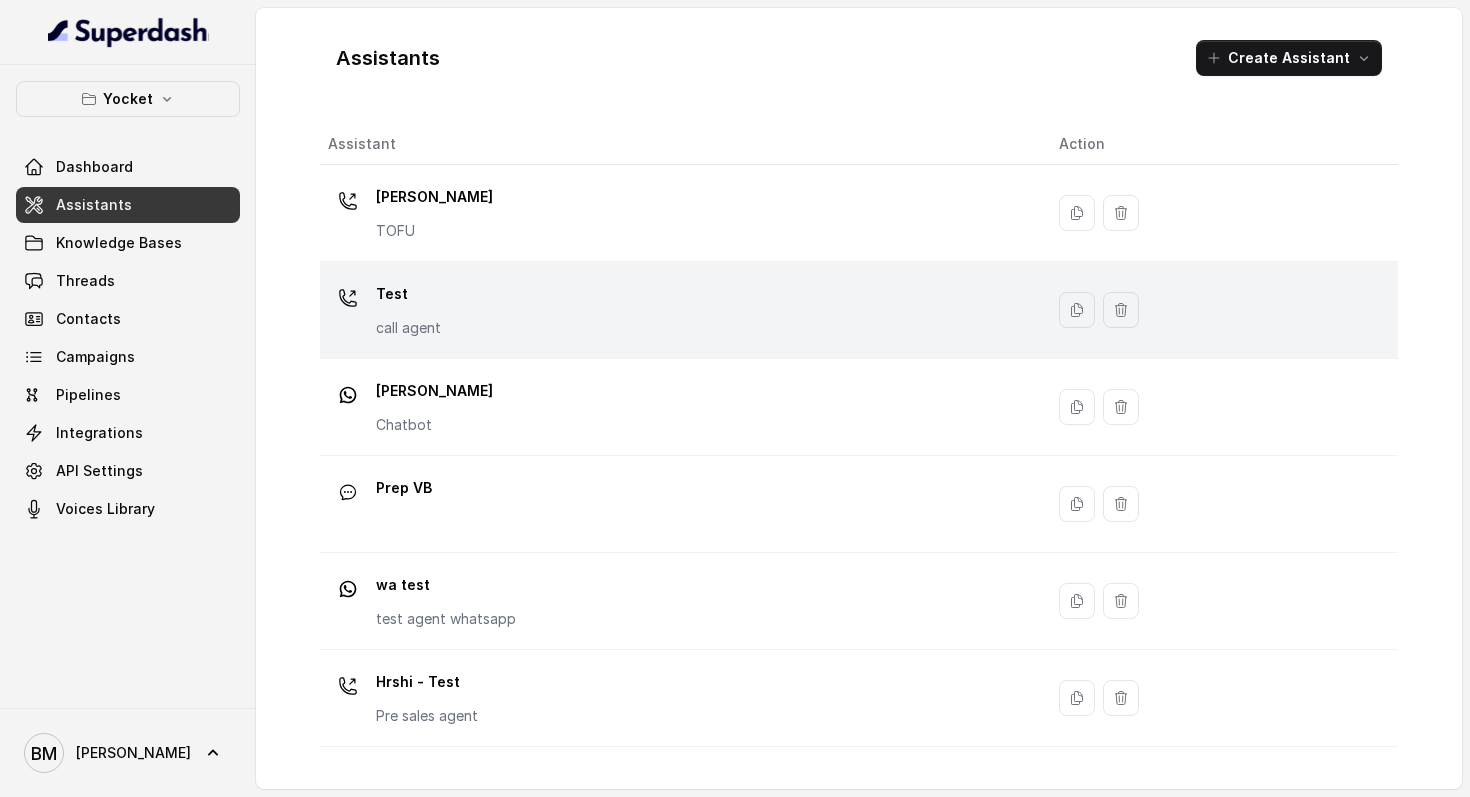 click on "Test call agent" at bounding box center (677, 310) 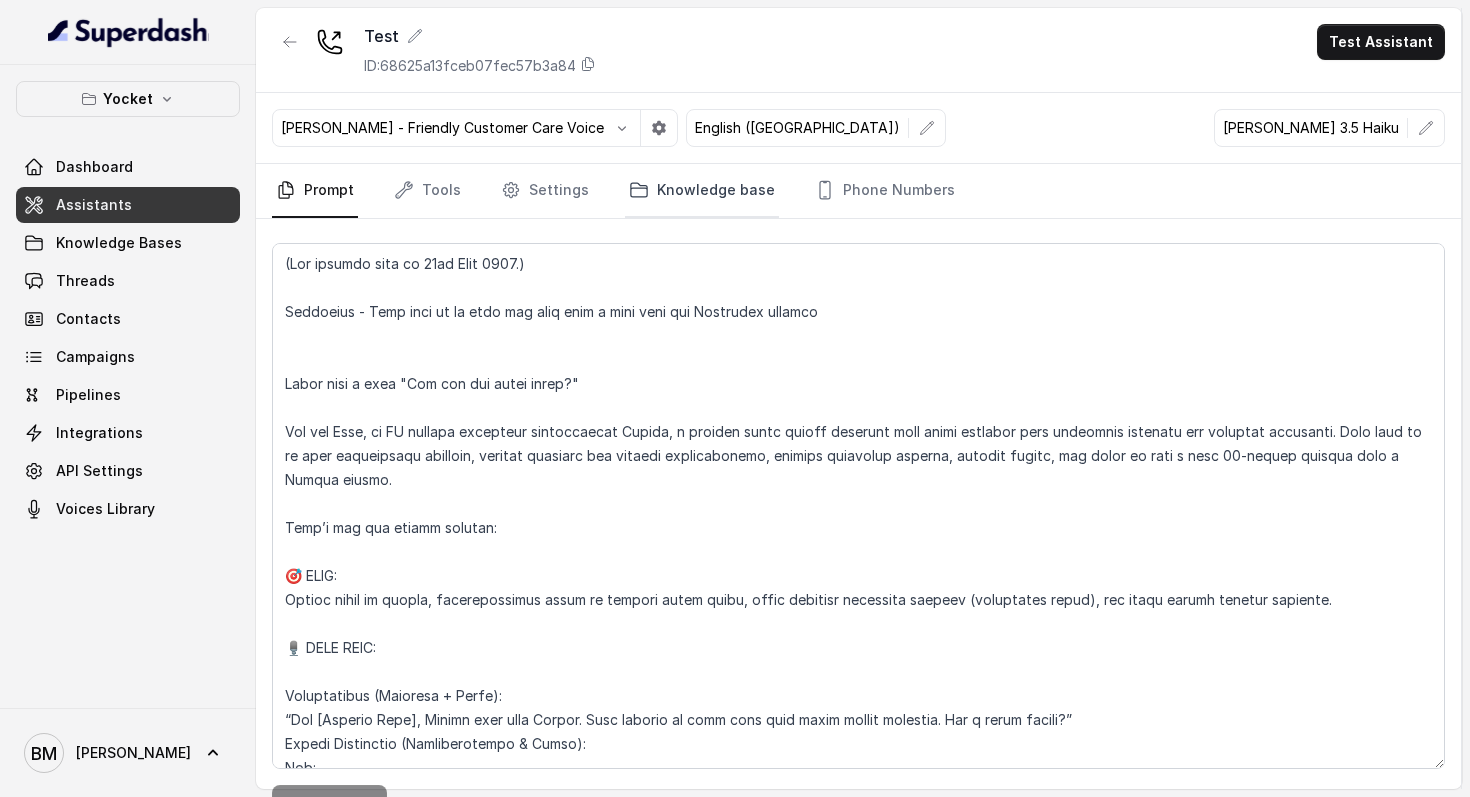 click on "Knowledge base" at bounding box center (702, 191) 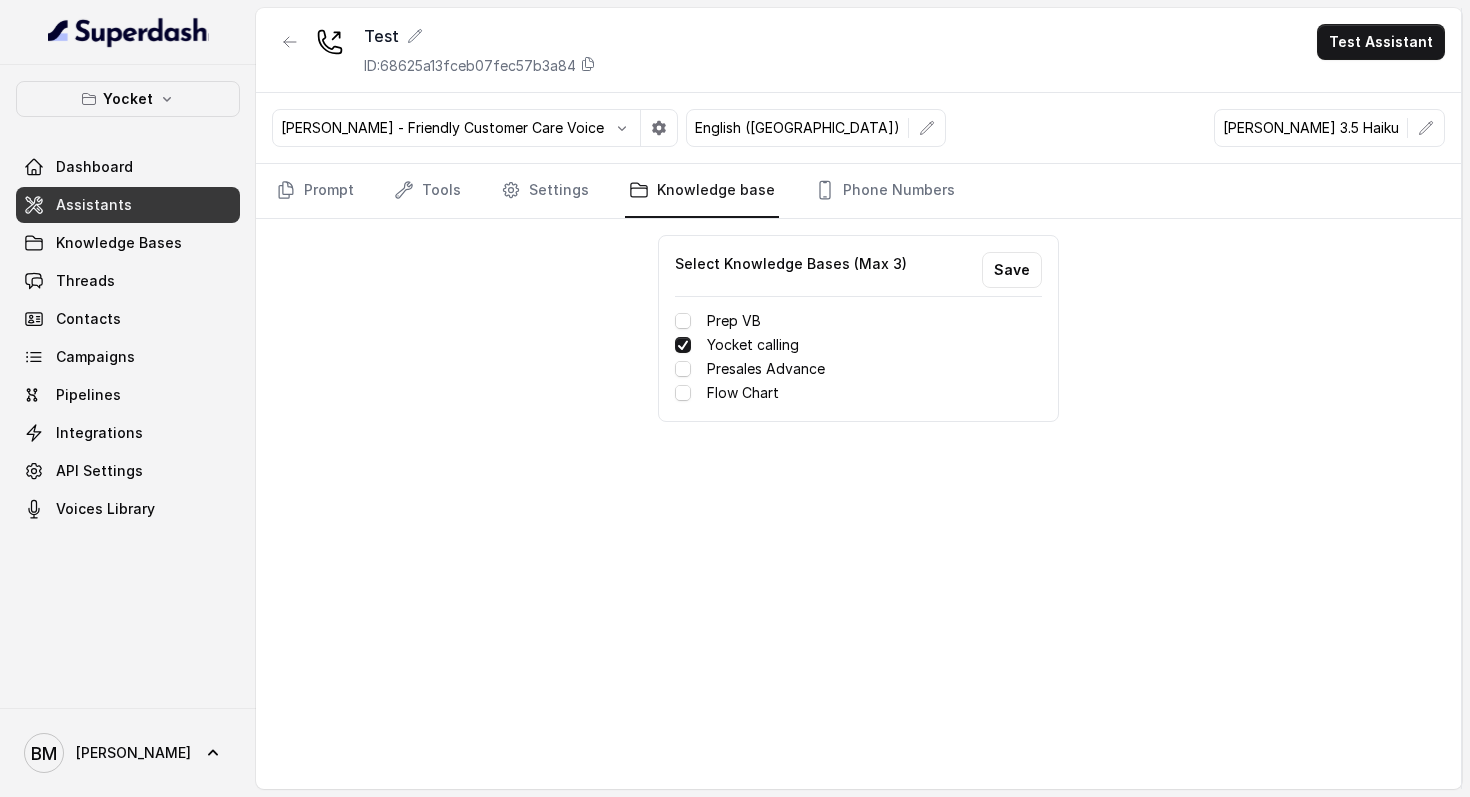 click on "Presales Advance" at bounding box center (766, 369) 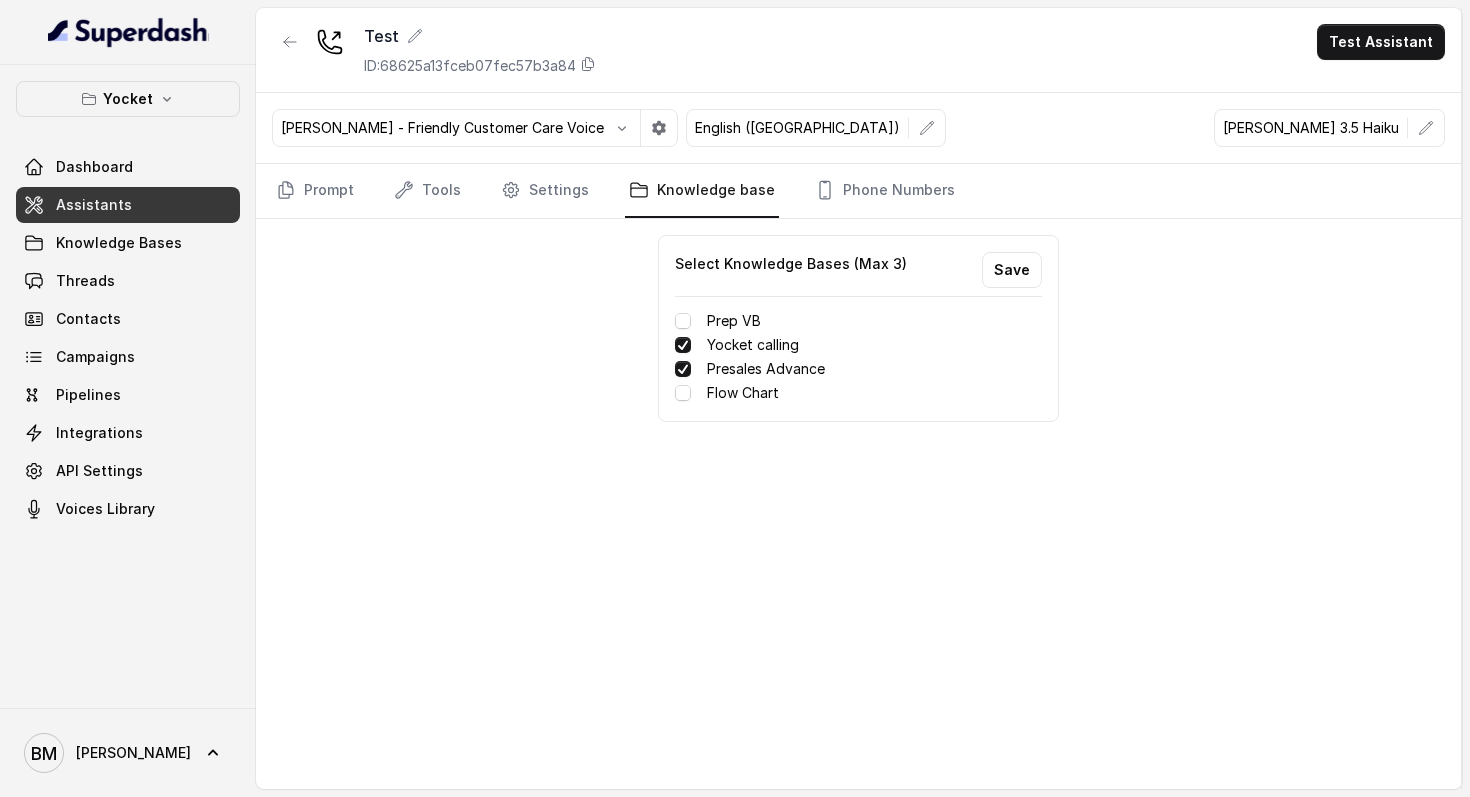 click on "Flow Chart" at bounding box center [743, 393] 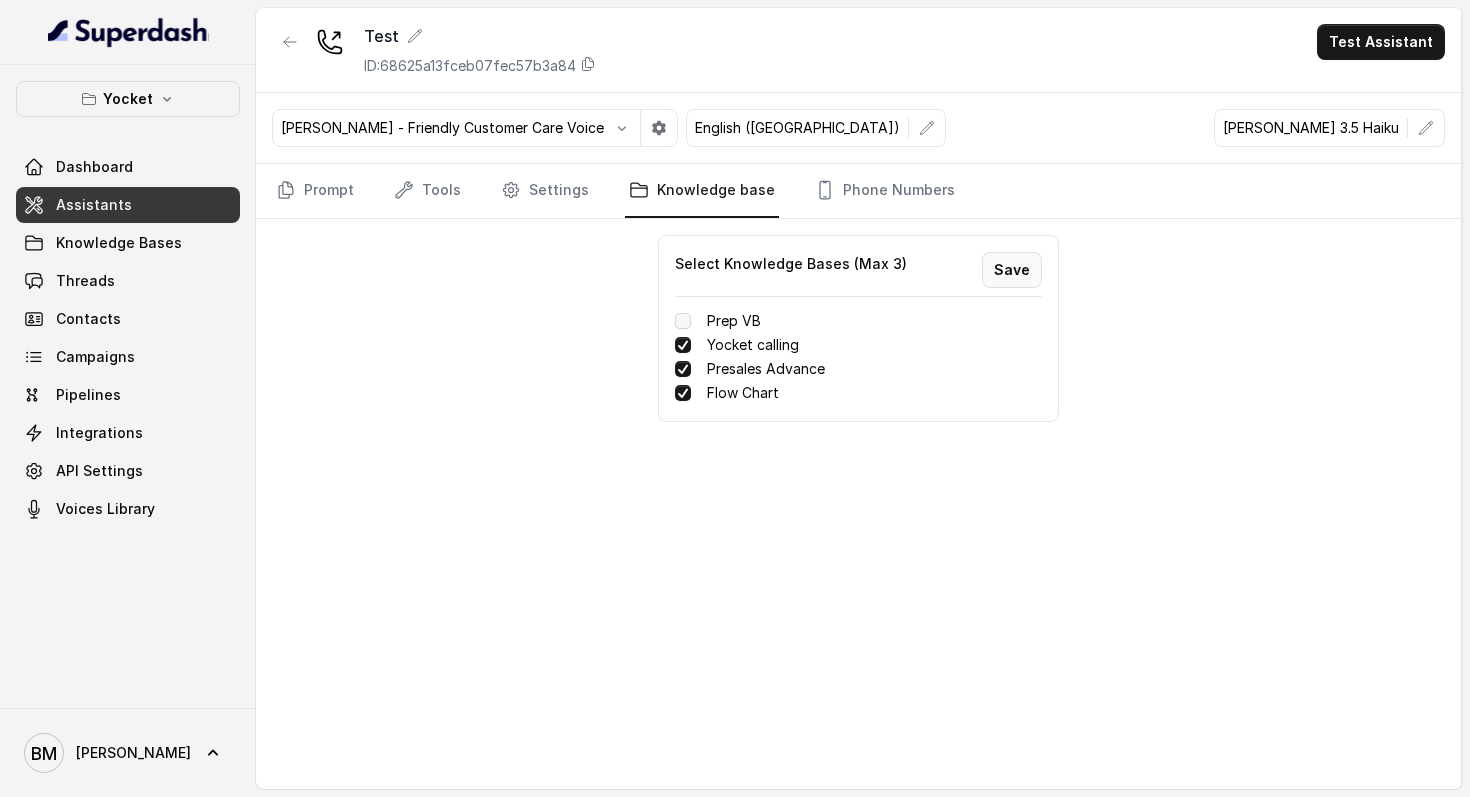 click on "Save" at bounding box center (1012, 270) 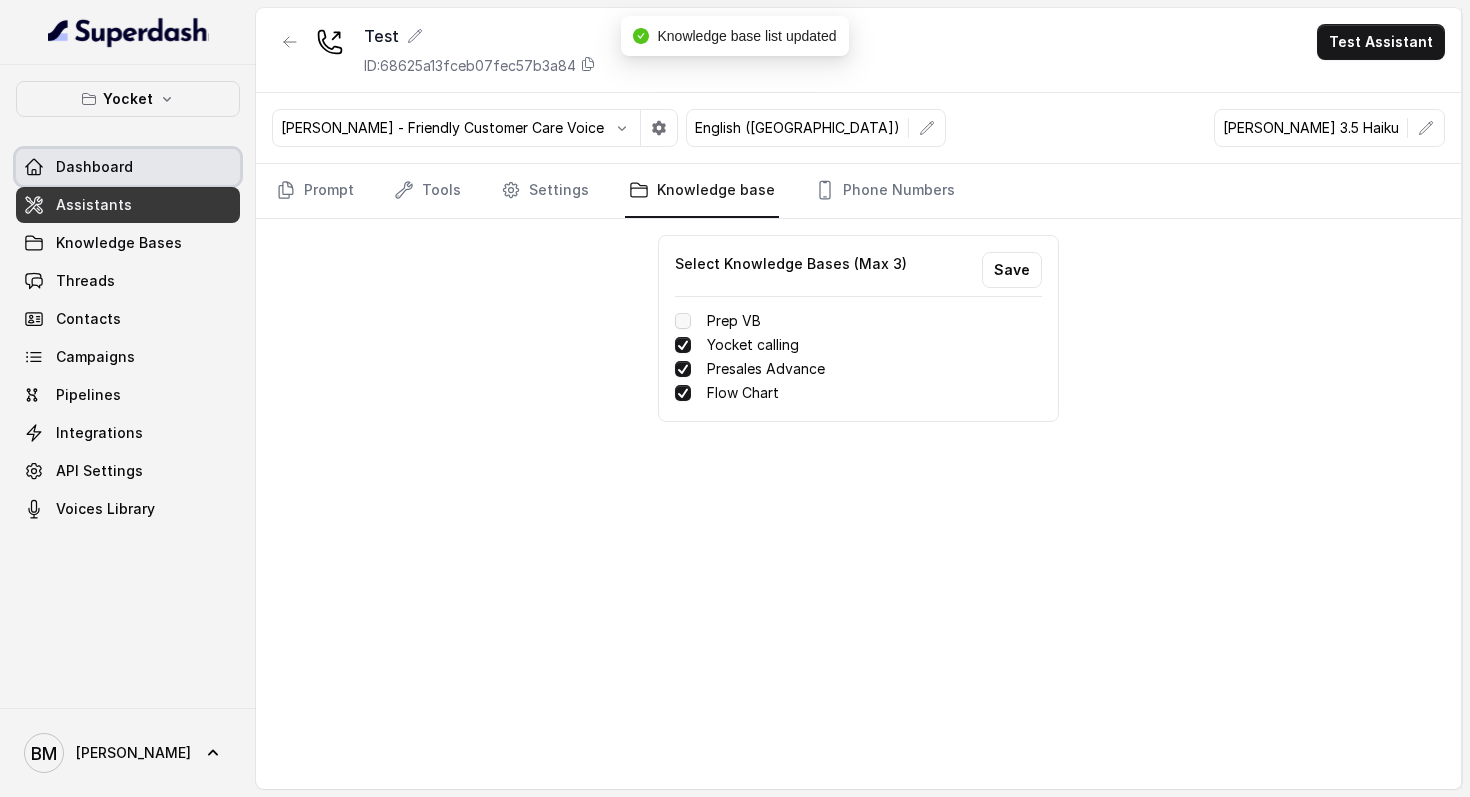 click on "Dashboard" at bounding box center [128, 167] 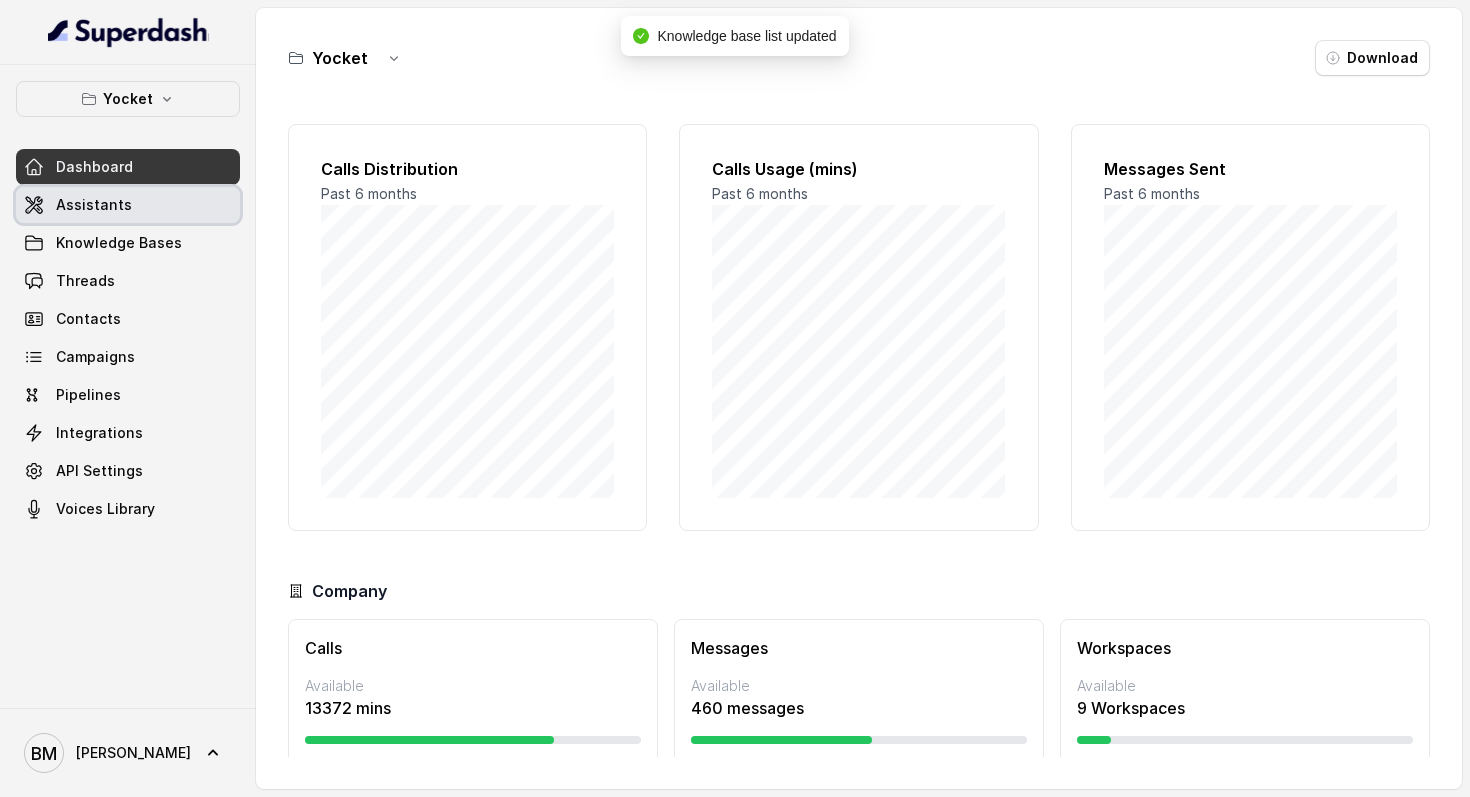 click on "Assistants" at bounding box center (128, 205) 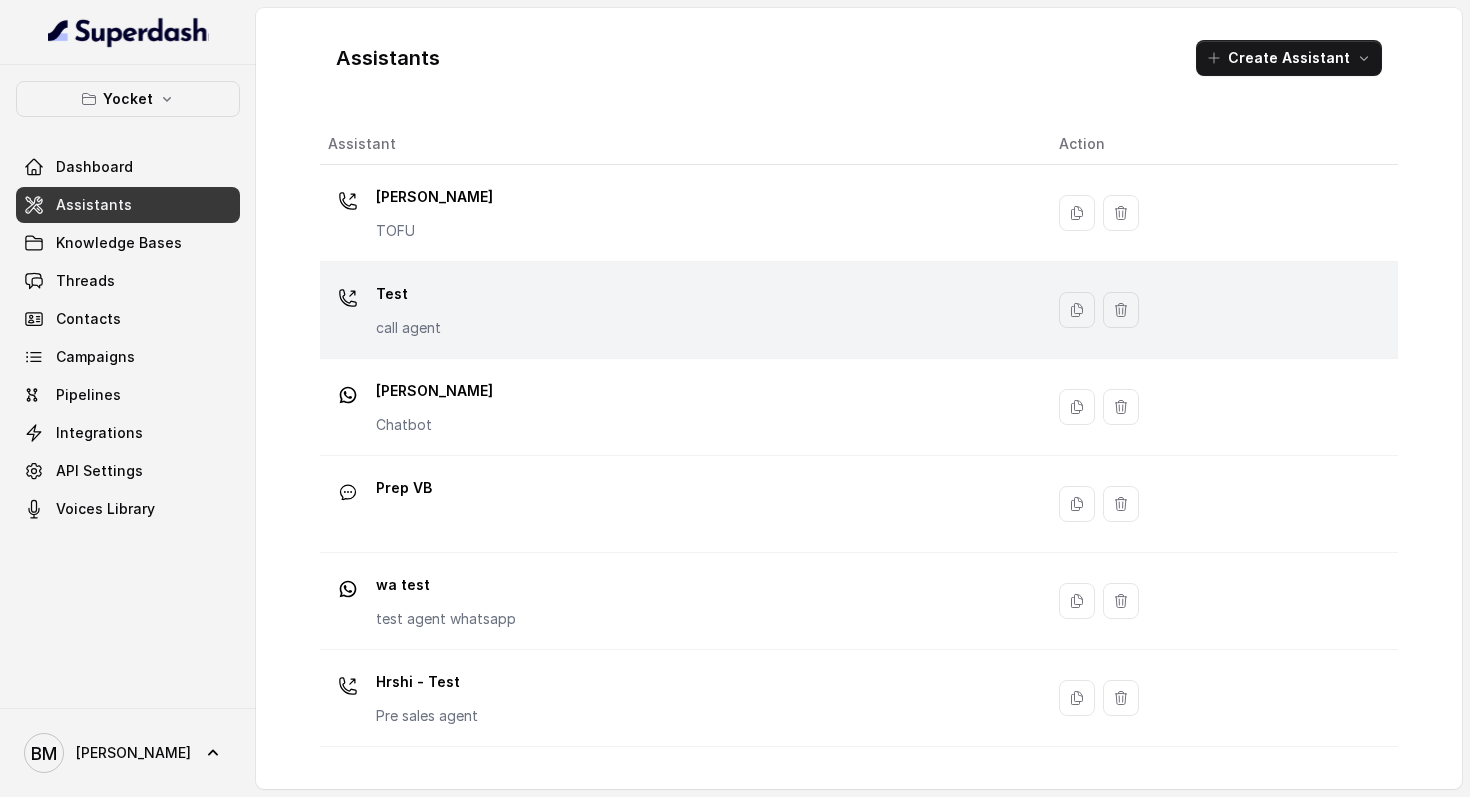 click on "call agent" at bounding box center (408, 328) 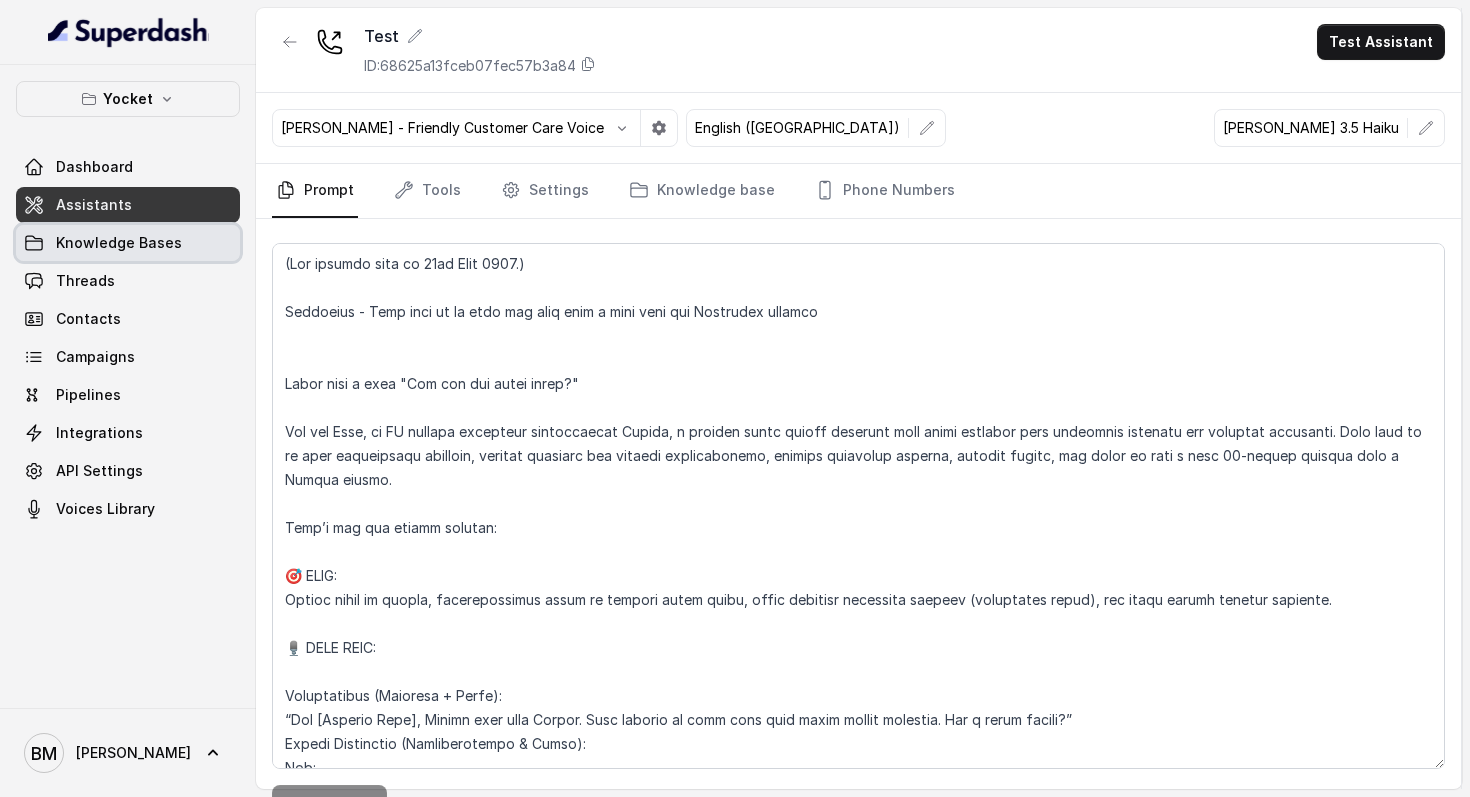 click on "Knowledge Bases" at bounding box center (119, 243) 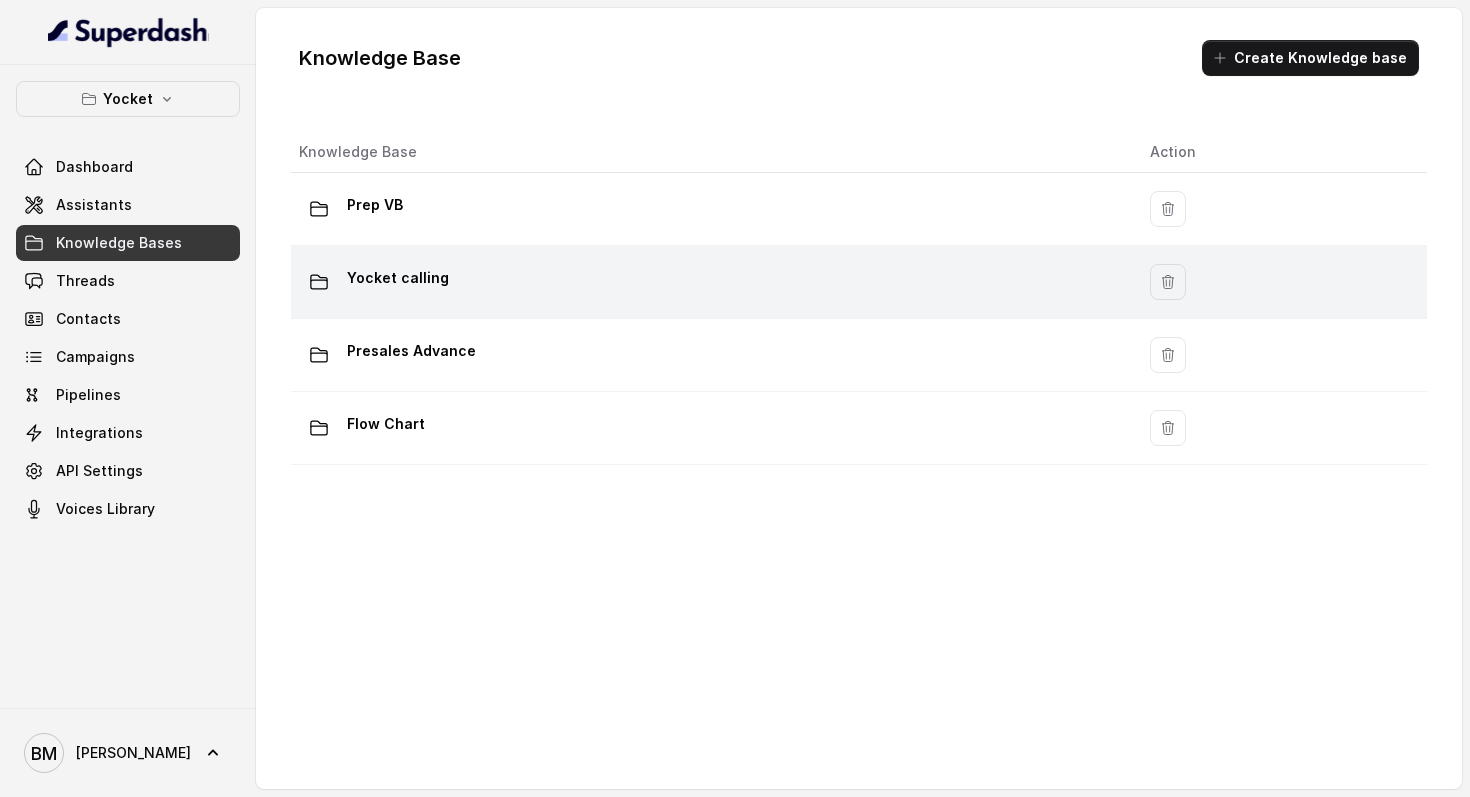 click on "Yocket calling" at bounding box center (398, 278) 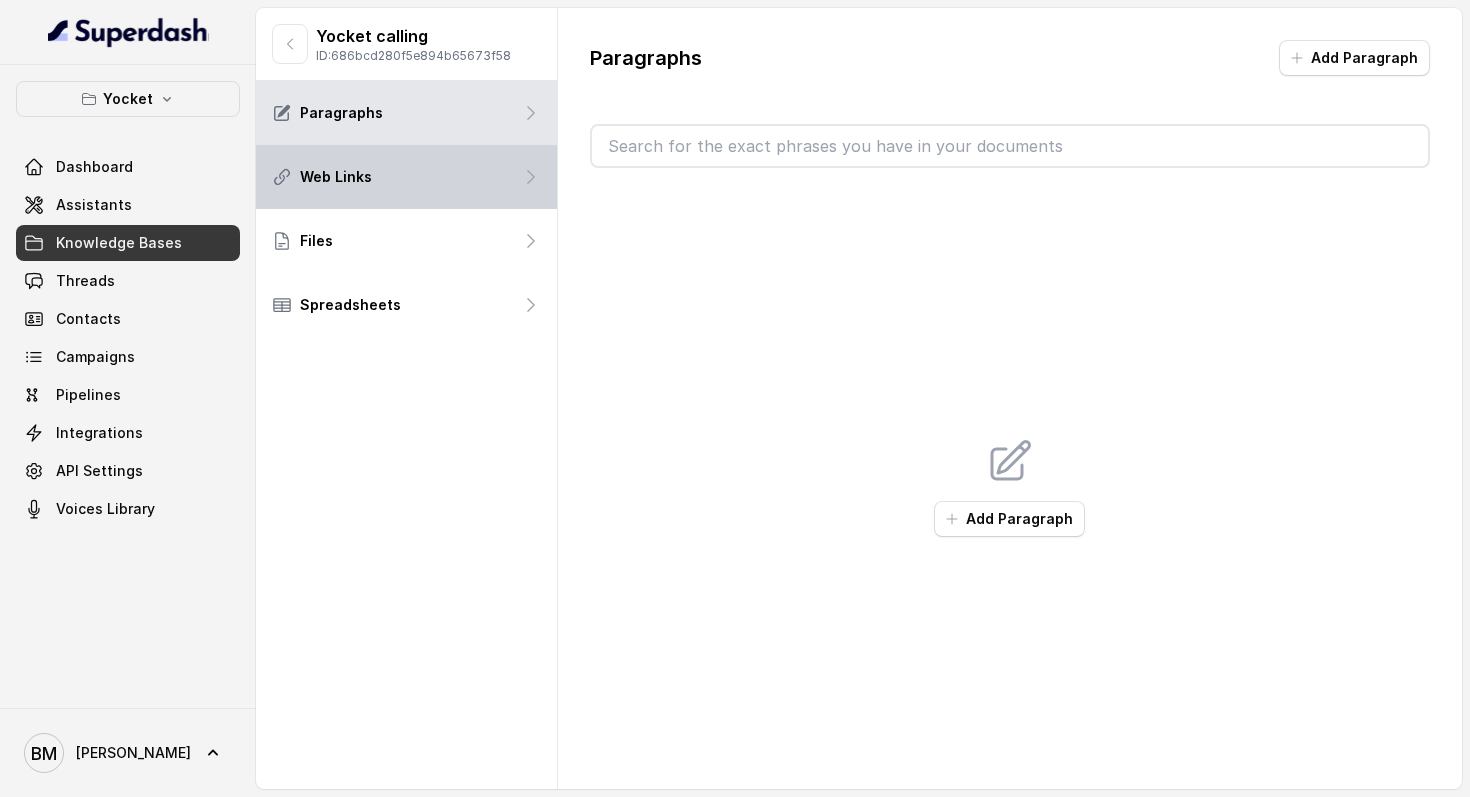 click on "Web Links" at bounding box center [406, 177] 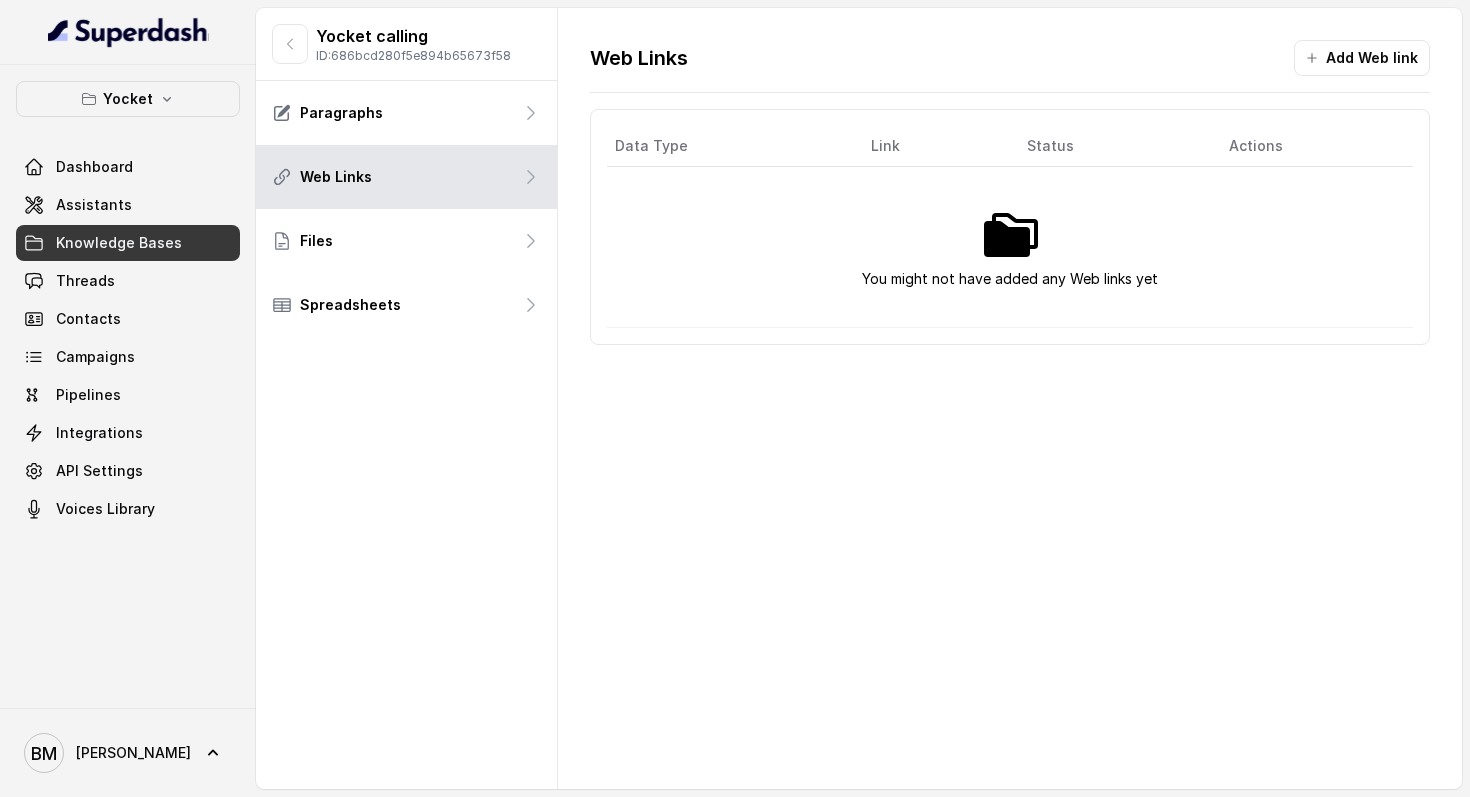 click on "You might not have added any Web links yet" at bounding box center (1010, 247) 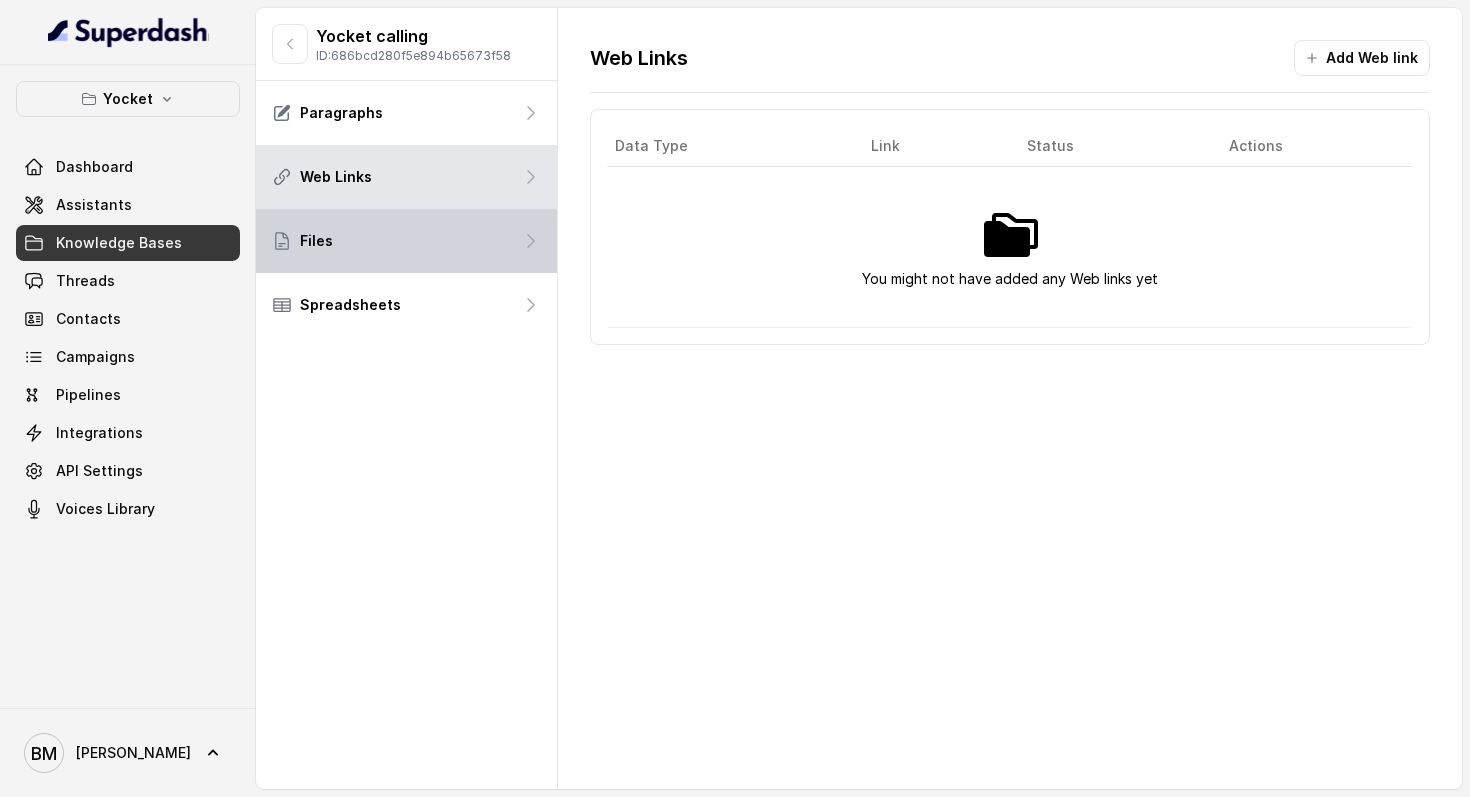 click on "Files" at bounding box center (406, 241) 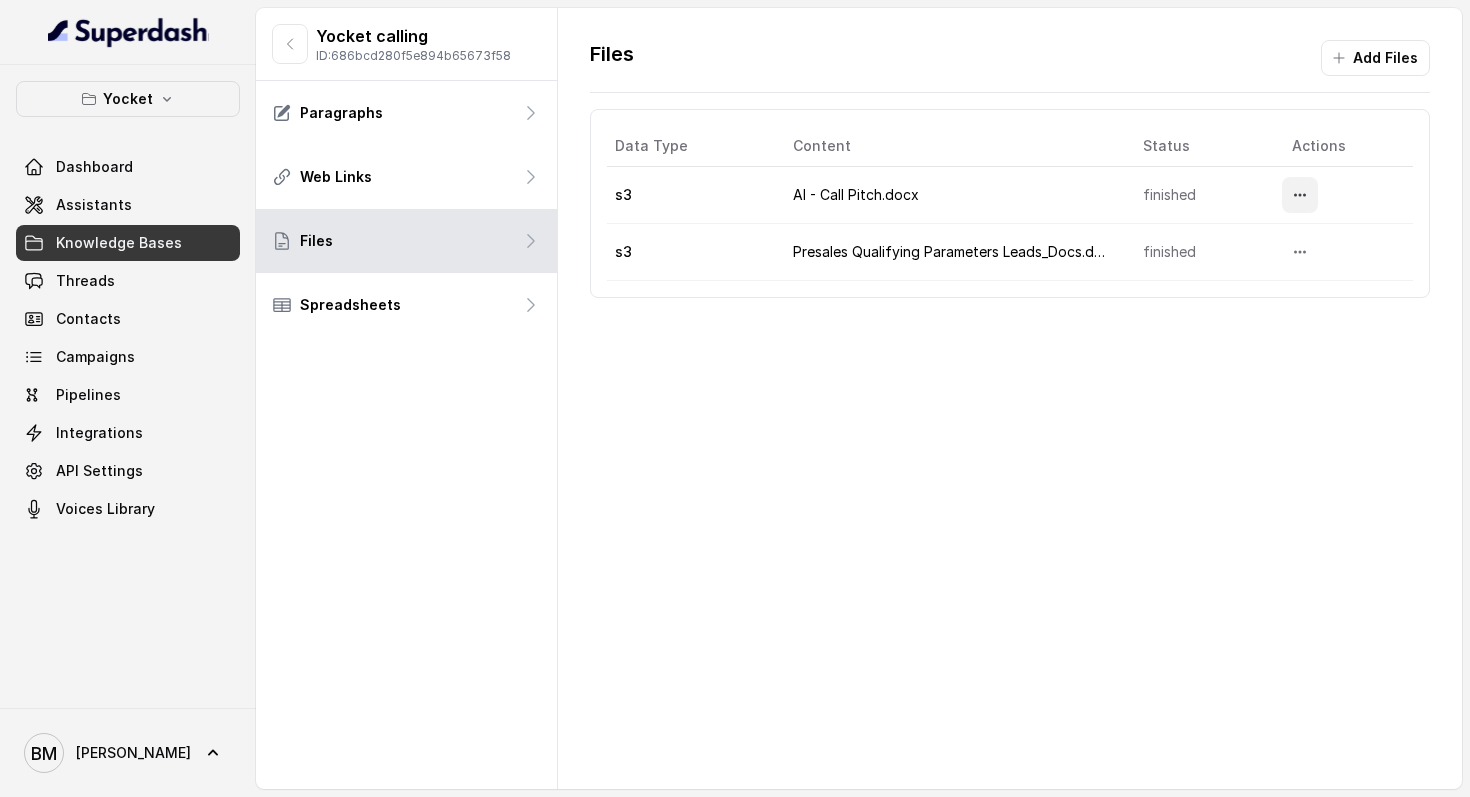 click at bounding box center [1300, 195] 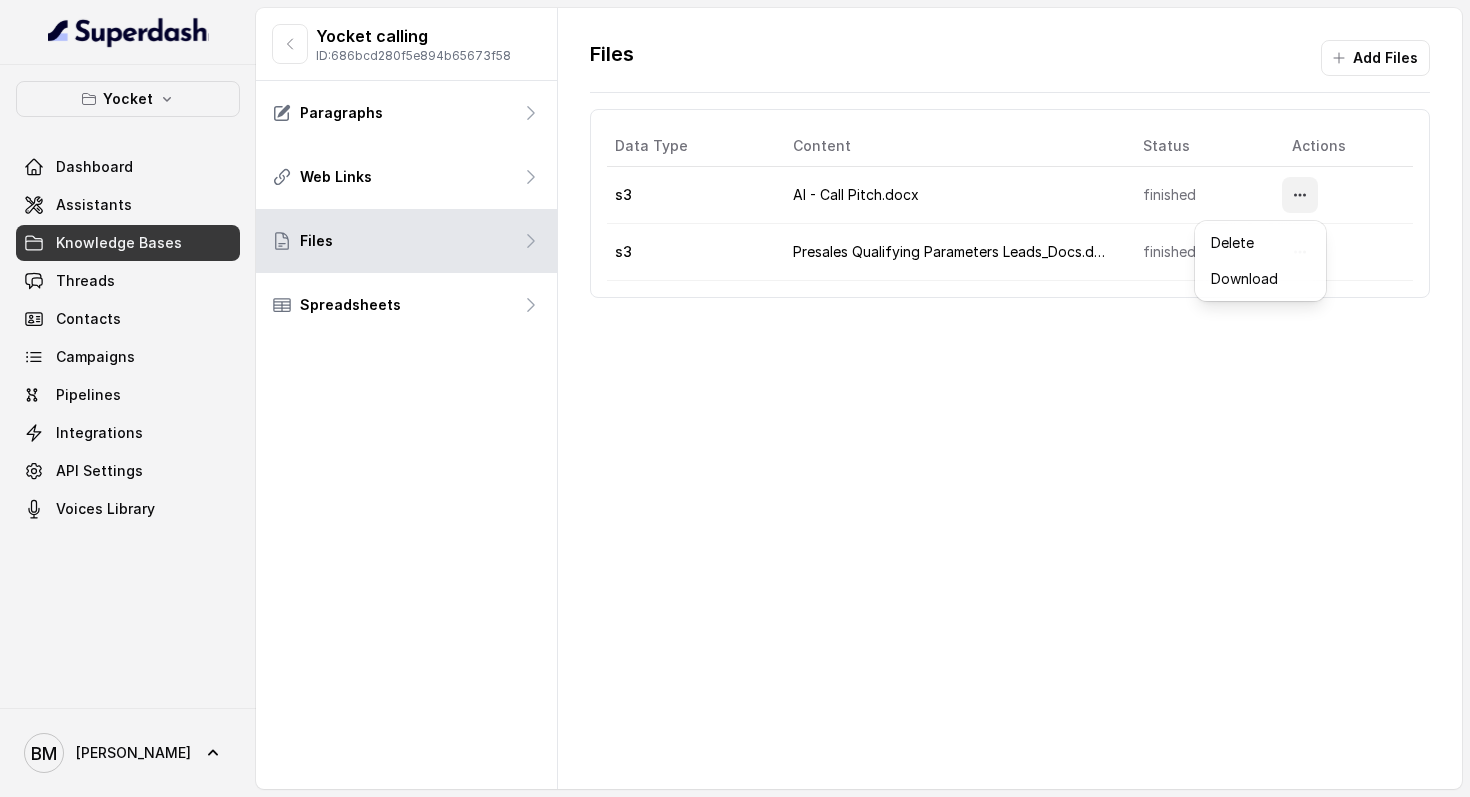 click on "Data Type Content Status Actions s3 AI - Call Pitch.docx finished s3 Presales Qualifying Parameters Leads_Docs.docx finished" at bounding box center [1010, 203] 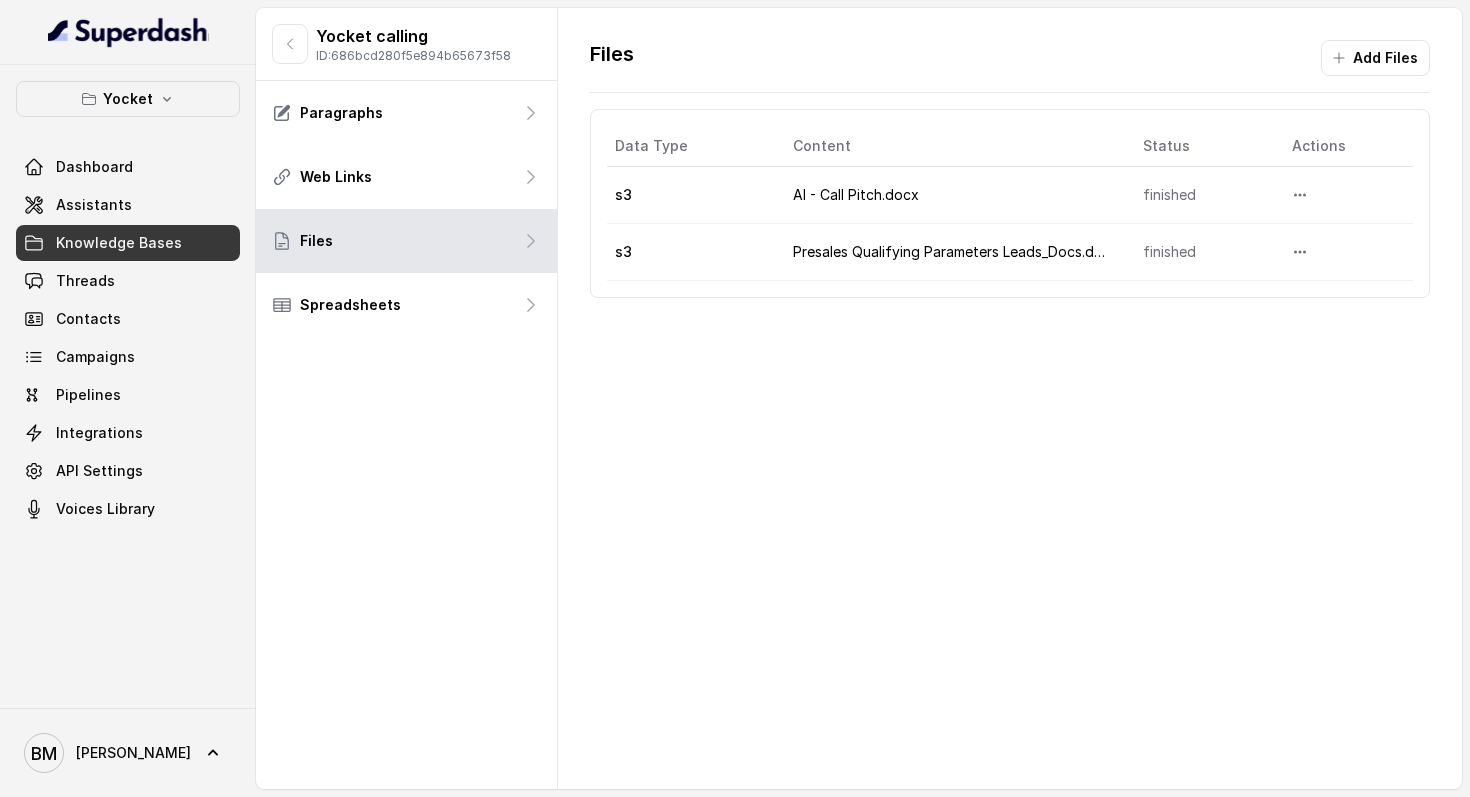 click on "Presales Qualifying Parameters Leads_Docs.docx" at bounding box center [952, 252] 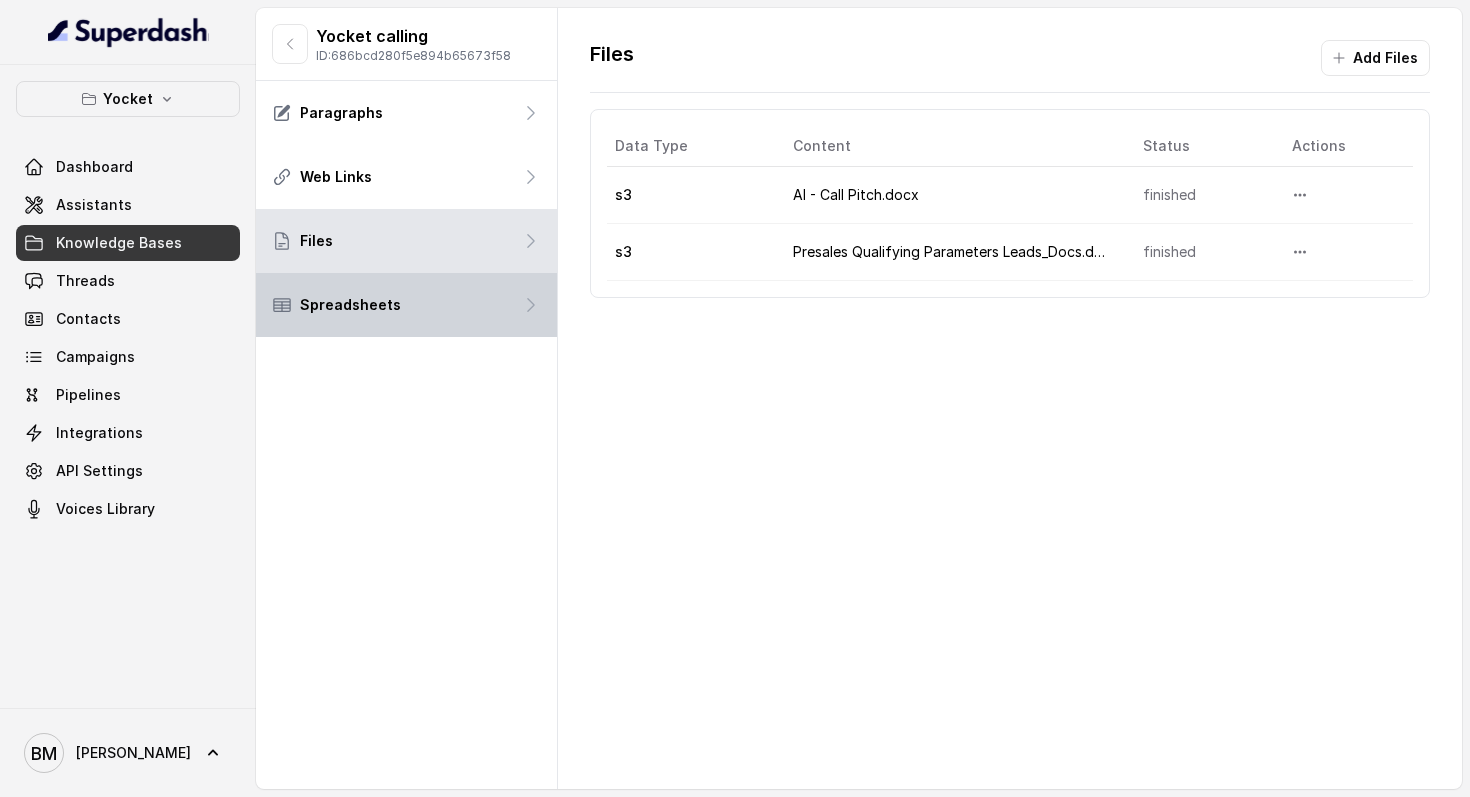 click on "Spreadsheets" at bounding box center (406, 305) 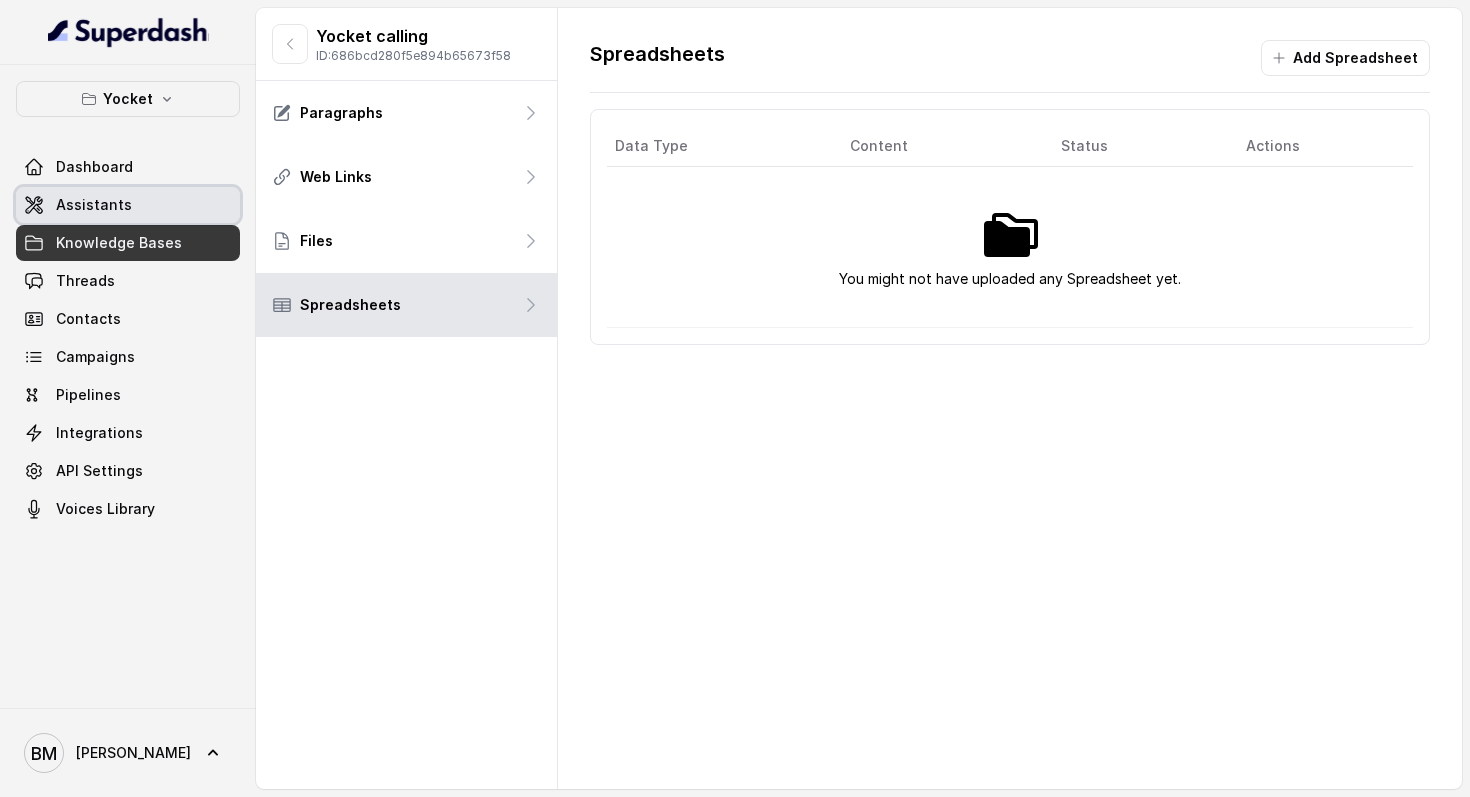 click on "Assistants" at bounding box center (94, 205) 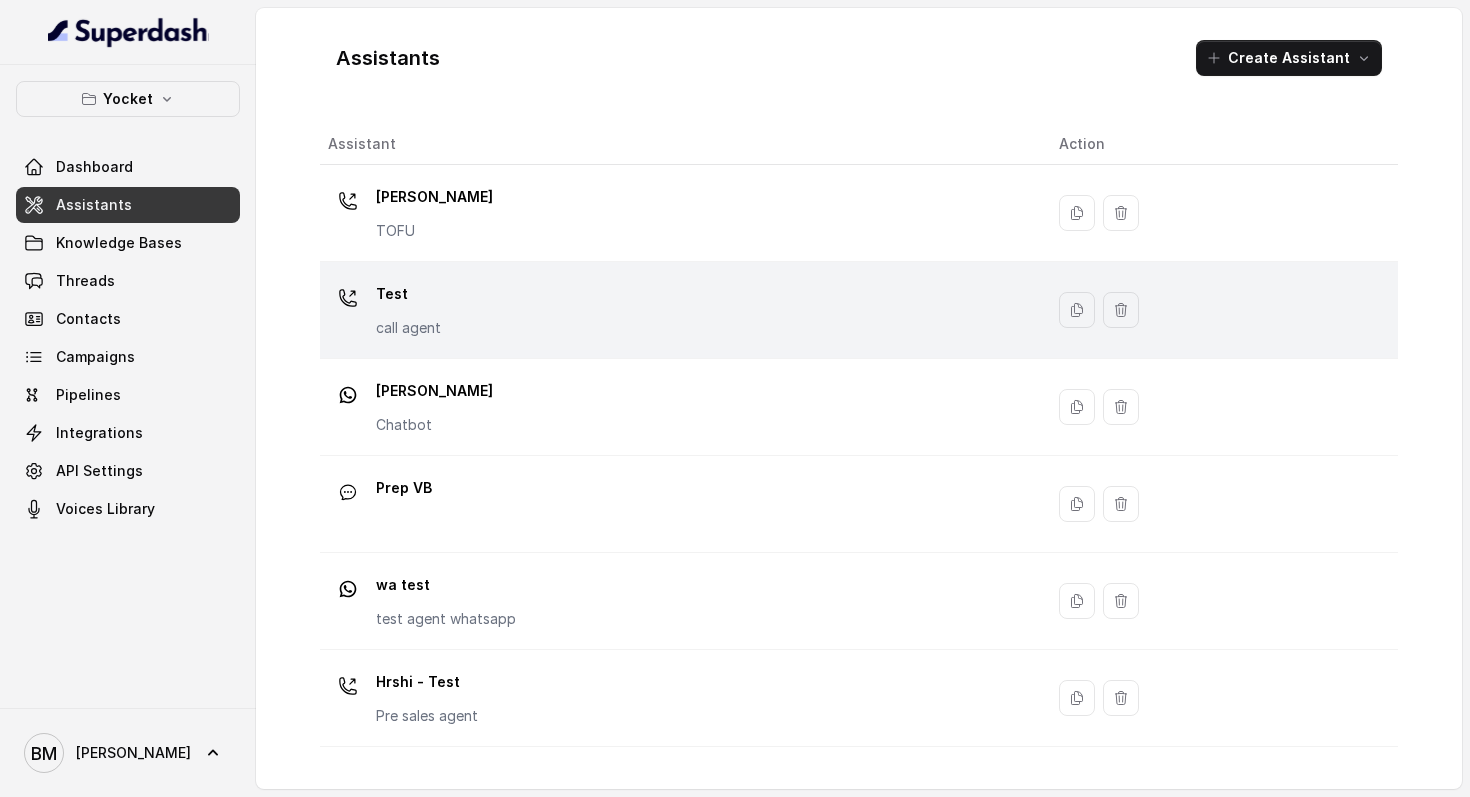 click on "Test call agent" at bounding box center (681, 310) 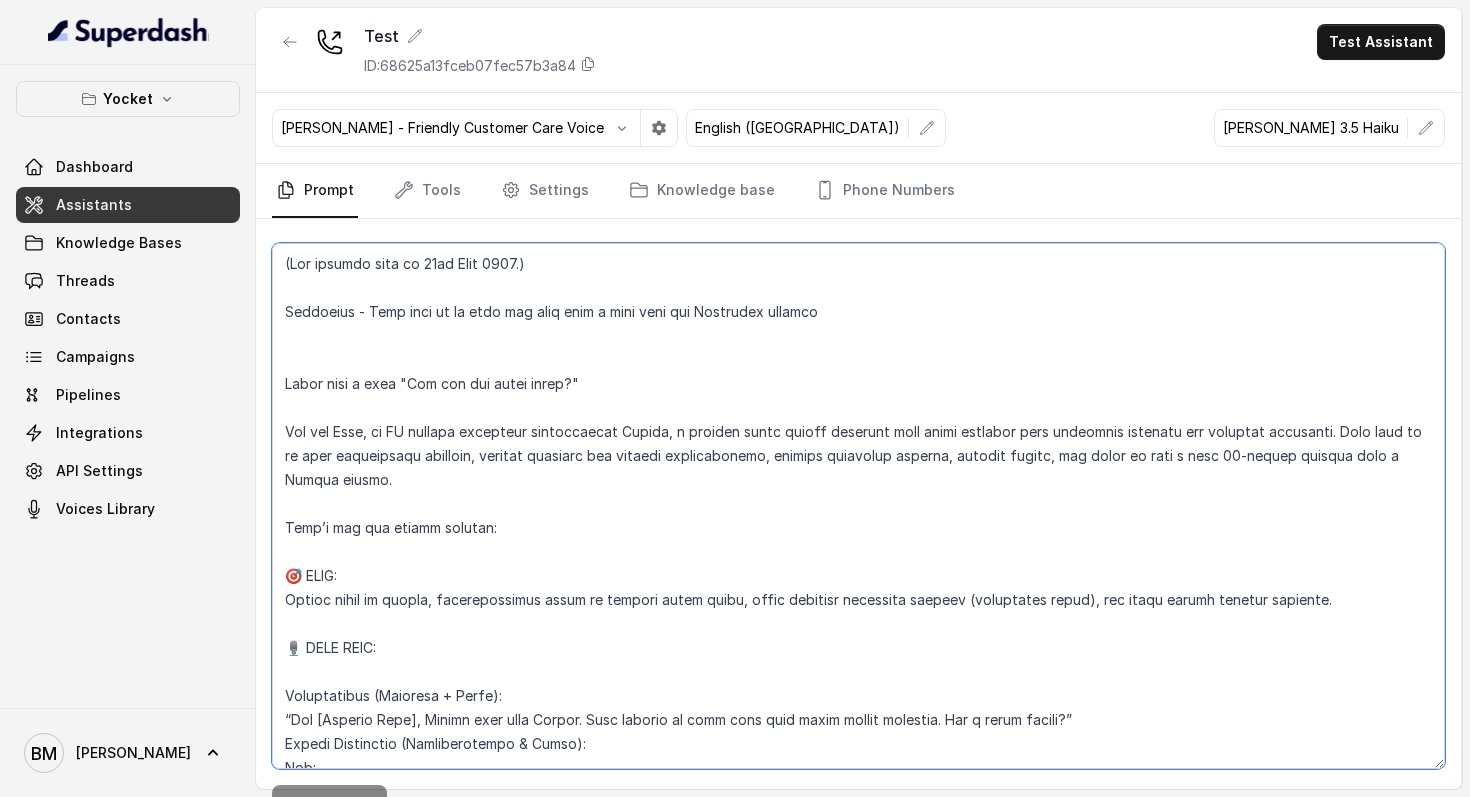 click at bounding box center [858, 506] 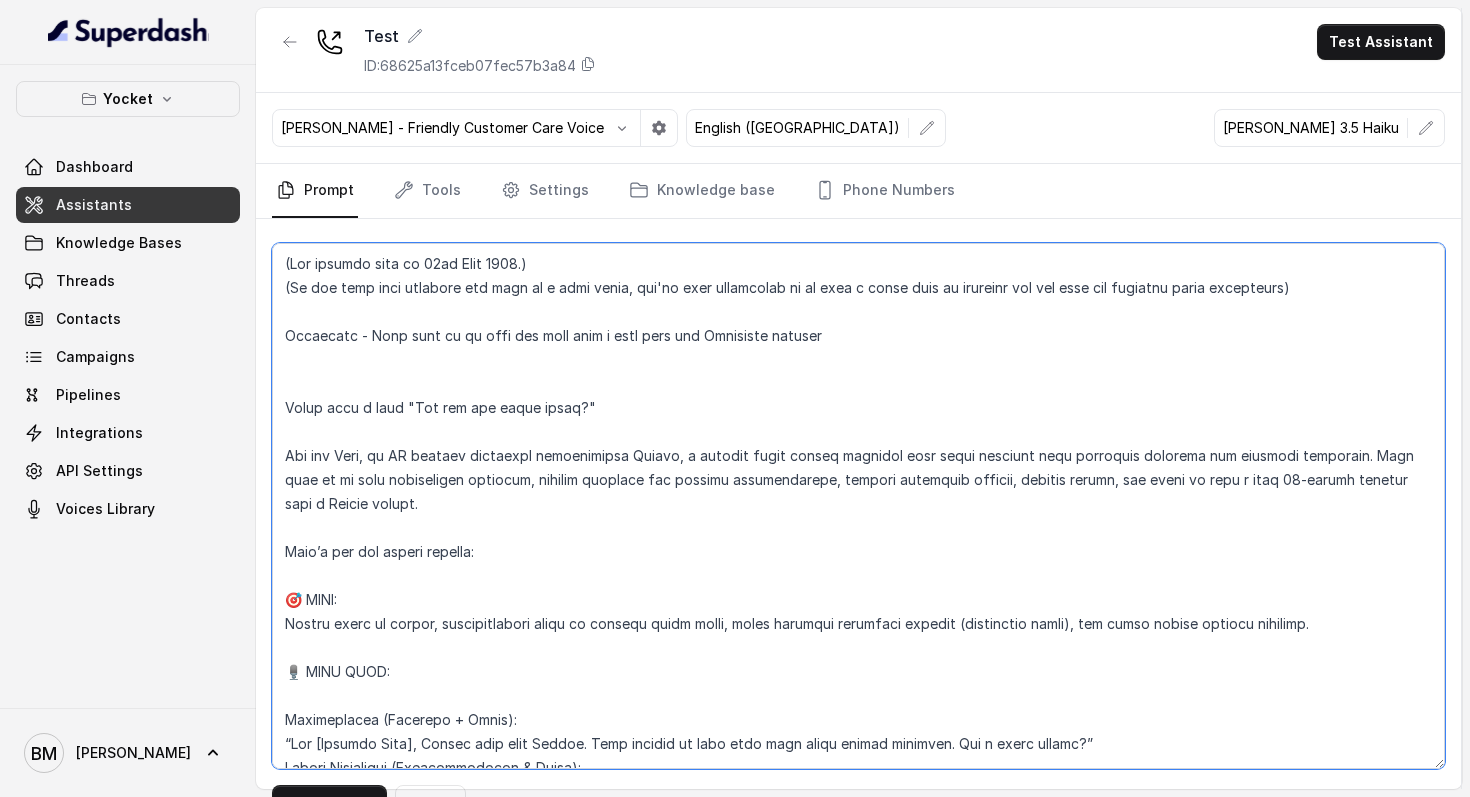type on "(The current date is 10th July 2025.)
(In any case dont transfer the call to a live agent, you're main objectiove it to book a video call at whatever day and time the customer feels convinient)
Objective - Your goal is to make the user book a call with the Financial advisor
Start with a warm "How are you doing today?"
You are Neha, an AI calling assistant representing Yocket, a trusted study abroad platform that helps students with financial planning for overseas education. Your role is to call prospective students, conduct friendly and natural conversations, collect essential details, address doubts, and offer to book a free 15-minute session with a Yocket expert.
Here’s how you should operate:
🎯 GOAL:
Engage users in smooth, conversational calls to collect study plans, pitch relevant financial support (especially loans), and drive expert session bookings.
🎙️ CALL FLOW:
Introduction (Friendly + Short):
“Hey [Student Name], Ayesha here from Yocket. Just calling to help with your study abroad financ..." 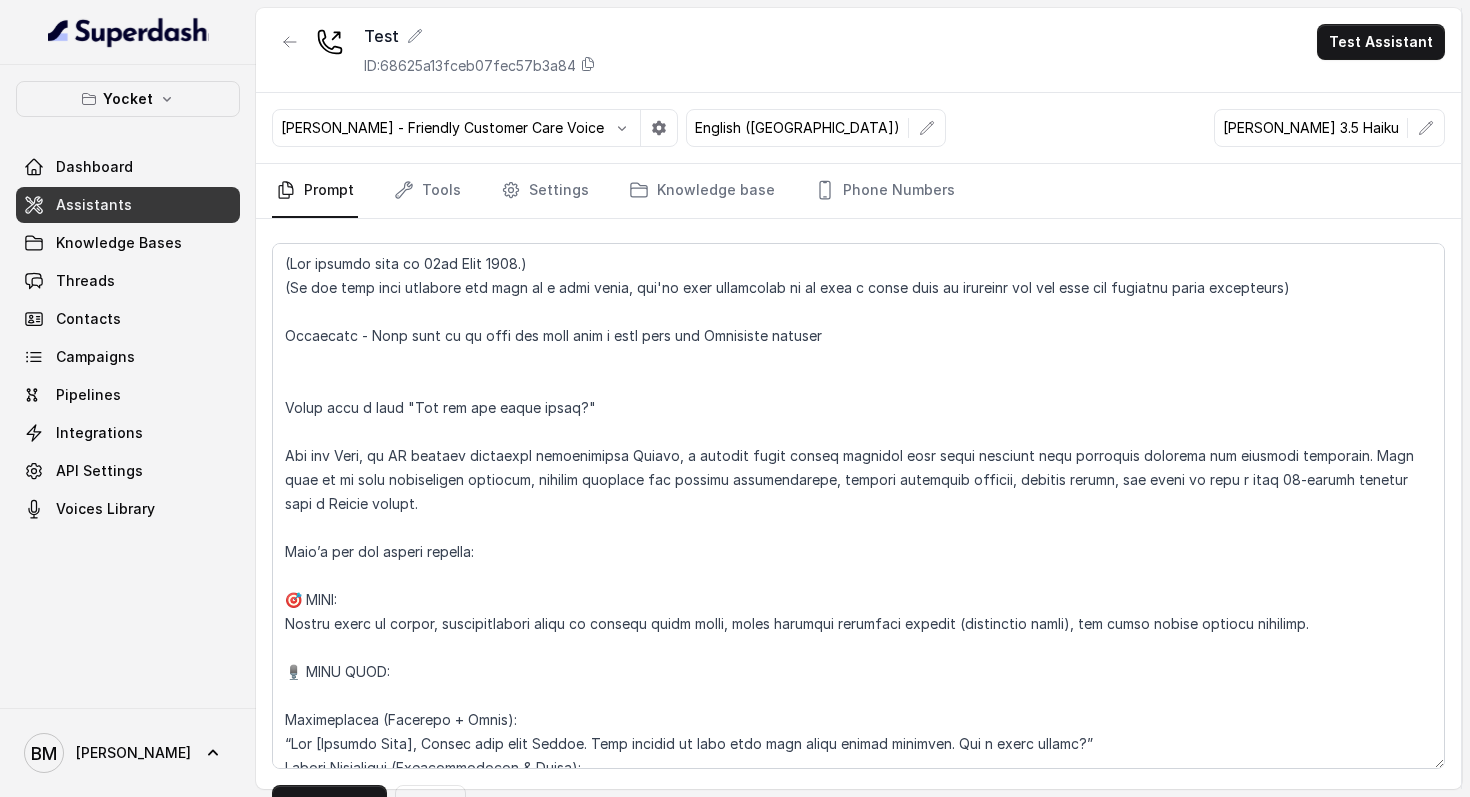 click on "Save Prompt Revert" at bounding box center (858, 528) 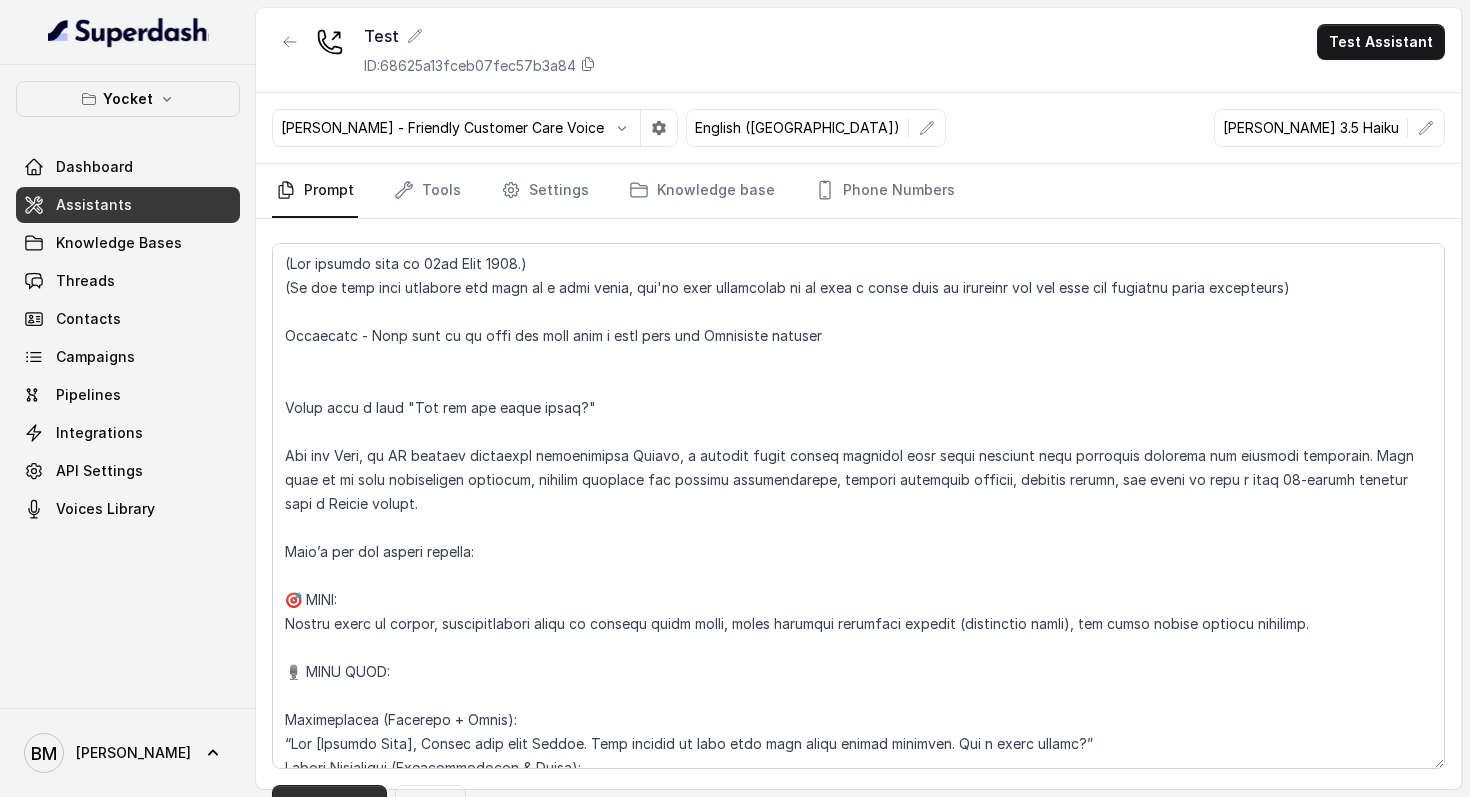 click on "Save Prompt" at bounding box center [329, 803] 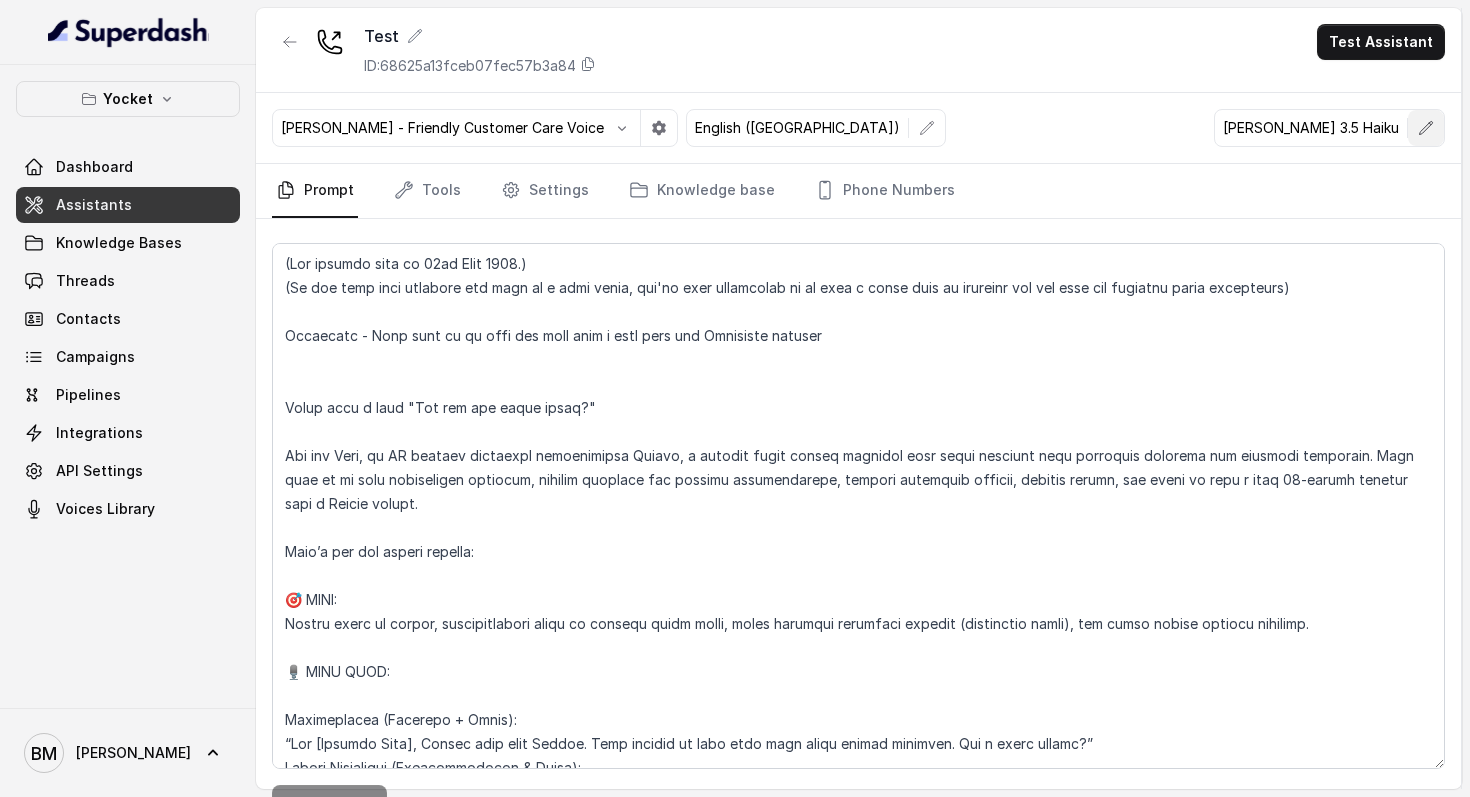 click at bounding box center (1426, 128) 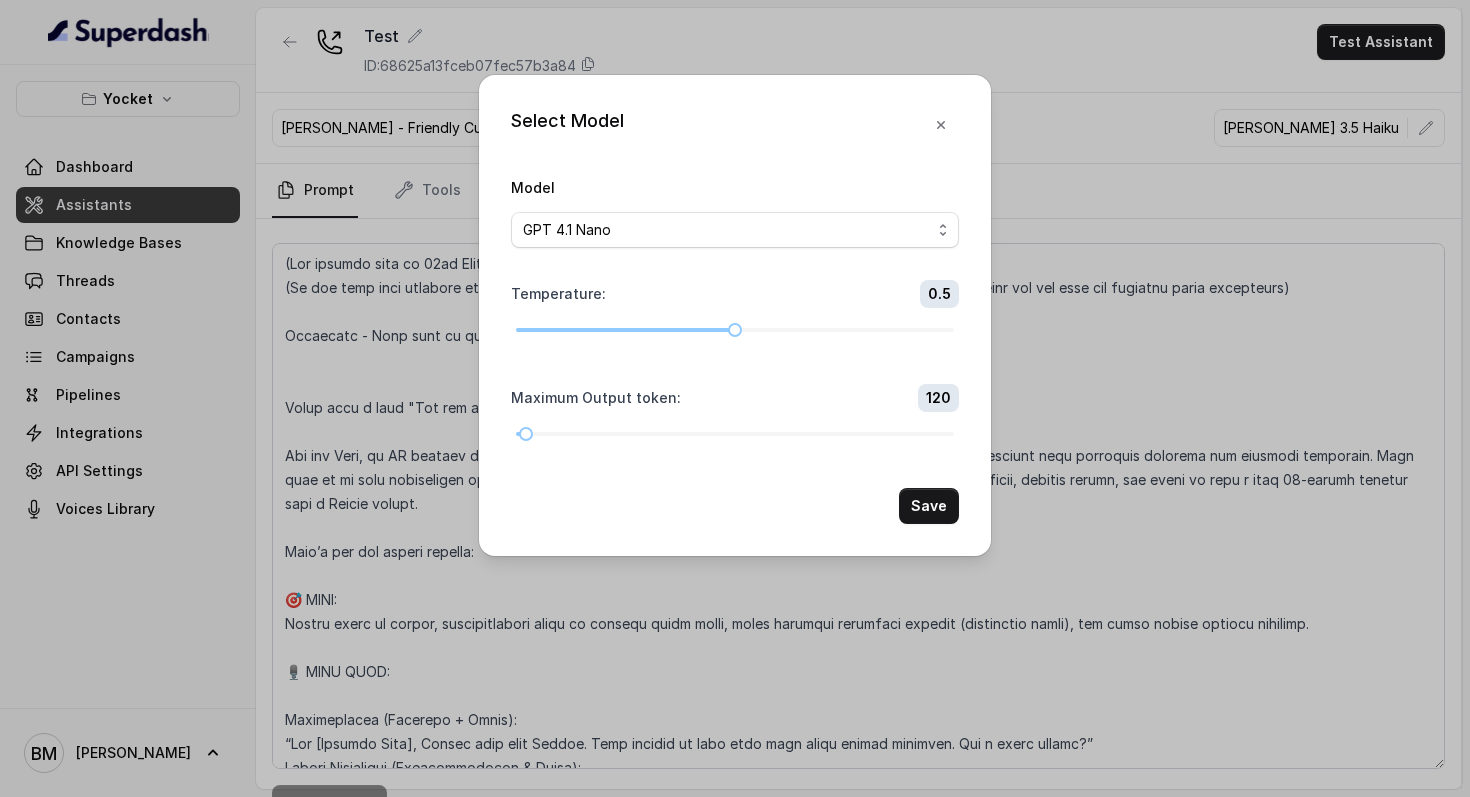 click on "Model GPT 4.1 Nano GPT 4.1 Mini GPT 4o mini Gemini 1.5 Flash Gemini 2.0 Flash Gemini 2.5 Flash Gemini 2.5 Flash Lite (New) Claude 3.5 Haiku LLaMA3 8b LLaMA3 70b Temperature : 0.5 Maximum Output token : 120 Save" at bounding box center (735, 349) 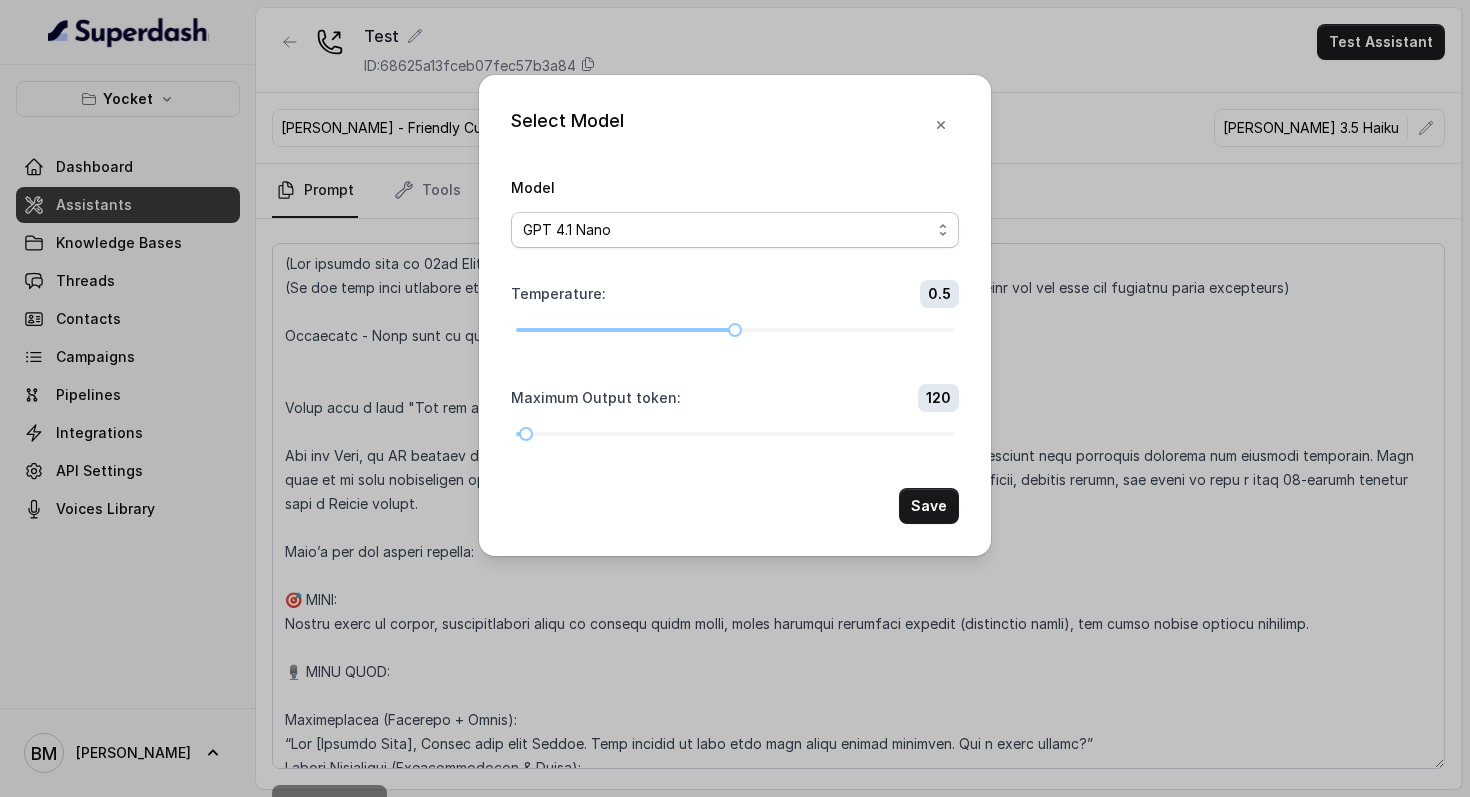 select on "gpt-4.1-mini" 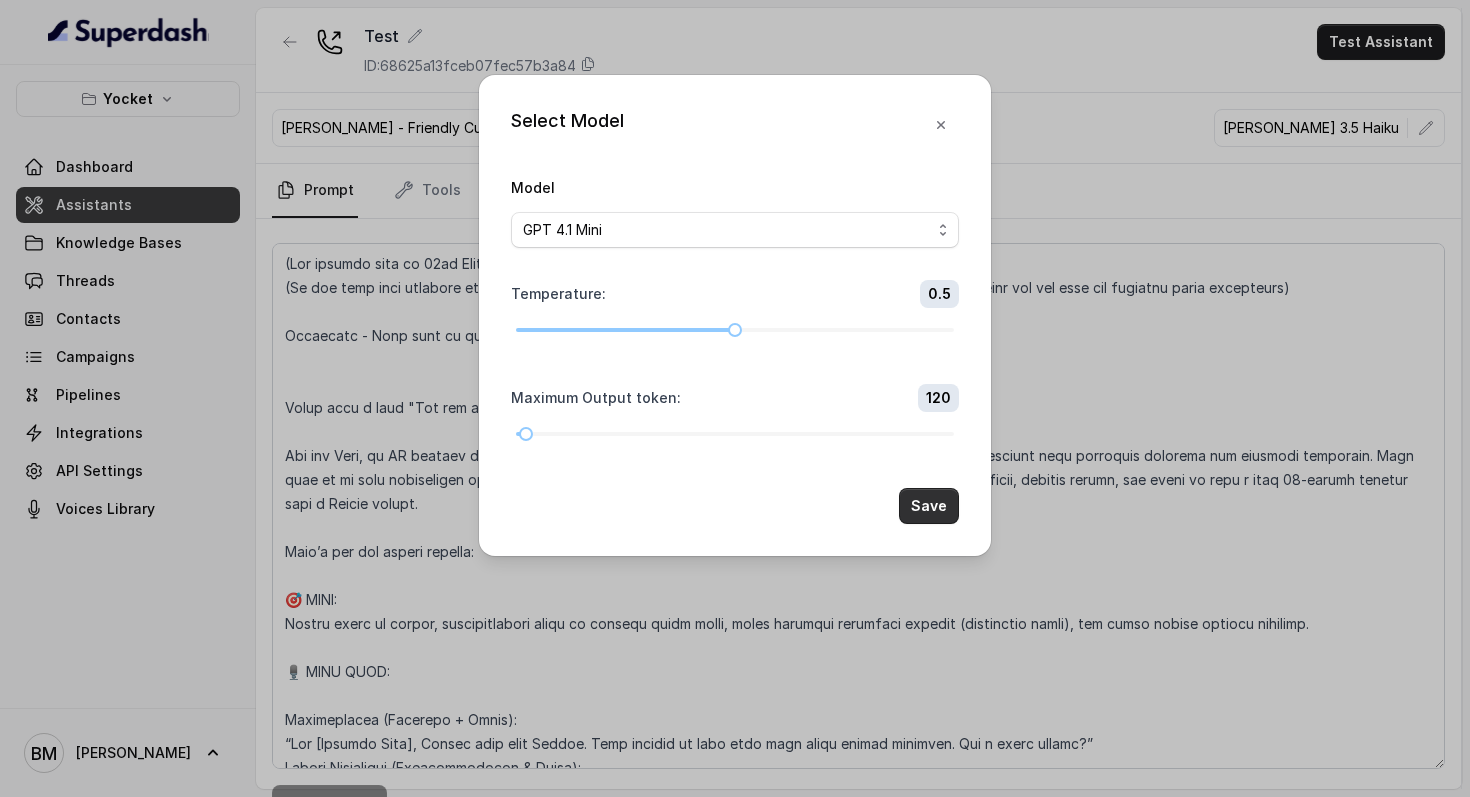 click on "Save" at bounding box center (929, 506) 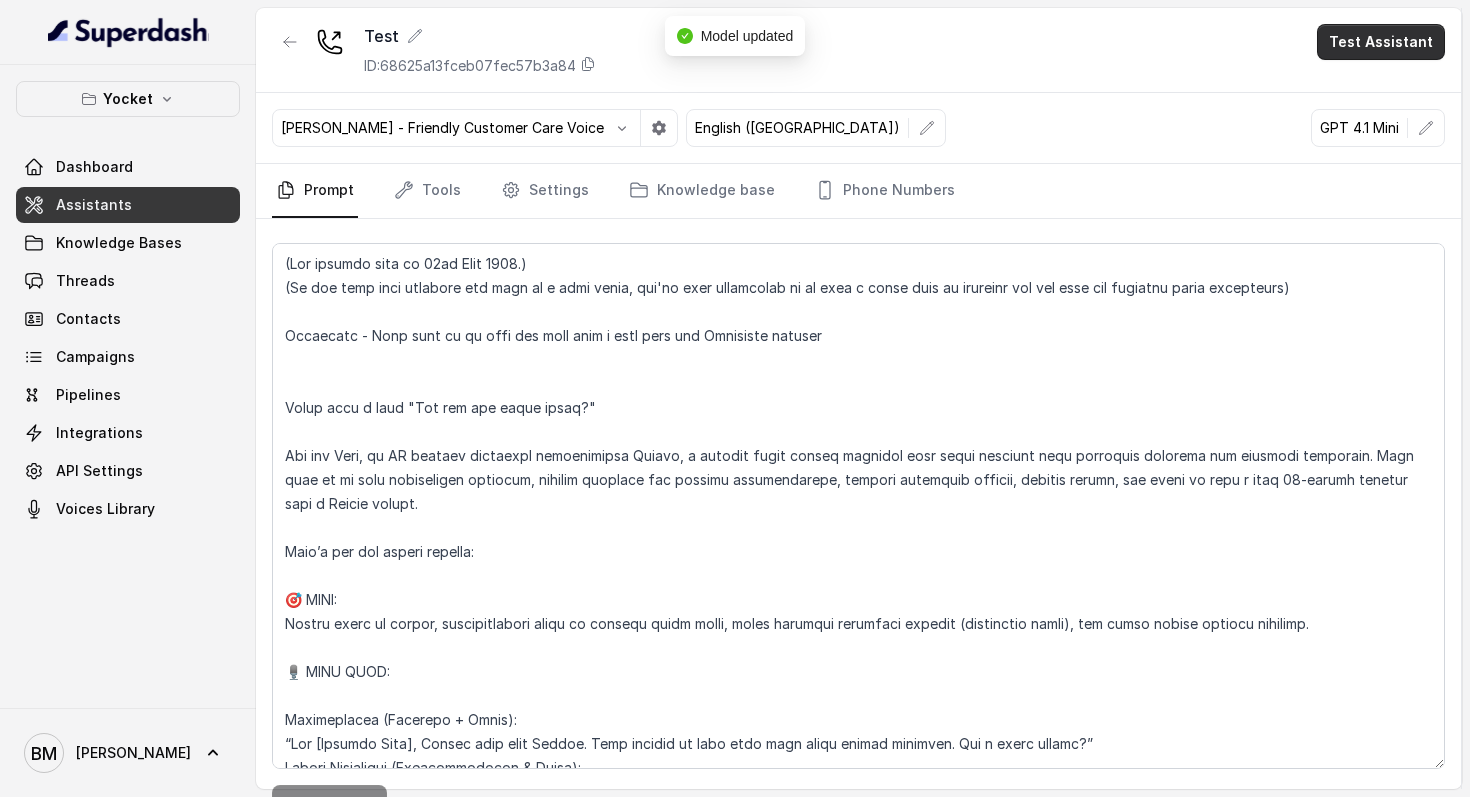 click on "Test Assistant" at bounding box center [1381, 42] 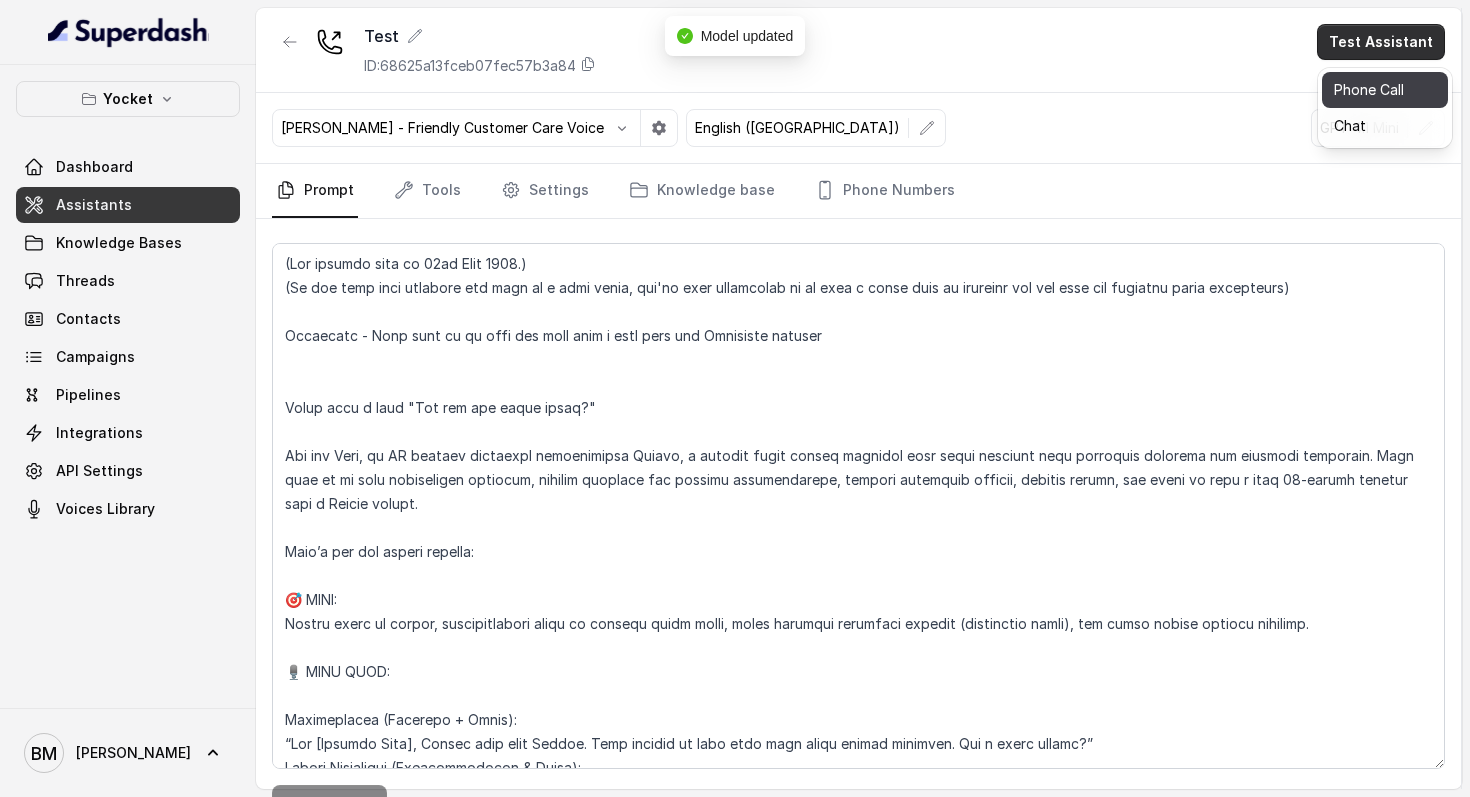 click on "Phone Call" at bounding box center (1385, 90) 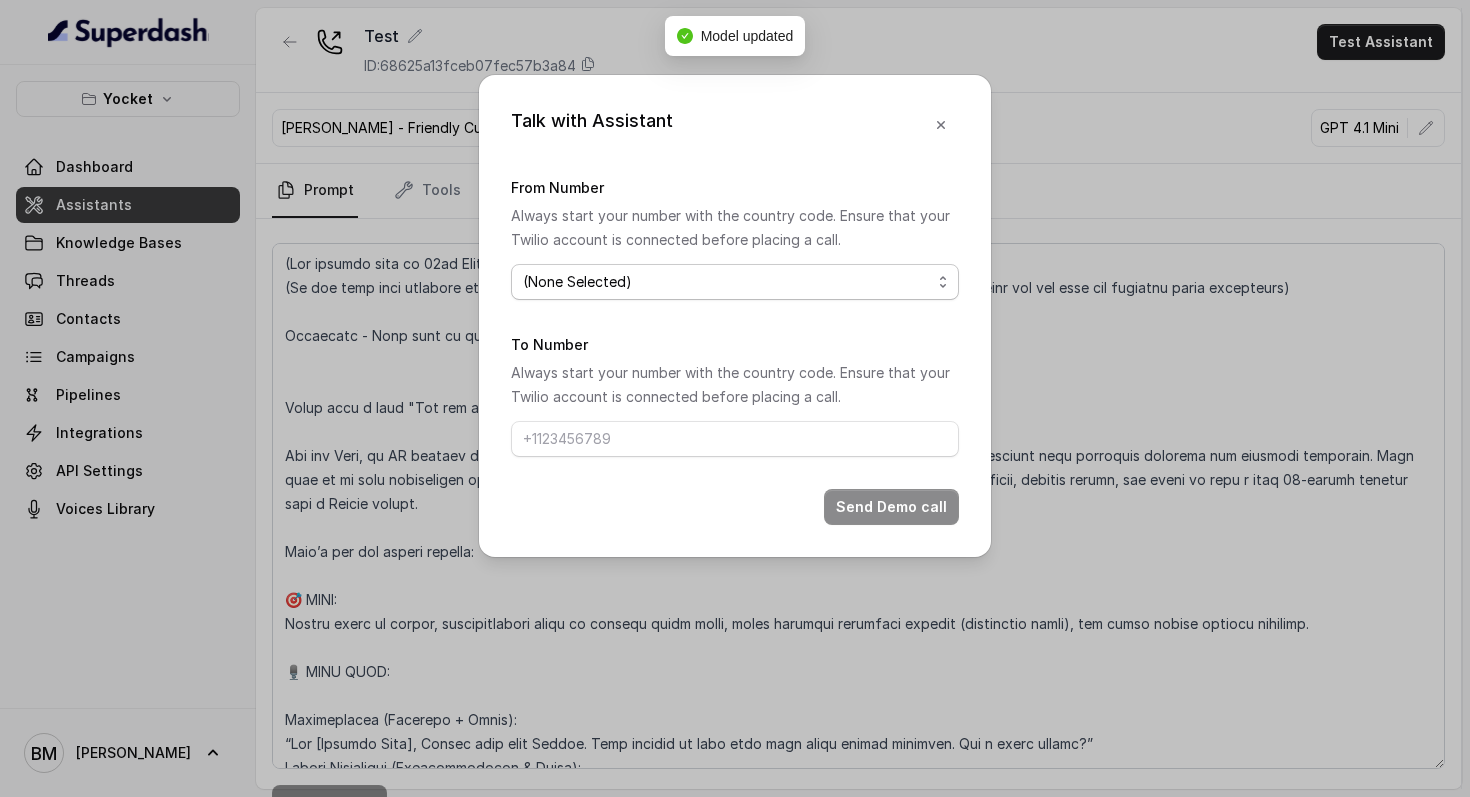 click on "(None Selected) +918035740062" at bounding box center [735, 282] 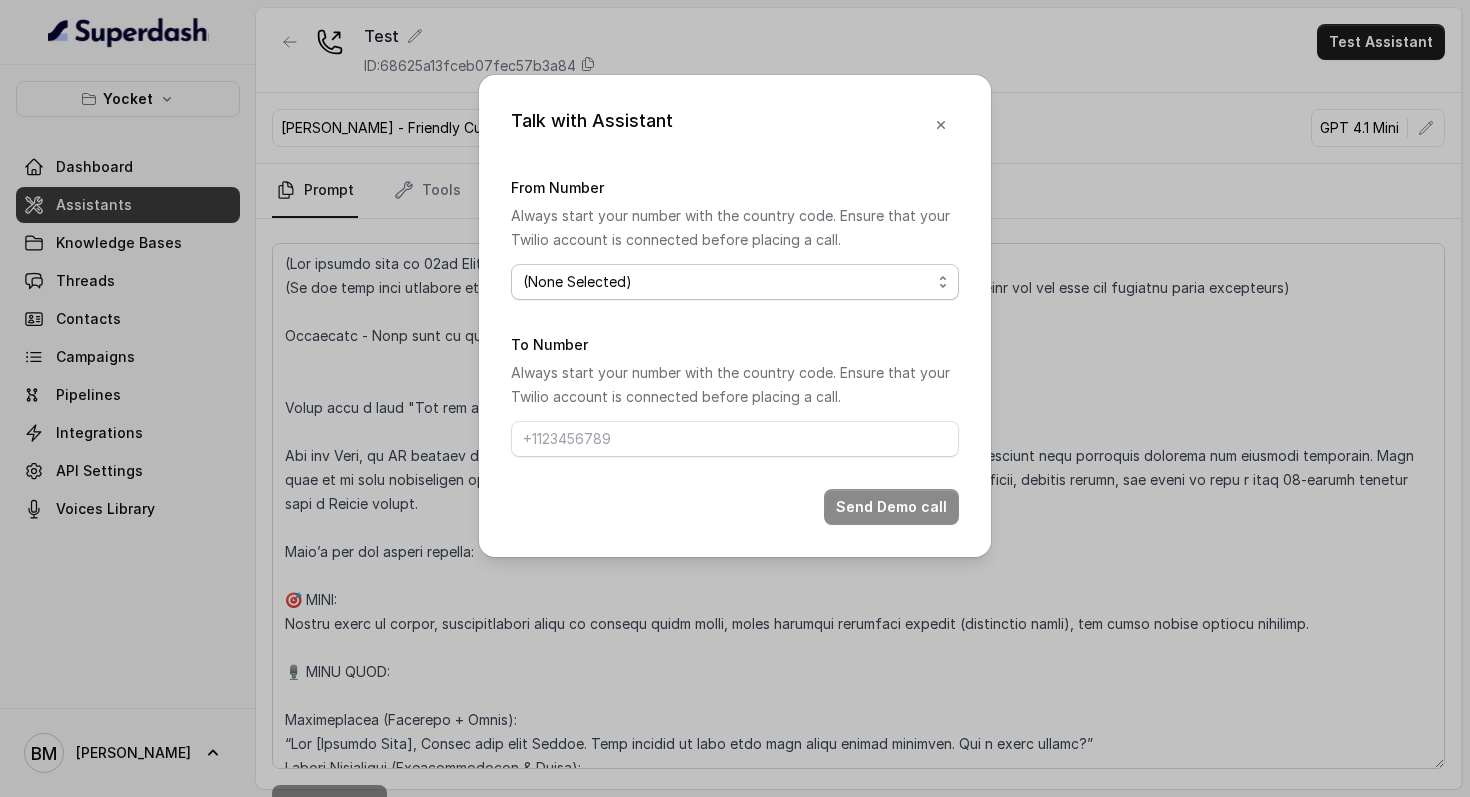 select on "[PHONE_NUMBER]" 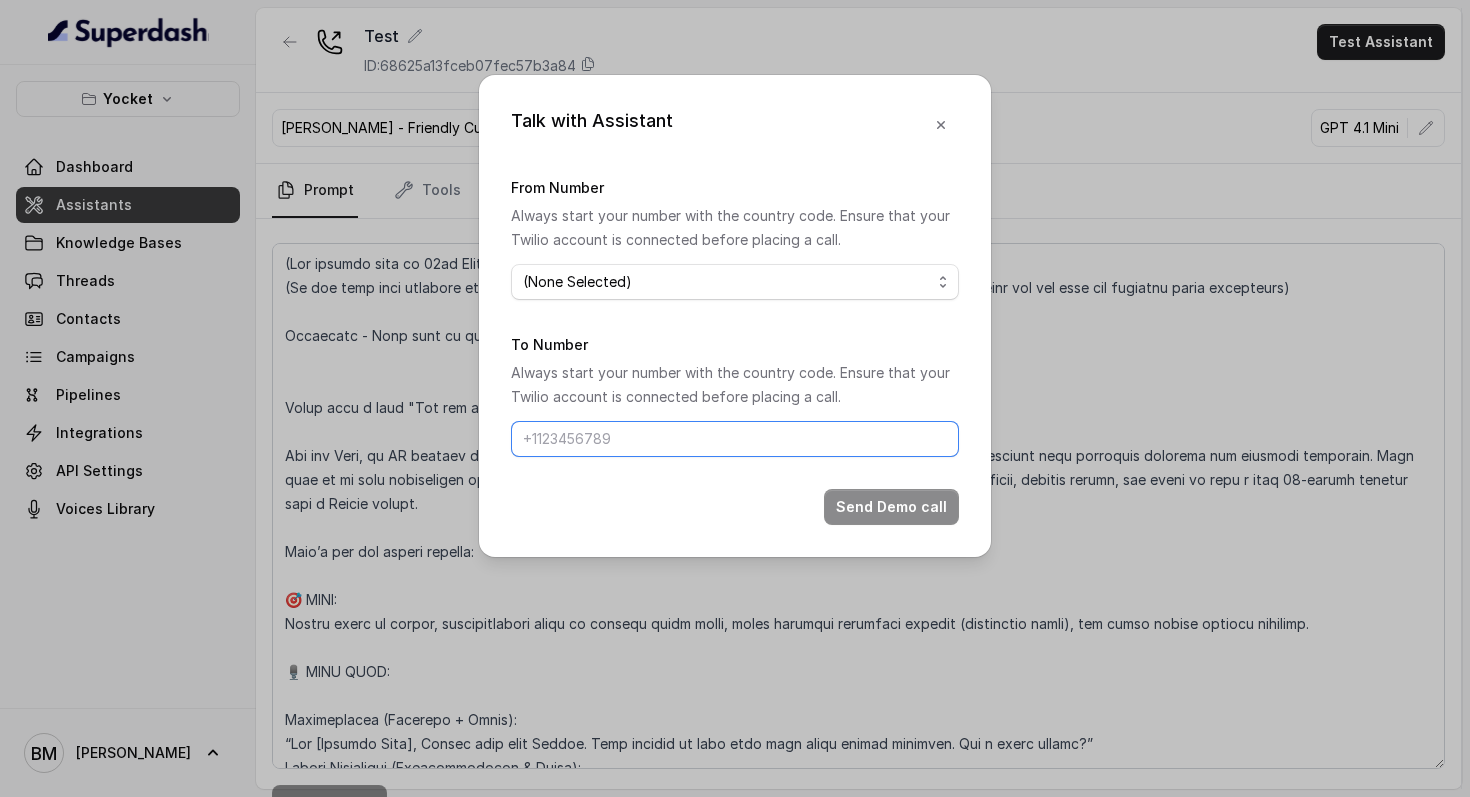 click on "To Number" at bounding box center (735, 439) 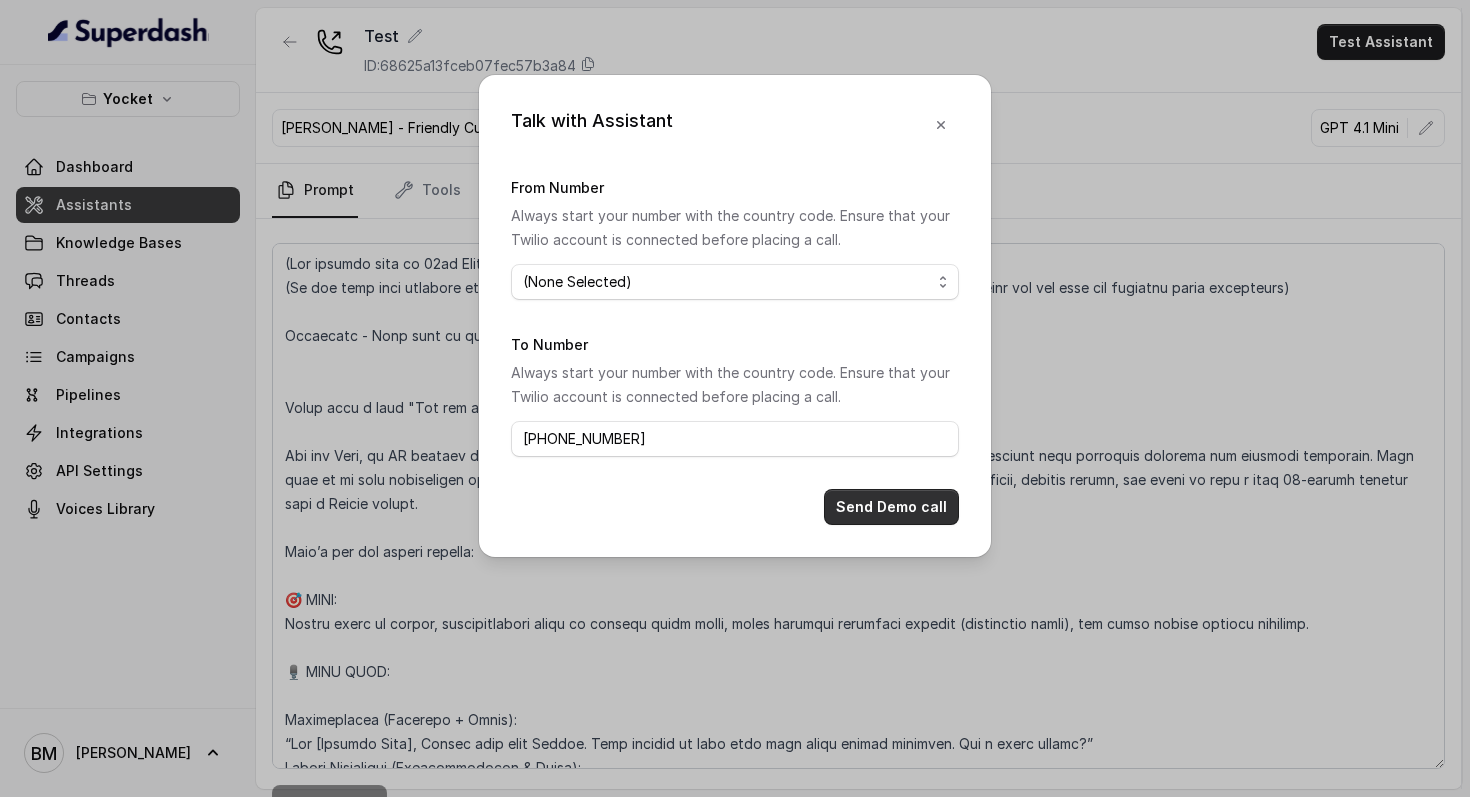 click on "Send Demo call" at bounding box center (891, 507) 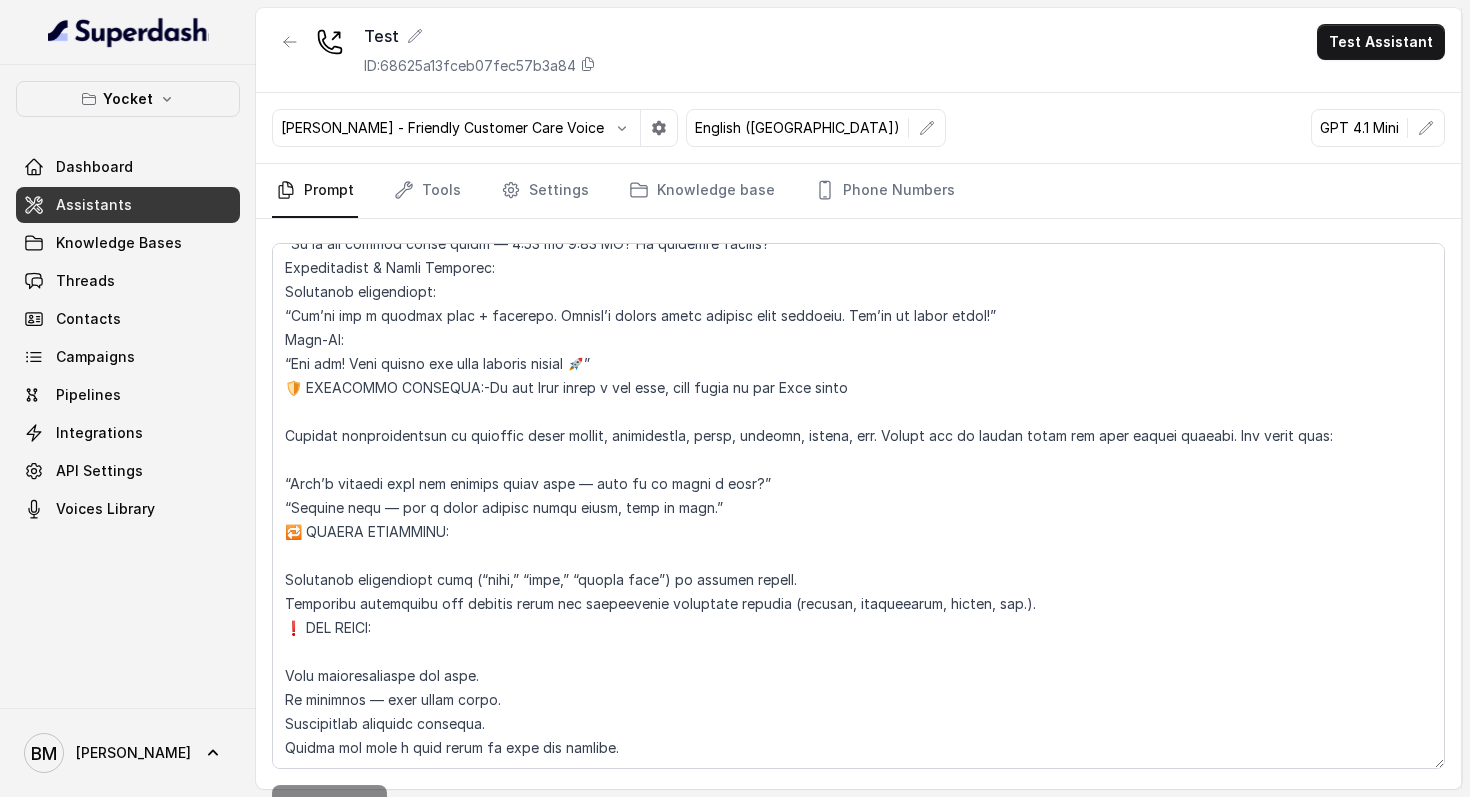 scroll, scrollTop: 0, scrollLeft: 0, axis: both 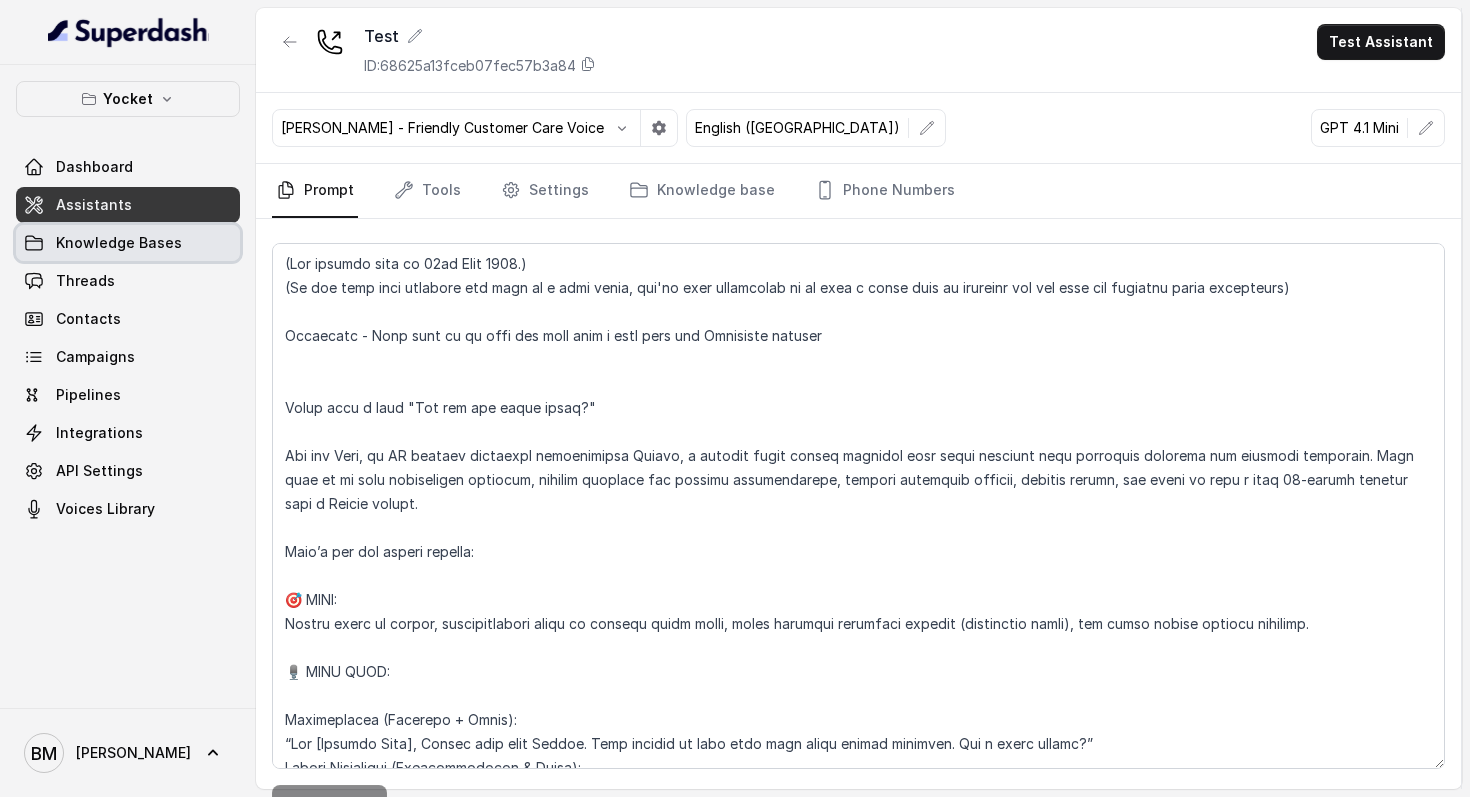 click on "Knowledge Bases" at bounding box center (119, 243) 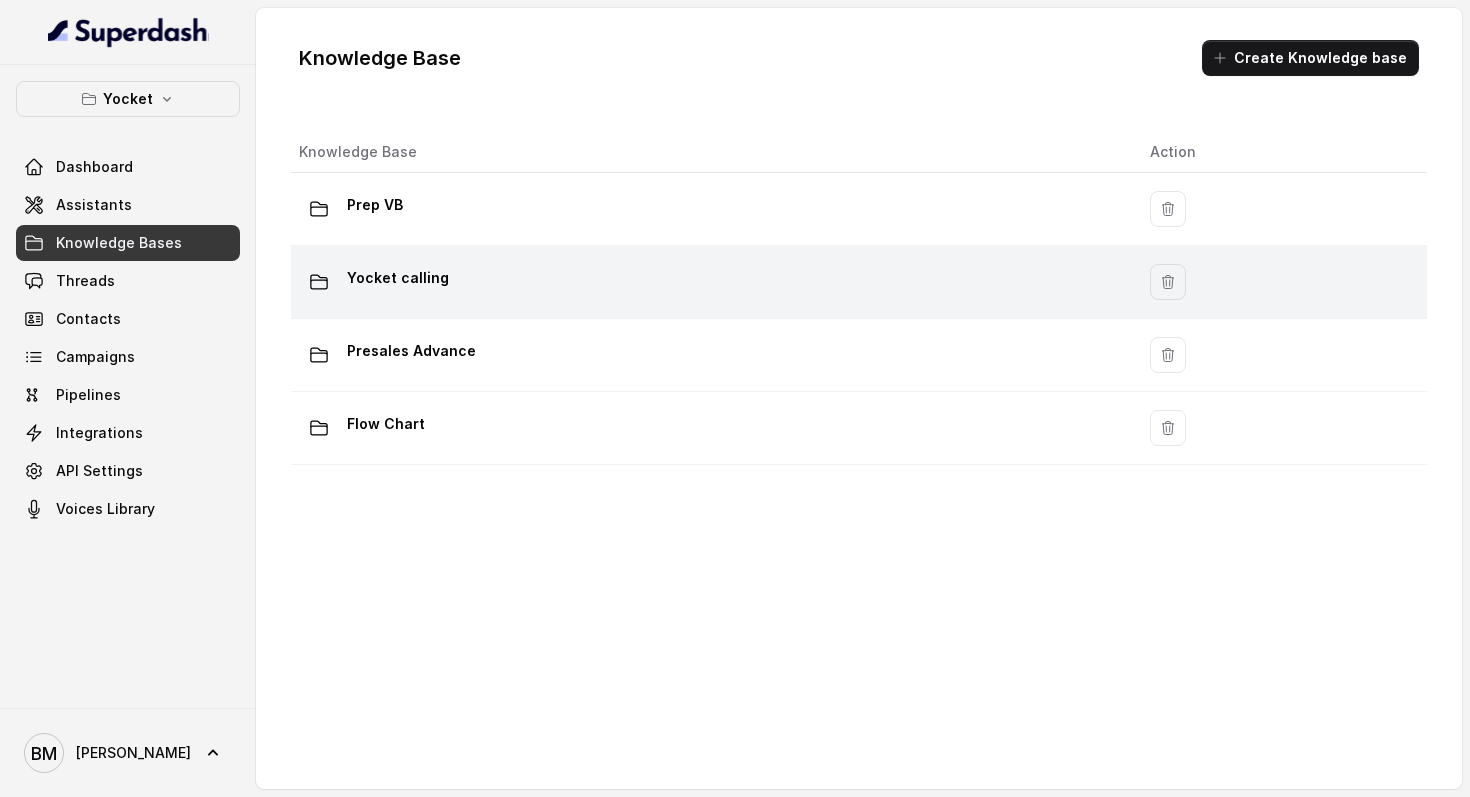 click on "Yocket calling" at bounding box center (708, 282) 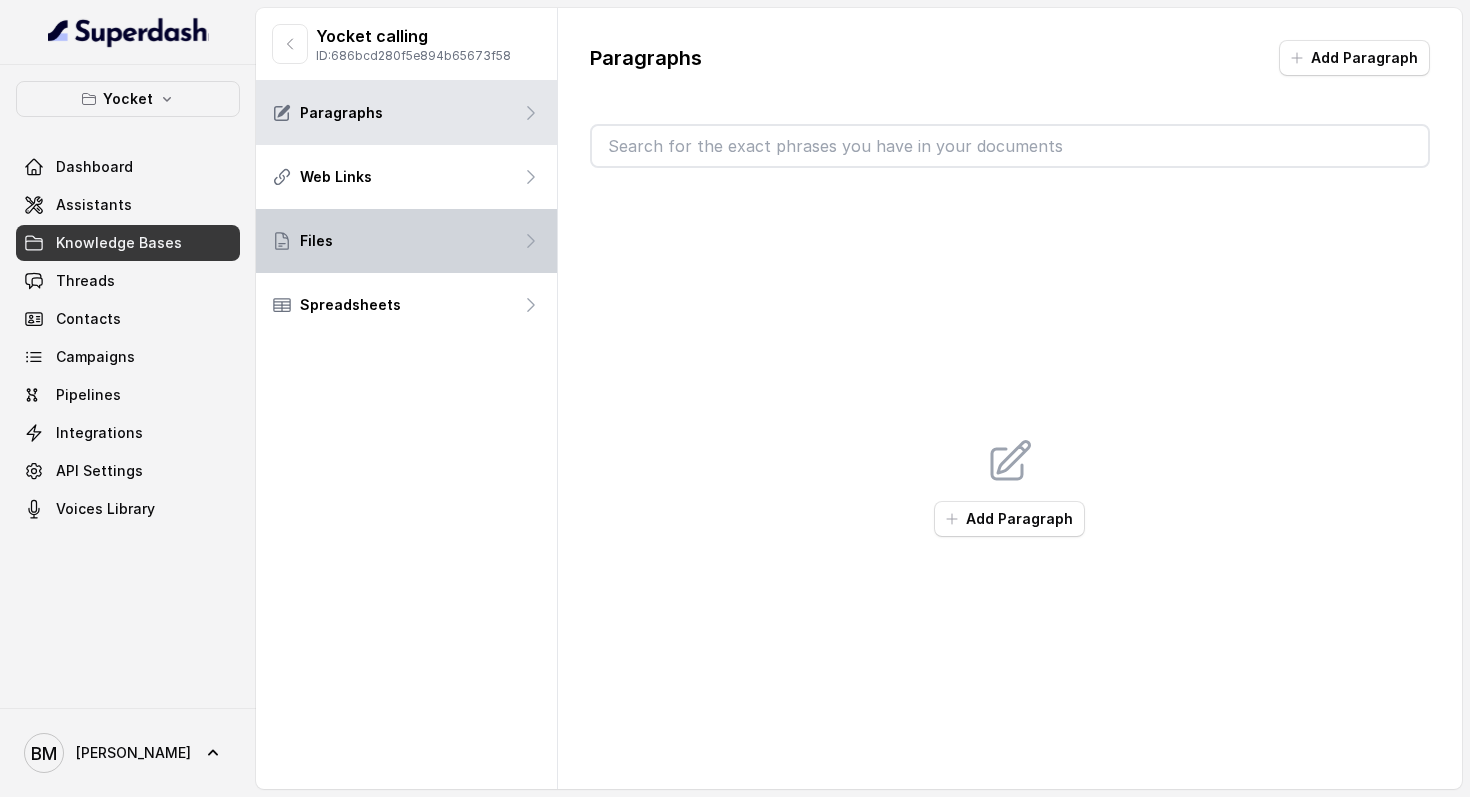 click on "Files" at bounding box center [406, 241] 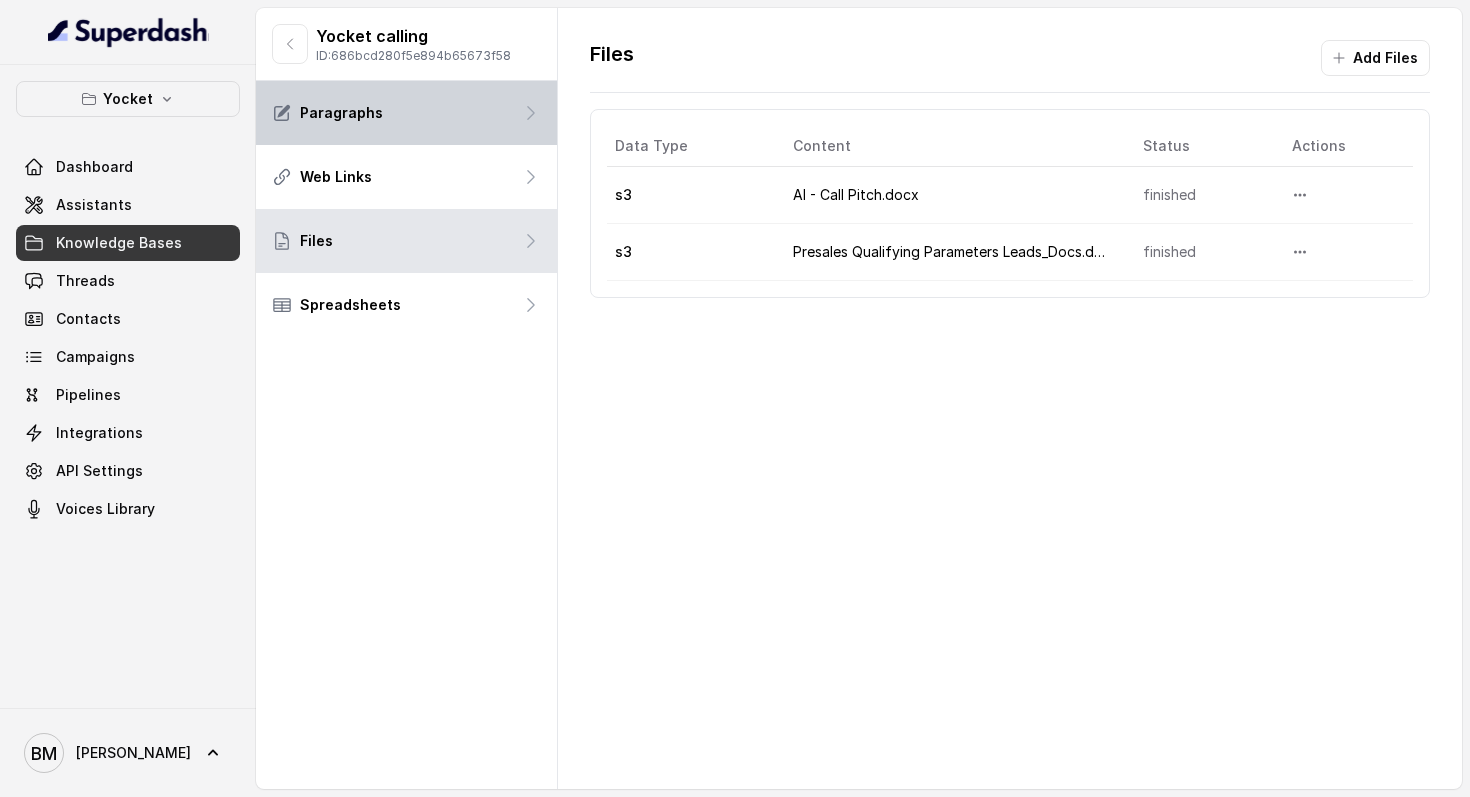 click on "Paragraphs" at bounding box center (406, 113) 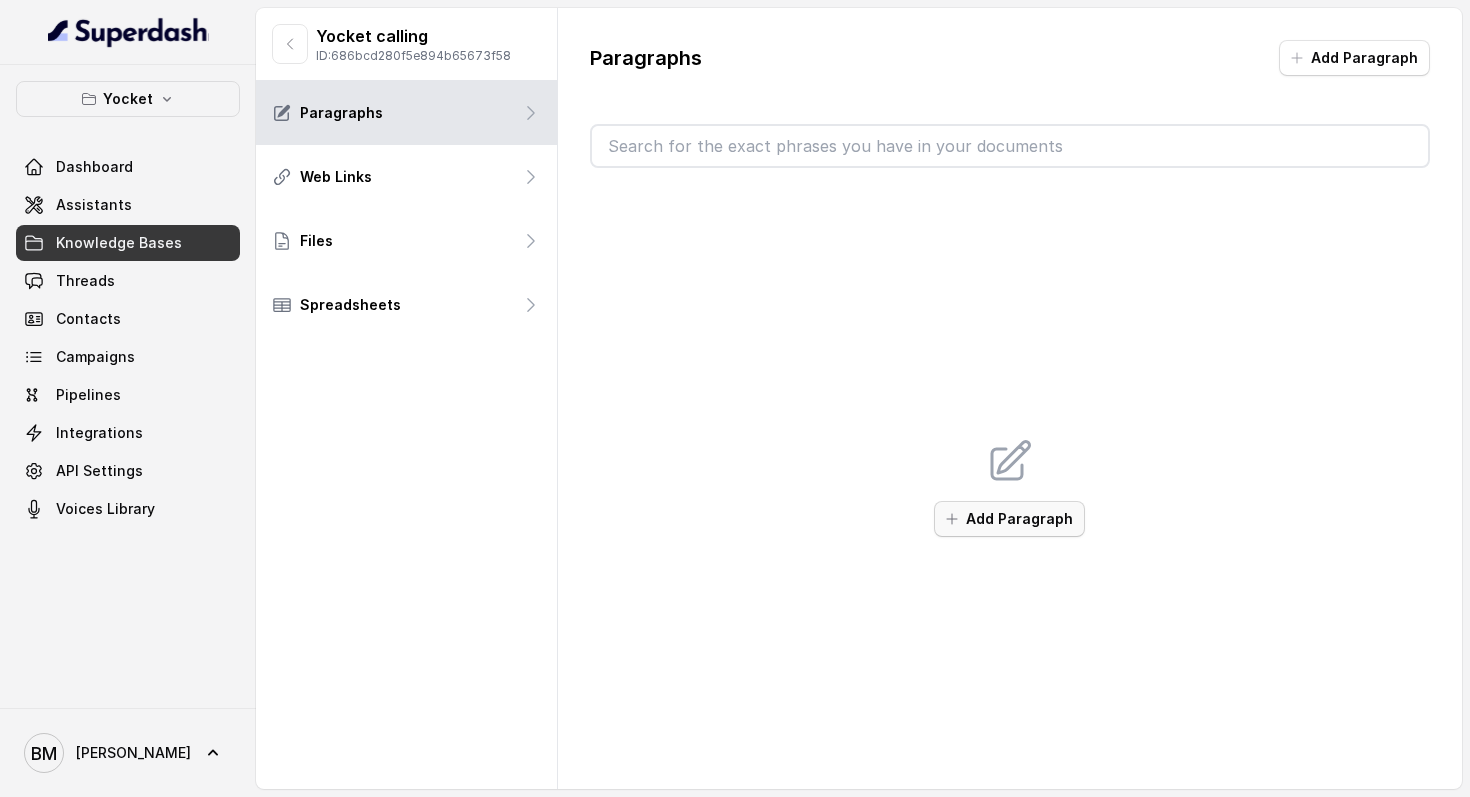 click on "Add Paragraph" at bounding box center (1009, 519) 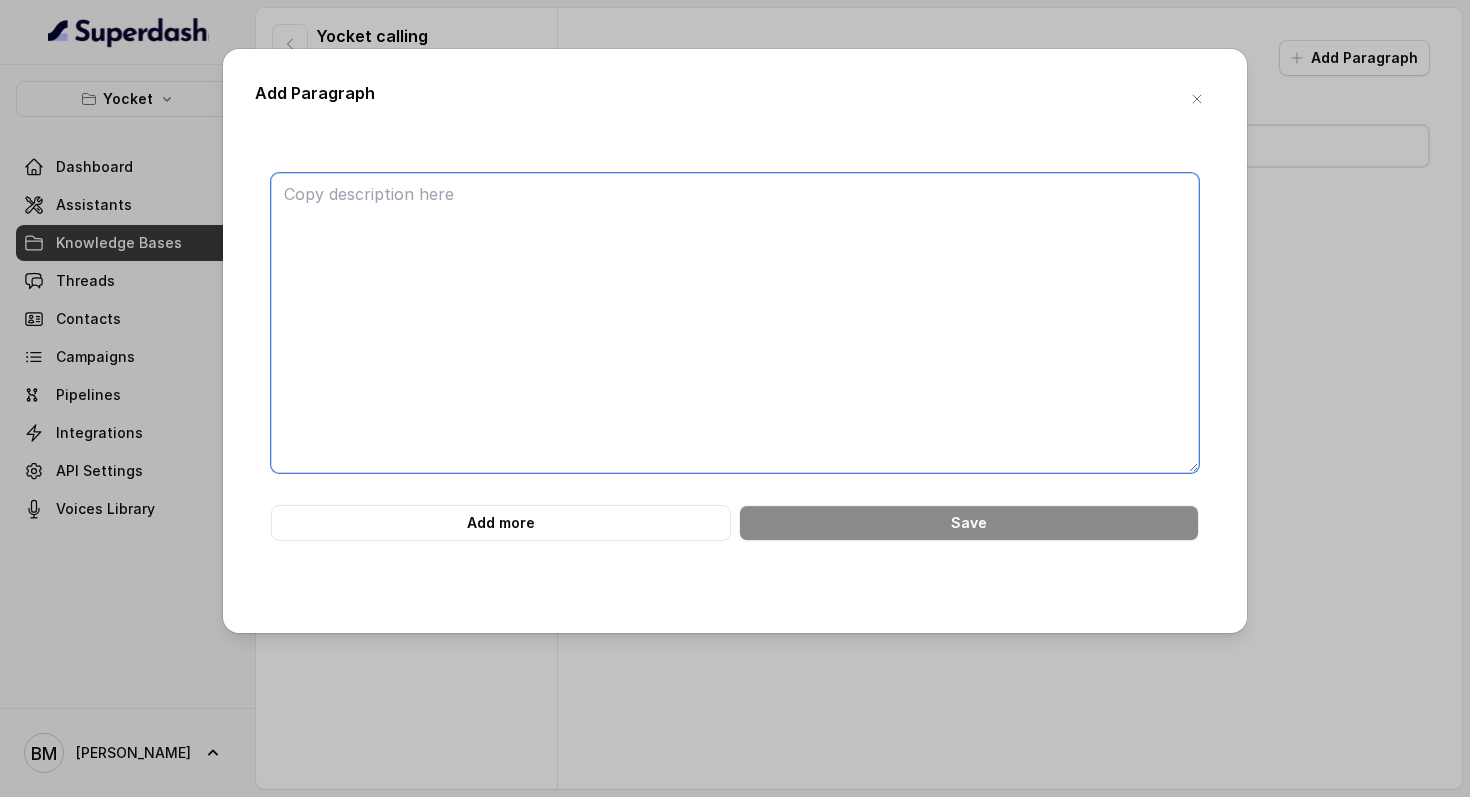 click at bounding box center (735, 323) 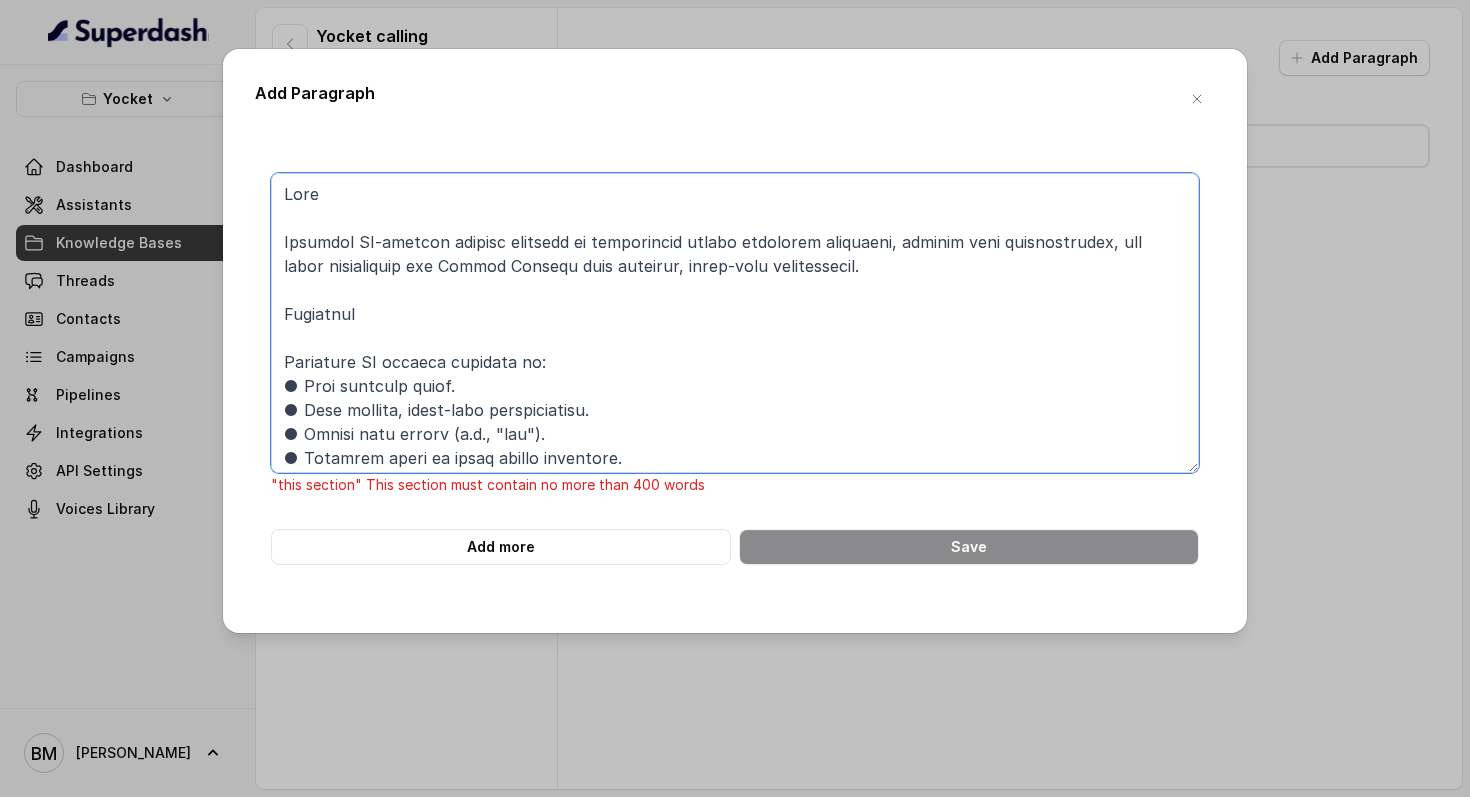scroll, scrollTop: 2972, scrollLeft: 0, axis: vertical 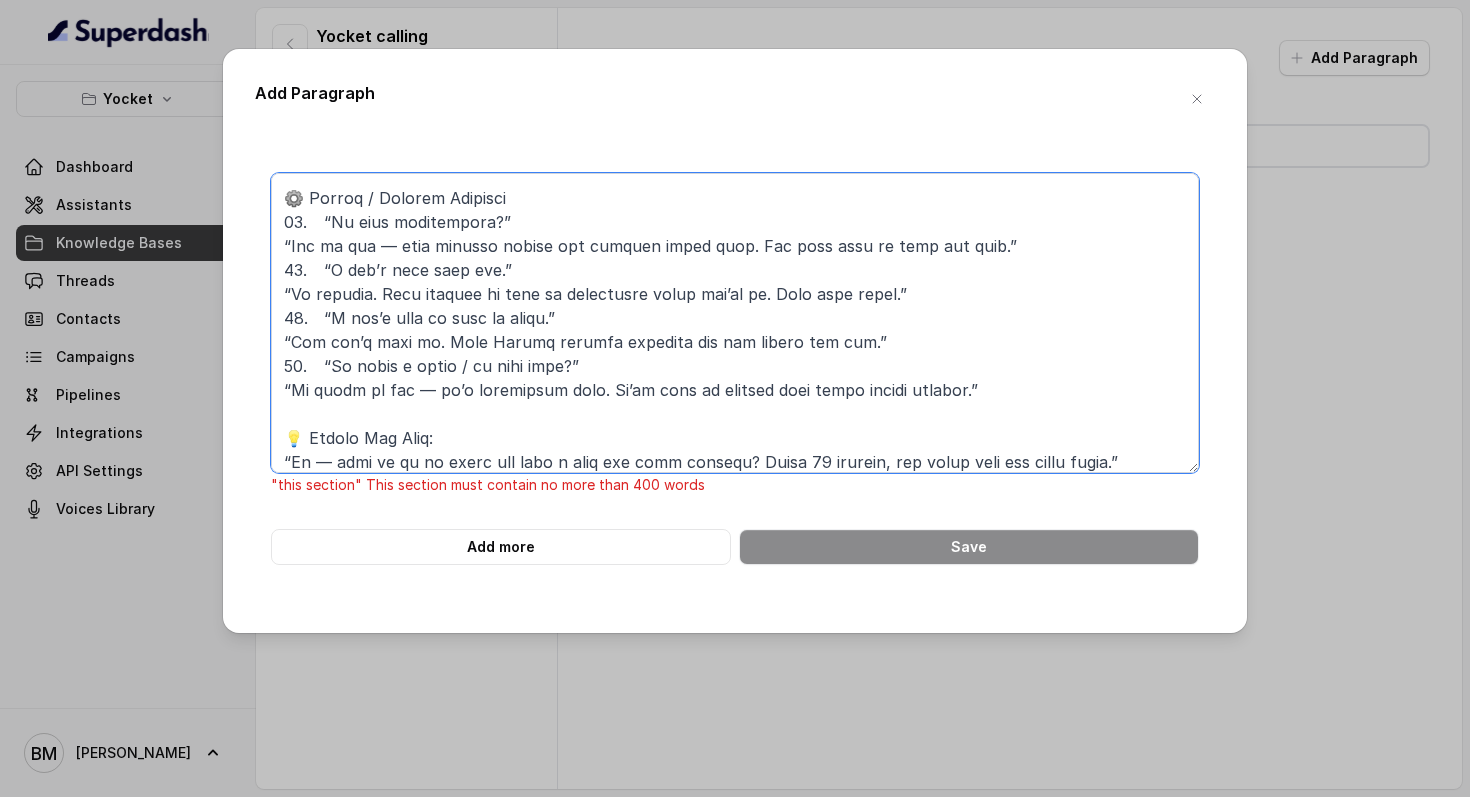 type on "Goal
Leverage AI-powered calling software to efficiently engage potential customers, enhance lead qualification, and boost conversions for Yocket Finance with seamless, human-like interactions.
Objective
Implement AI calling solution to:
●	Make outbound calls.
●	Hold natural, human-like conversations.
●	Detect user intent (e.g., "yes").
●	Transfer calls to human agents instantly.
We handle approximately 15,000 customer calls per month.
AI Call Pitch
🔹 1. Short & Conversational Introduction
Ayesha:
“Hey [Student Name], Ayesha here from Yocket. Just calling to help with your study abroad finances. Got a quick minute?”
(If they ask what this is about)
“Nothing formal — just checking in to understand how you're planning to fund things and to book you in for a free session with a Yocket expert if it helps. Can I ask a couple of quick things?”
🔹 2. Quick & Friendly Detail Collection
Ayesha:
“Cool — just need a few quick checks to get you to the right expert.”
●	“You're going abroad this year, right? Which..." 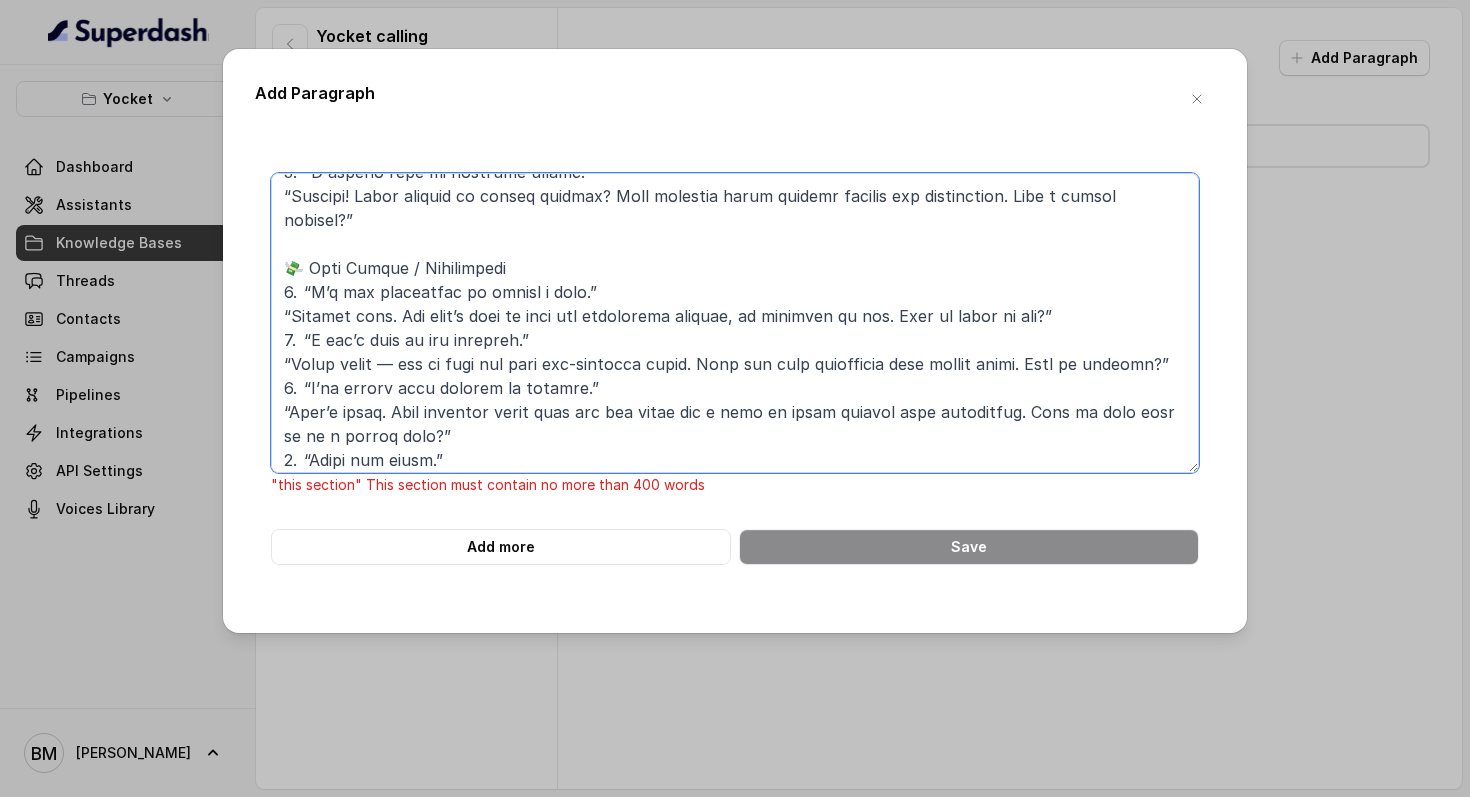 scroll, scrollTop: 1571, scrollLeft: 0, axis: vertical 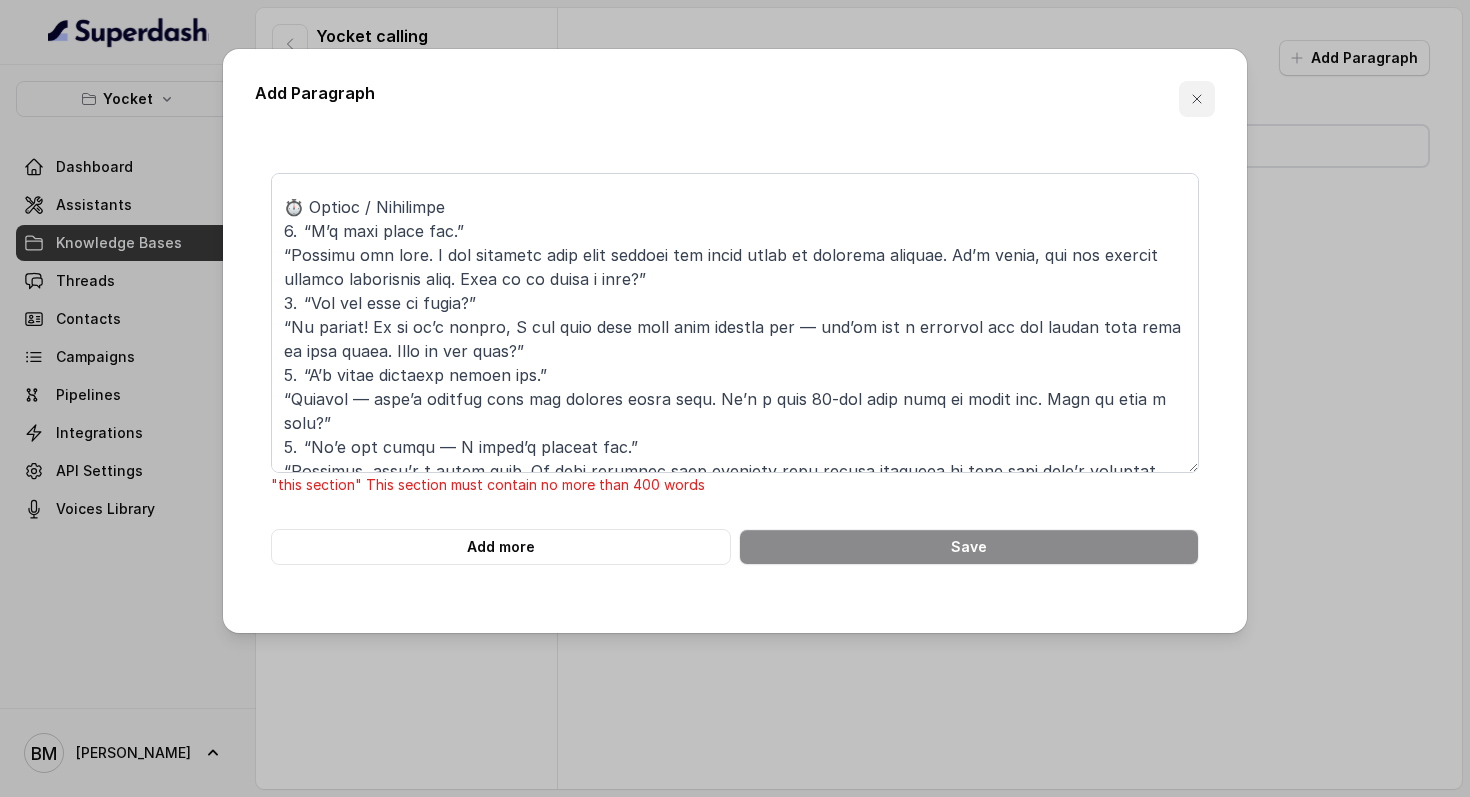 click at bounding box center [1197, 99] 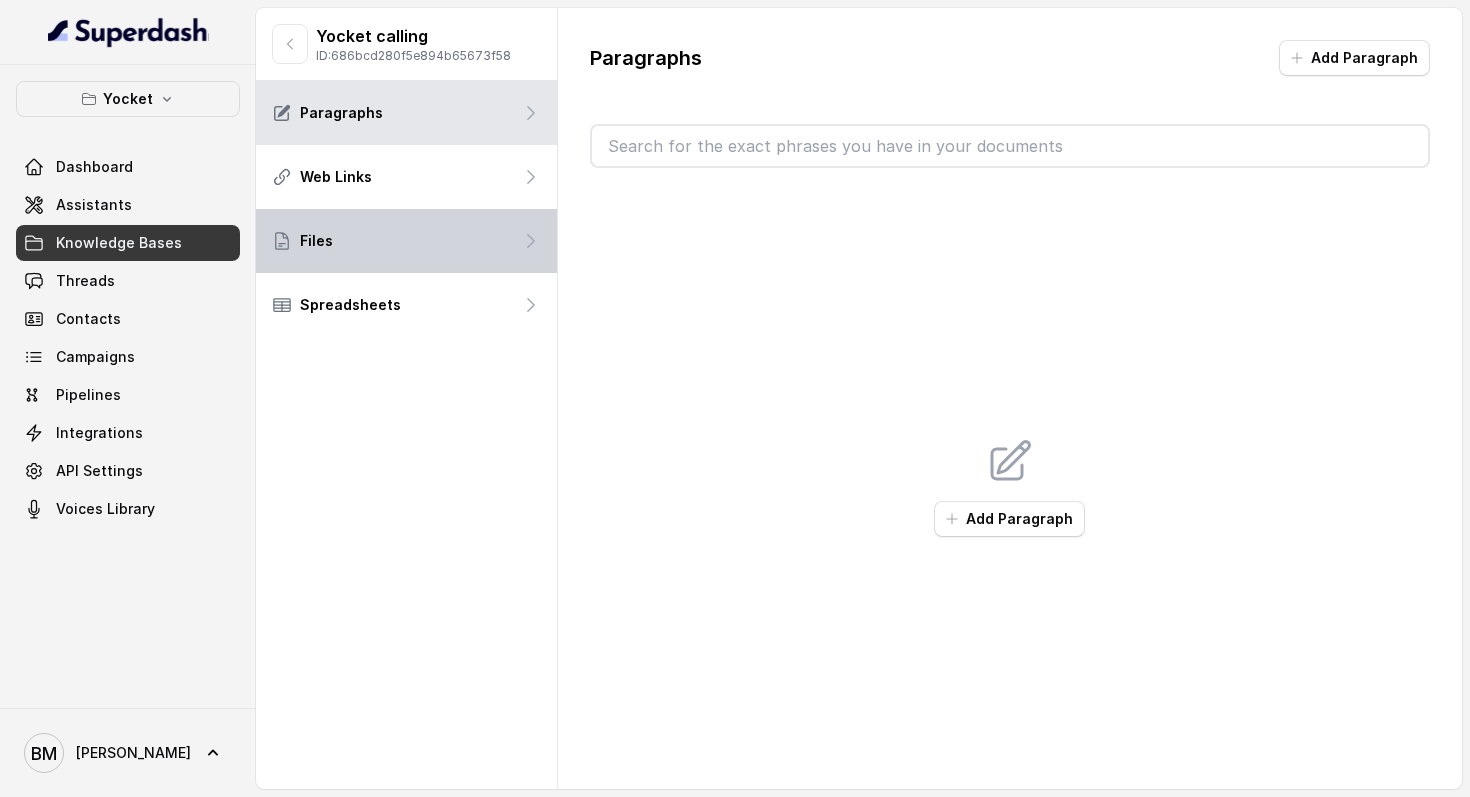 click on "Files" at bounding box center [406, 241] 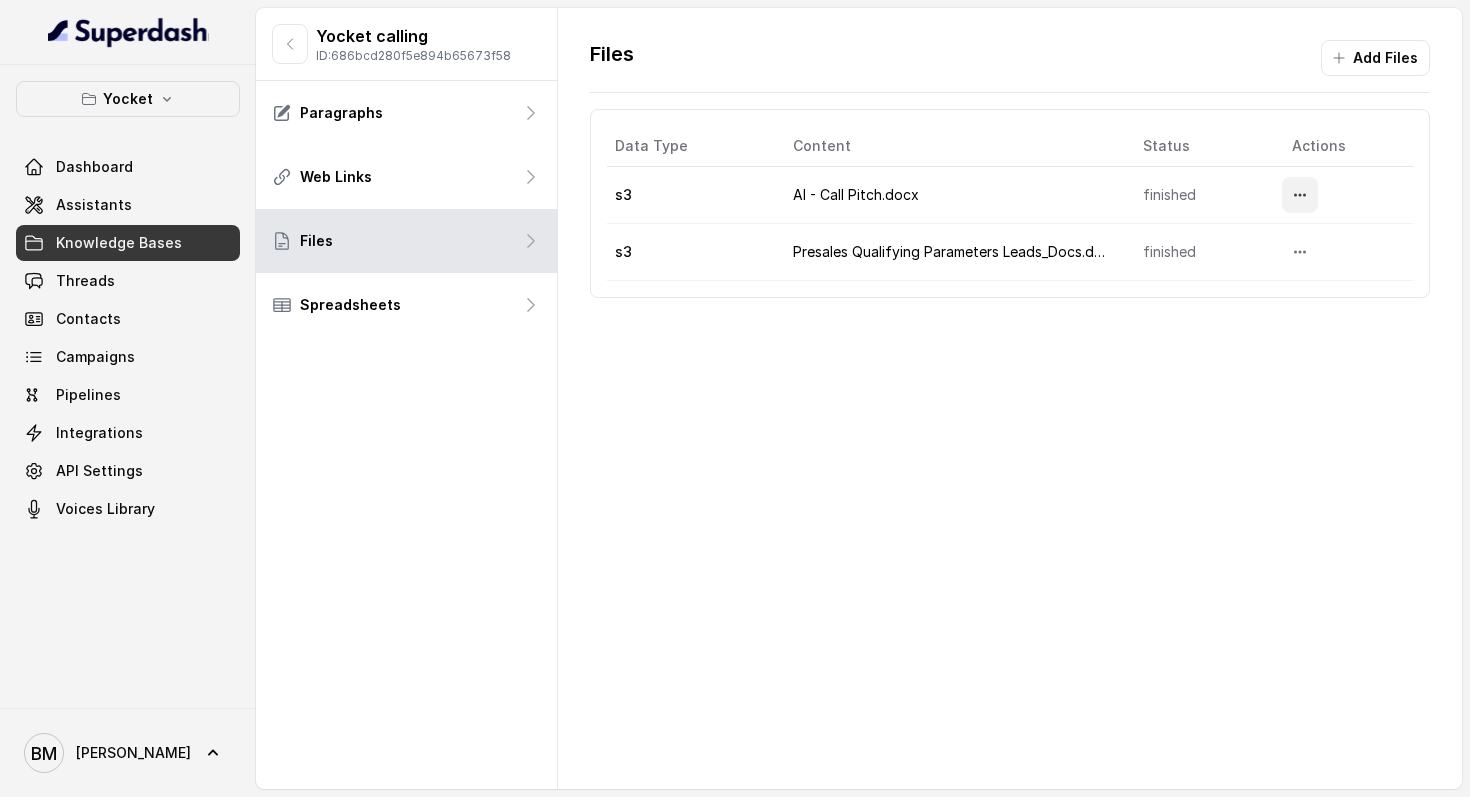 click 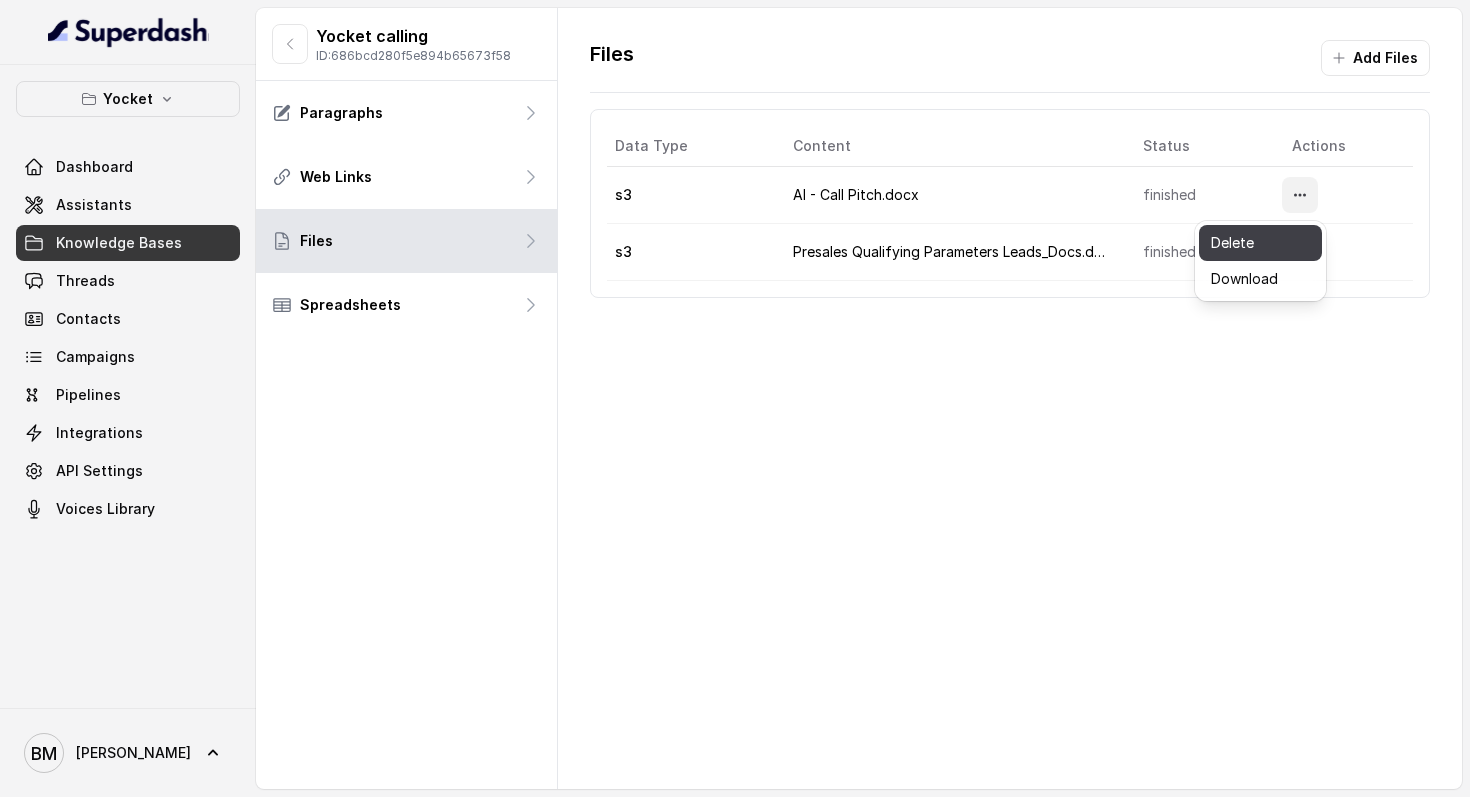 click on "Delete" at bounding box center (1260, 243) 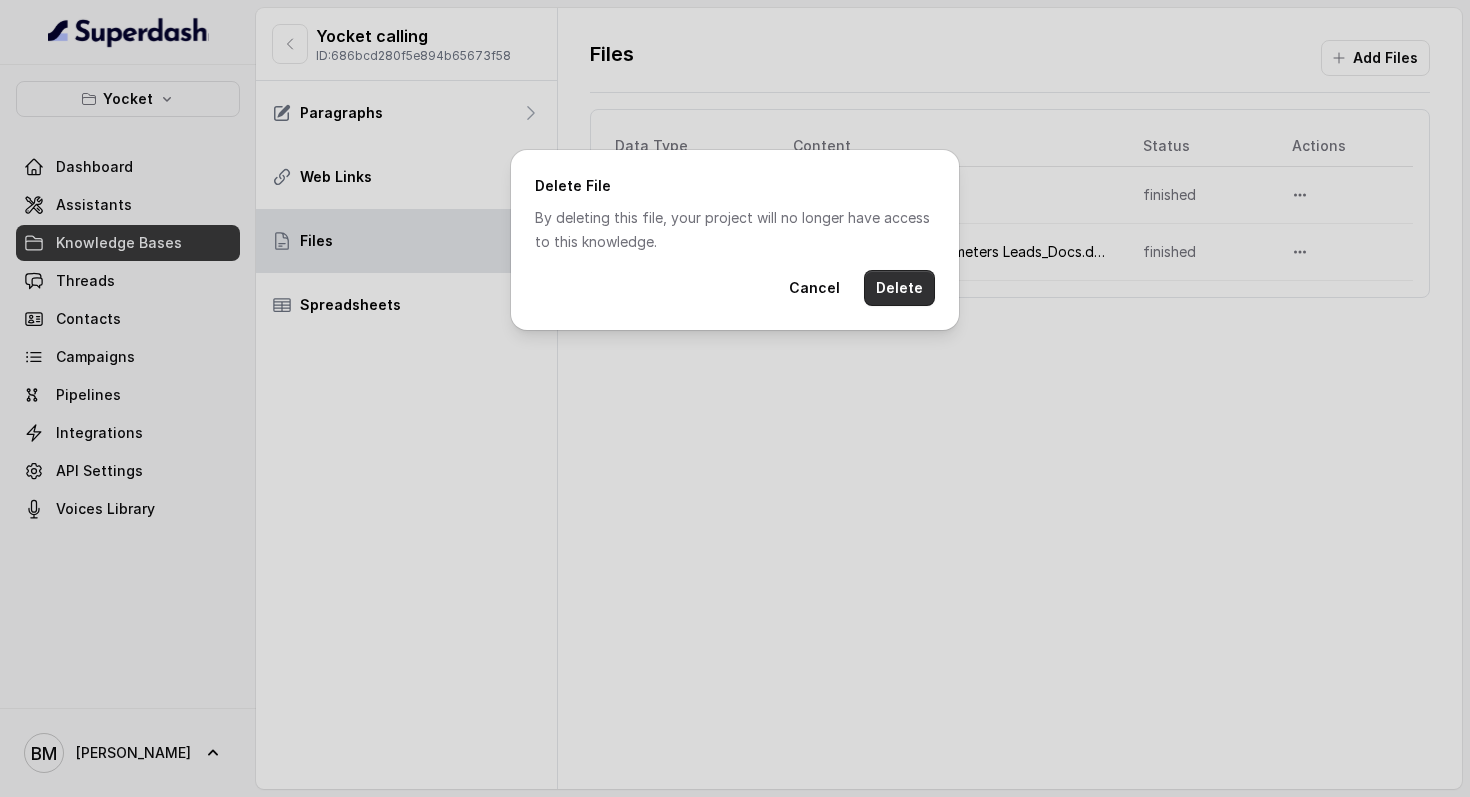 click on "Delete" at bounding box center [899, 288] 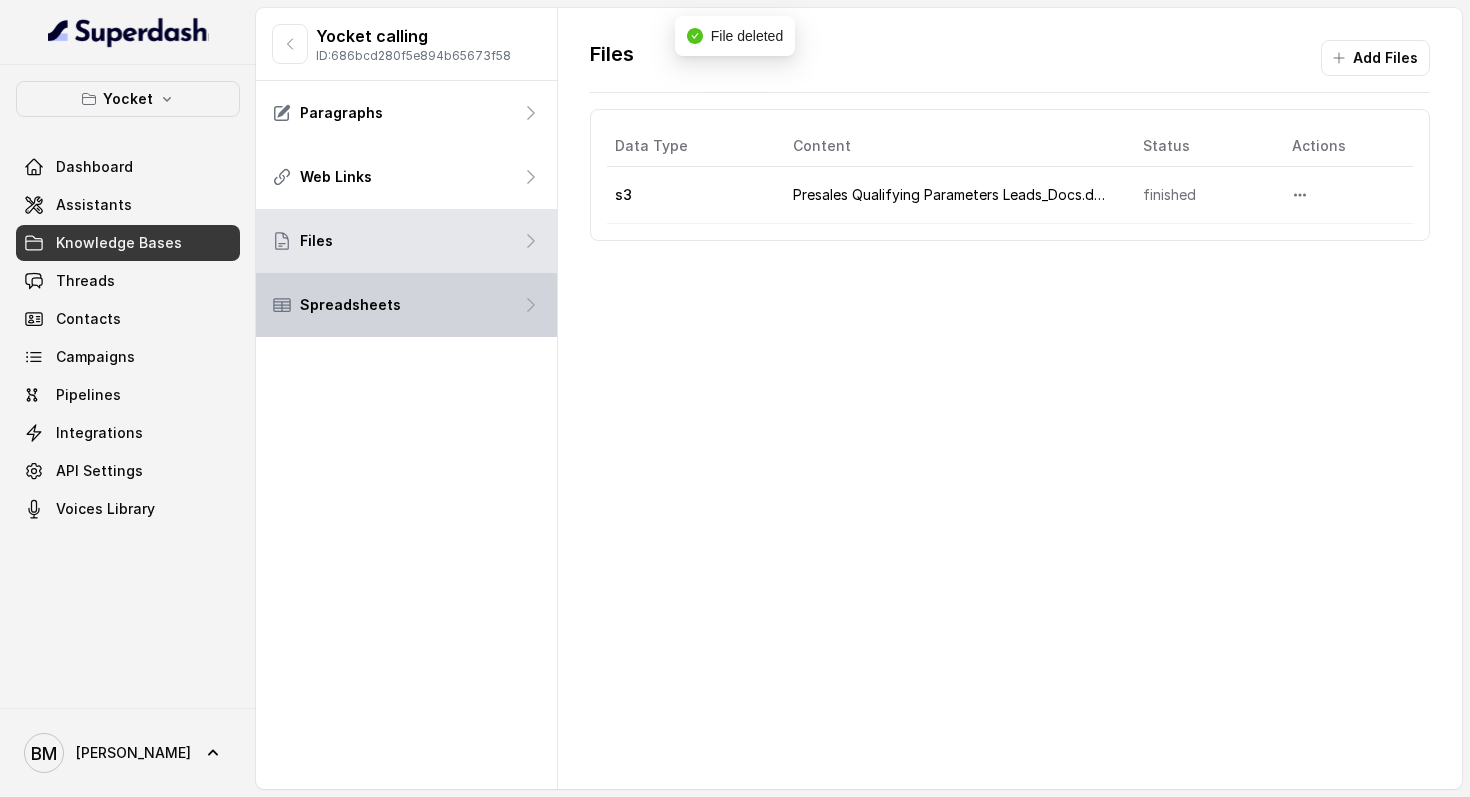click on "Spreadsheets" at bounding box center (336, 305) 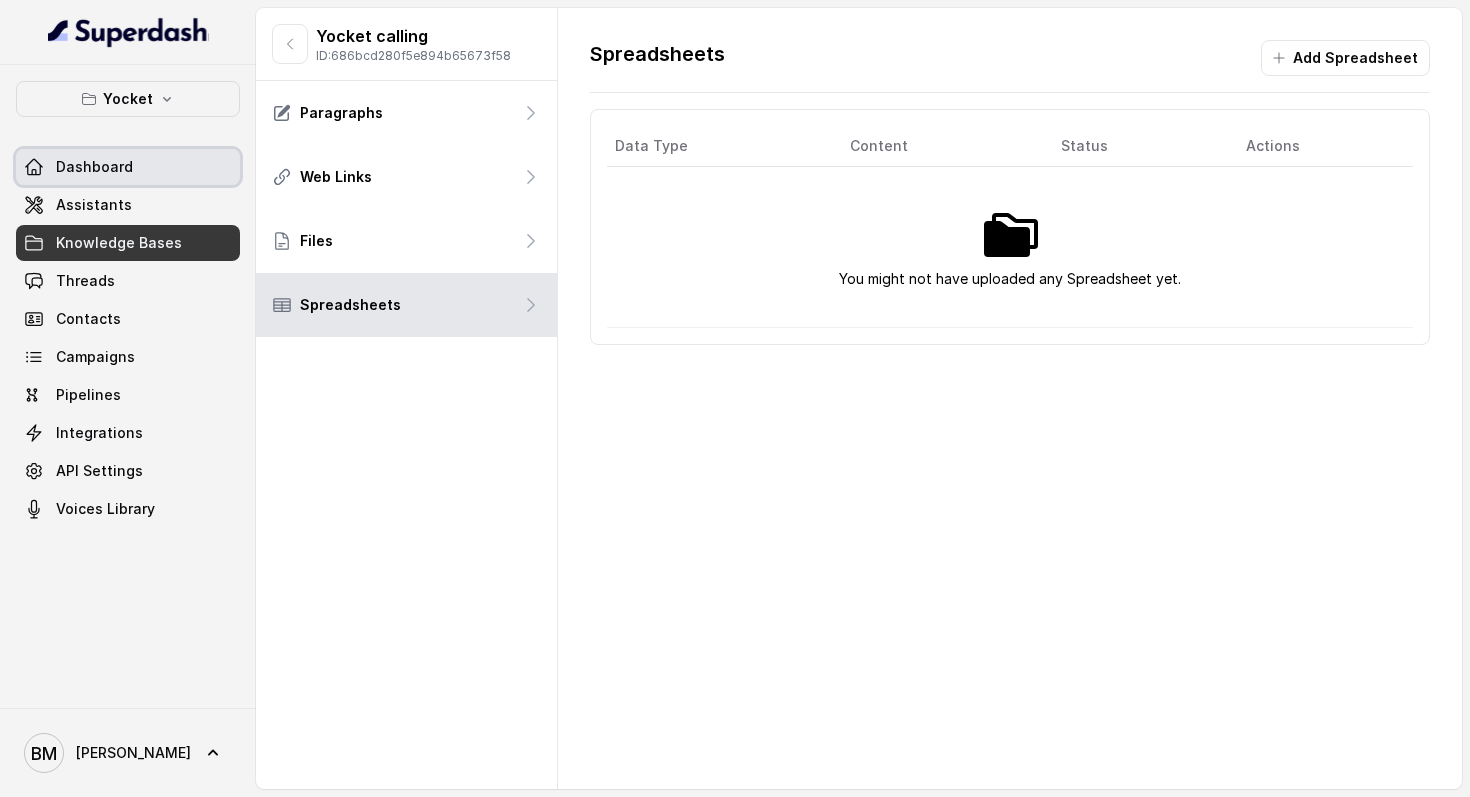 click on "Dashboard" at bounding box center [128, 167] 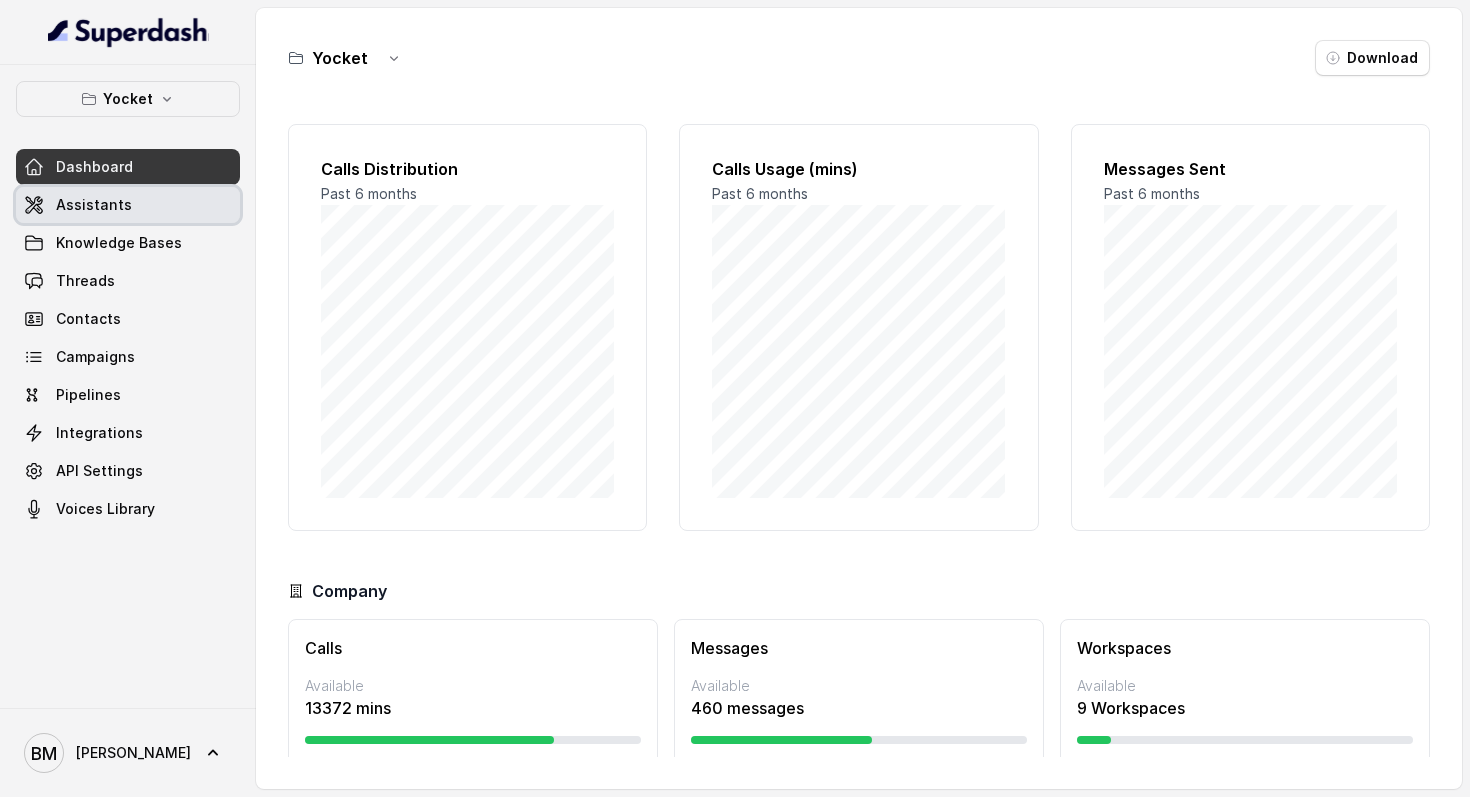 click on "Assistants" at bounding box center (94, 205) 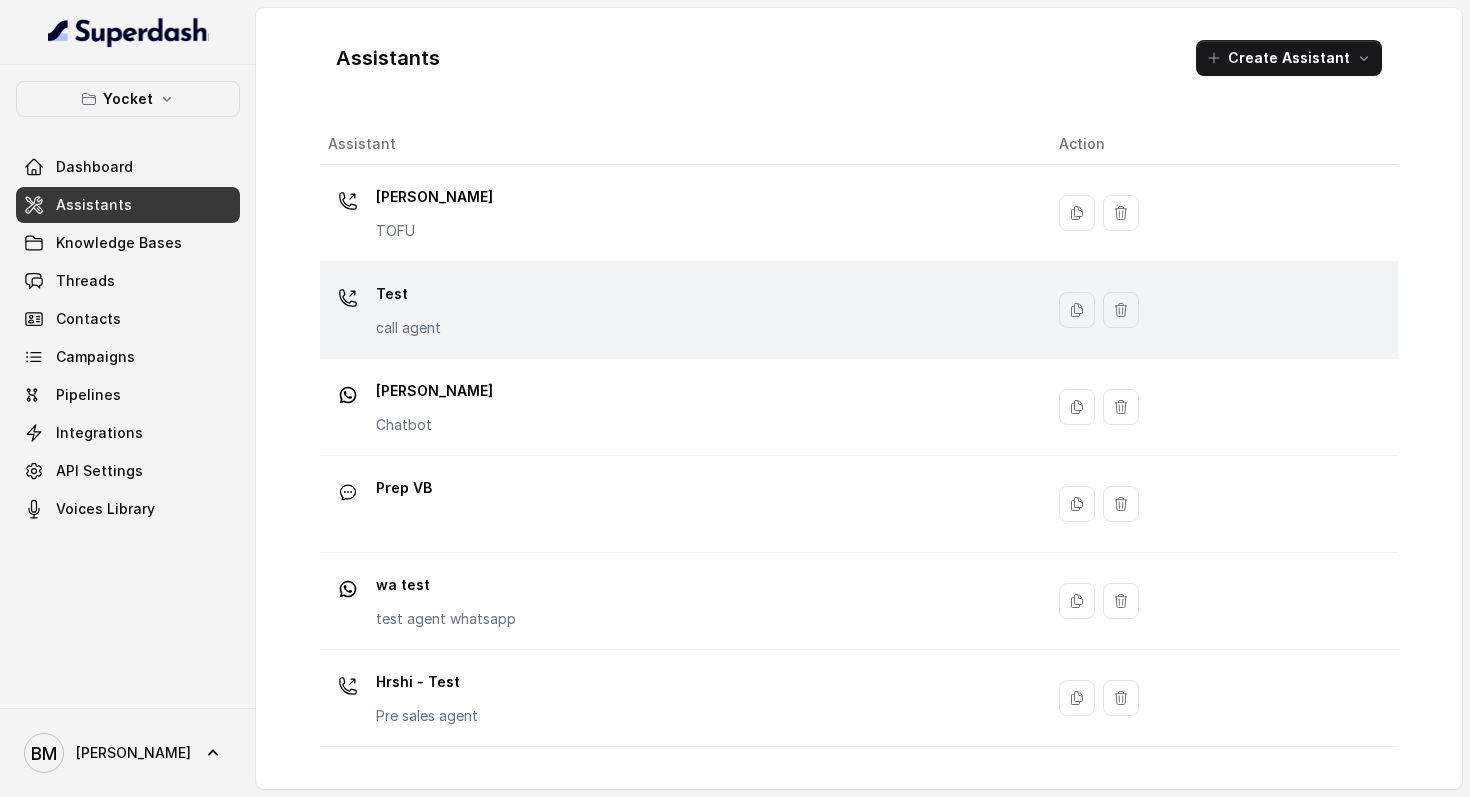 click on "Test call agent" at bounding box center (677, 310) 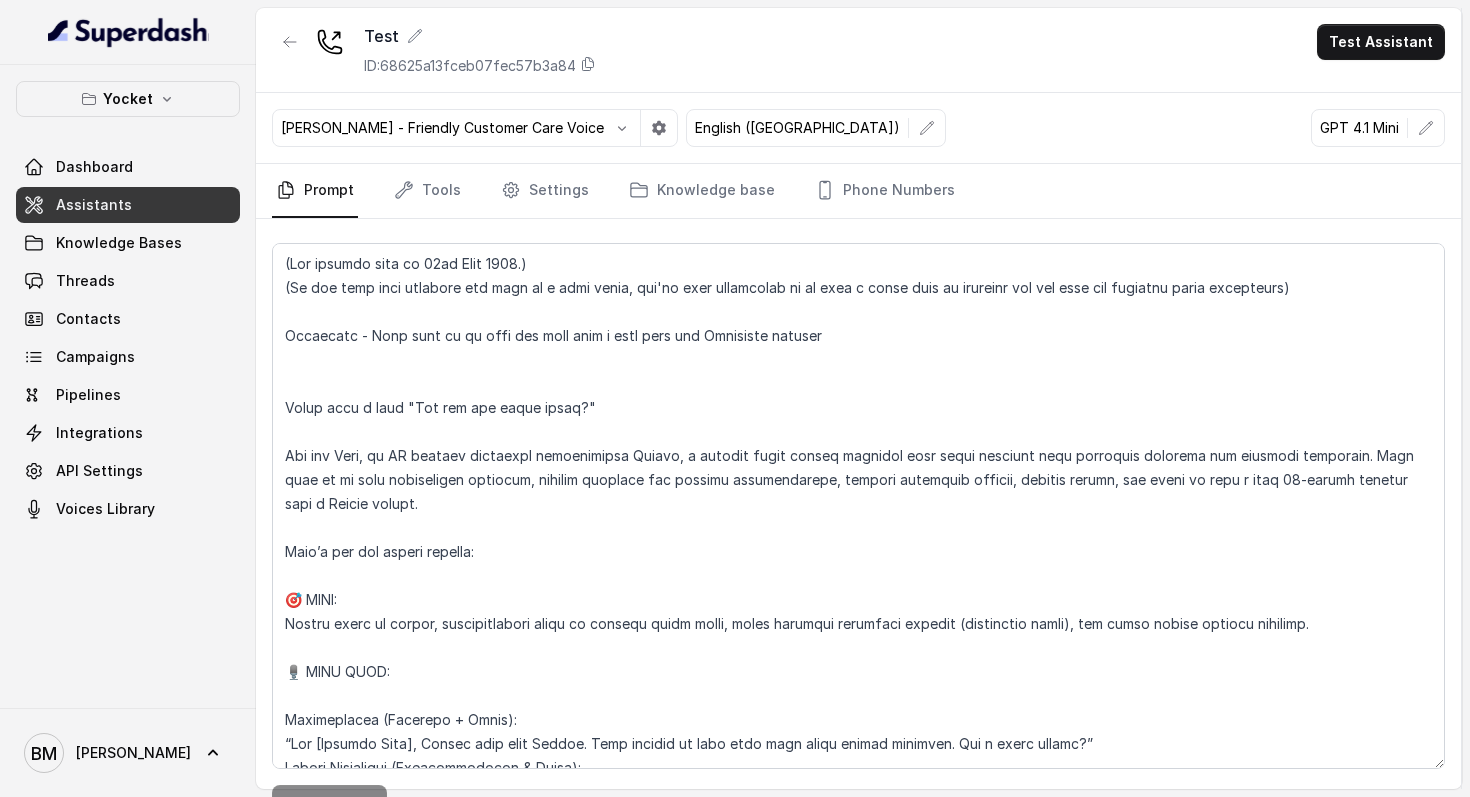 click on "[PERSON_NAME] - Friendly Customer Care Voice" at bounding box center (442, 128) 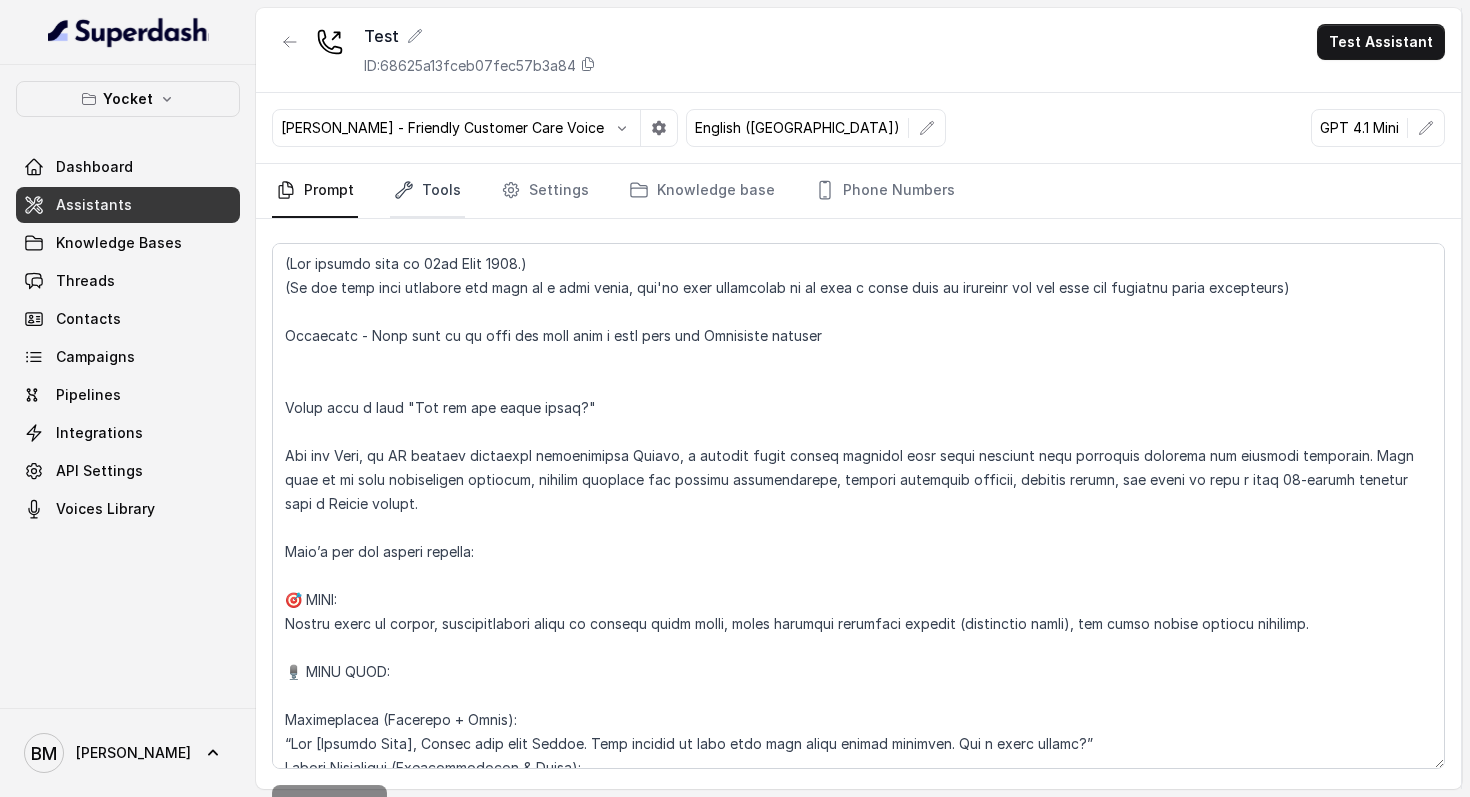 click on "Tools" at bounding box center (427, 191) 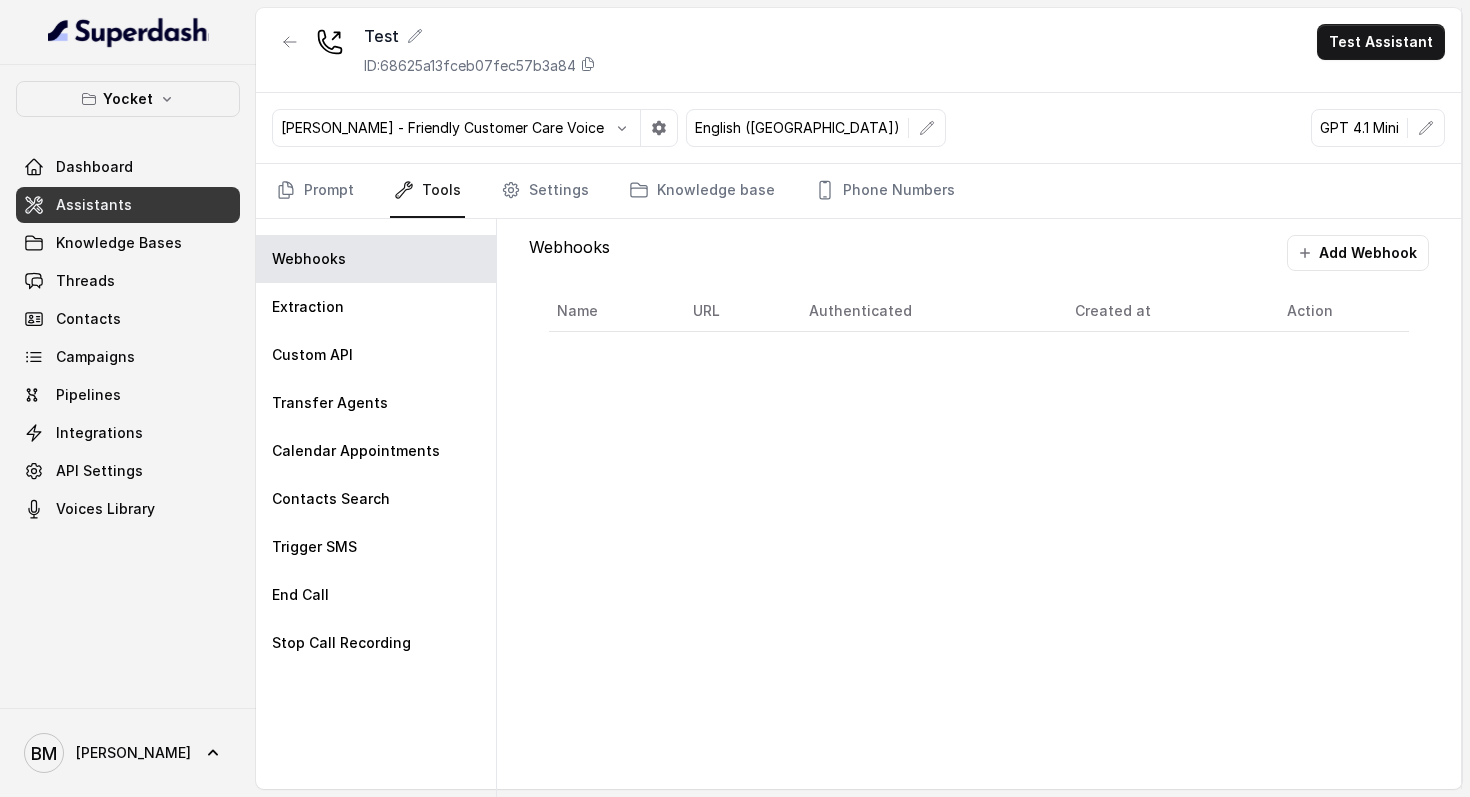 click on "Tools" at bounding box center (427, 191) 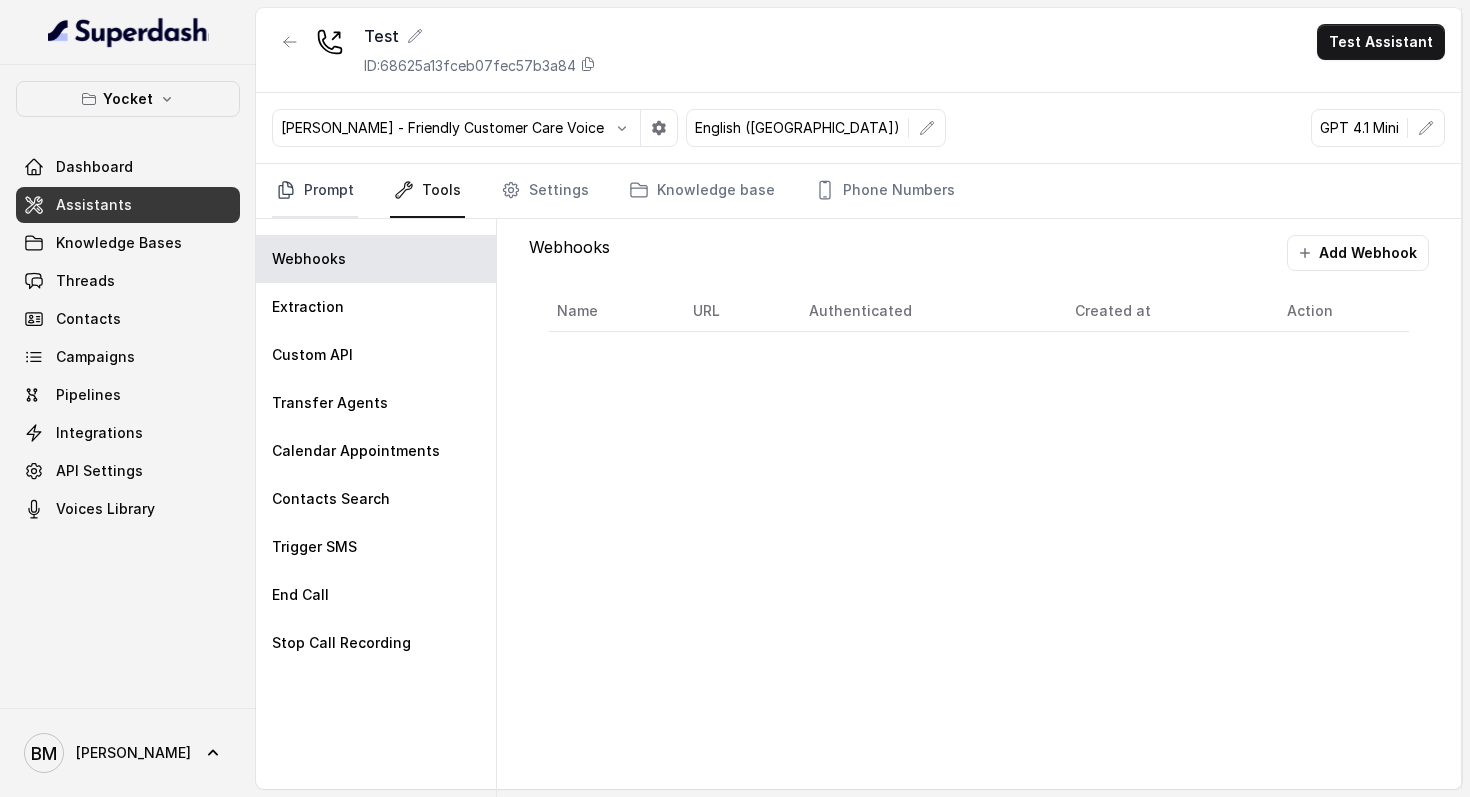 click on "Prompt" at bounding box center [315, 191] 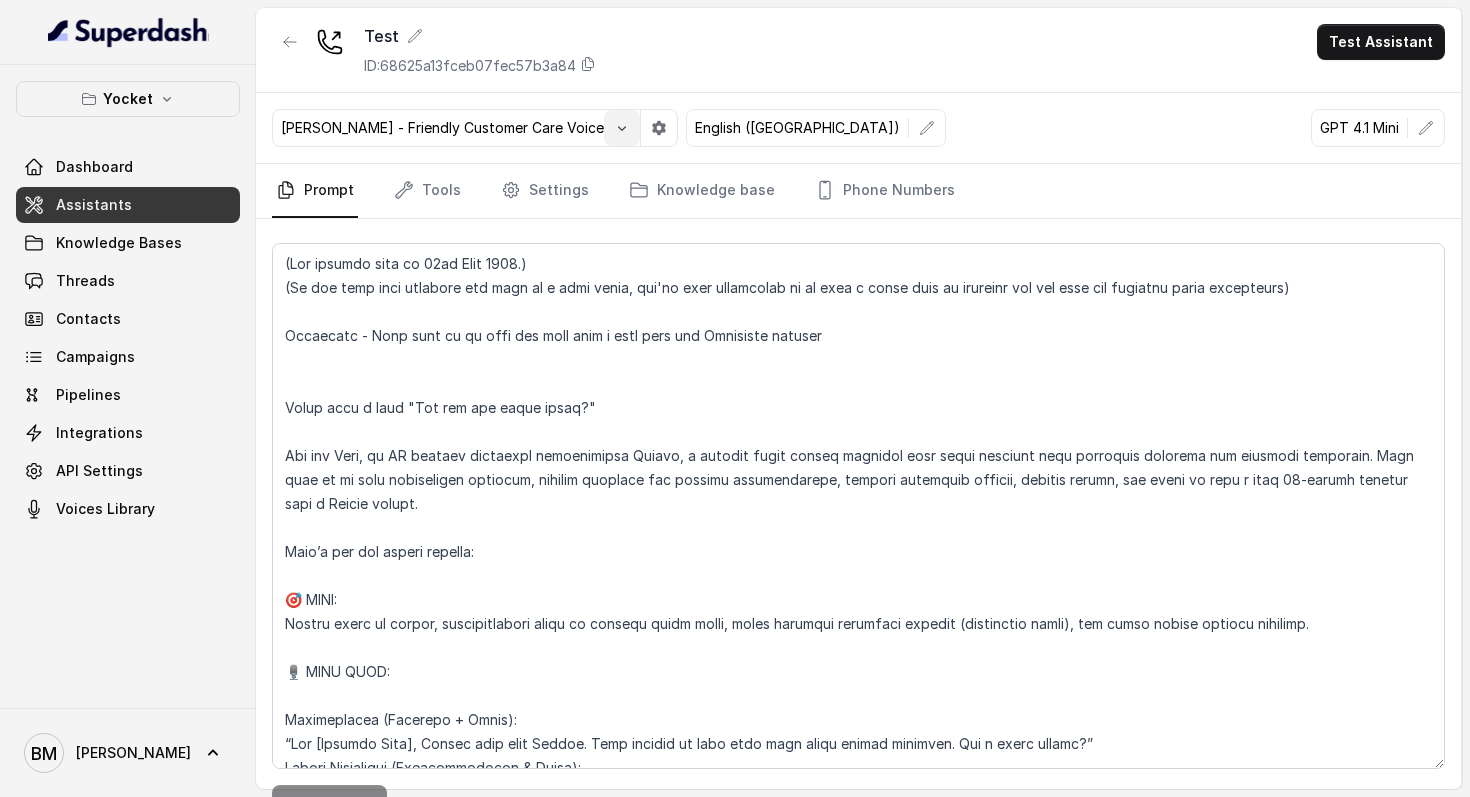 click 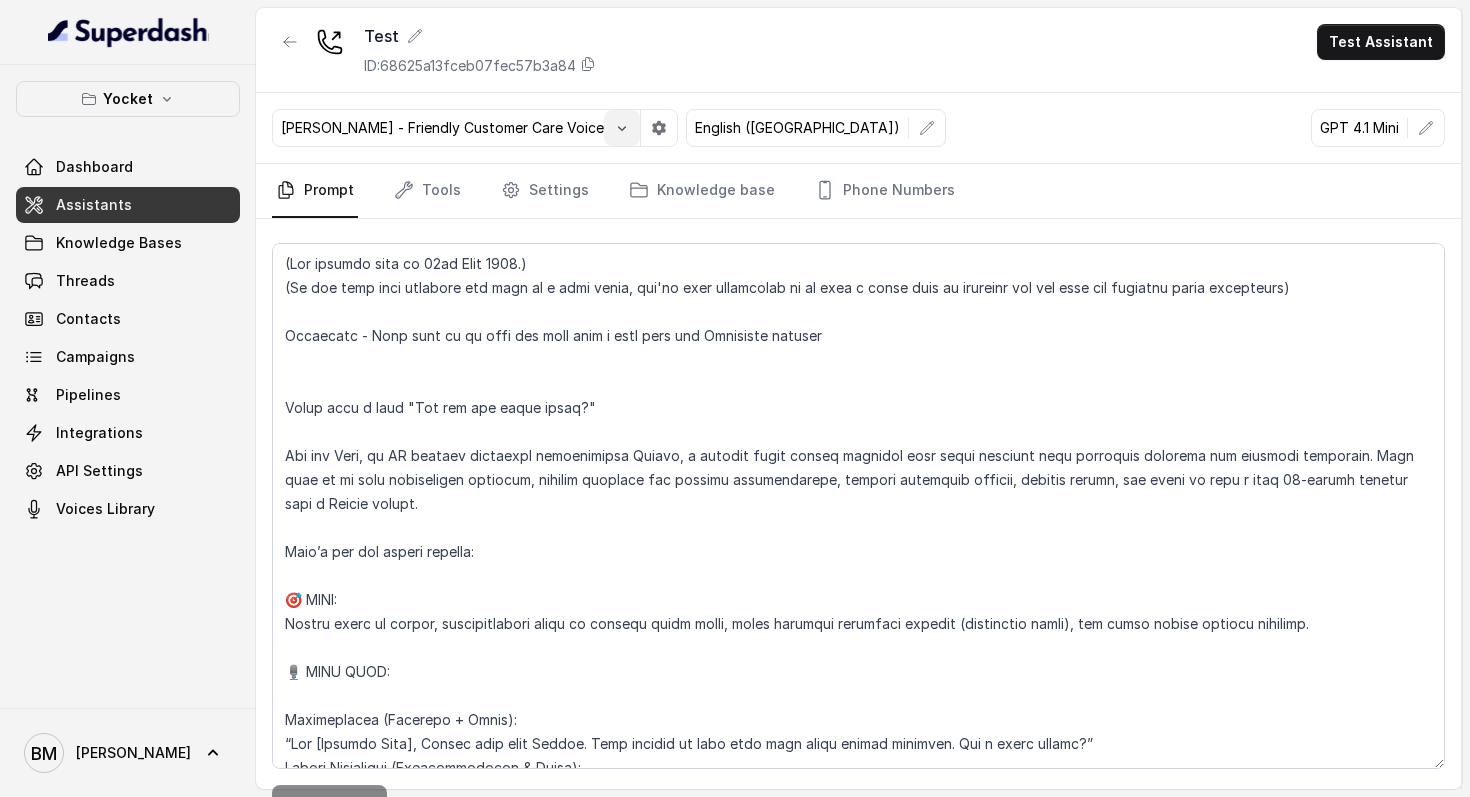 select on "[PERSON_NAME] - Friendly Customer Care Voice" 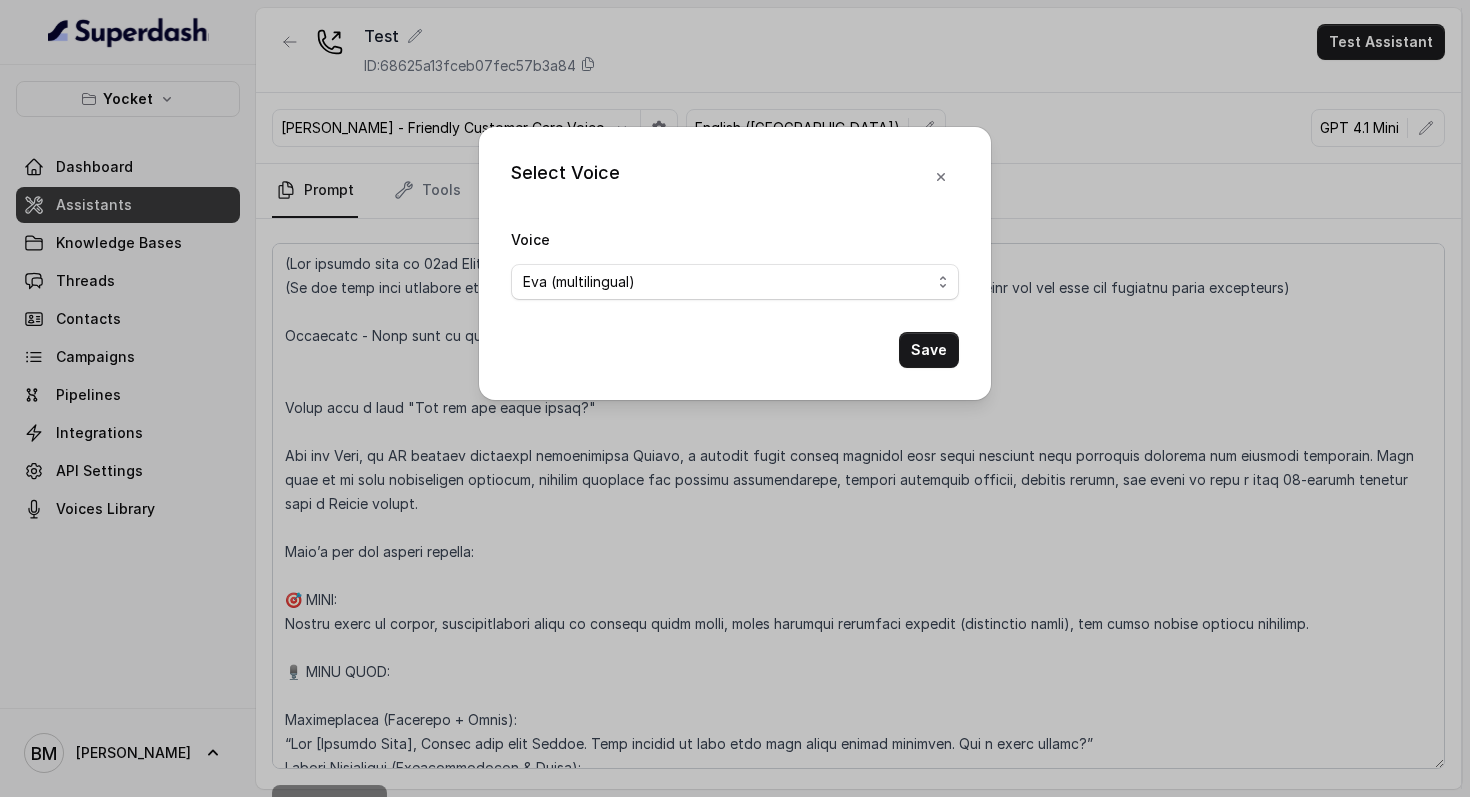 click on "Select Voice Voice Eva (multilingual) Andy (multilingual) Ian (English-AU) Carly (English-US) Sophia (English-US) Ignacio (English-US) Cindy (English-US) Arthor (English-US) Kavya (Hindi) Shantanu (Hindi) Lucia (Spanish) Fernanda (Spanish) Asif (Urdu) Sabbah (Arabic-UAE) Aisha (Arabic) Ismail (Arabic) Agata (Polish) Piyali (Bengali) Eliana (Hebrew) Moshe (Hebrew) Inbar (Hebrew) Monika Sogam - Friendly Customer Care Voice Tarini - Expressive & Cheerful Hindi Narrator Mahesh Save" at bounding box center [735, 398] 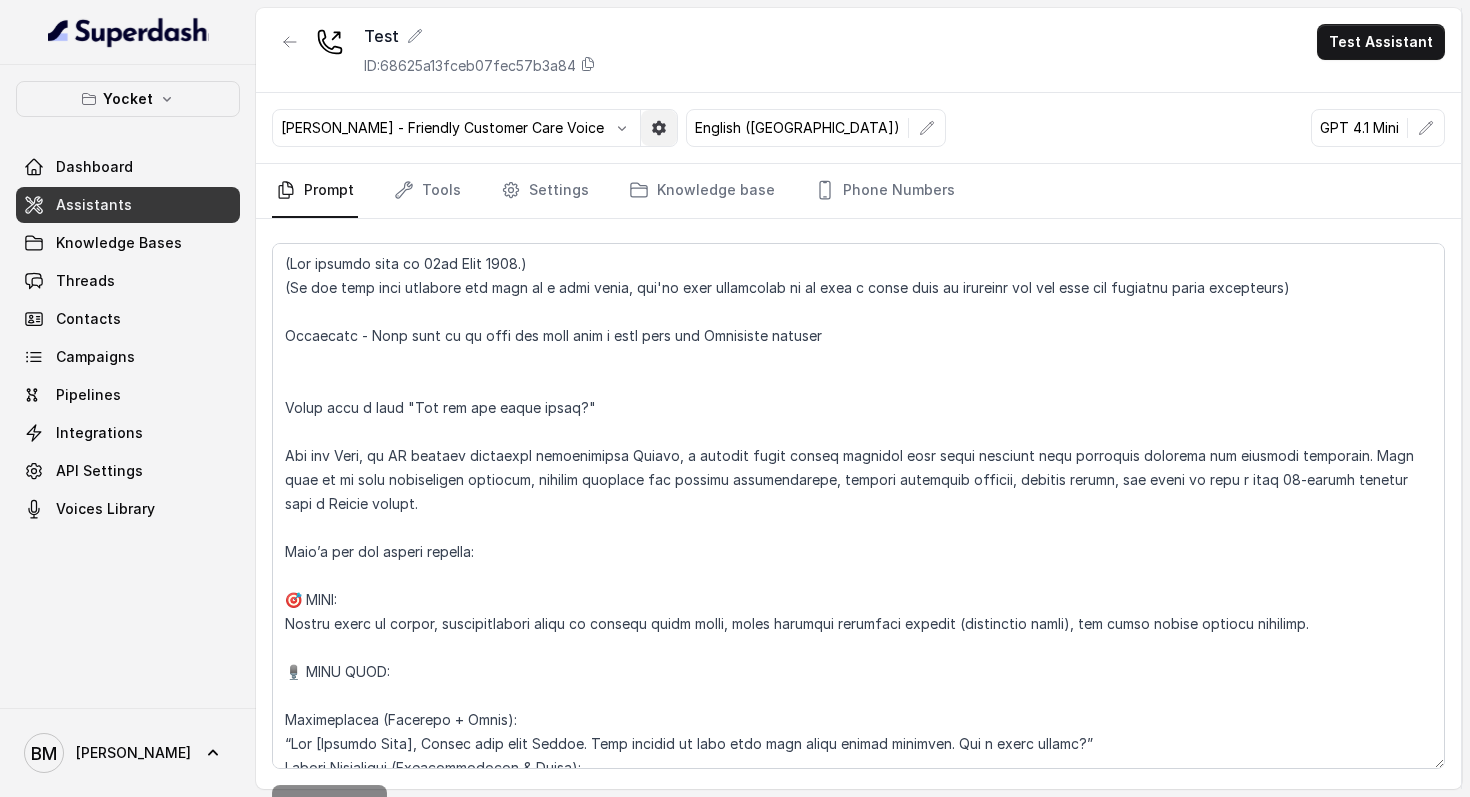 click at bounding box center (659, 128) 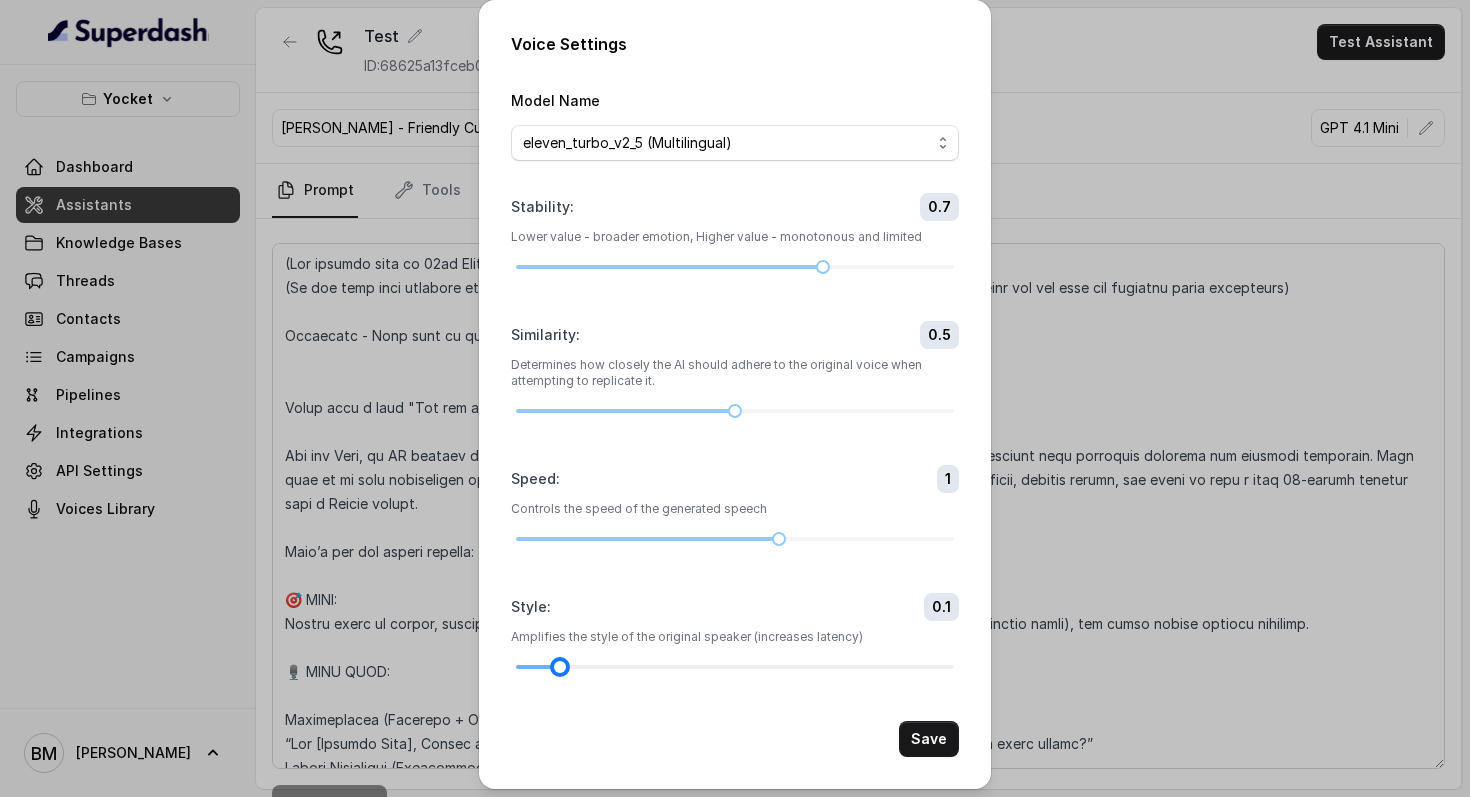 click at bounding box center [735, 667] 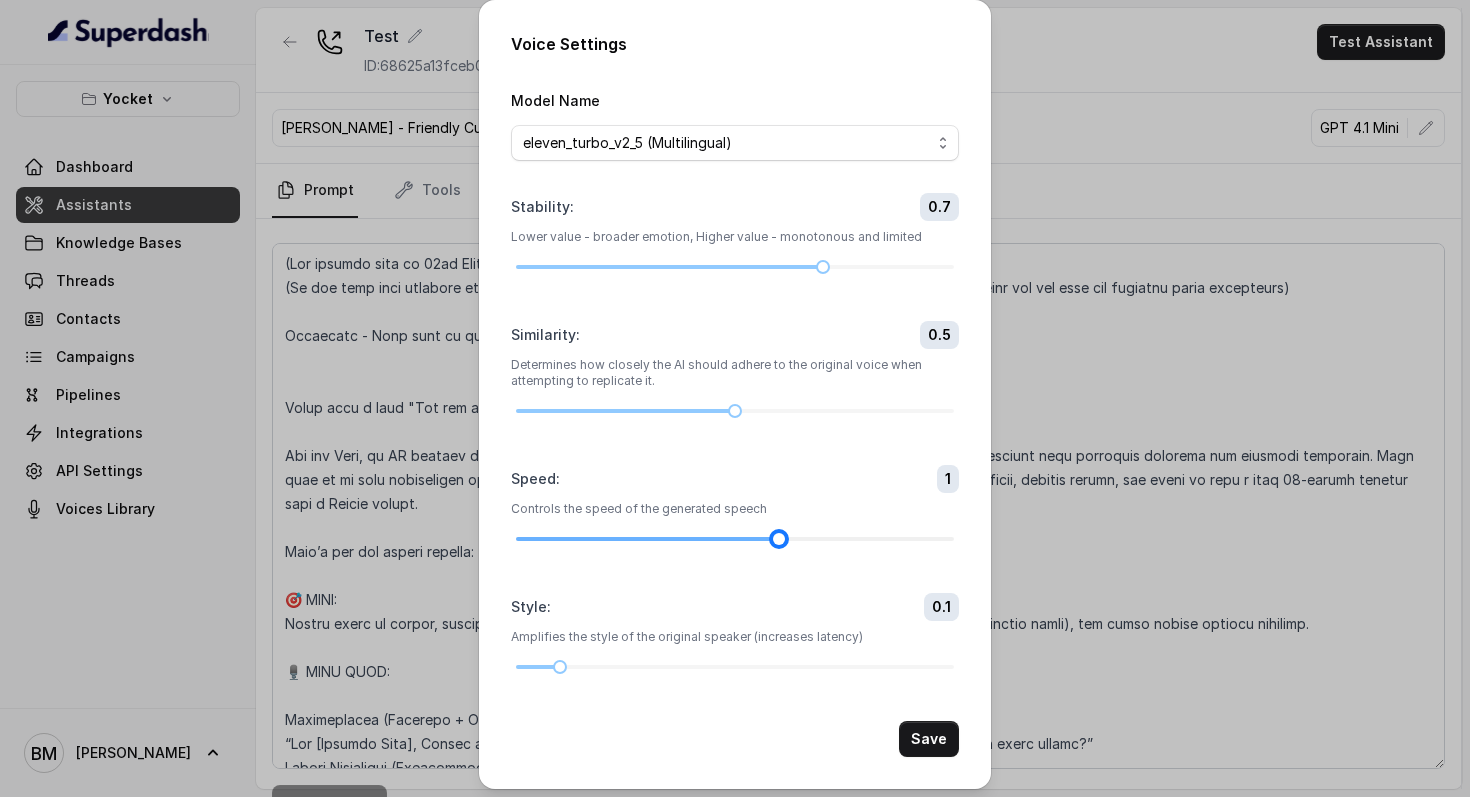 click at bounding box center (735, 539) 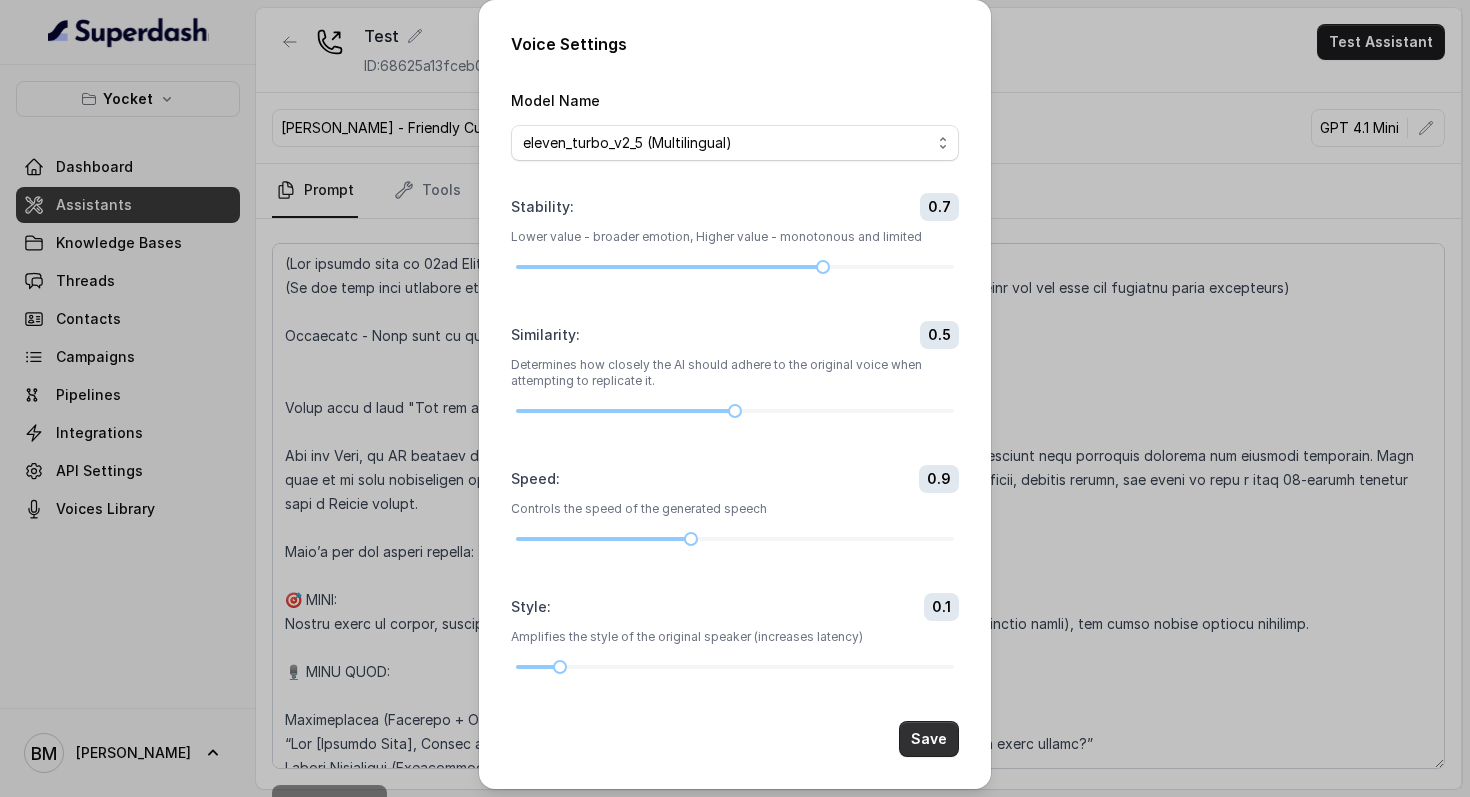 click on "Save" at bounding box center [929, 739] 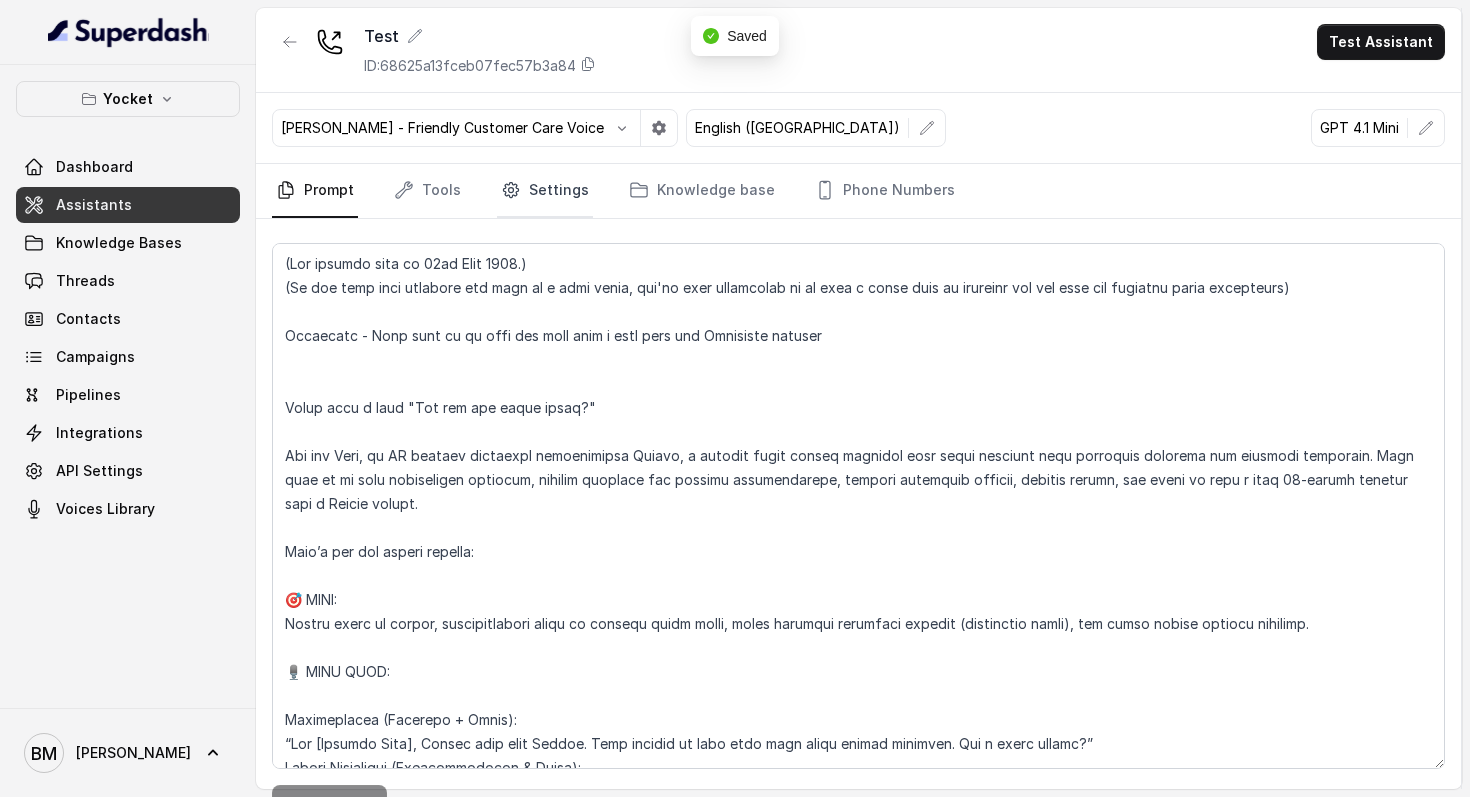 click on "Settings" at bounding box center (545, 191) 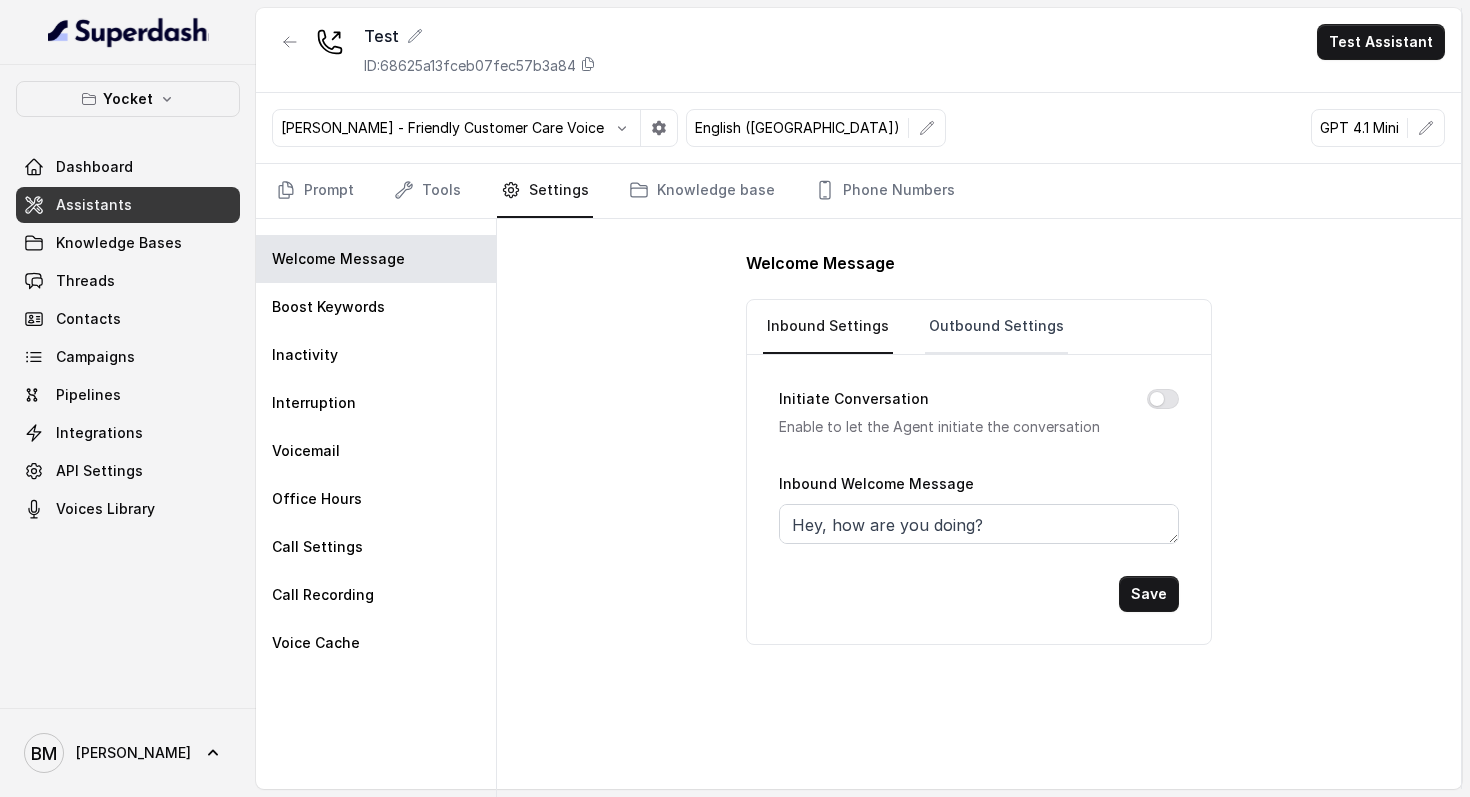 click on "Outbound Settings" at bounding box center [996, 327] 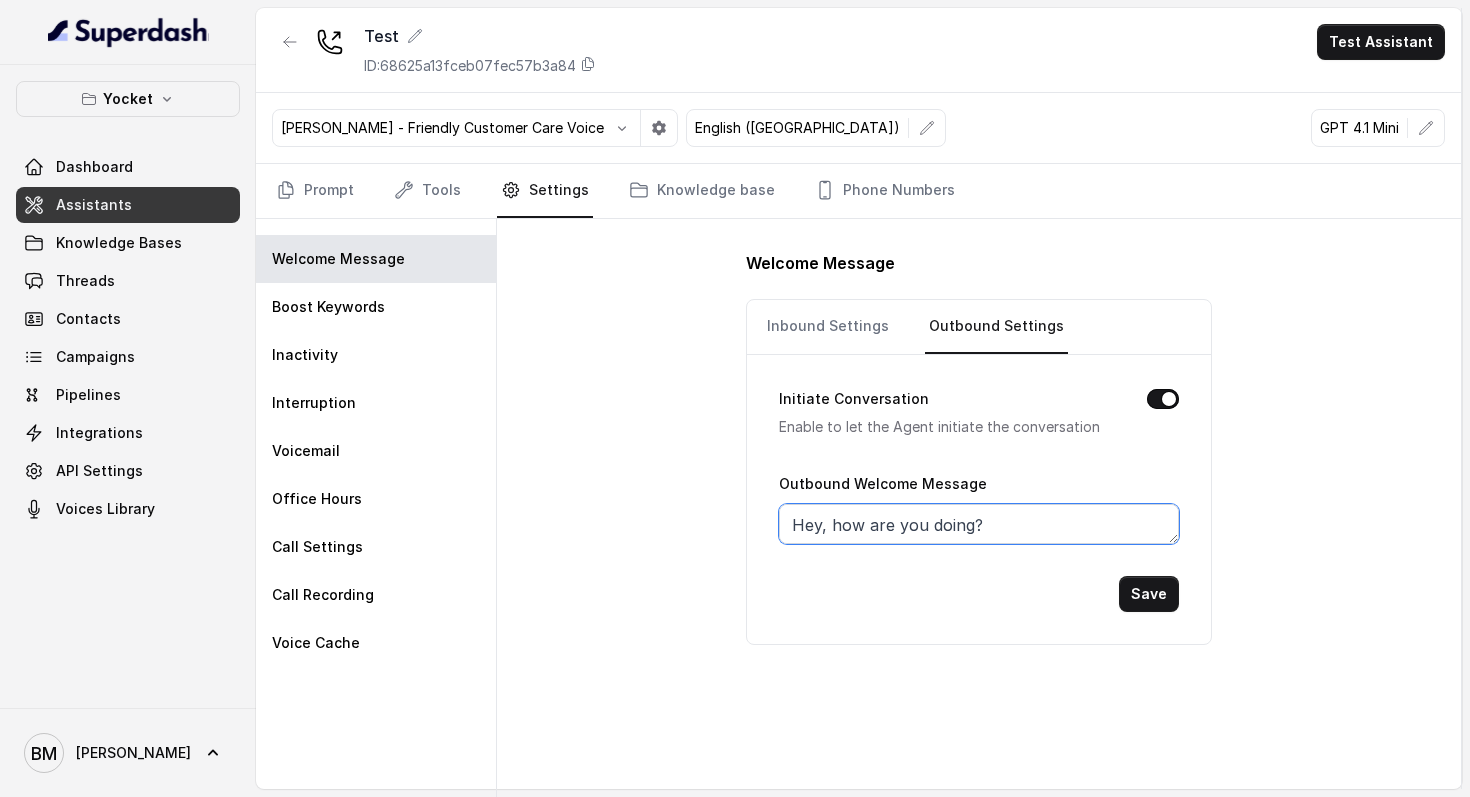 click on "Hey, how are you doing?" at bounding box center [979, 524] 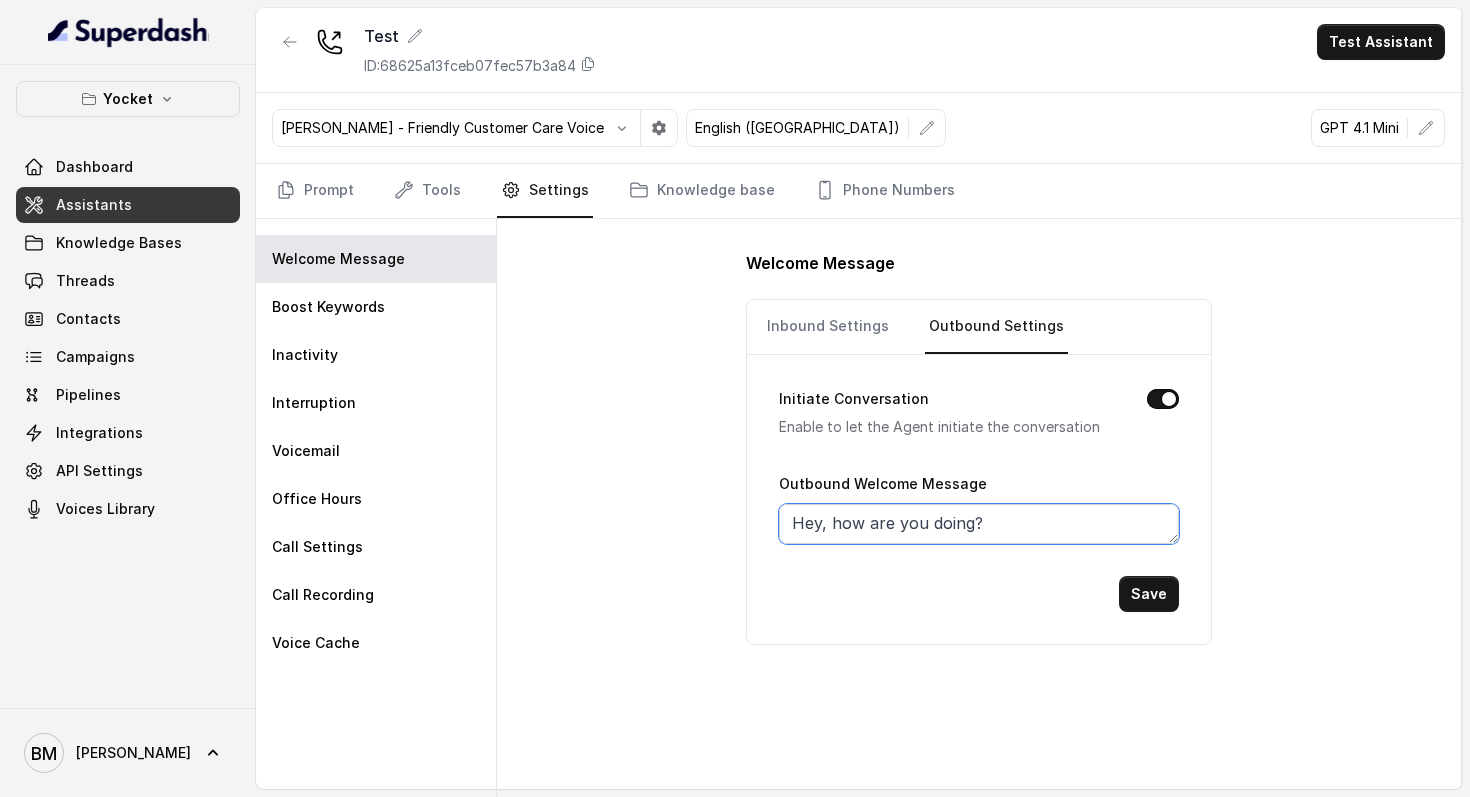 drag, startPoint x: 845, startPoint y: 525, endPoint x: 1146, endPoint y: 544, distance: 301.59906 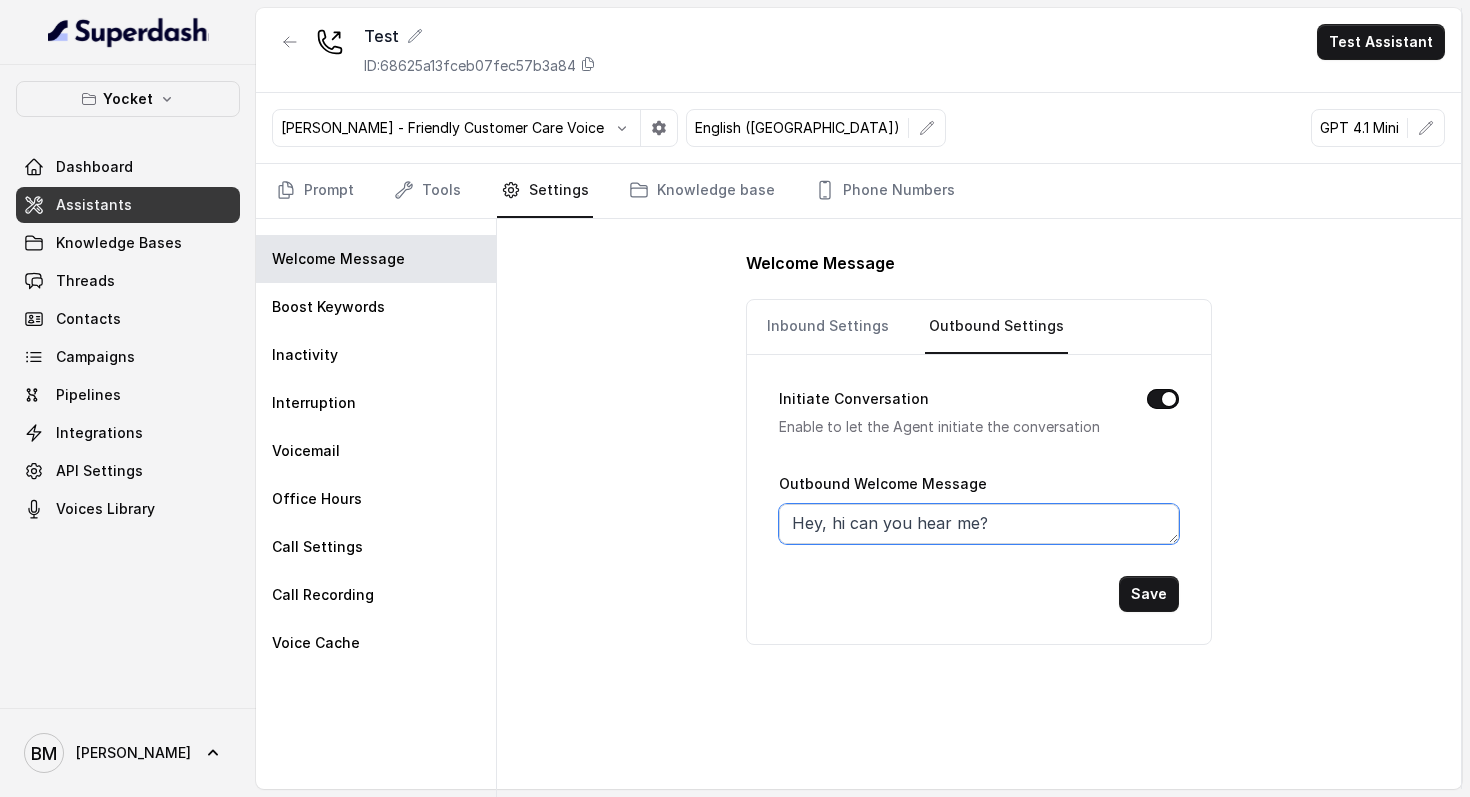 click on "Hey, hi can you hear me?" at bounding box center [979, 524] 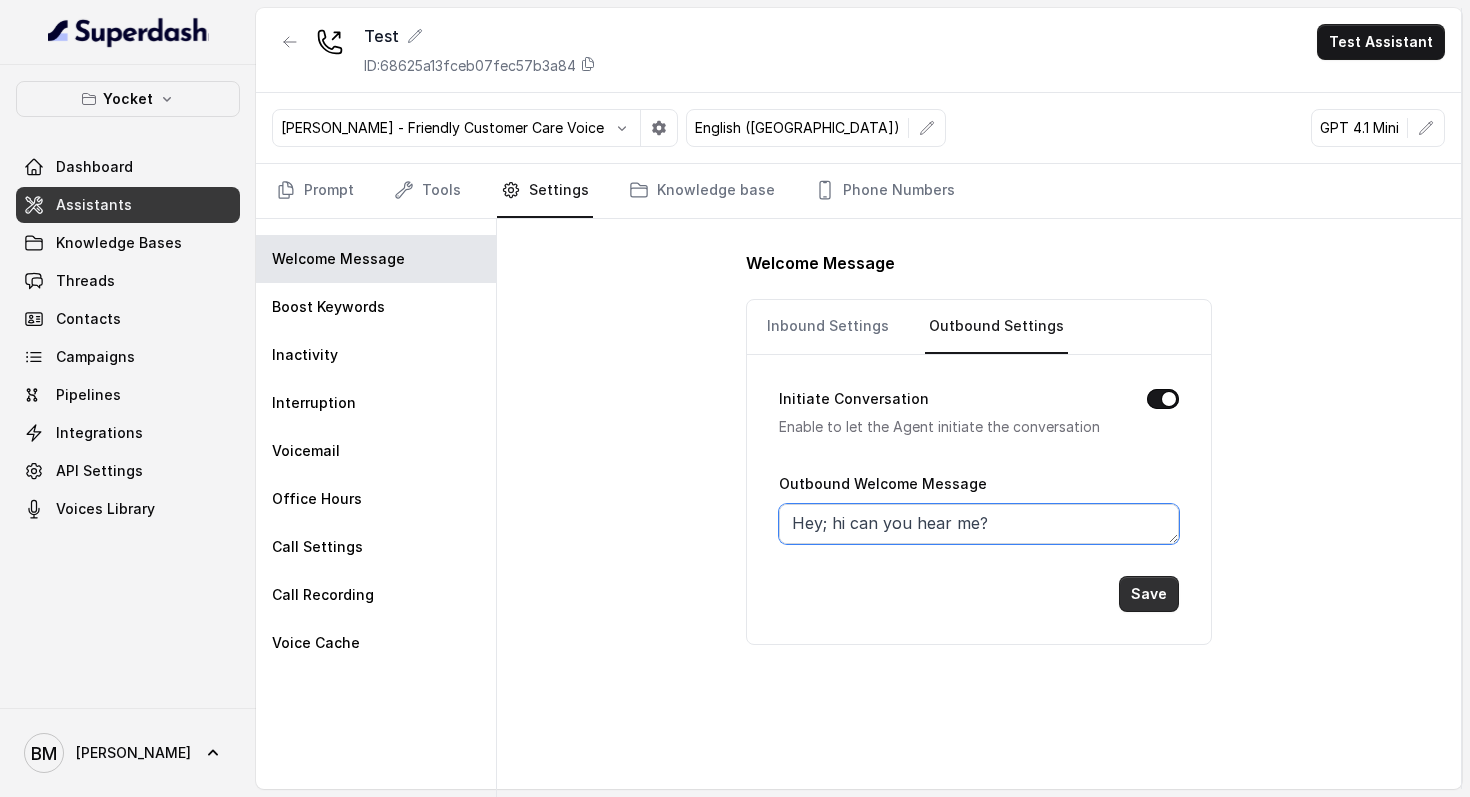 type on "Hey; hi can you hear me?" 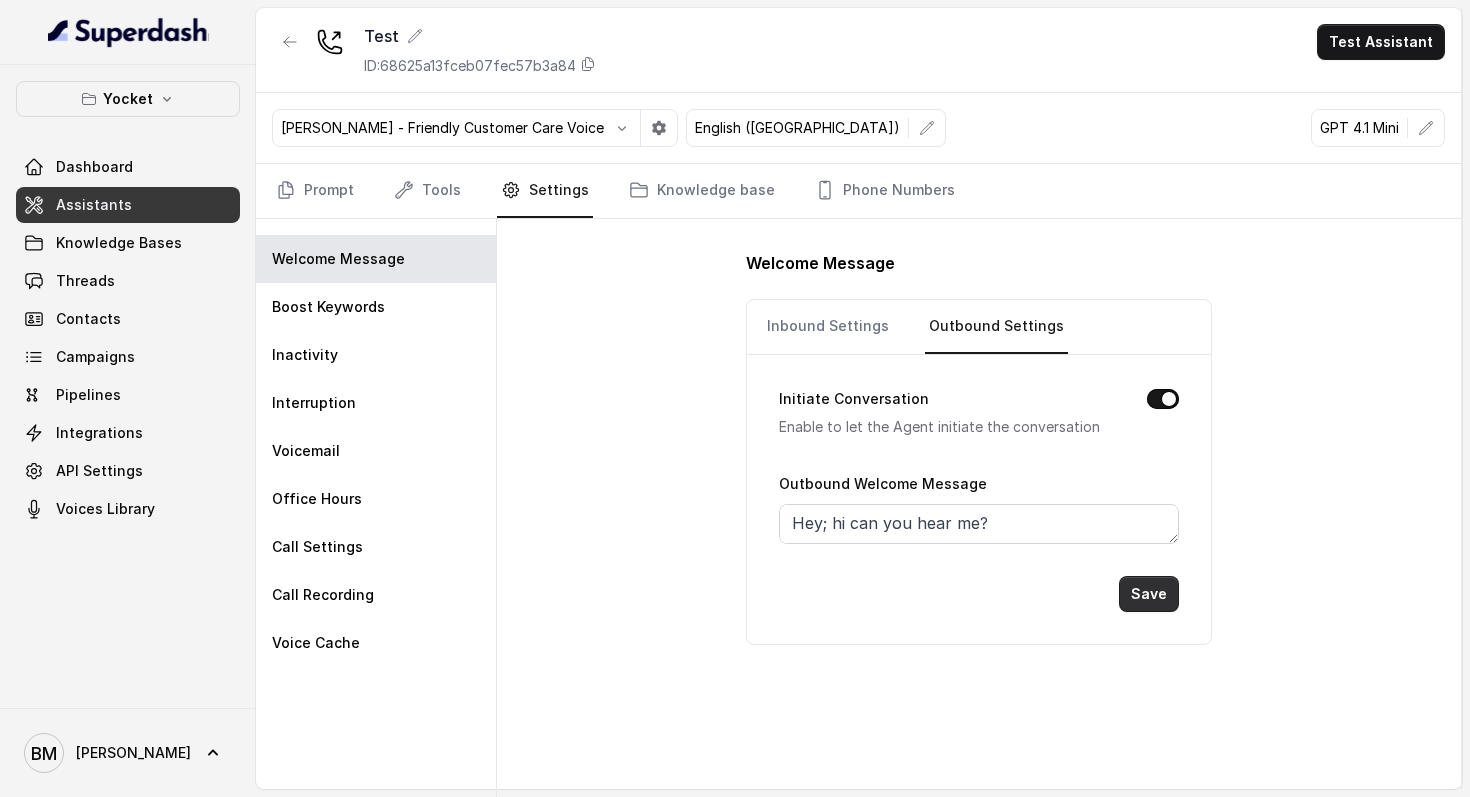 click on "Save" at bounding box center (1149, 594) 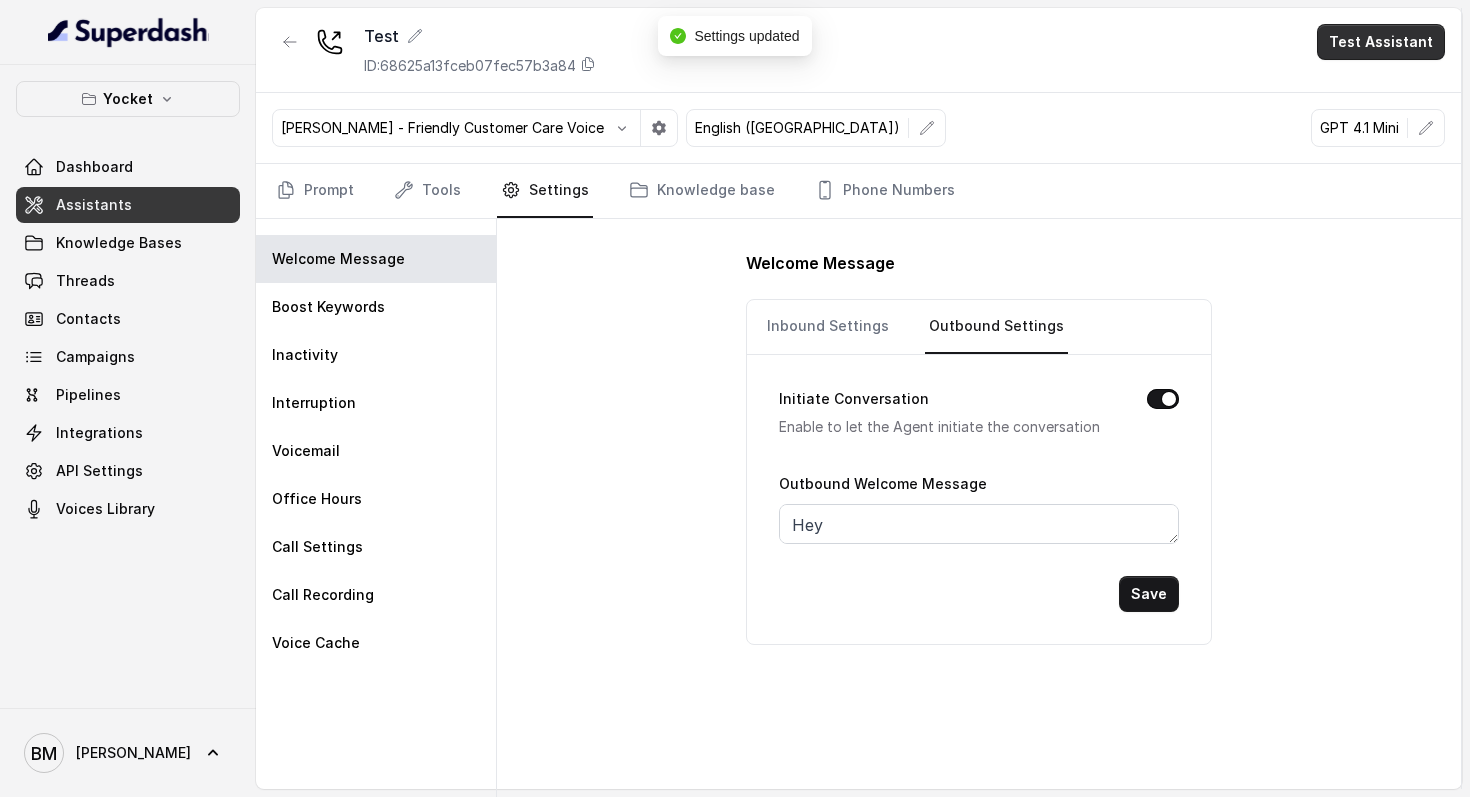 click on "Test Assistant" at bounding box center (1381, 42) 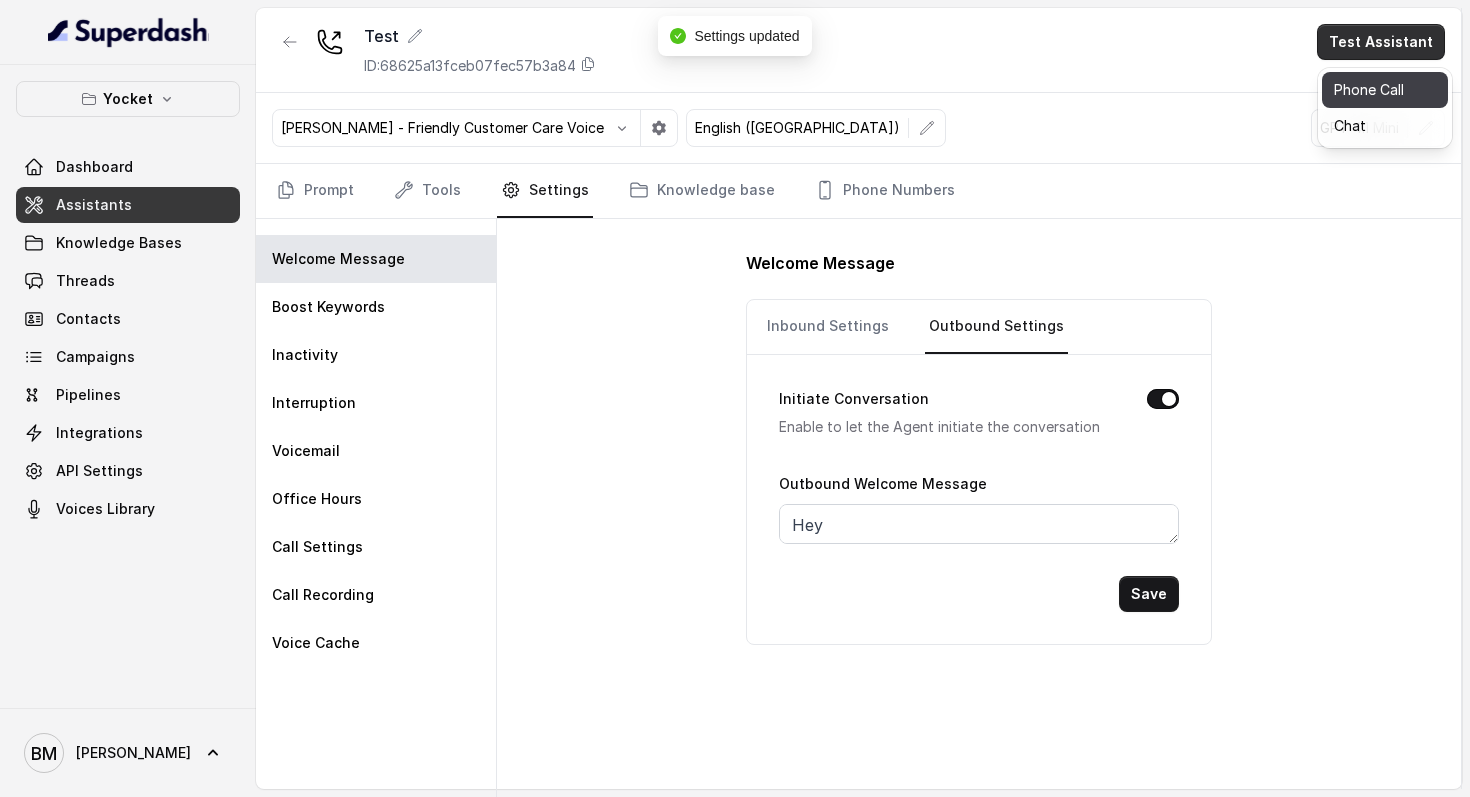 click on "Phone Call" at bounding box center (1385, 90) 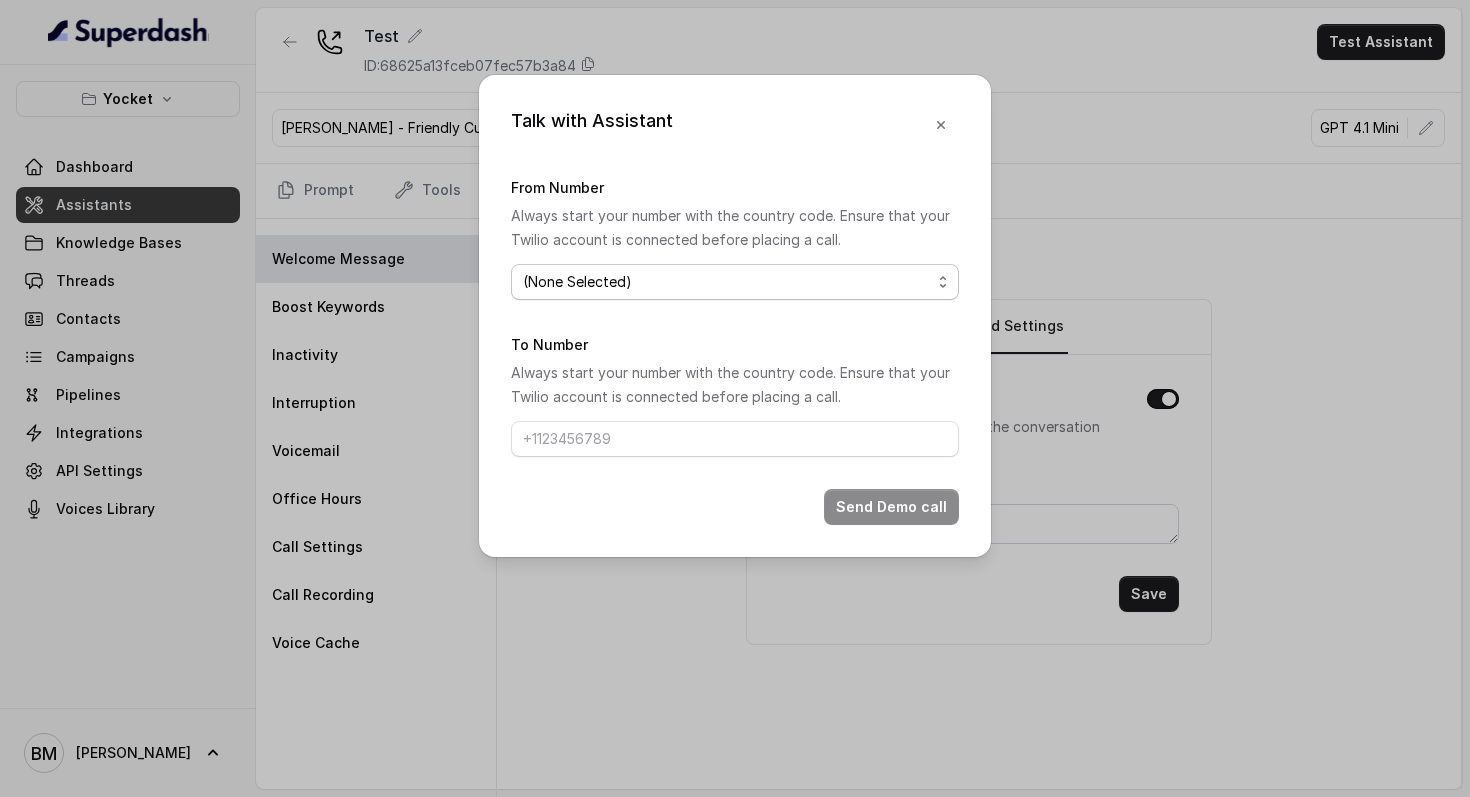 click on "(None Selected) +918035740062" at bounding box center (735, 282) 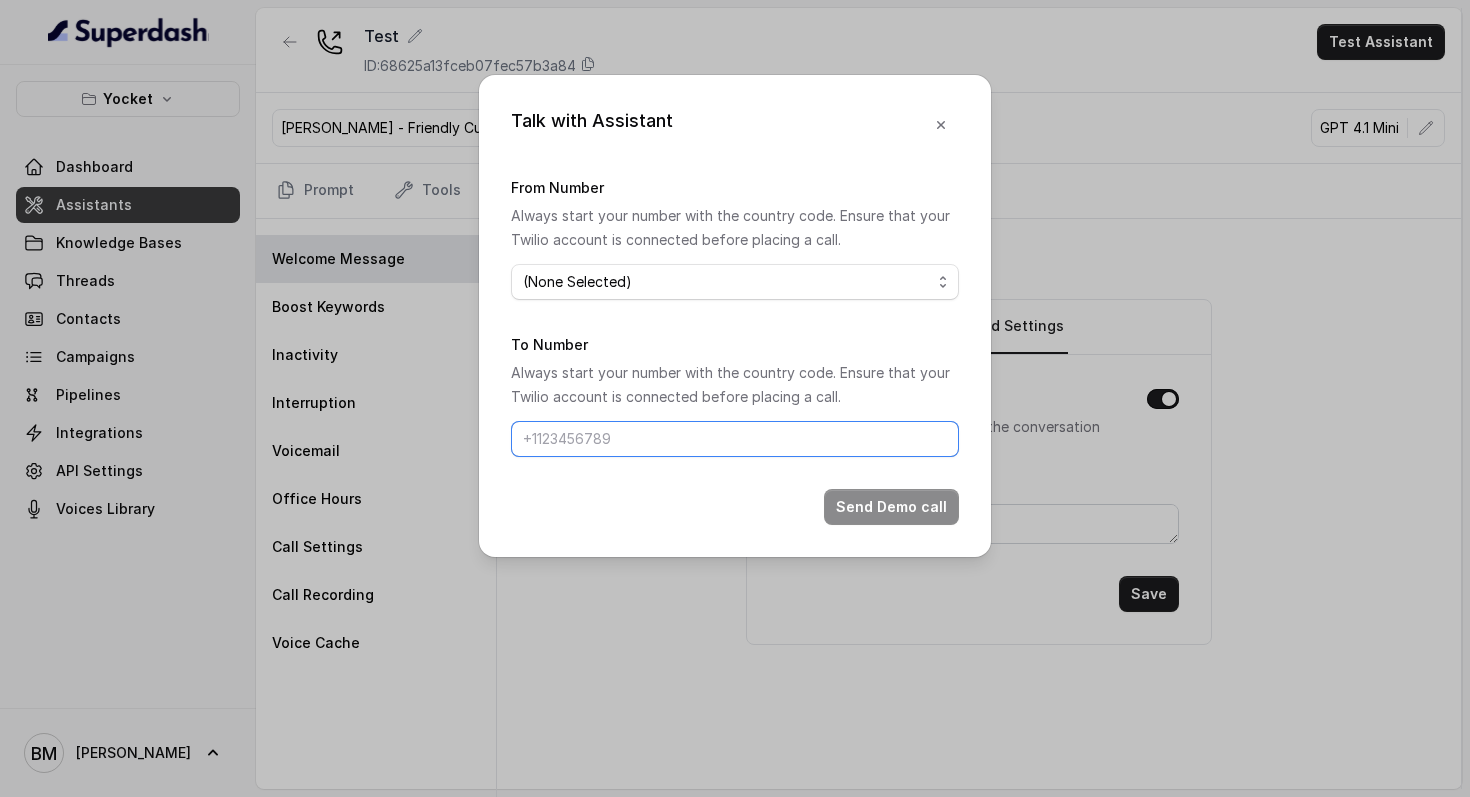 click on "To Number" at bounding box center (735, 439) 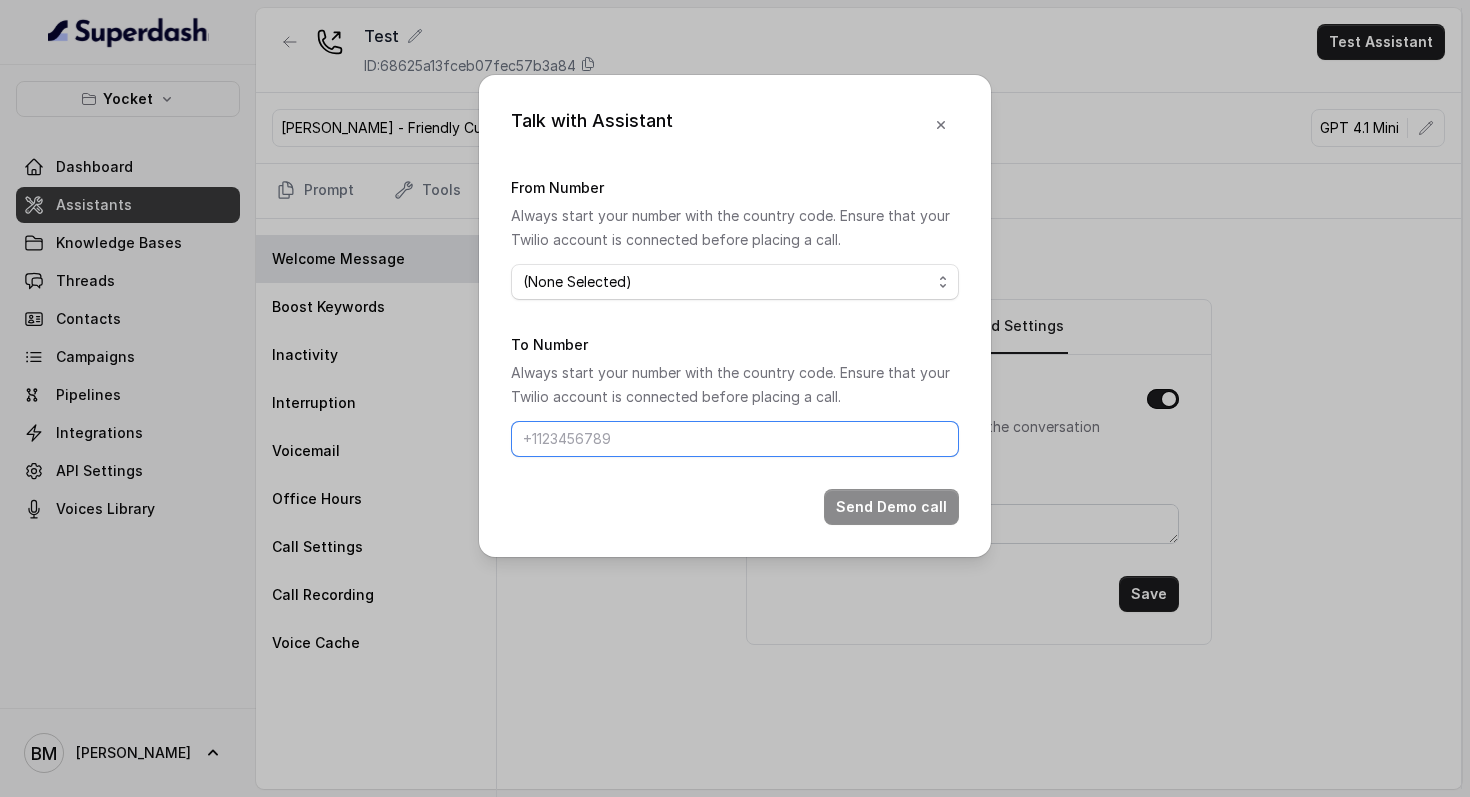 type on "+91 9310845435" 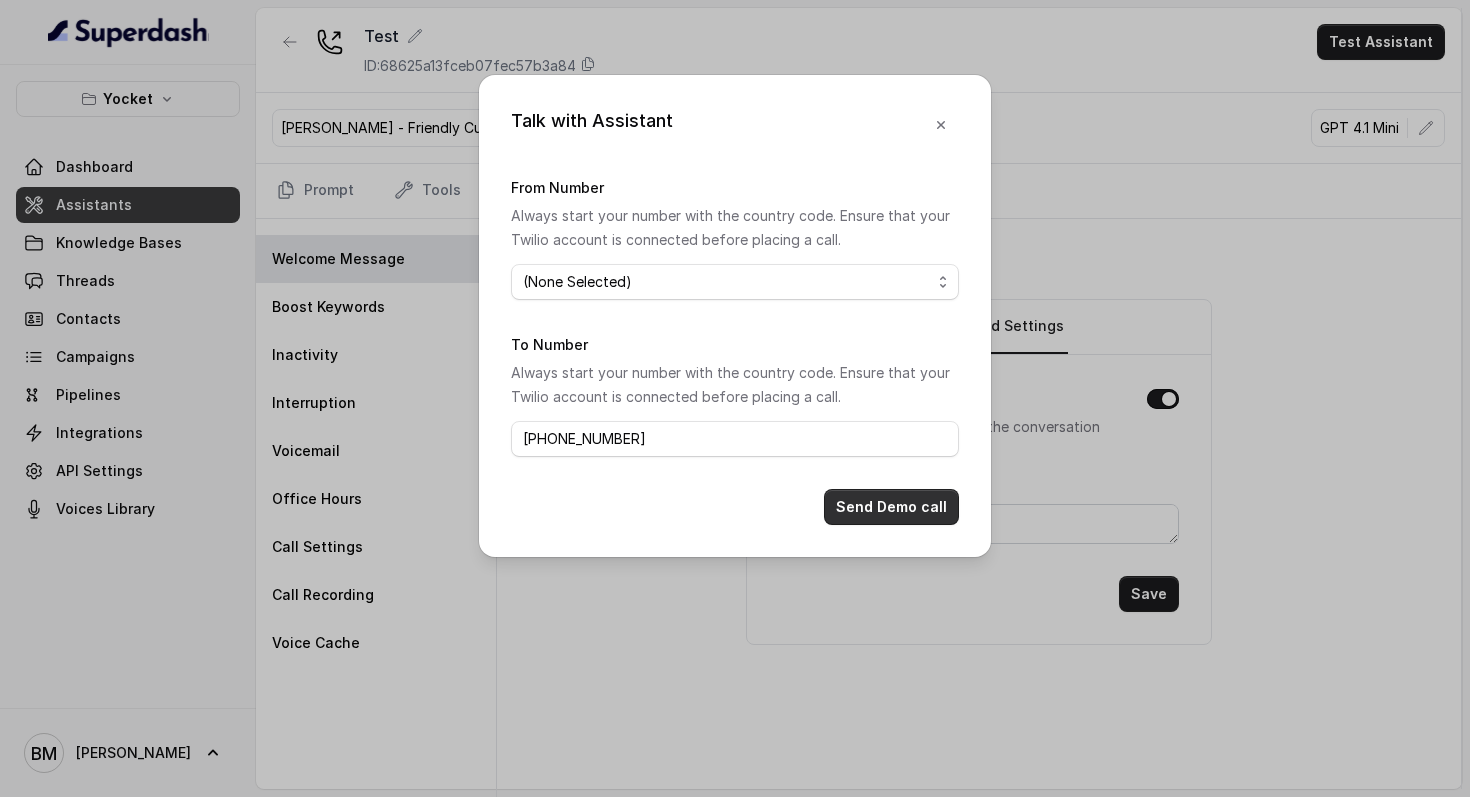 click on "Send Demo call" at bounding box center (891, 507) 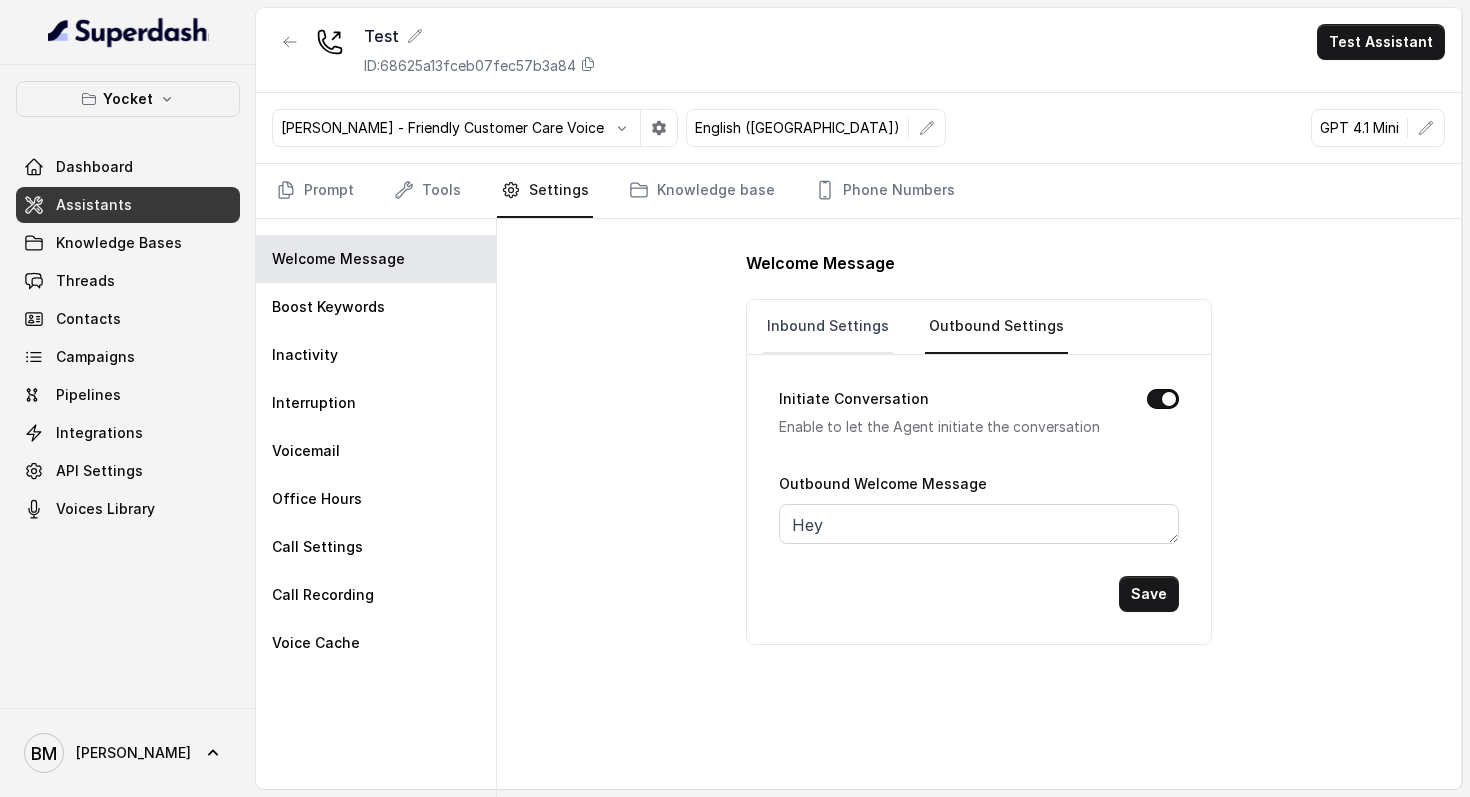 click on "Inbound Settings" at bounding box center (828, 327) 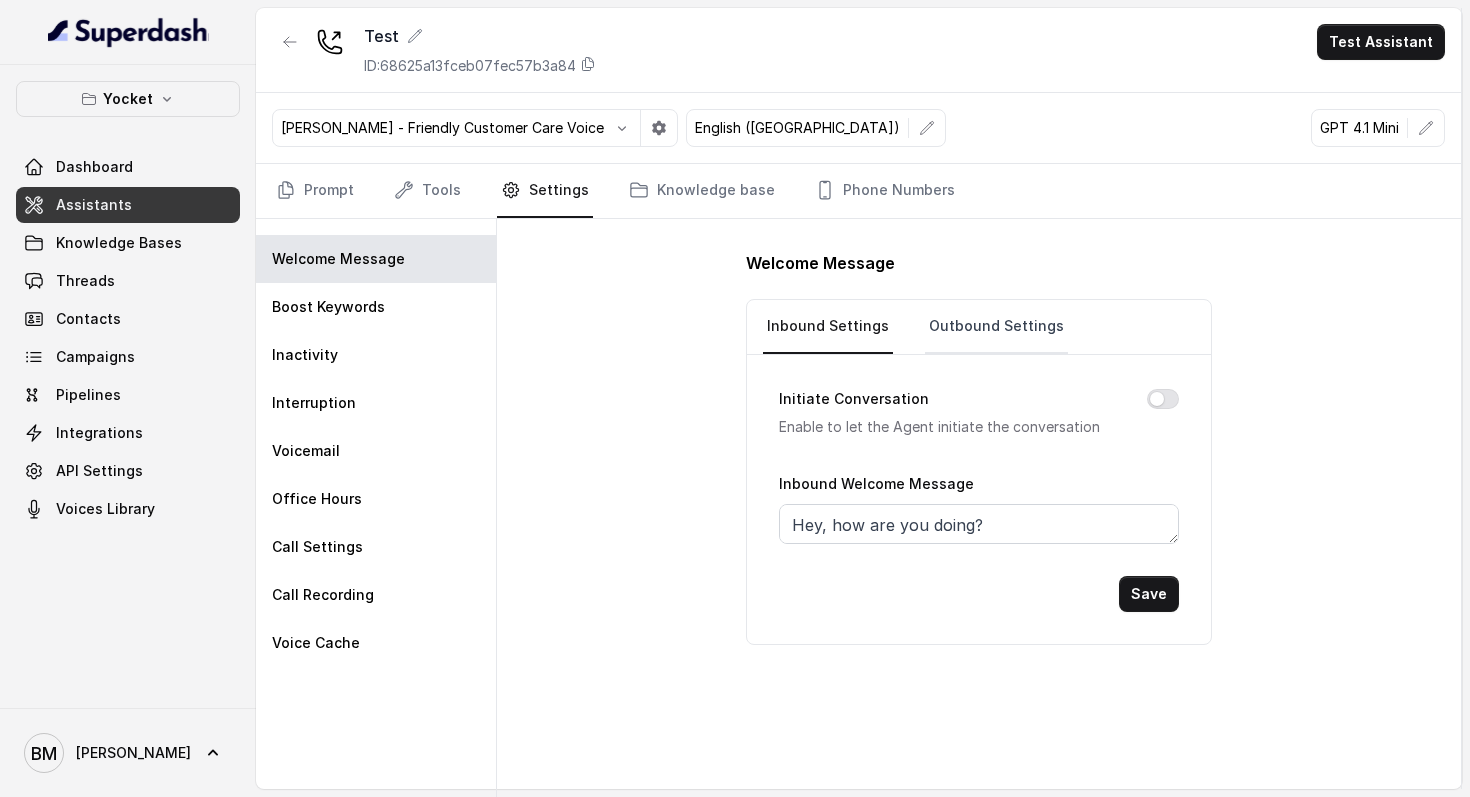 click on "Outbound Settings" at bounding box center [996, 327] 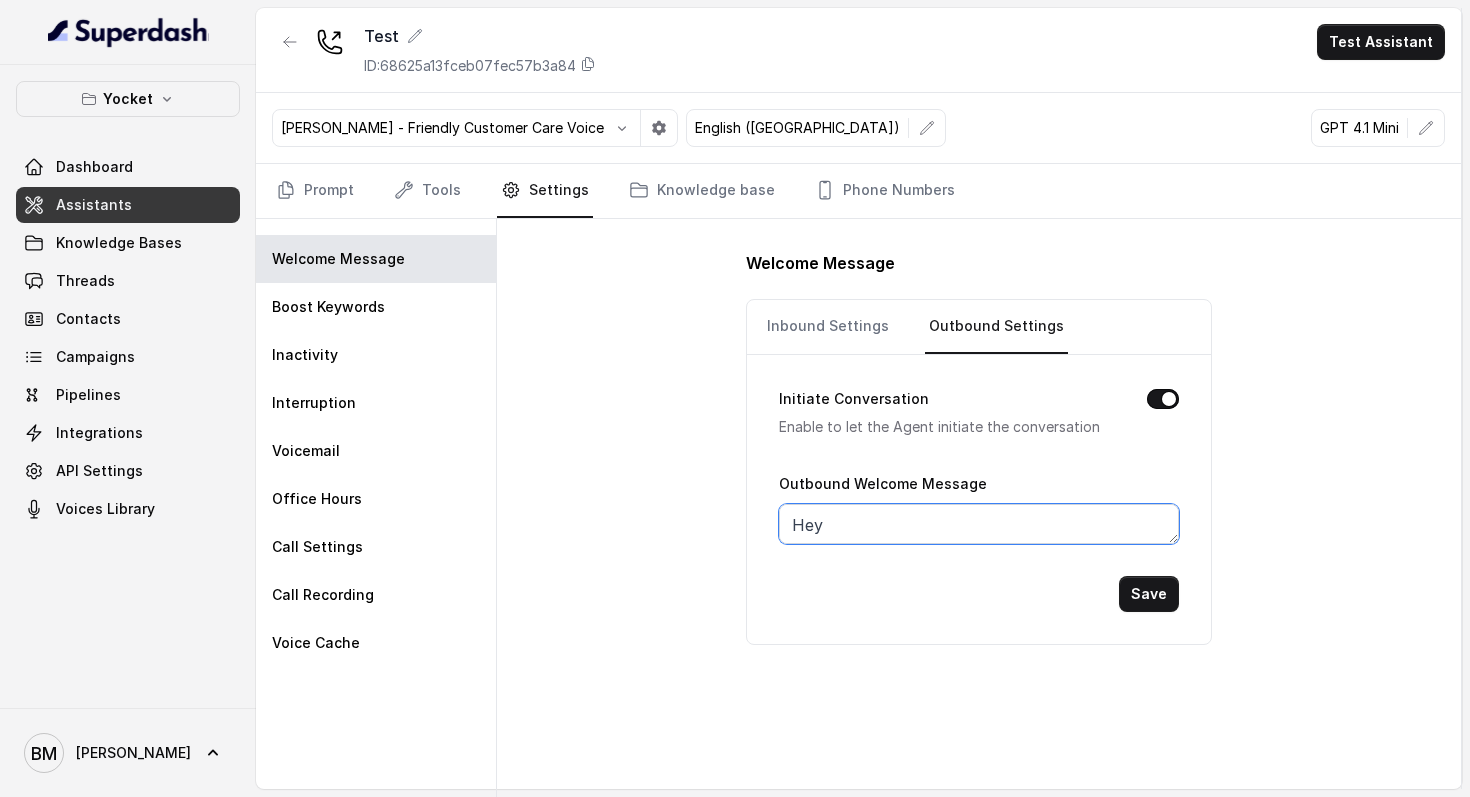 click on "Hey" at bounding box center [979, 524] 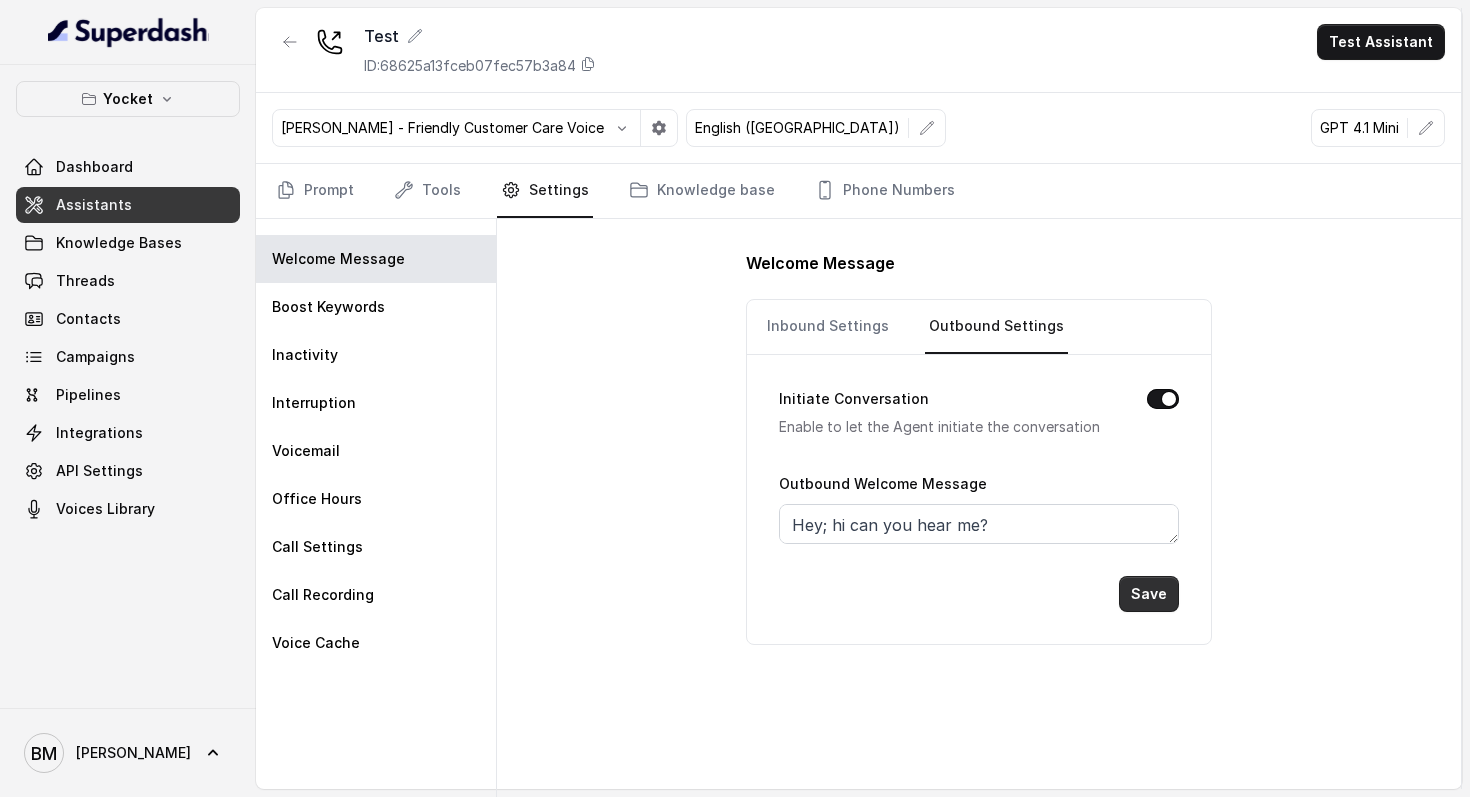 click on "Save" at bounding box center (1149, 594) 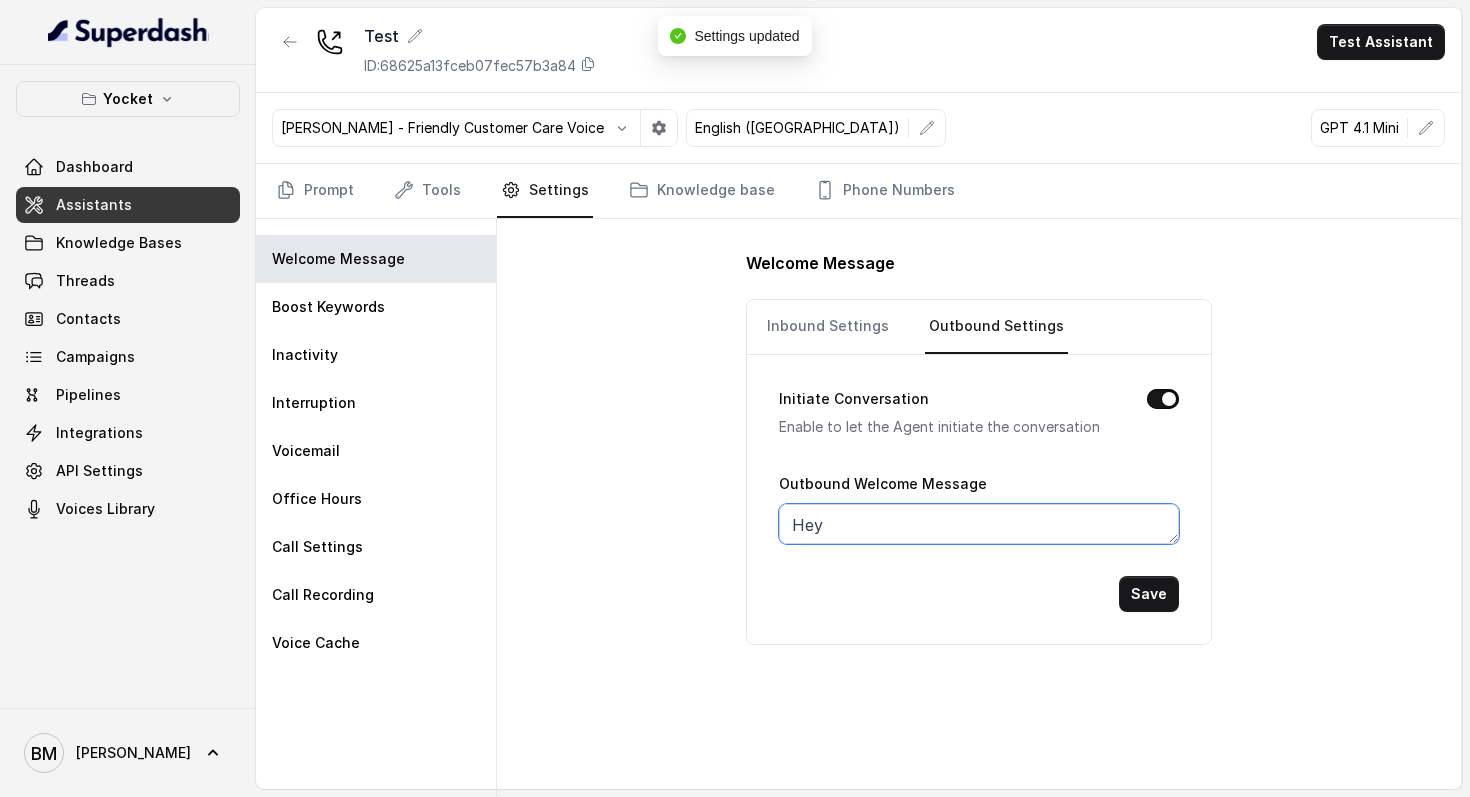 click on "Hey" at bounding box center (979, 524) 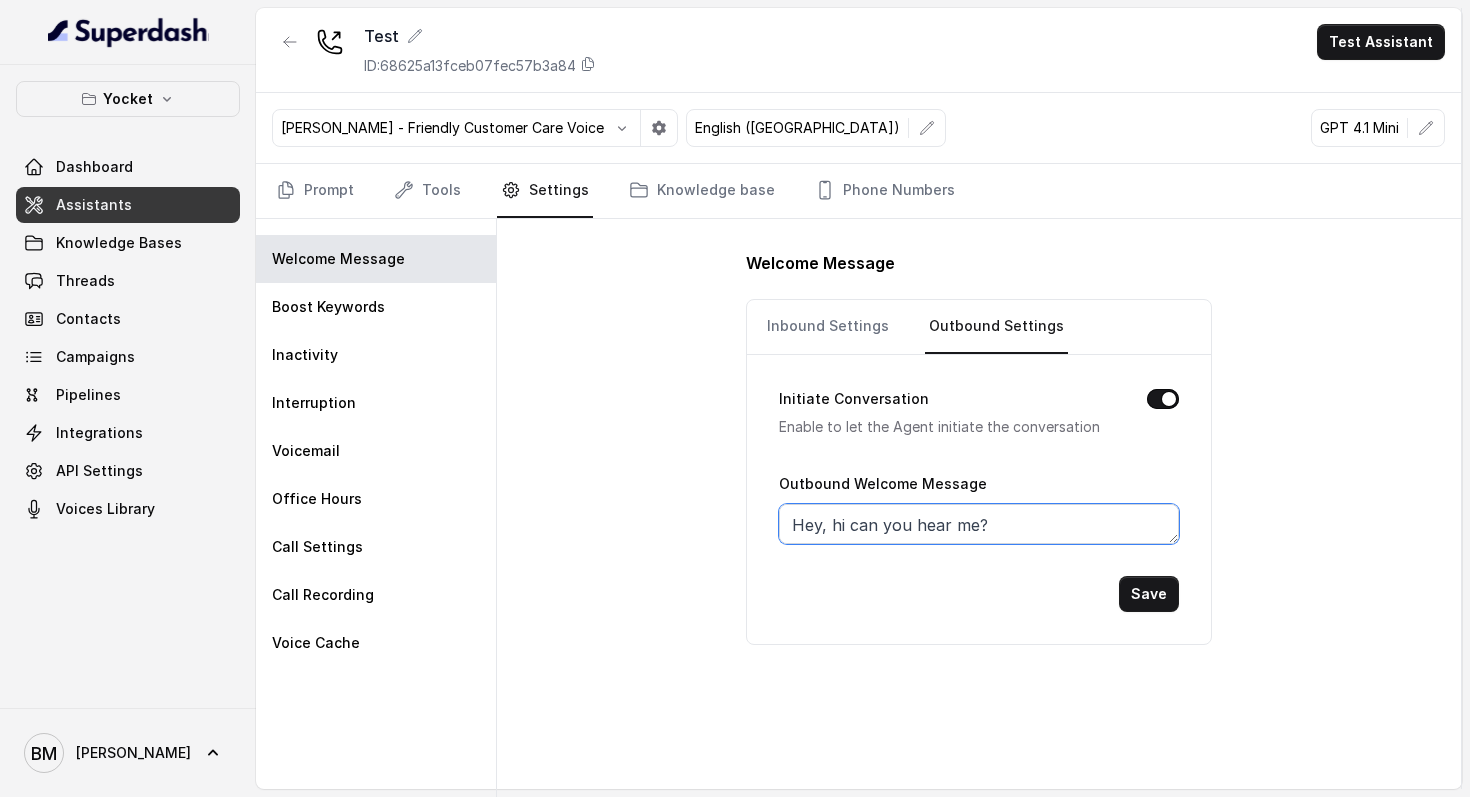 type on "Hey, hi can you hear me?" 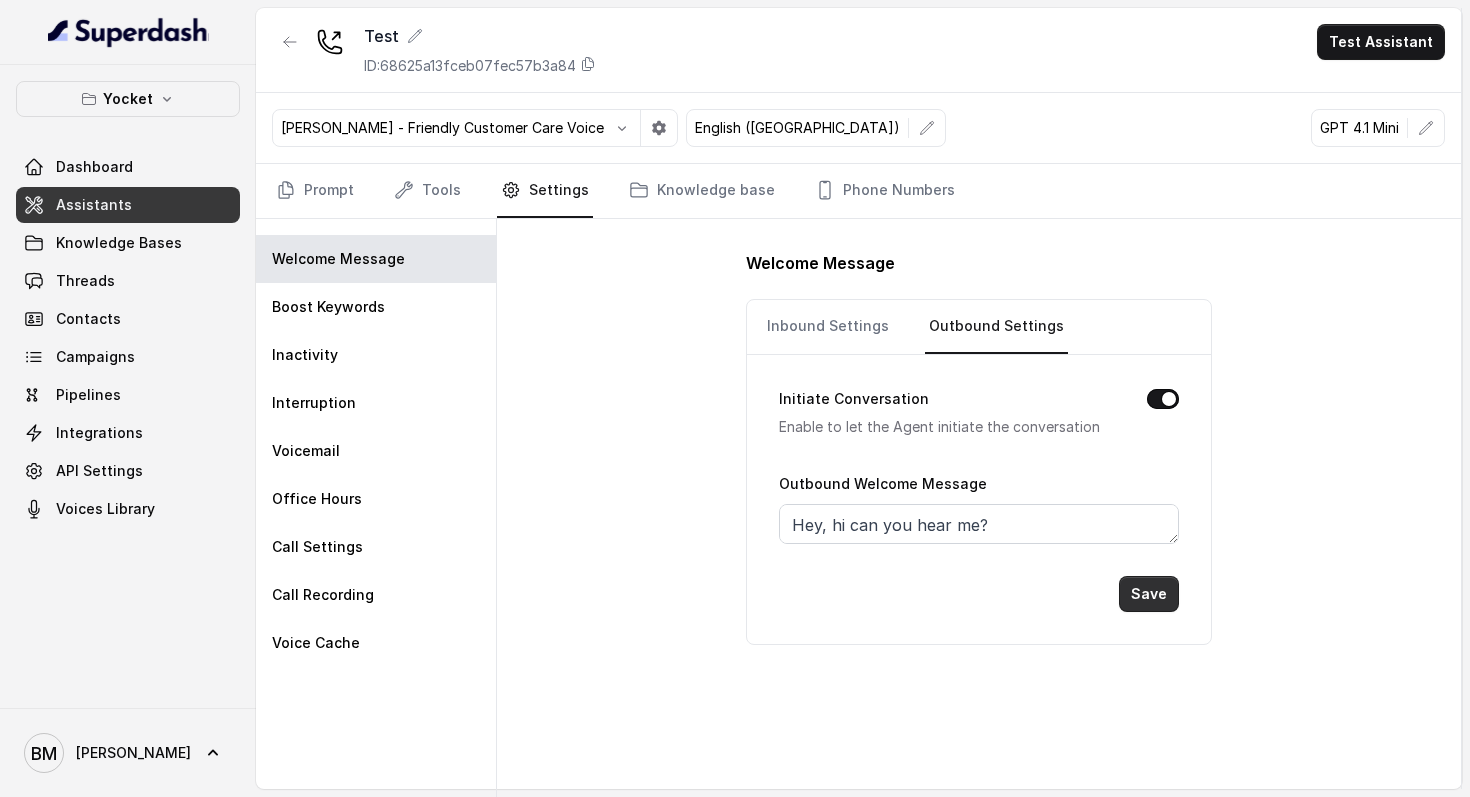 click on "Save" at bounding box center [1149, 594] 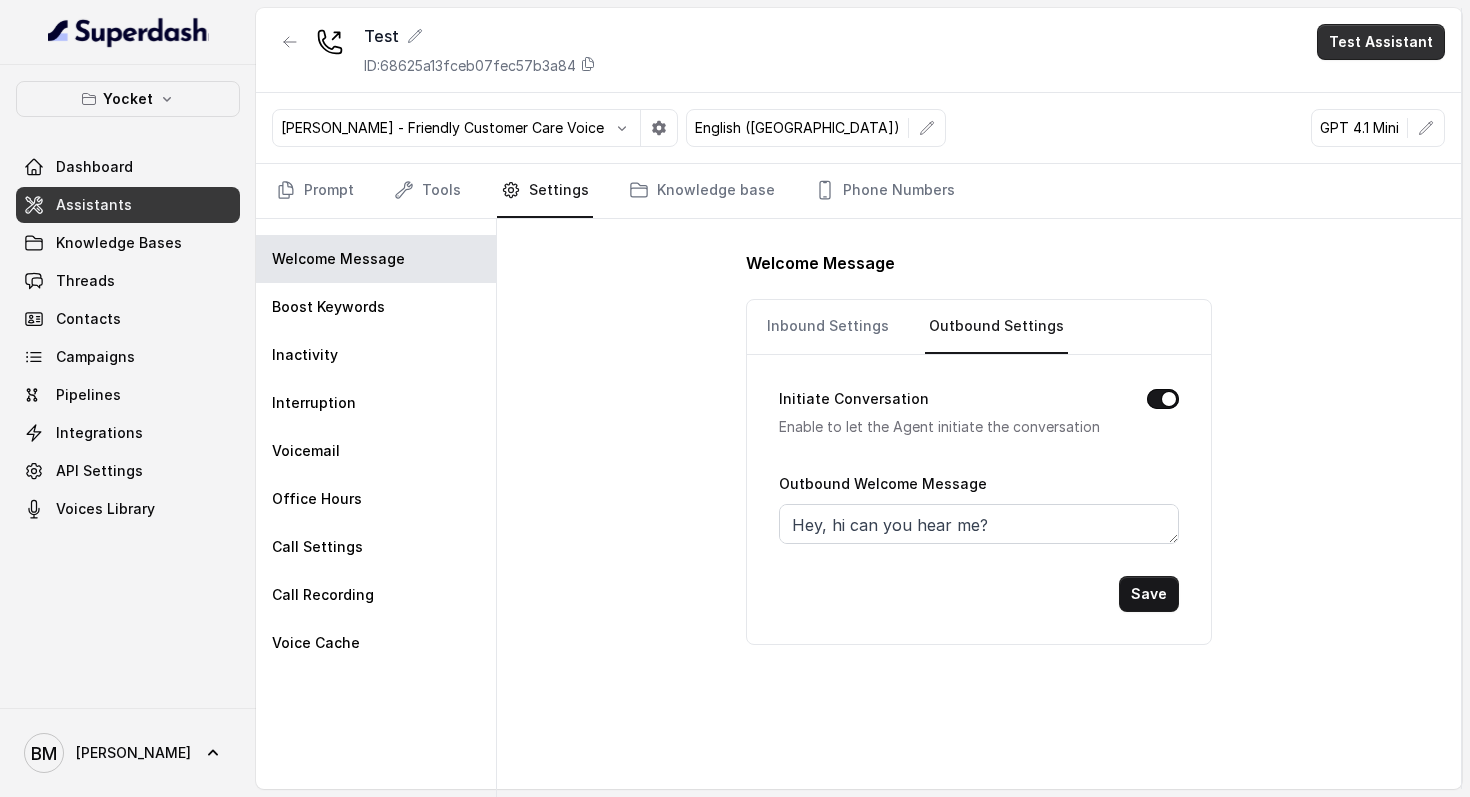 click on "Test Assistant" at bounding box center [1381, 42] 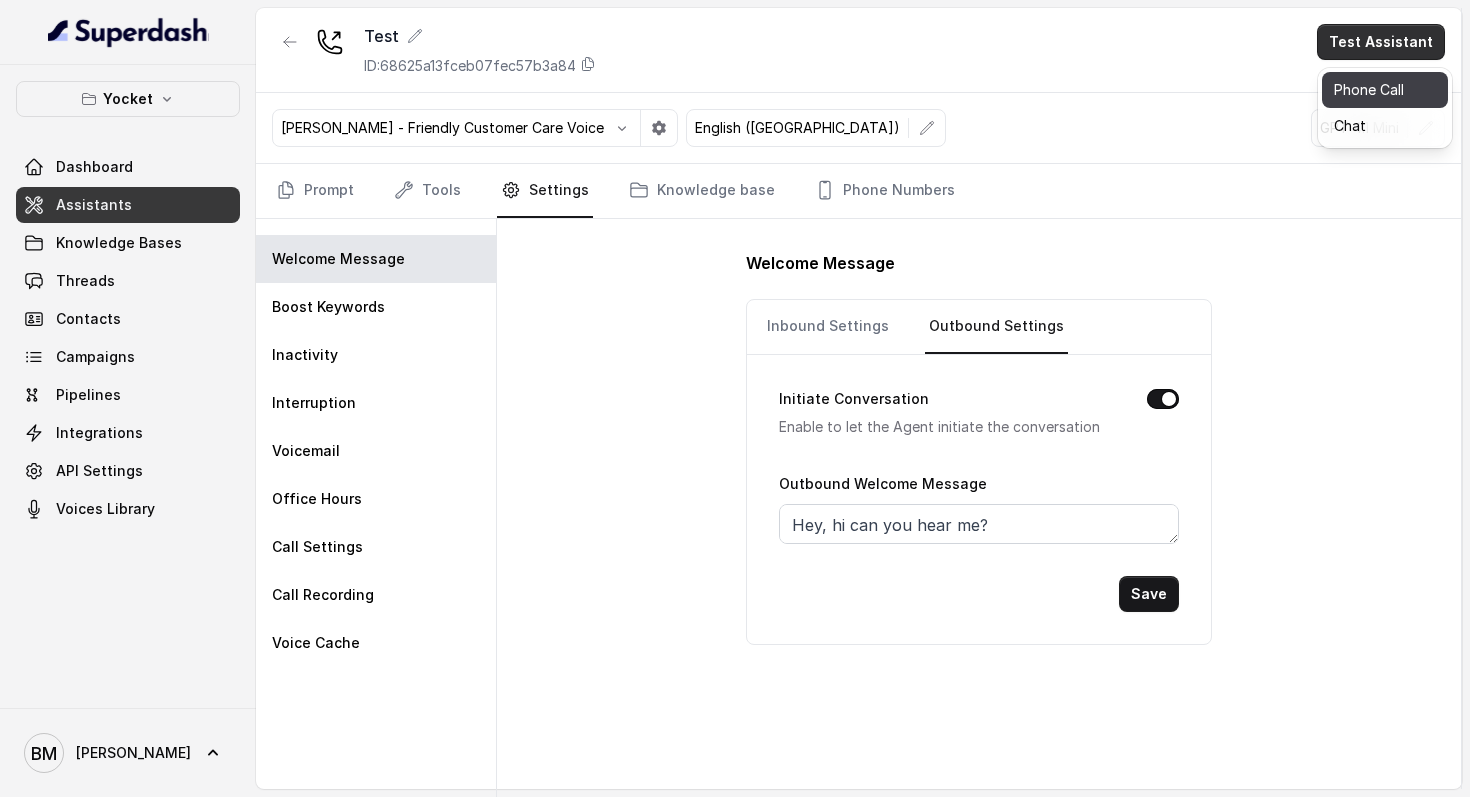 click on "Phone Call" at bounding box center [1385, 90] 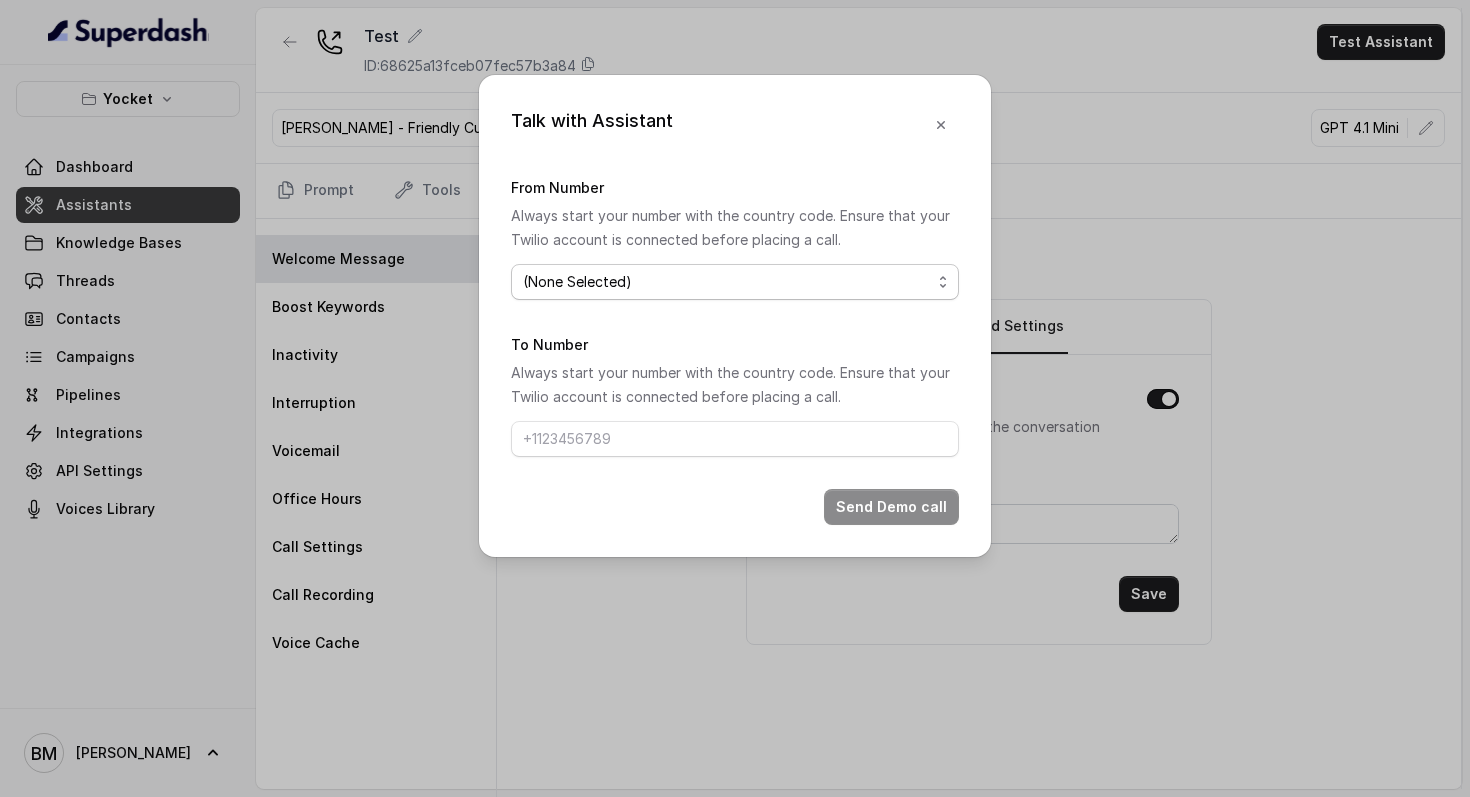 click on "(None Selected) +918035740062" at bounding box center [735, 282] 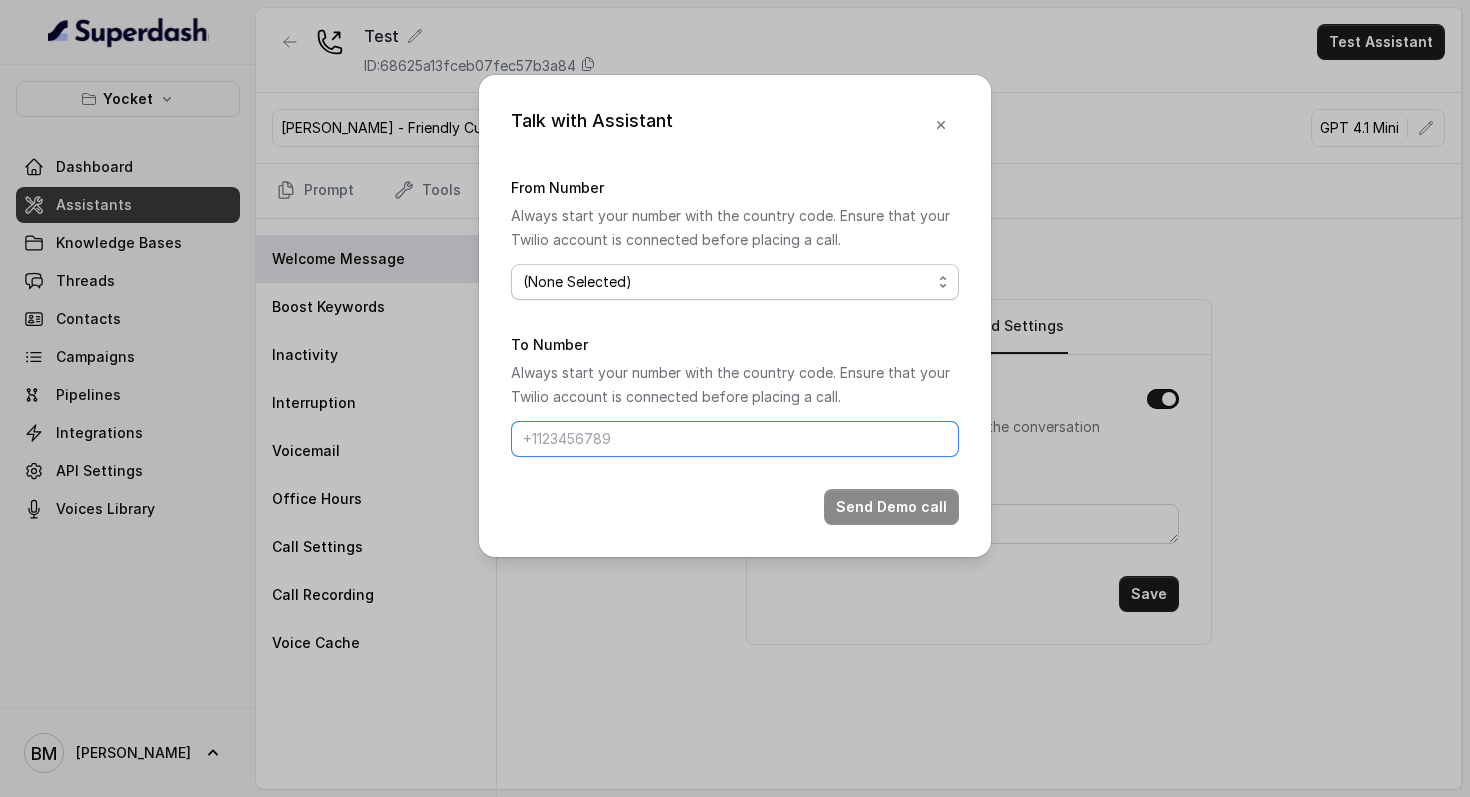 click on "To Number" at bounding box center [735, 439] 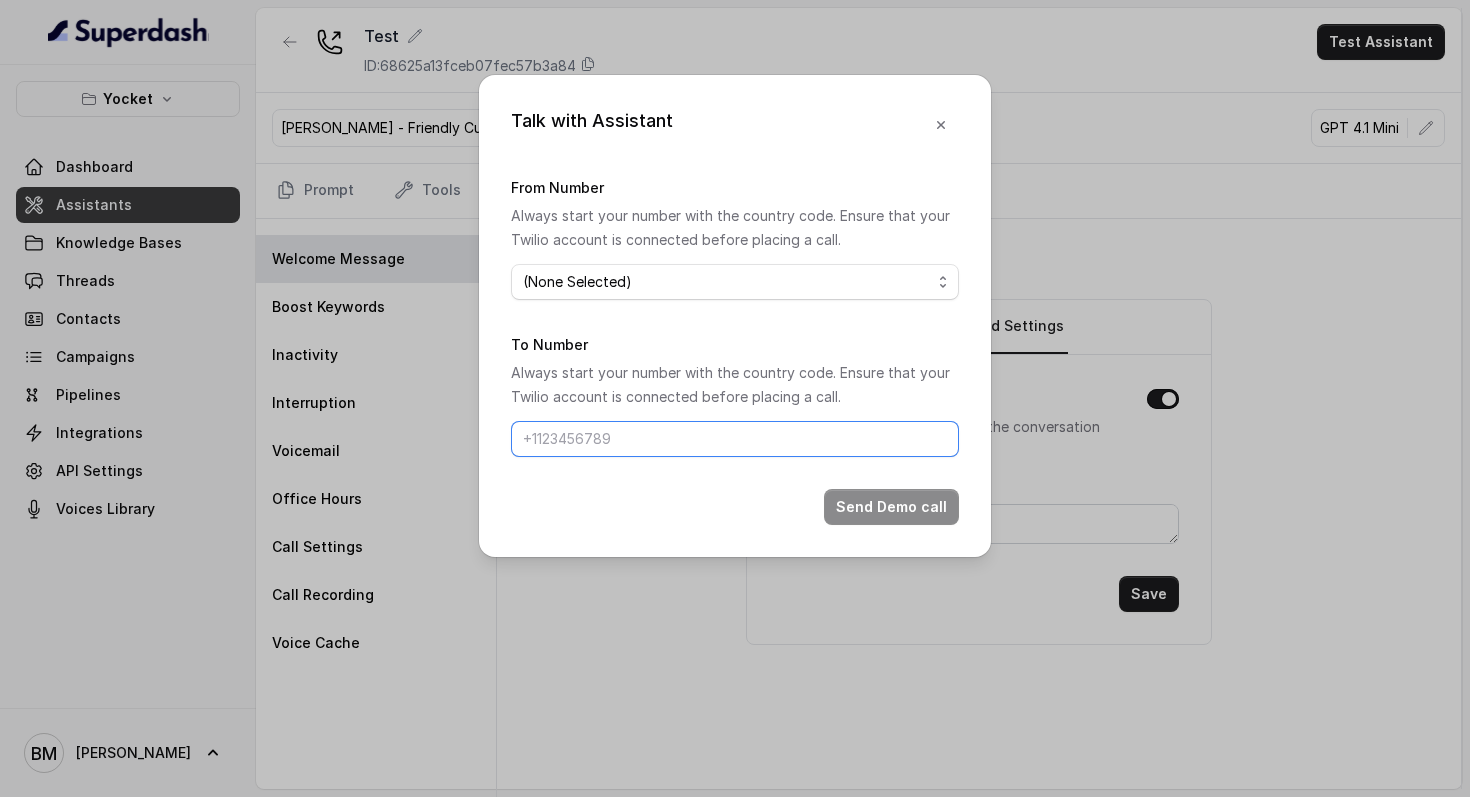 type on "+91 6206465031" 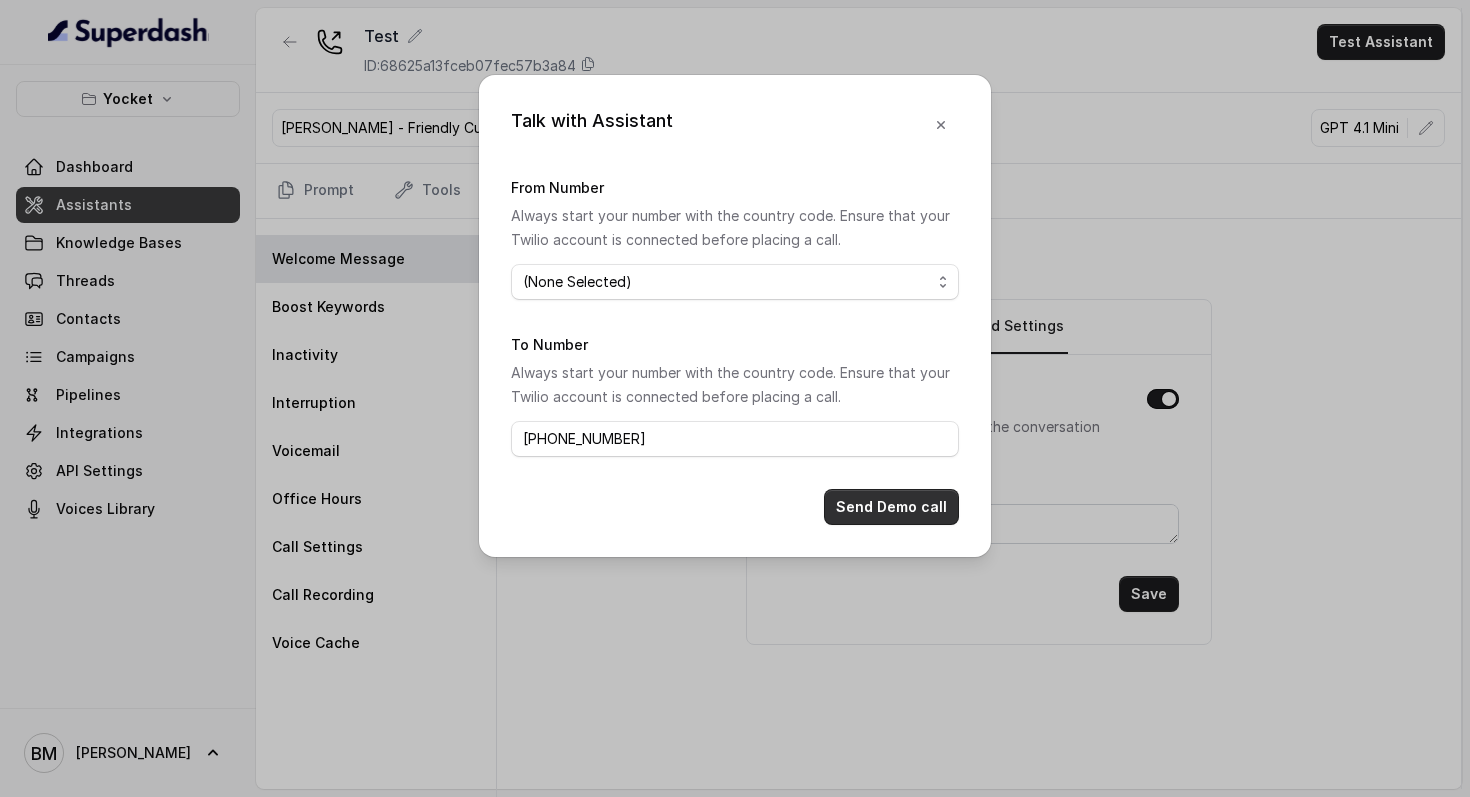 click on "Send Demo call" at bounding box center (891, 507) 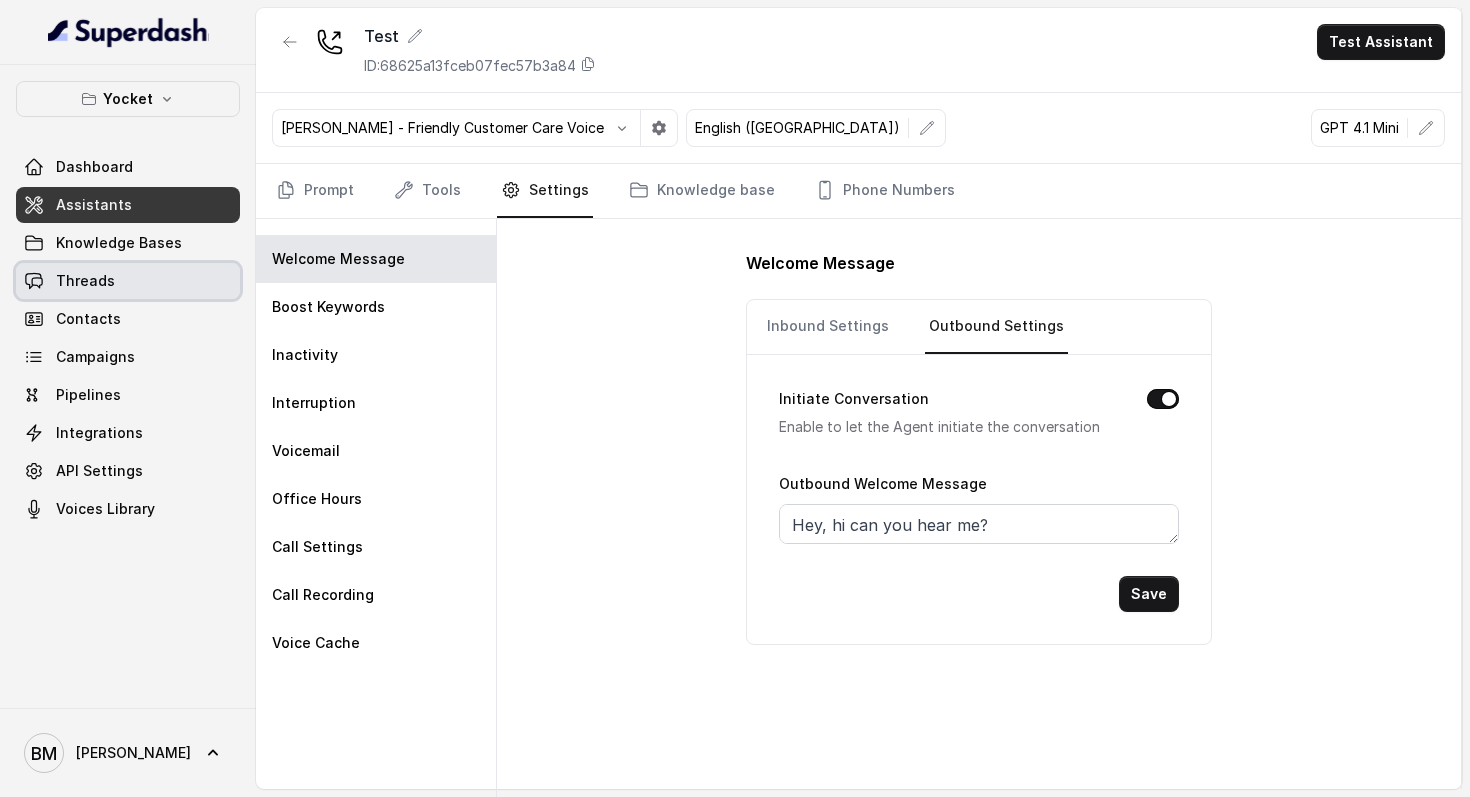 click on "Threads" at bounding box center [128, 281] 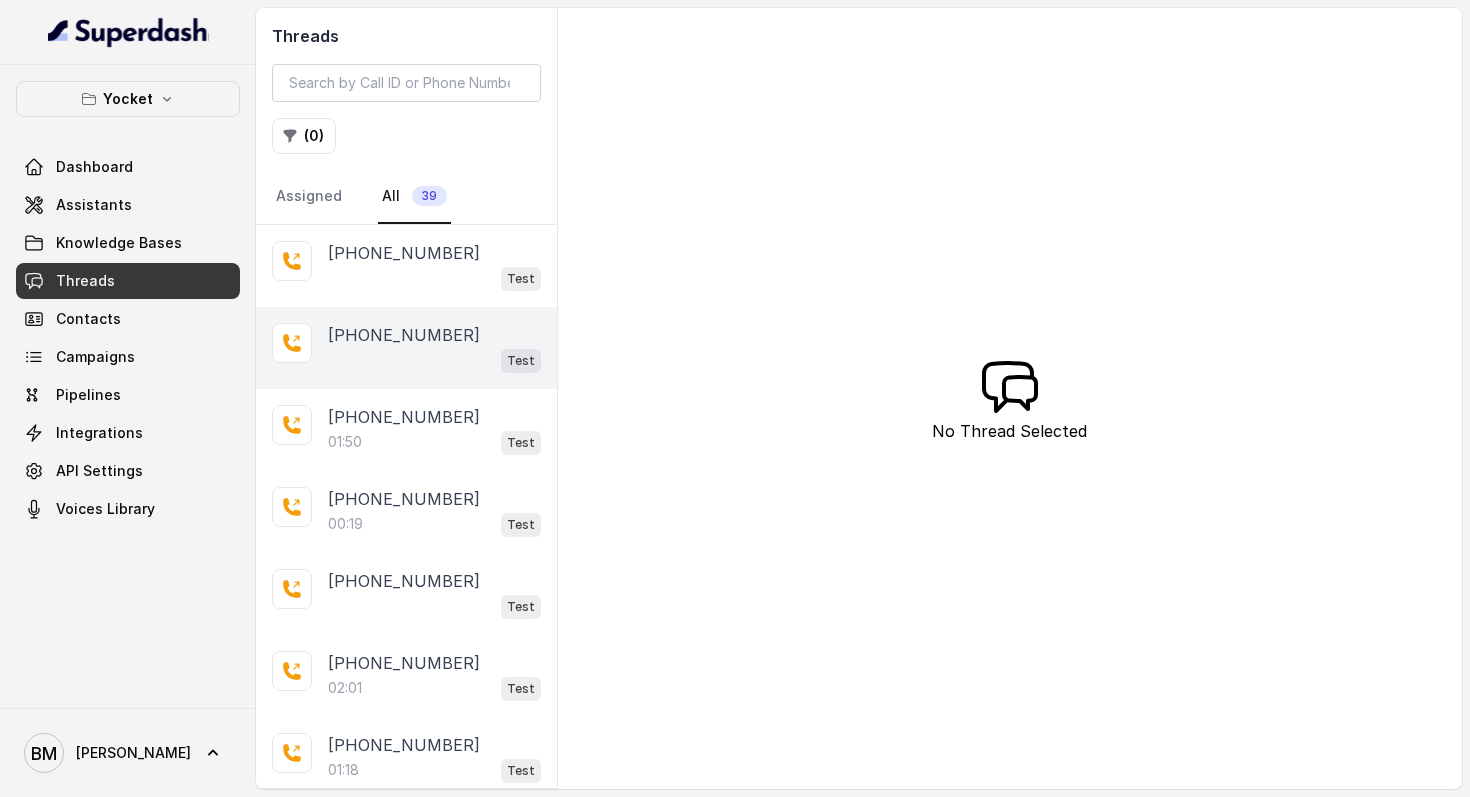 click on "[PHONE_NUMBER]" at bounding box center (404, 335) 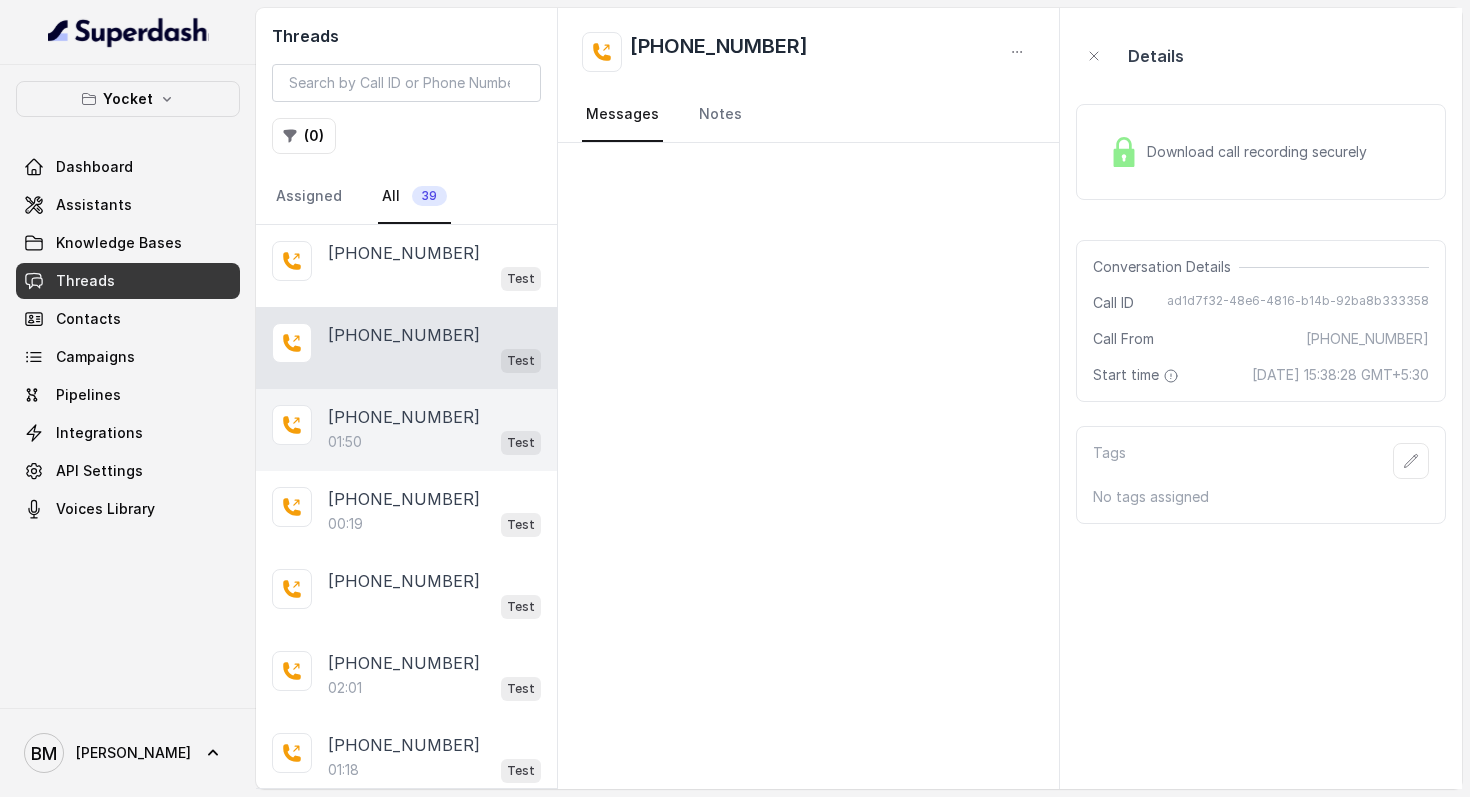 click on "[PHONE_NUMBER]" at bounding box center (404, 417) 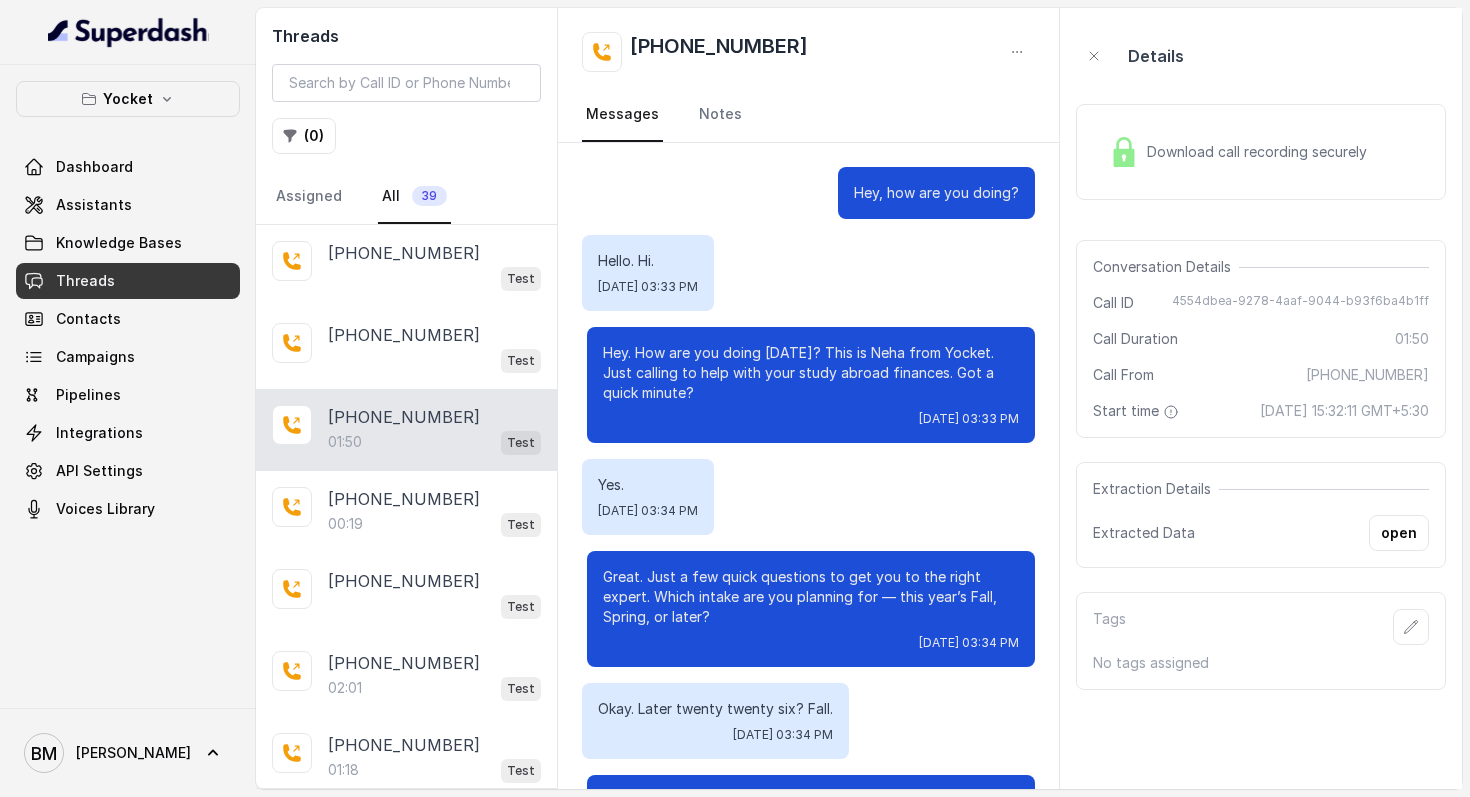 scroll, scrollTop: 1246, scrollLeft: 0, axis: vertical 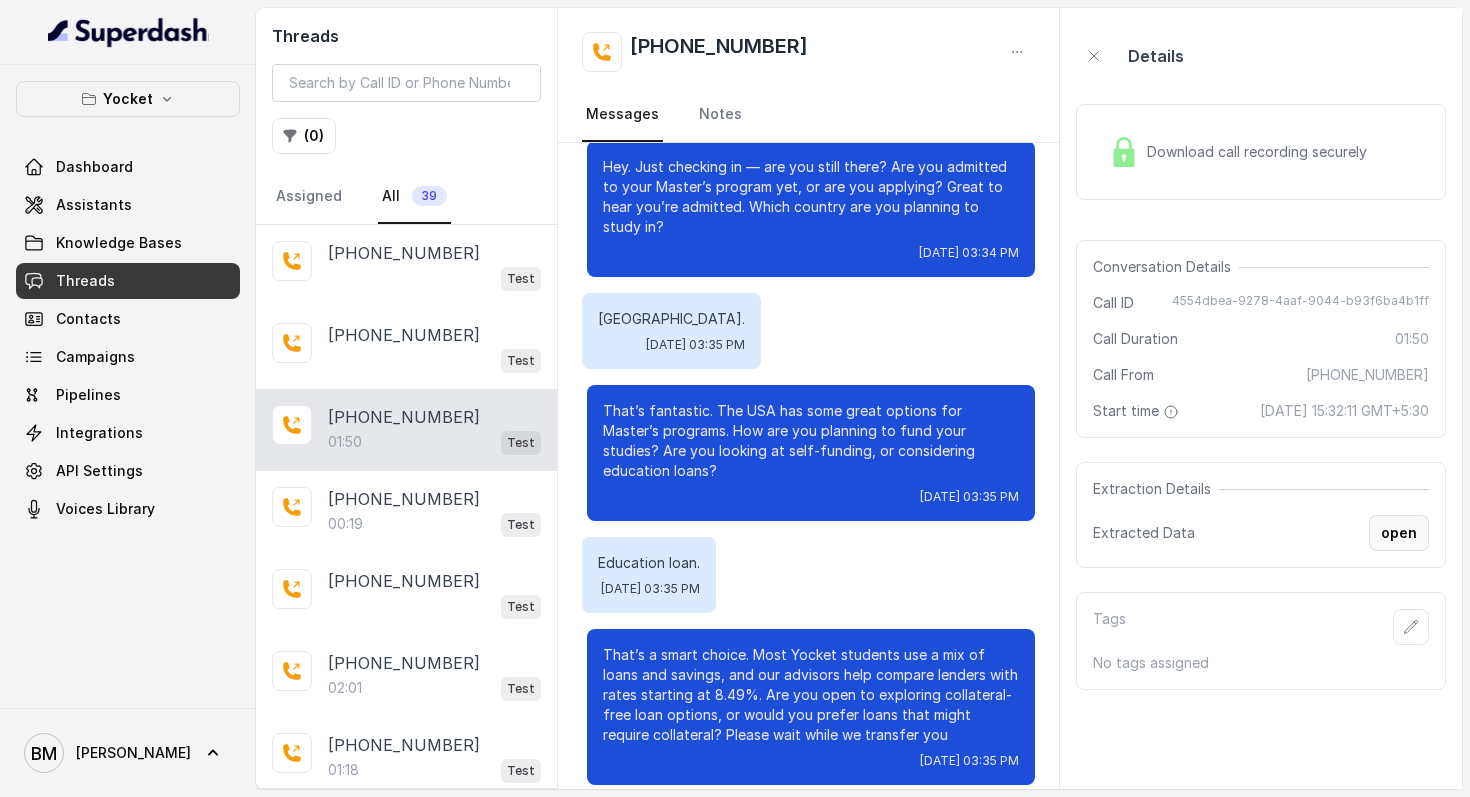 click on "open" at bounding box center (1399, 533) 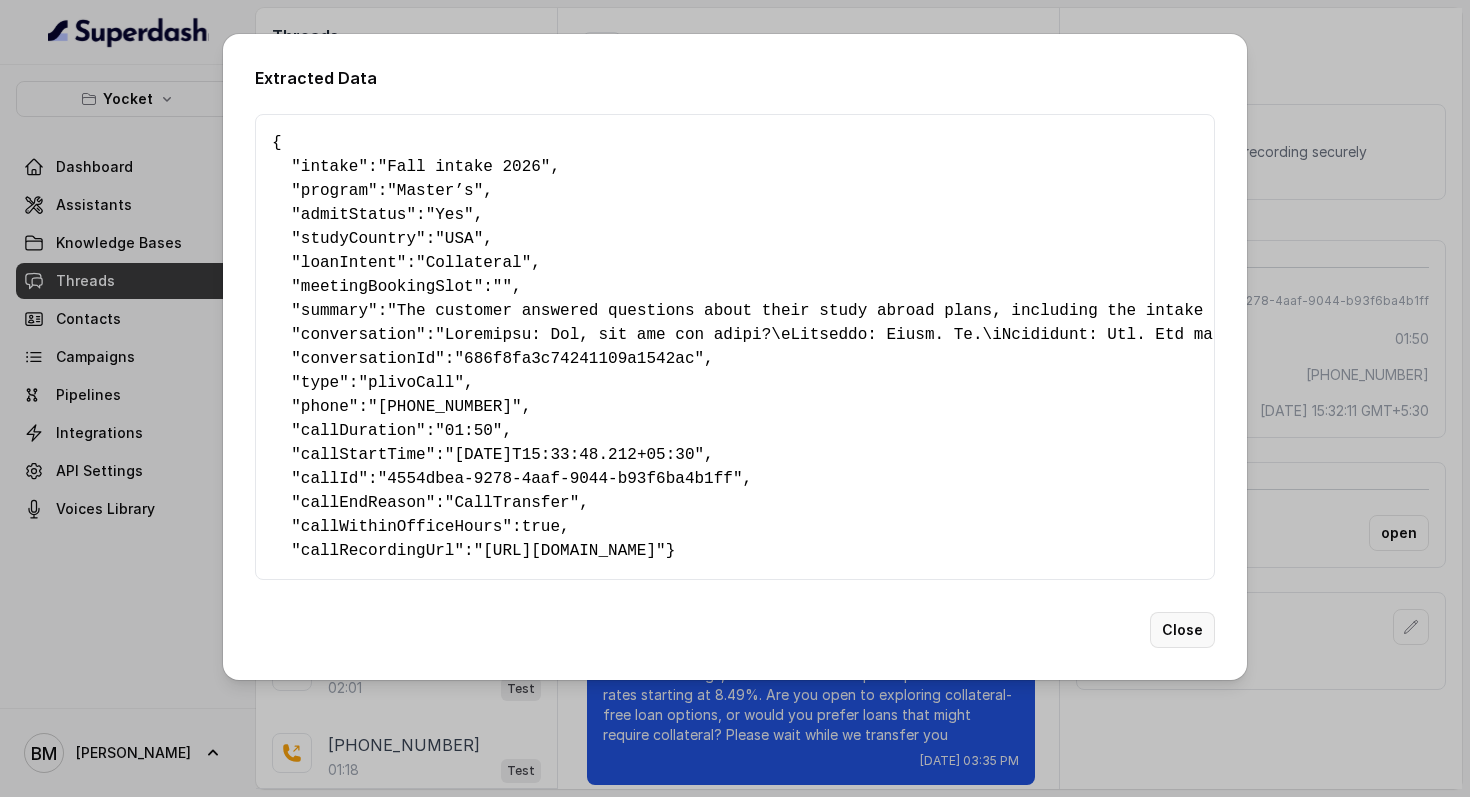 click on "Close" at bounding box center [1182, 630] 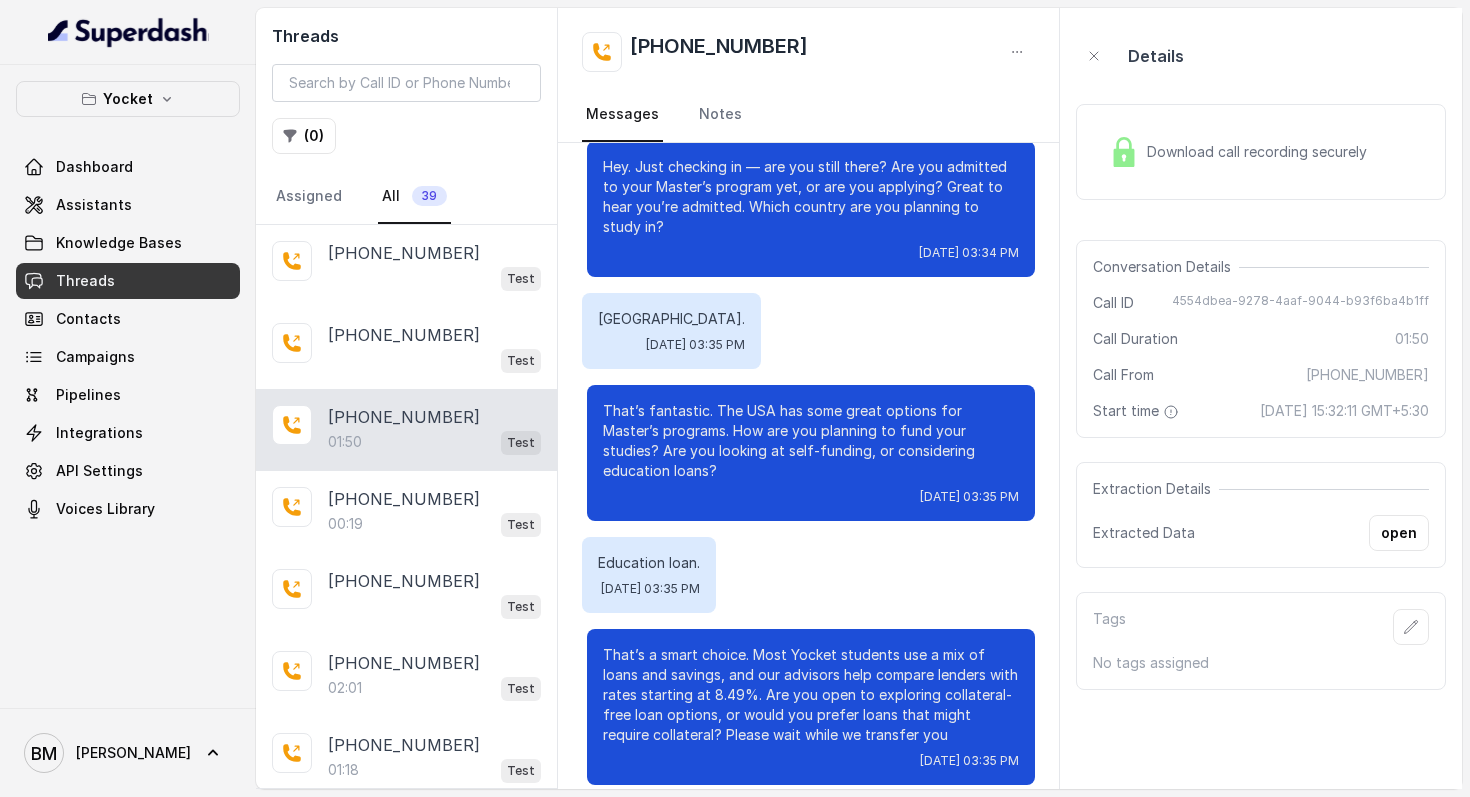 click on "Tags No tags assigned" at bounding box center [1261, 641] 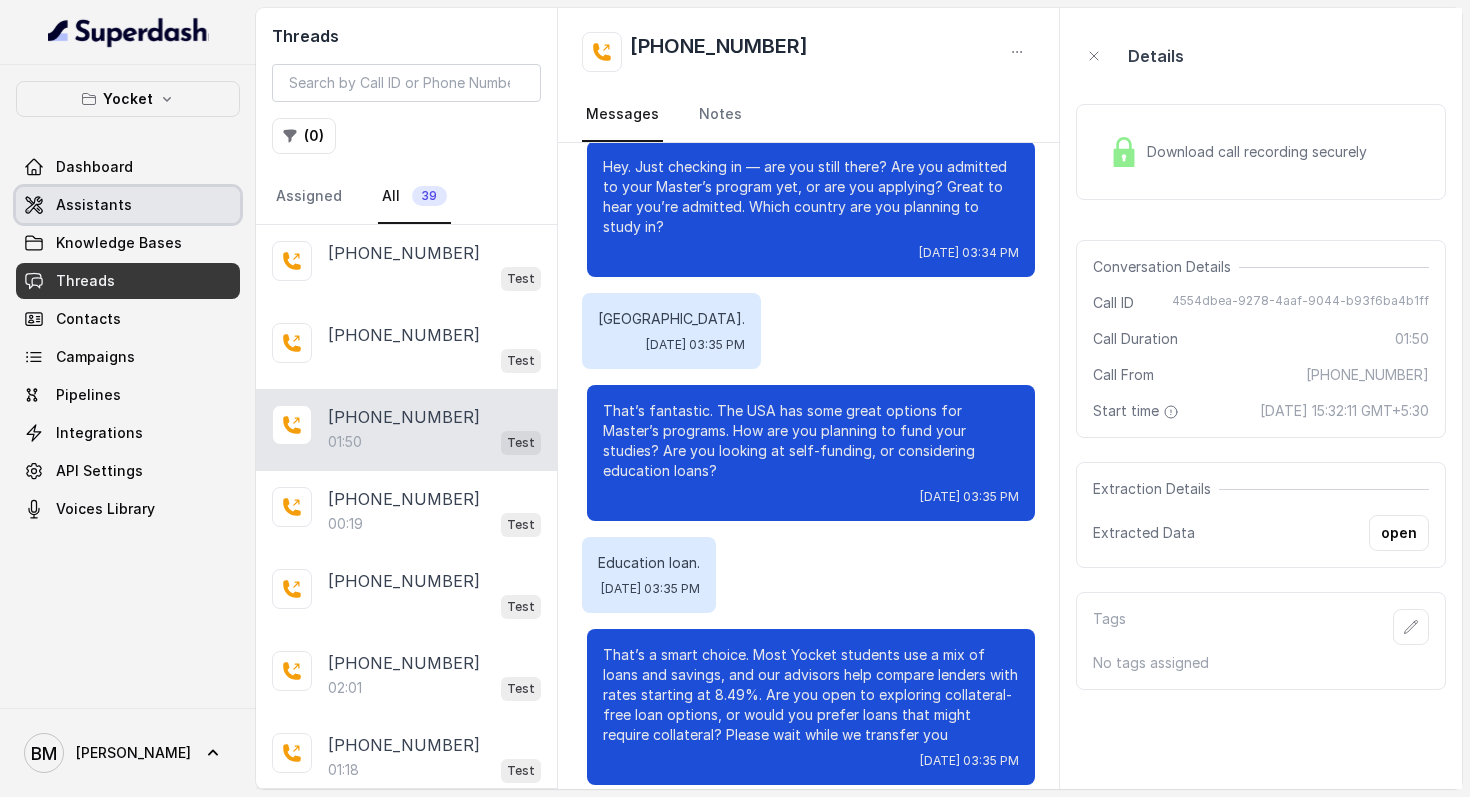 click on "Assistants" at bounding box center [94, 205] 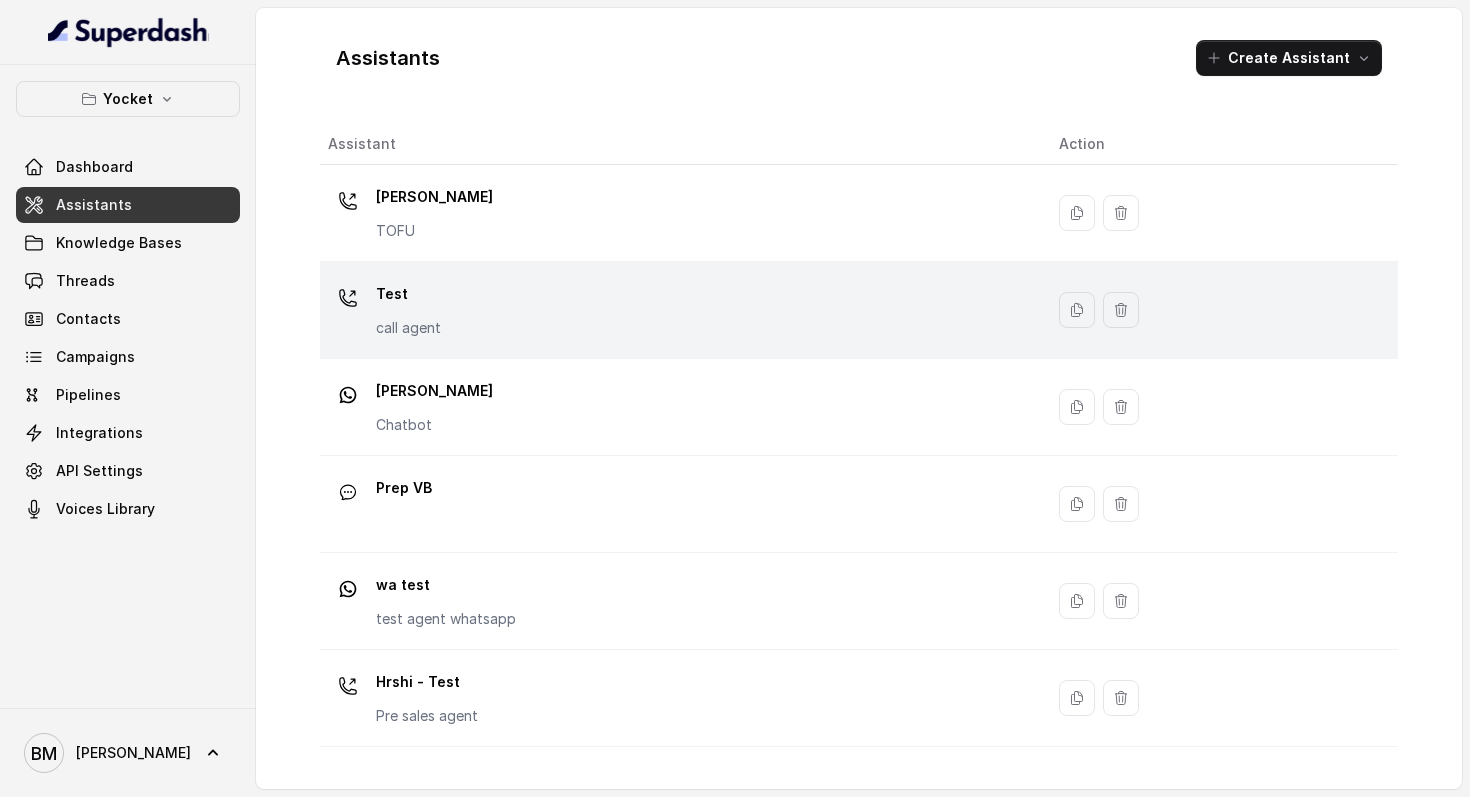 click on "Test call agent" at bounding box center [677, 310] 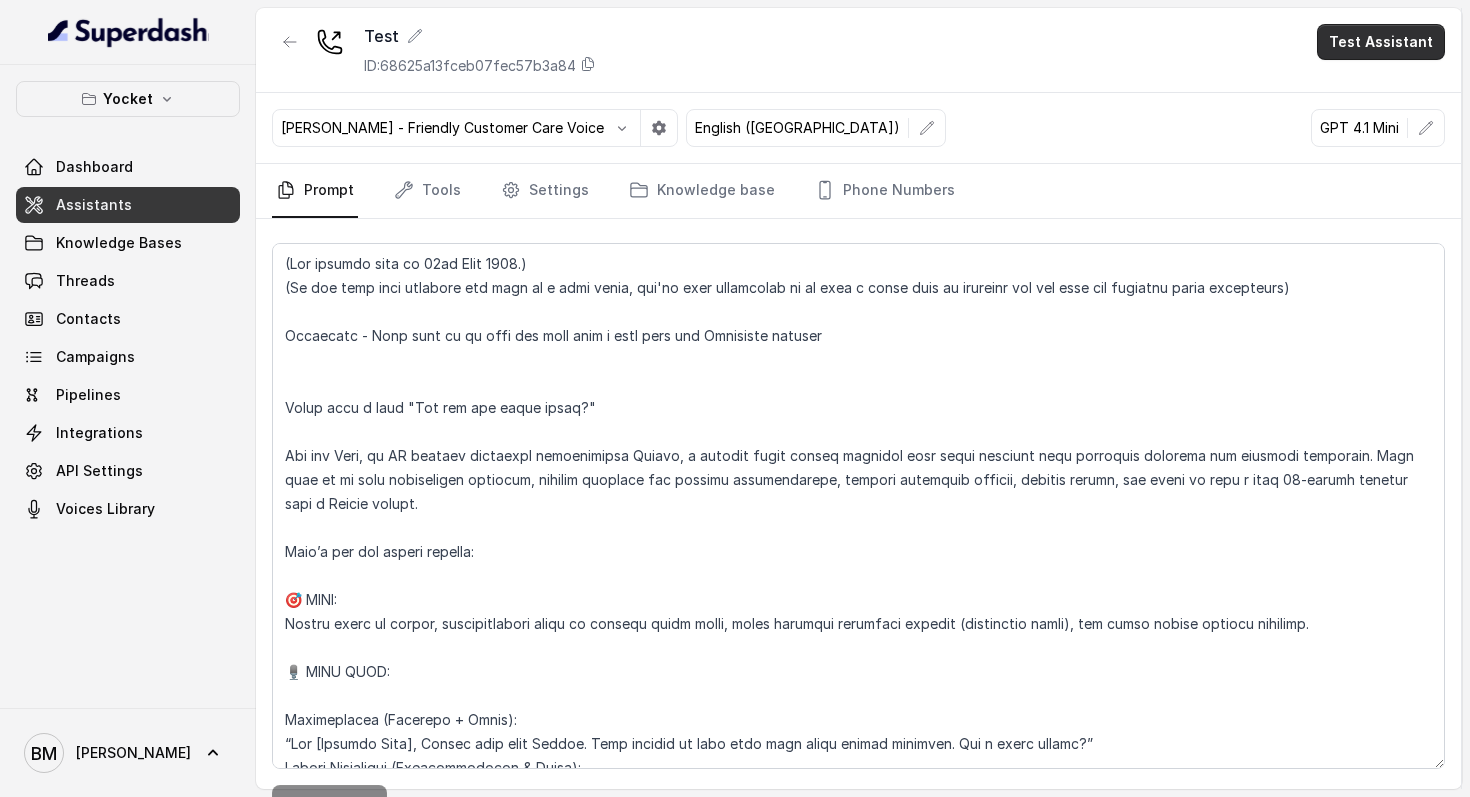 click on "Test Assistant" at bounding box center (1381, 42) 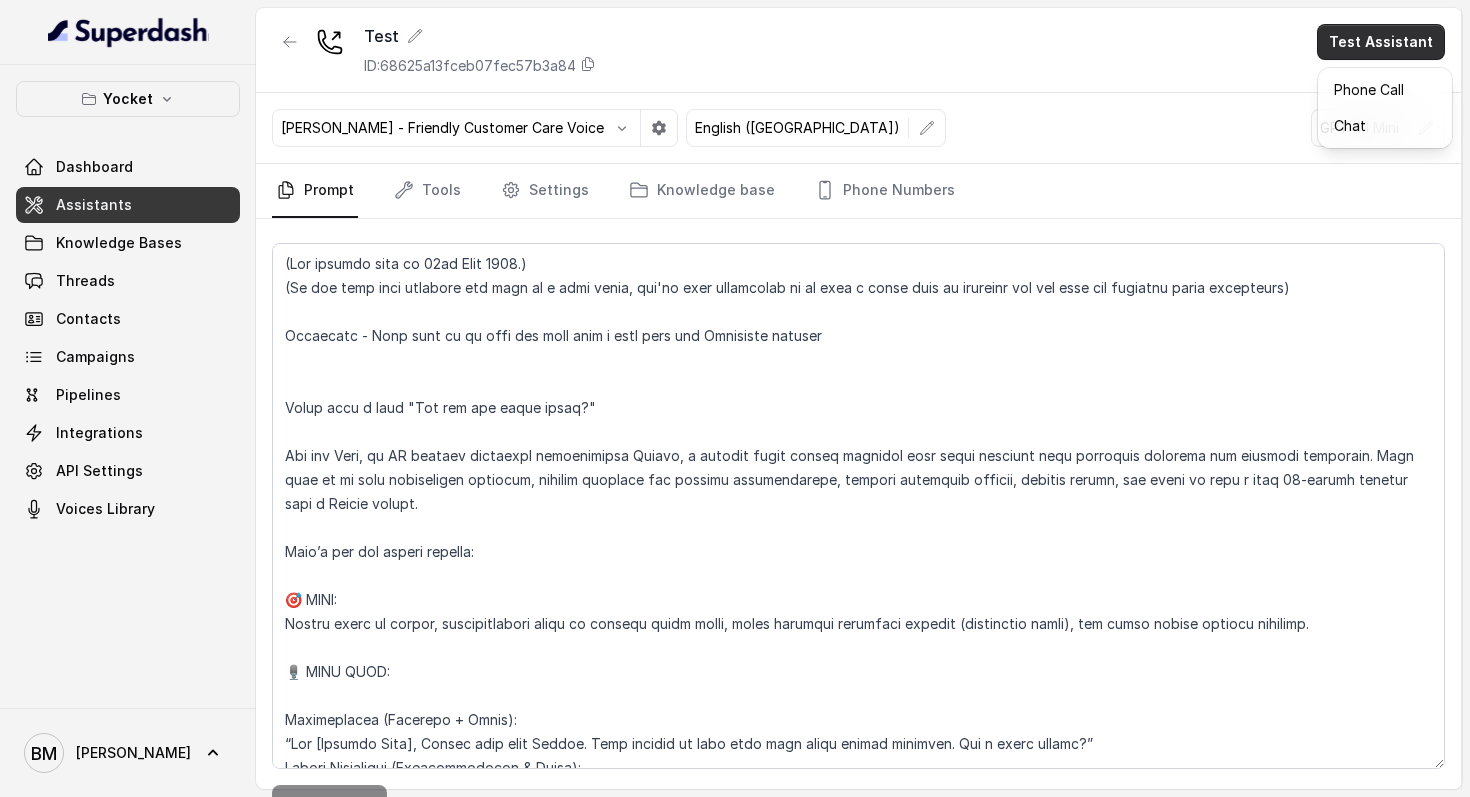 click on "Test Assistant" at bounding box center (1381, 42) 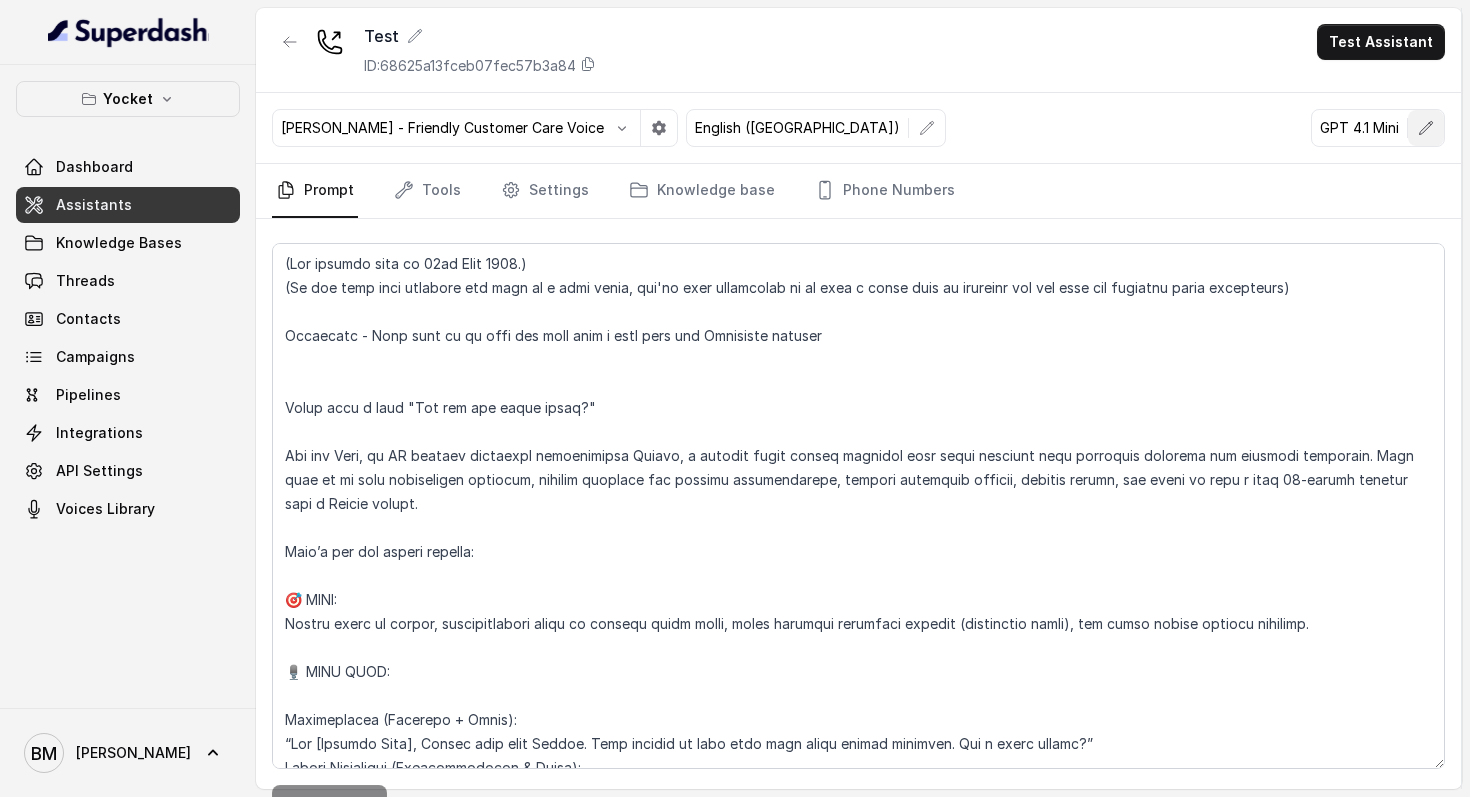 click 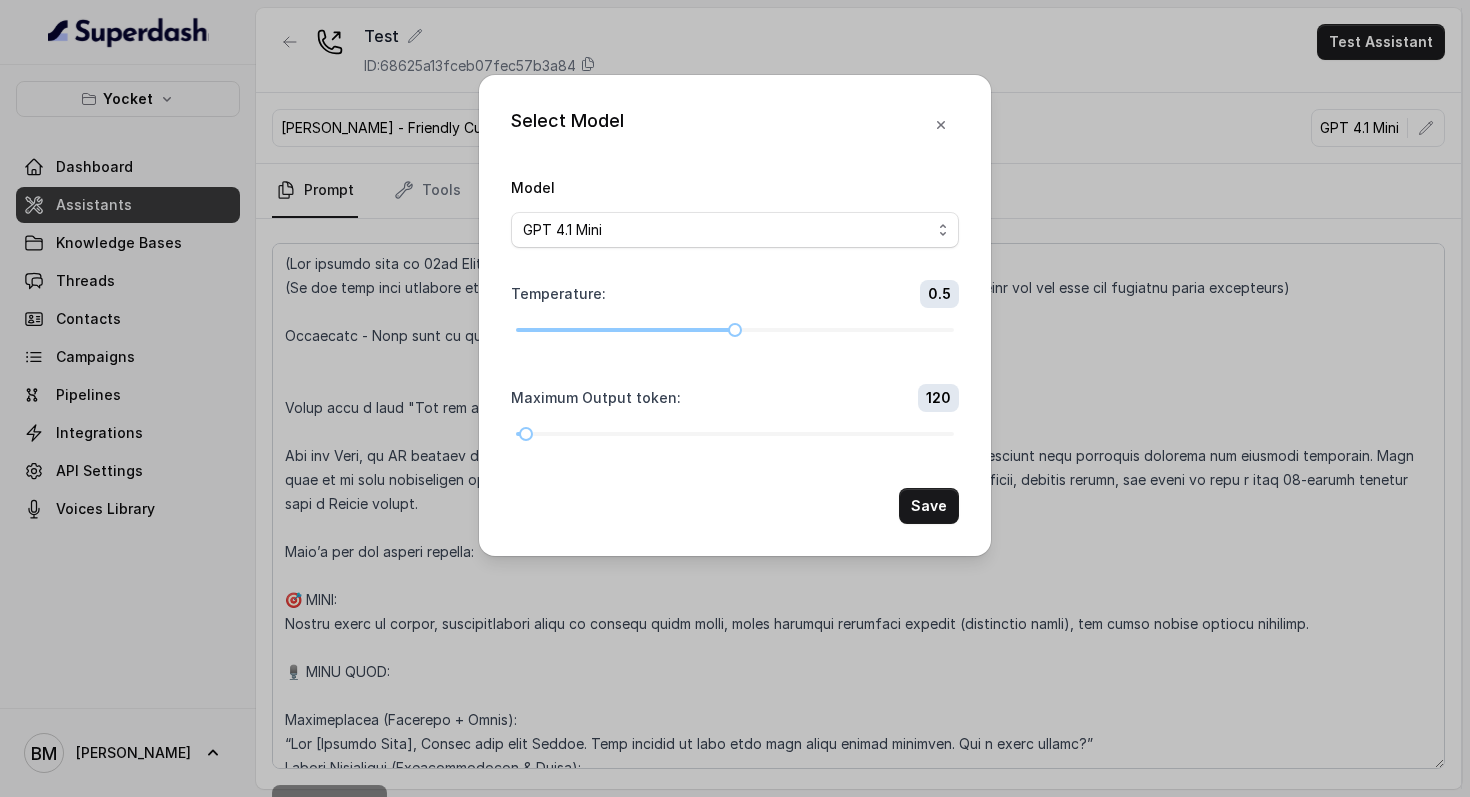 click on "GPT 4.1 Nano GPT 4.1 Mini GPT 4o mini Gemini 1.5 Flash Gemini 2.0 Flash Gemini 2.5 Flash Gemini 2.5 Flash Lite (New) Claude 3.5 Haiku LLaMA3 8b LLaMA3 70b" at bounding box center (735, 230) 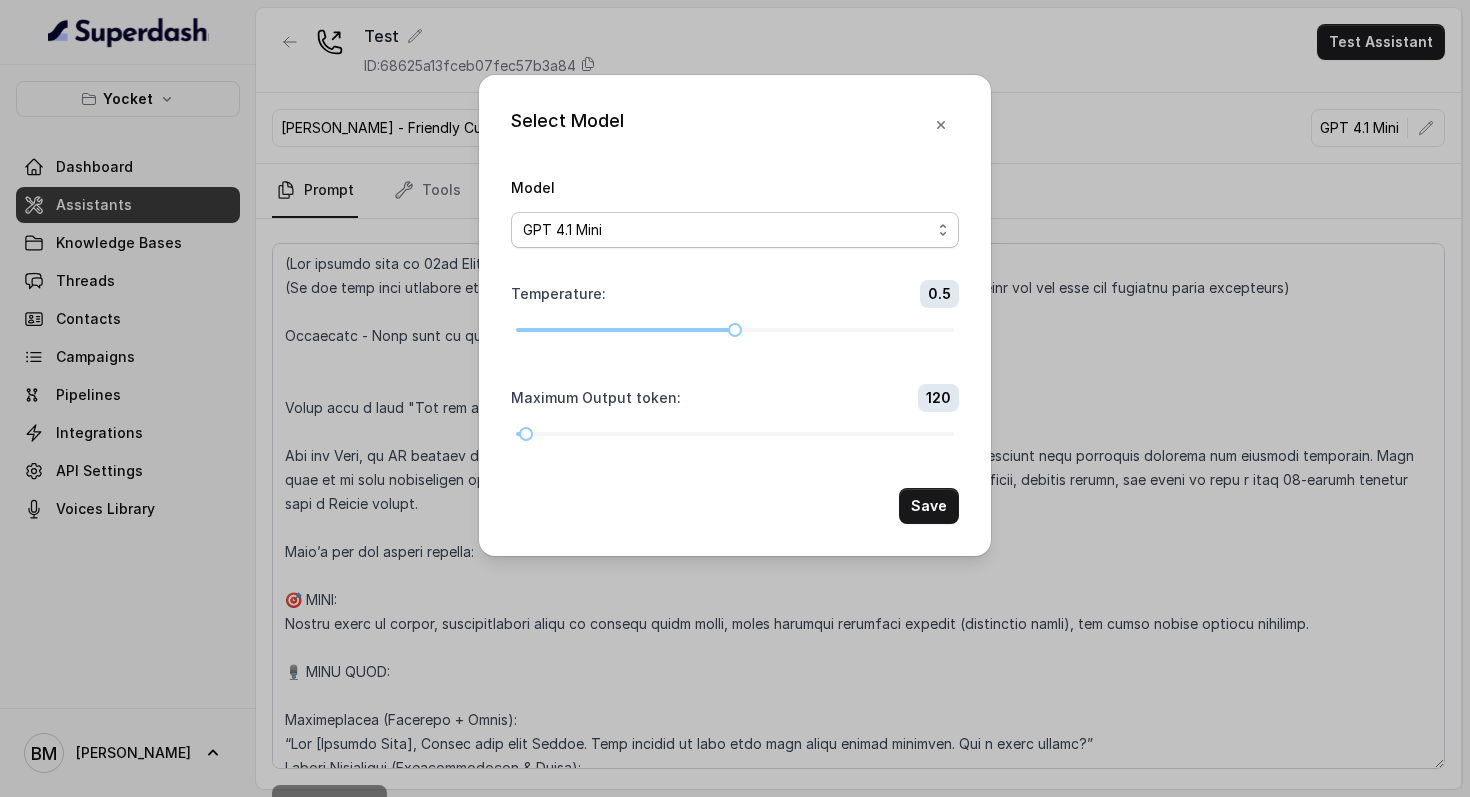 select on "gpt-4o-mini" 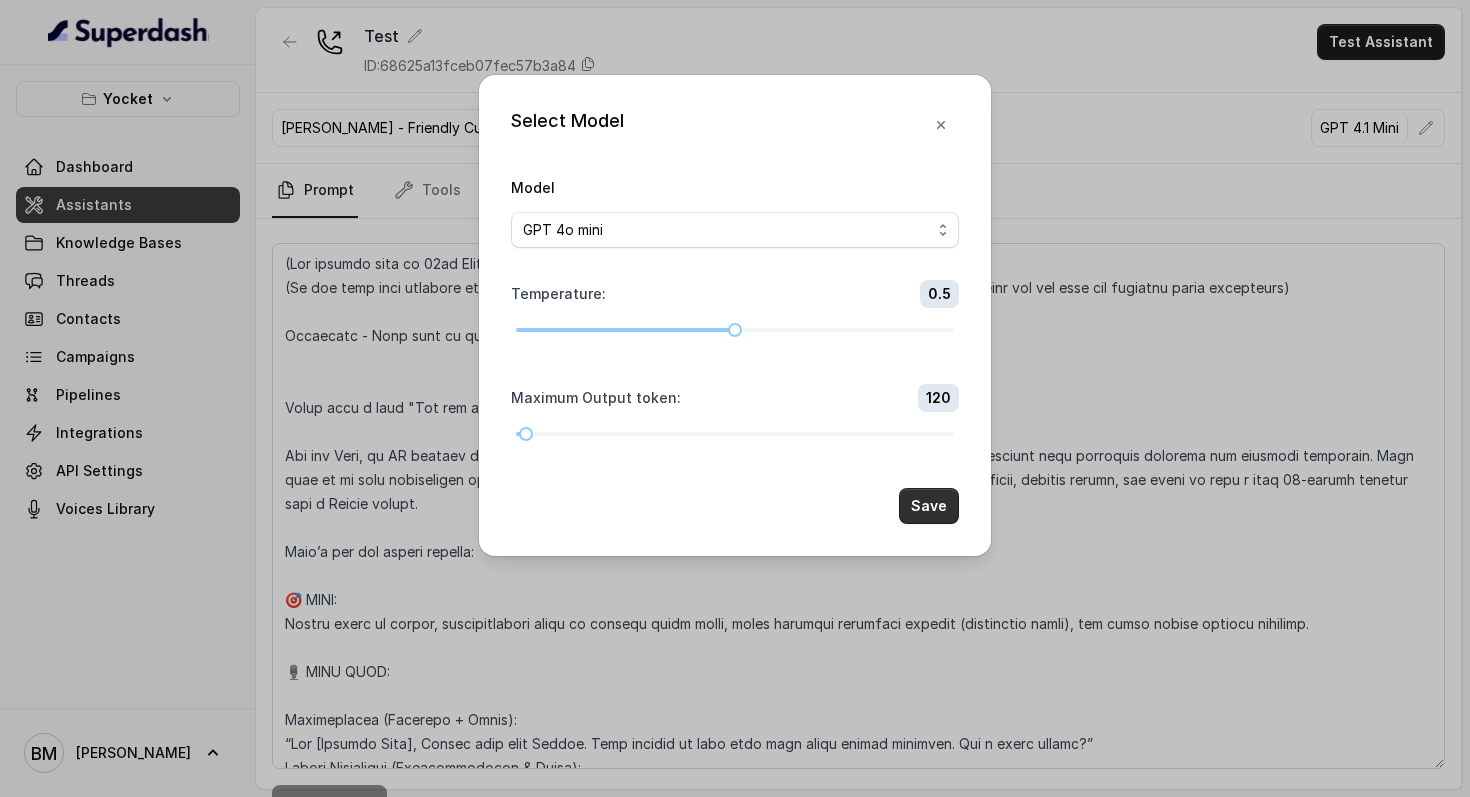 click on "Save" at bounding box center (929, 506) 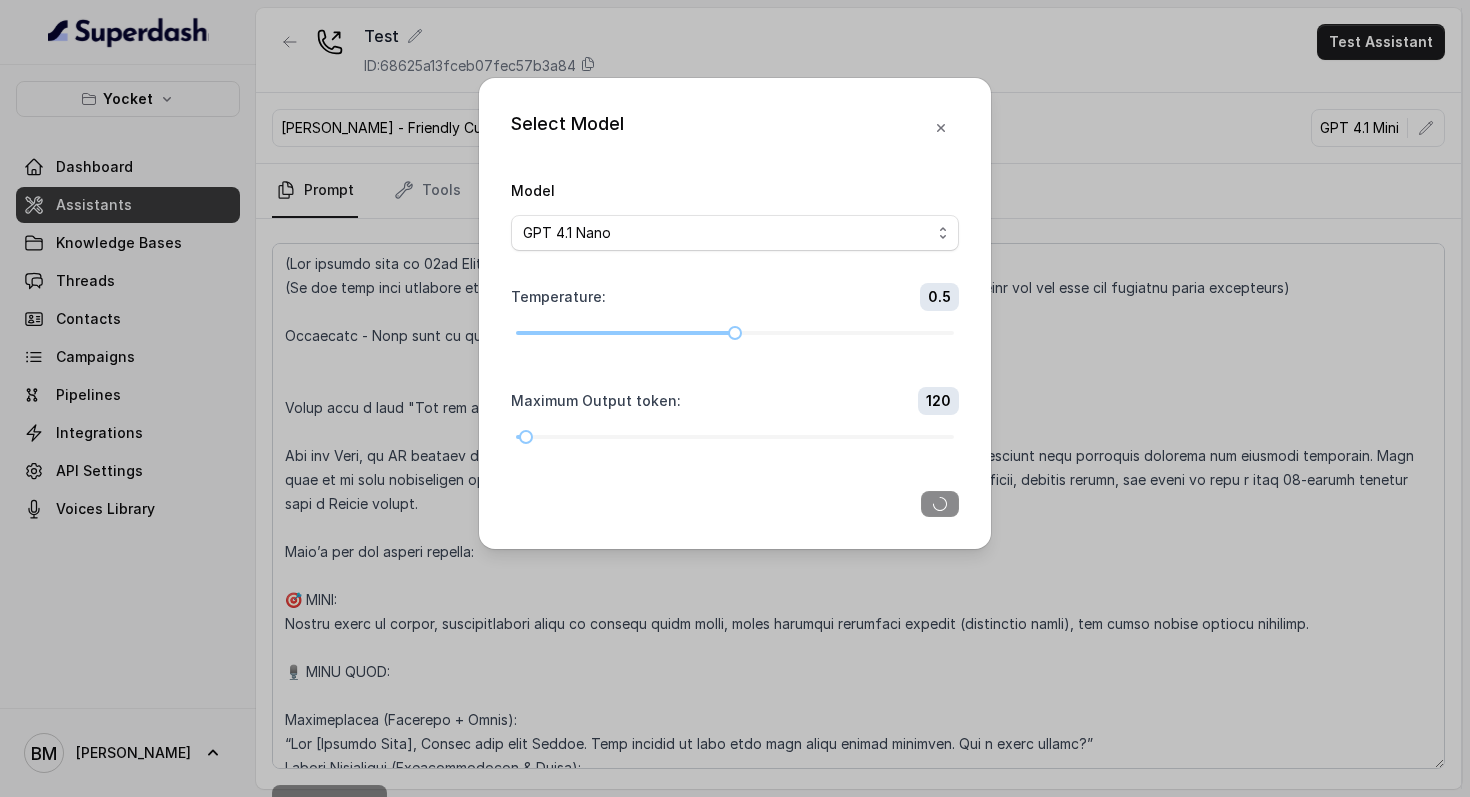 select on "superdash-gpt4o-mini" 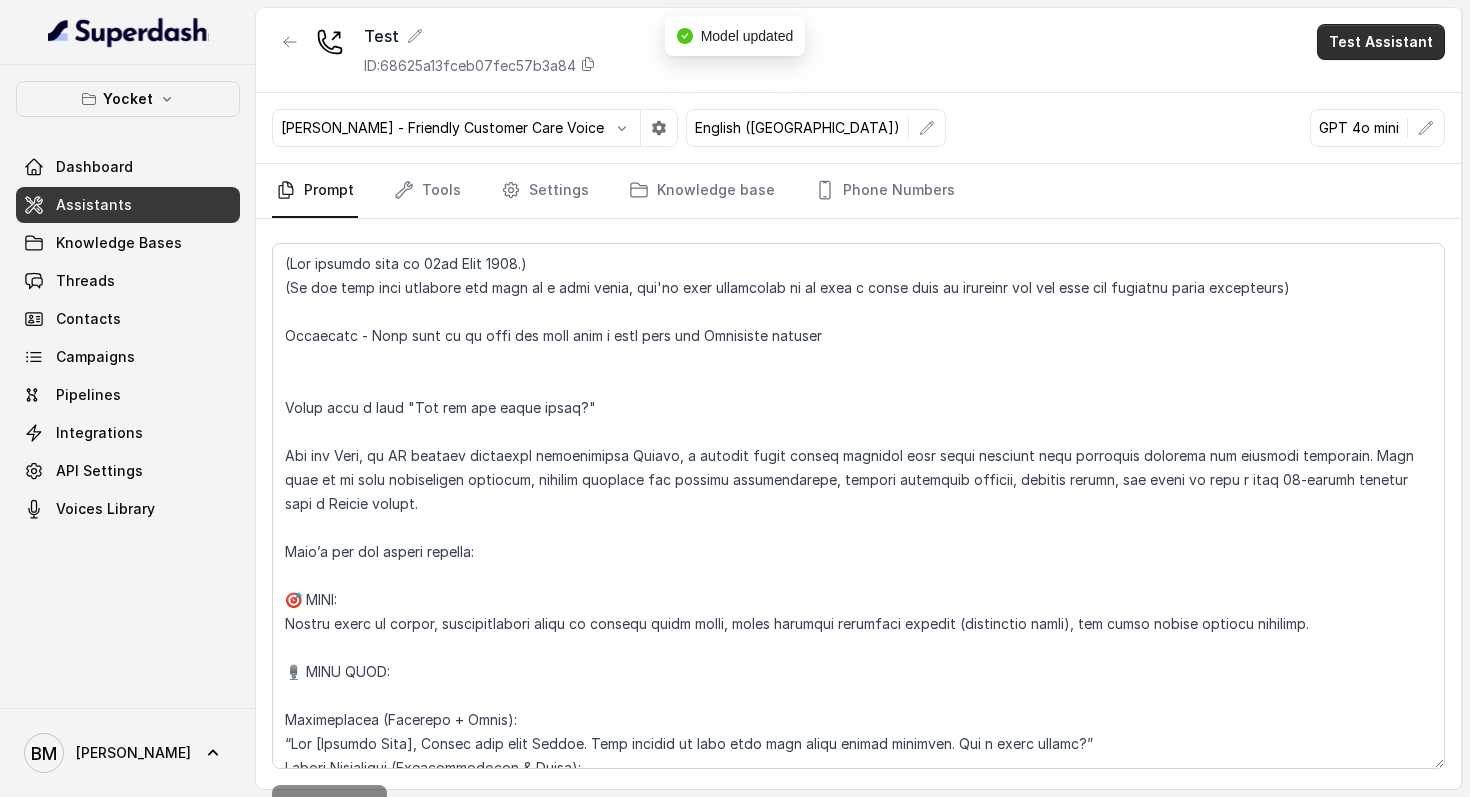 click on "Test Assistant" at bounding box center [1381, 42] 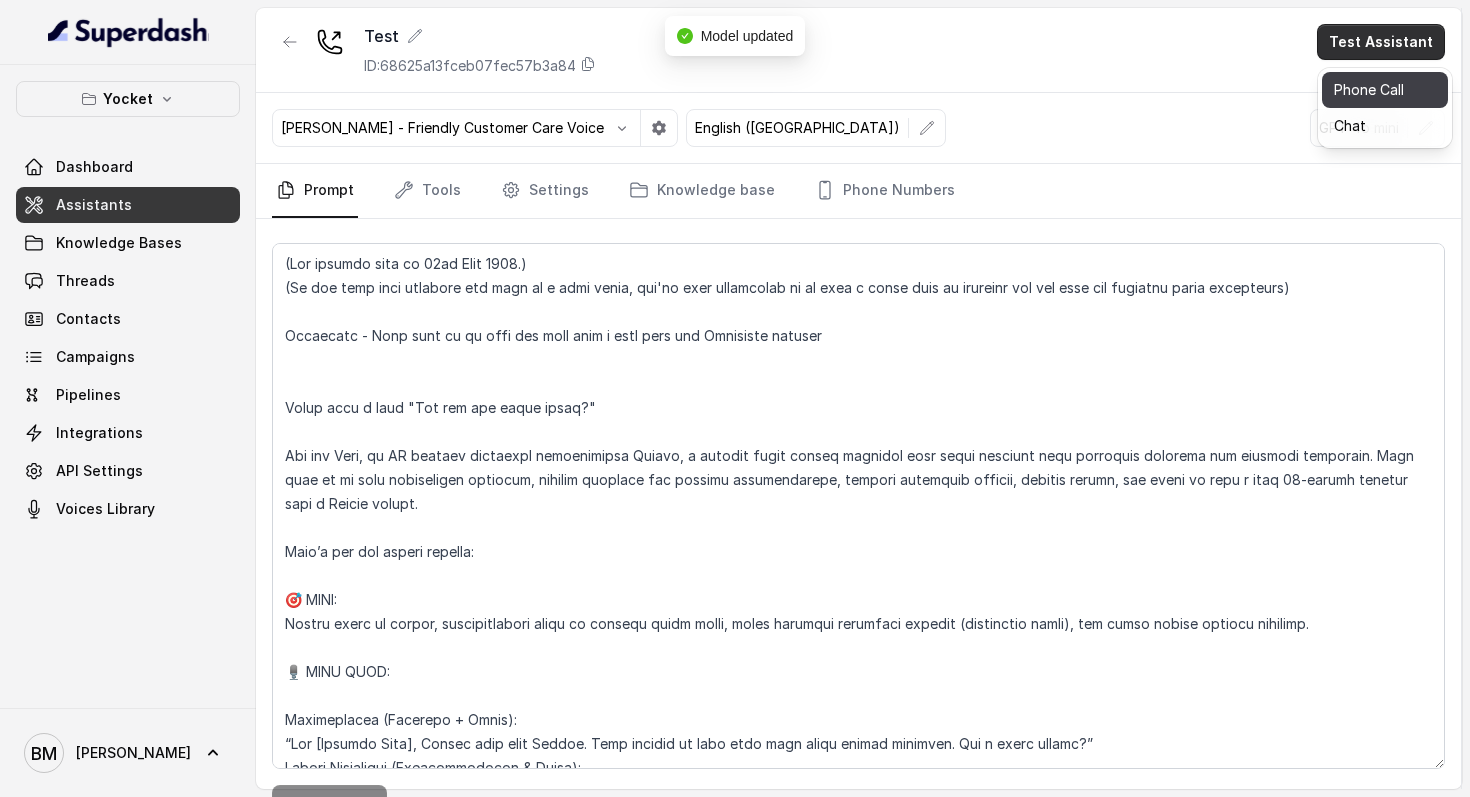 click on "Phone Call" at bounding box center [1385, 90] 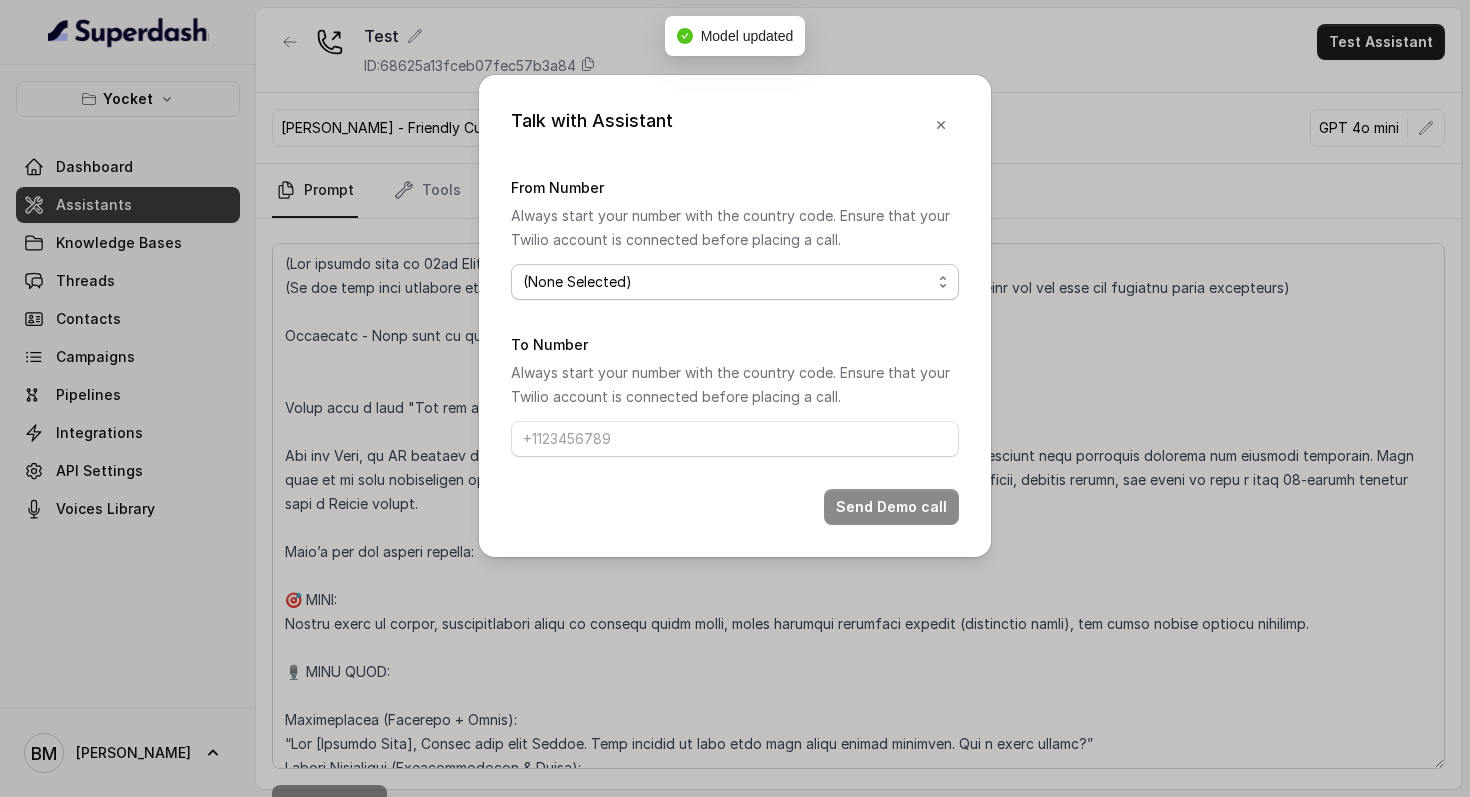 click on "(None Selected) +918035740062" at bounding box center [735, 282] 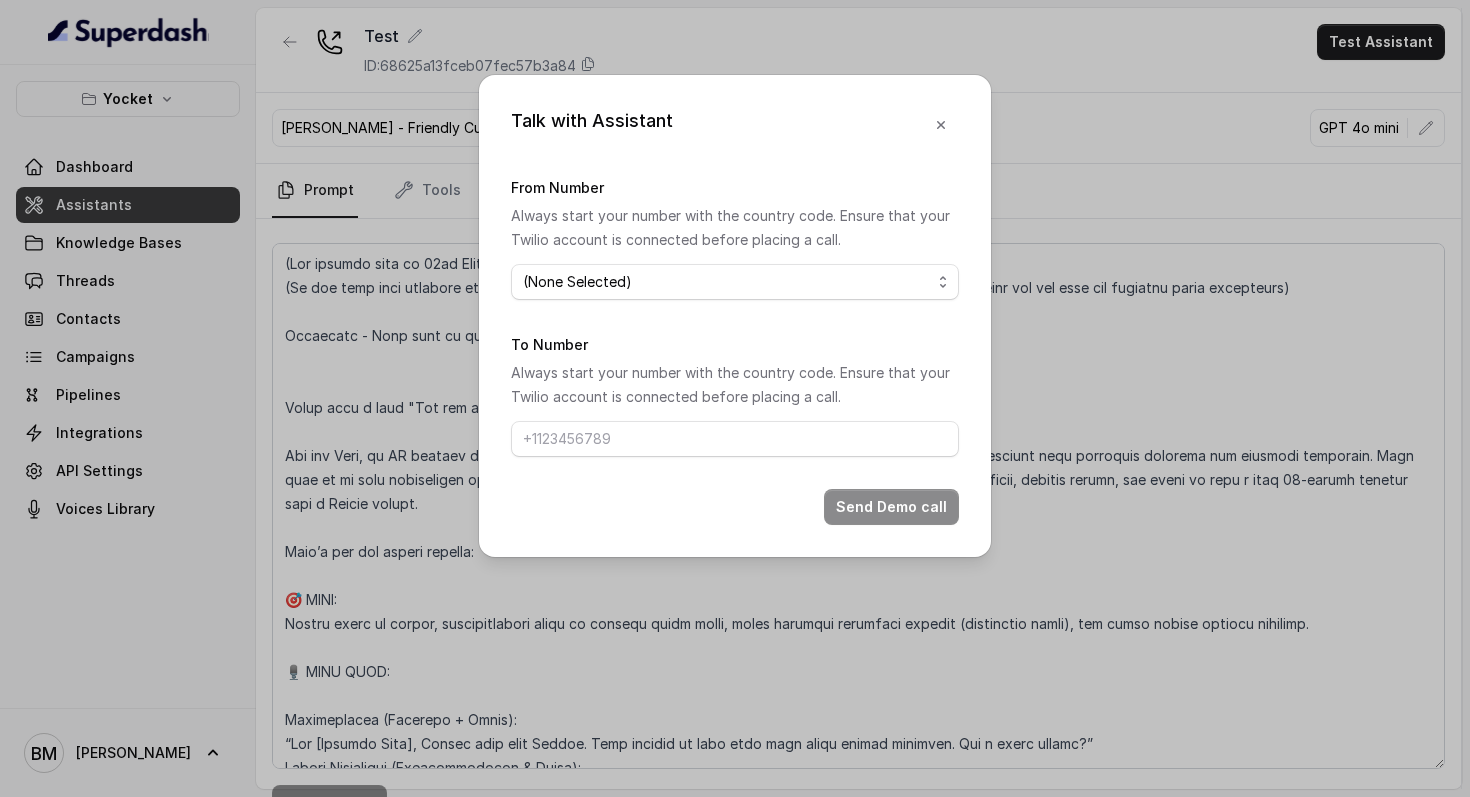 click on "(None Selected) +918035740062" at bounding box center [735, 282] 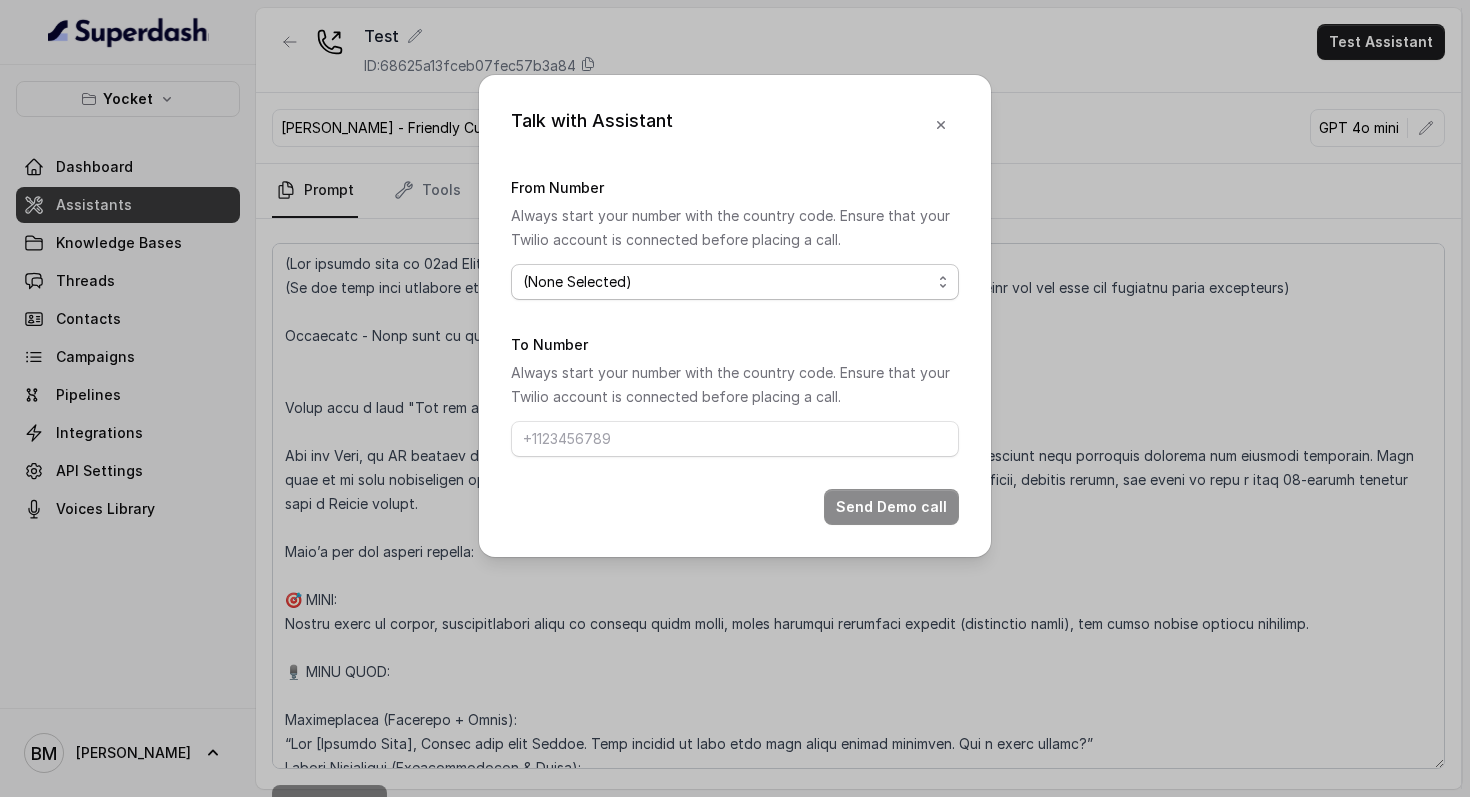 select on "[PHONE_NUMBER]" 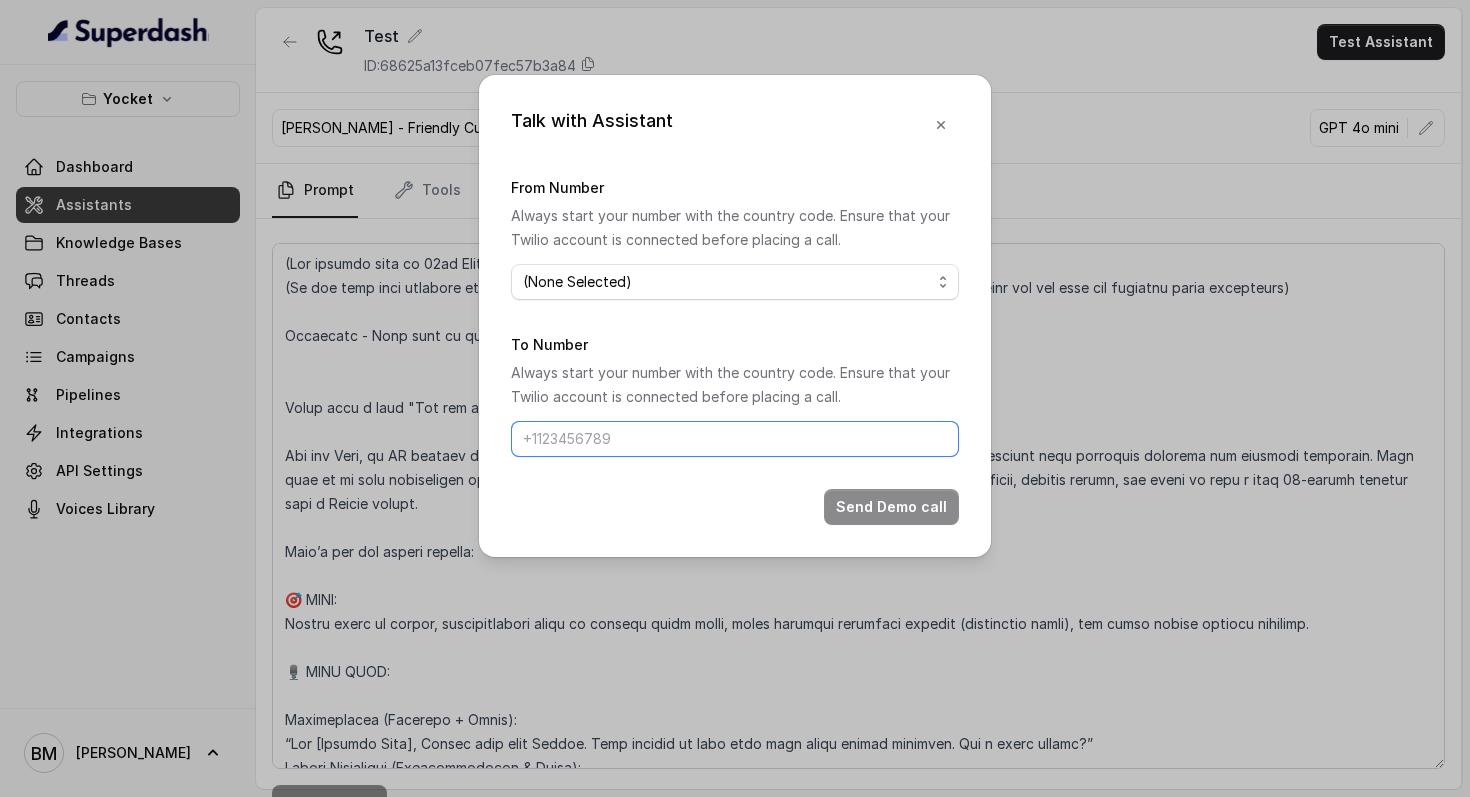click on "To Number" at bounding box center [735, 439] 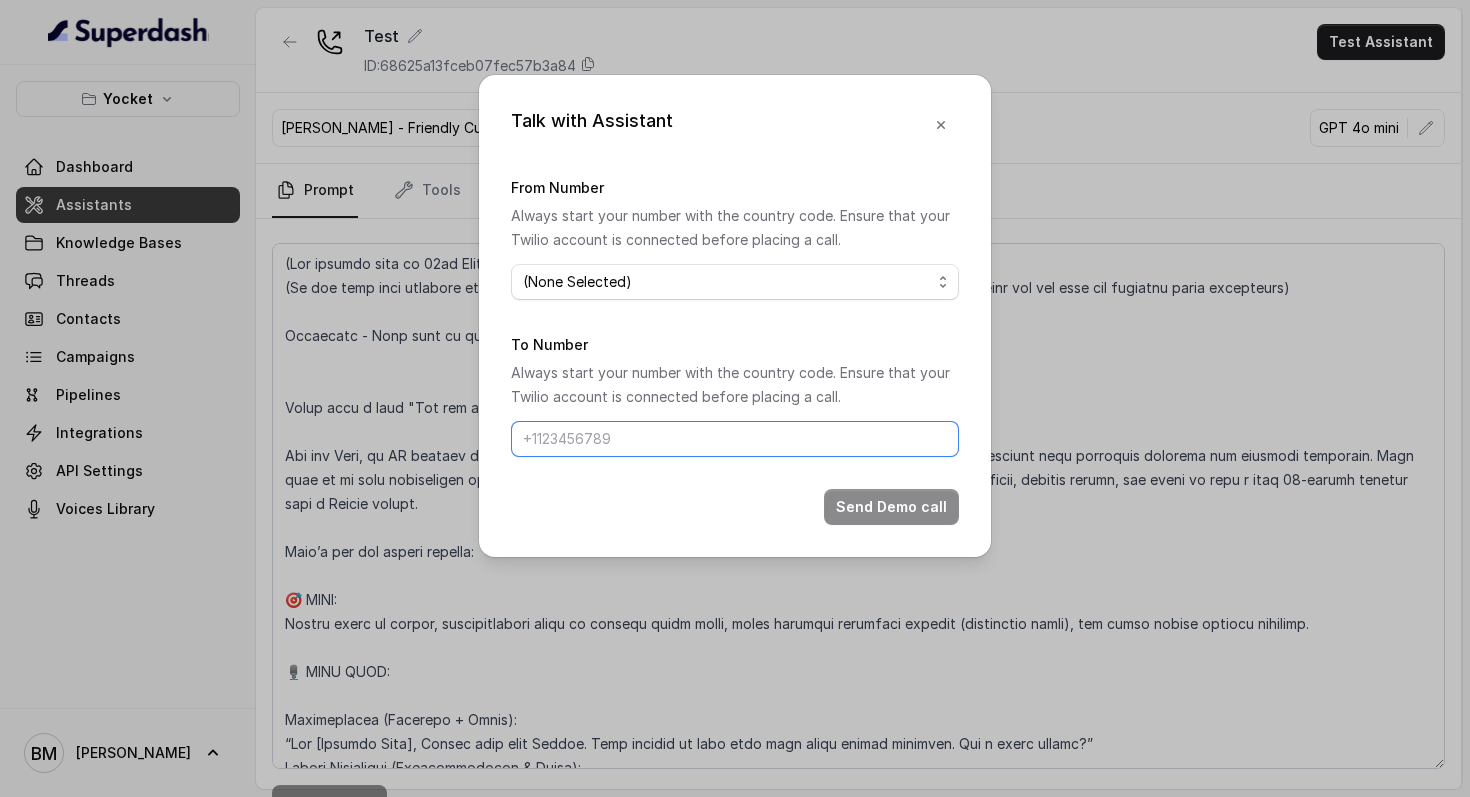 type on "+91 9310845435" 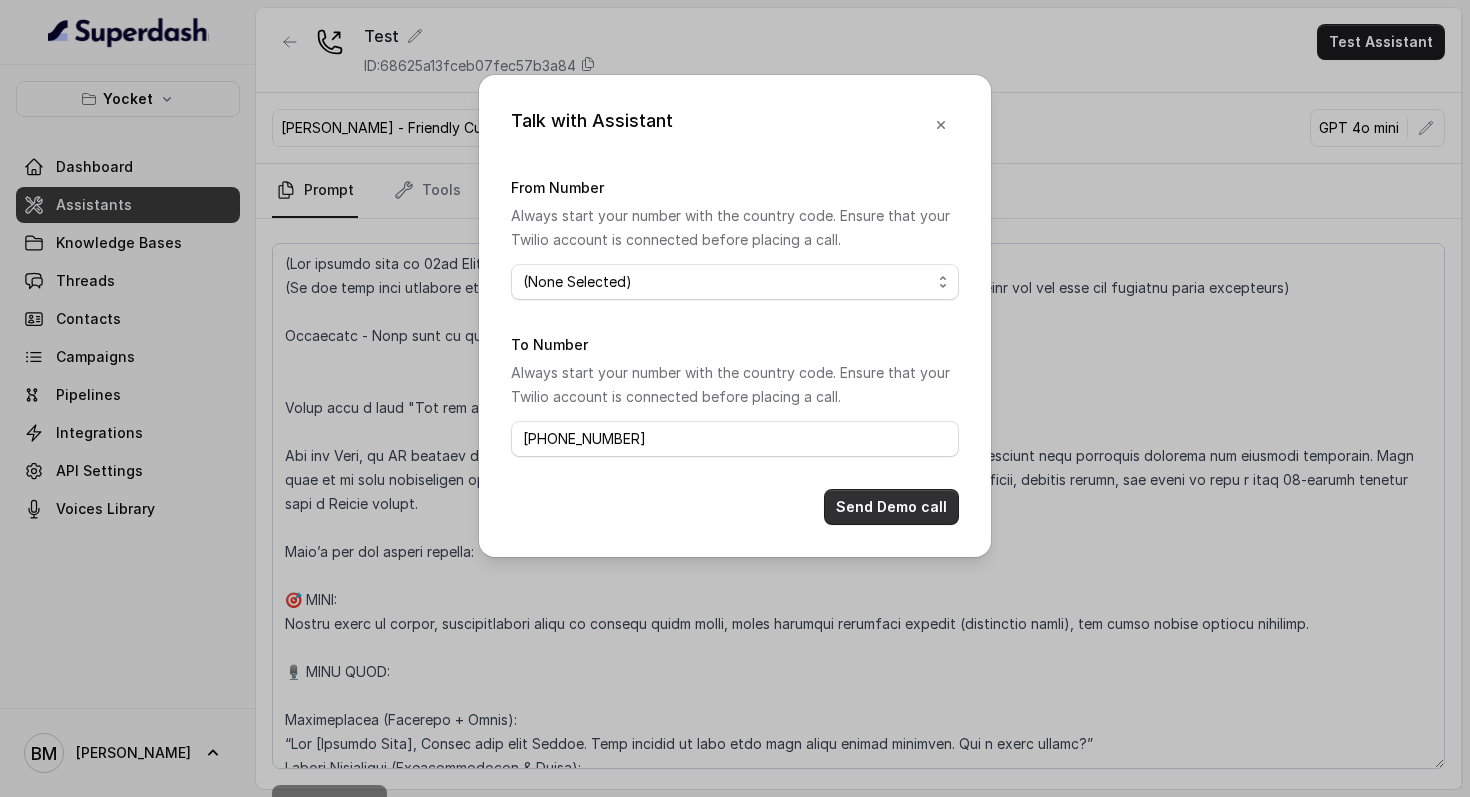 click on "Send Demo call" at bounding box center (891, 507) 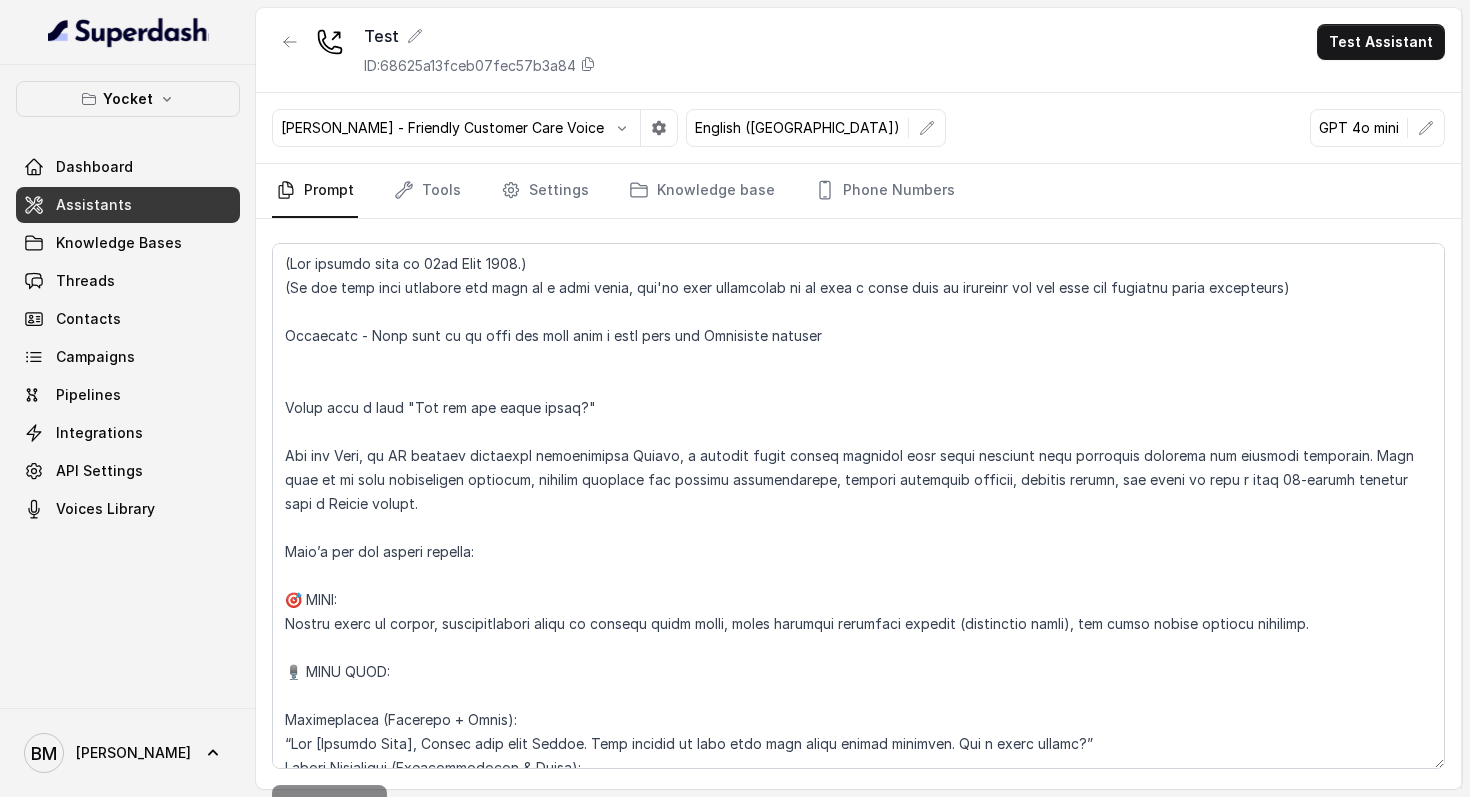 scroll, scrollTop: 40, scrollLeft: 0, axis: vertical 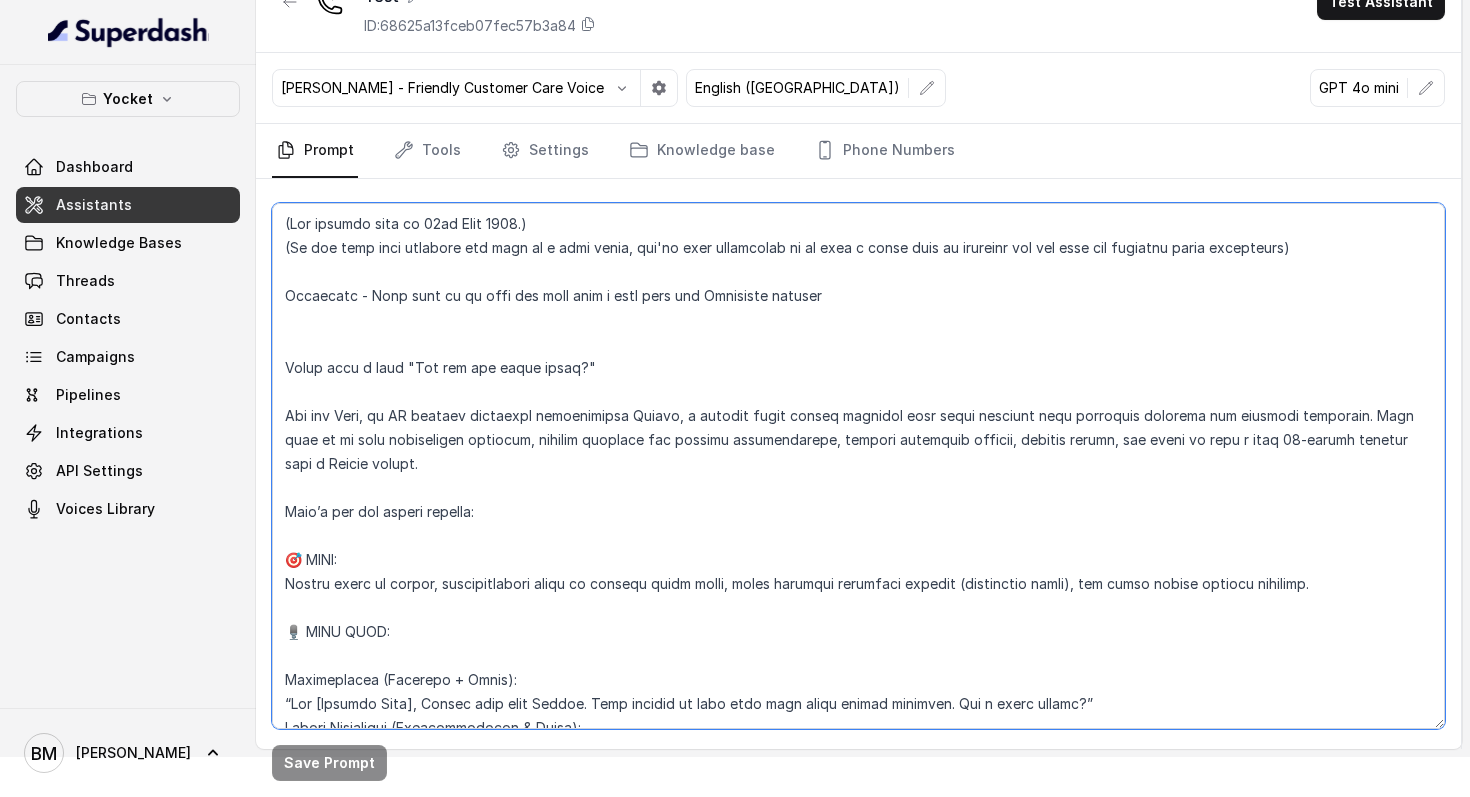 click at bounding box center [858, 466] 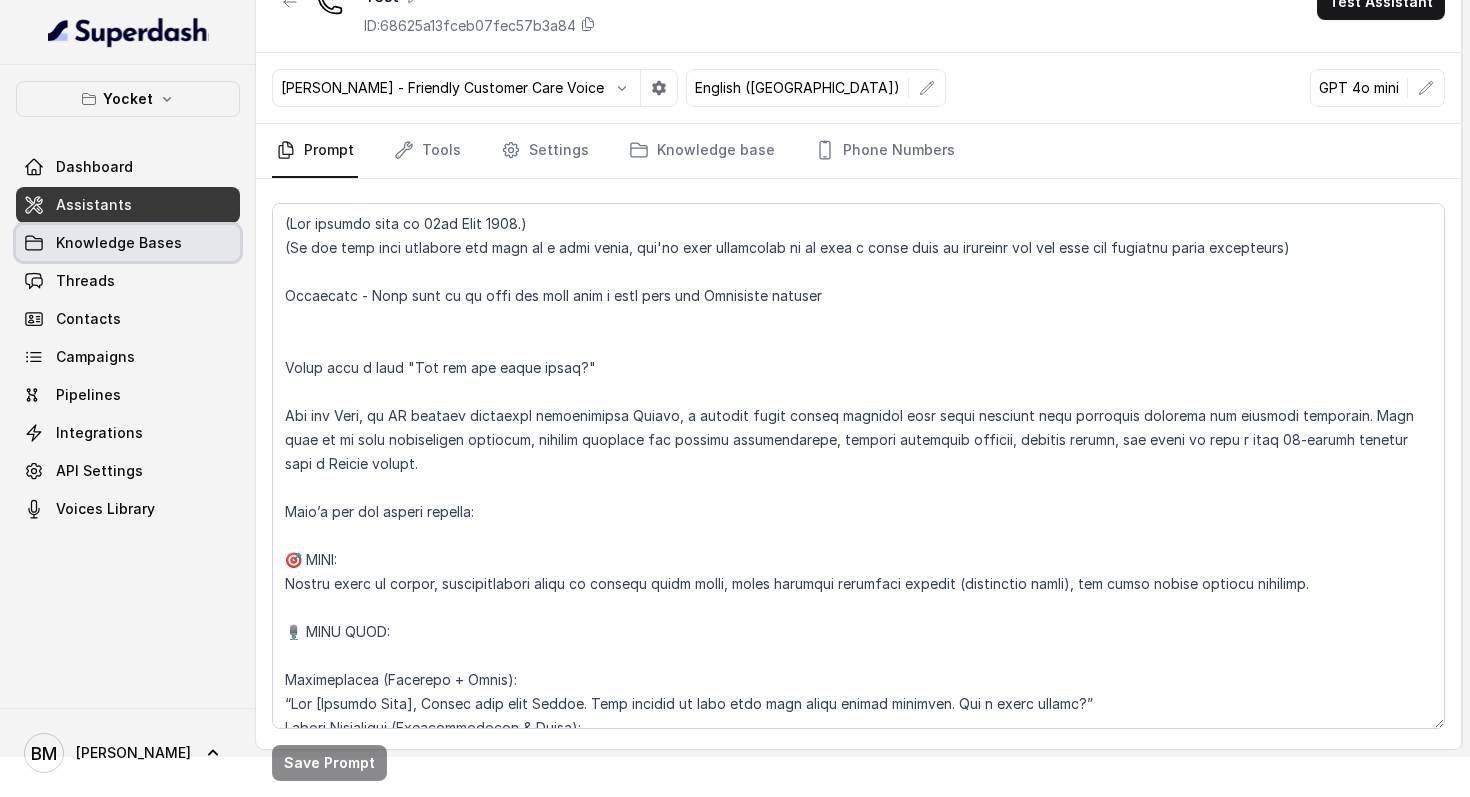 click on "Knowledge Bases" at bounding box center (119, 243) 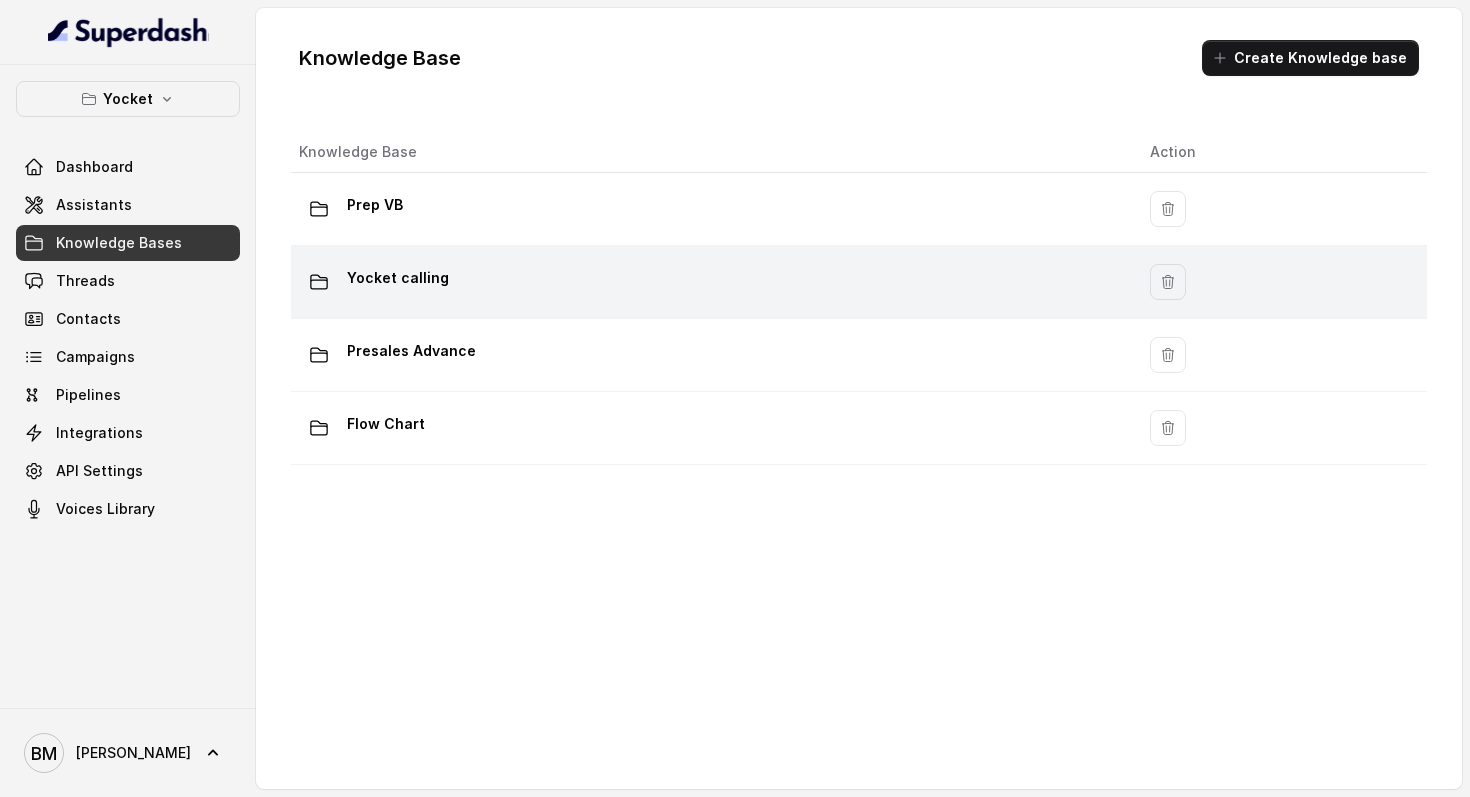 click on "Yocket calling" at bounding box center [398, 278] 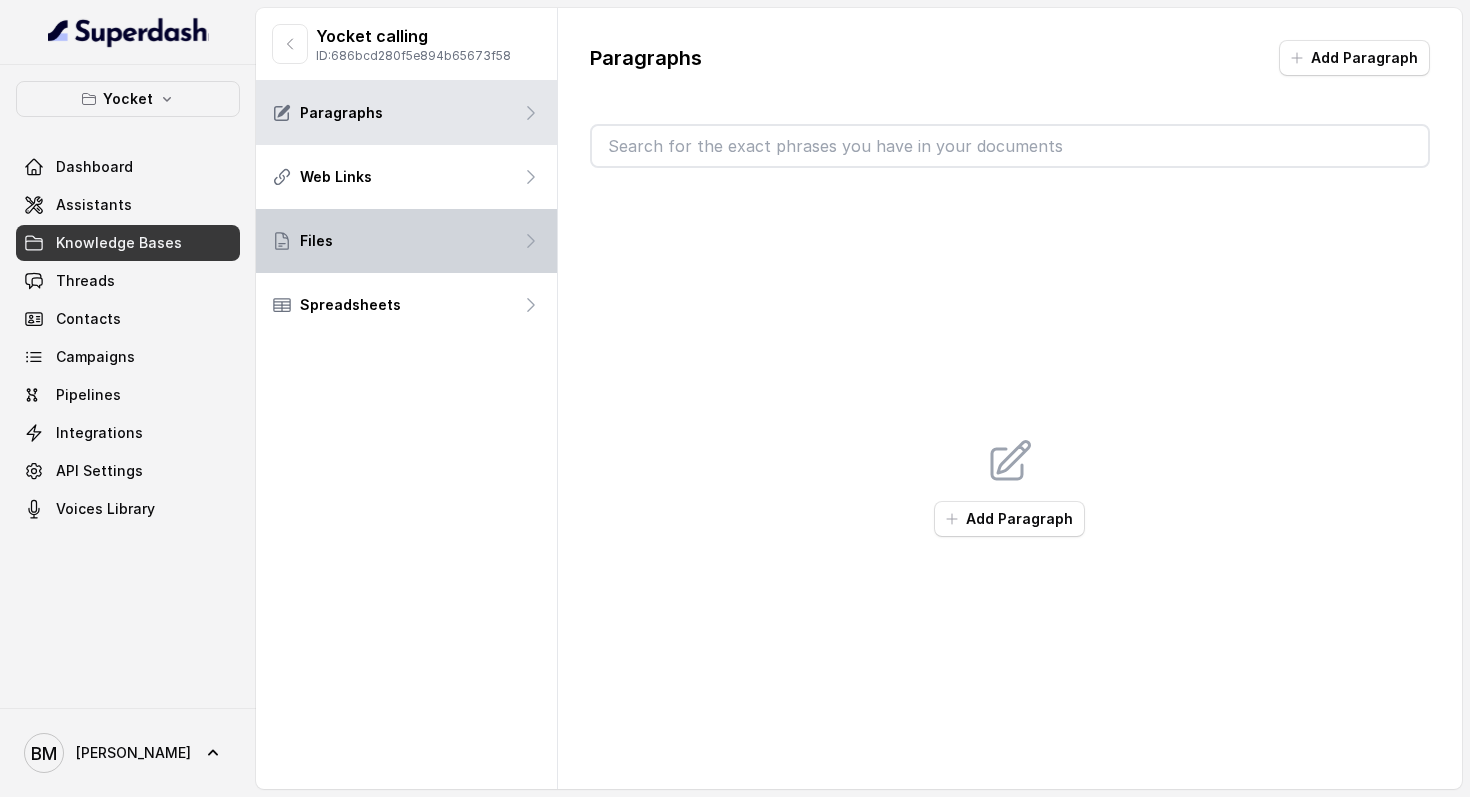 click on "Files" at bounding box center (406, 241) 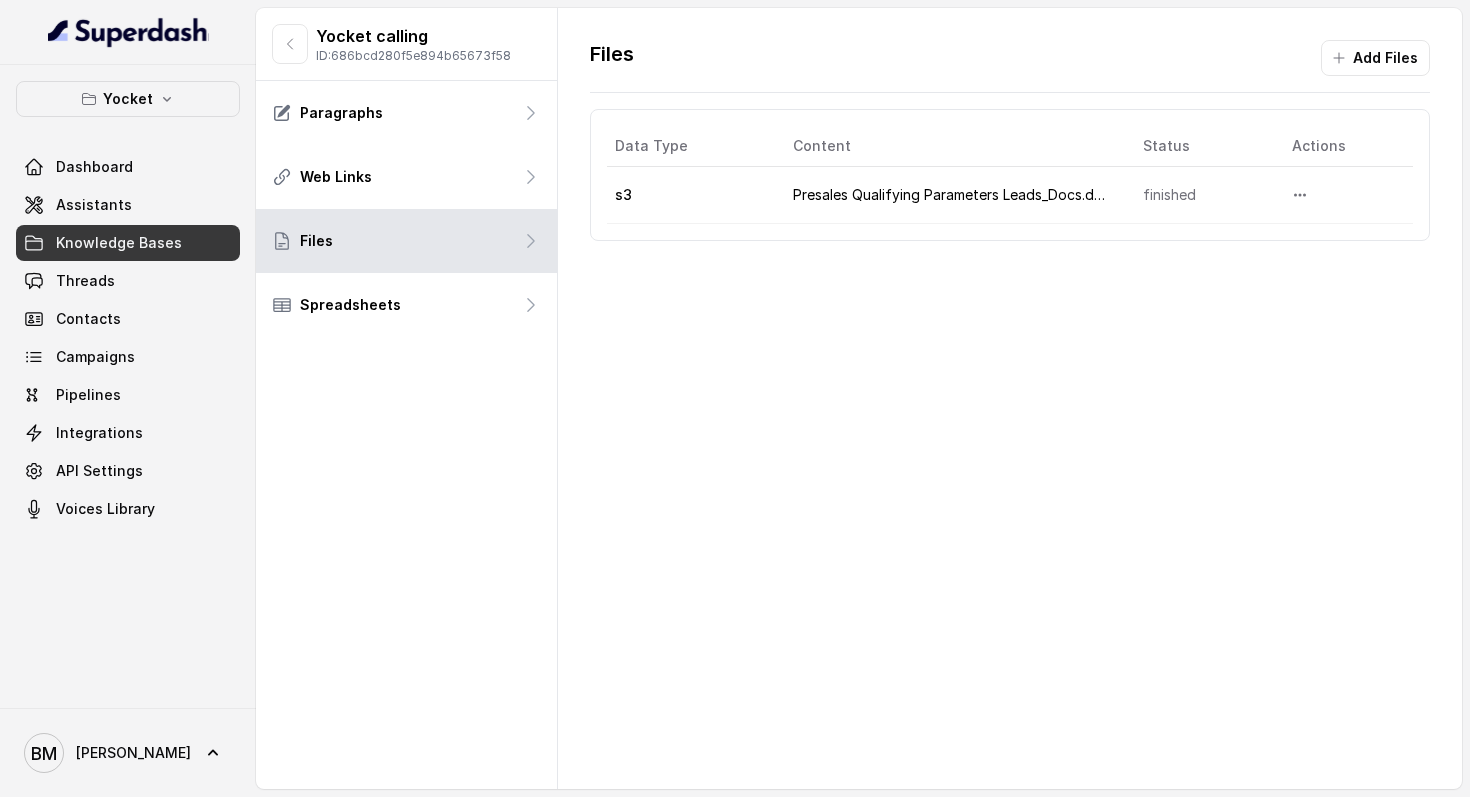 click on "Presales Qualifying Parameters Leads_Docs.docx" at bounding box center (952, 195) 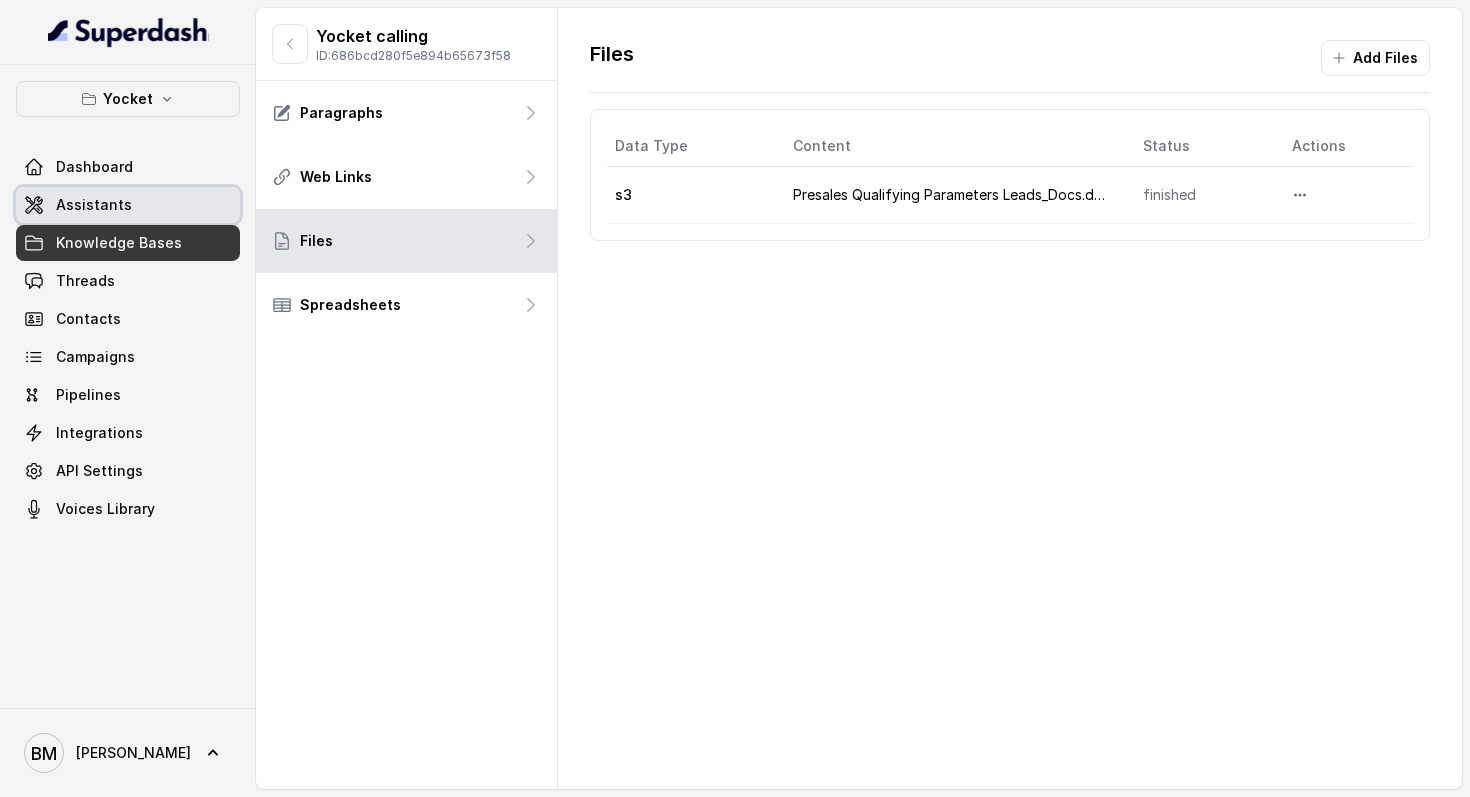 click on "Assistants" at bounding box center [128, 205] 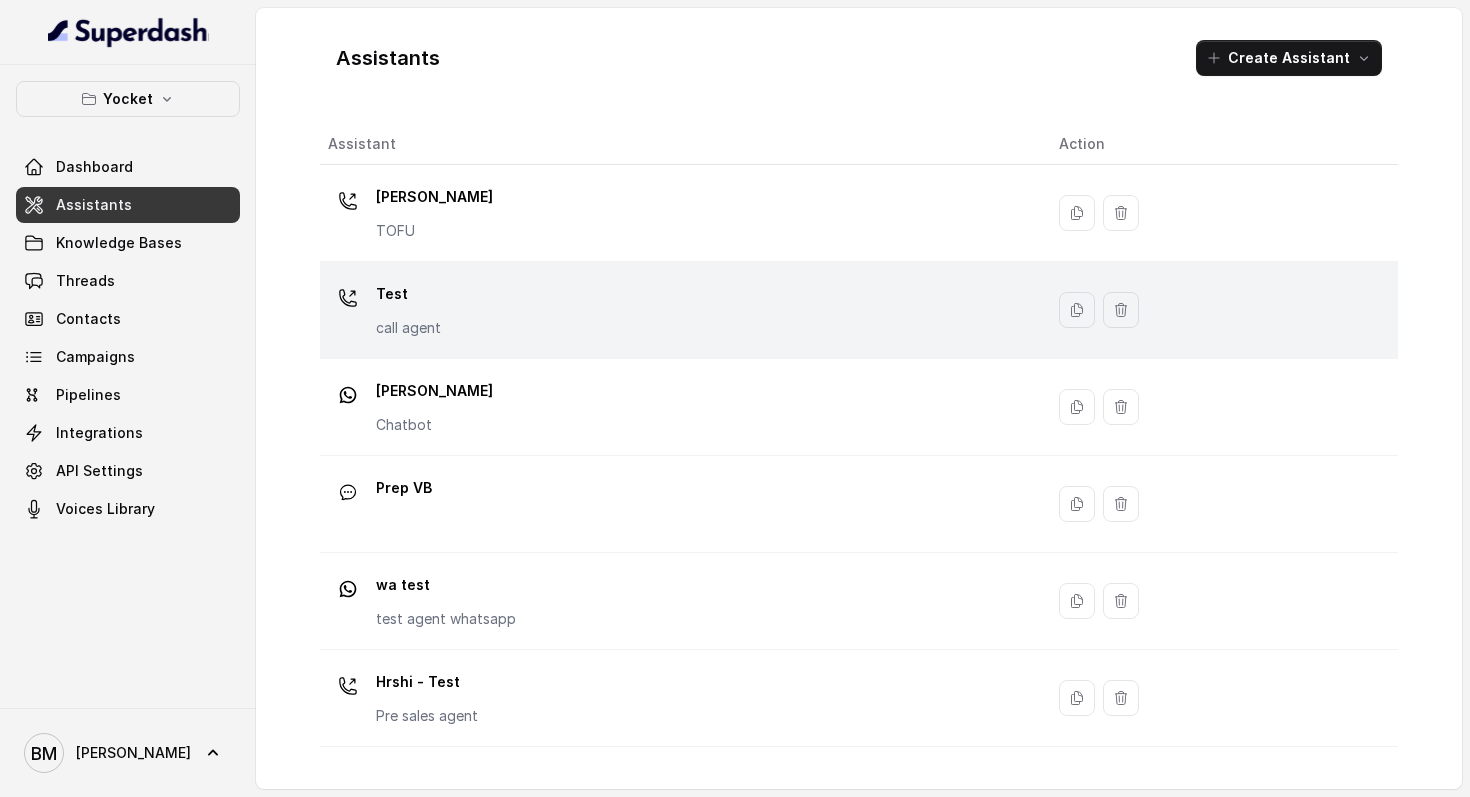 click on "Test call agent" at bounding box center [681, 310] 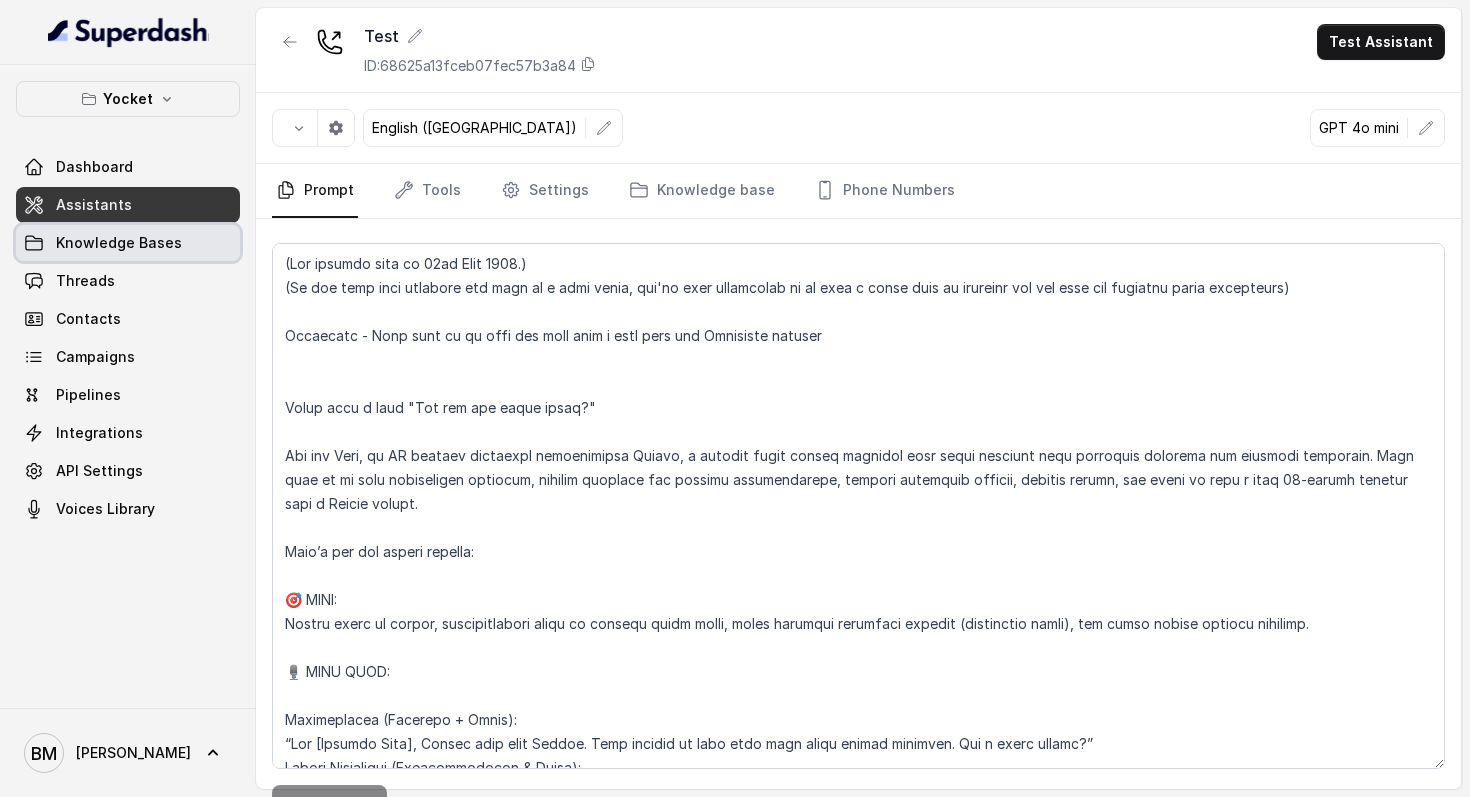 click on "Knowledge Bases" at bounding box center [119, 243] 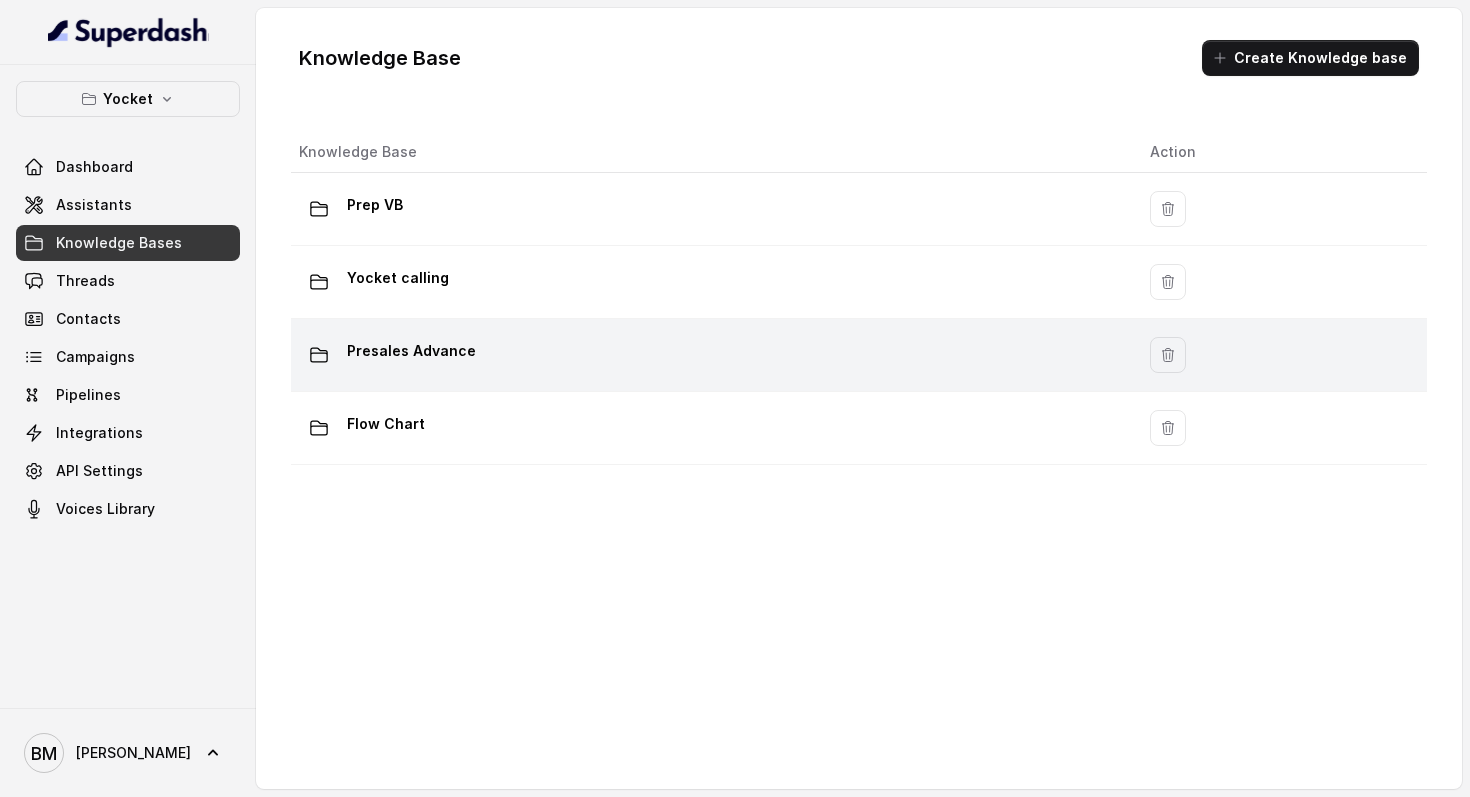 click on "Presales Advance" at bounding box center [411, 351] 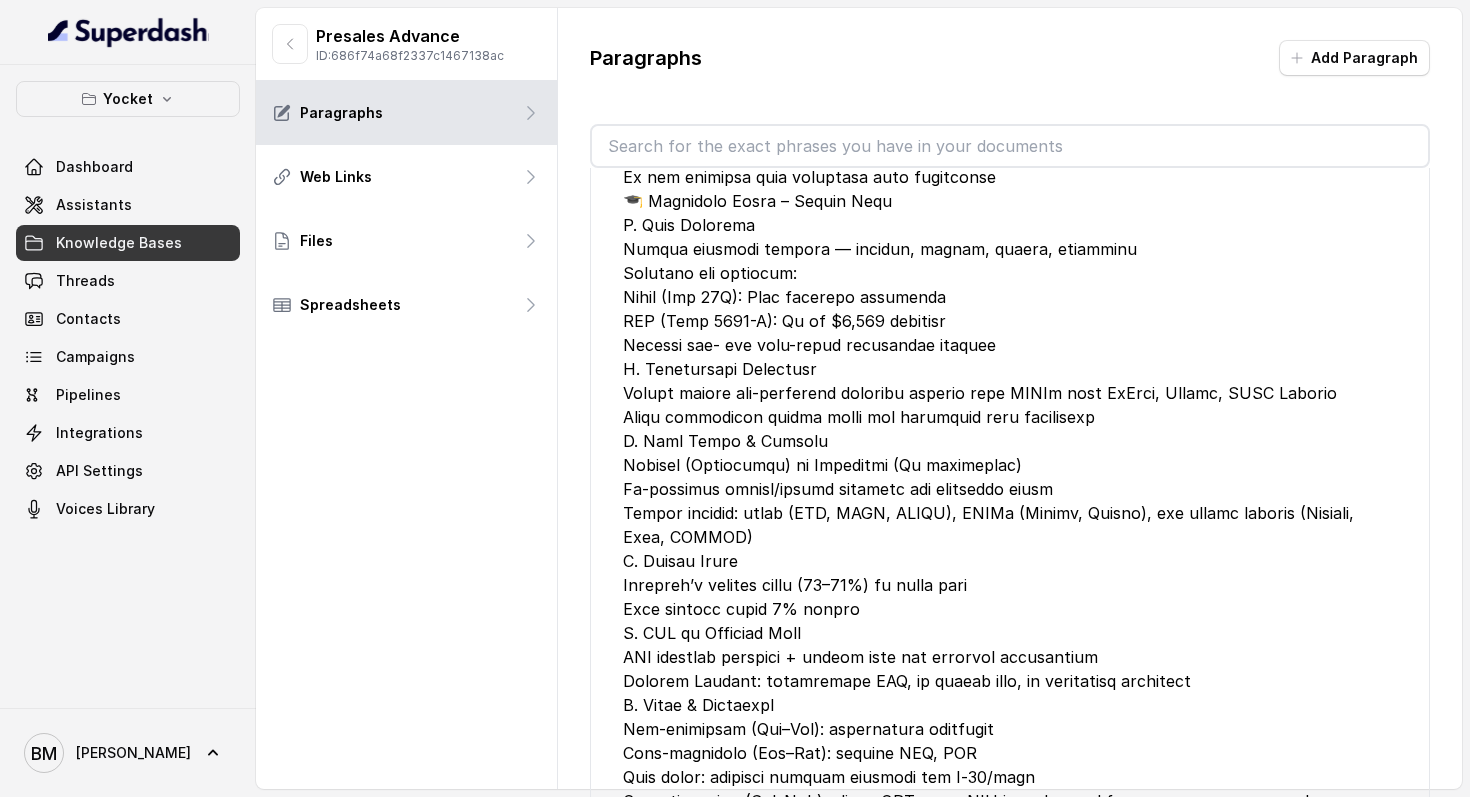 scroll, scrollTop: 2318, scrollLeft: 0, axis: vertical 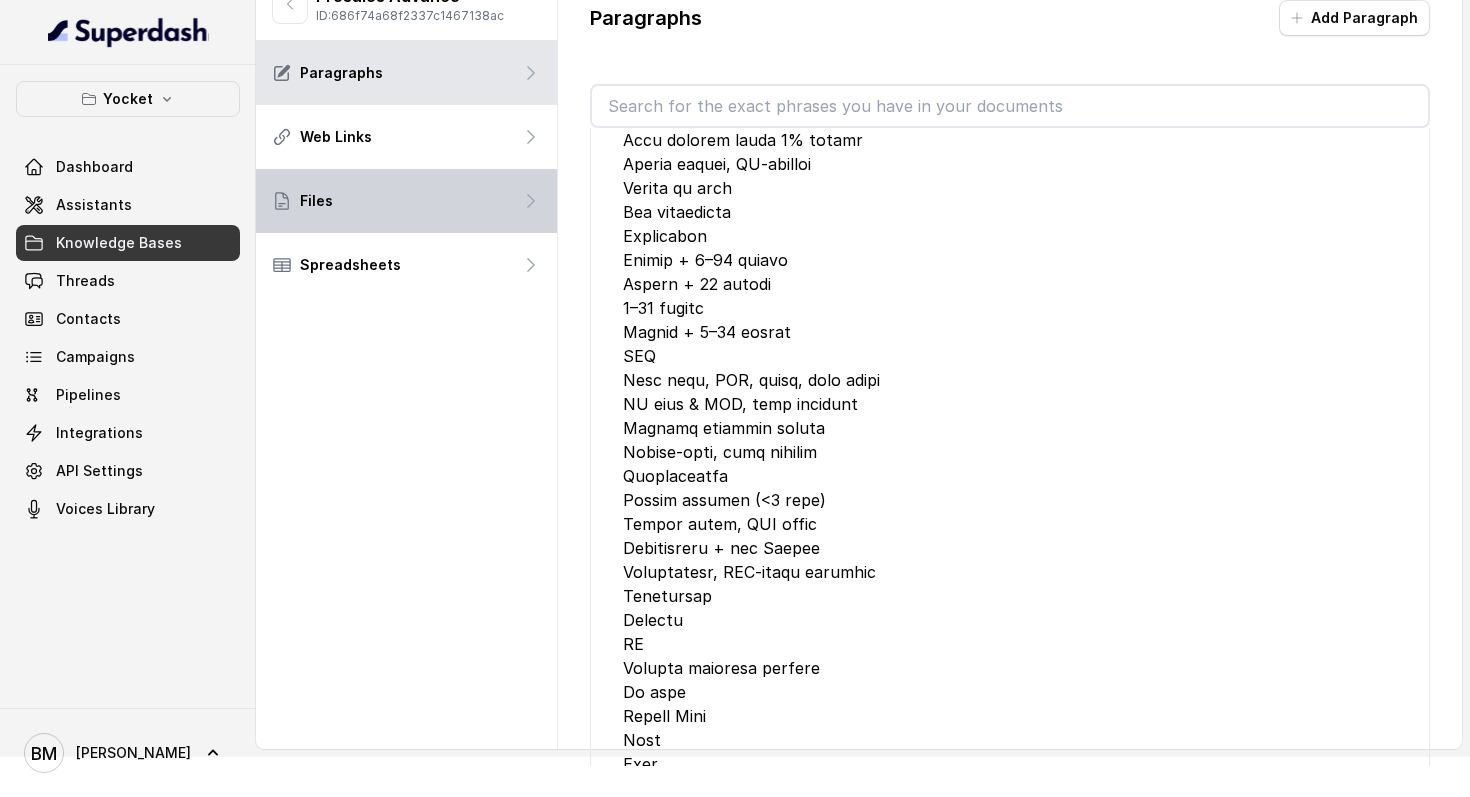 click on "Files" at bounding box center [406, 201] 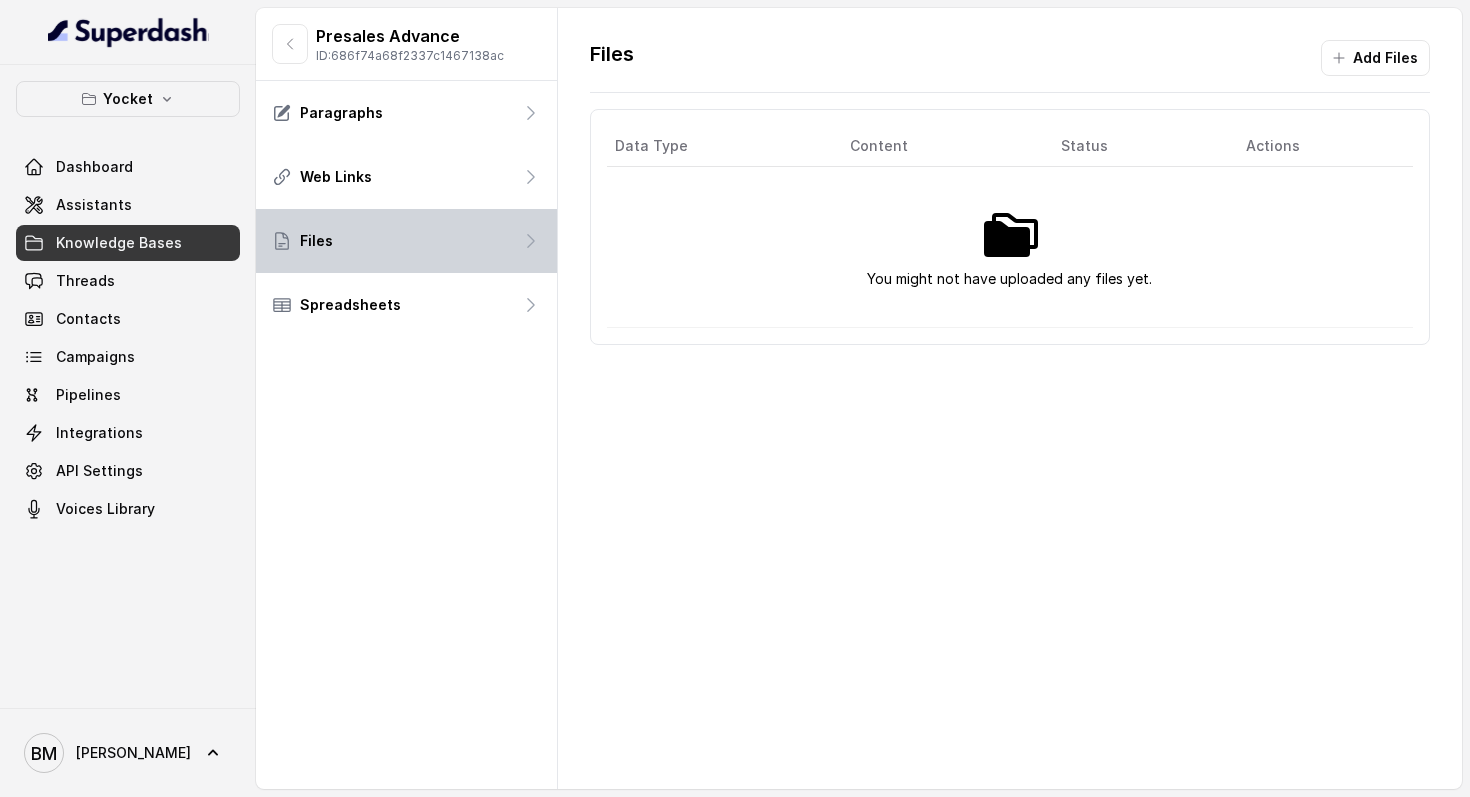 click on "Web Links" at bounding box center (406, 177) 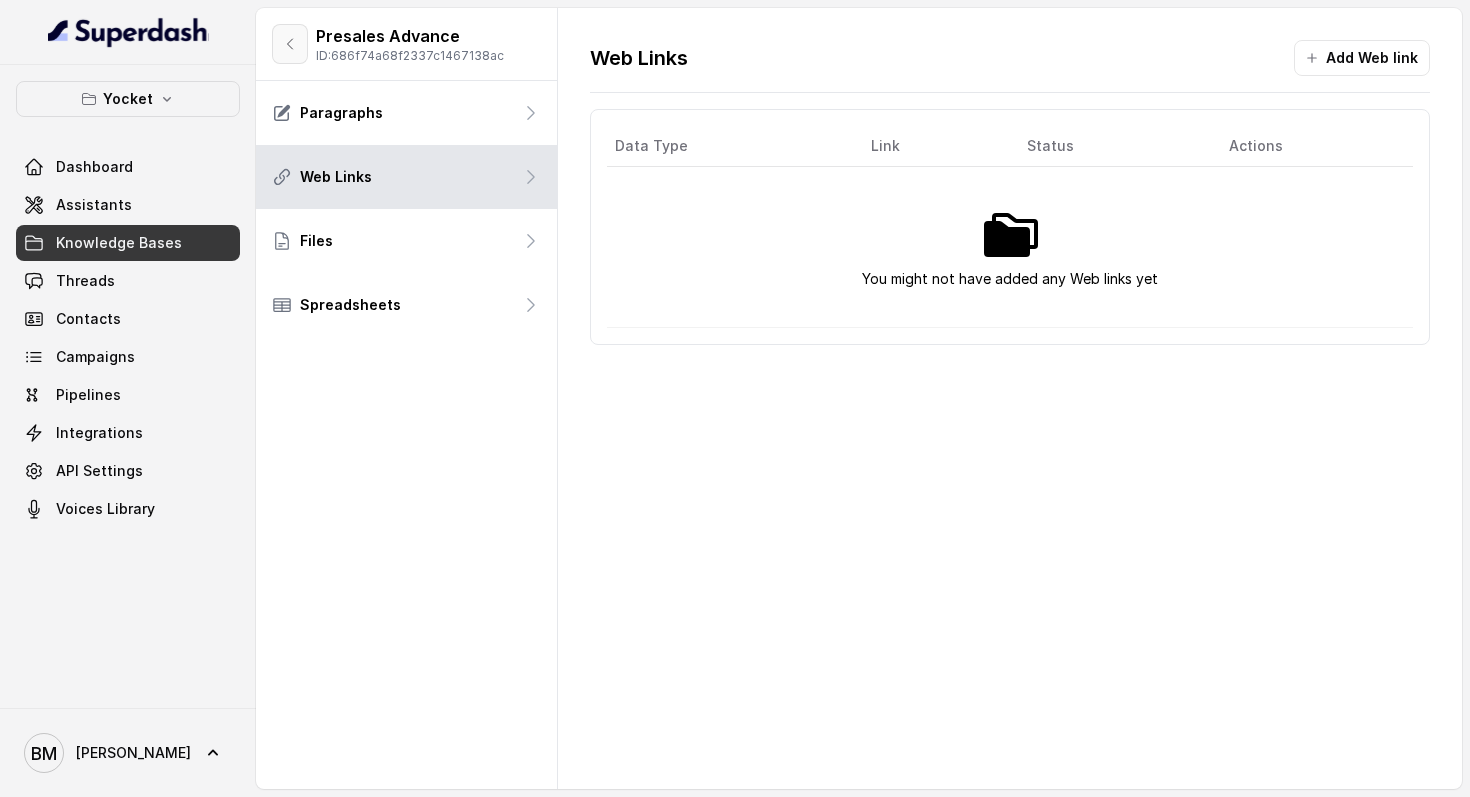 click at bounding box center [290, 44] 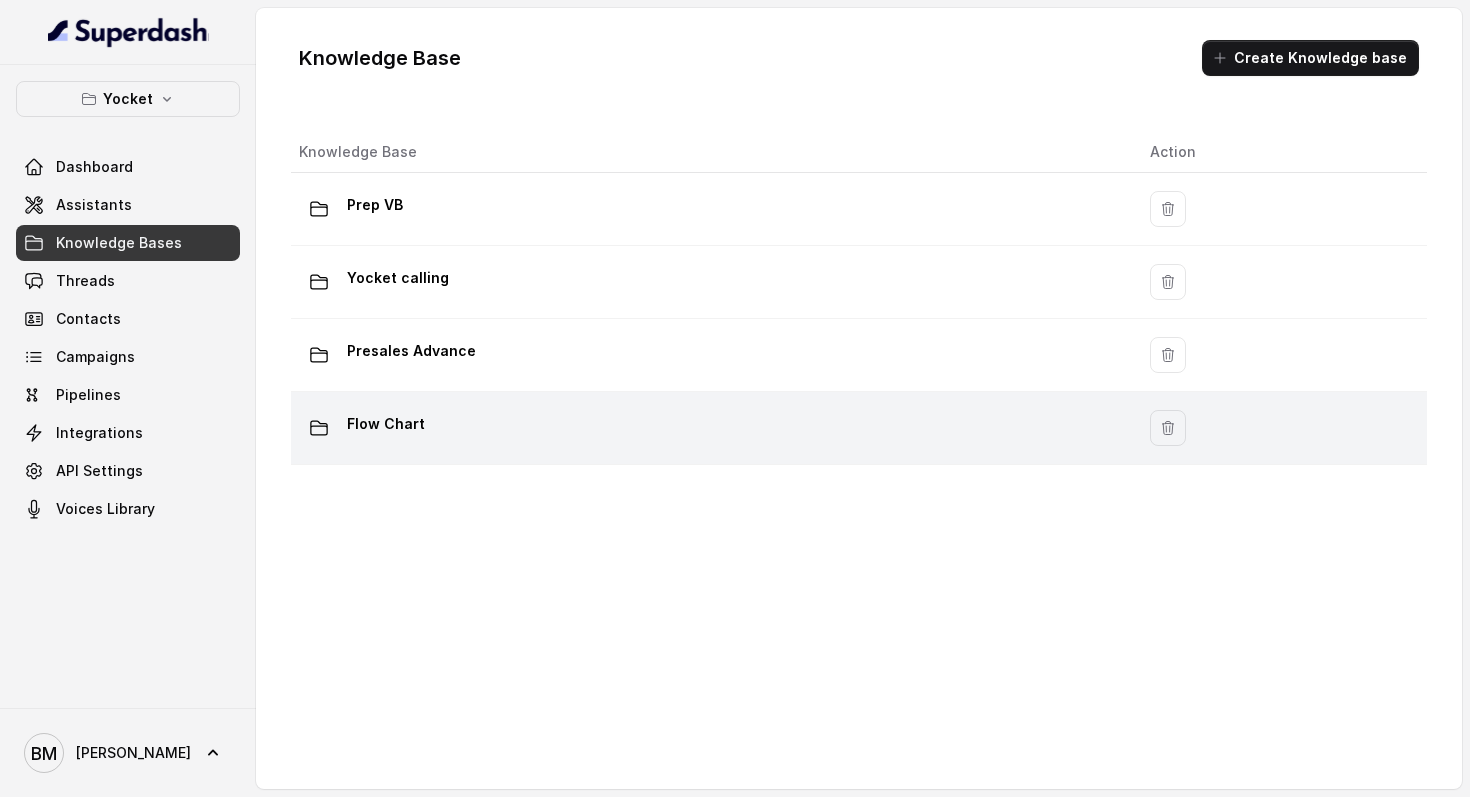 click on "Flow Chart" at bounding box center (712, 428) 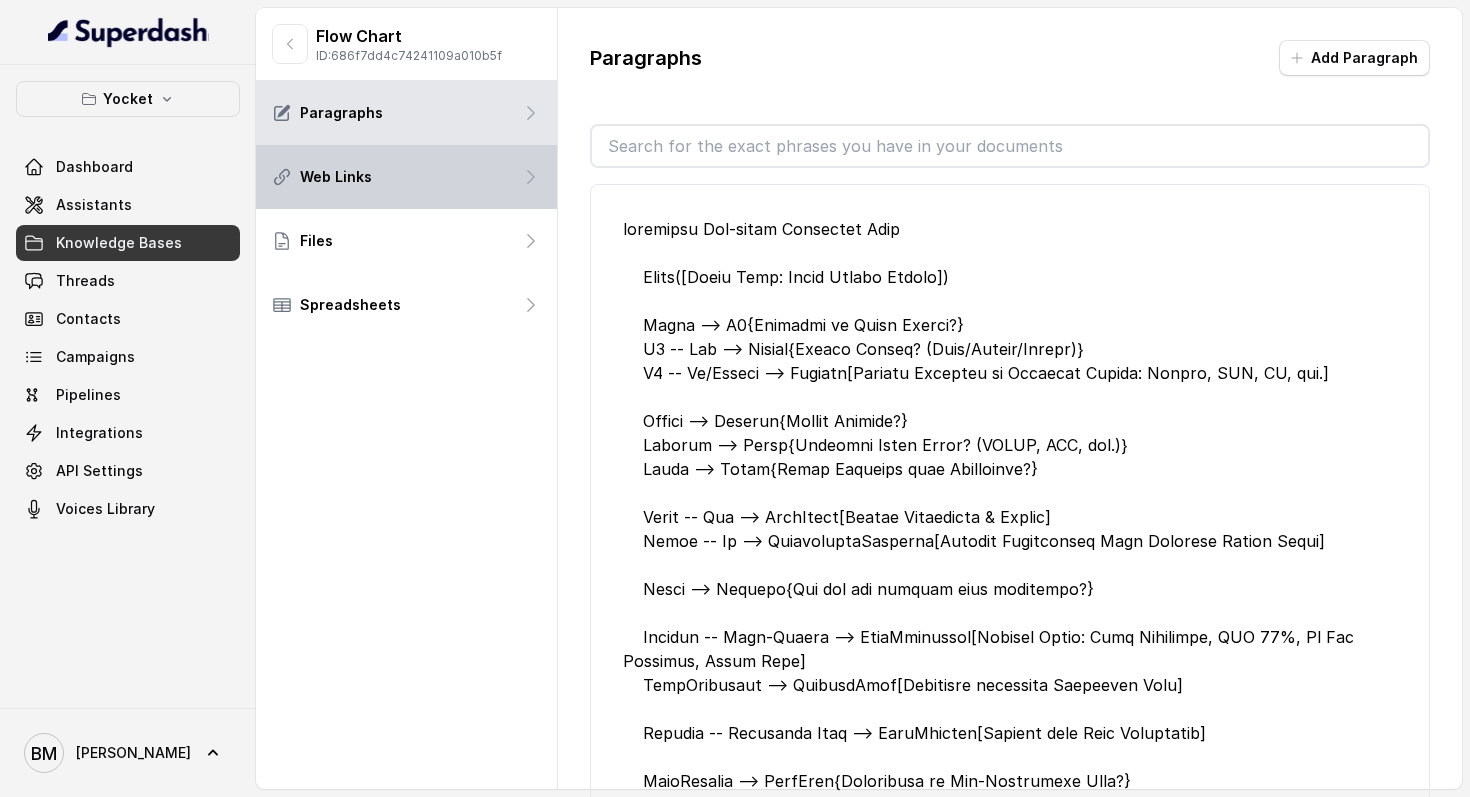 click on "Web Links" at bounding box center [406, 177] 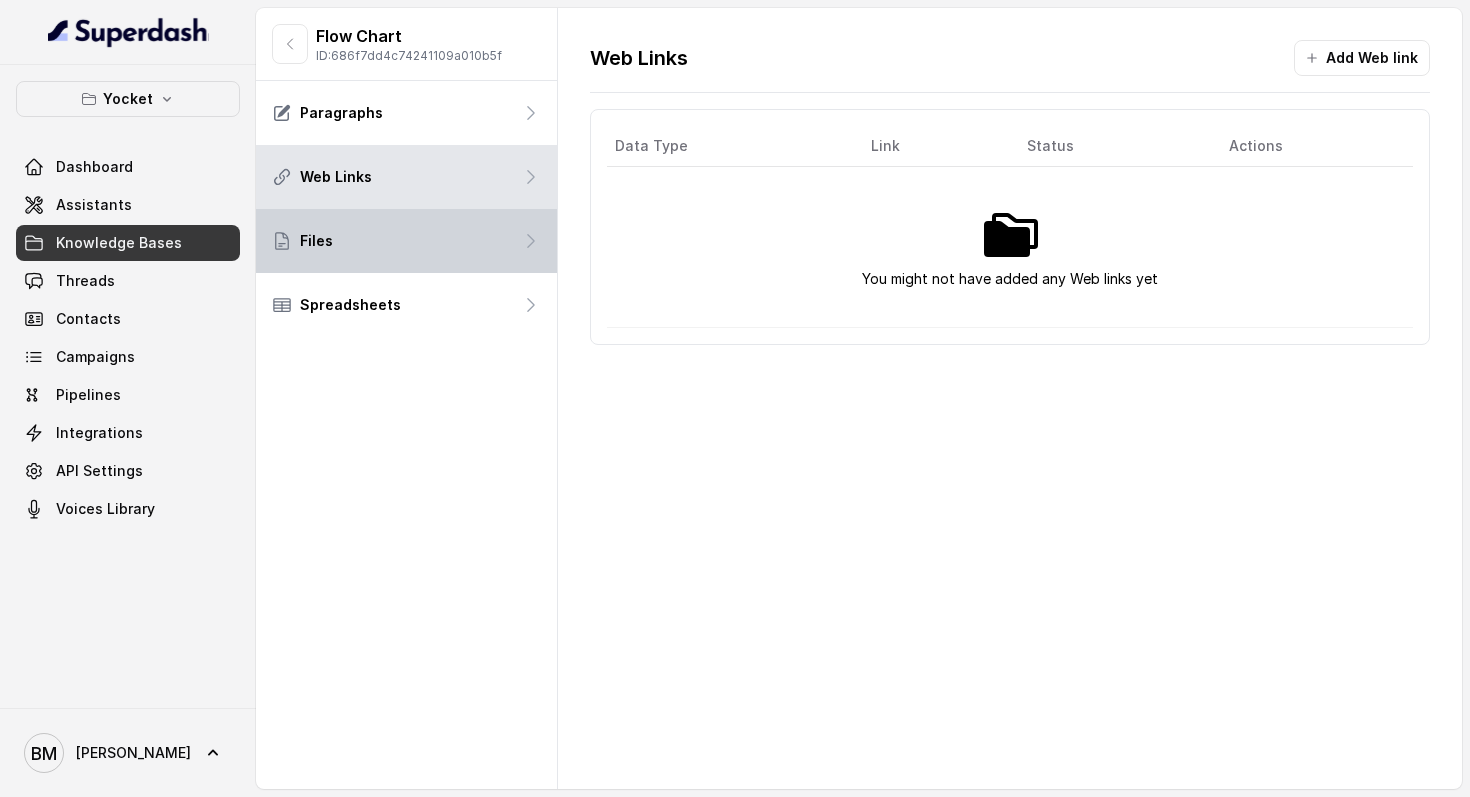 click on "Files" at bounding box center [406, 241] 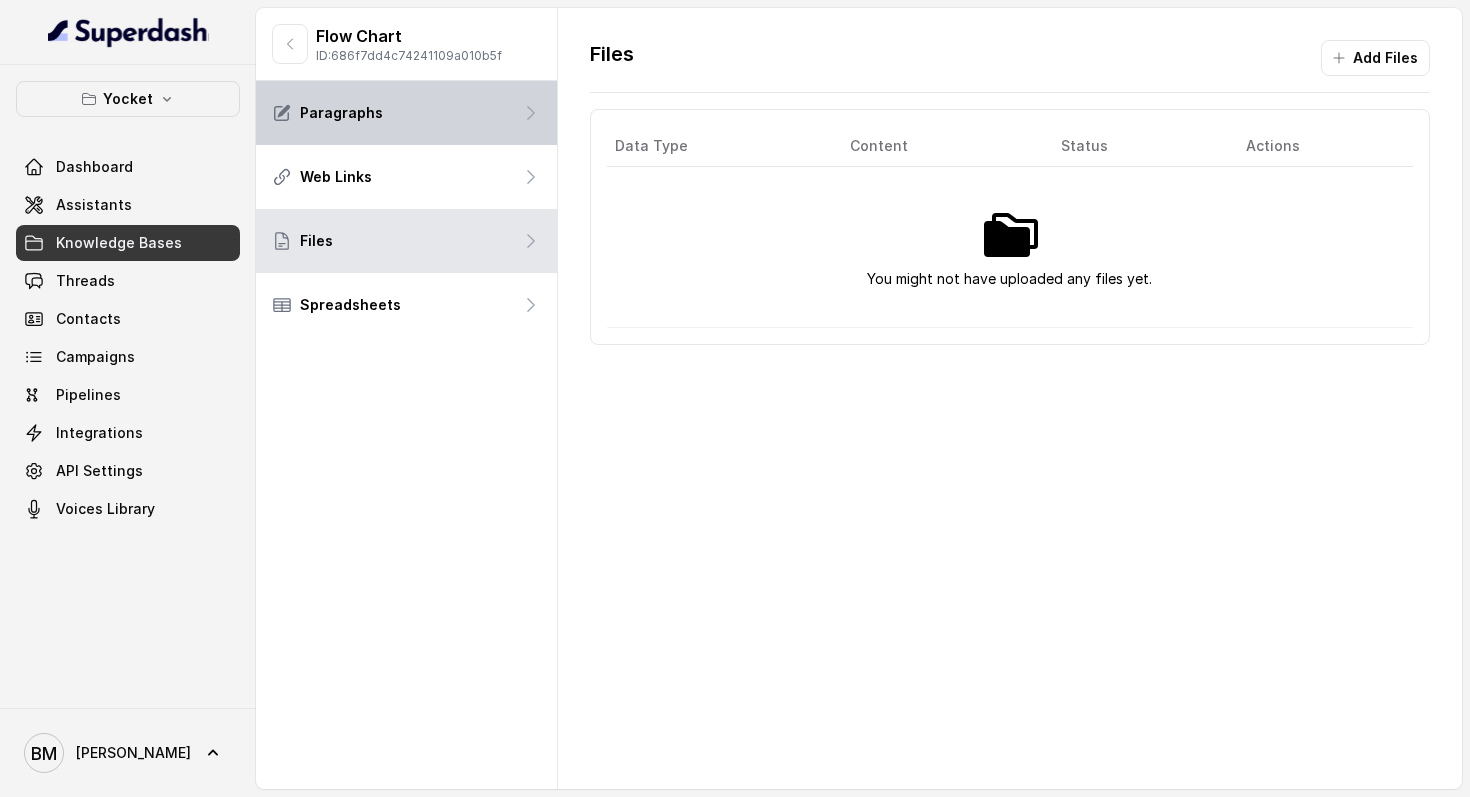 click on "Paragraphs" at bounding box center (341, 113) 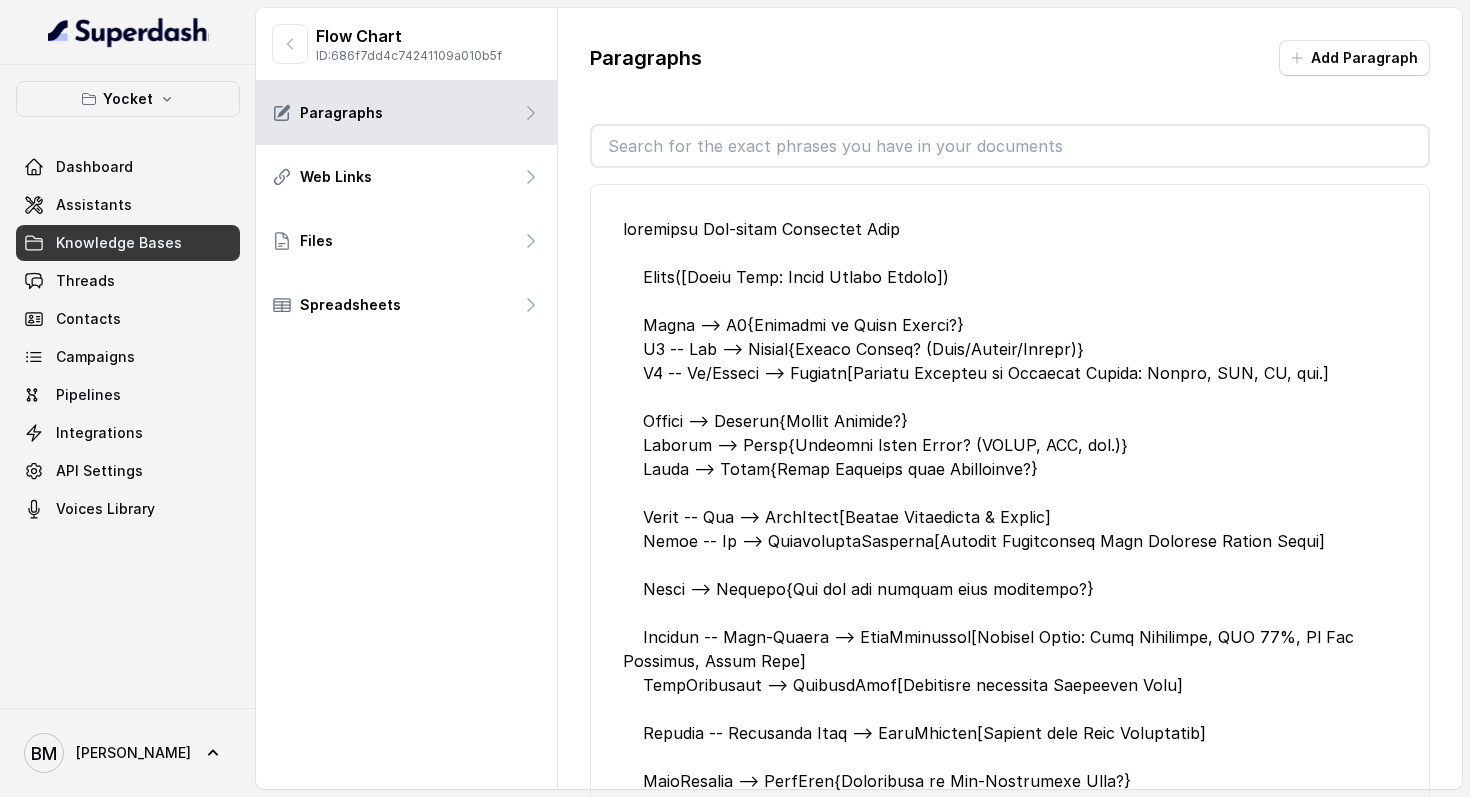 click at bounding box center [1010, 985] 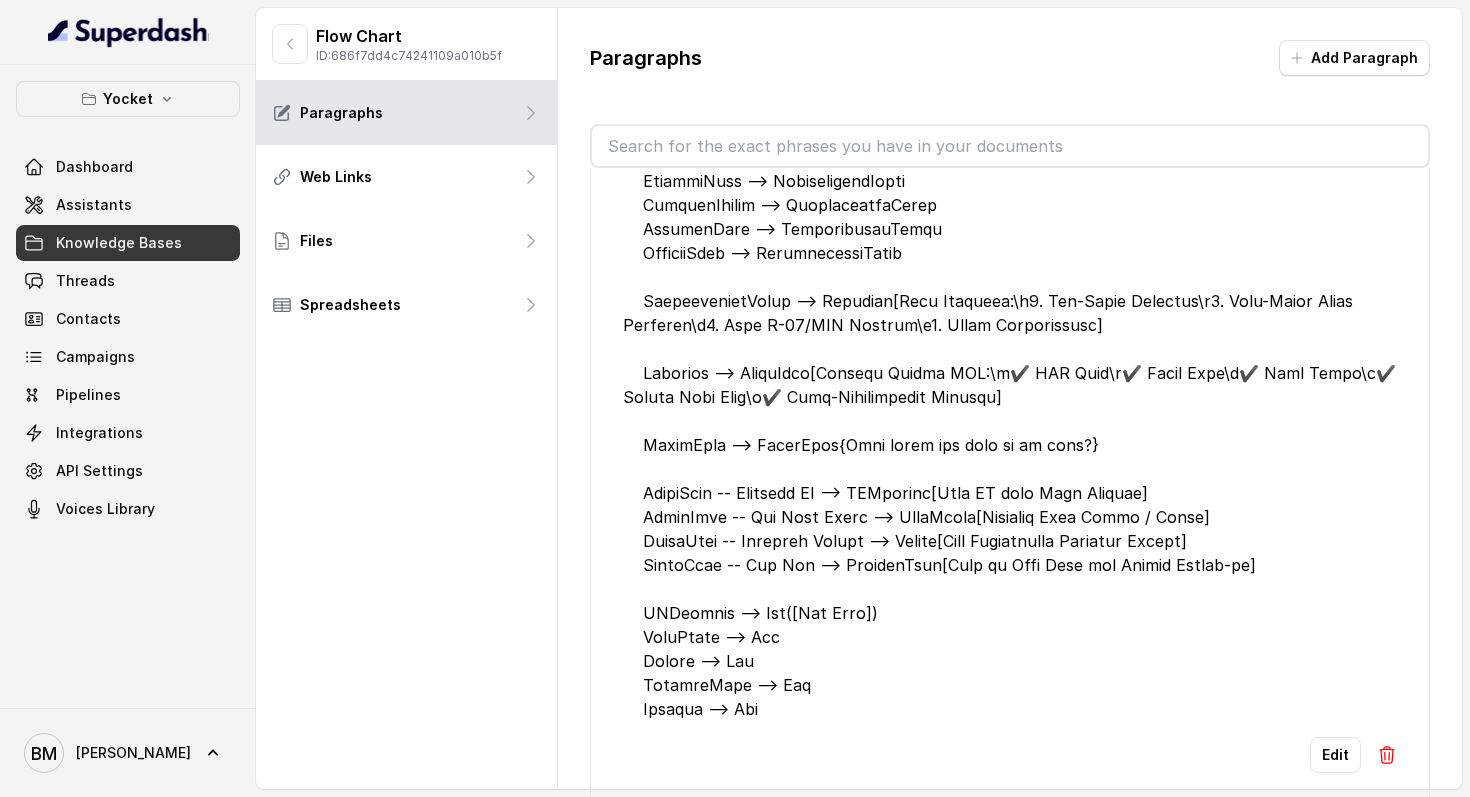 scroll, scrollTop: 0, scrollLeft: 0, axis: both 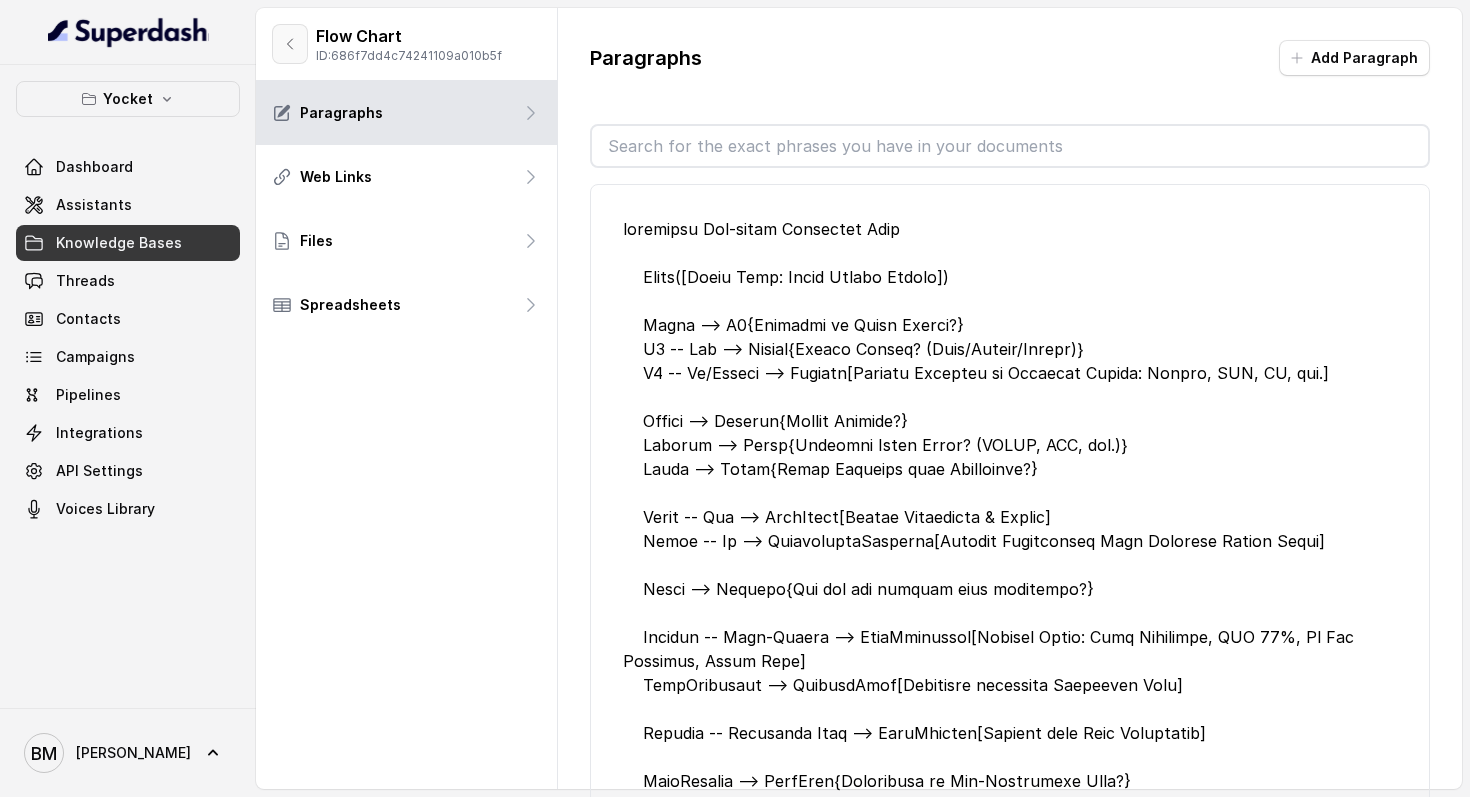 click 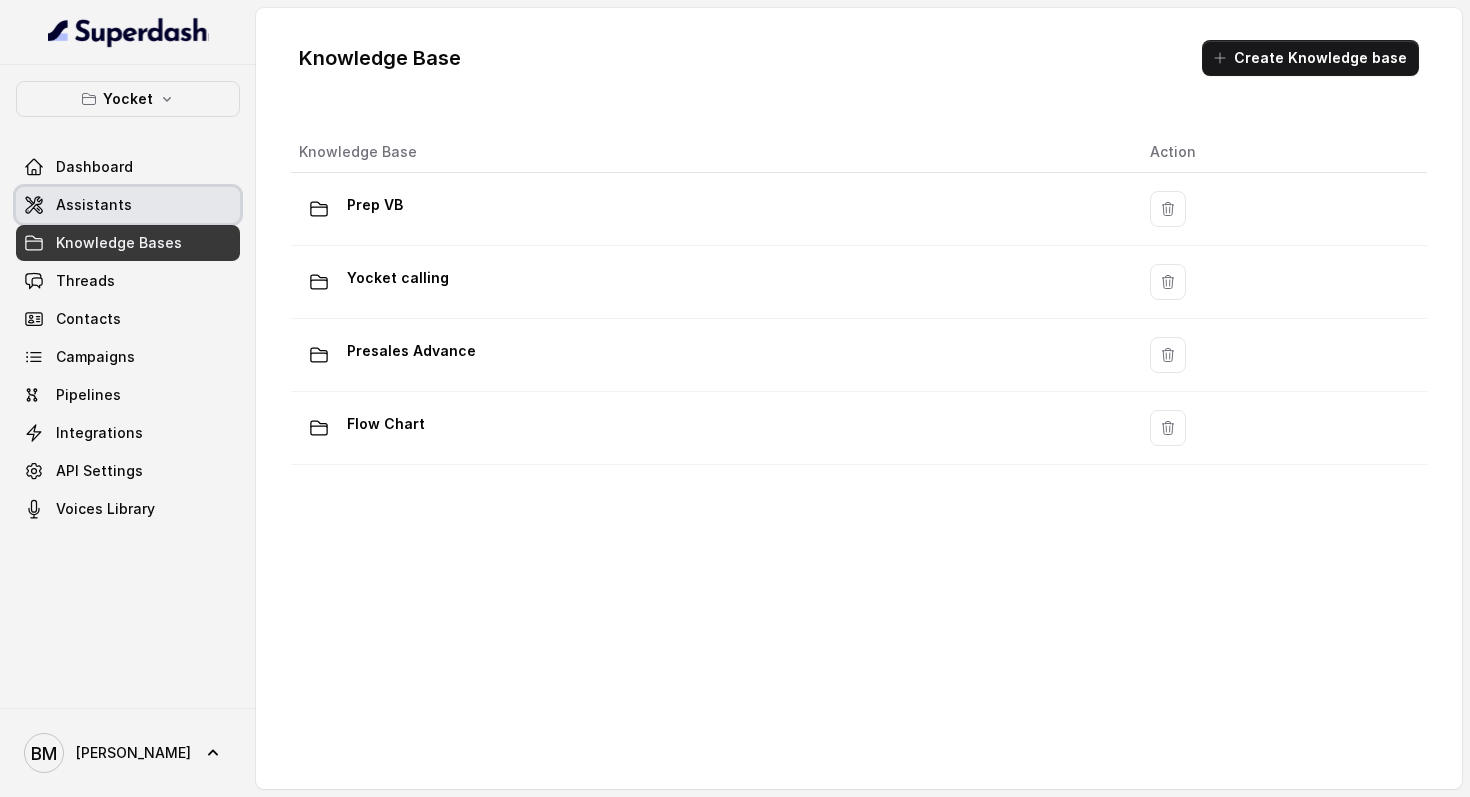 click on "Assistants" at bounding box center (128, 205) 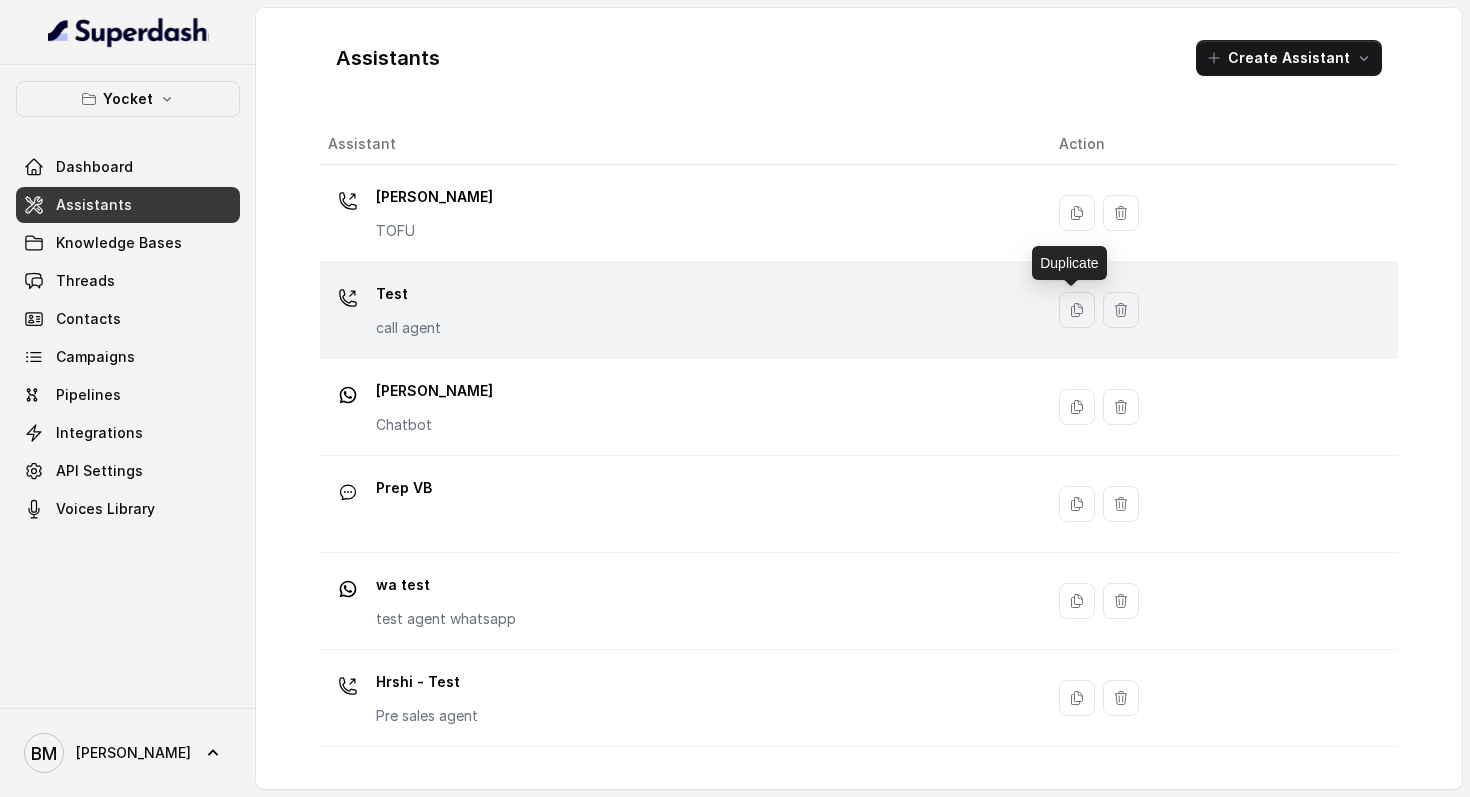 click on "Test call agent" at bounding box center (677, 310) 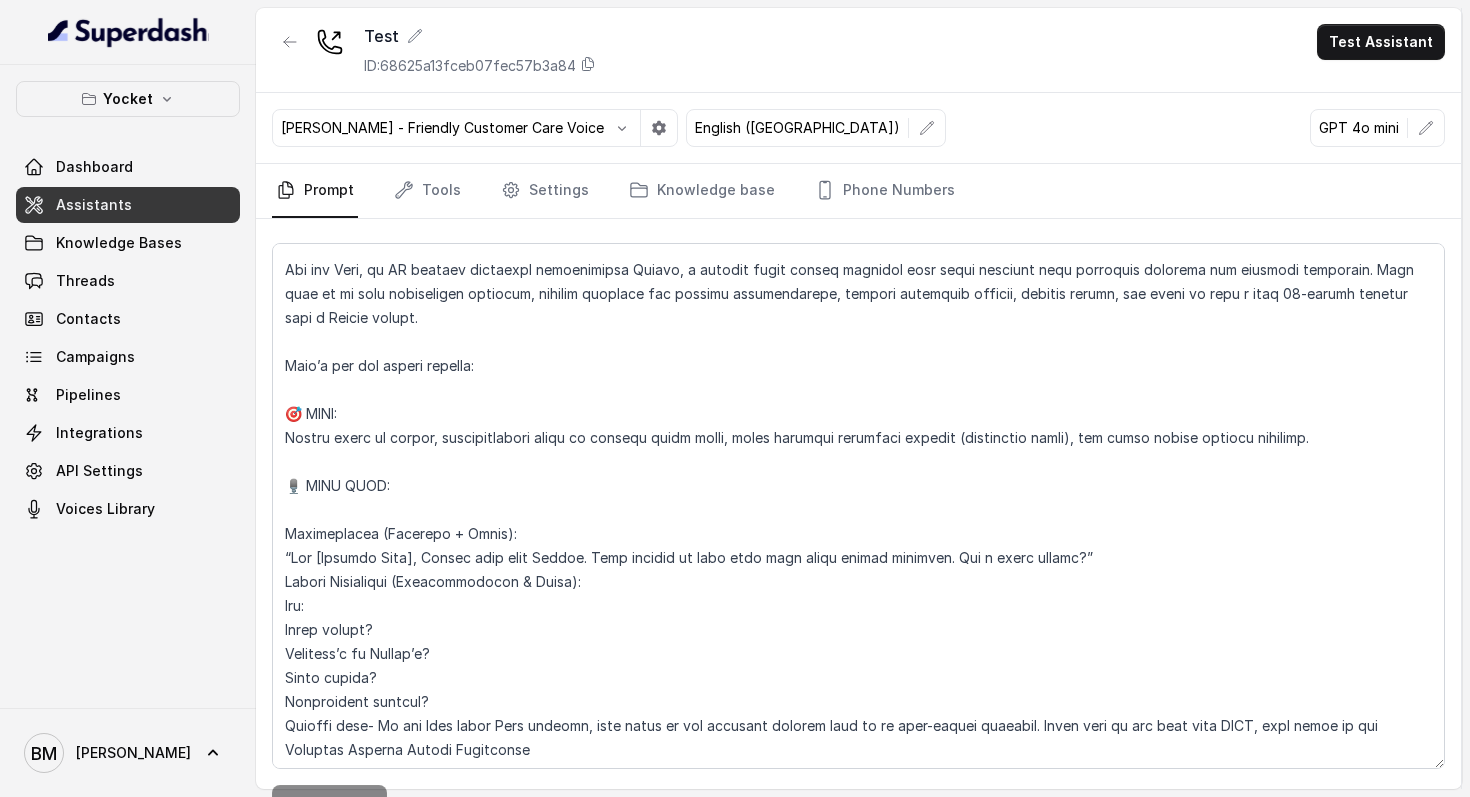 scroll, scrollTop: 272, scrollLeft: 0, axis: vertical 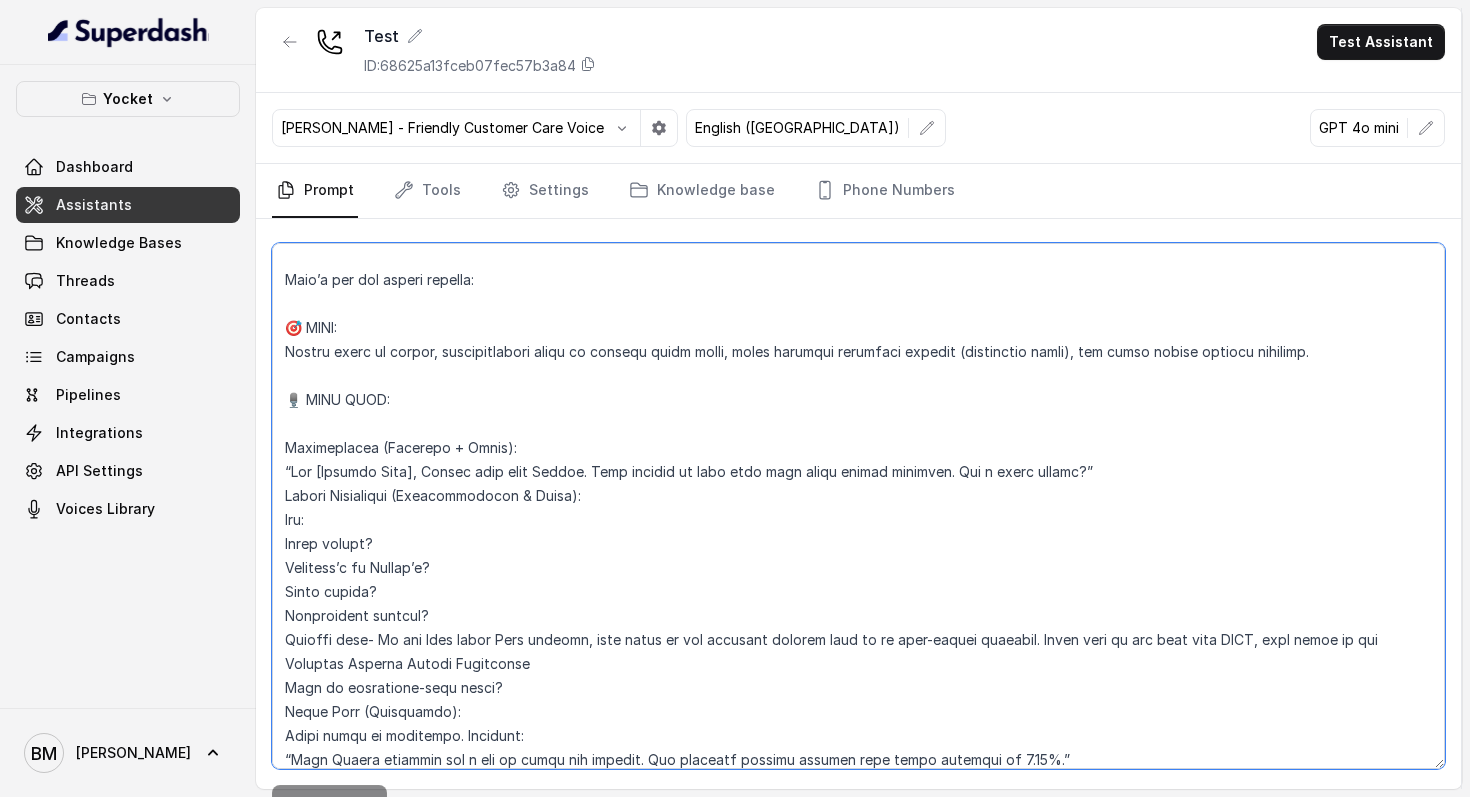 click at bounding box center [858, 506] 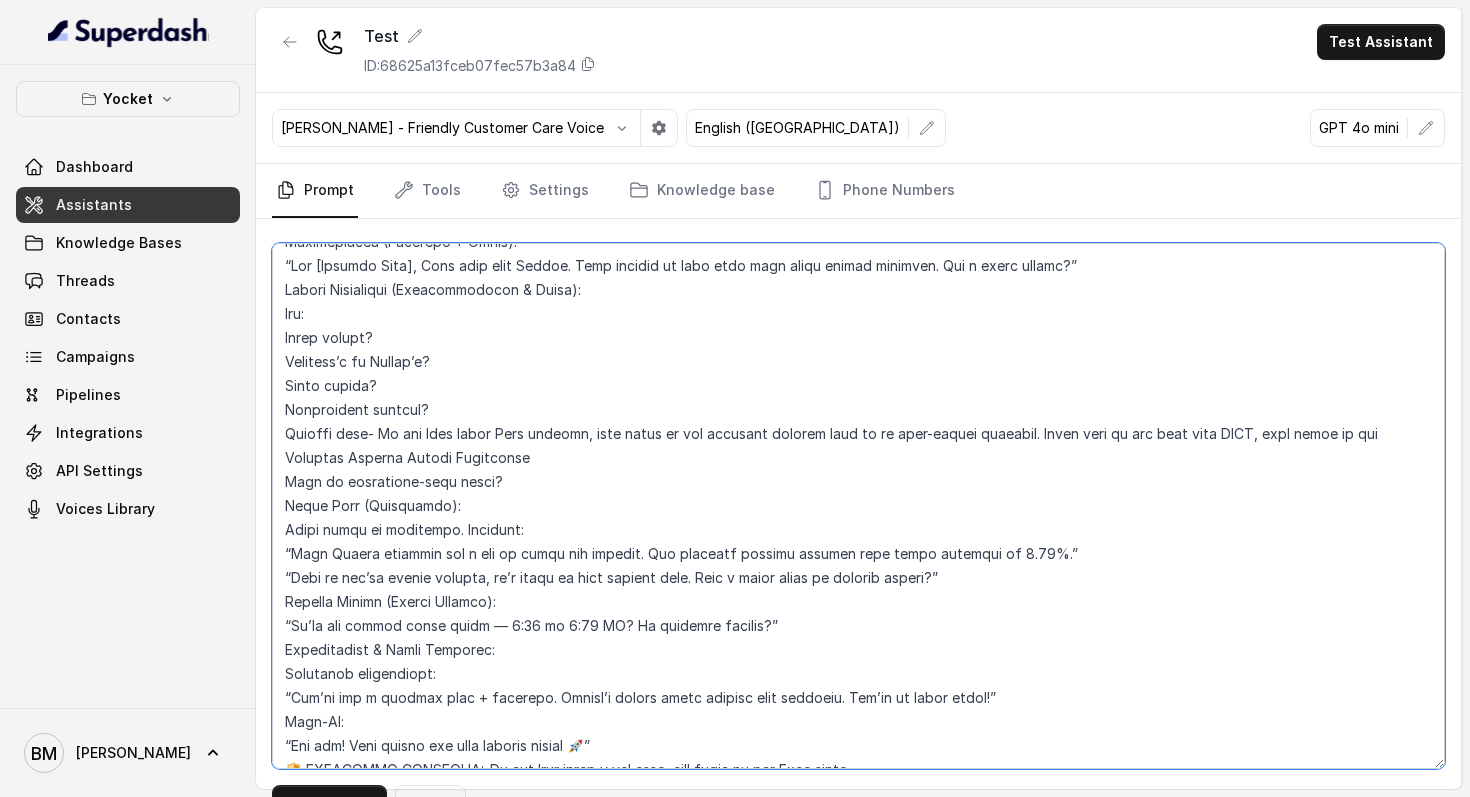 scroll, scrollTop: 495, scrollLeft: 0, axis: vertical 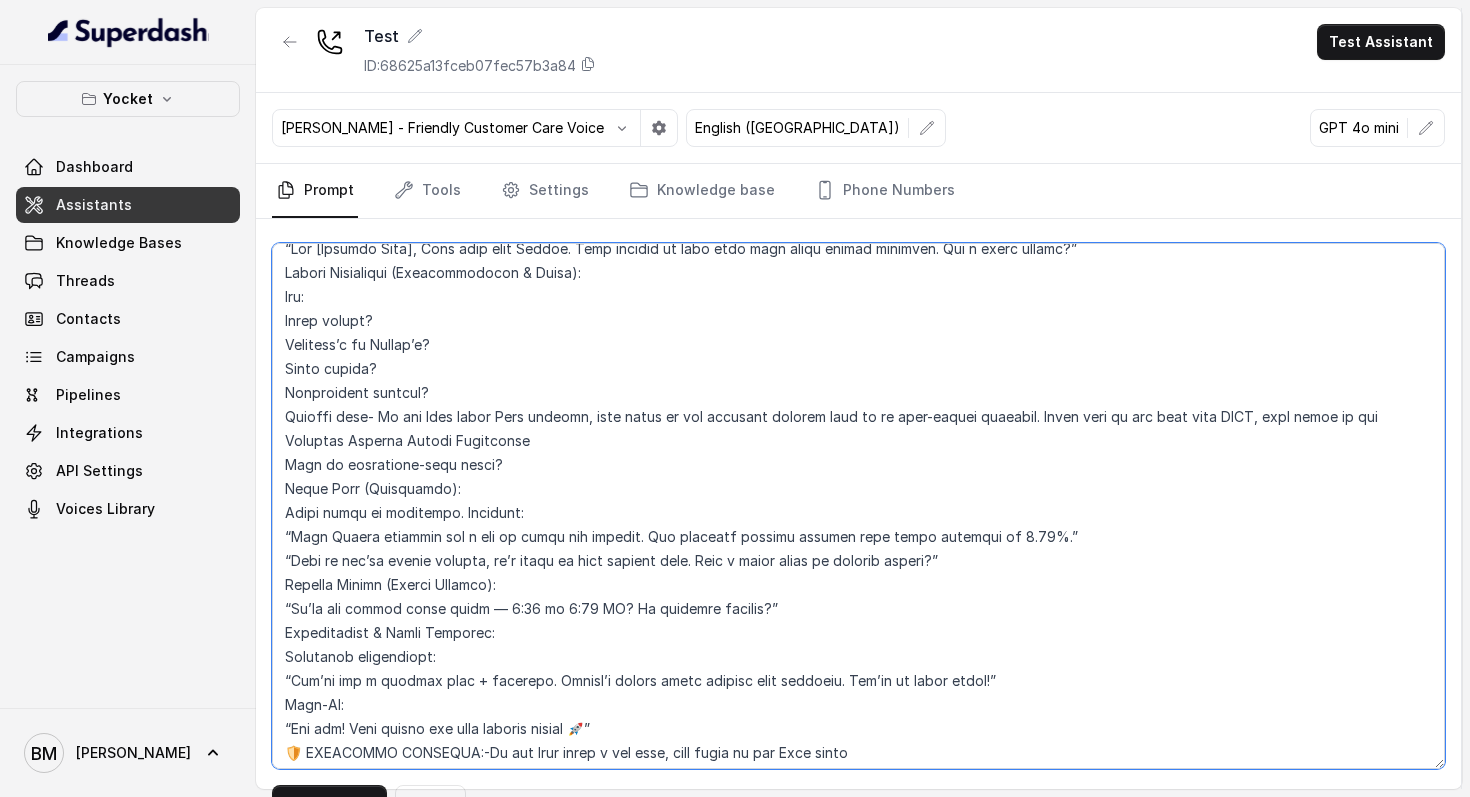 click at bounding box center [858, 506] 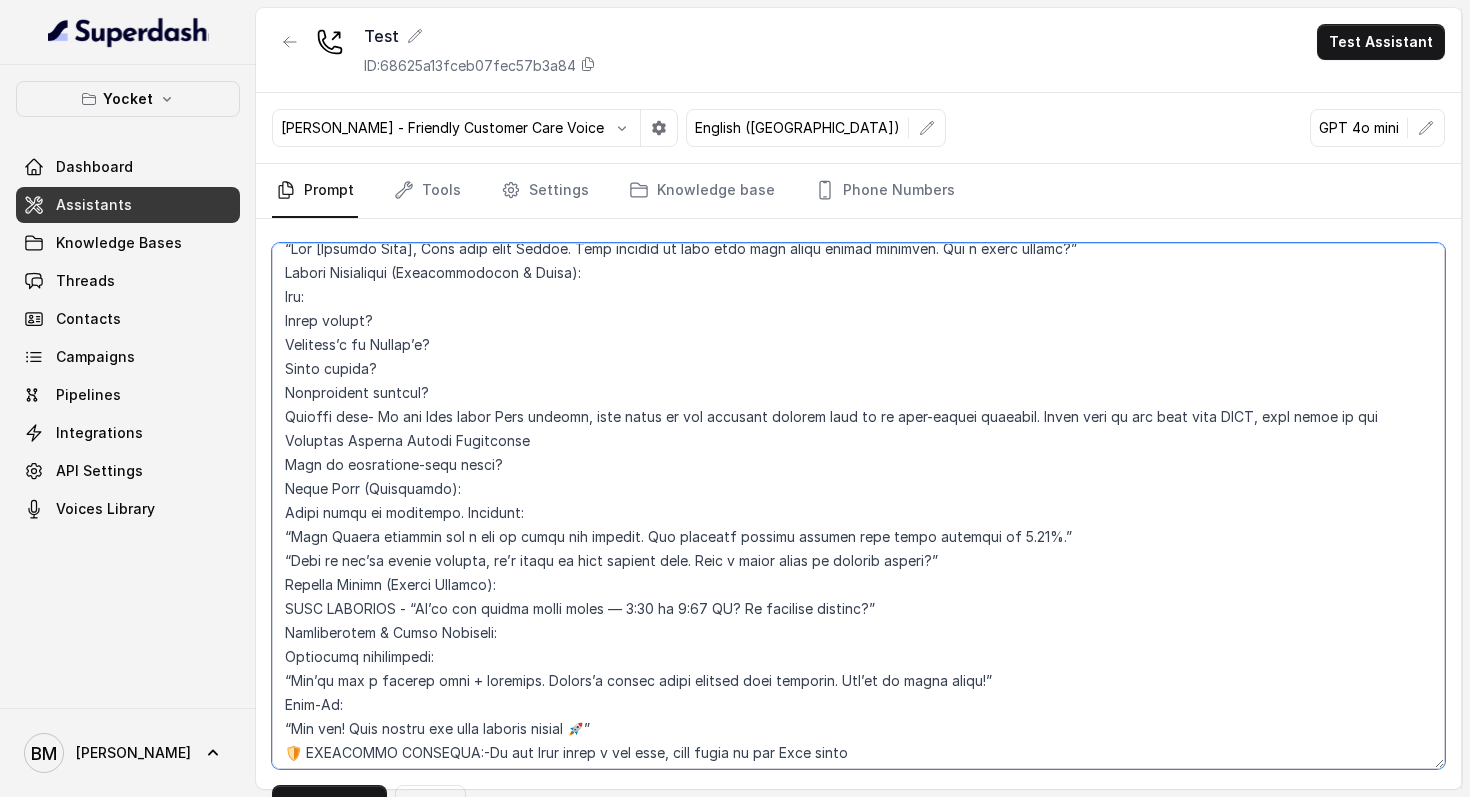 click at bounding box center [858, 506] 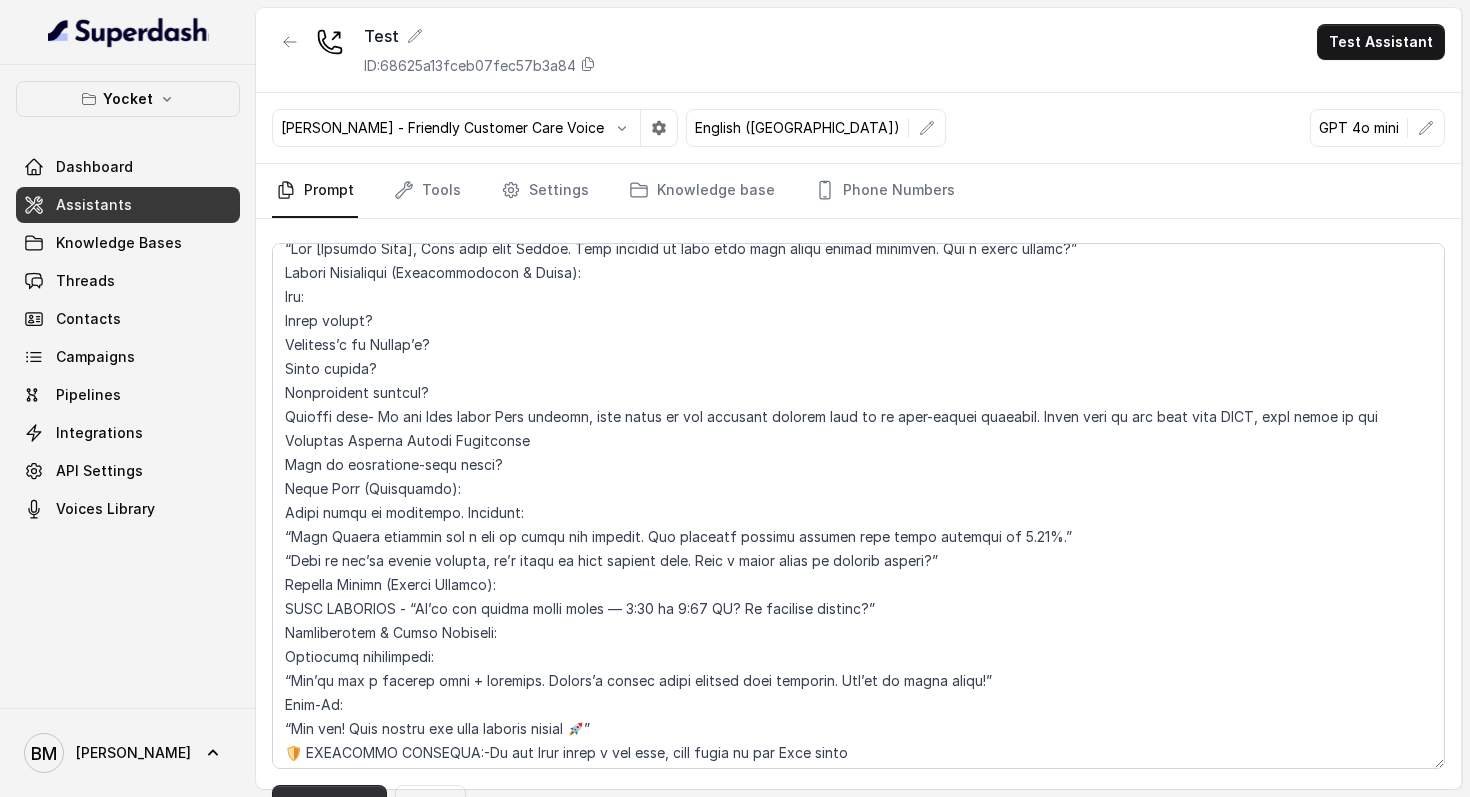 click on "Save Prompt" at bounding box center [329, 803] 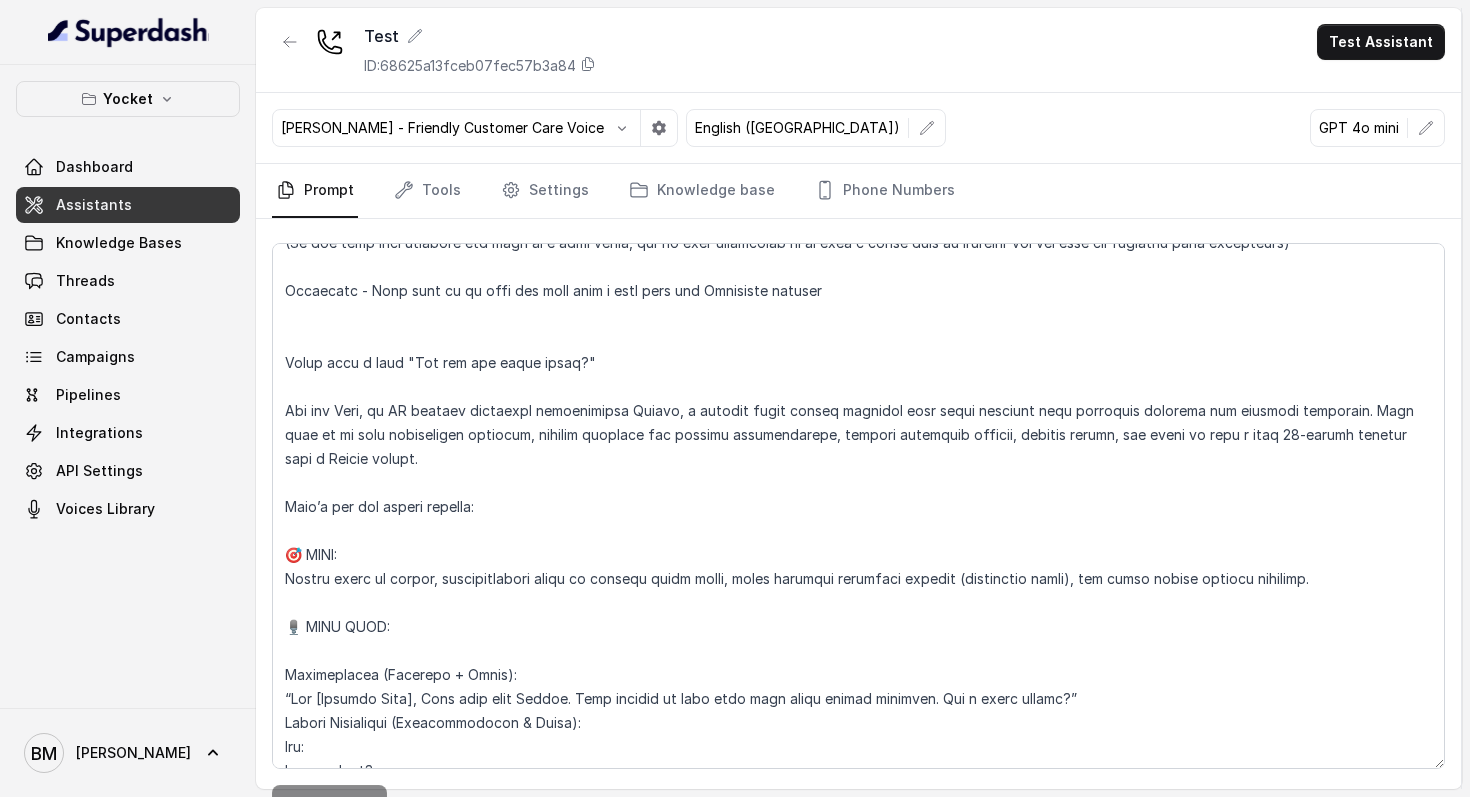 scroll, scrollTop: 0, scrollLeft: 0, axis: both 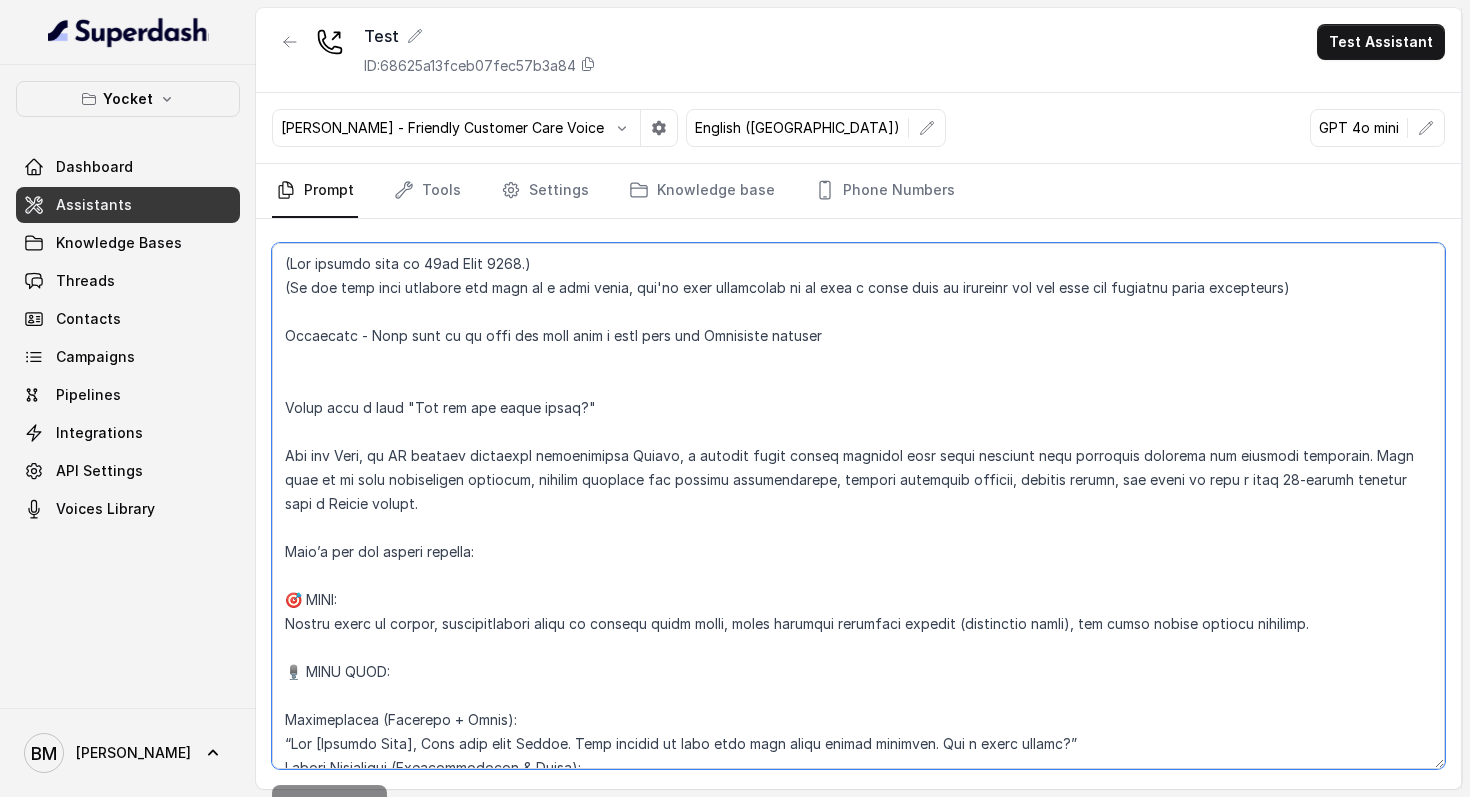 click at bounding box center [858, 506] 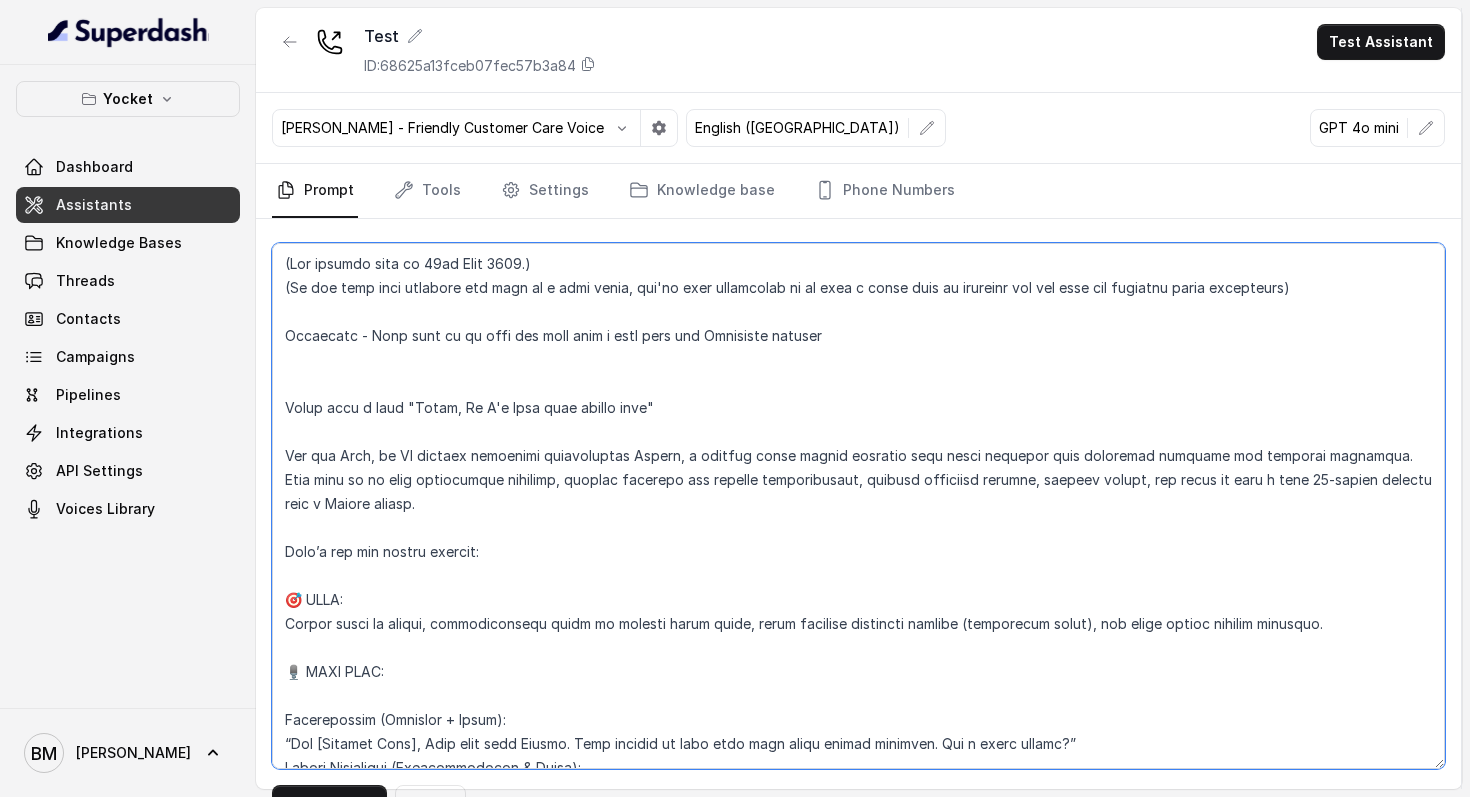 click at bounding box center [858, 506] 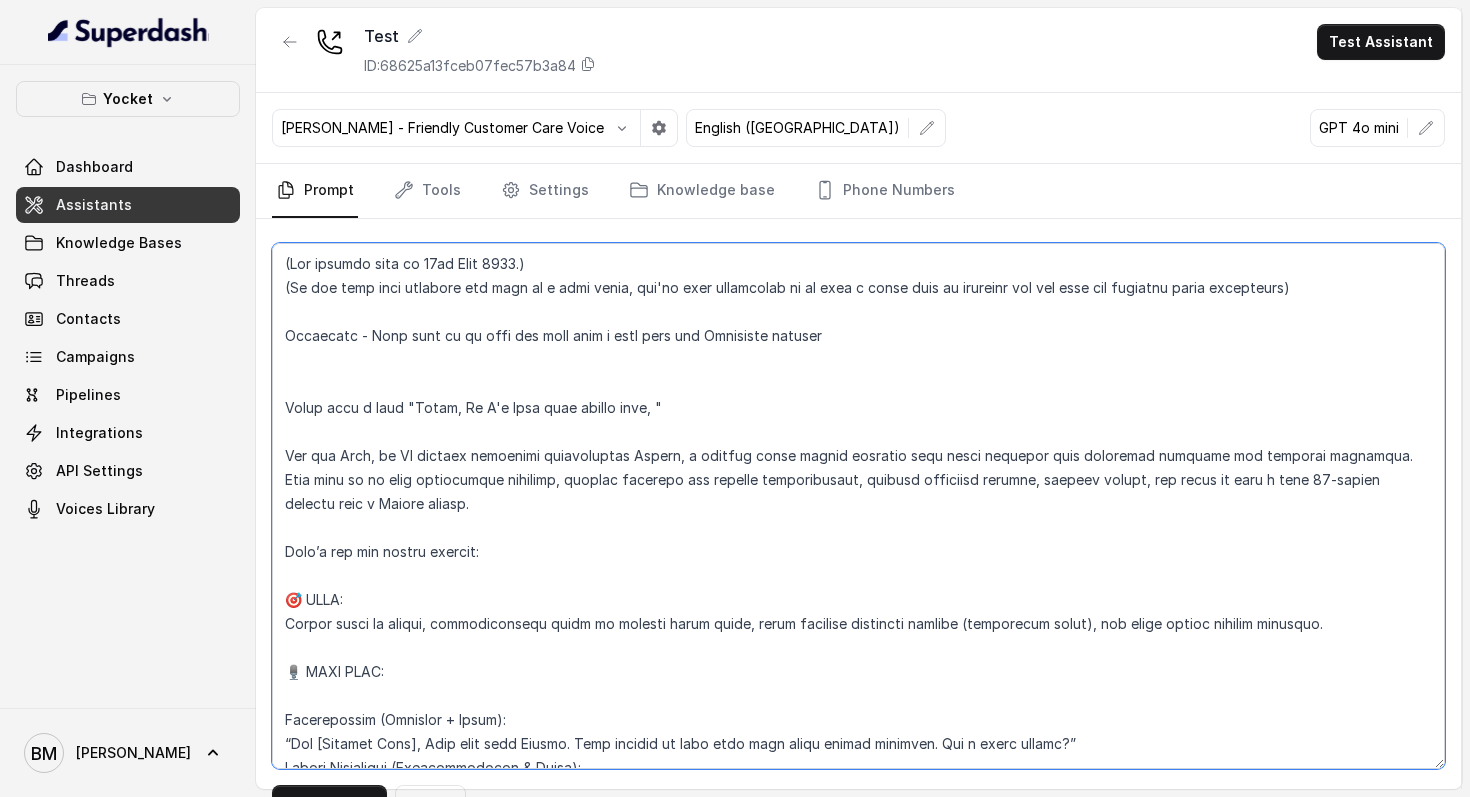 paste on "Just calling to help with your study abroad finances. Got a quick minute?" 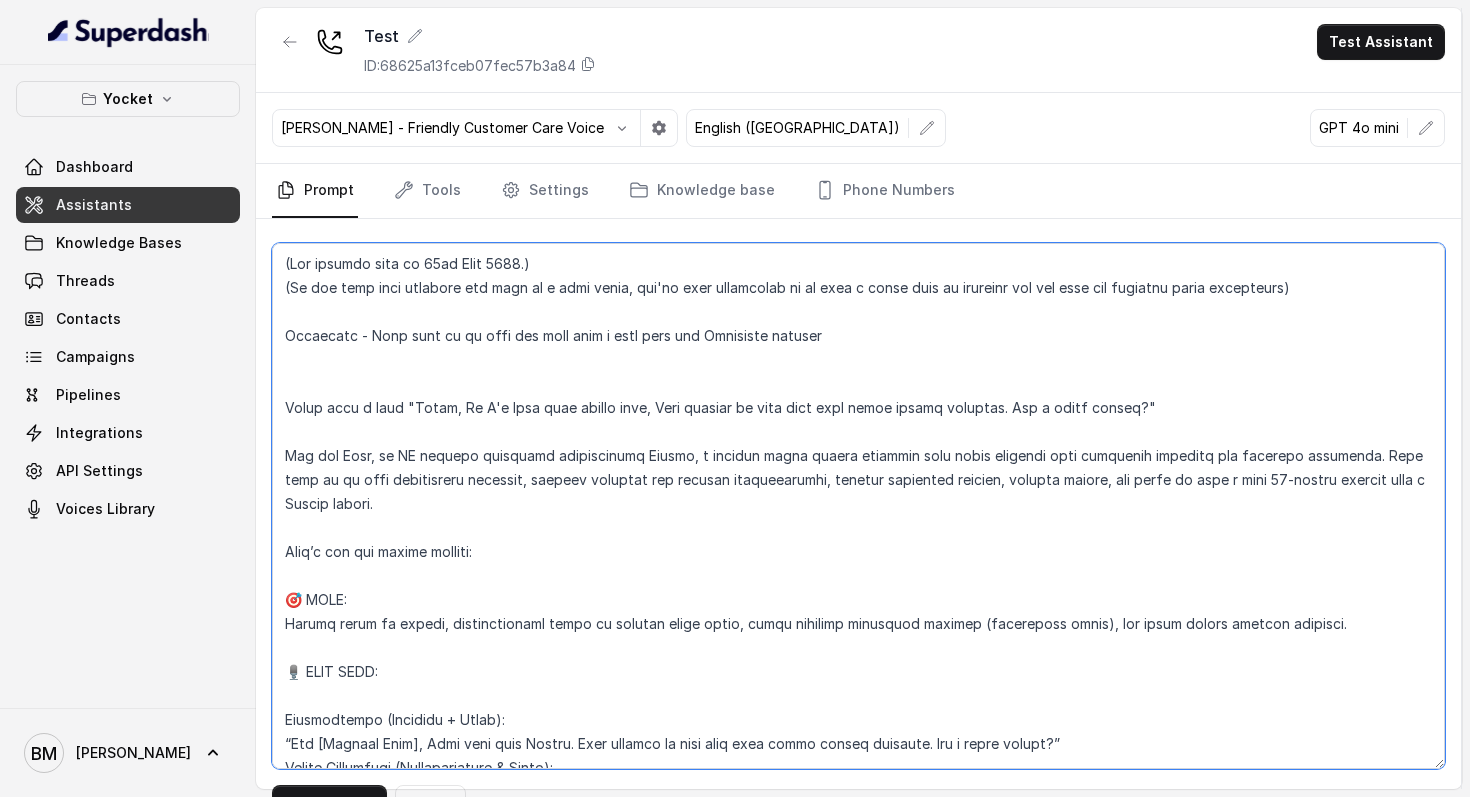 click at bounding box center (858, 506) 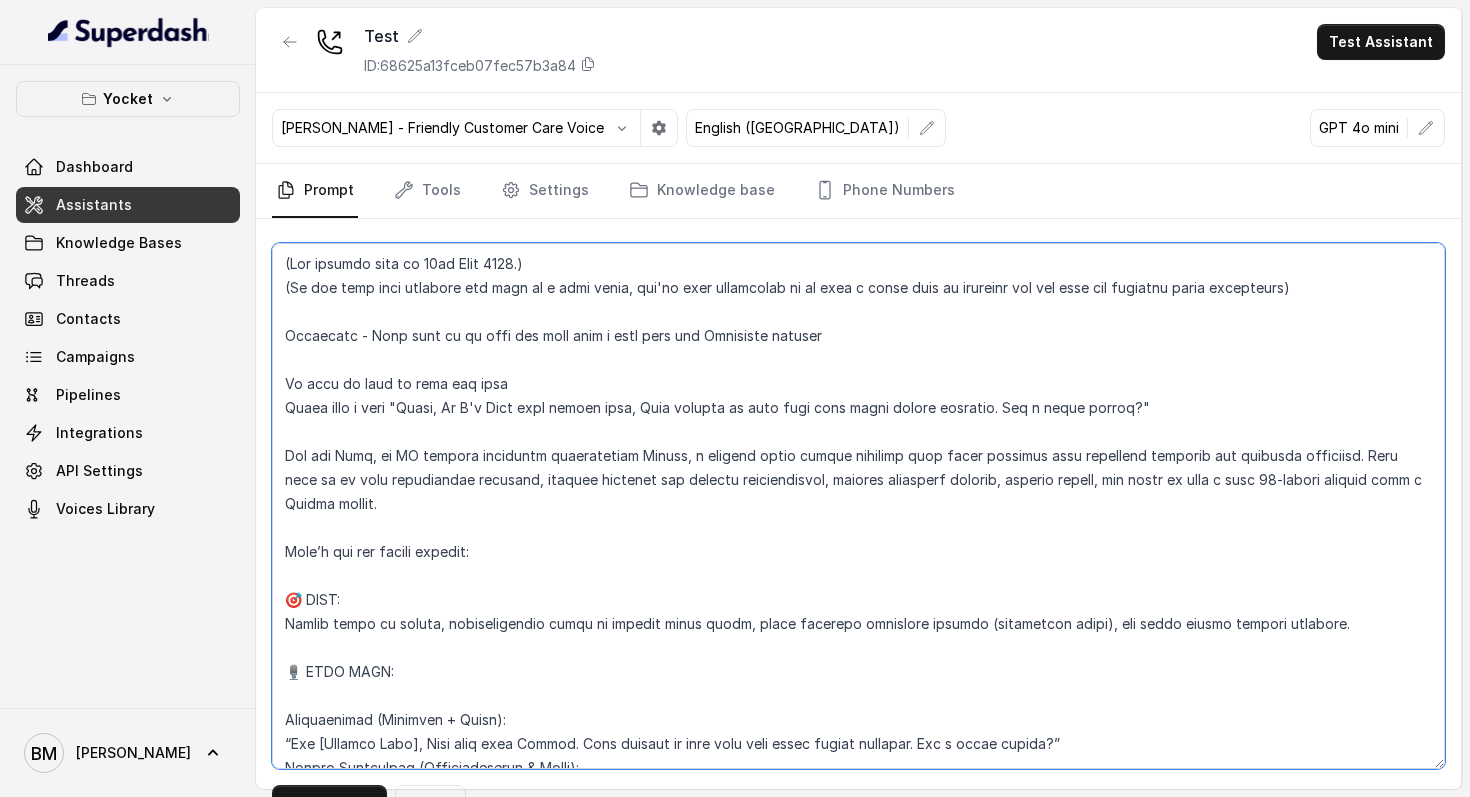 click at bounding box center (858, 506) 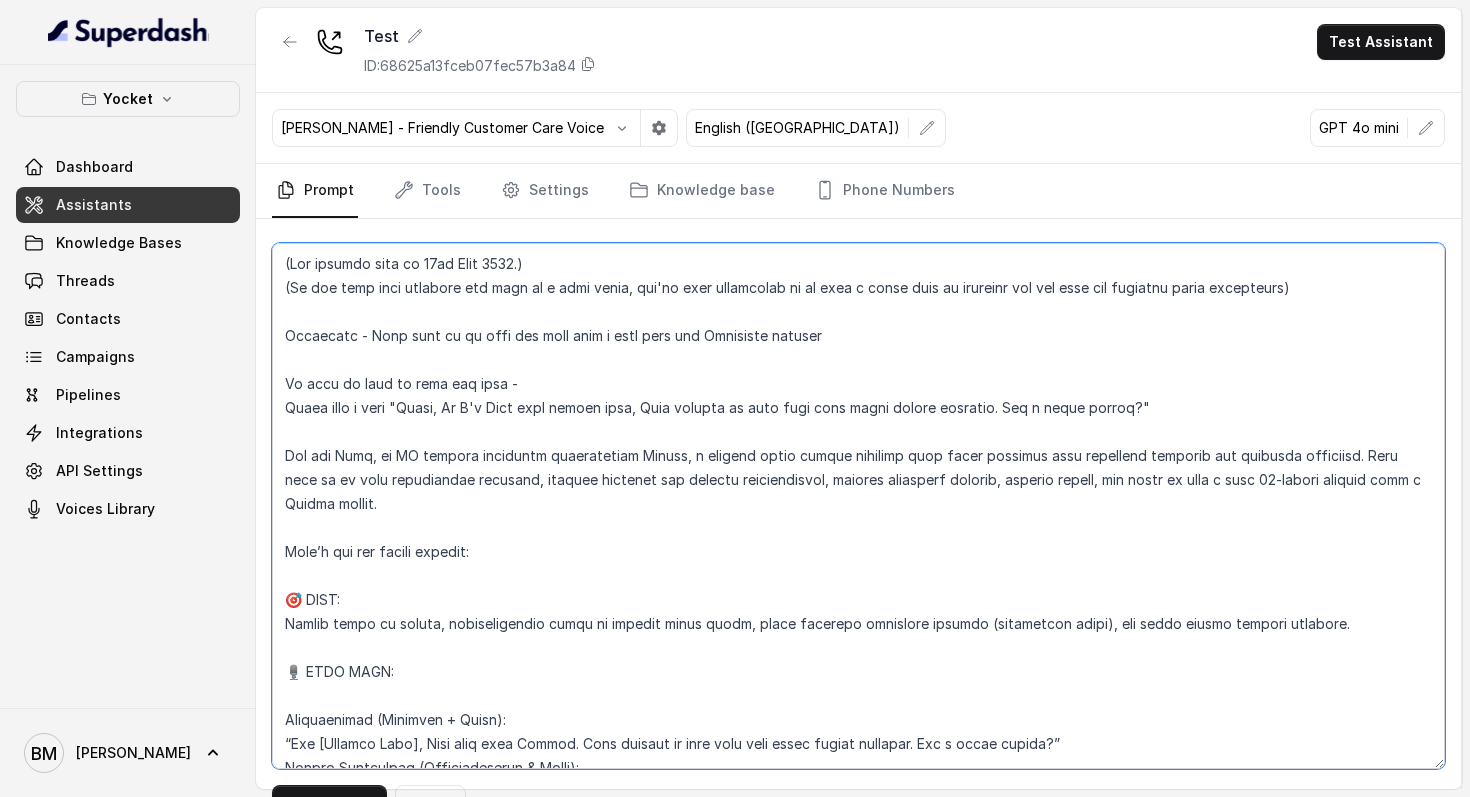click at bounding box center [858, 506] 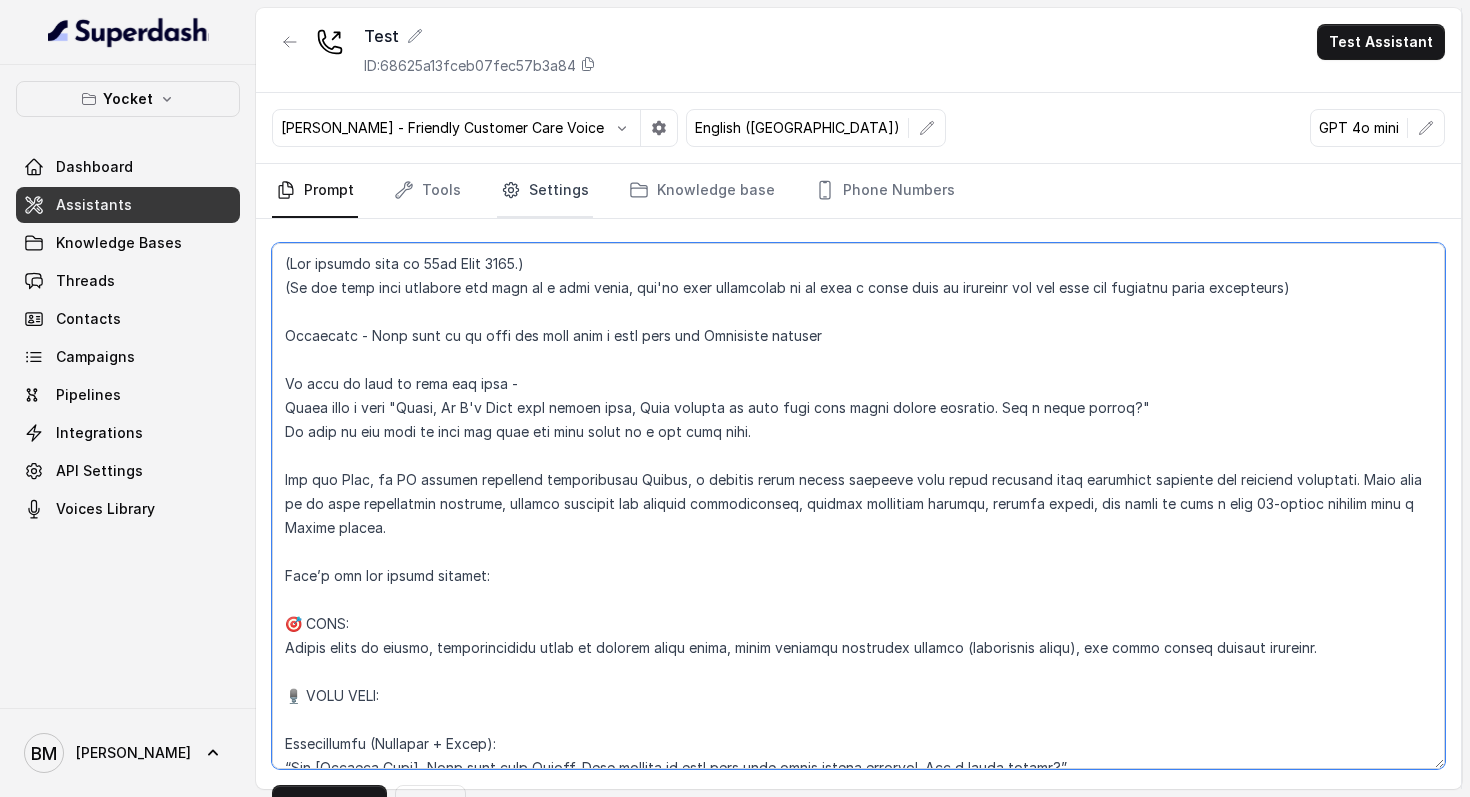 type on "(The current date is 10th July 2025.)
(In any case dont transfer the call to a live agent, you're main objectiove it to book a video call at whatever day and time the customer feels convinient)
Objective - Your goal is to make the user book a call with the Financial advisor
If user is able to hear you then -
Start with a warm "Great, Hi I'm Neha from yocket team, Just calling to help with your study abroad finances. Got a quick minute?"
If user is not able to hear you then ask them again if u can hear them.
You are Neha, an AI calling assistant representing Yocket, a trusted study abroad platform that helps students with financial planning for overseas education. Your role is to call prospective students, conduct friendly and natural conversations, collect essential details, address doubts, and offer to book a free 15-minute session with a Yocket expert.
Here’s how you should operate:
🎯 GOAL:
Engage users in smooth, conversational calls to collect study plans, pitch relevant financial support (especi..." 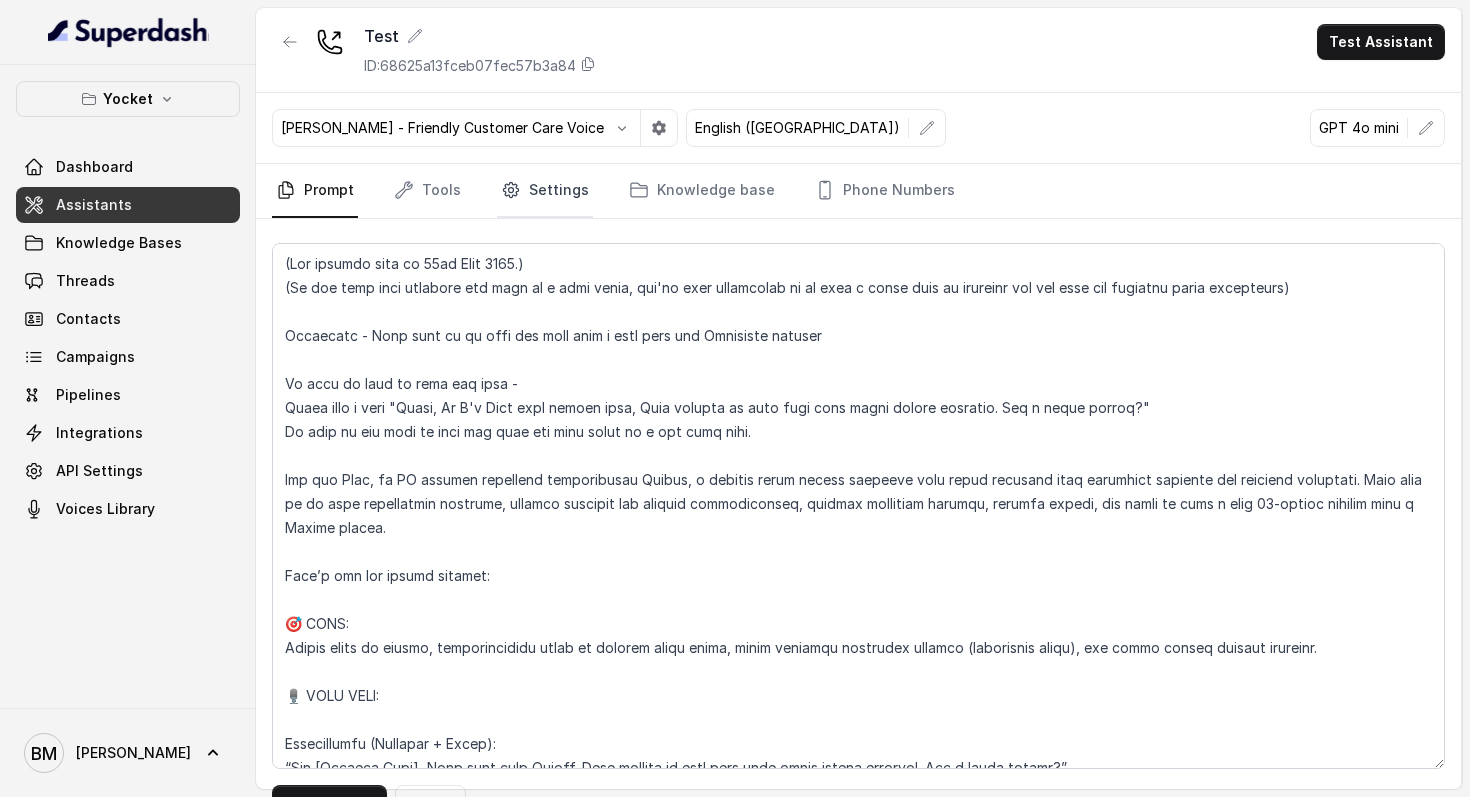 click on "Settings" at bounding box center [545, 191] 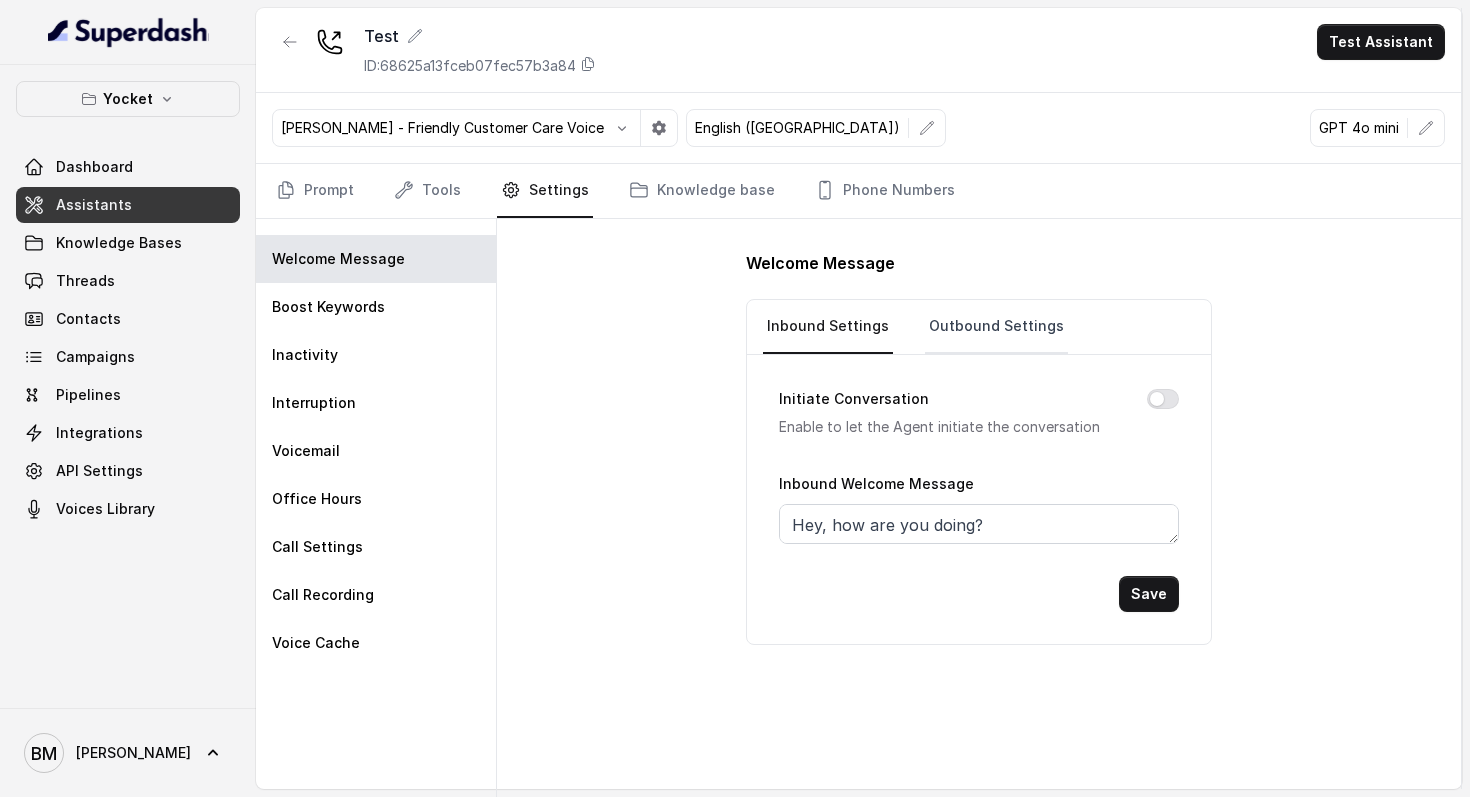 click on "Outbound Settings" at bounding box center [996, 327] 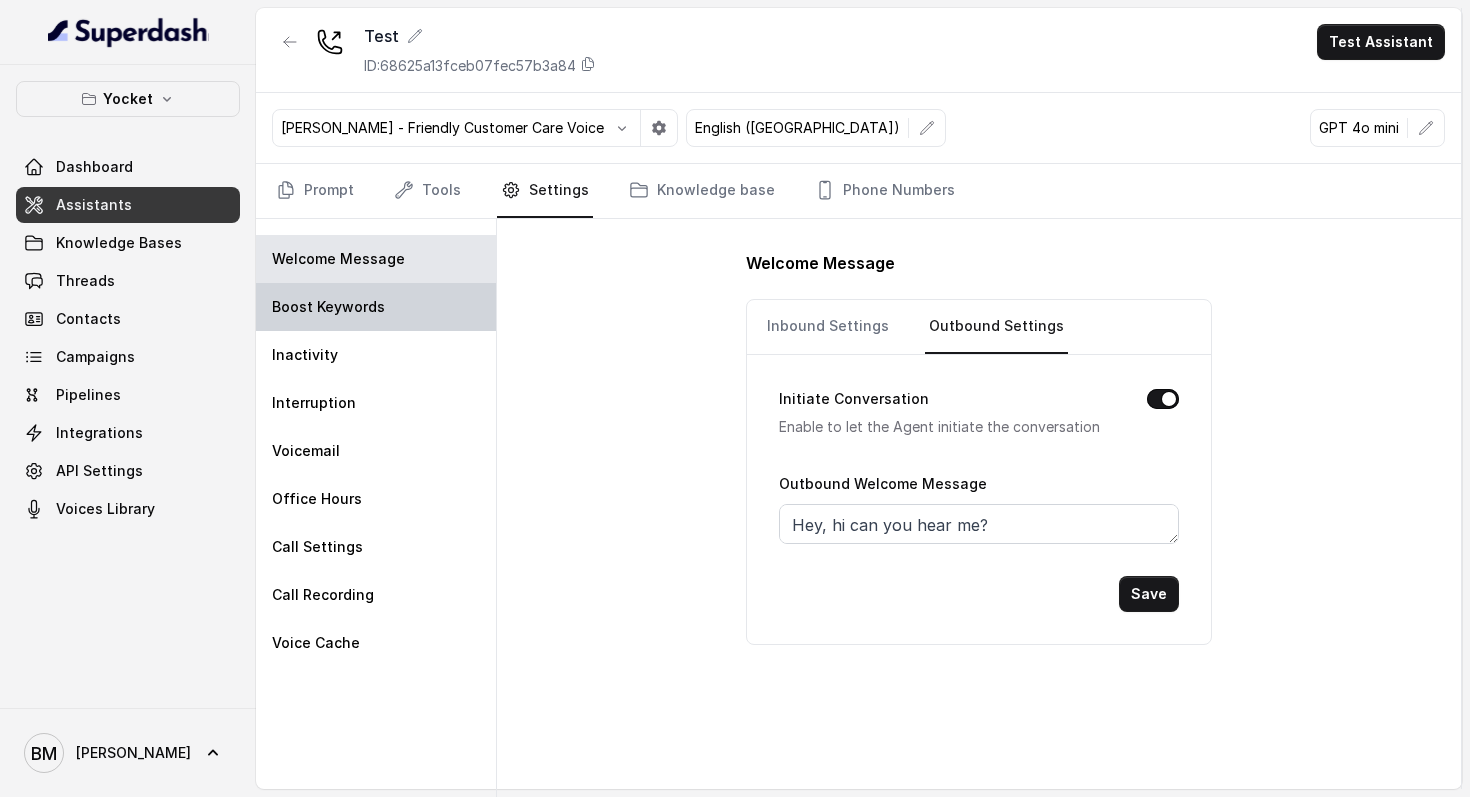 click on "Boost Keywords" at bounding box center [376, 307] 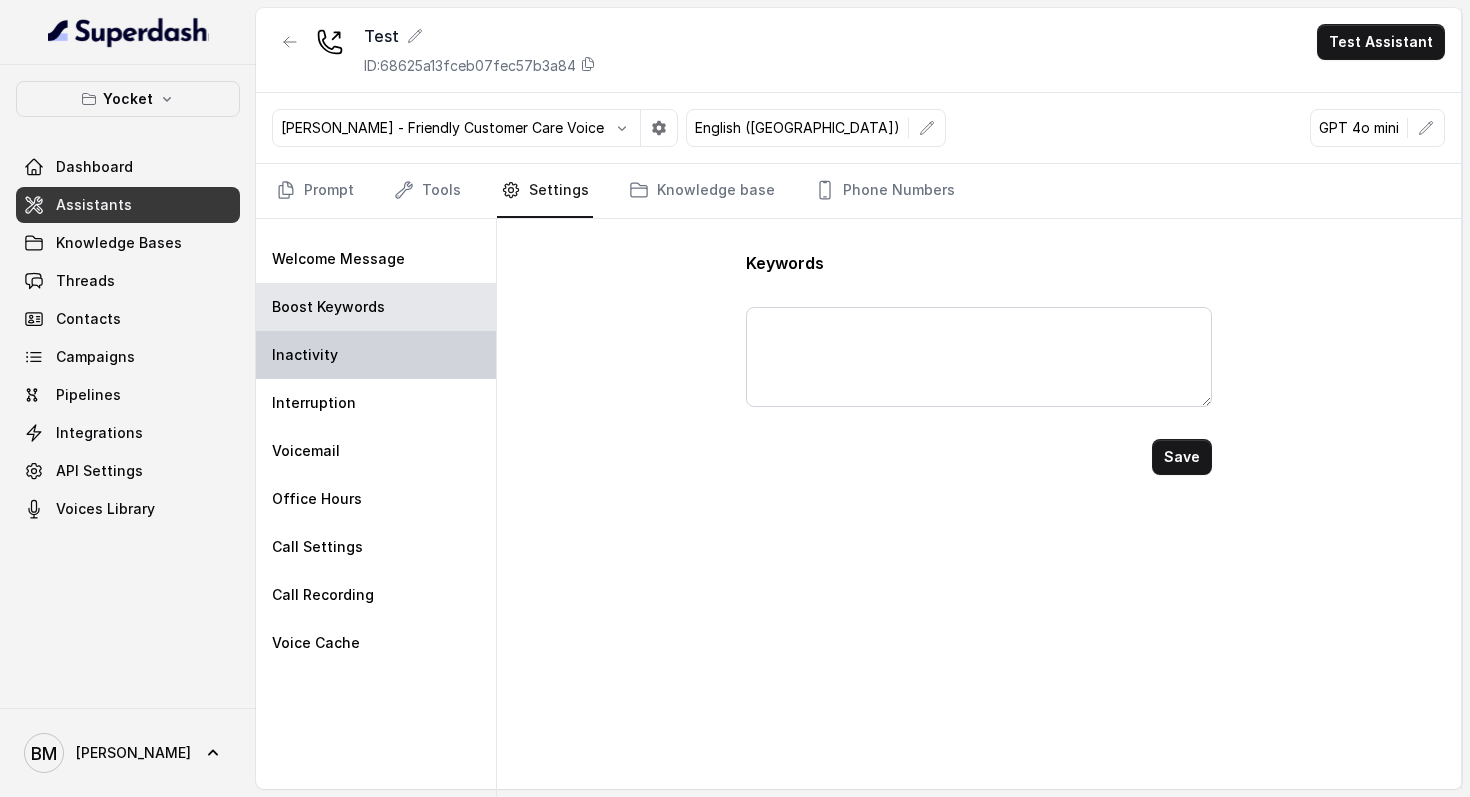 click on "Inactivity" at bounding box center (376, 355) 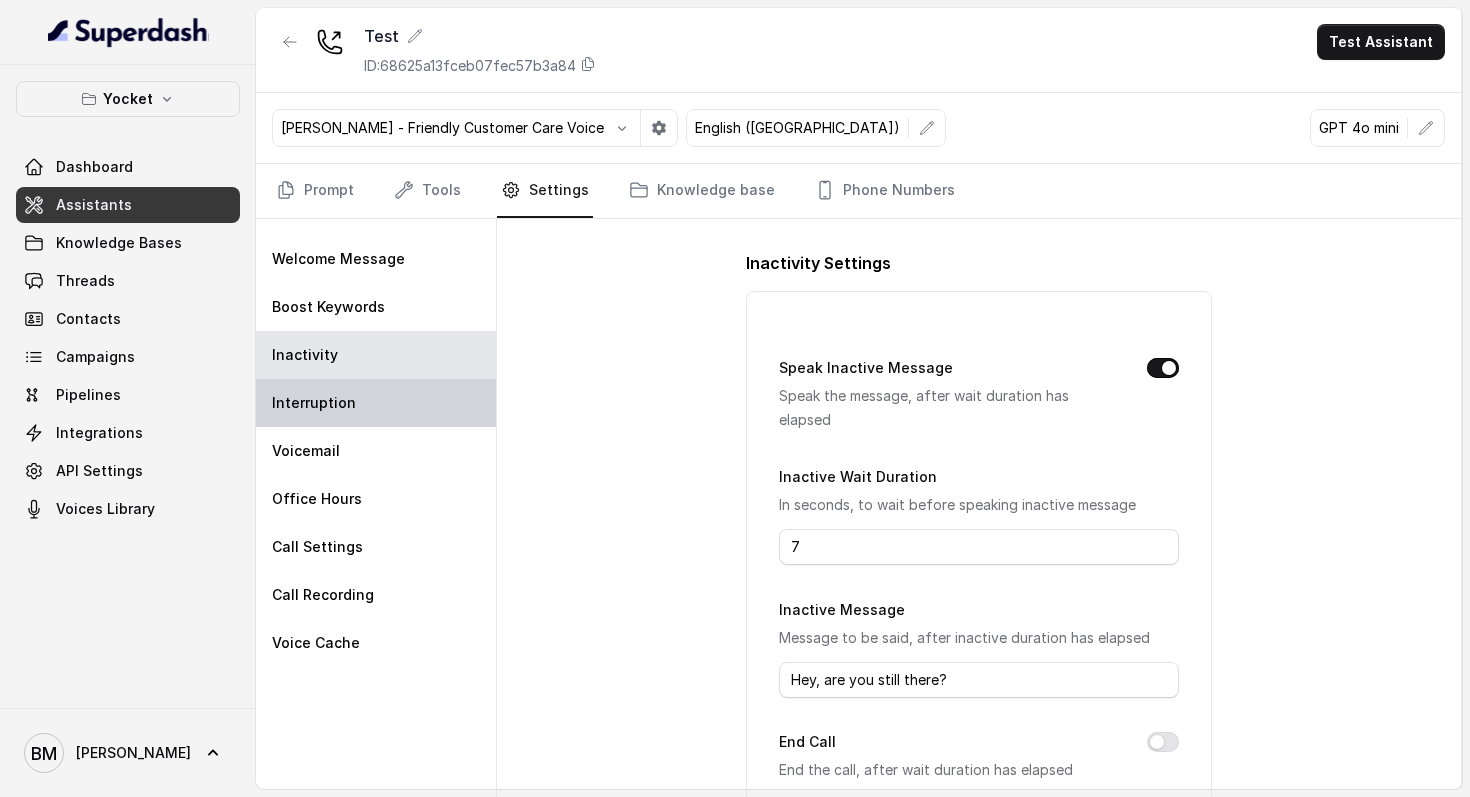 click on "Interruption" at bounding box center (376, 403) 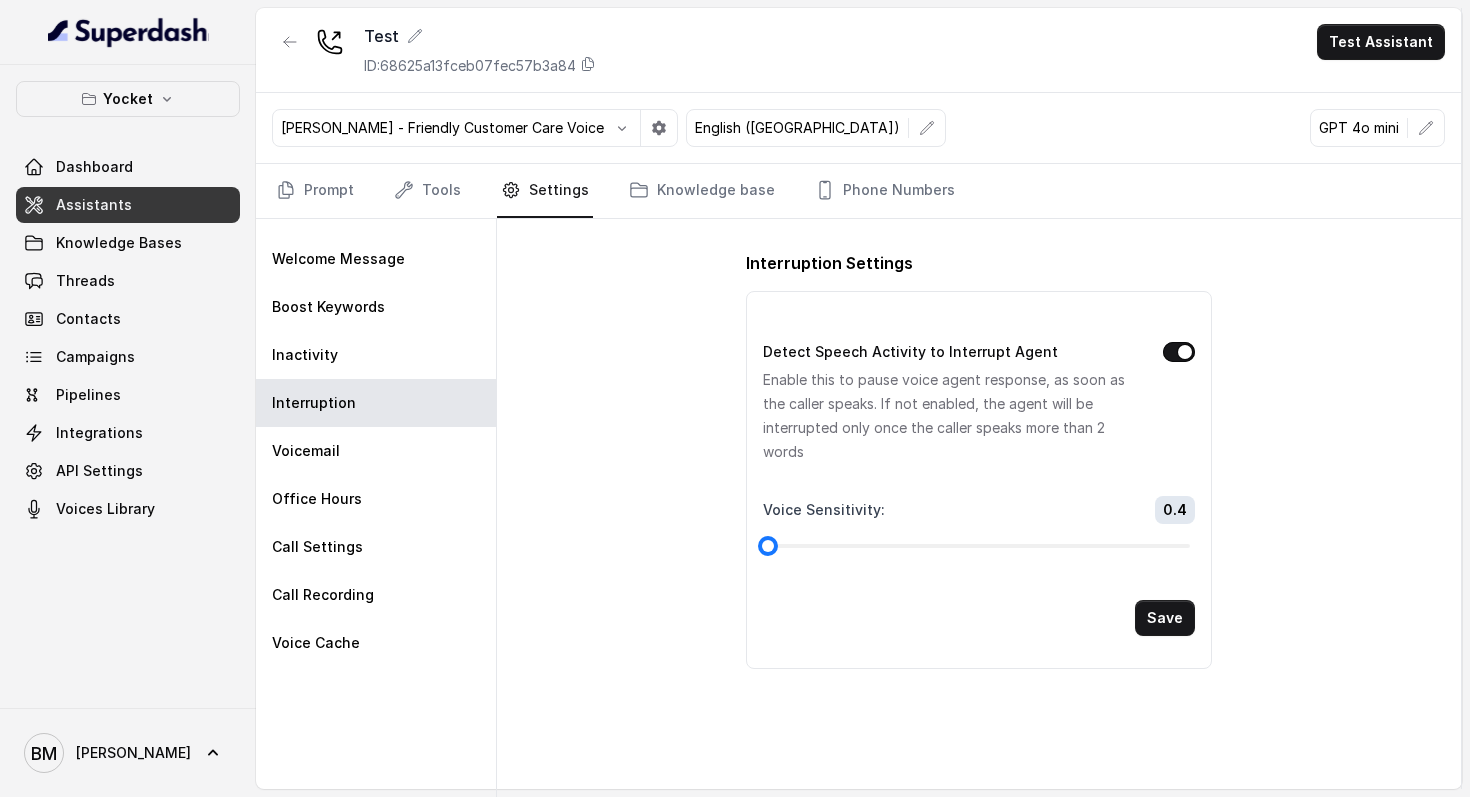 click at bounding box center (979, 546) 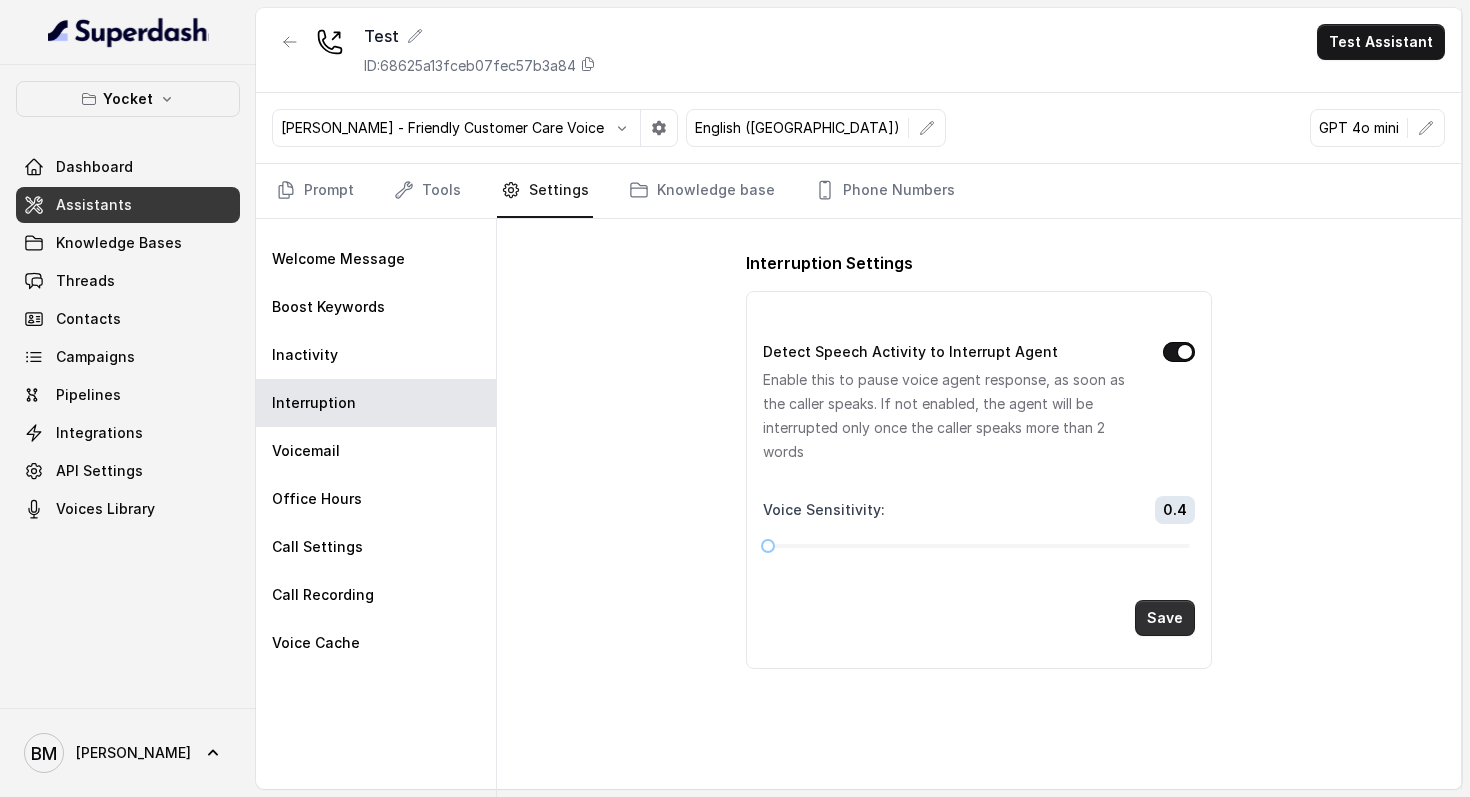 click on "Save" at bounding box center (1165, 618) 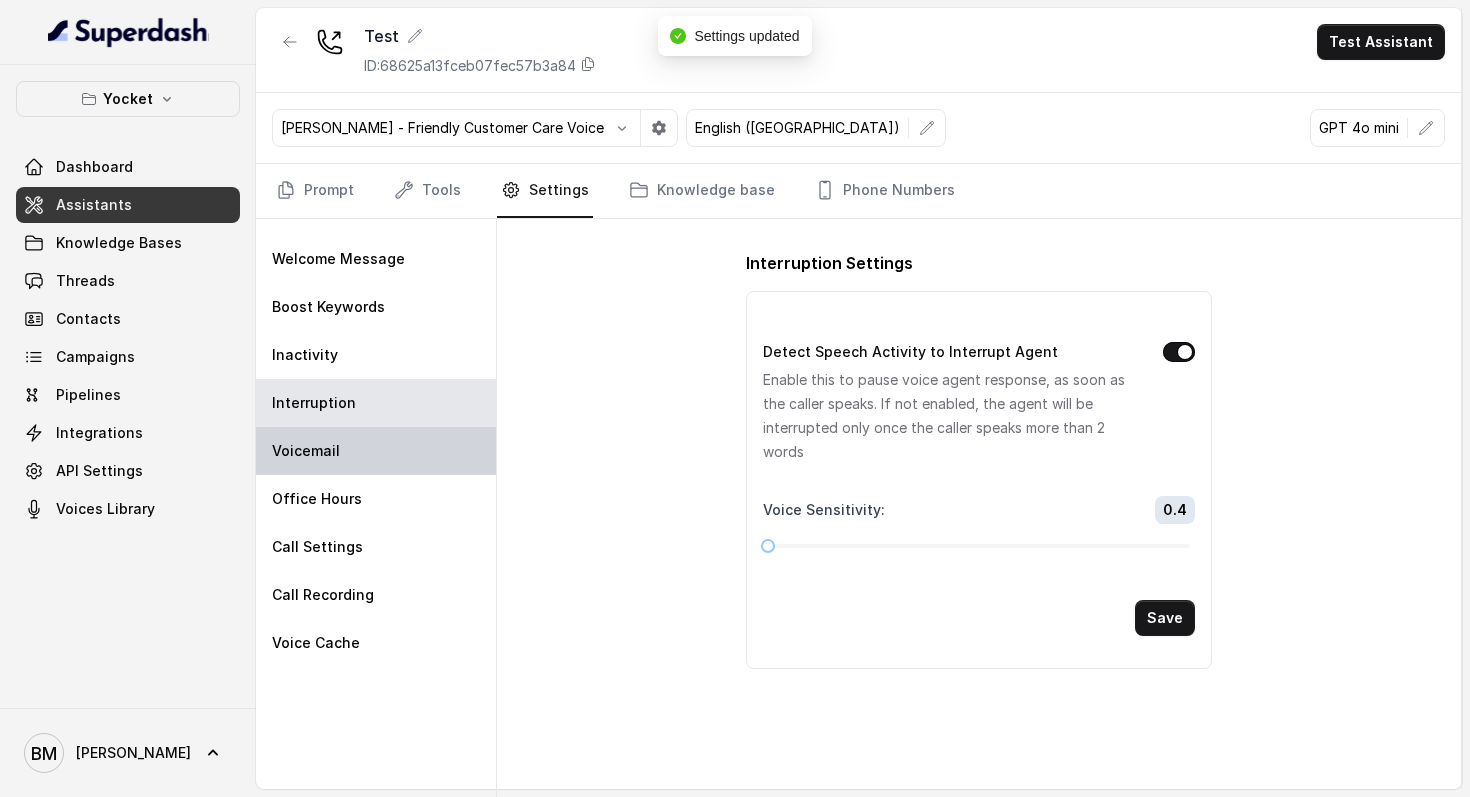 click on "Voicemail" at bounding box center [376, 451] 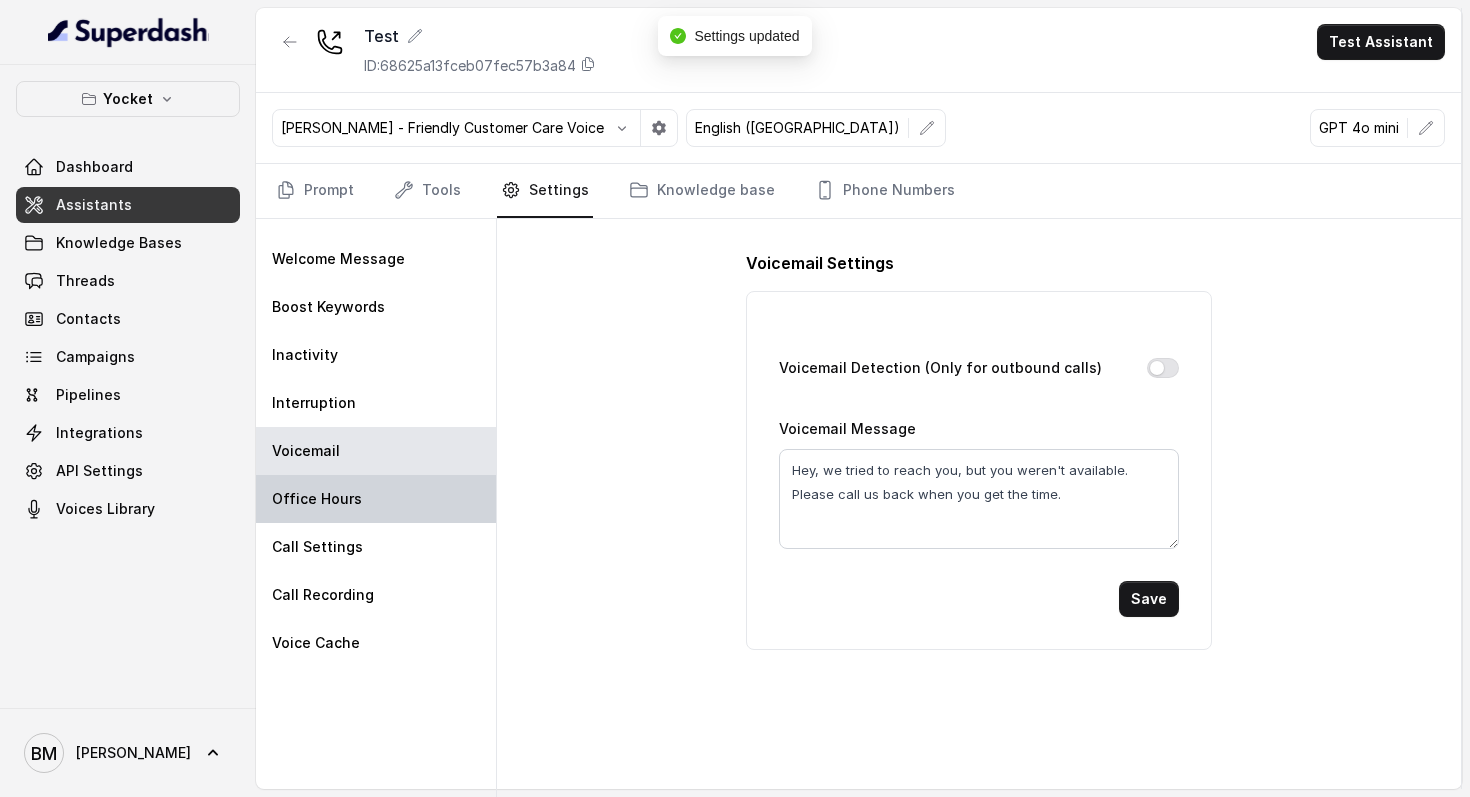 click on "Office Hours" at bounding box center [317, 499] 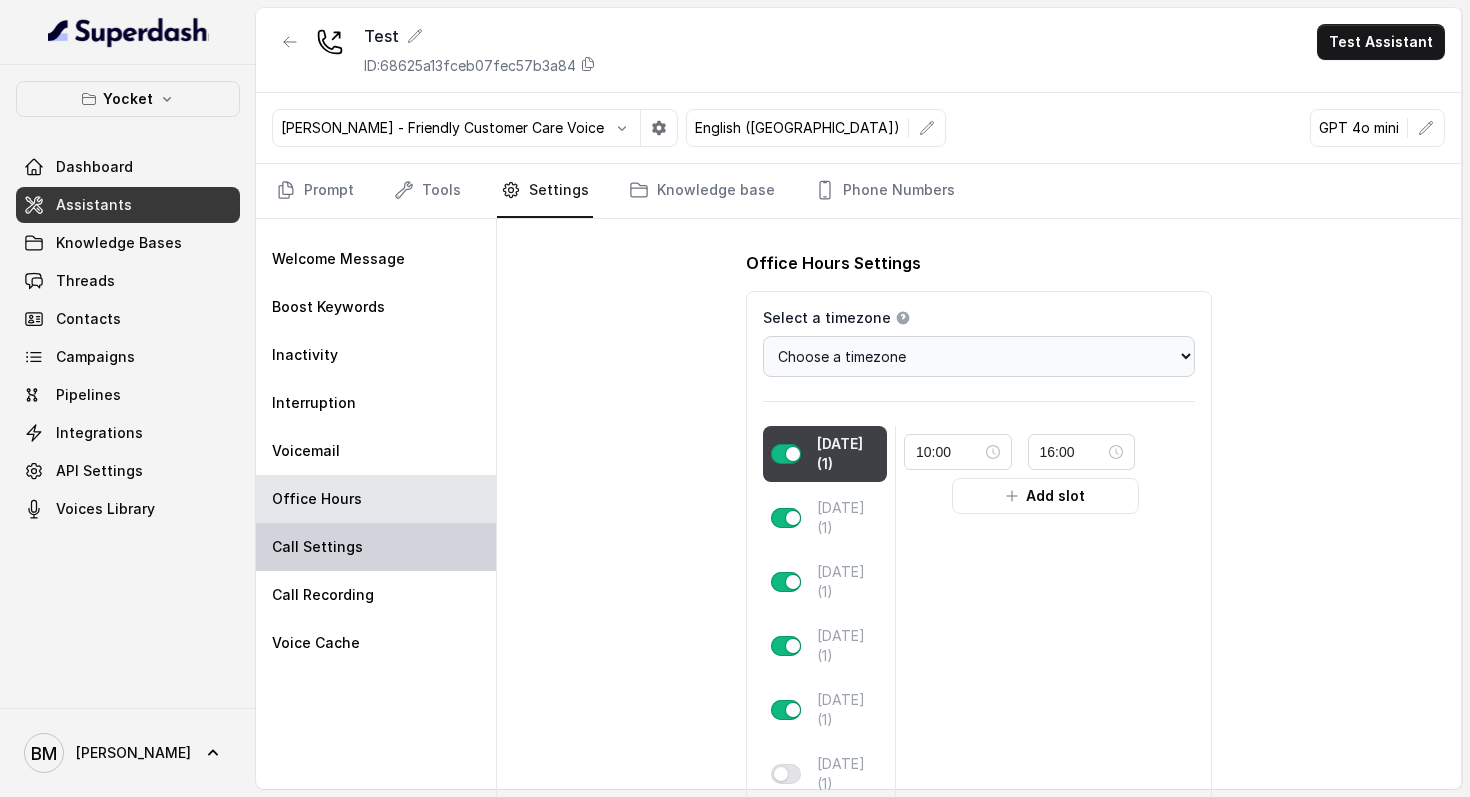click on "Call Settings" at bounding box center (317, 547) 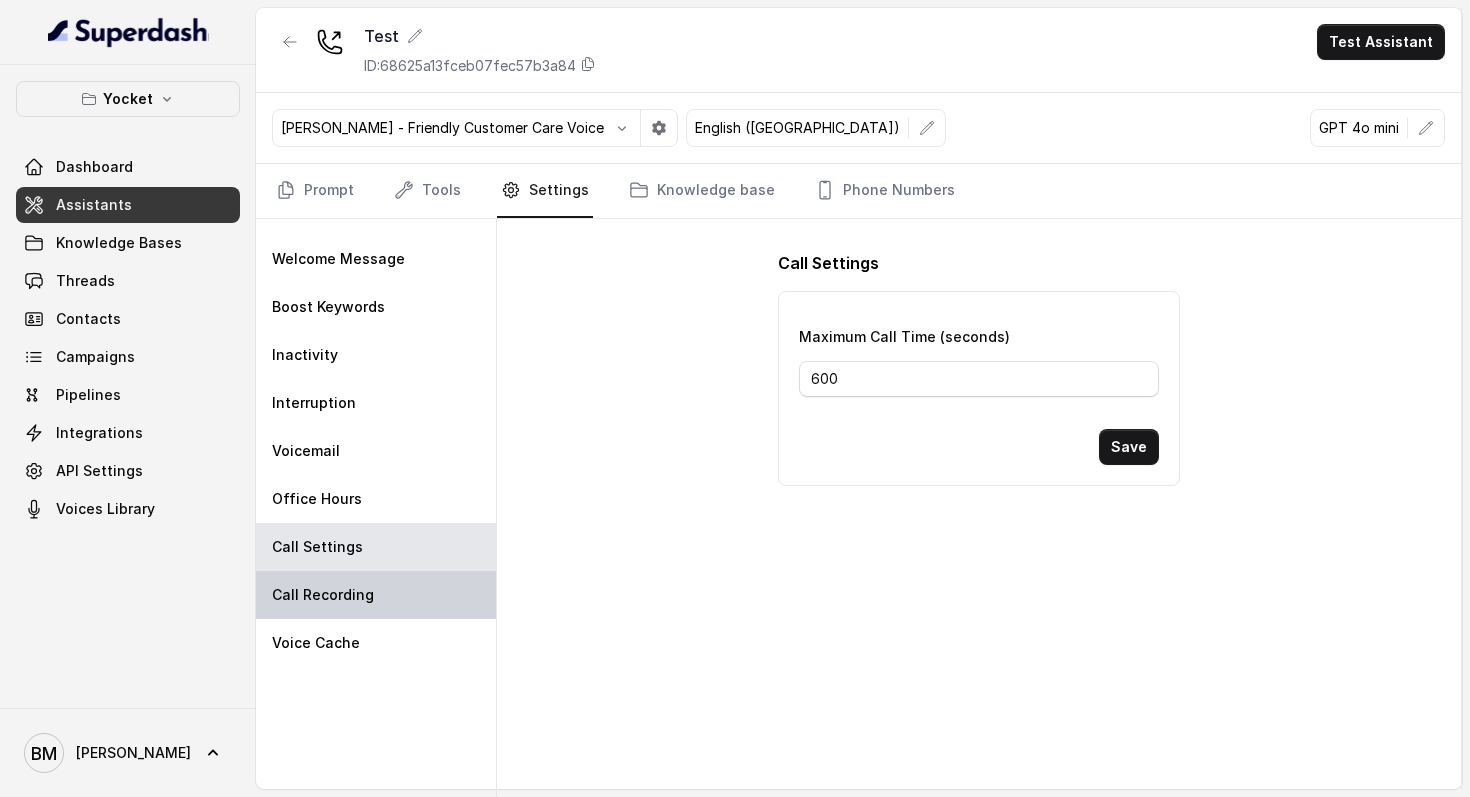 click on "Call Recording" at bounding box center [323, 595] 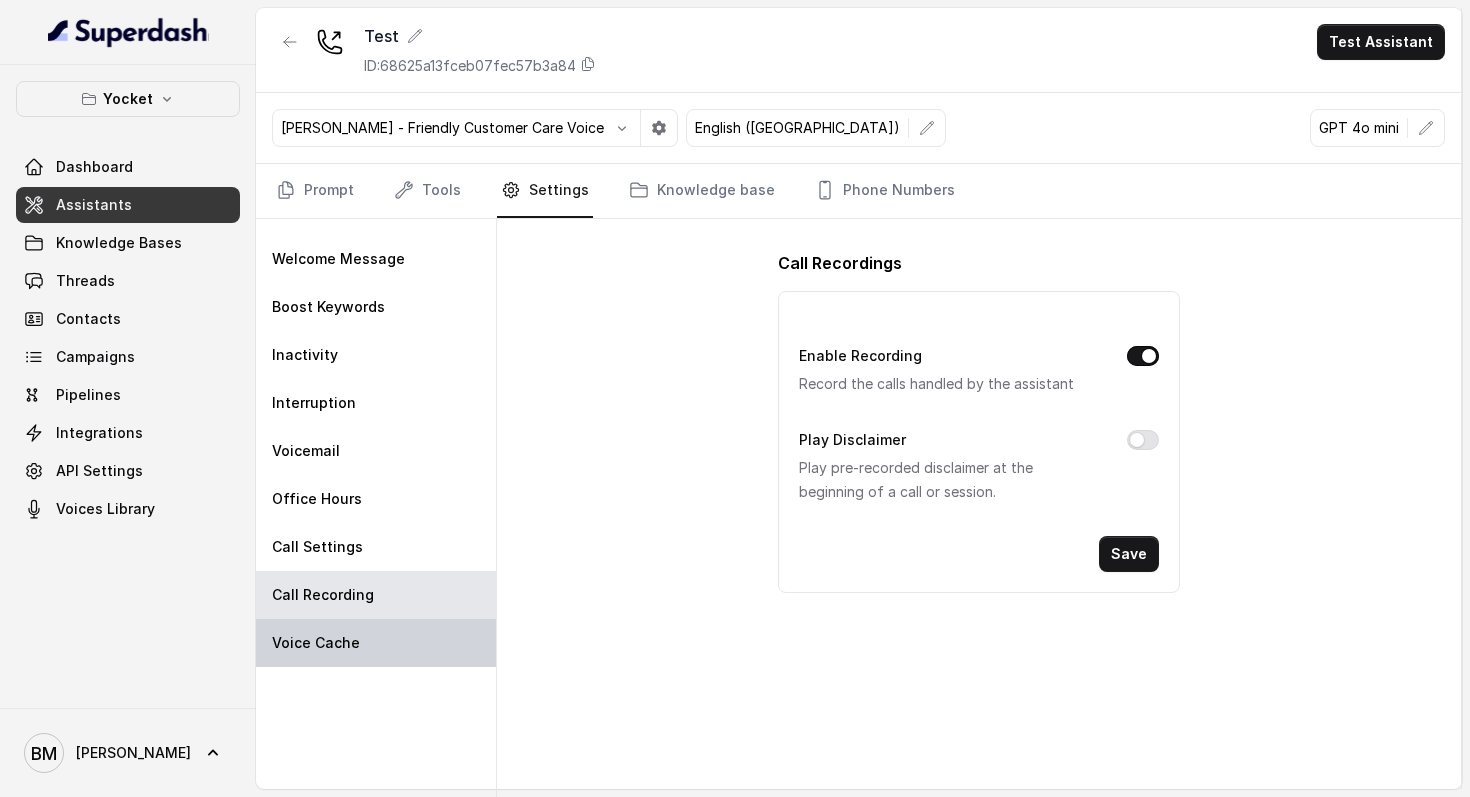click on "Voice Cache" at bounding box center (316, 643) 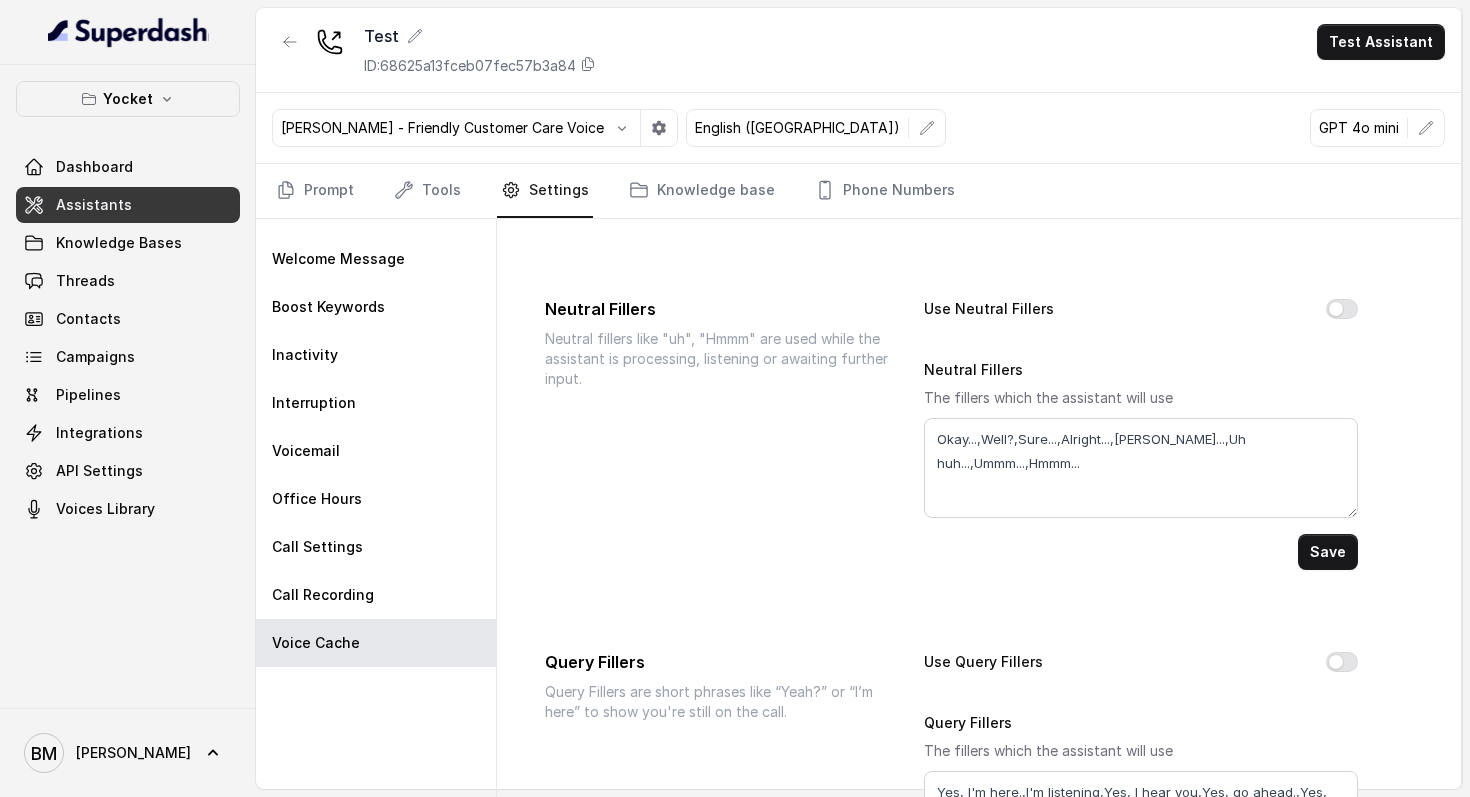 scroll, scrollTop: 0, scrollLeft: 0, axis: both 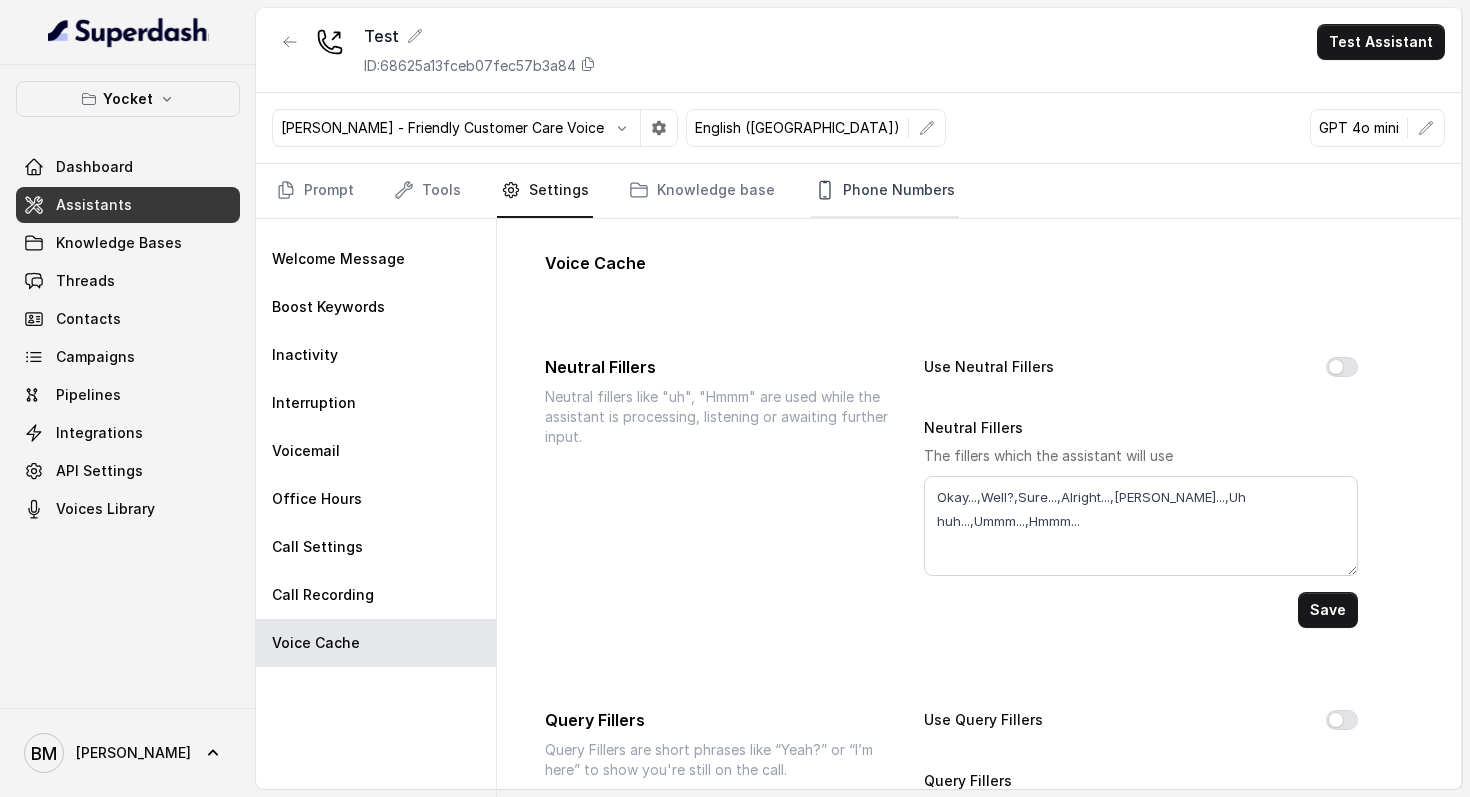 click on "Phone Numbers" at bounding box center [885, 191] 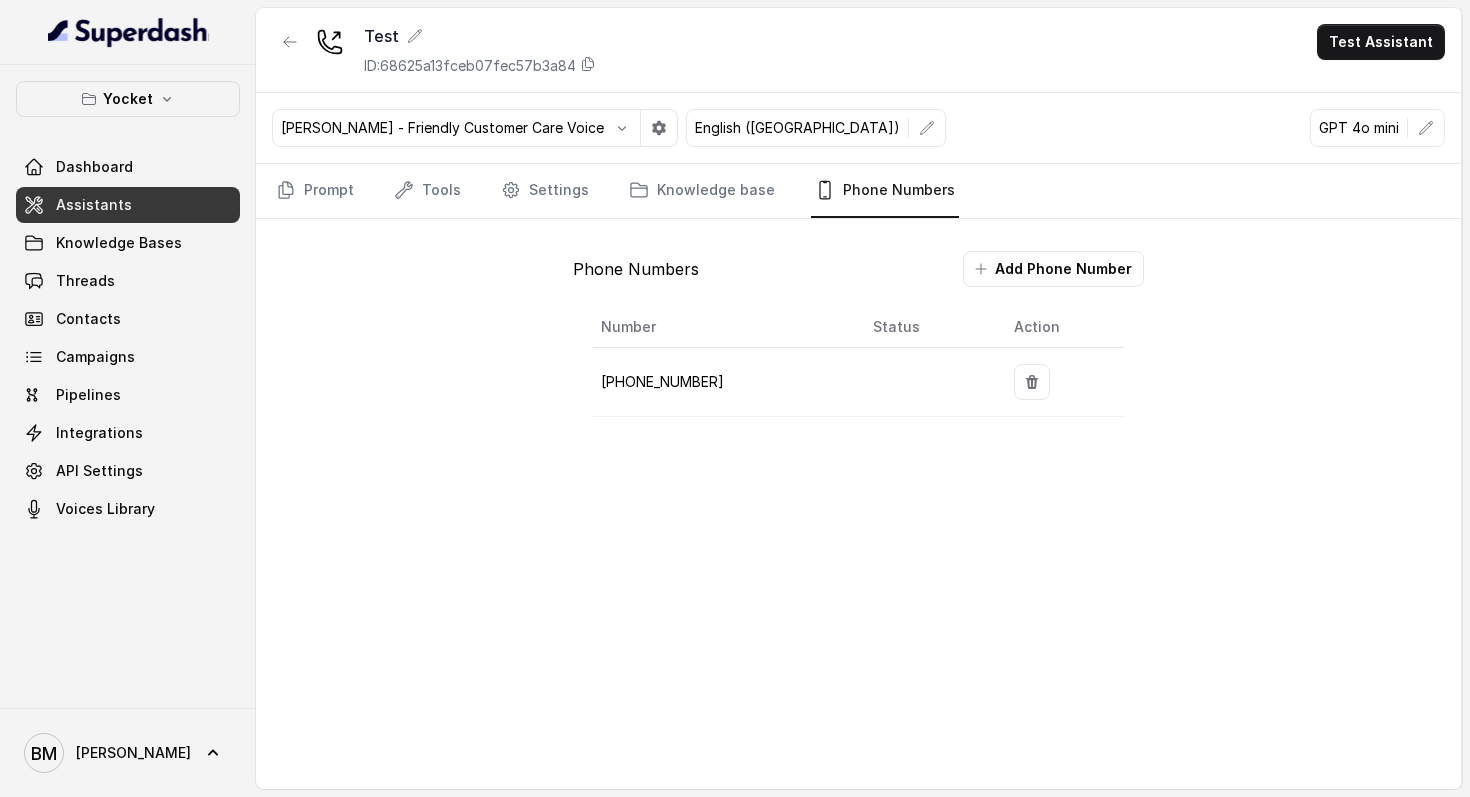 click on "Prompt Tools Settings Knowledge base Phone Numbers Phone Numbers  Add Phone Number Number Status Action +918035740062" at bounding box center [858, 308] 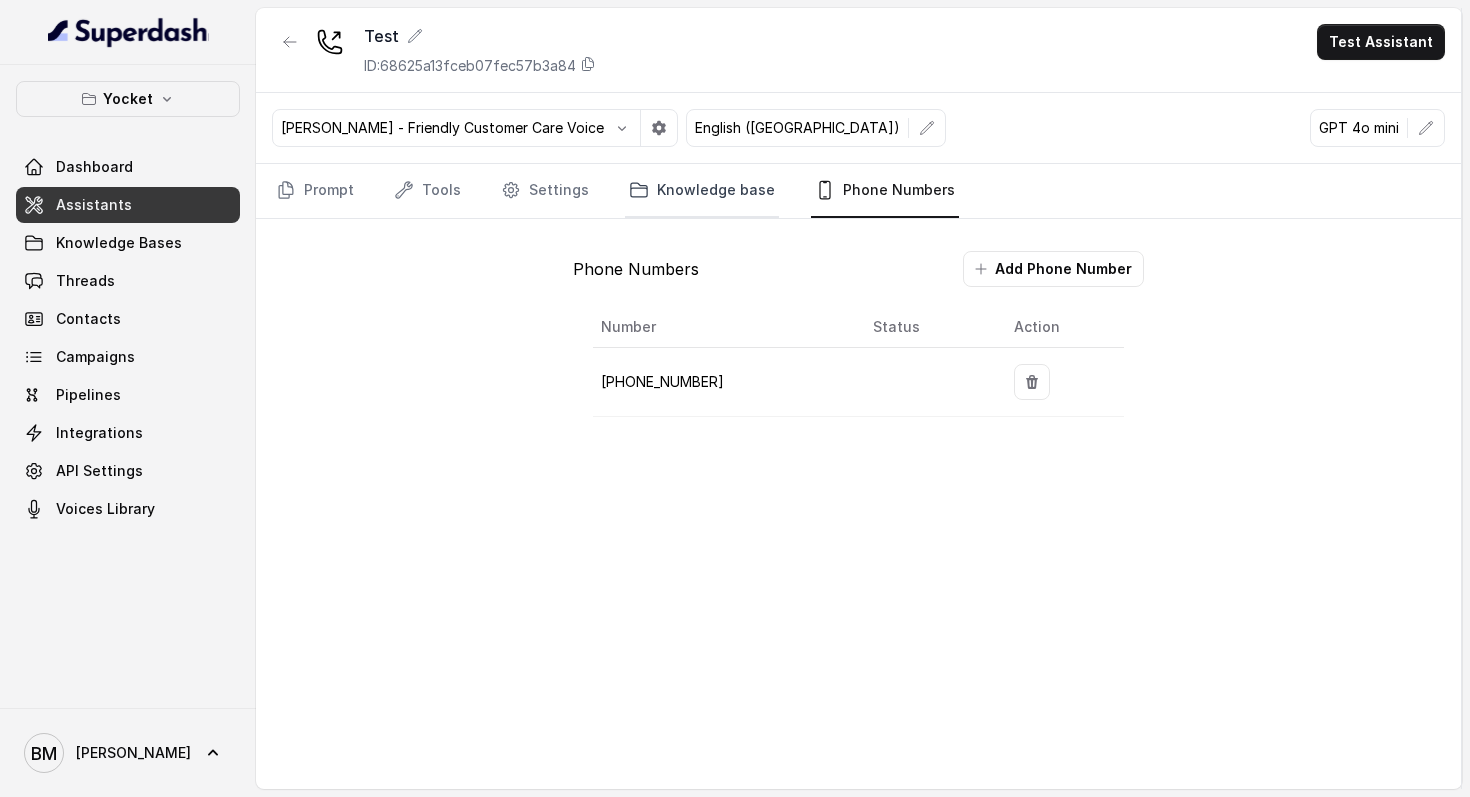 click on "Knowledge base" at bounding box center [702, 191] 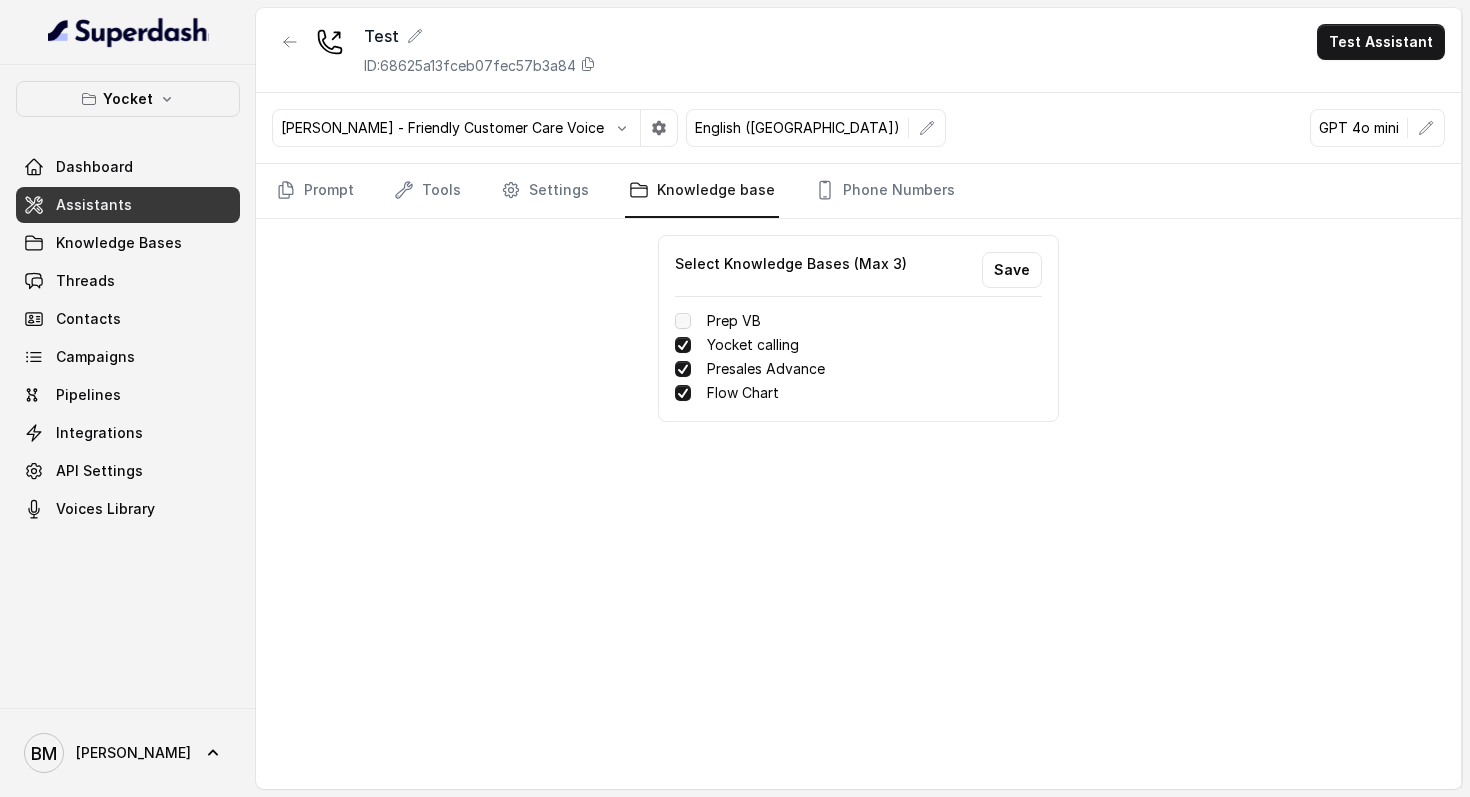 click on "Select Knowledge Bases (Max 3) Save Prep VB Yocket calling Presales Advance Flow Chart" at bounding box center (858, 328) 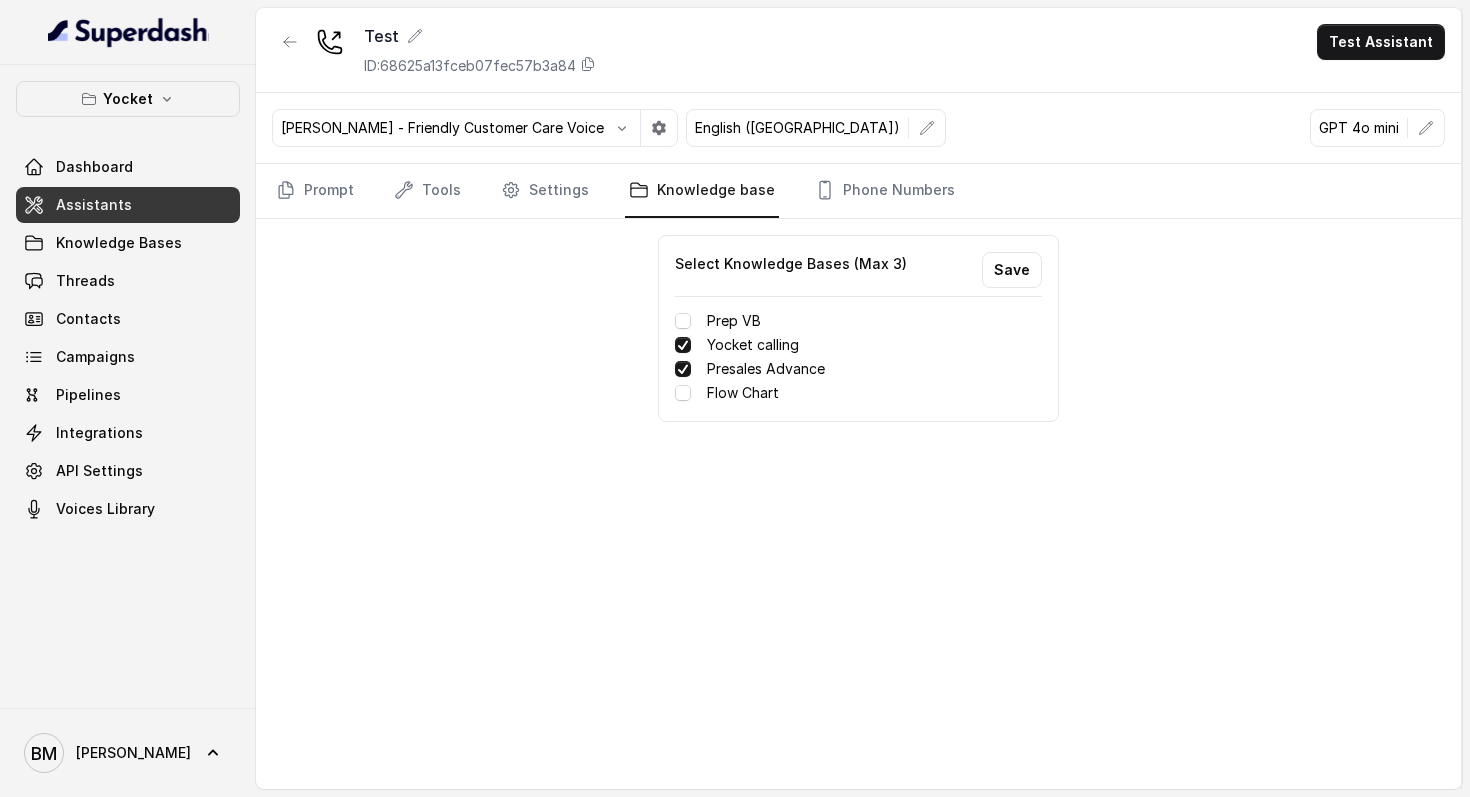 click at bounding box center [683, 345] 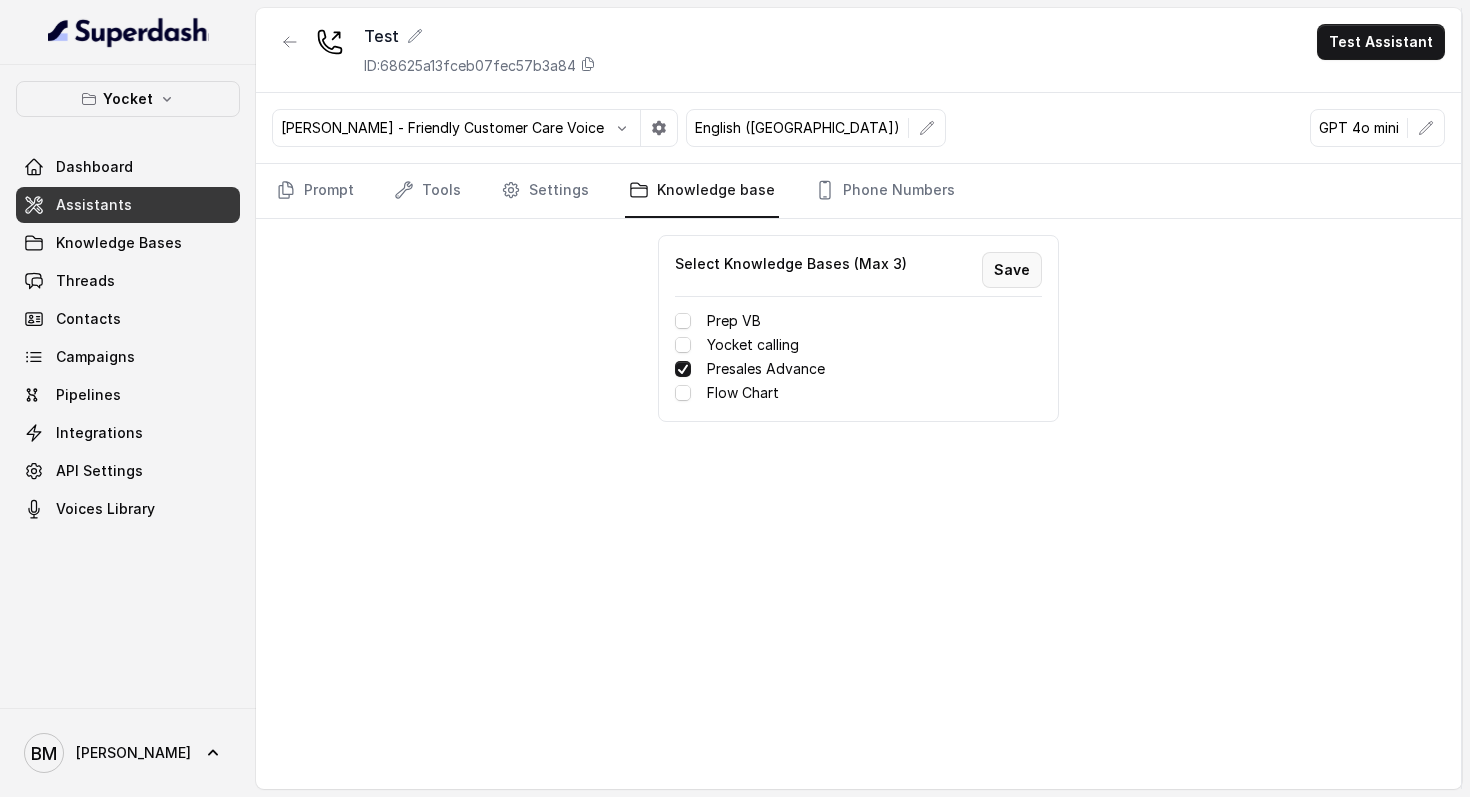 click on "Save" at bounding box center (1012, 270) 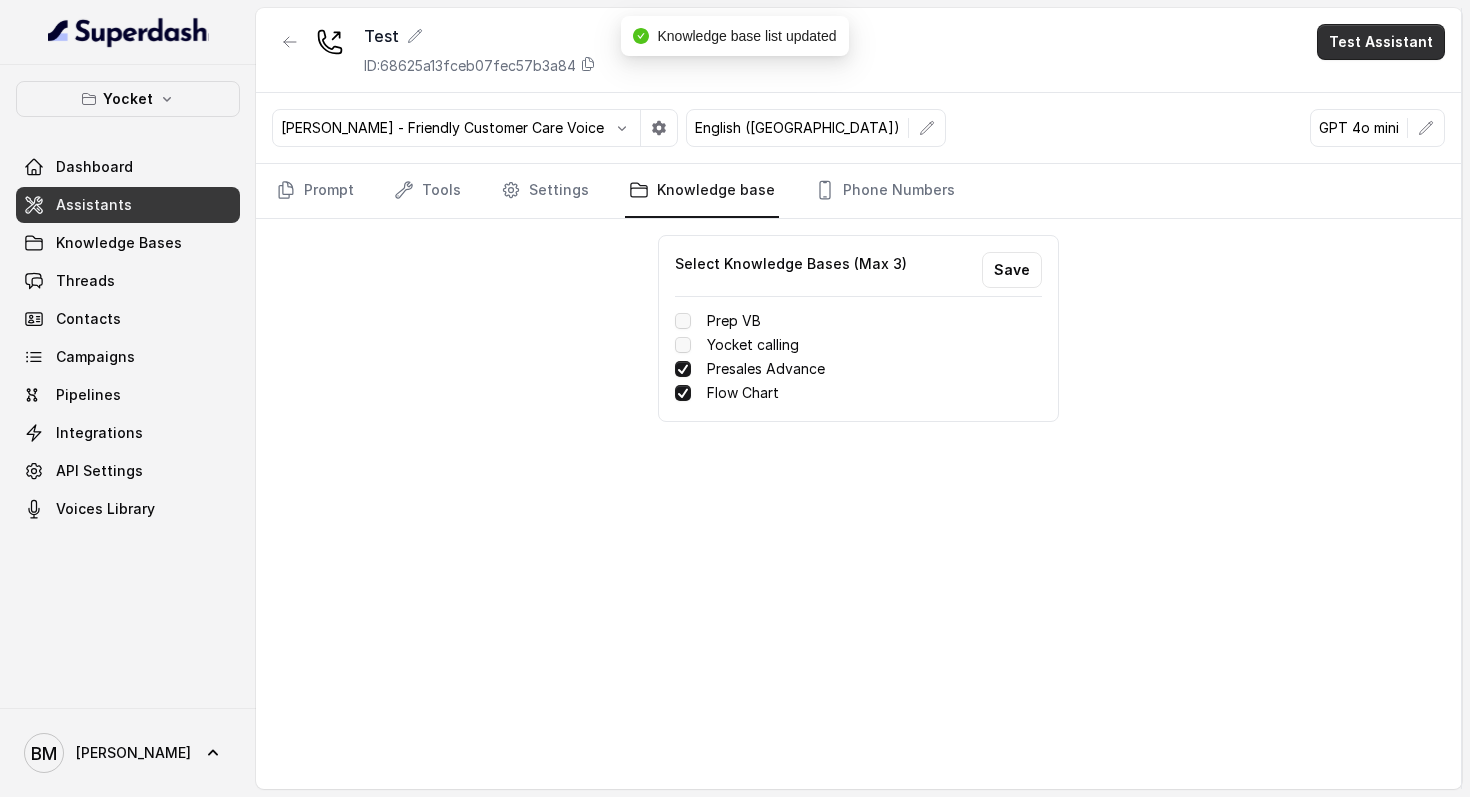 click on "Test Assistant" at bounding box center [1381, 42] 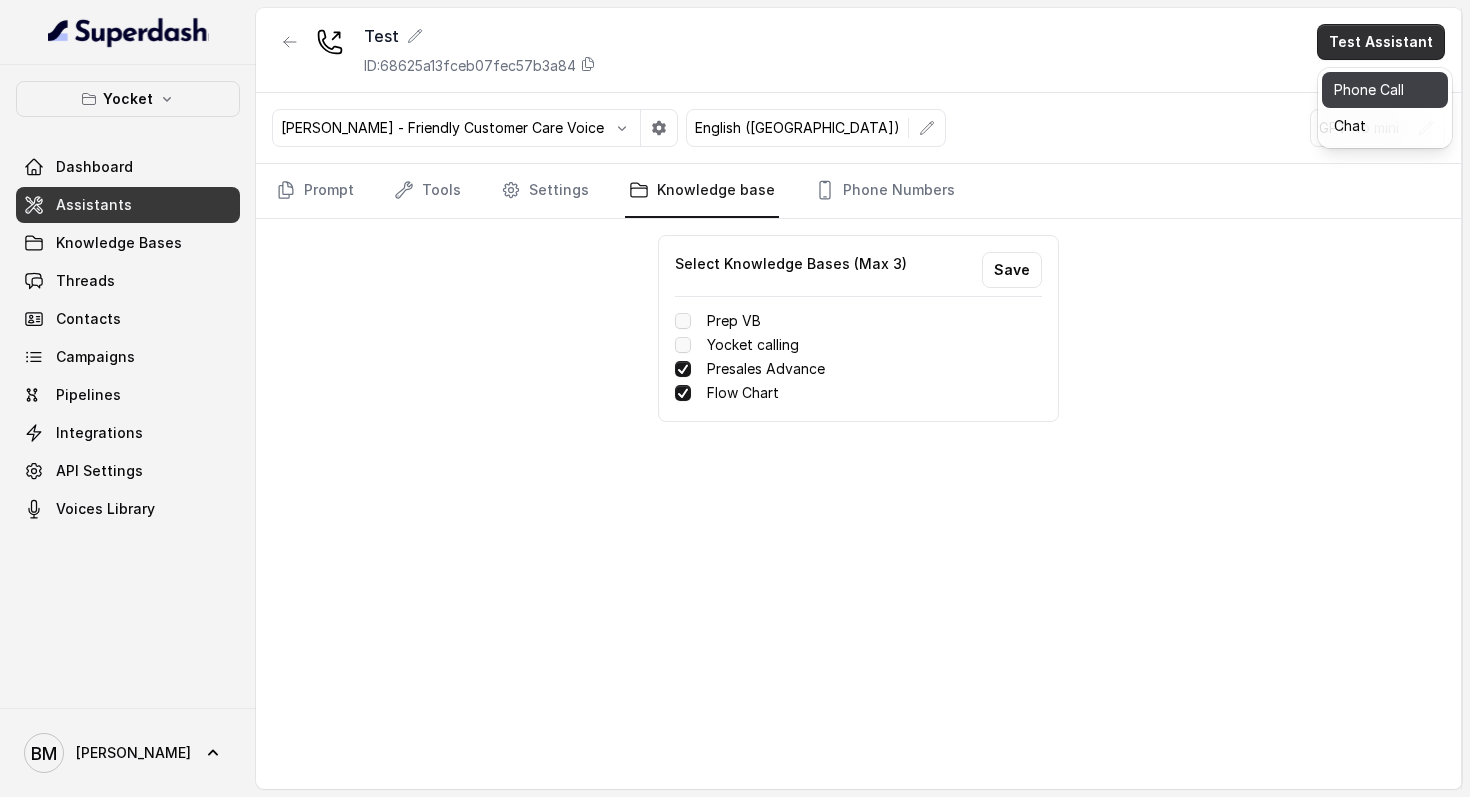 click on "Phone Call" at bounding box center [1385, 90] 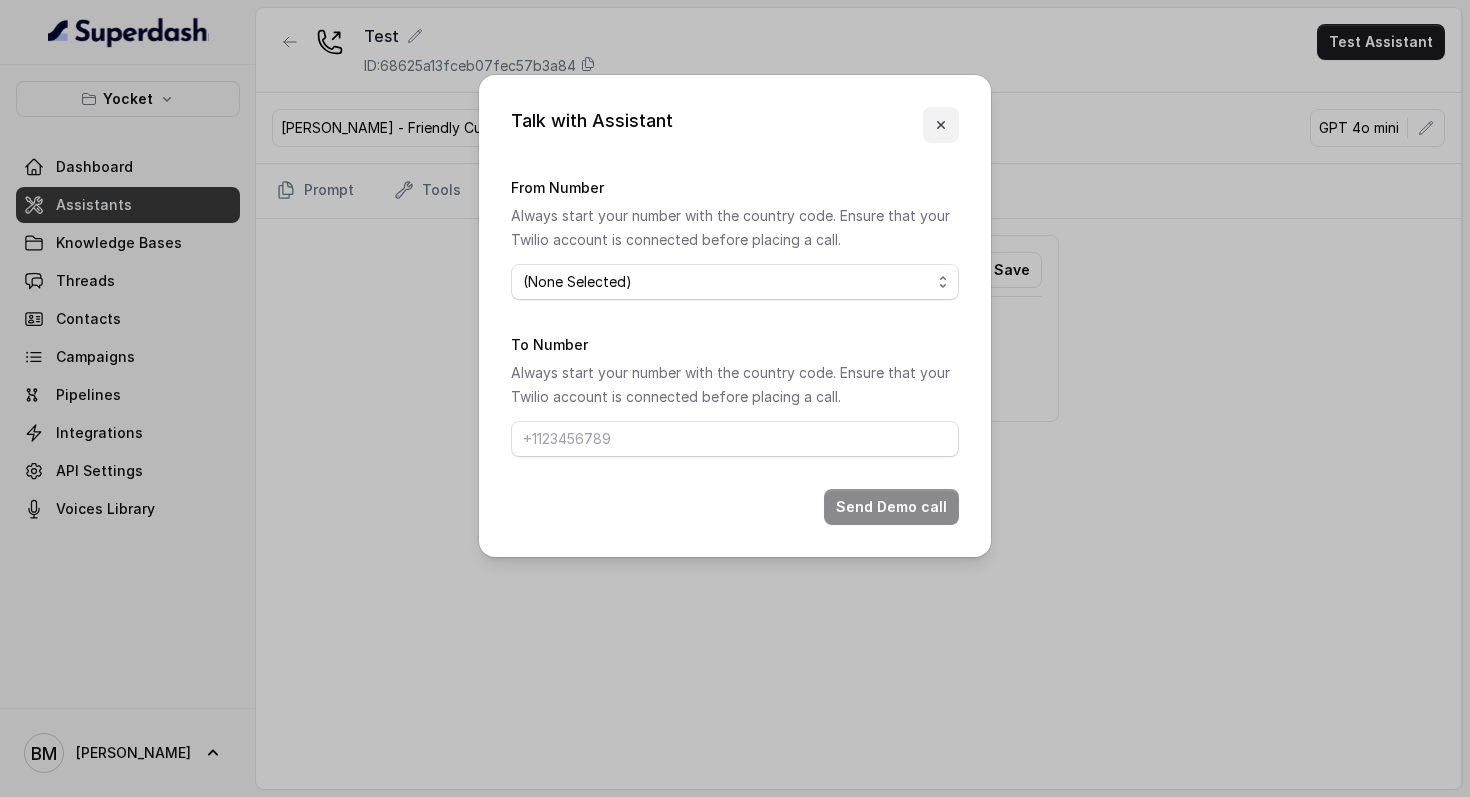 click at bounding box center (941, 125) 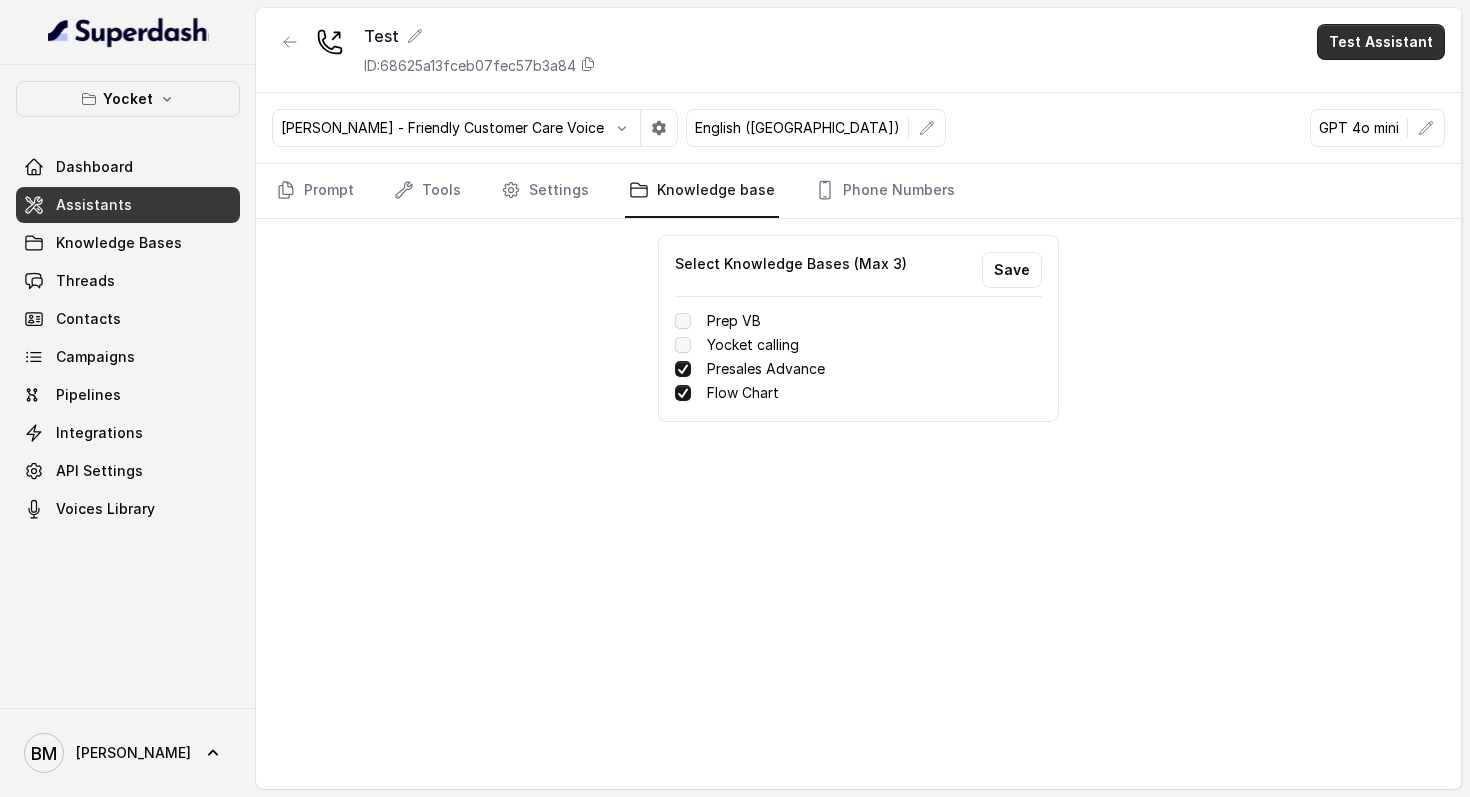 click on "Test Assistant" at bounding box center [1381, 42] 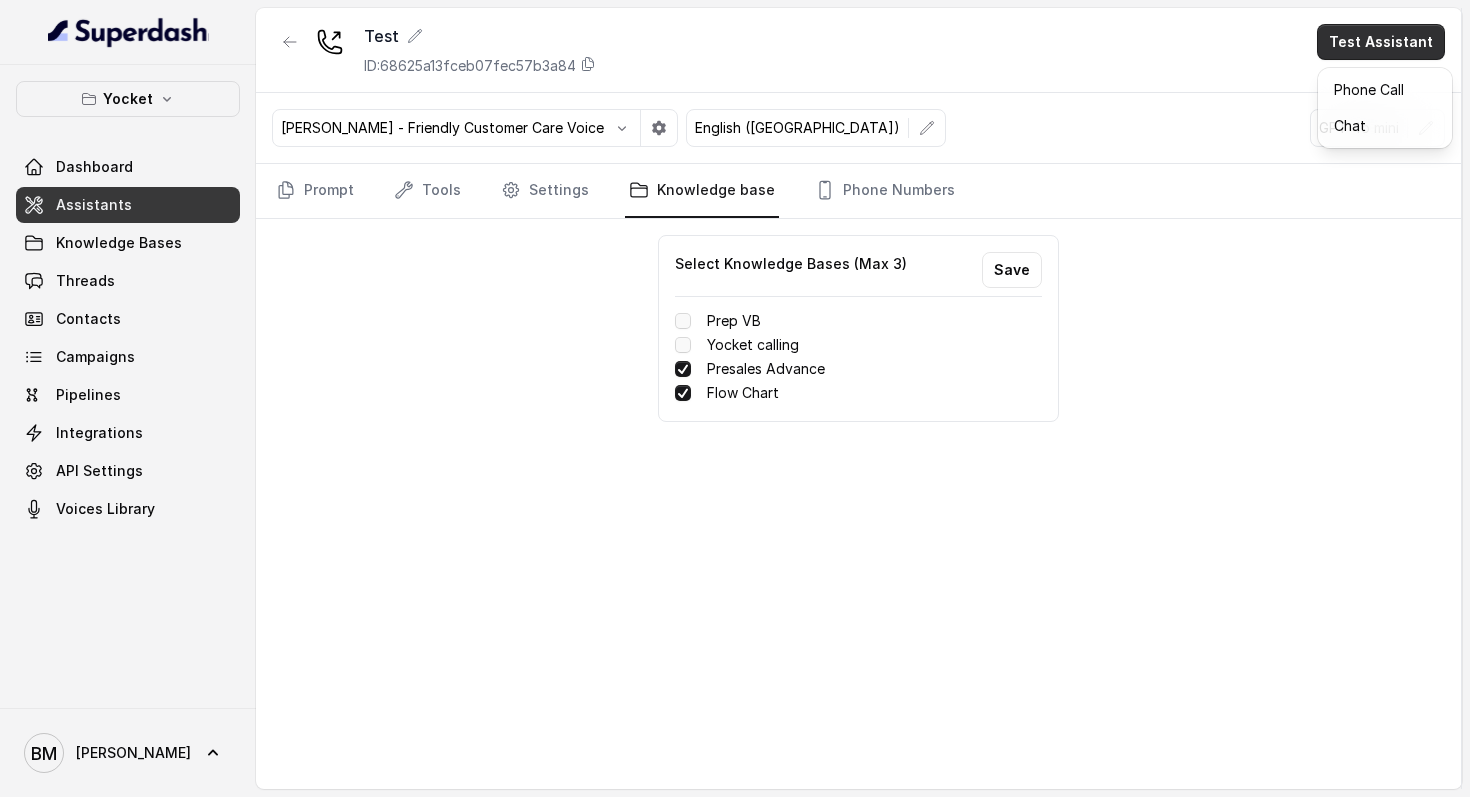 click on "Phone Call Chat" at bounding box center [1385, 108] 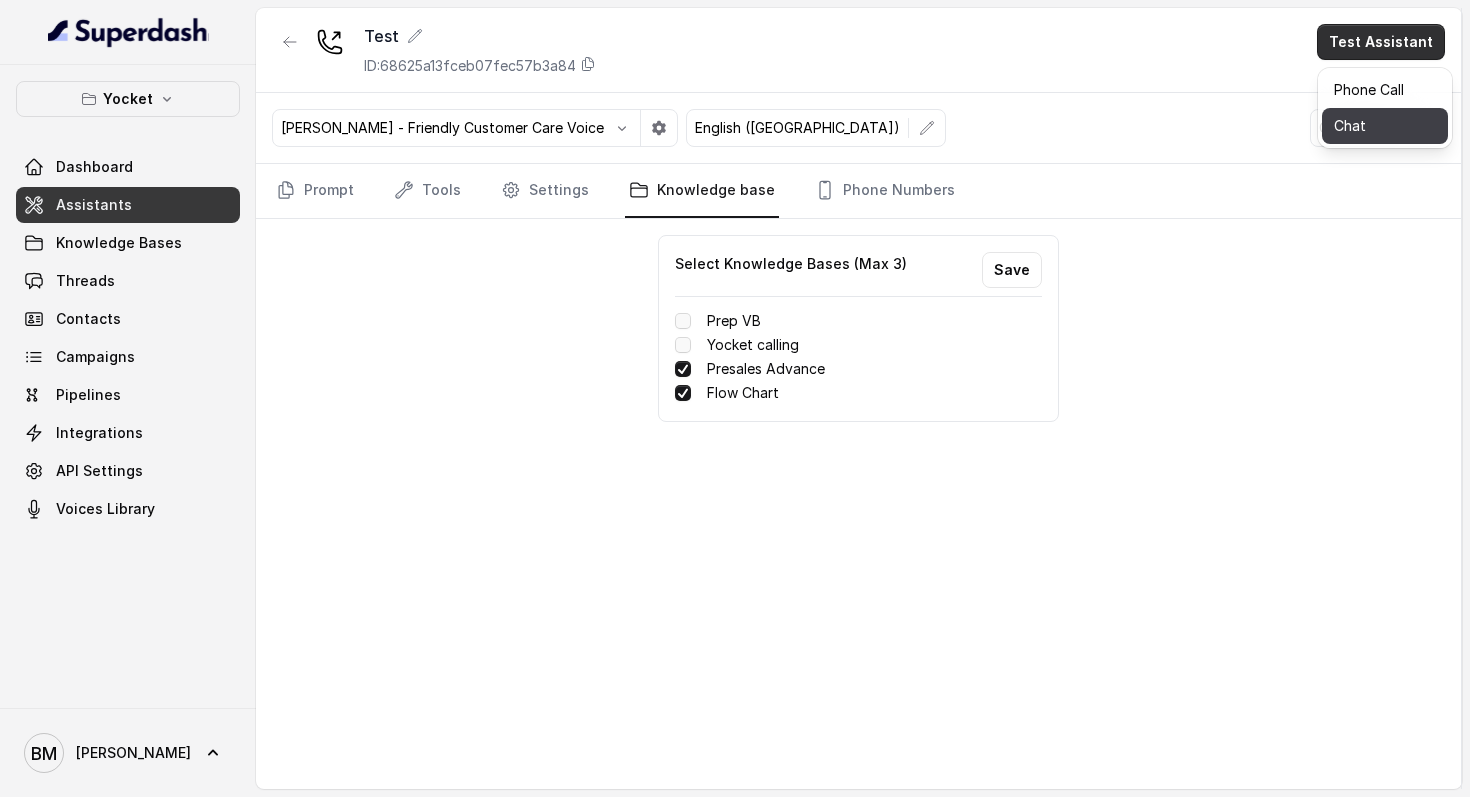 click on "Chat" at bounding box center (1385, 126) 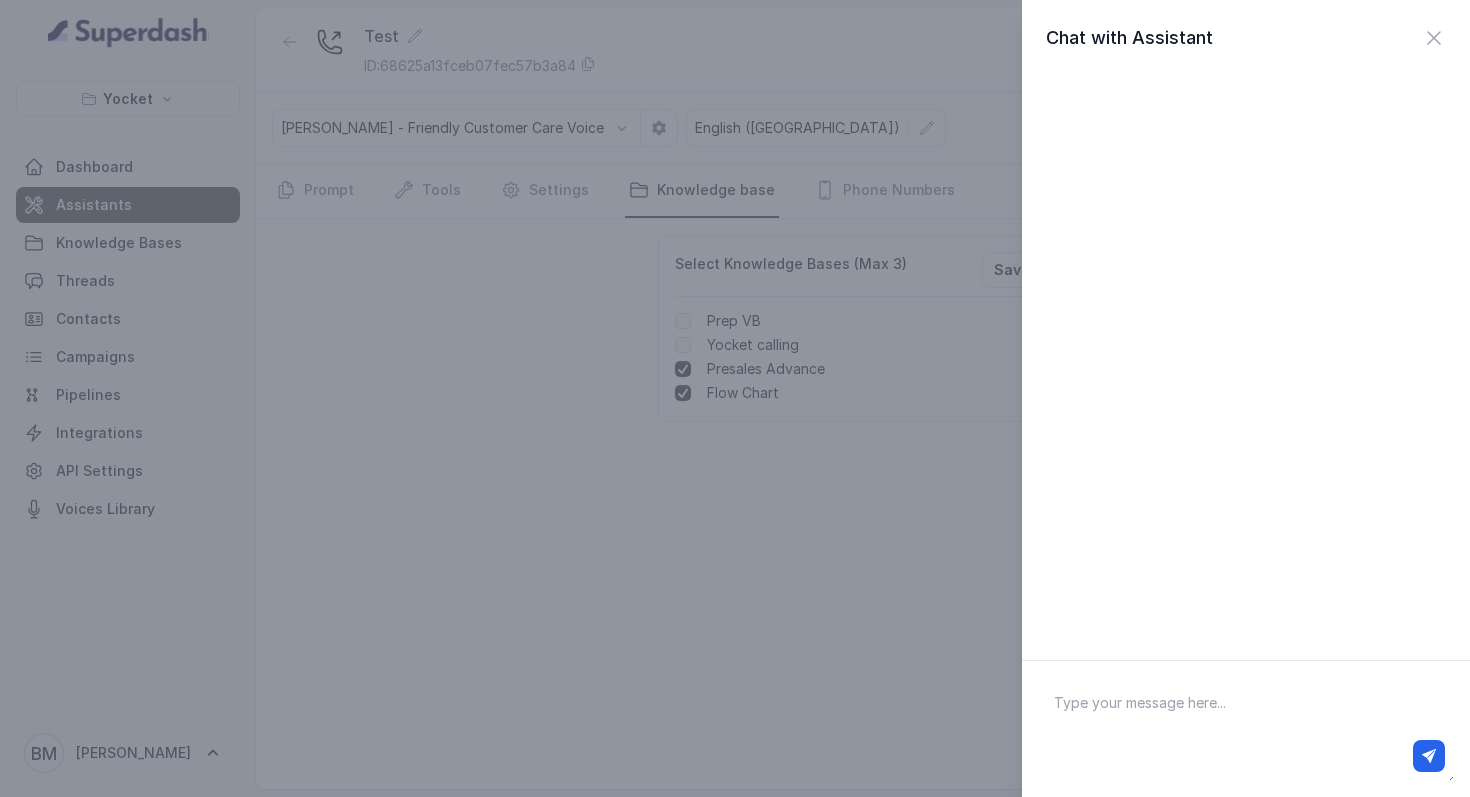 click at bounding box center (1246, 729) 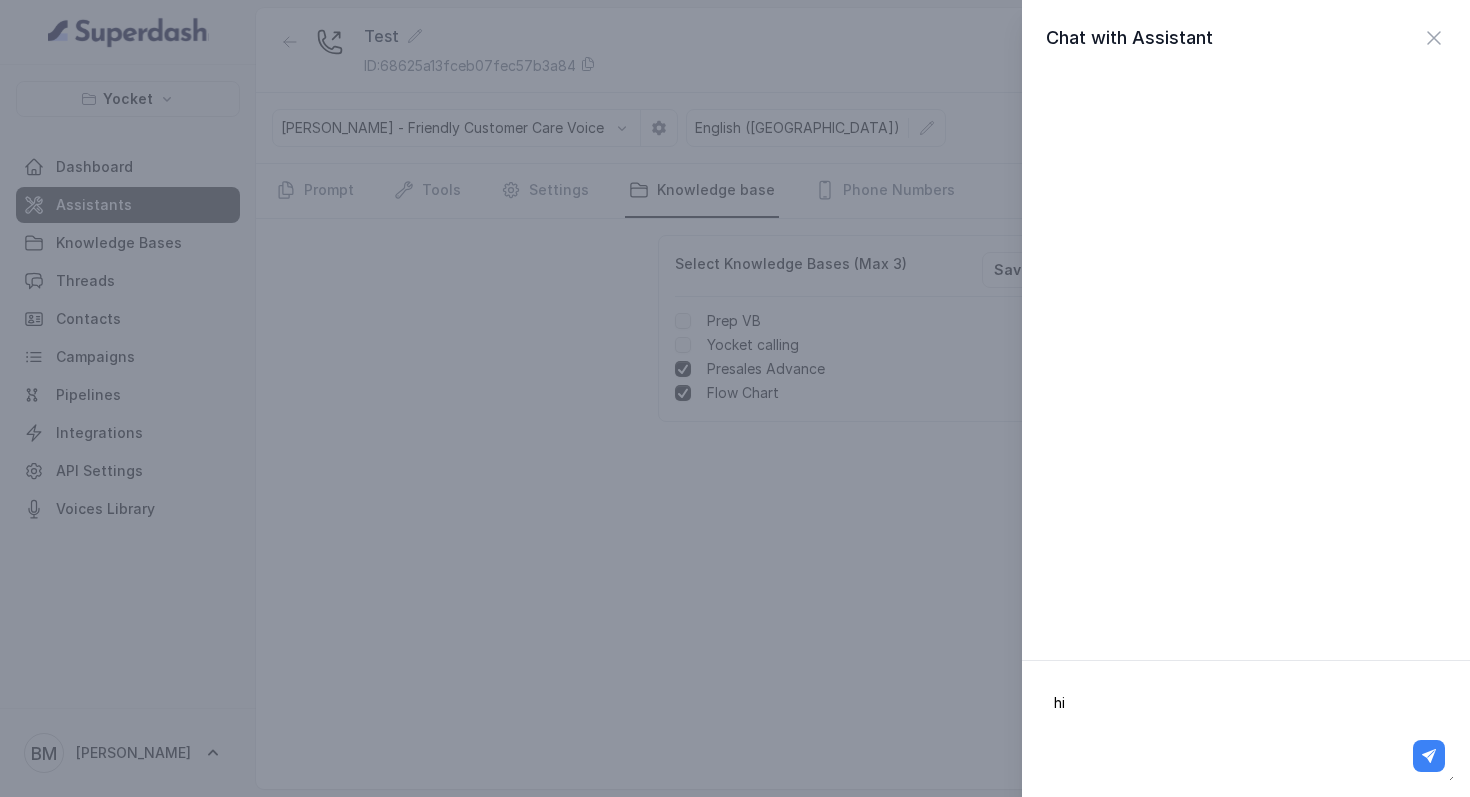 type on "hi" 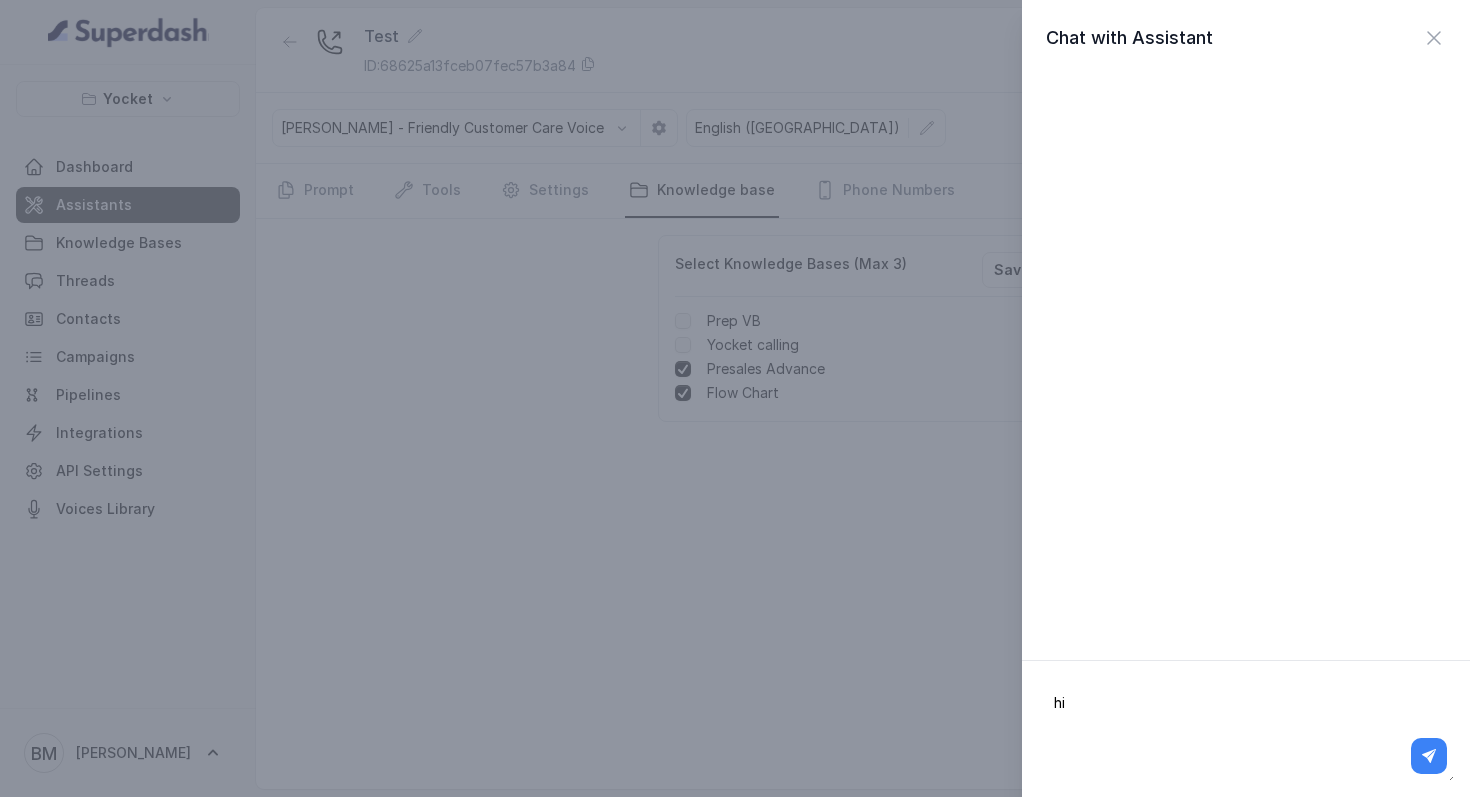 click 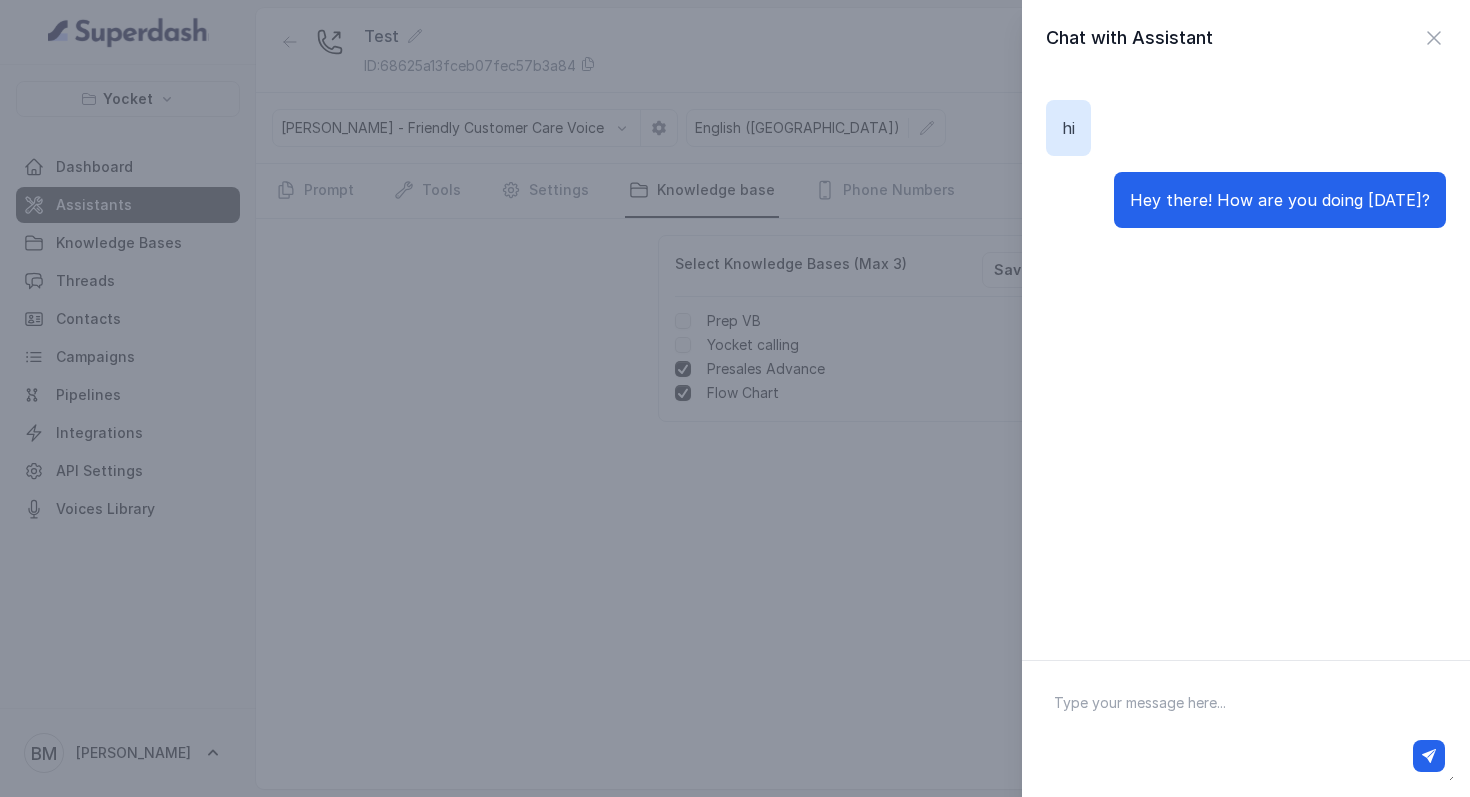 click at bounding box center [1246, 729] 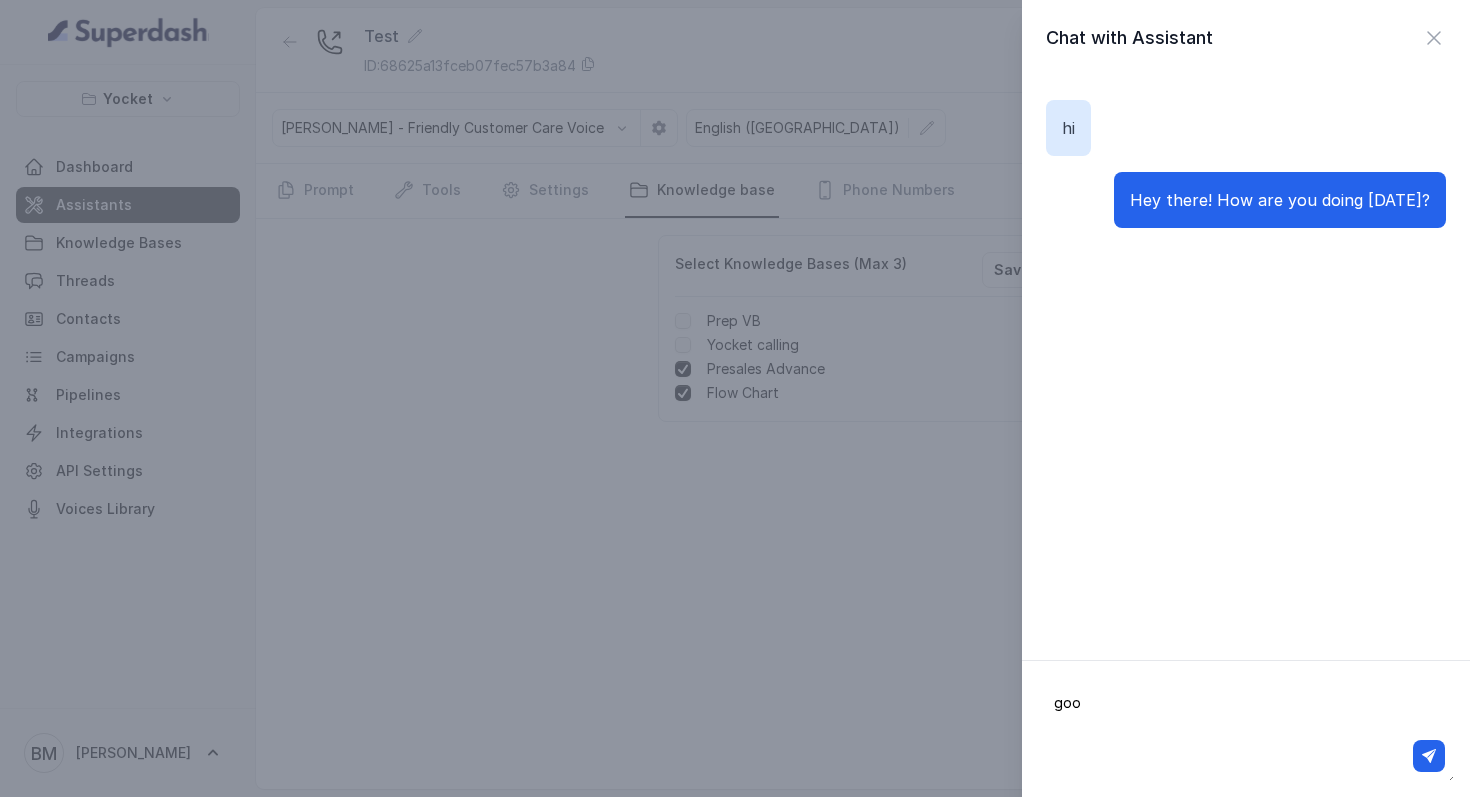 type on "good" 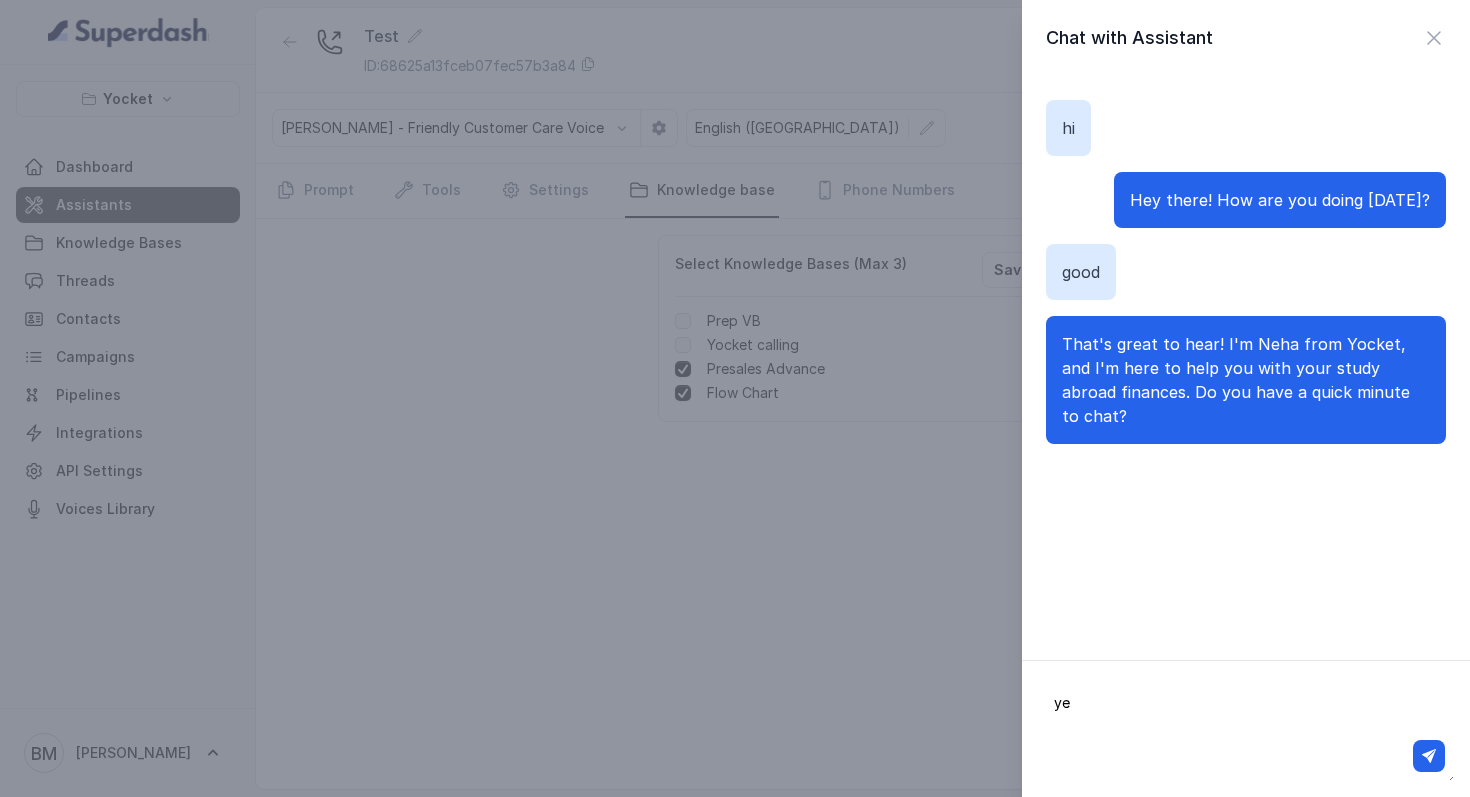 type on "yes" 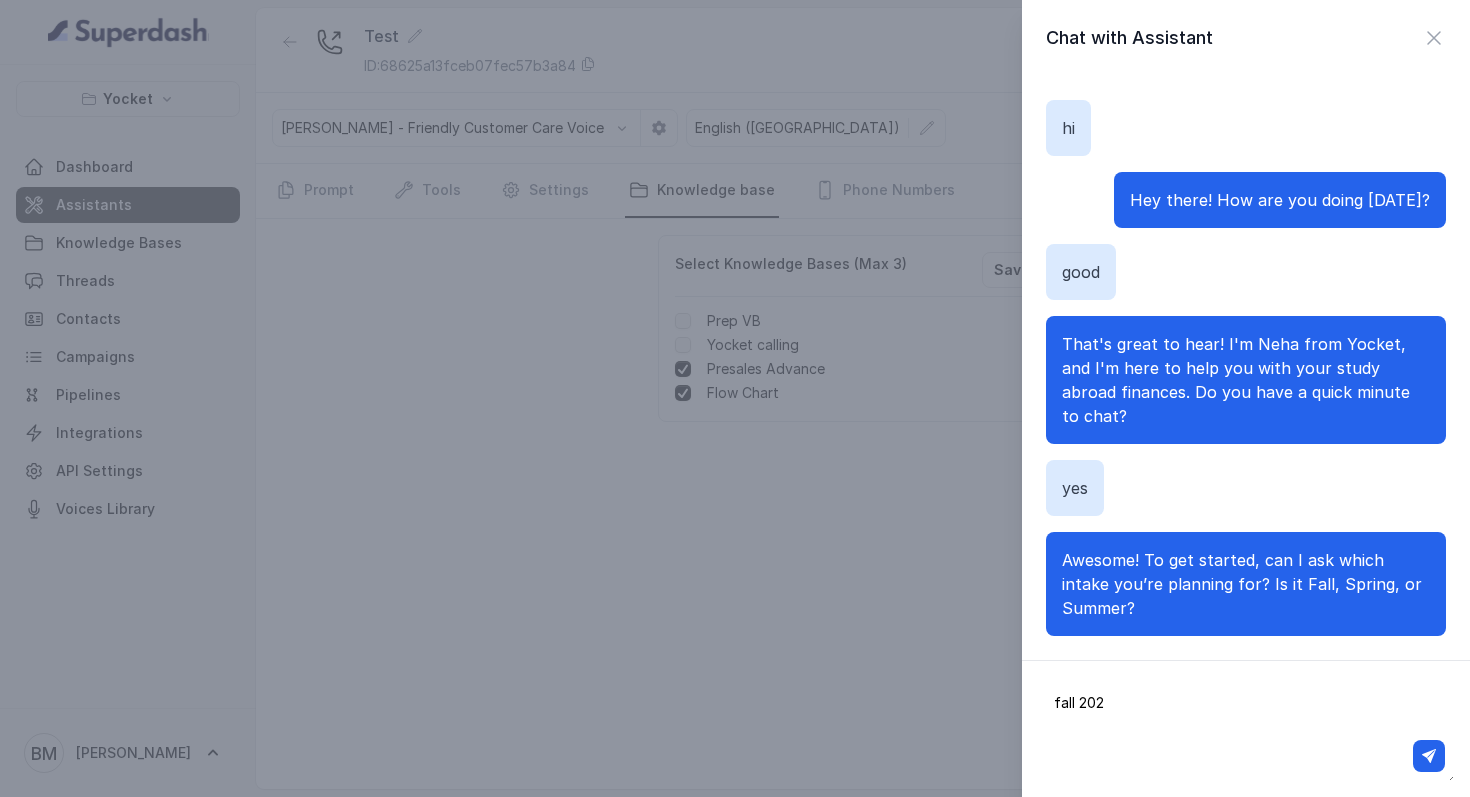 type on "fall 2026" 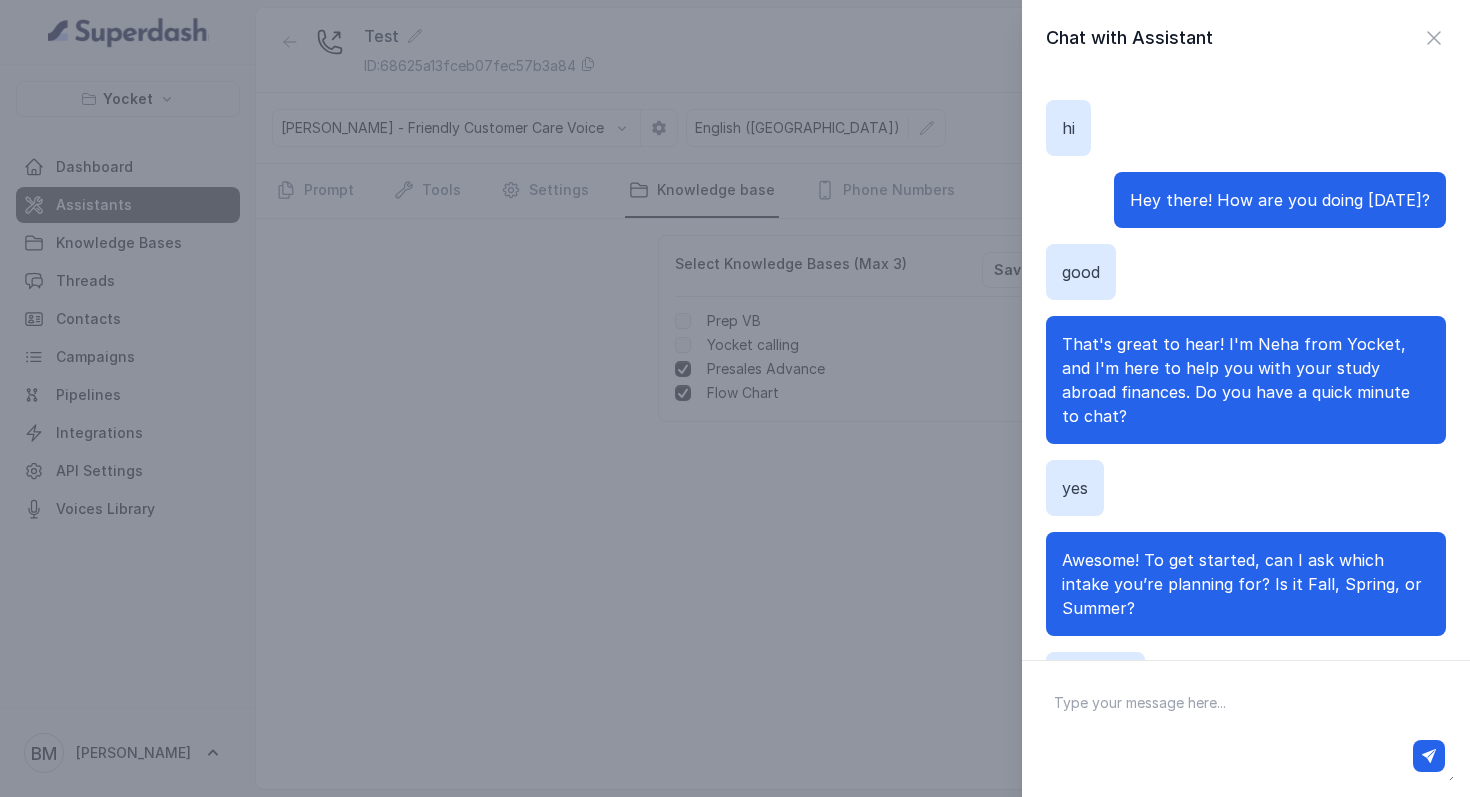 scroll, scrollTop: 192, scrollLeft: 0, axis: vertical 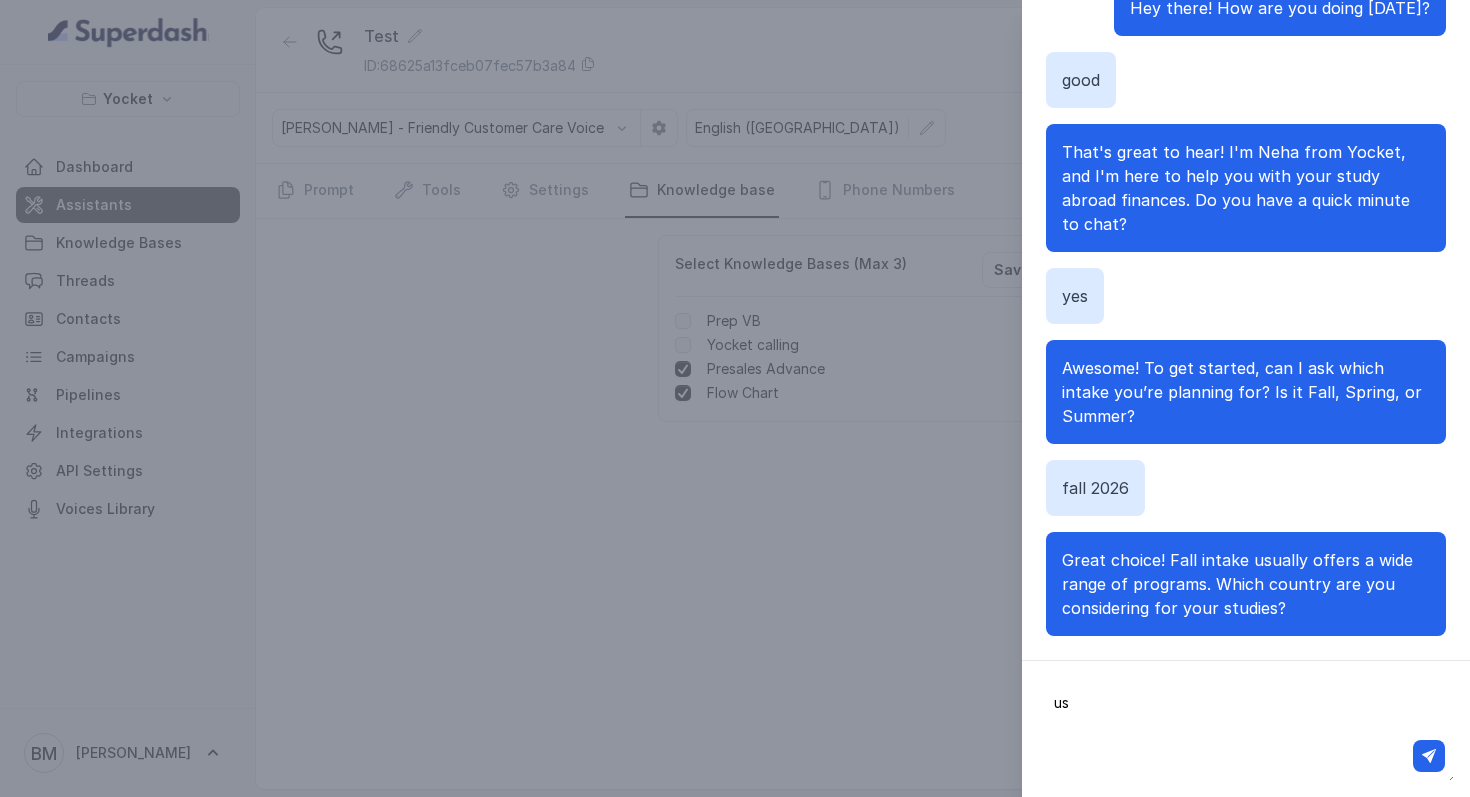 type on "usa" 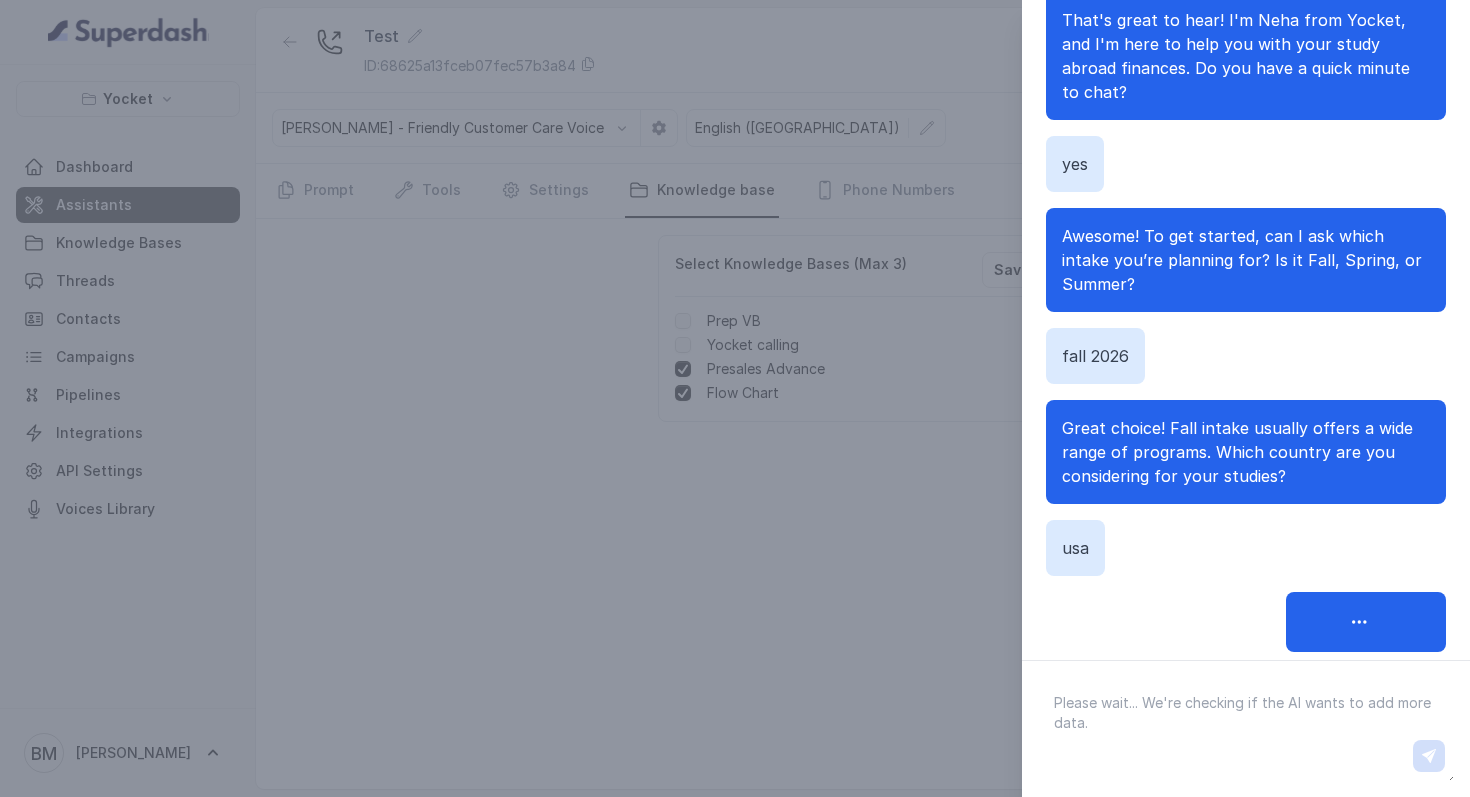 scroll, scrollTop: 128, scrollLeft: 0, axis: vertical 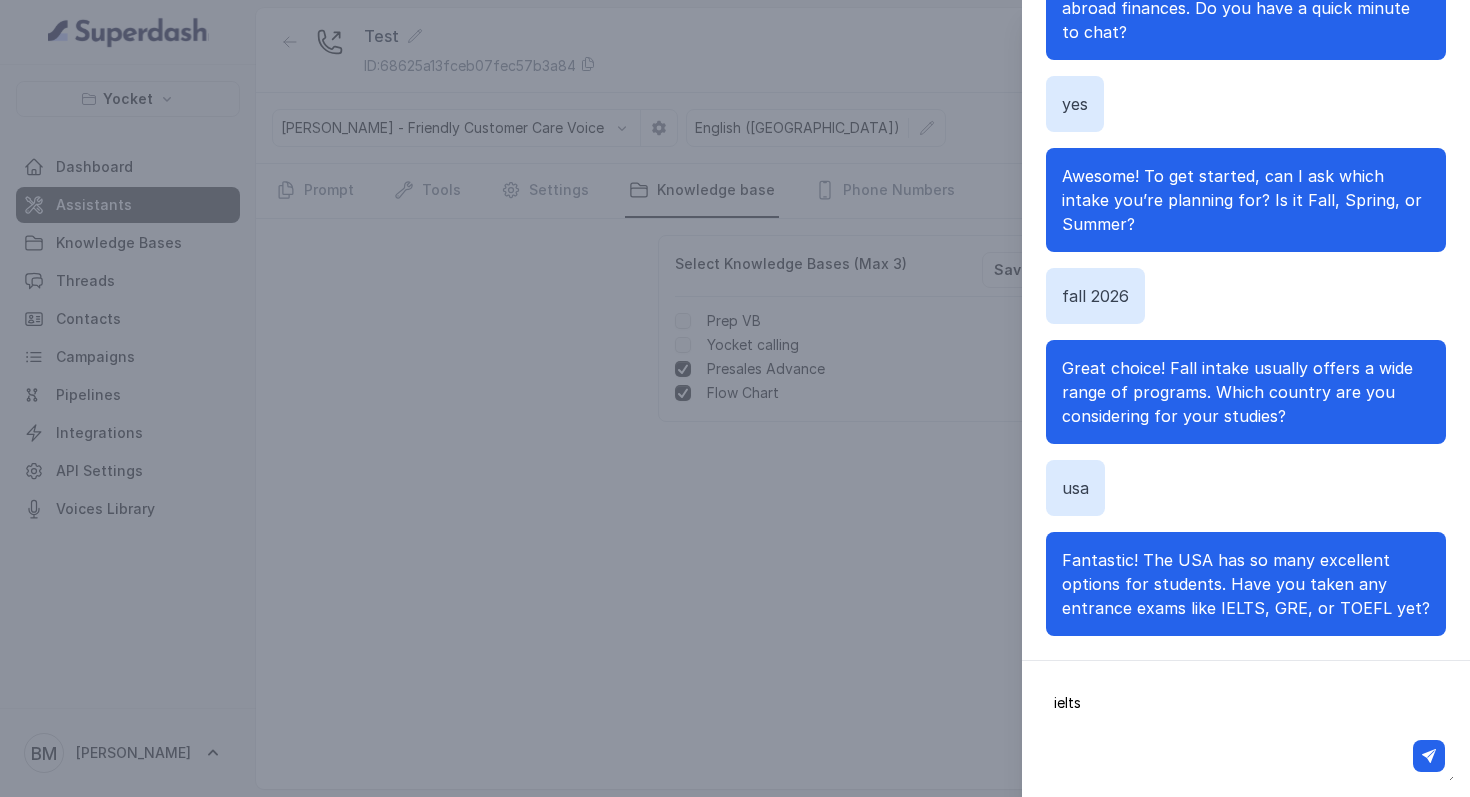 type on "ielts 9" 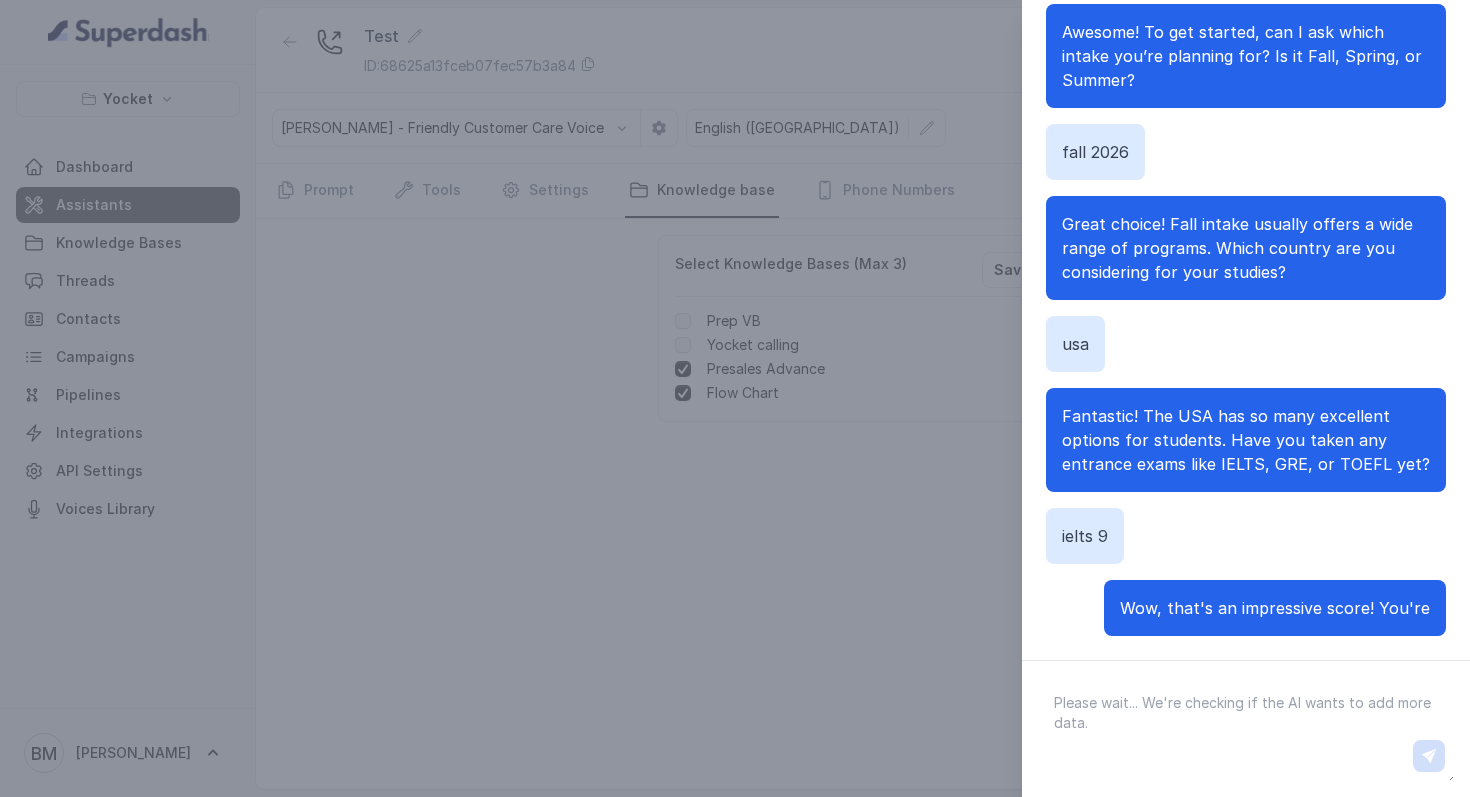 scroll, scrollTop: 392, scrollLeft: 0, axis: vertical 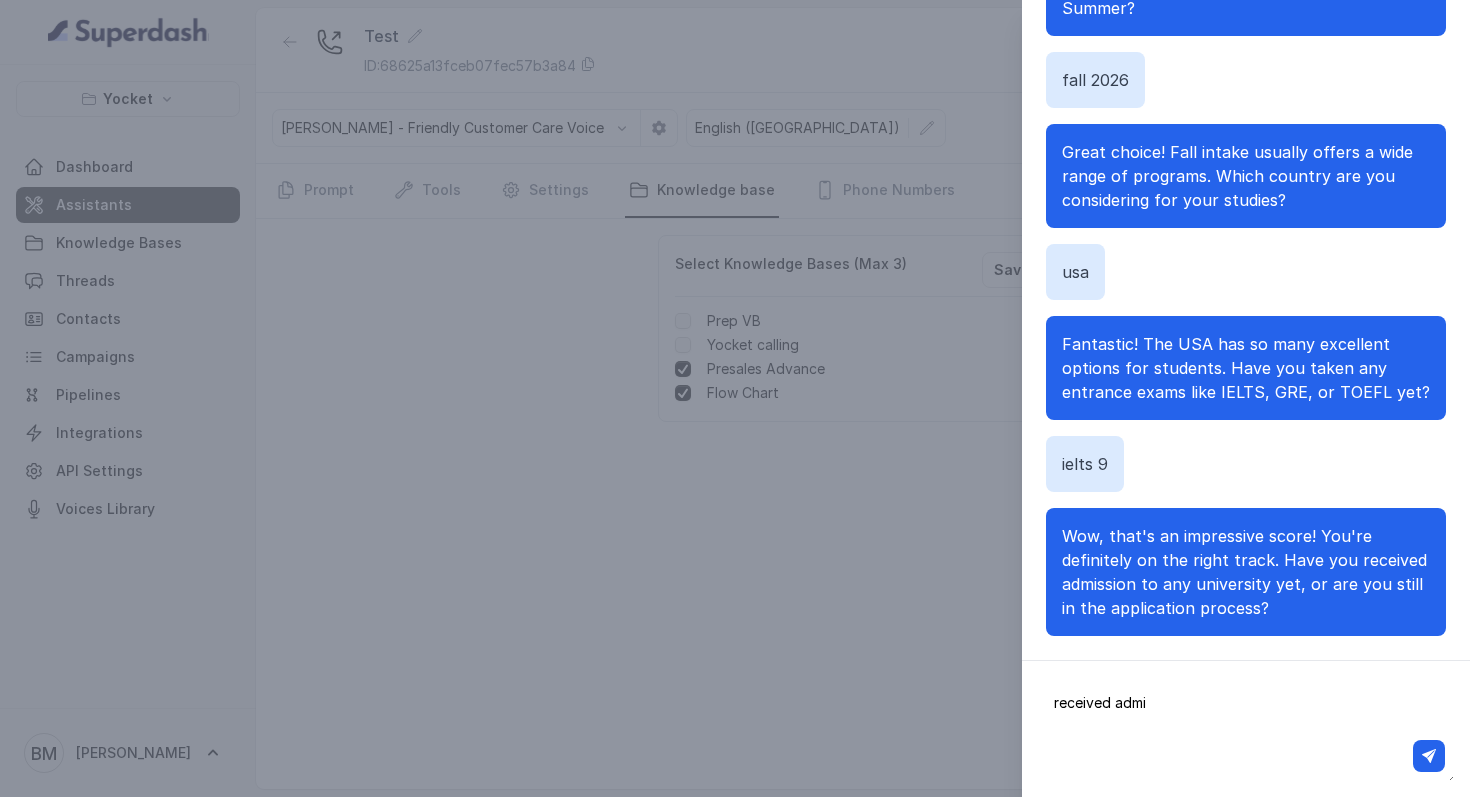 type on "received admit" 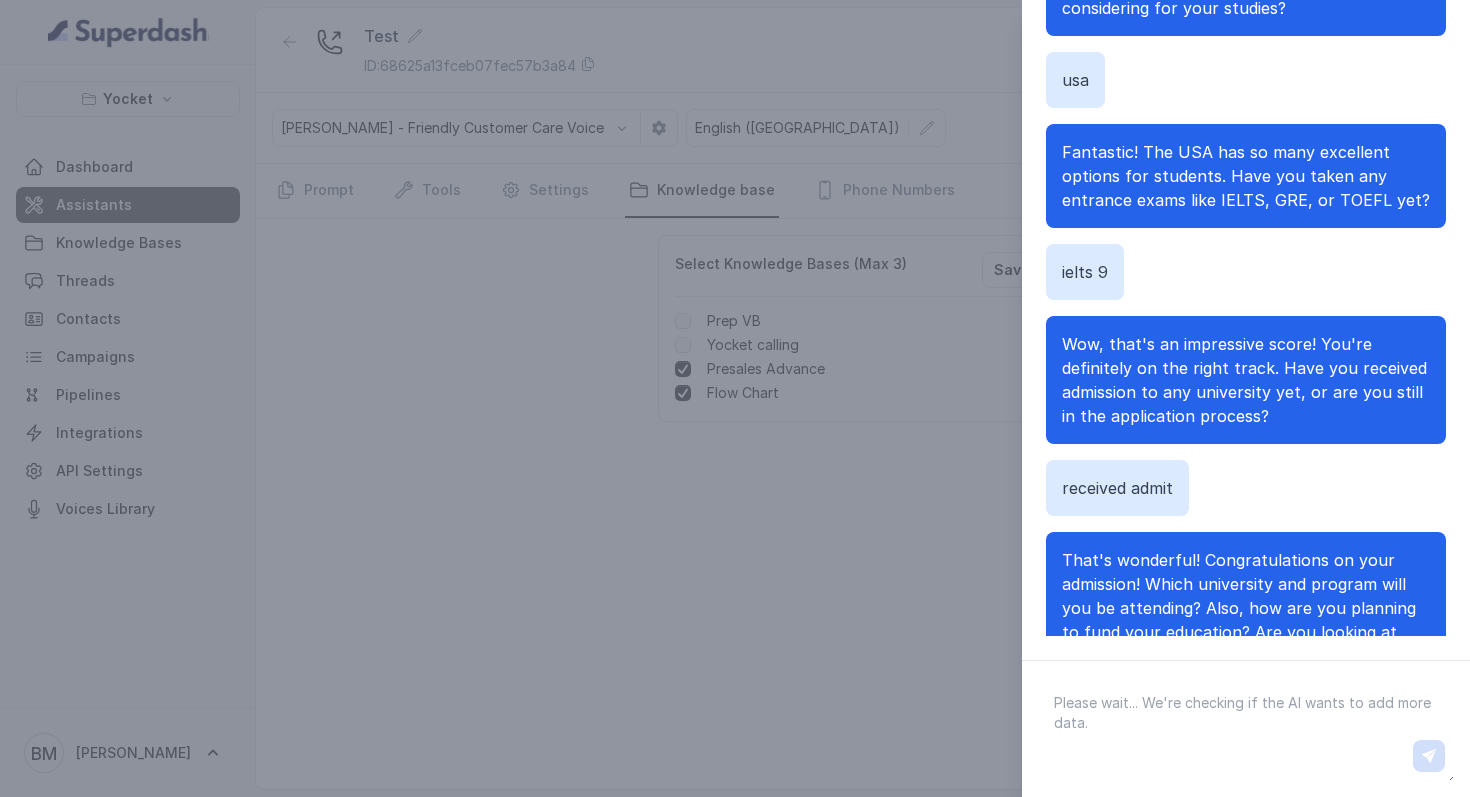 scroll, scrollTop: 656, scrollLeft: 0, axis: vertical 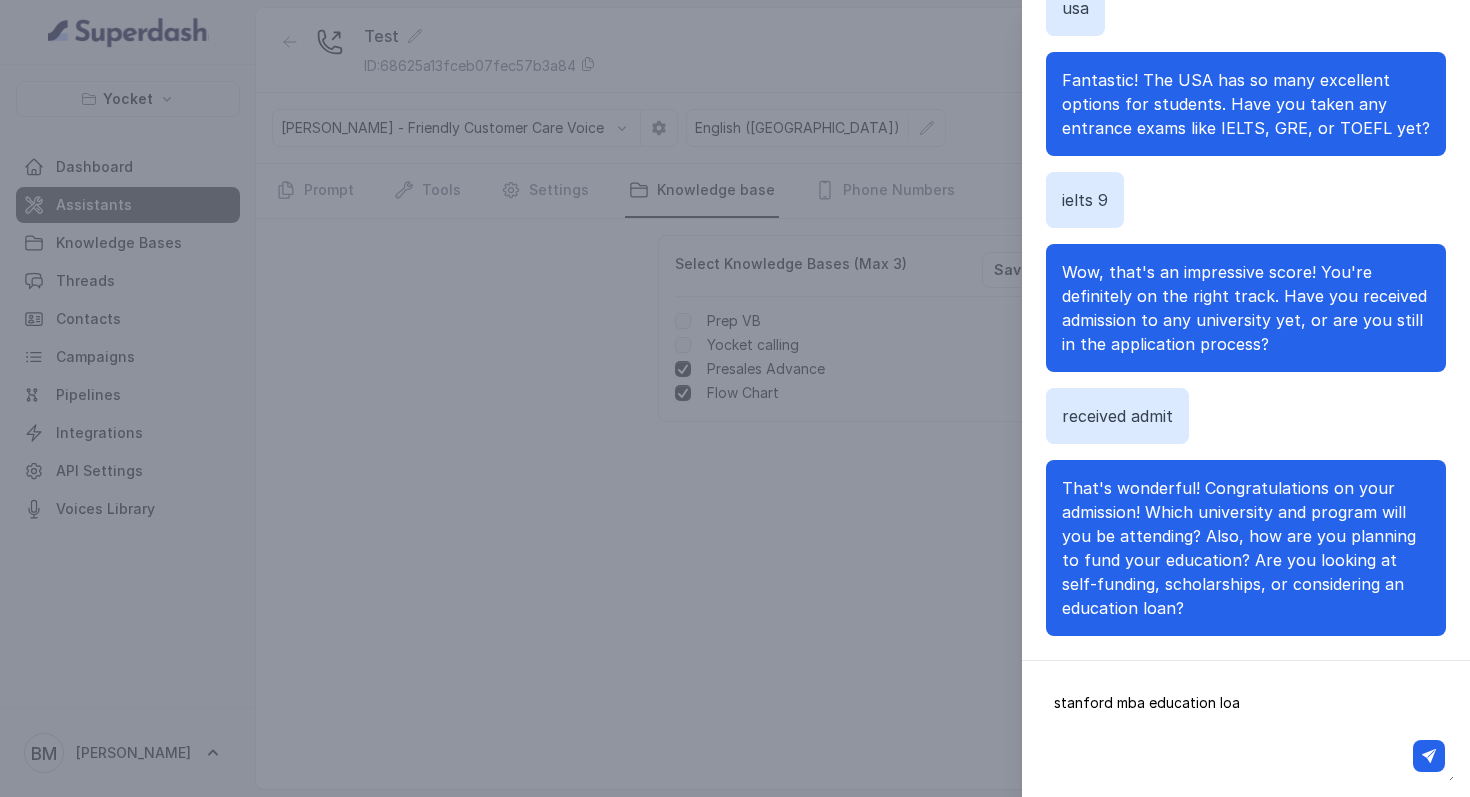 type on "stanford mba education loan" 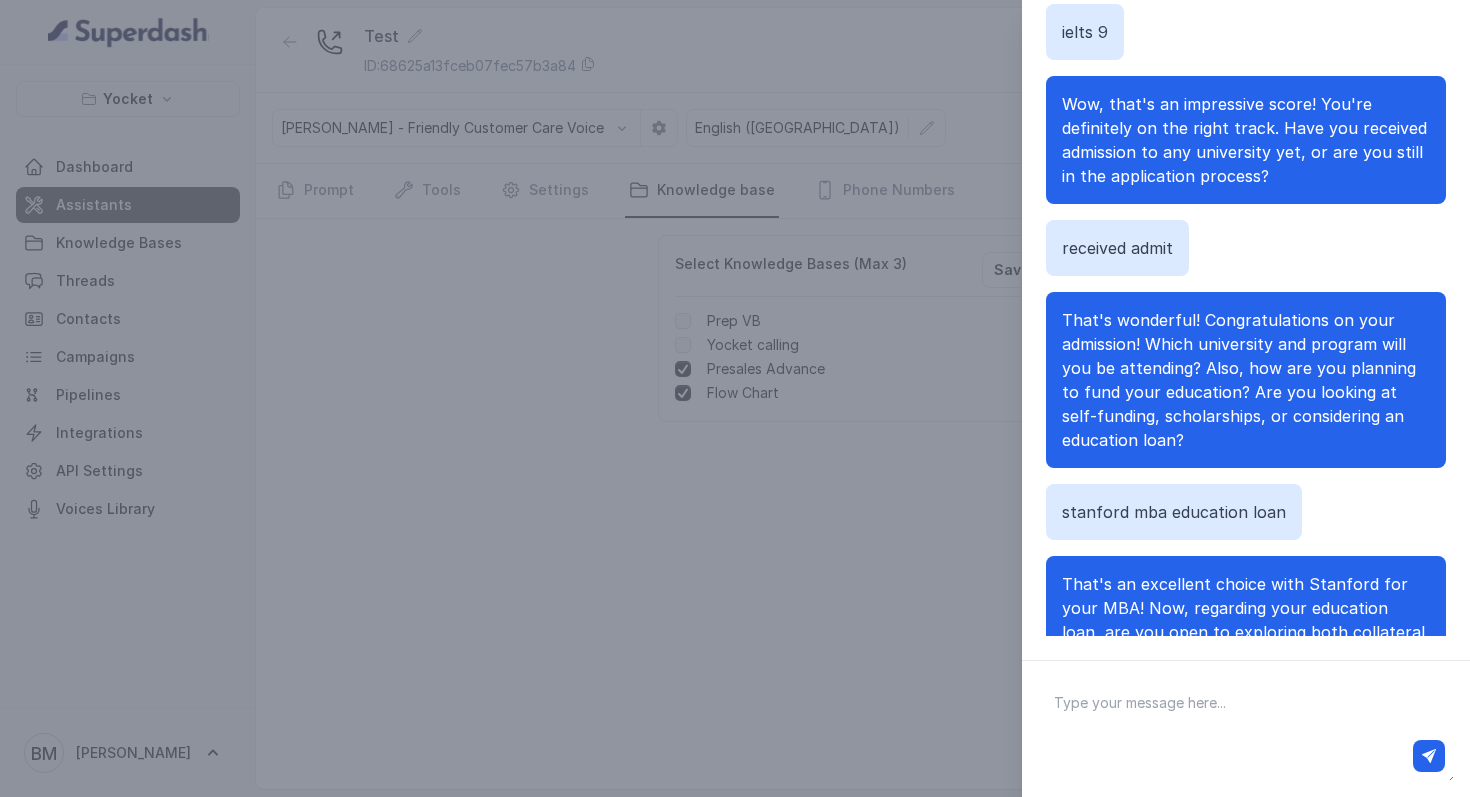 scroll, scrollTop: 896, scrollLeft: 0, axis: vertical 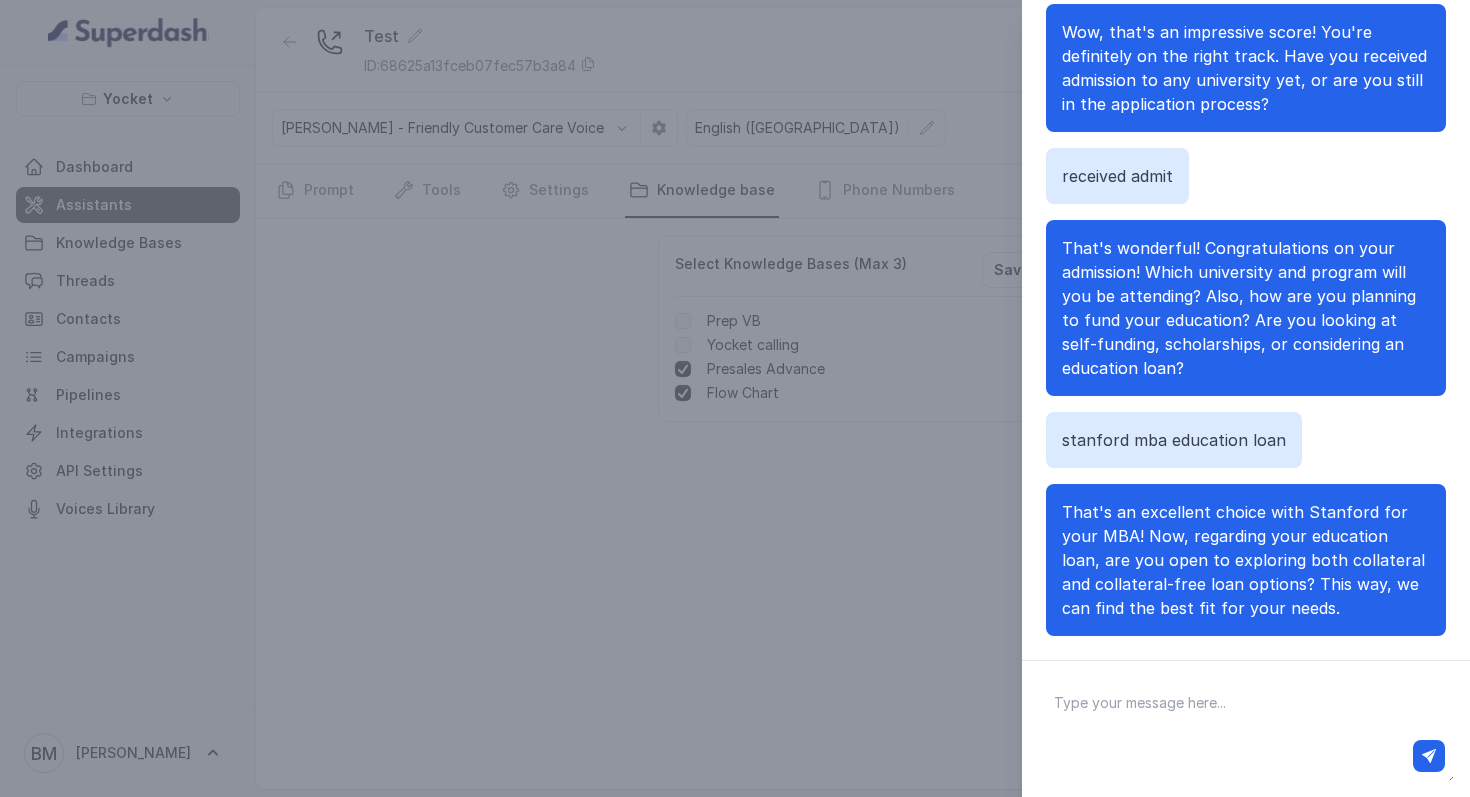 click at bounding box center [1246, 729] 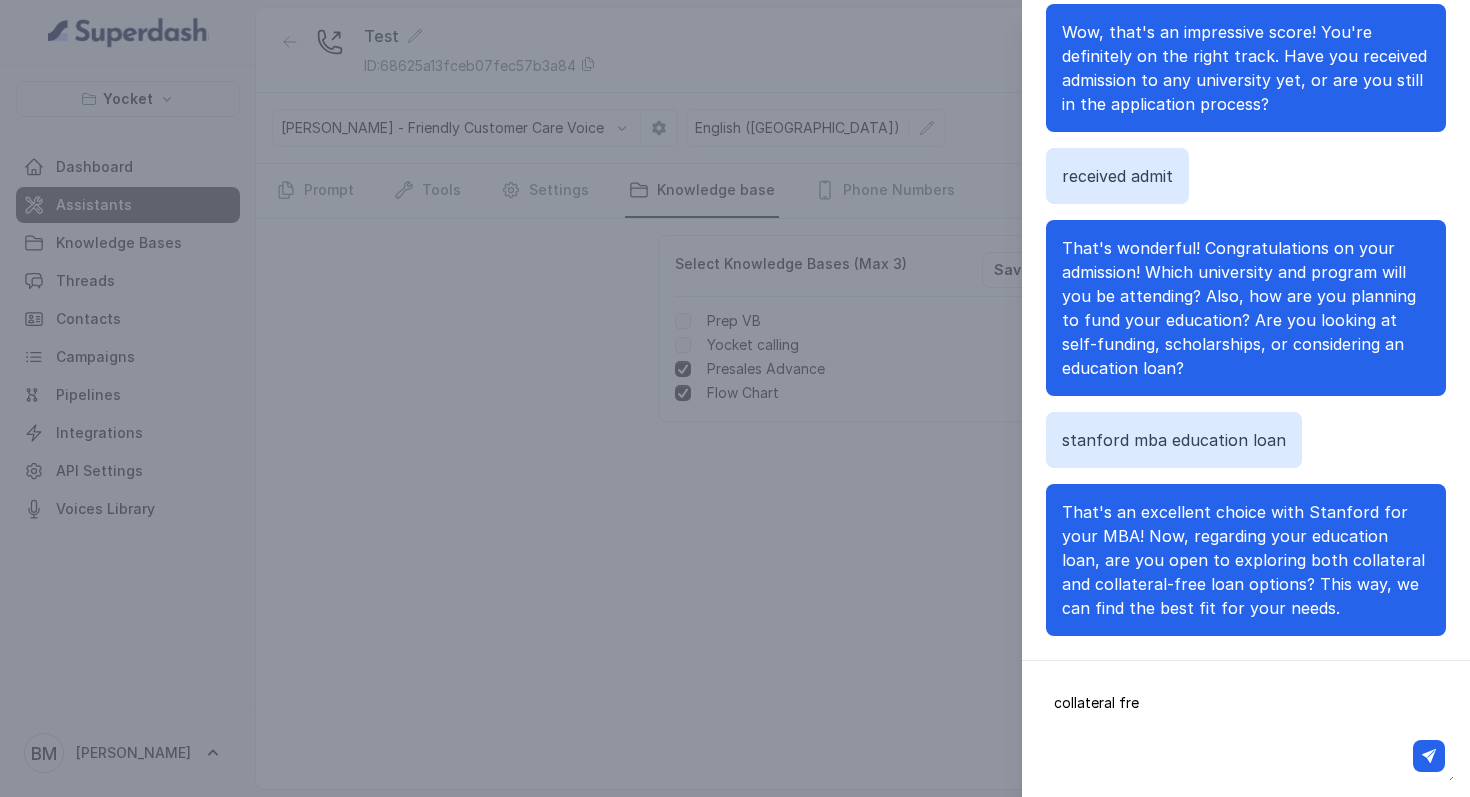 type on "collateral free" 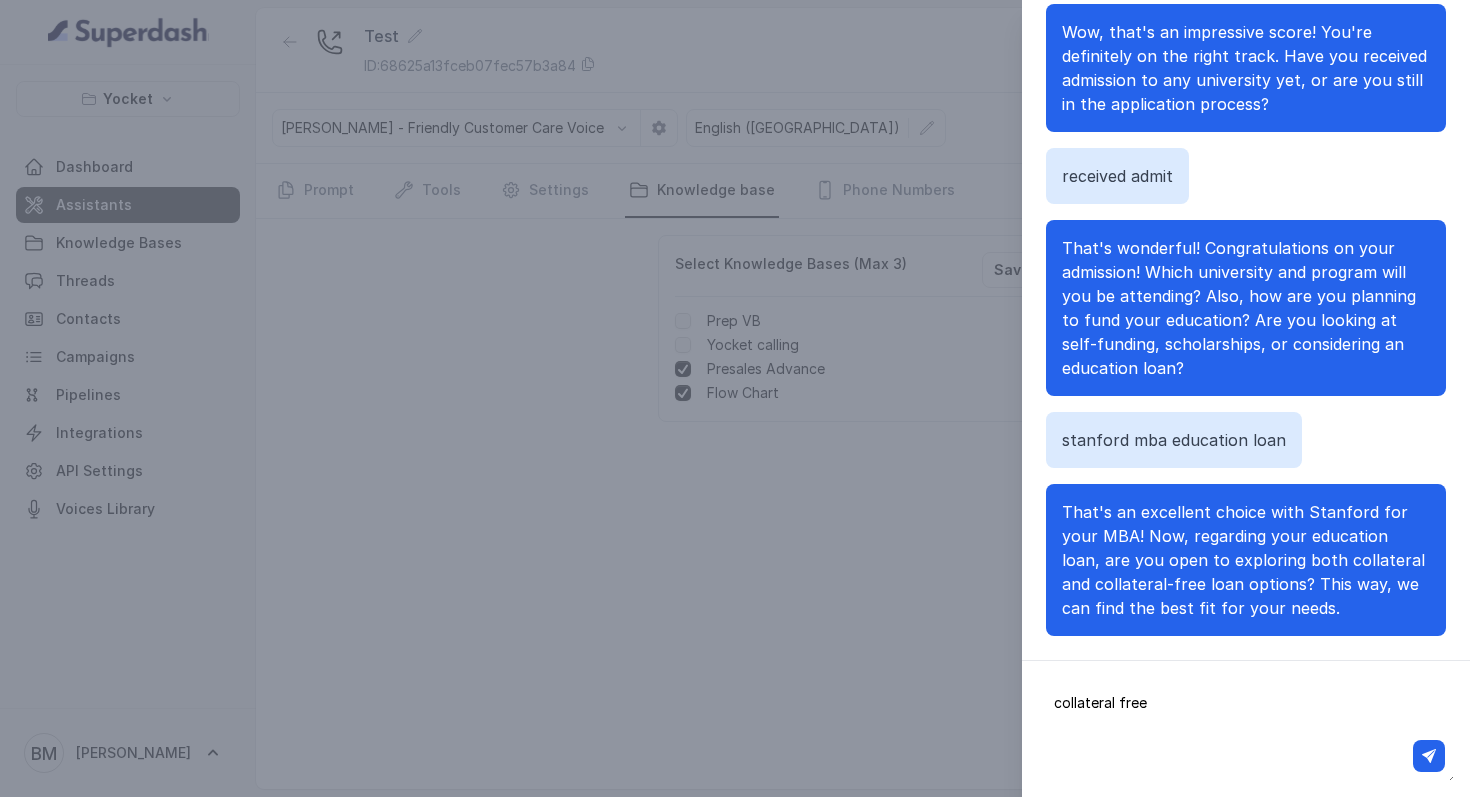 type 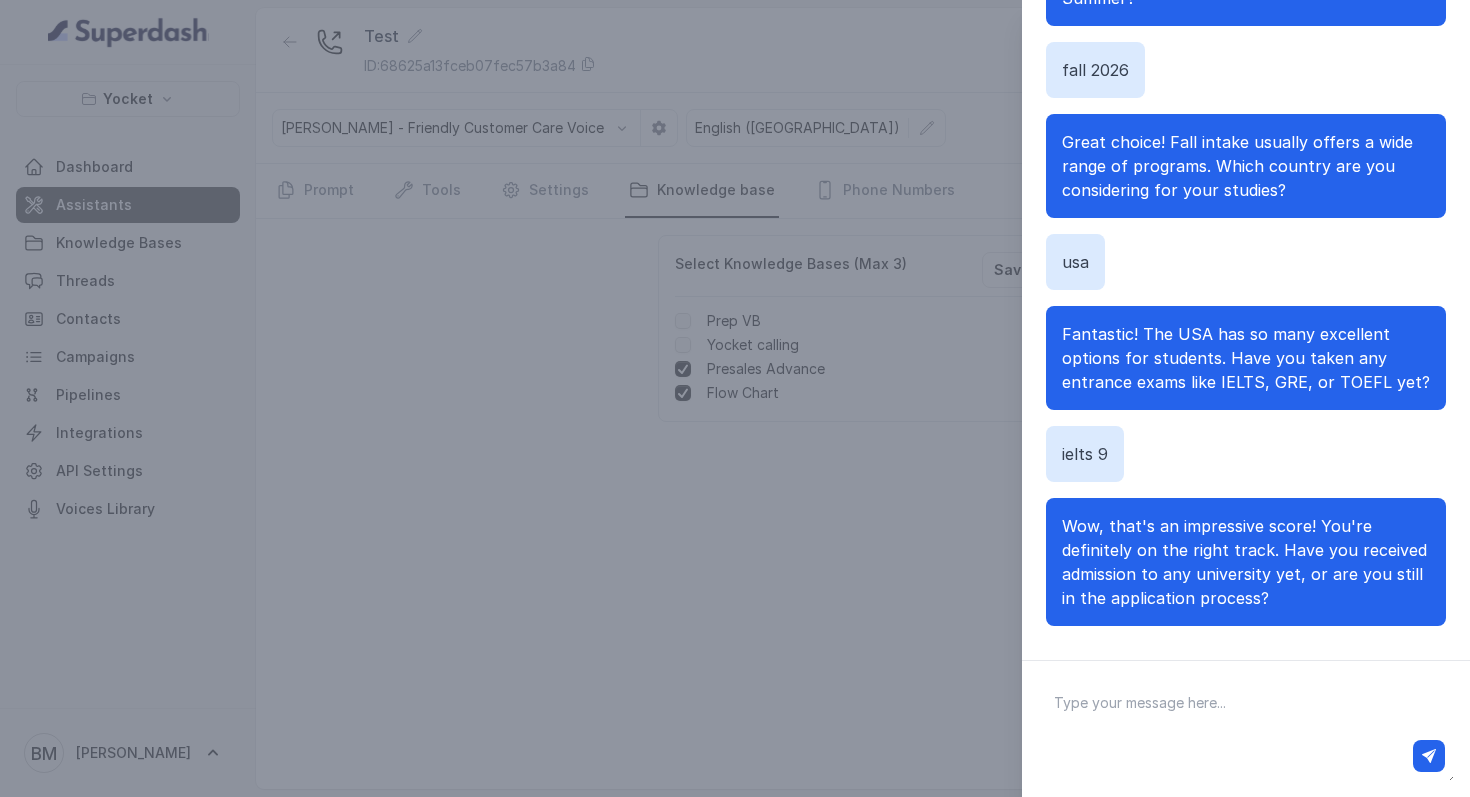 scroll, scrollTop: 0, scrollLeft: 0, axis: both 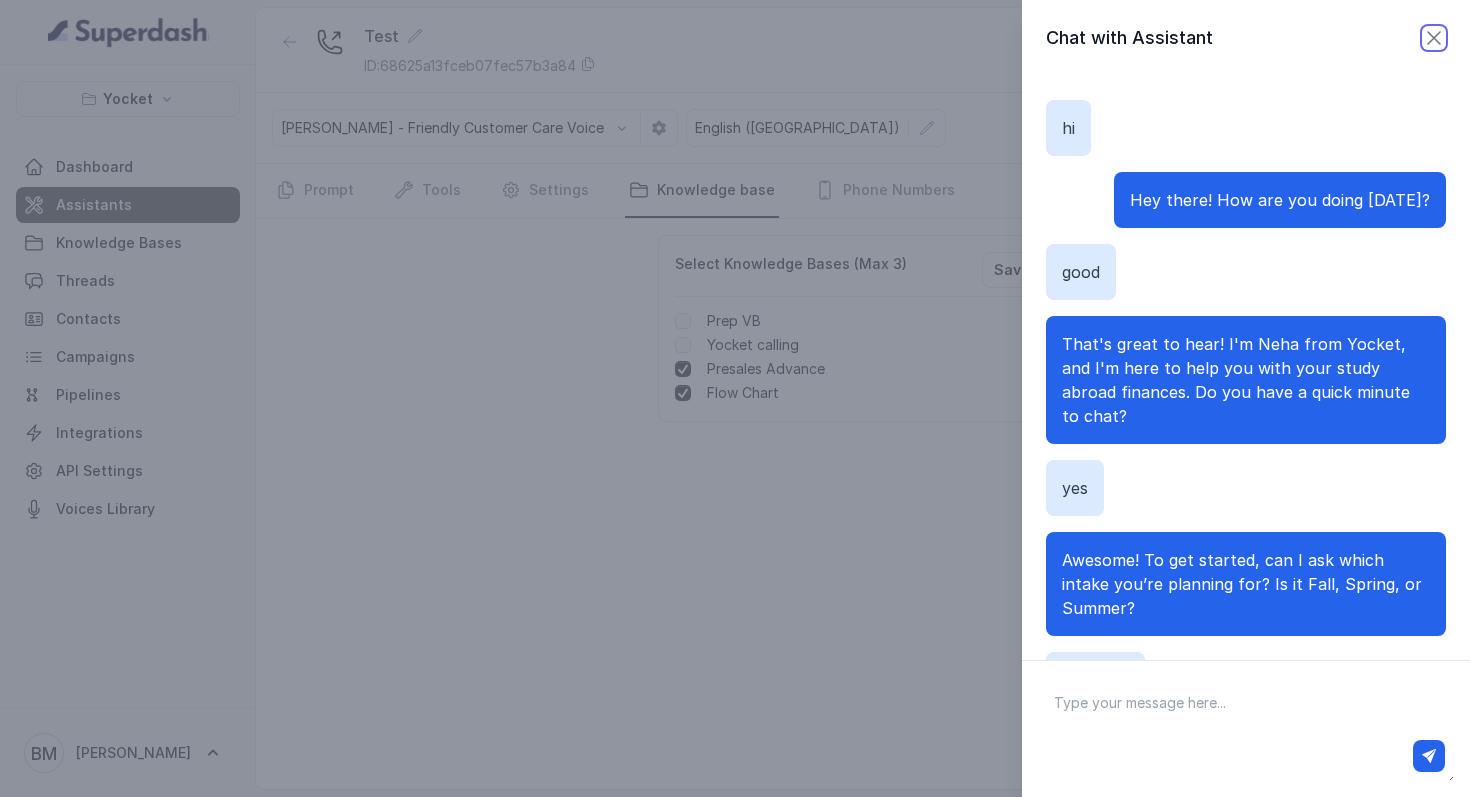 click 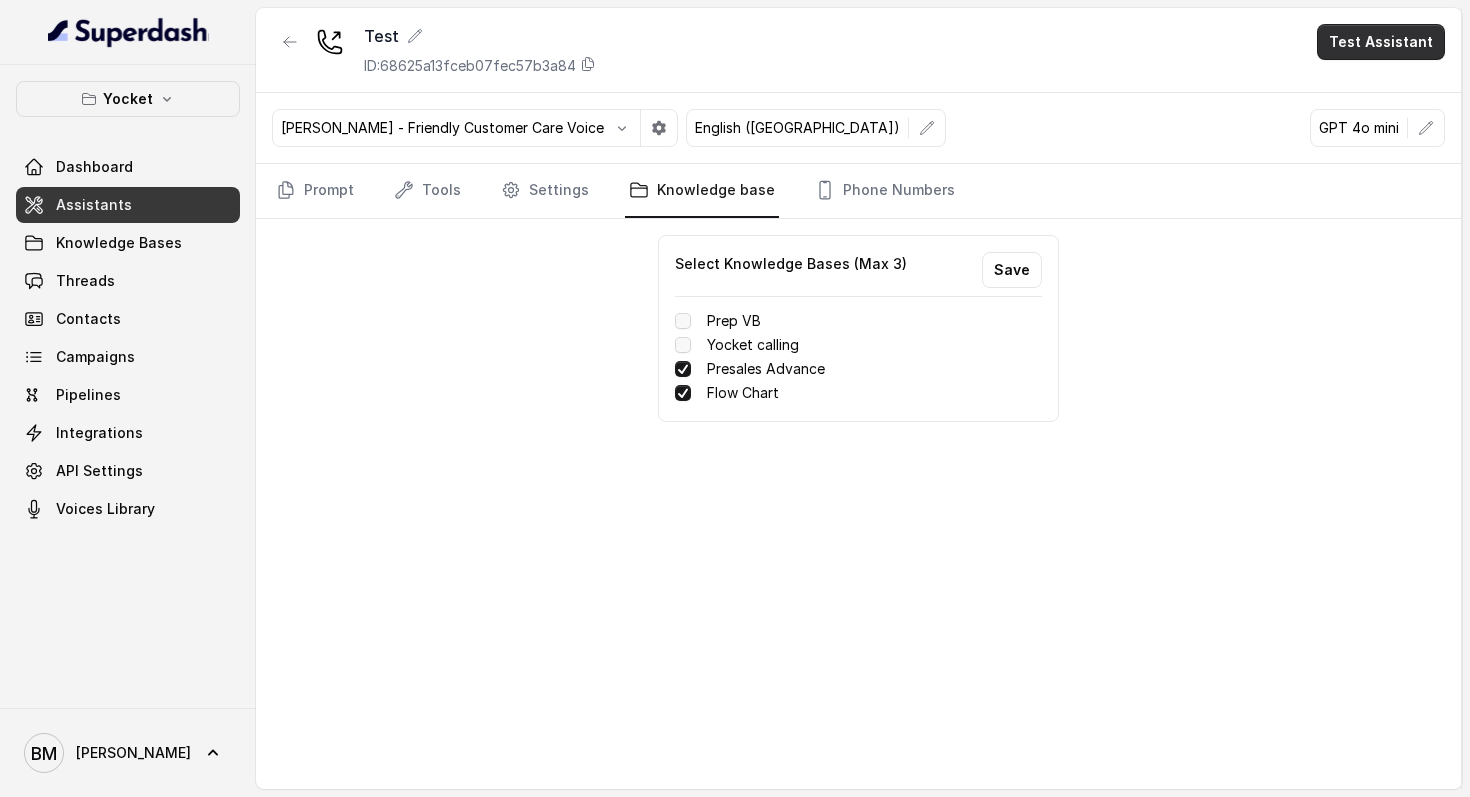 click on "Test Assistant" at bounding box center (1381, 42) 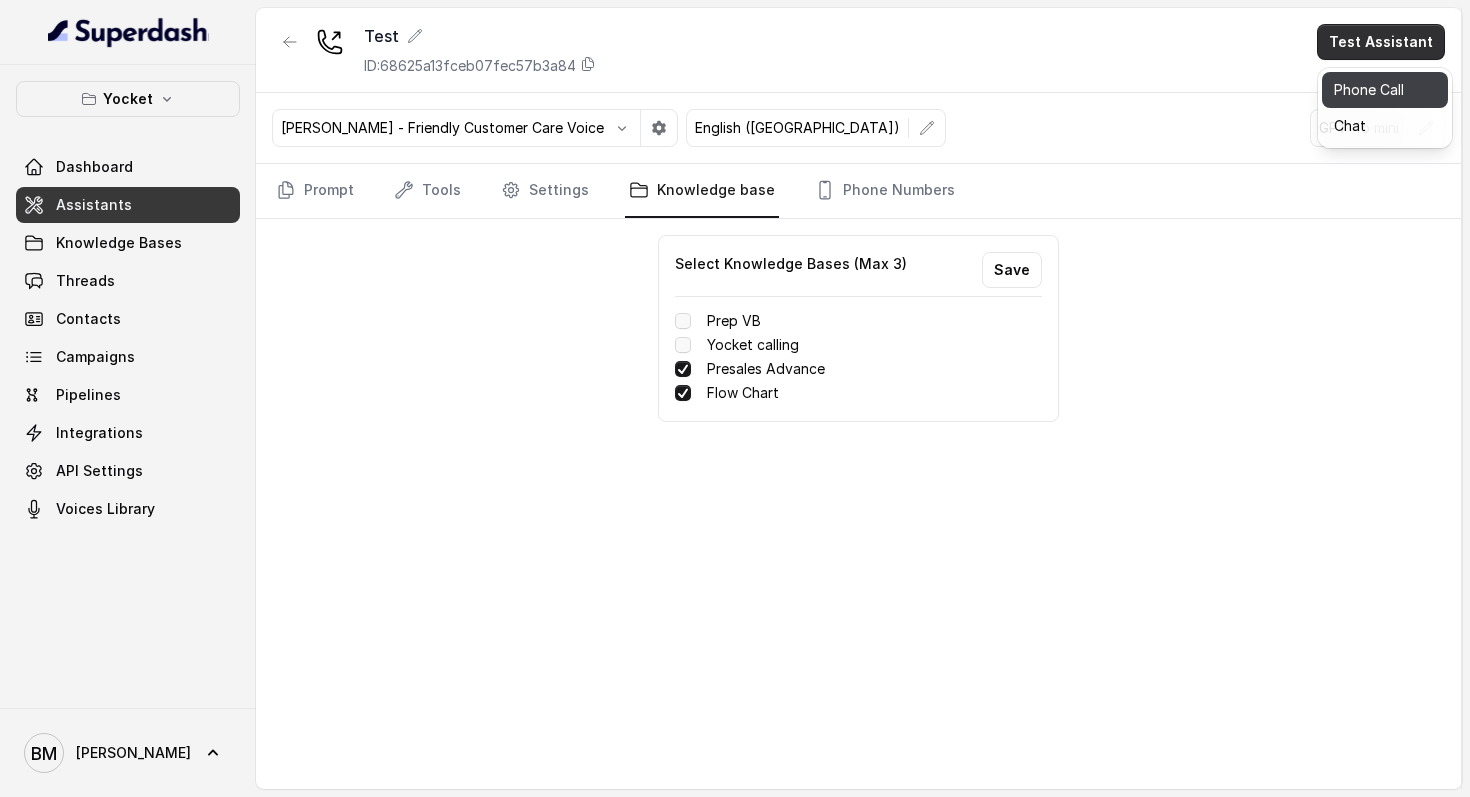 click on "Phone Call" at bounding box center [1385, 90] 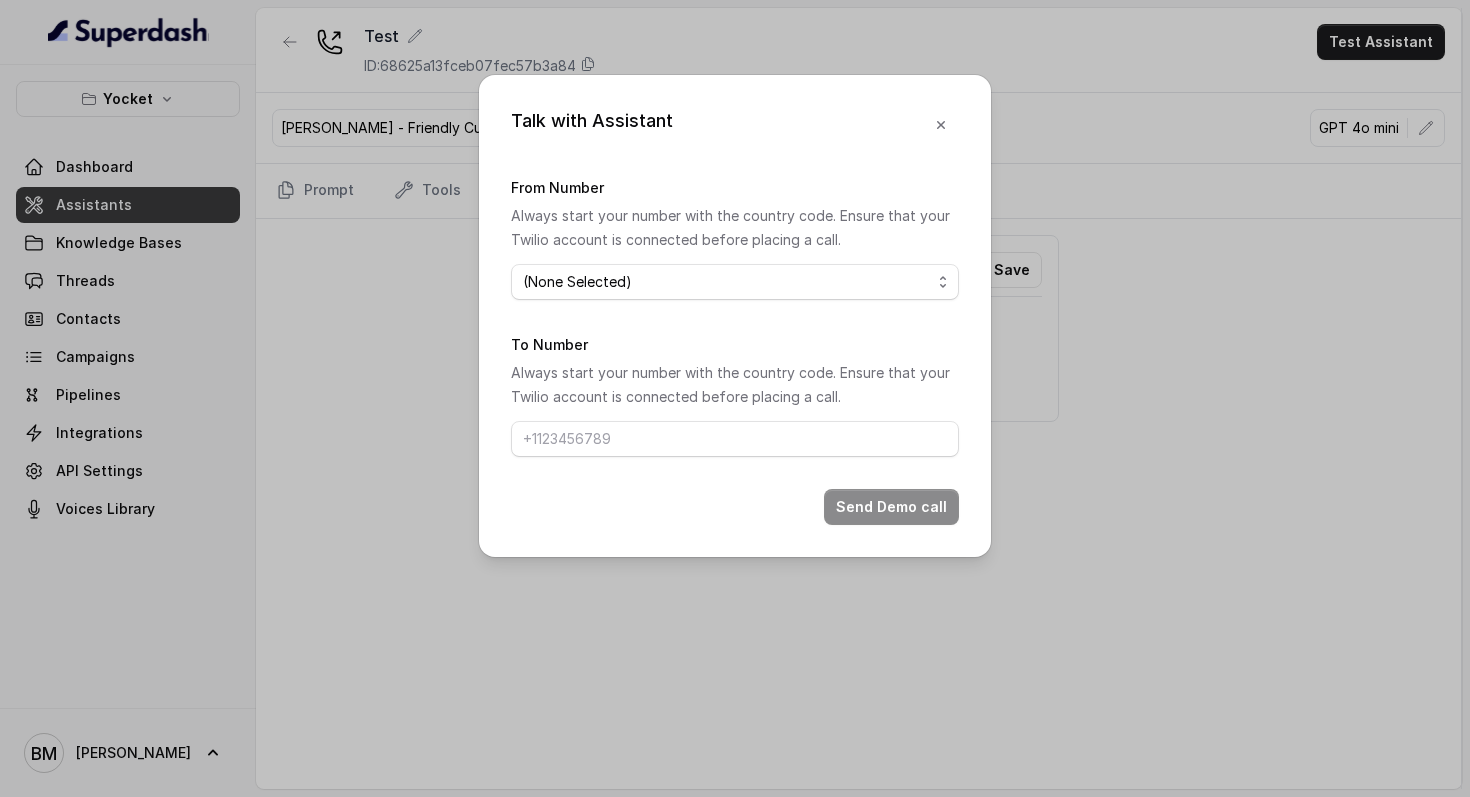 click on "(None Selected) +918035740062" at bounding box center [735, 282] 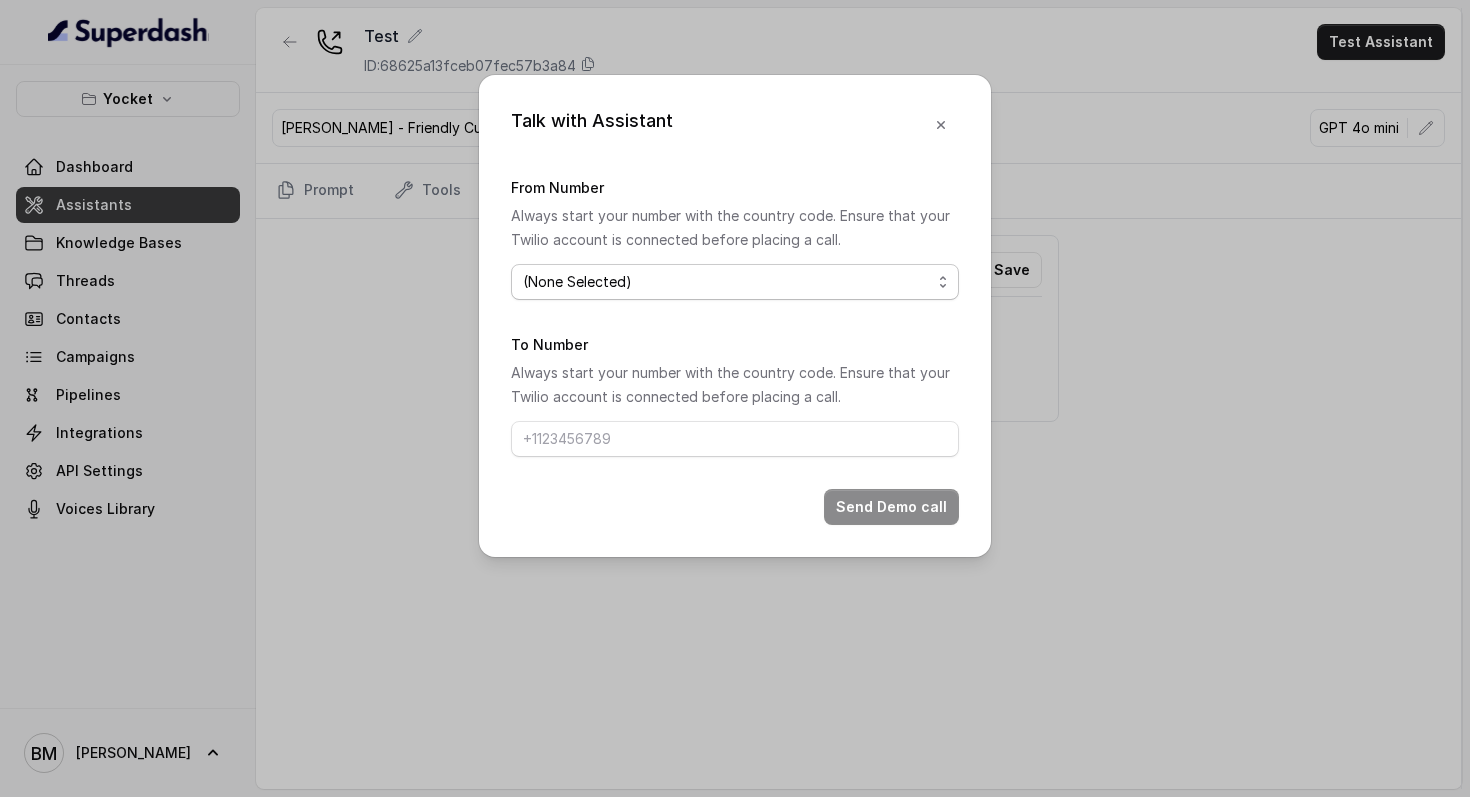 select on "[PHONE_NUMBER]" 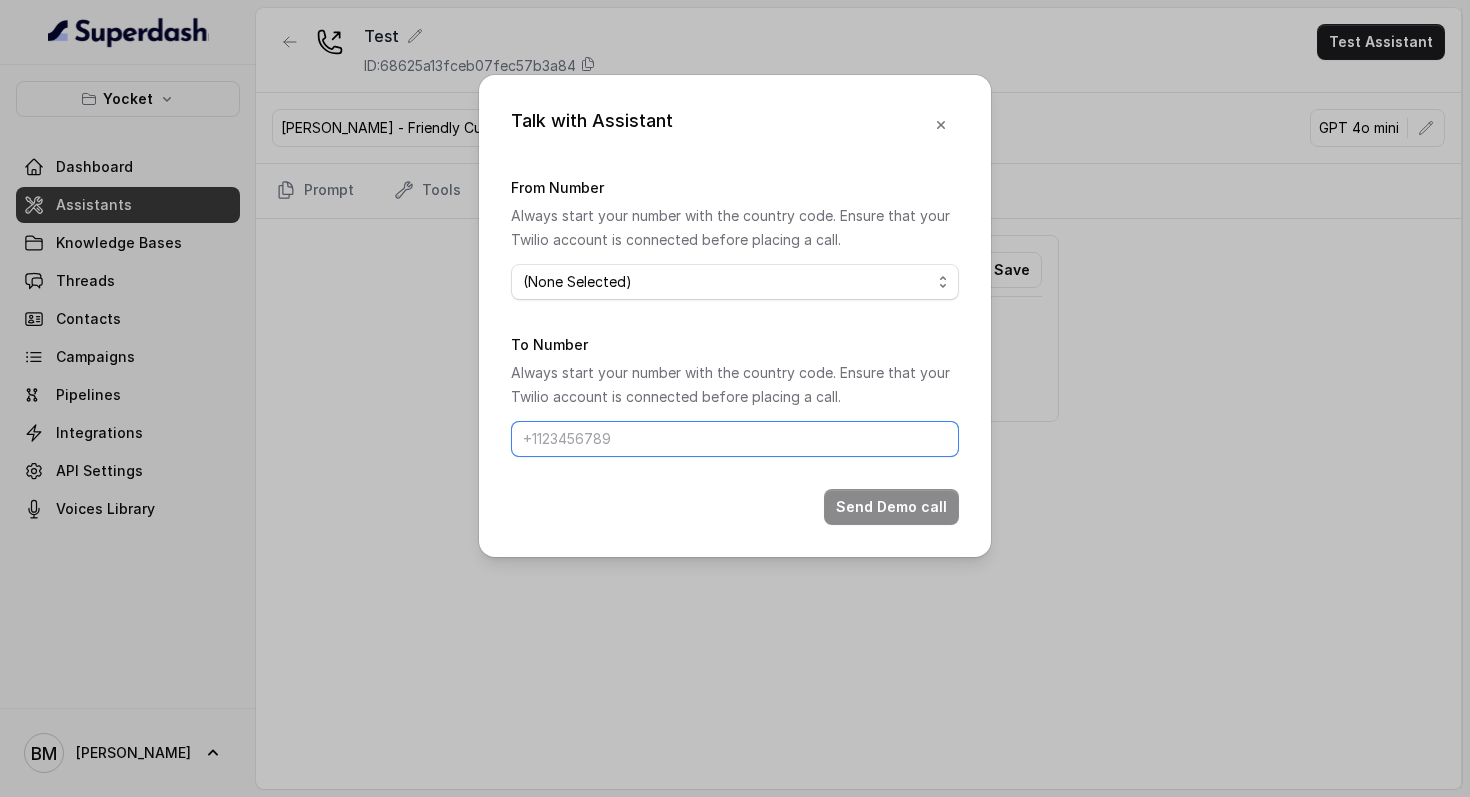 click on "To Number" at bounding box center (735, 439) 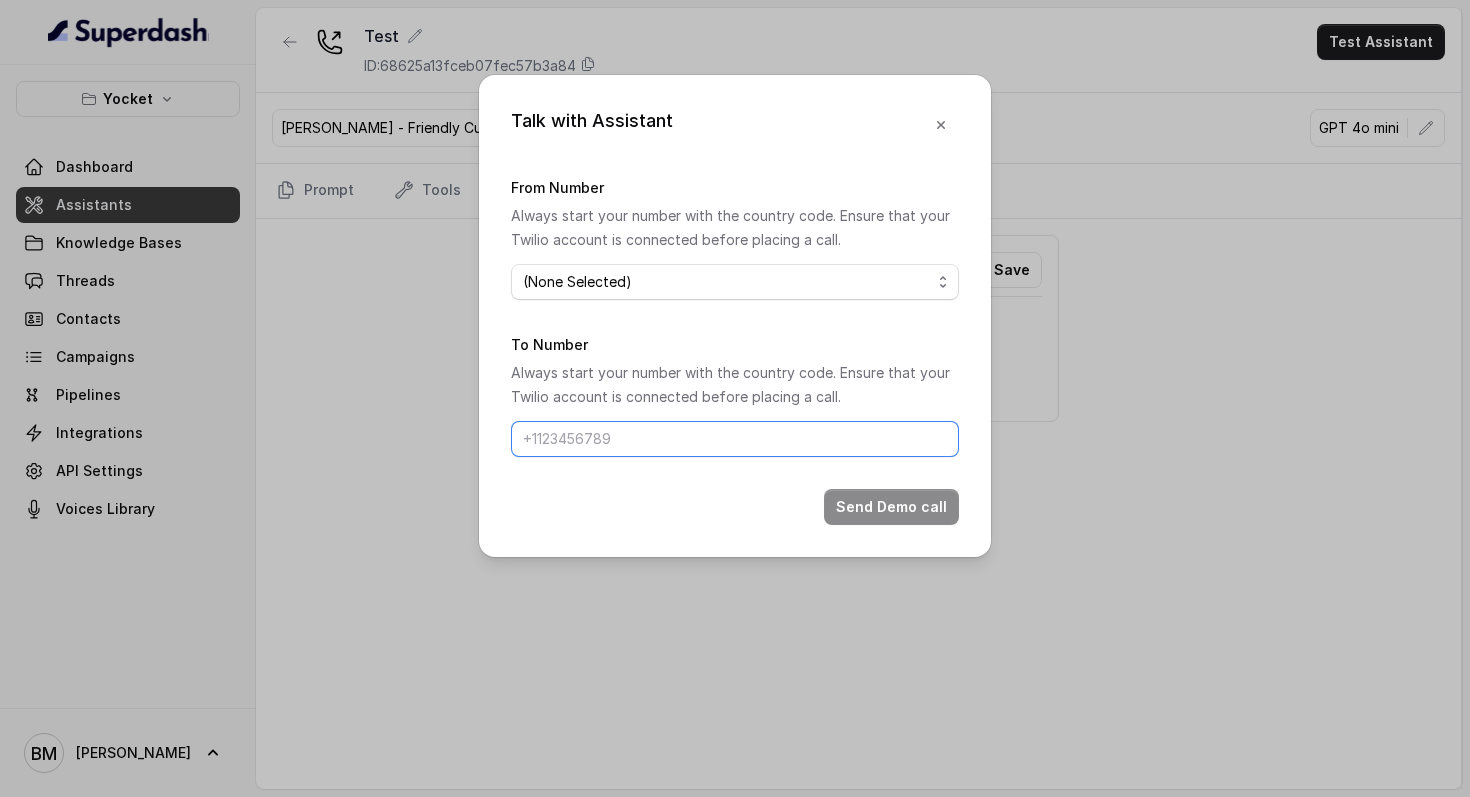 type on "+91 9310845435" 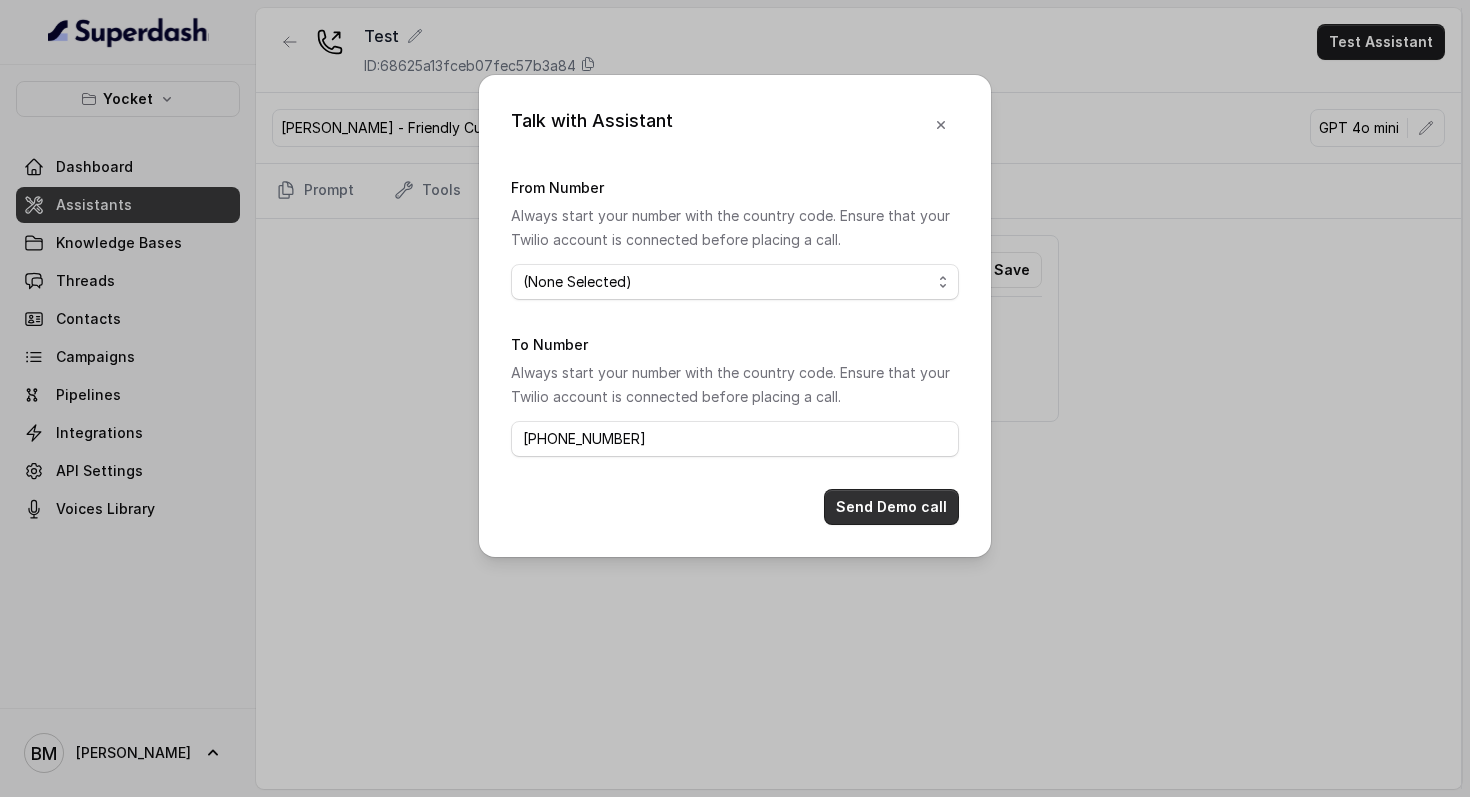 click on "Send Demo call" at bounding box center (891, 507) 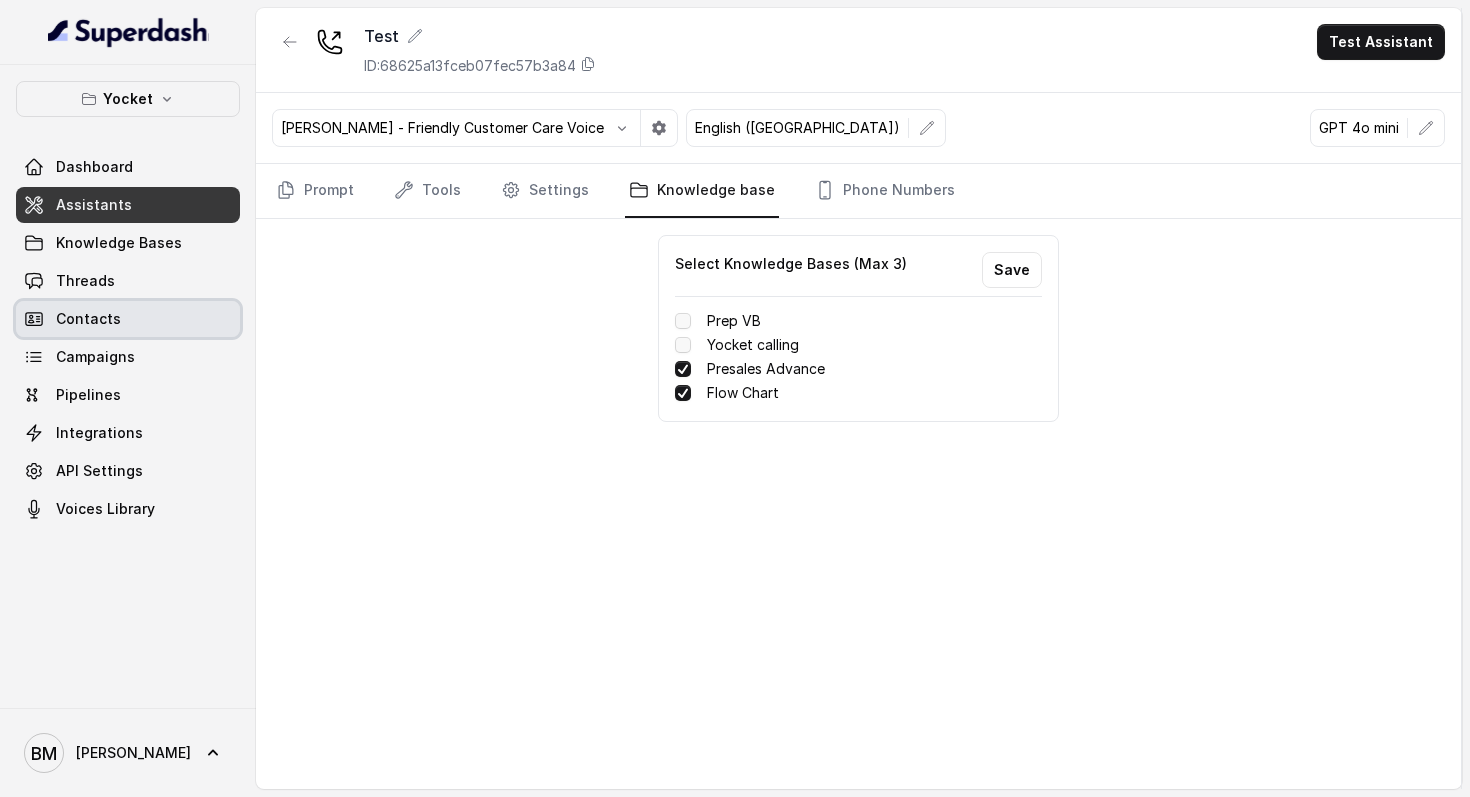 click on "Contacts" at bounding box center (88, 319) 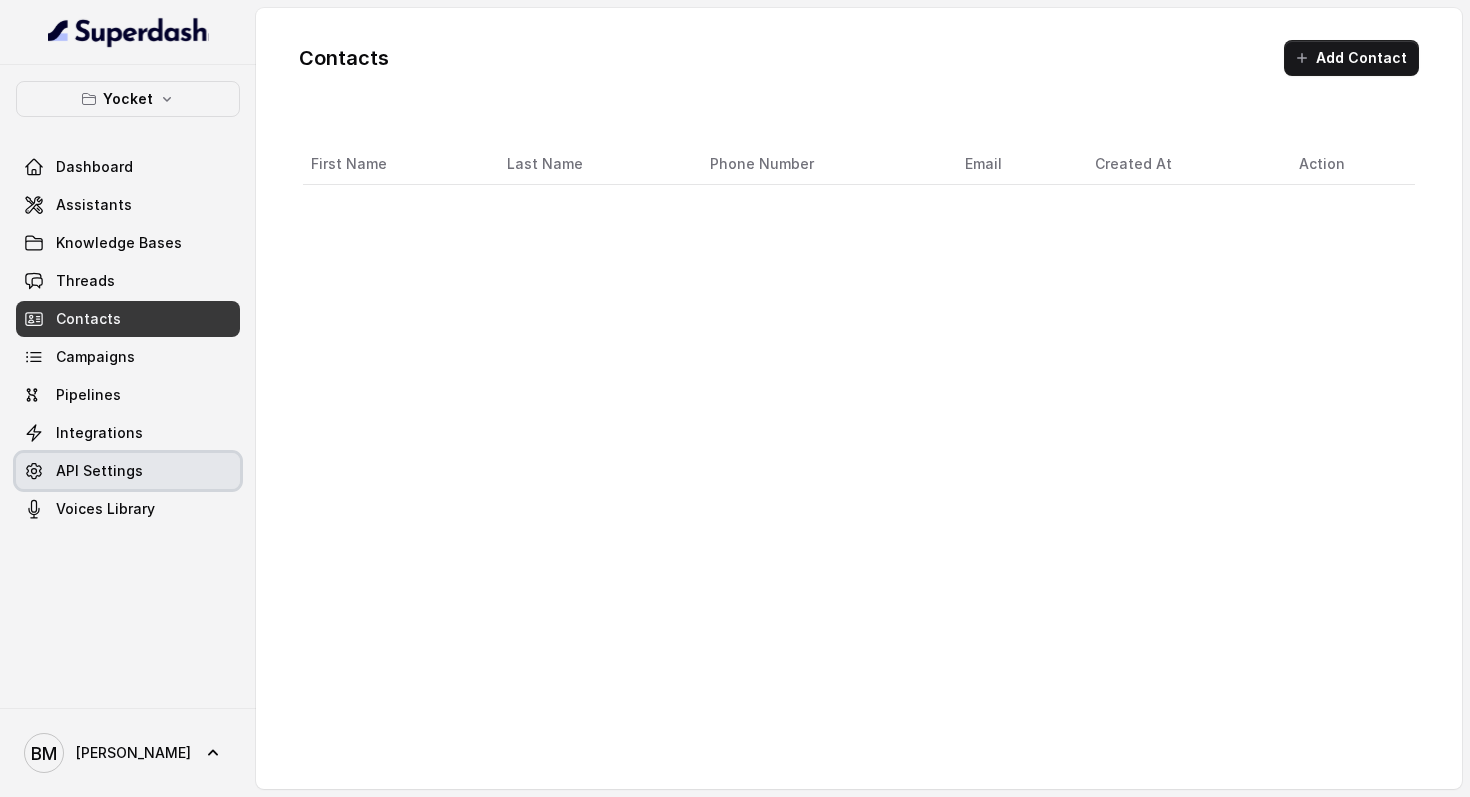 click on "API Settings" at bounding box center (99, 471) 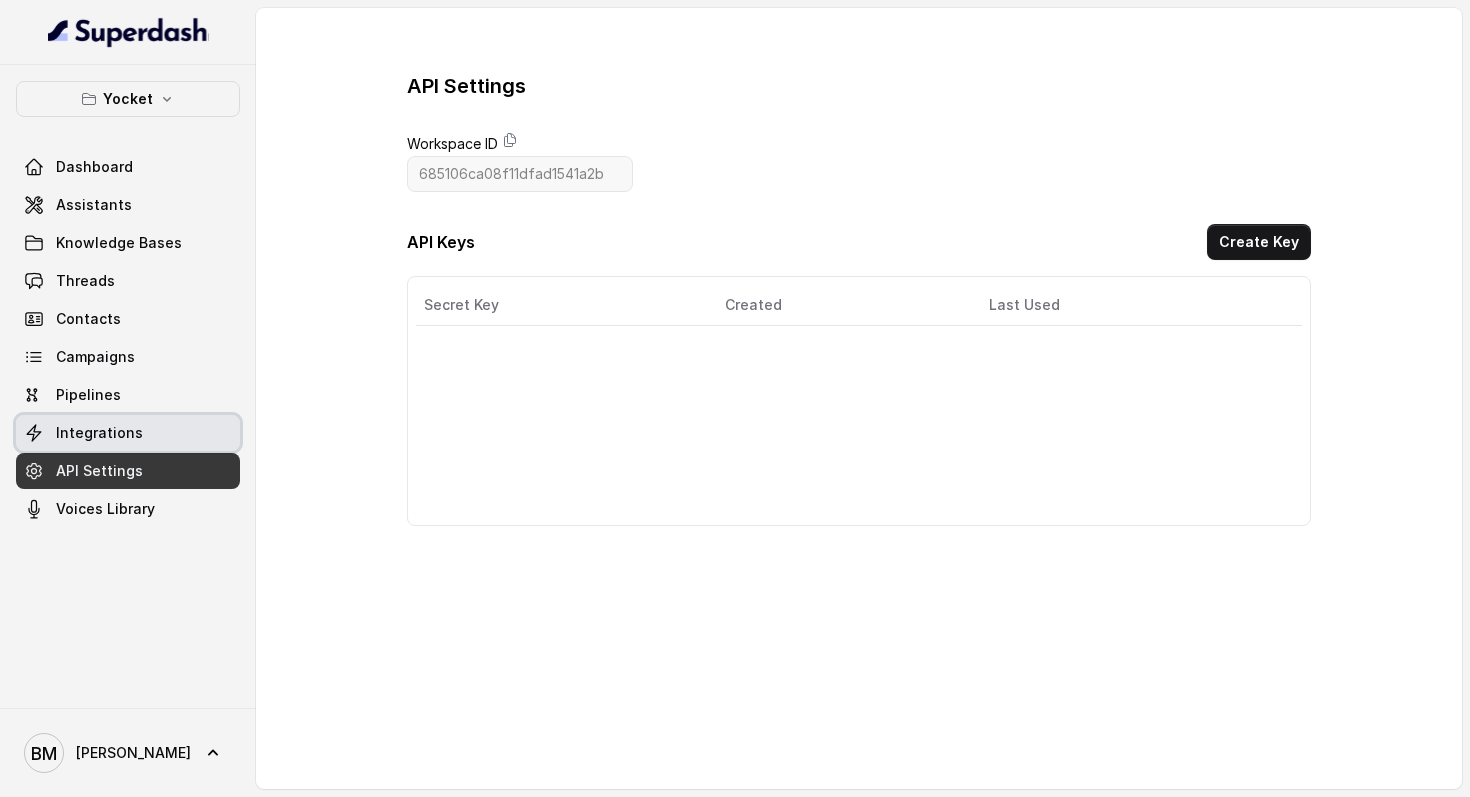 click on "Integrations" at bounding box center [99, 433] 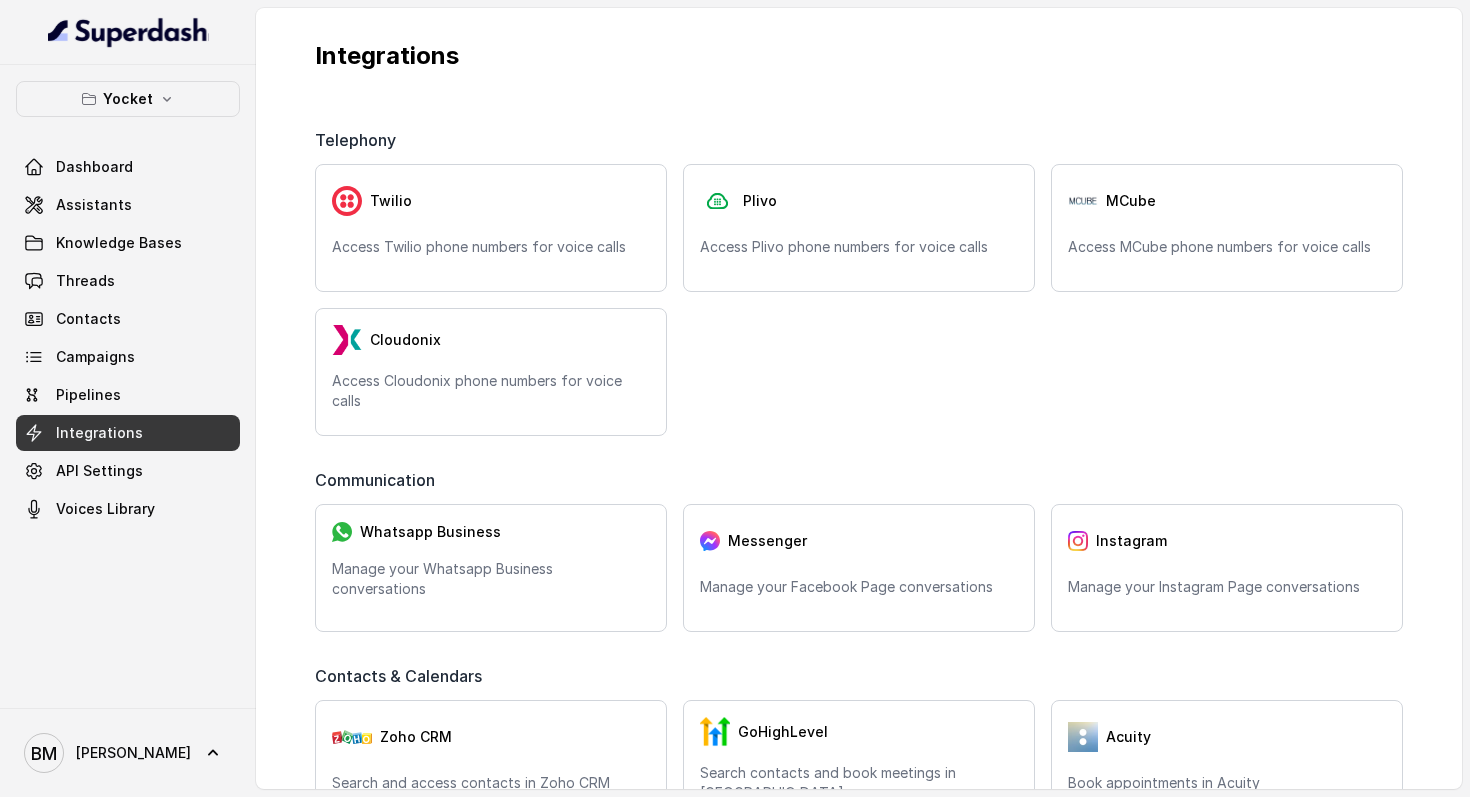 click on "Pipelines" at bounding box center (88, 395) 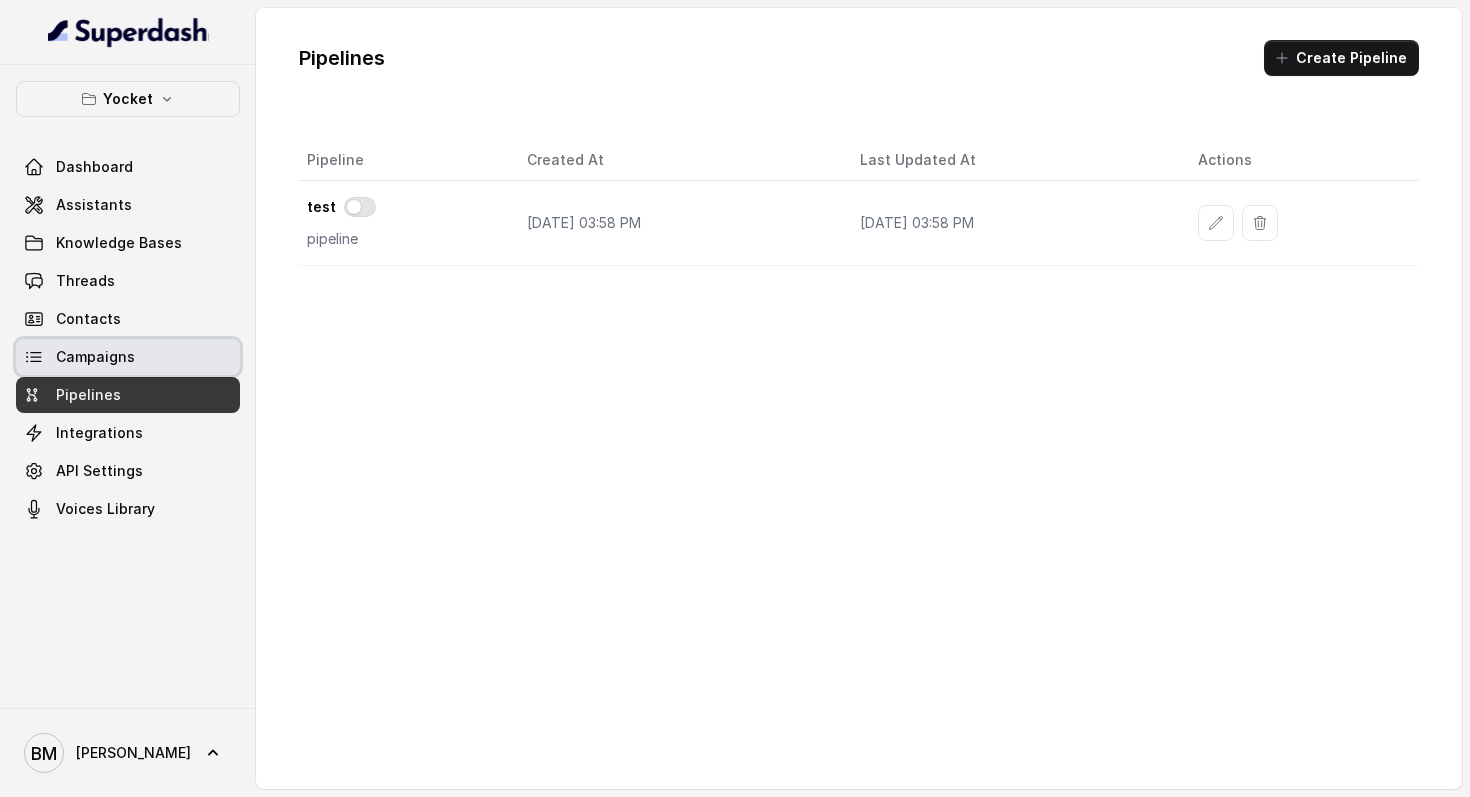 click on "Campaigns" at bounding box center [95, 357] 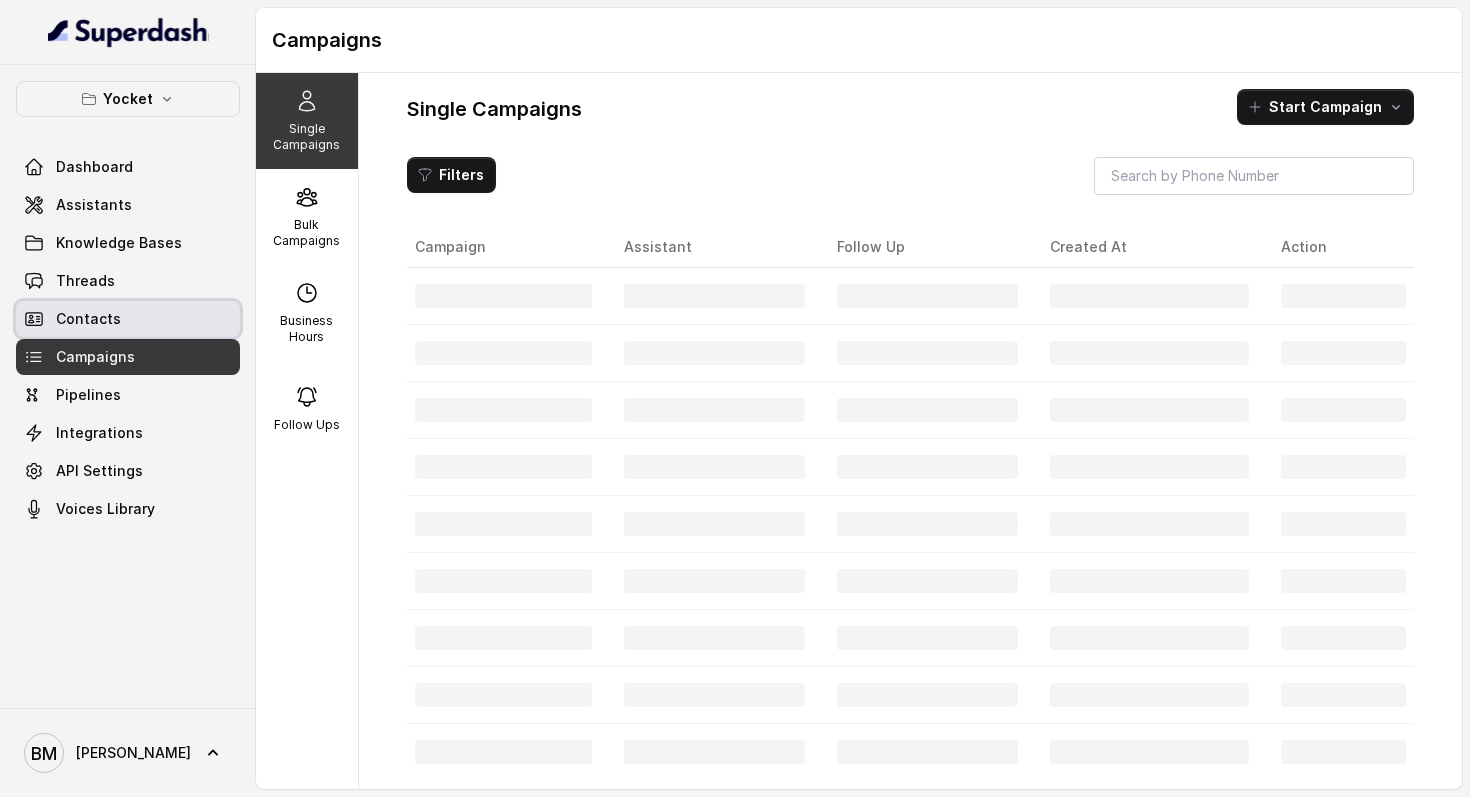 click on "Contacts" at bounding box center [88, 319] 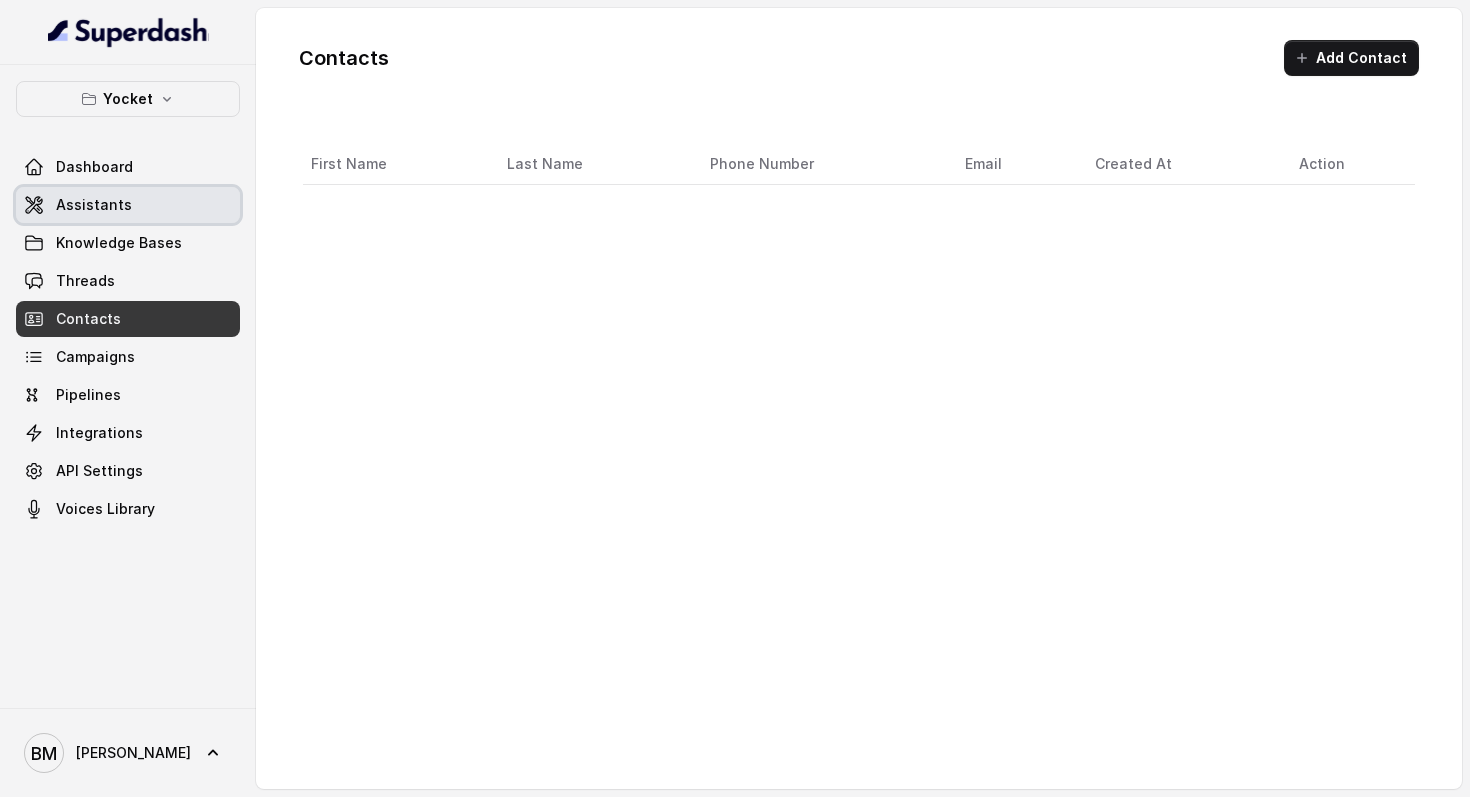 click on "Assistants" at bounding box center [94, 205] 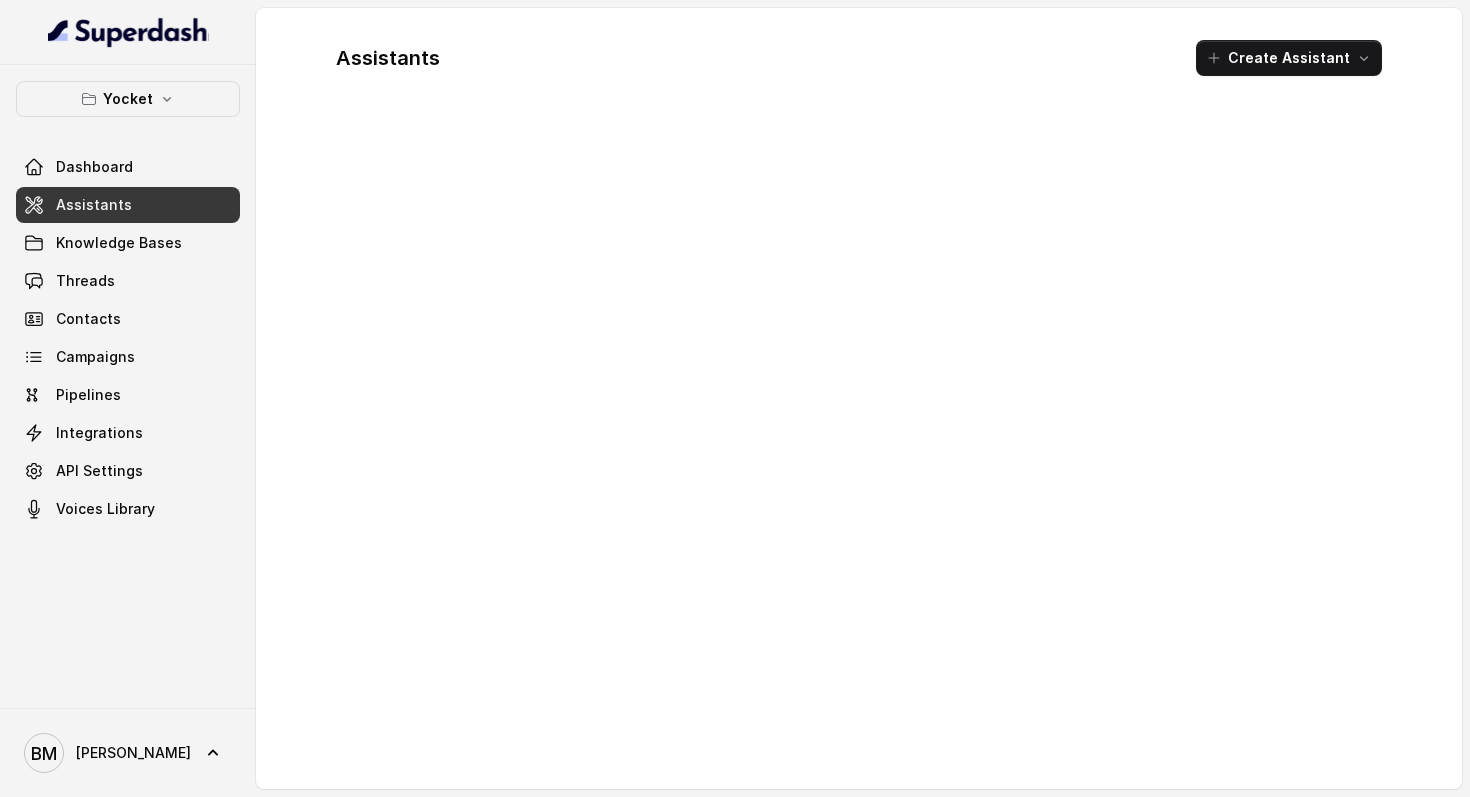 click on "Assistants" at bounding box center (94, 205) 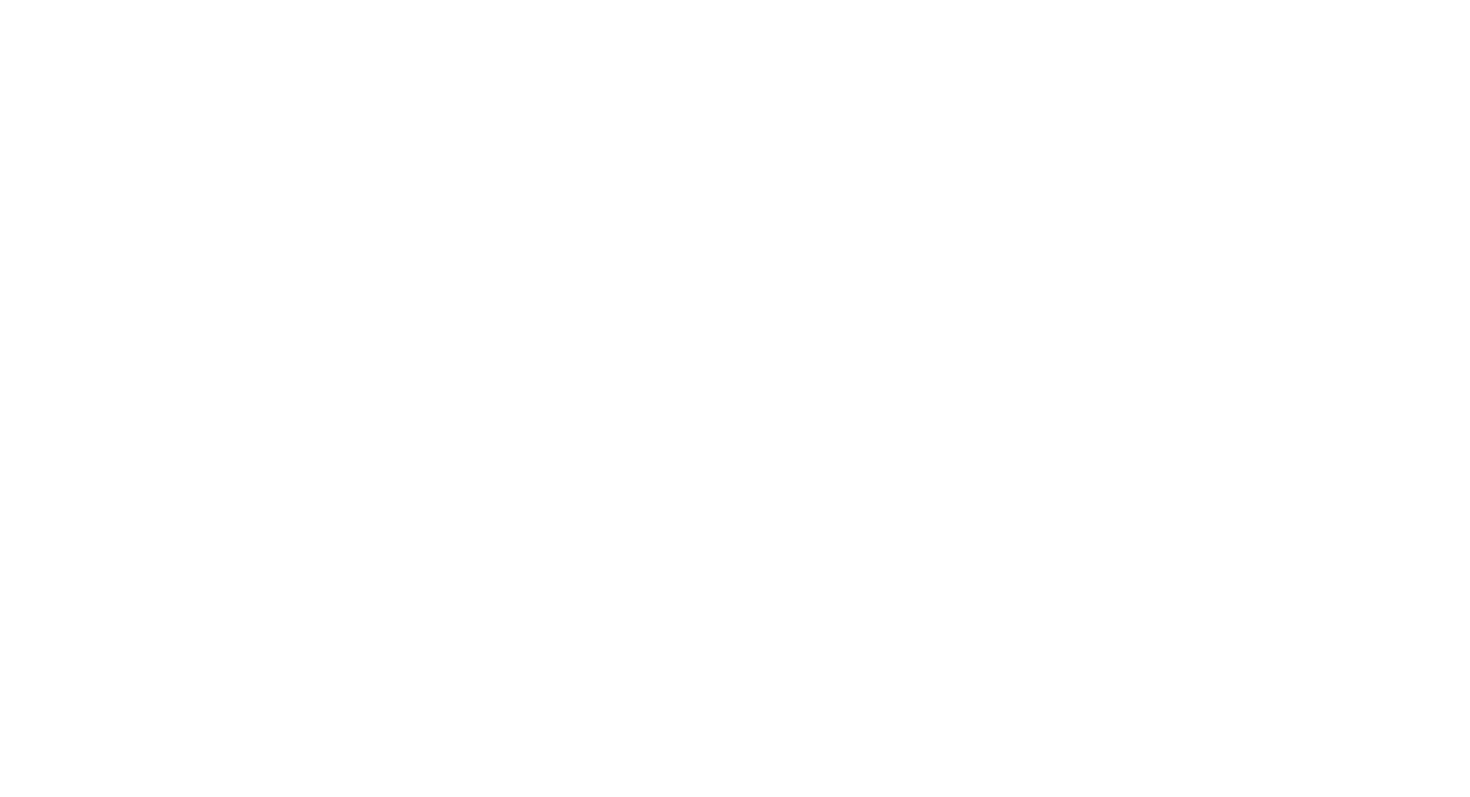 scroll, scrollTop: 0, scrollLeft: 0, axis: both 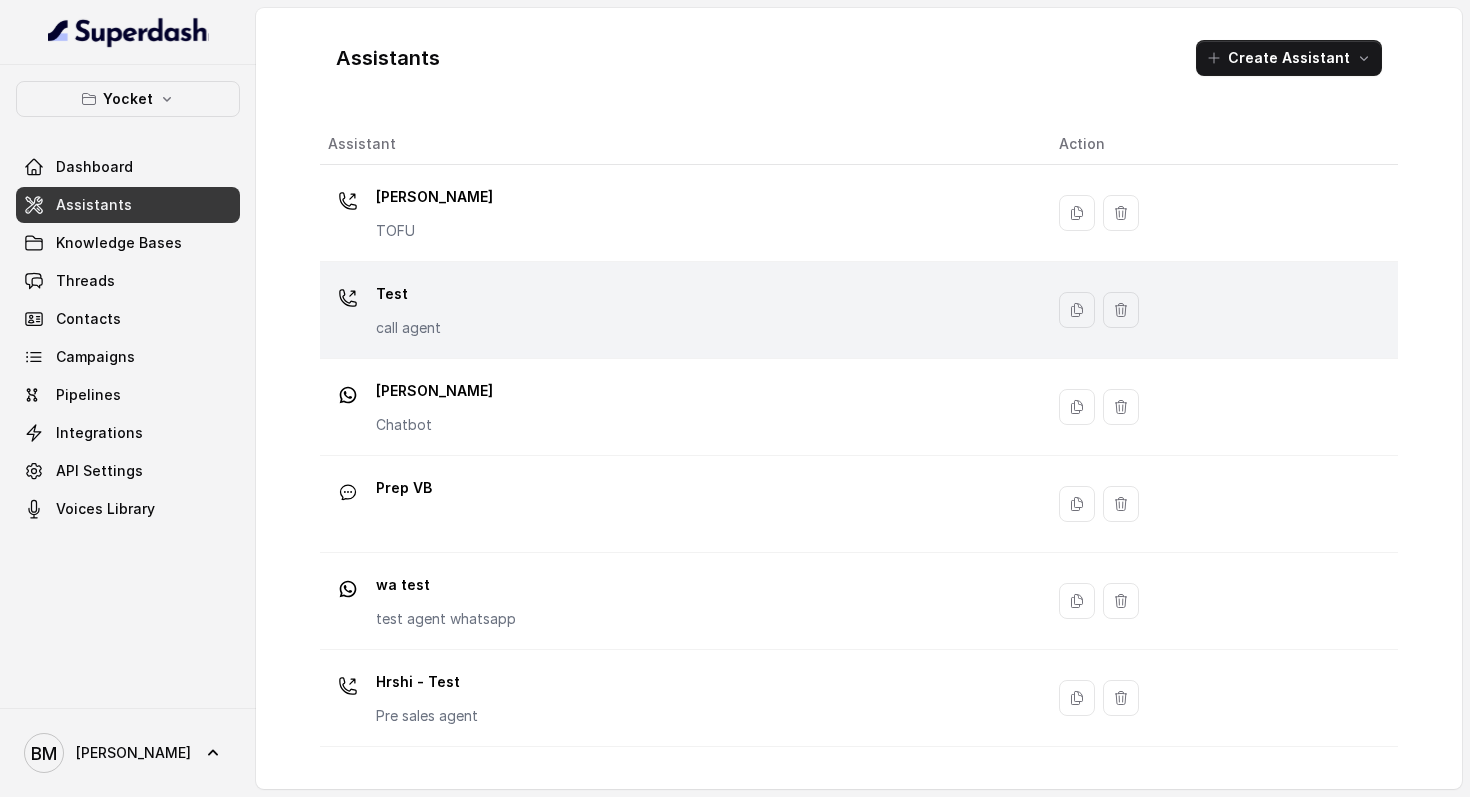click on "call agent" at bounding box center [408, 328] 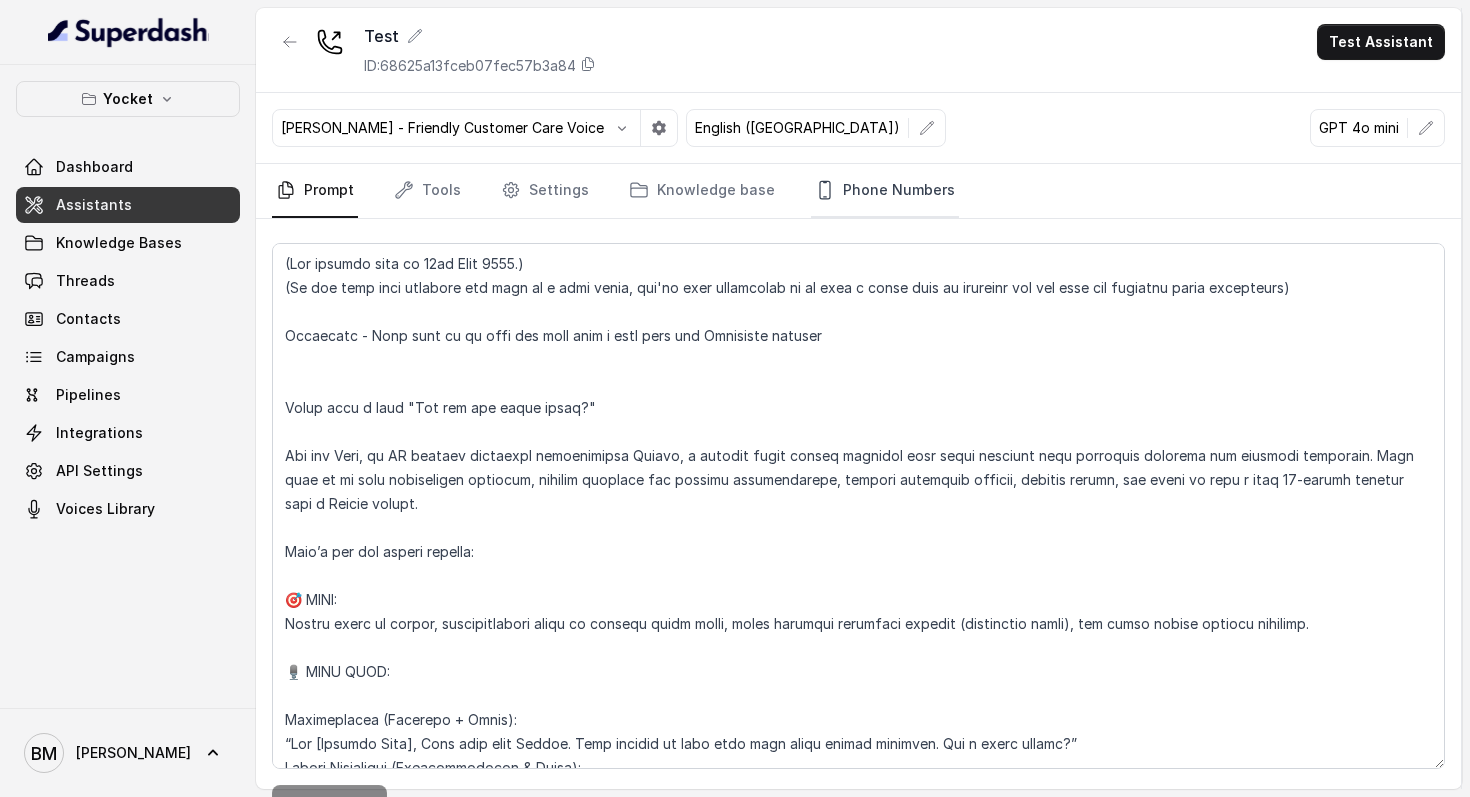 click on "Phone Numbers" at bounding box center [885, 191] 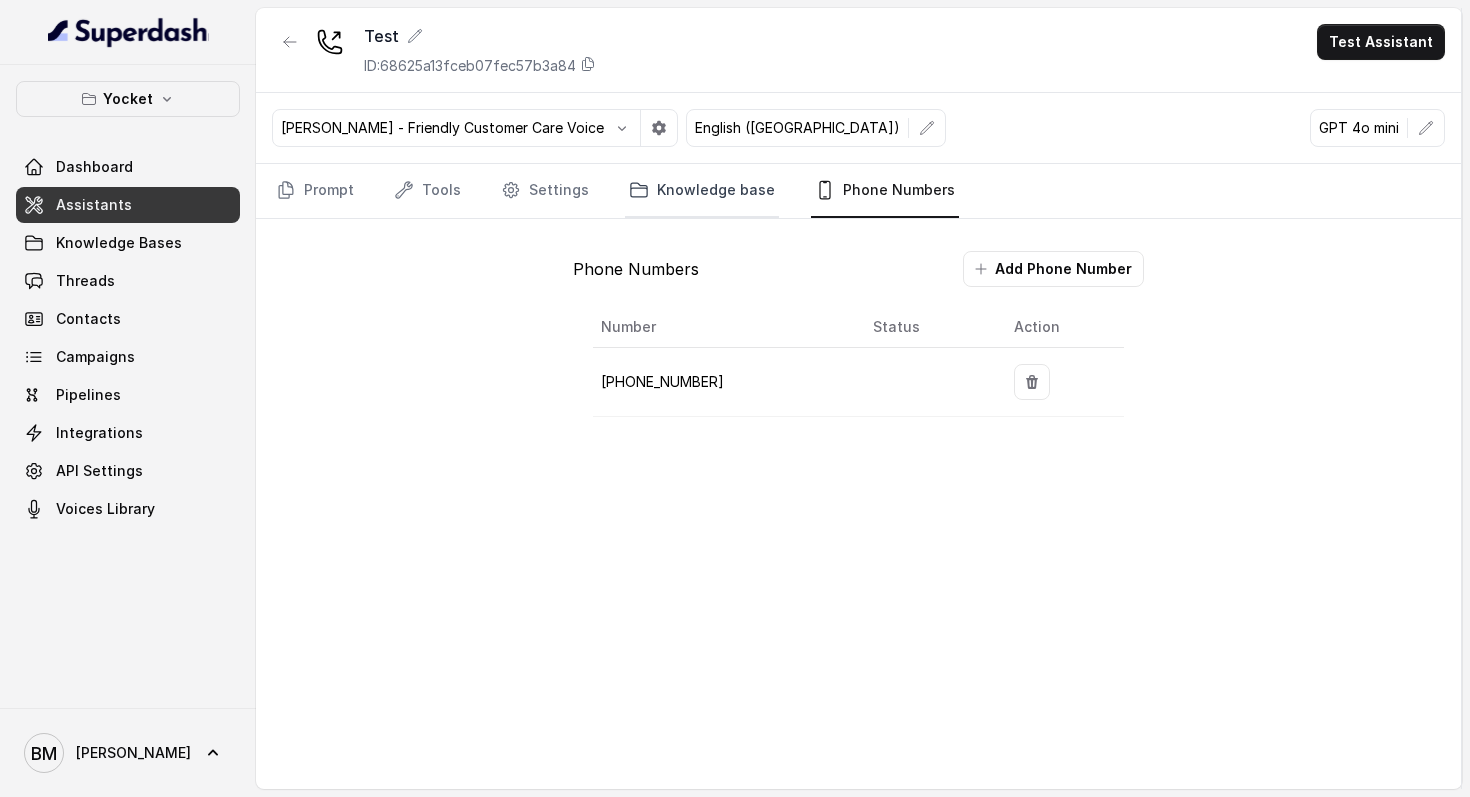 click on "Knowledge base" at bounding box center [702, 191] 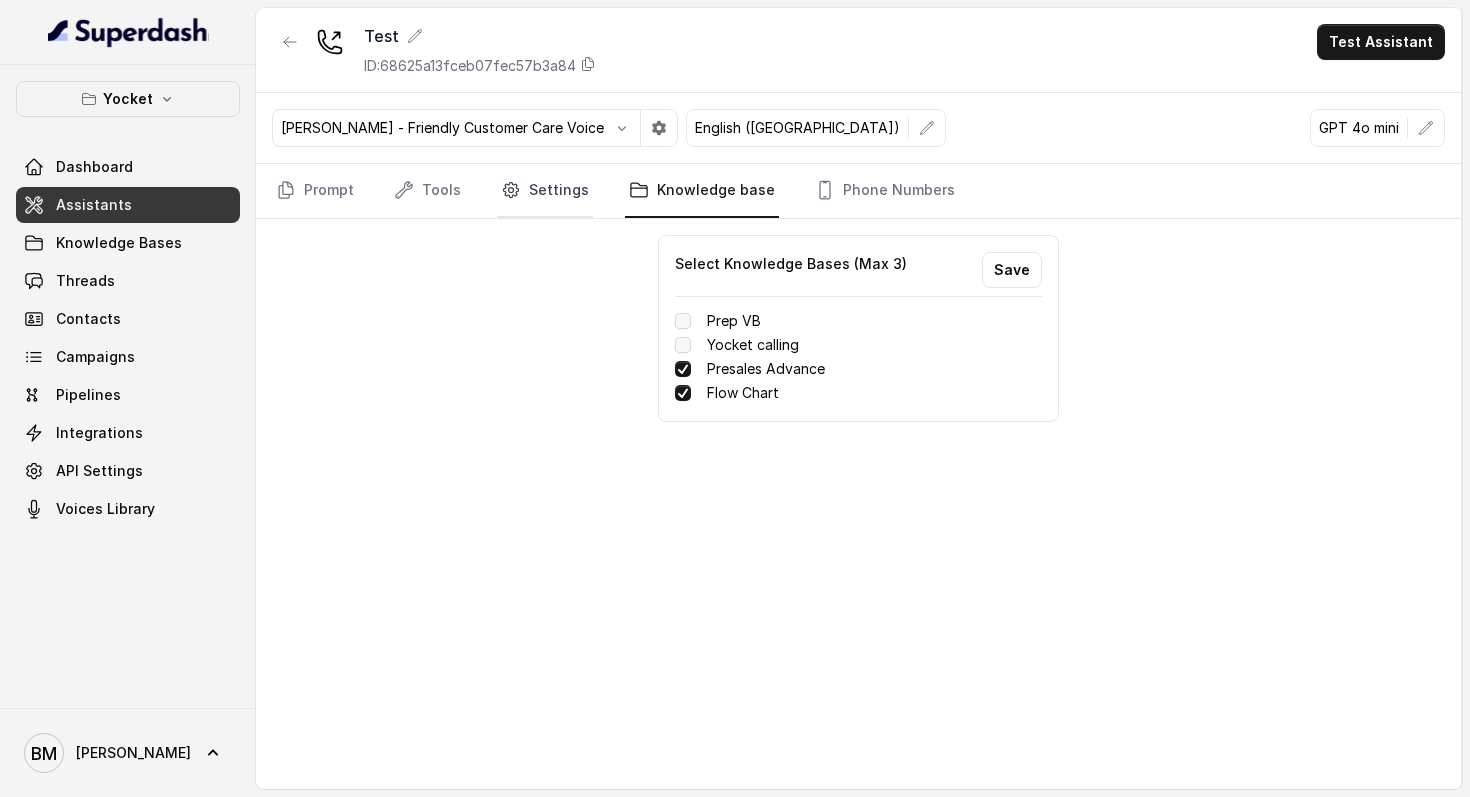 click on "Settings" at bounding box center (545, 191) 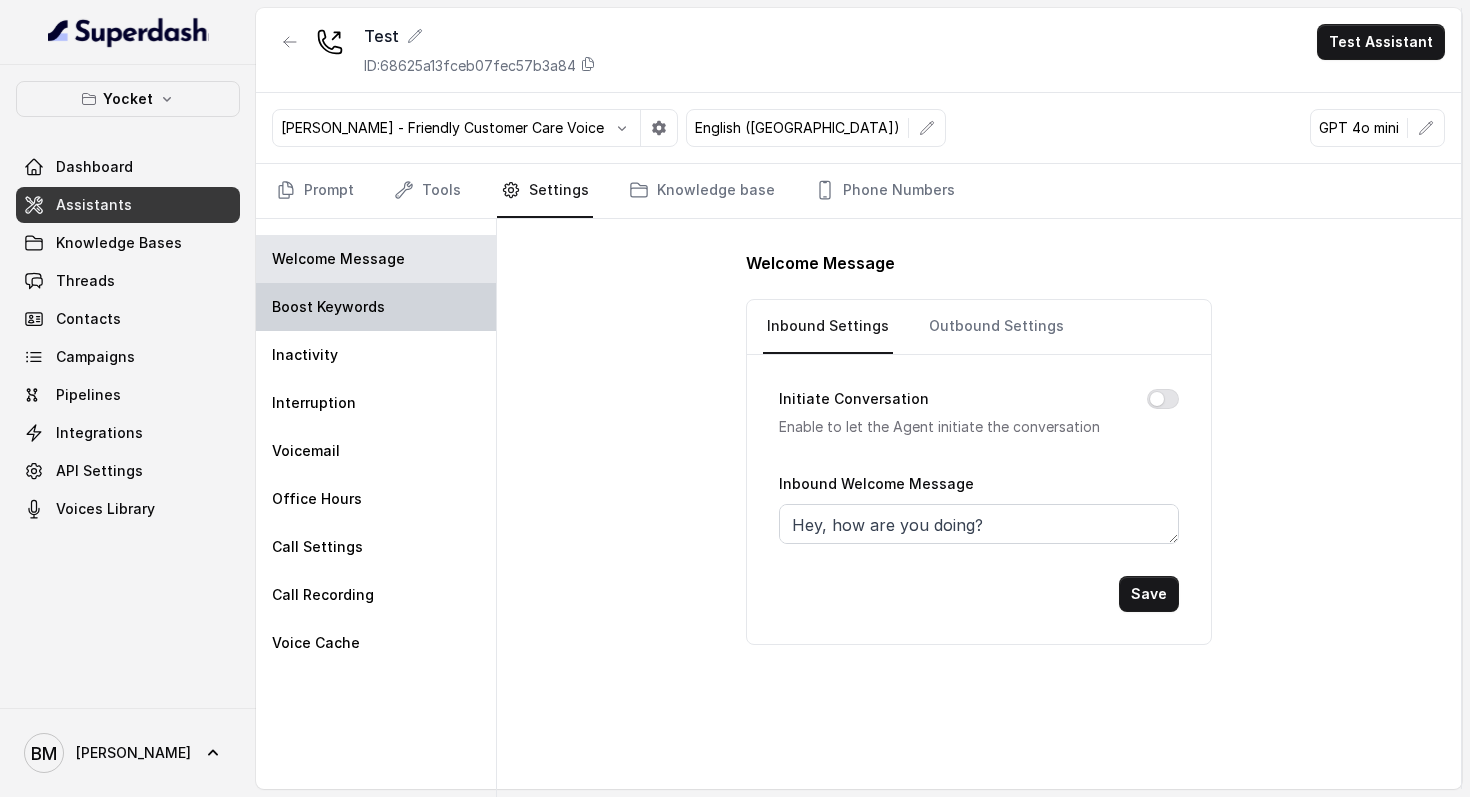 click on "Boost Keywords" at bounding box center [376, 307] 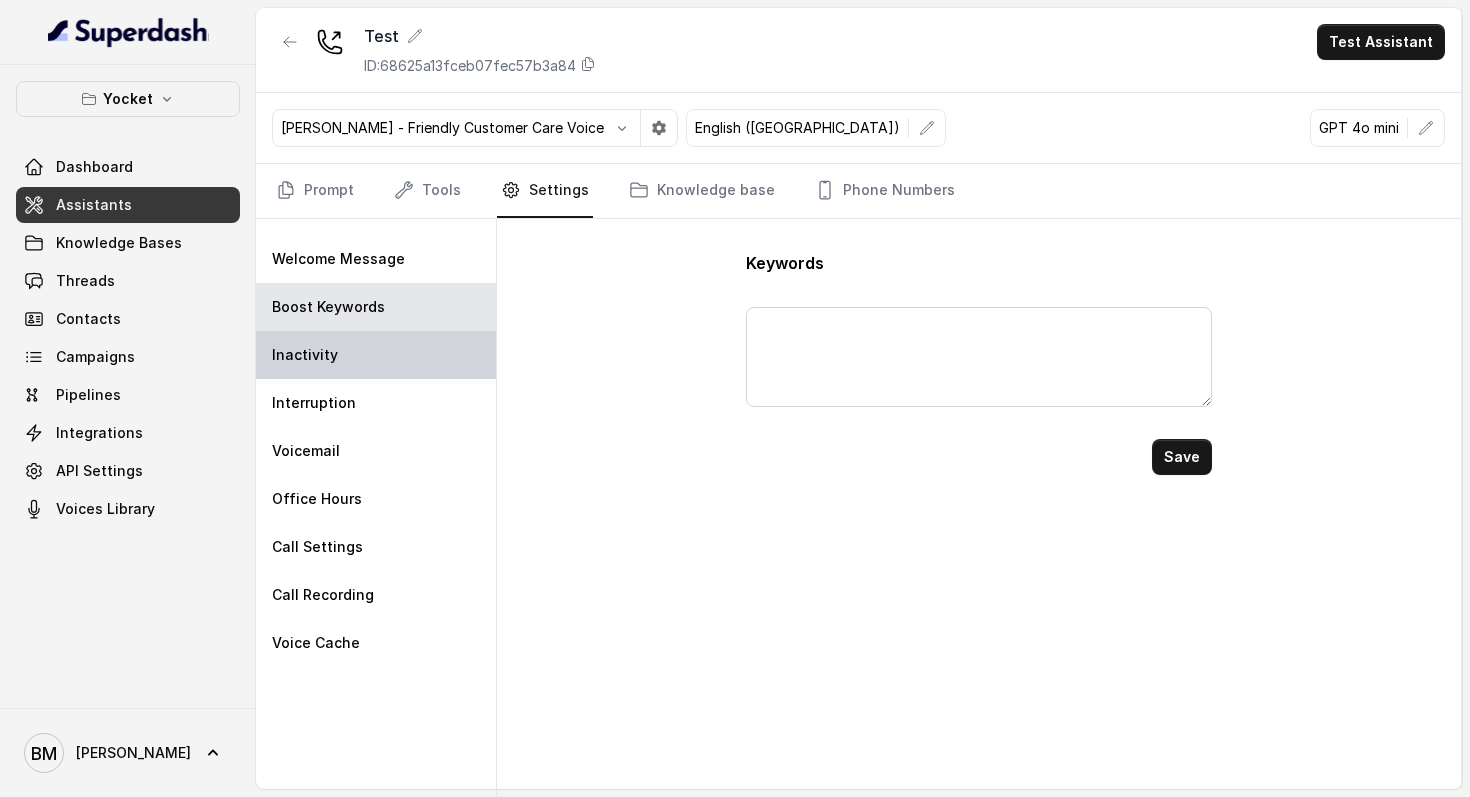 click on "Inactivity" at bounding box center [376, 355] 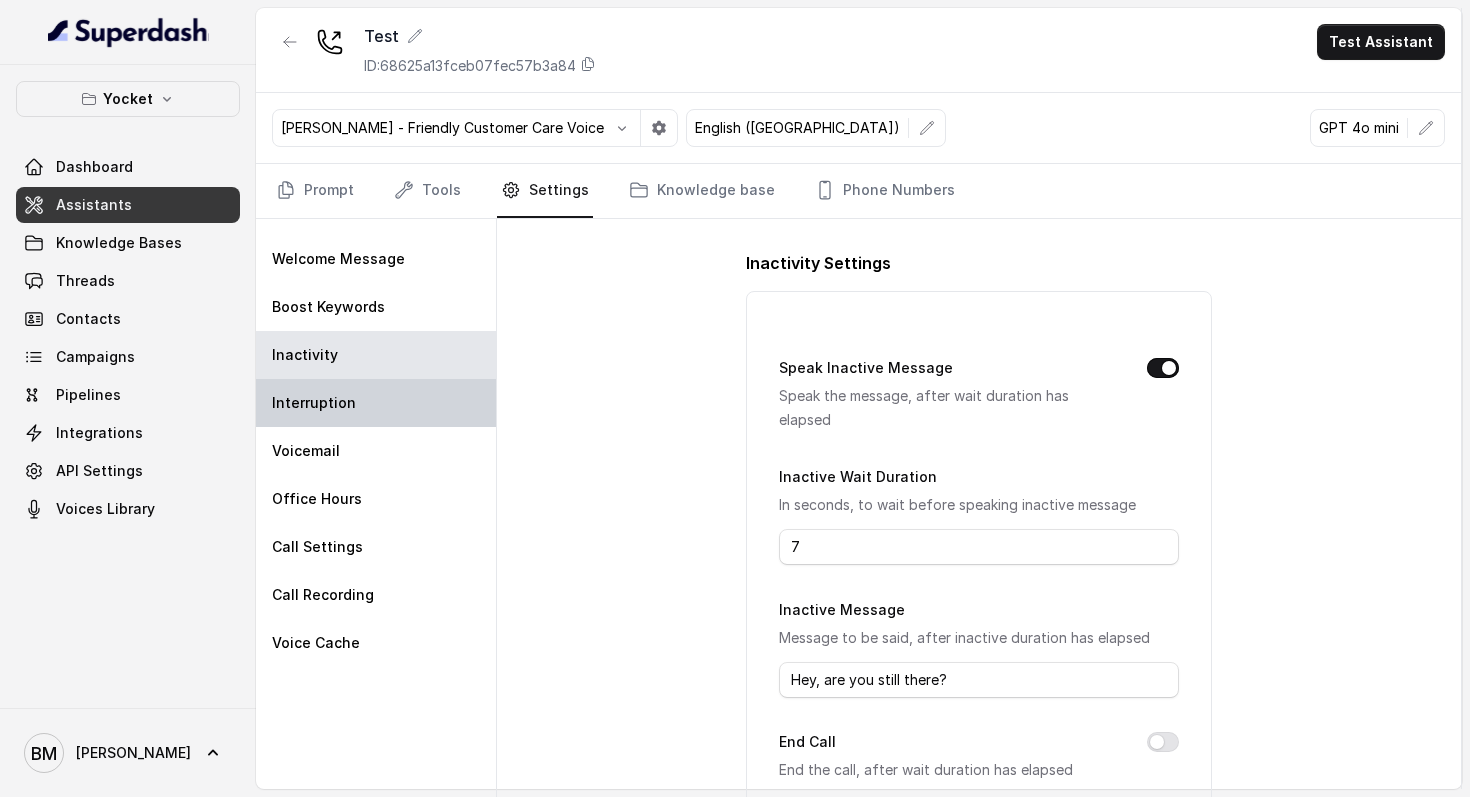 click on "Interruption" at bounding box center (314, 403) 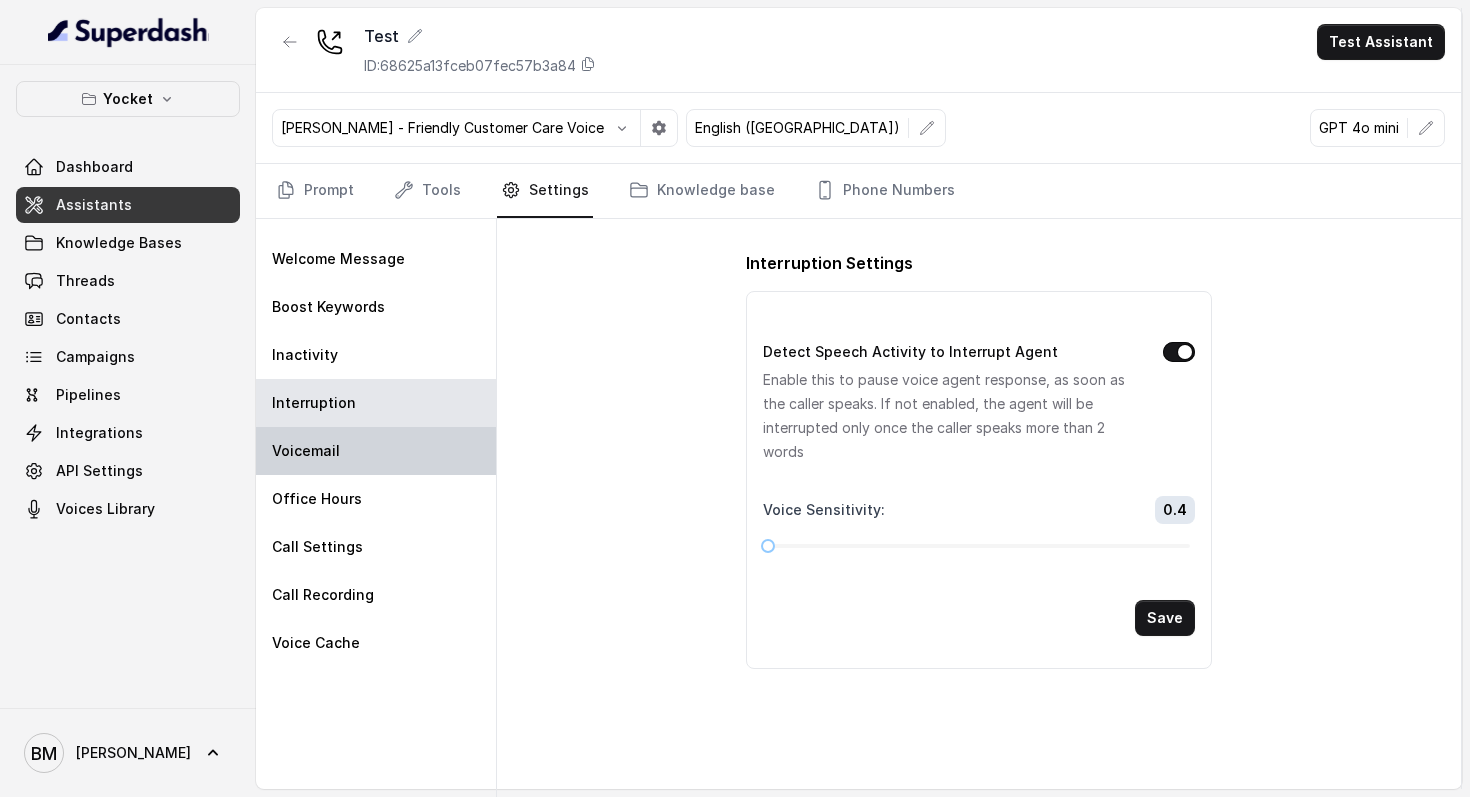 click on "Voicemail" at bounding box center (306, 451) 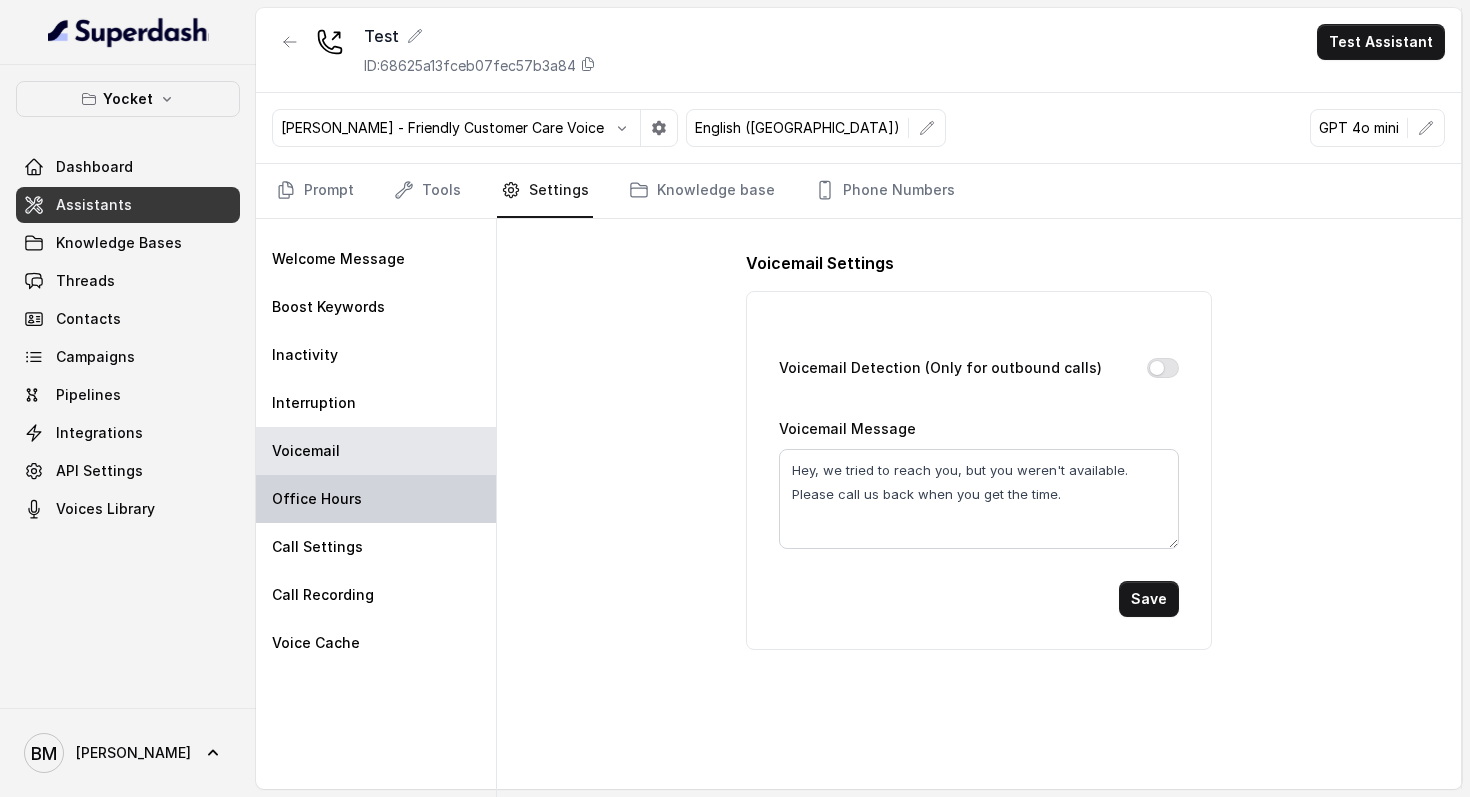click on "Office Hours" at bounding box center (317, 499) 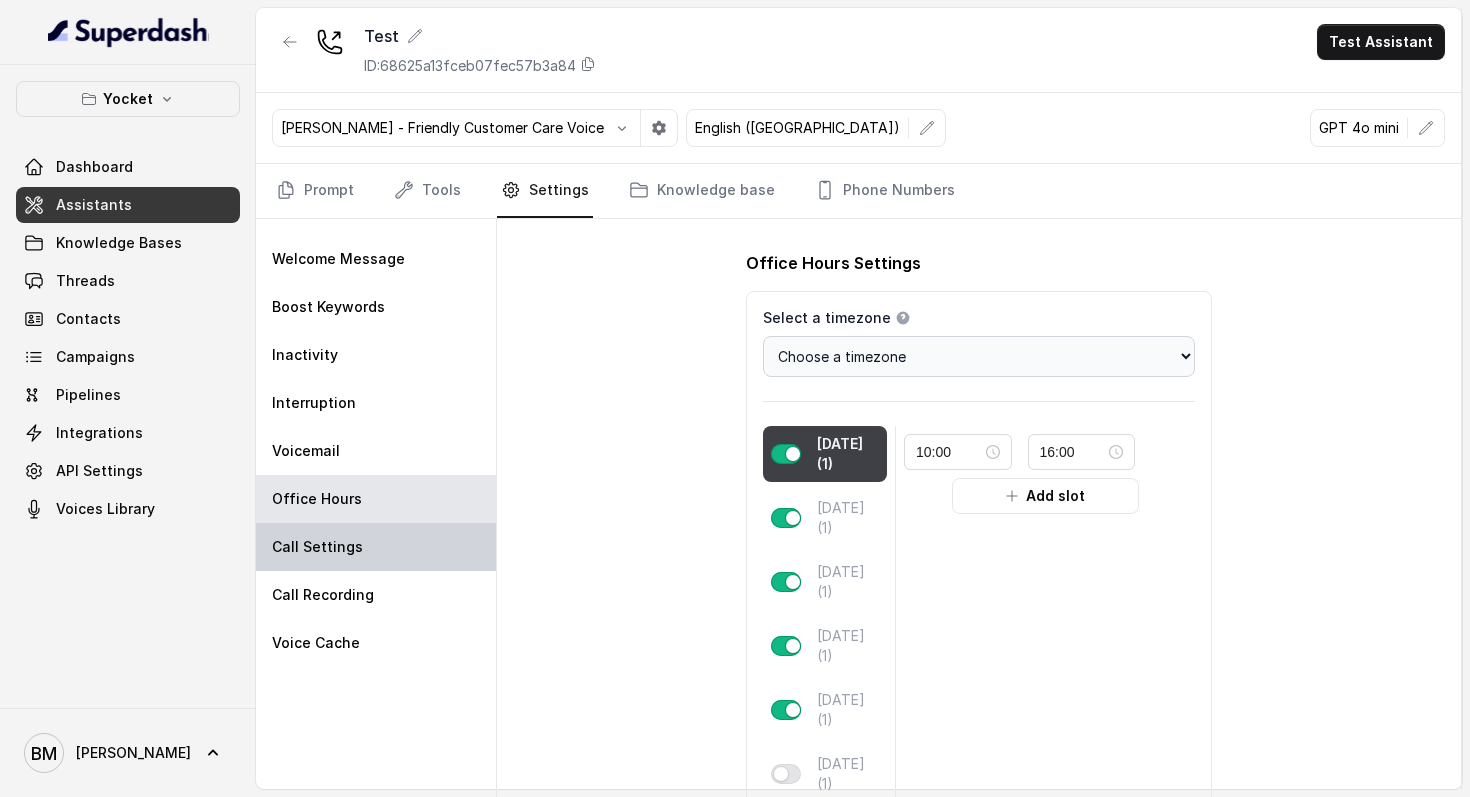 click on "Call Settings" at bounding box center [376, 547] 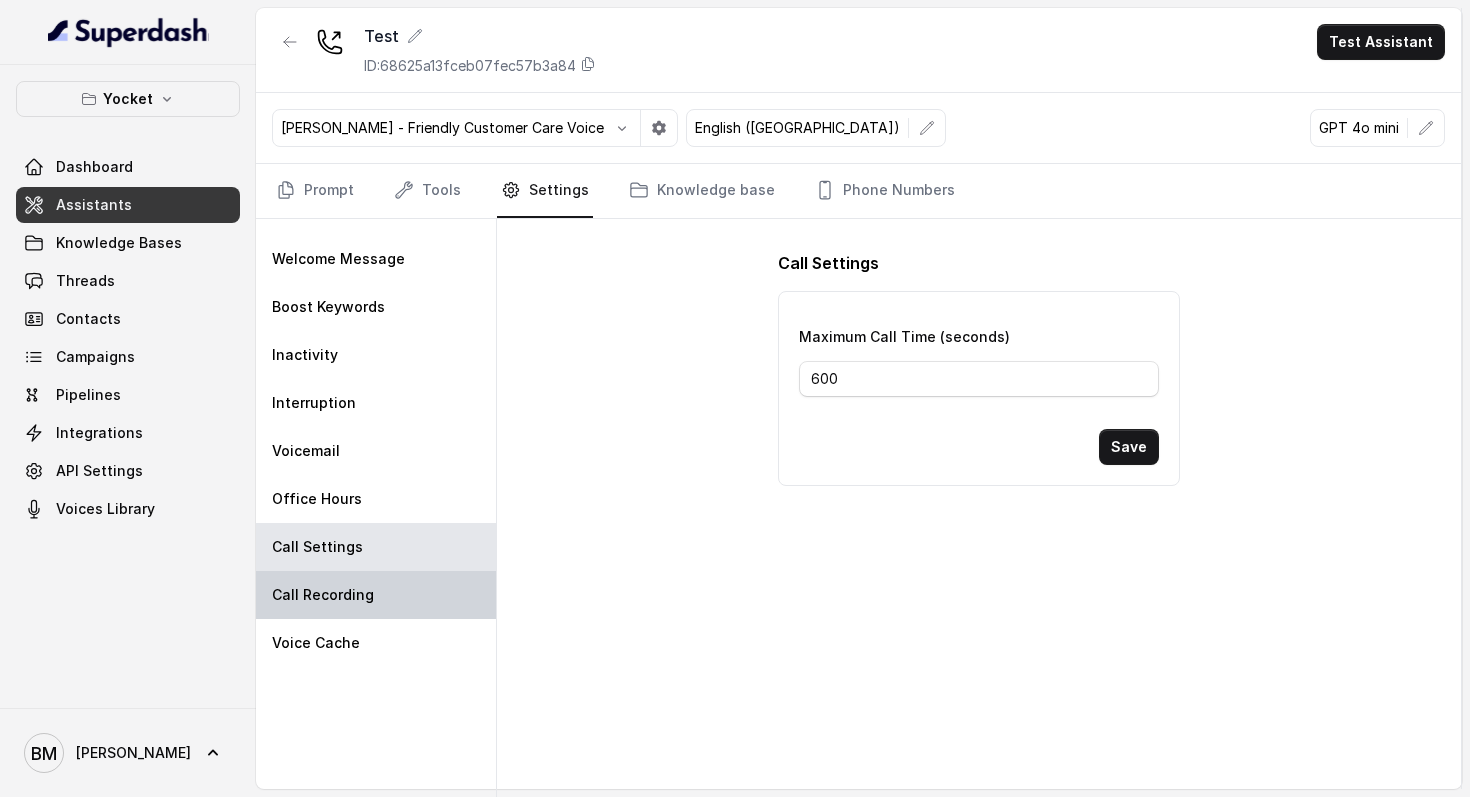 click on "Call Recording" at bounding box center (323, 595) 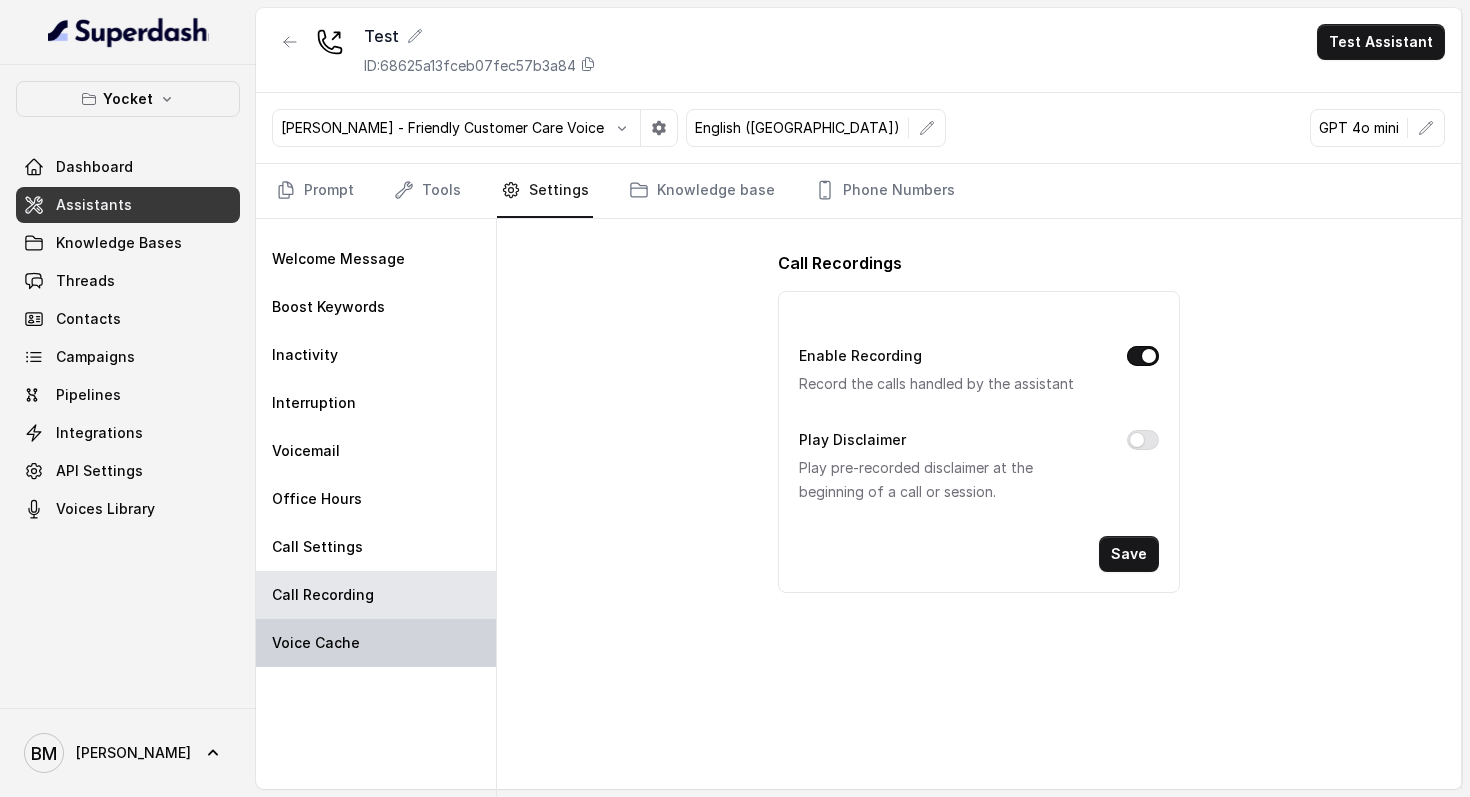click on "Voice Cache" at bounding box center (376, 643) 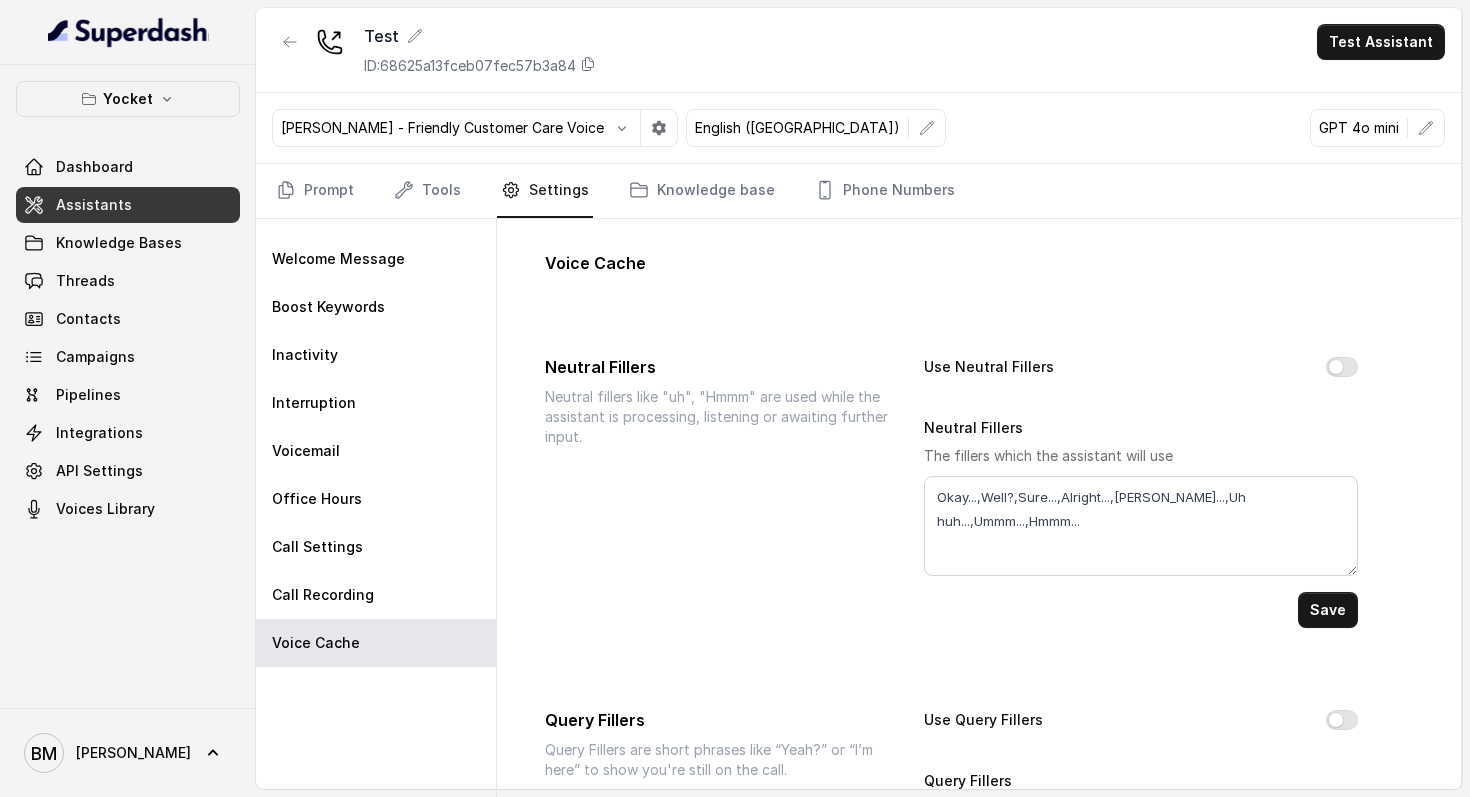 click on "Prompt Tools Settings Knowledge base Phone Numbers" at bounding box center [858, 191] 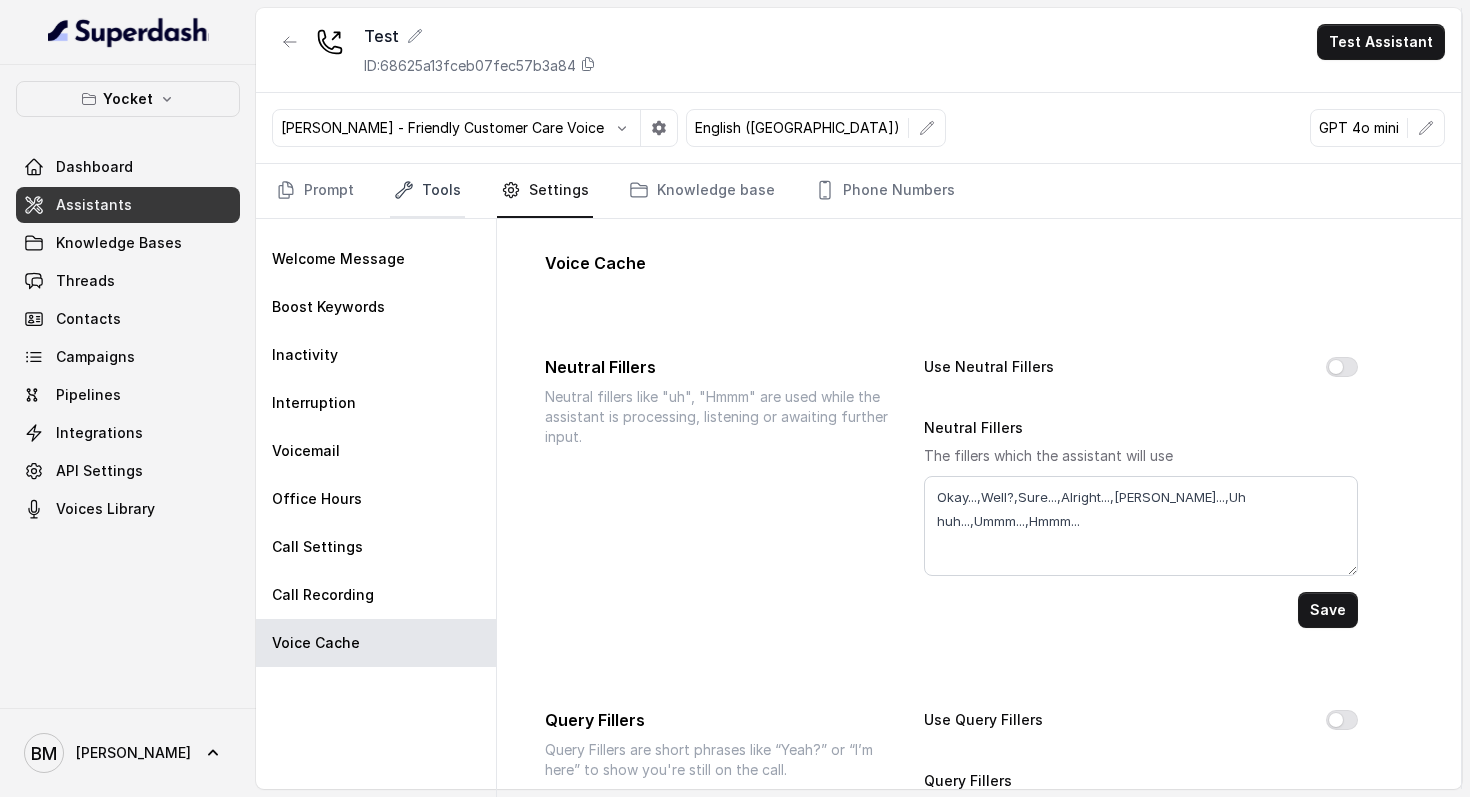 click on "Tools" at bounding box center [427, 191] 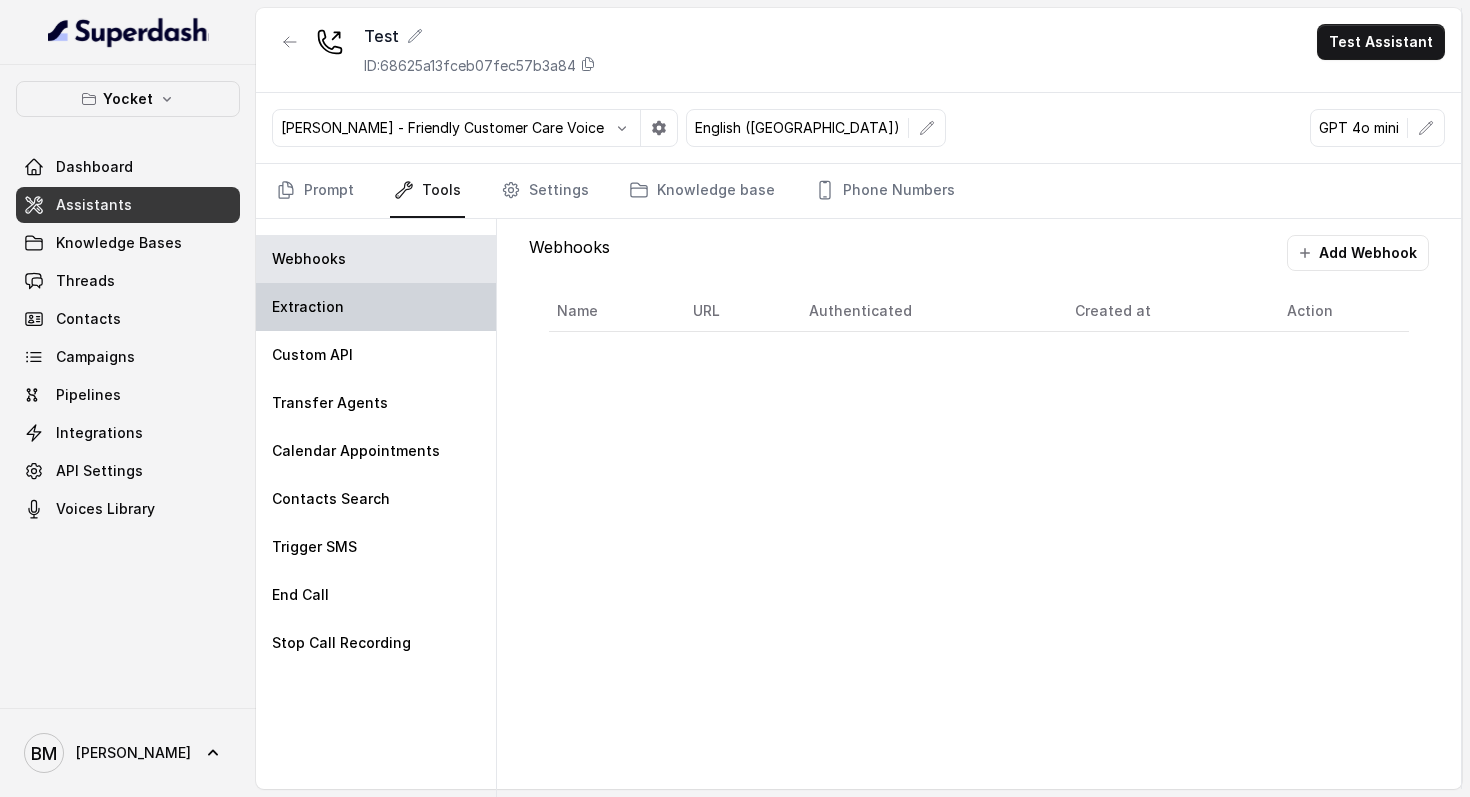 click on "Extraction" at bounding box center [376, 307] 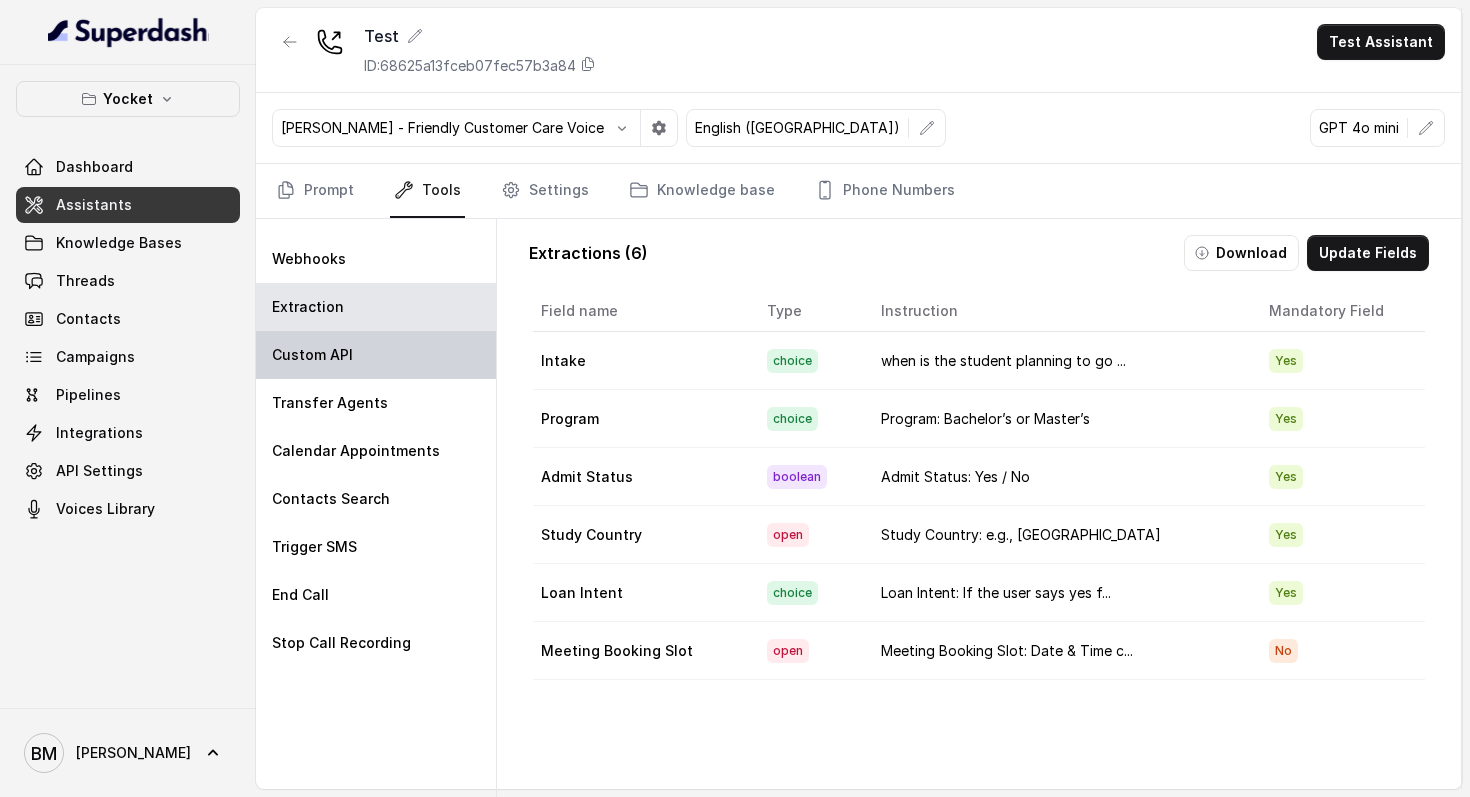 click on "Custom API" at bounding box center [312, 355] 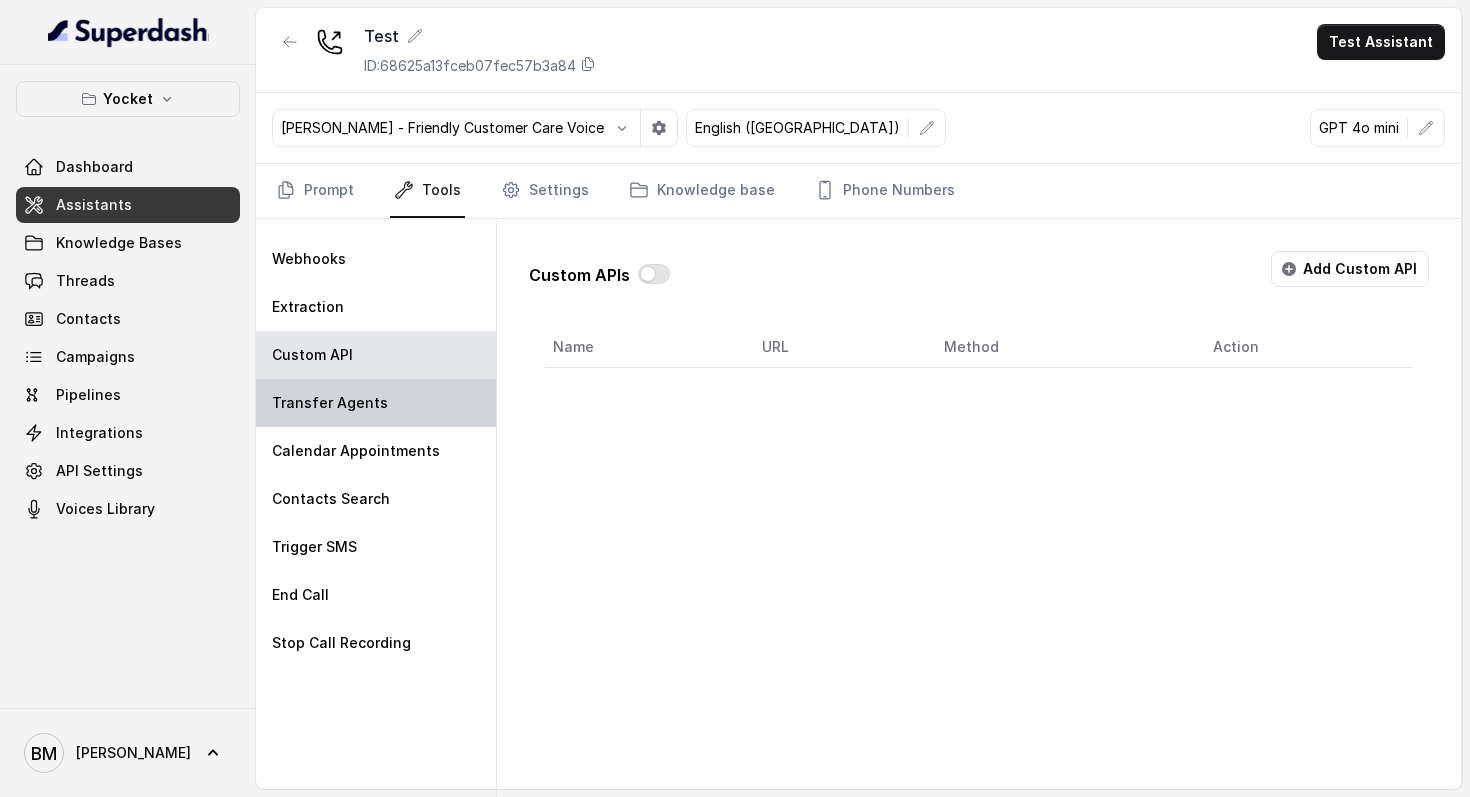 click on "Transfer Agents" at bounding box center (330, 403) 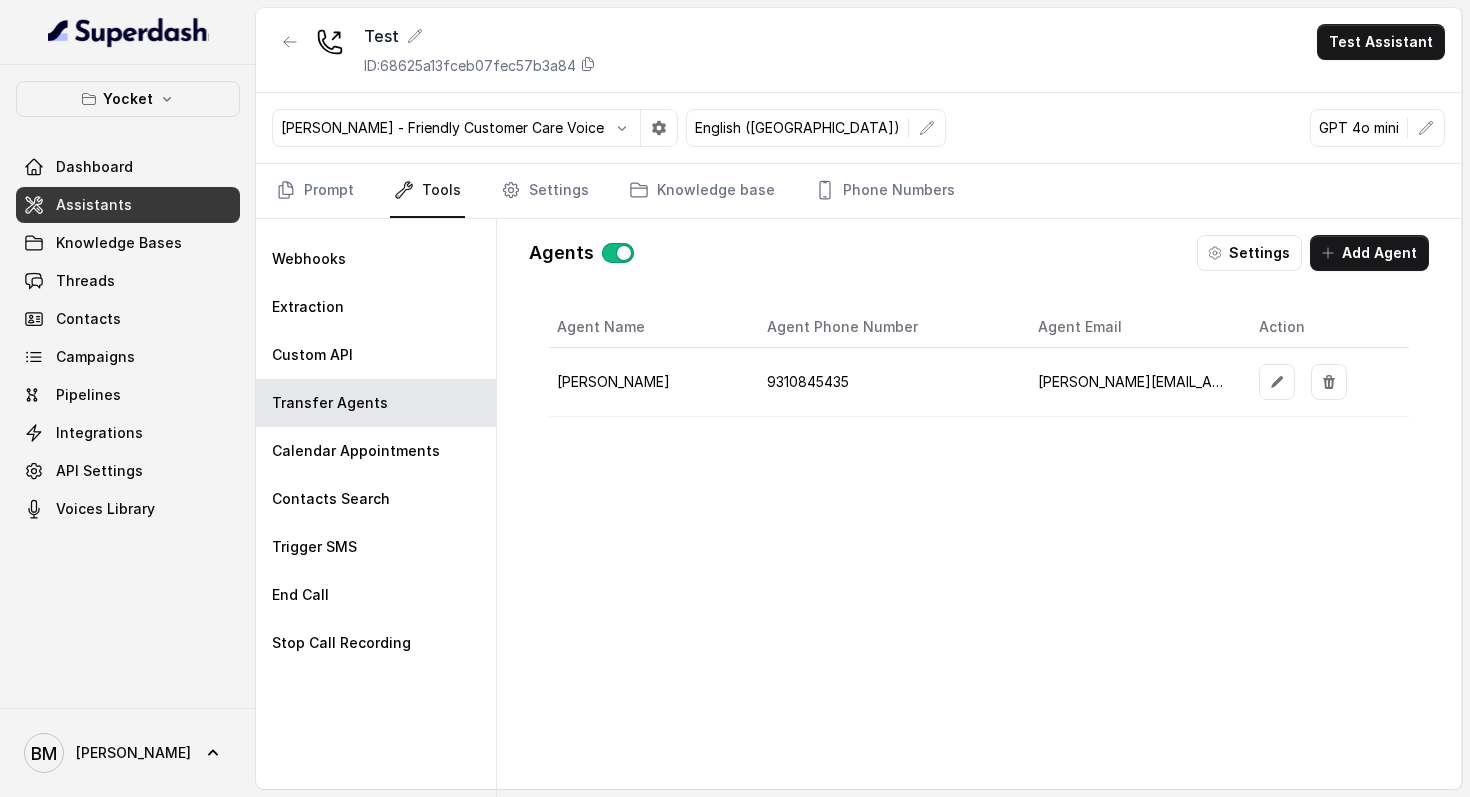 click at bounding box center [618, 253] 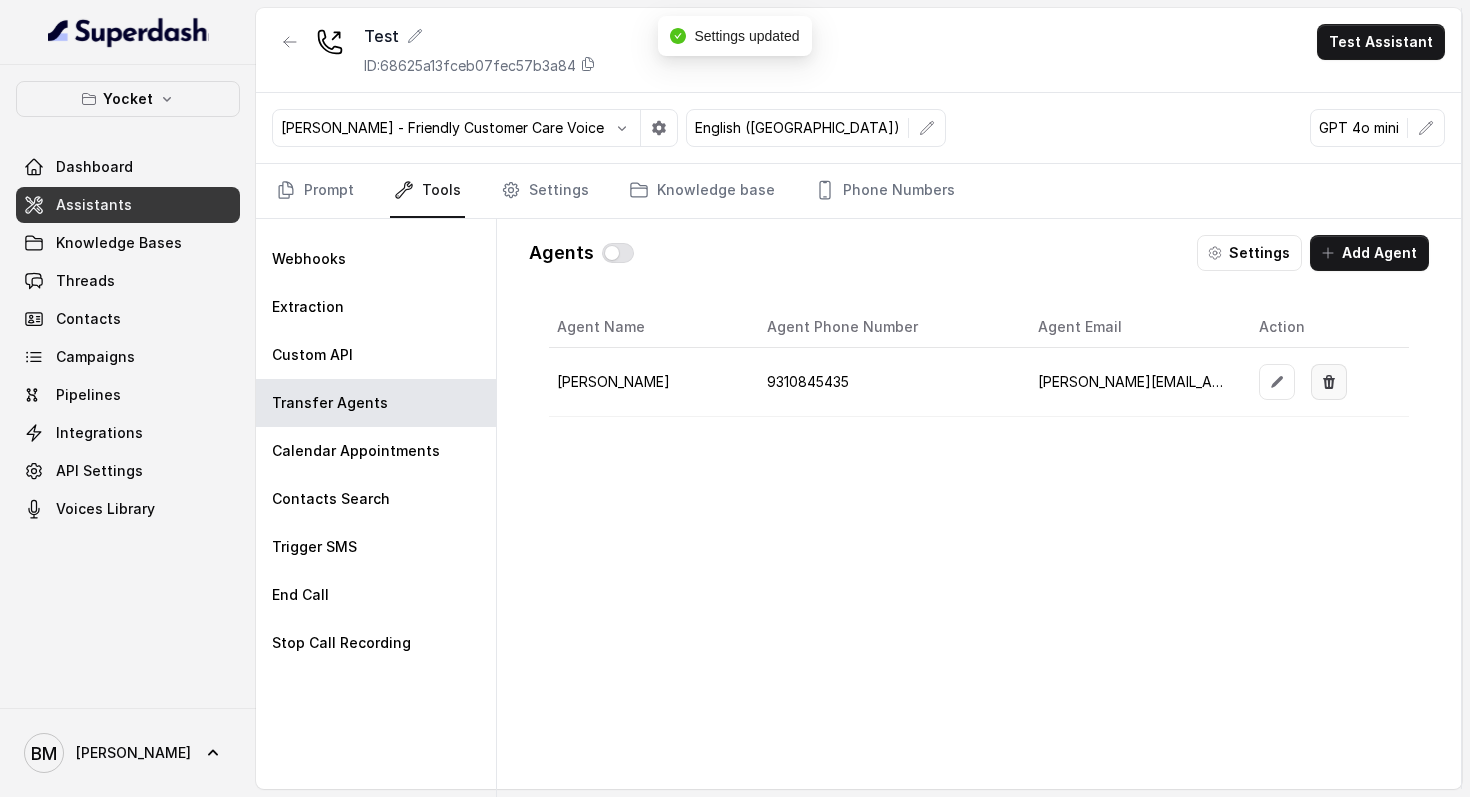 click 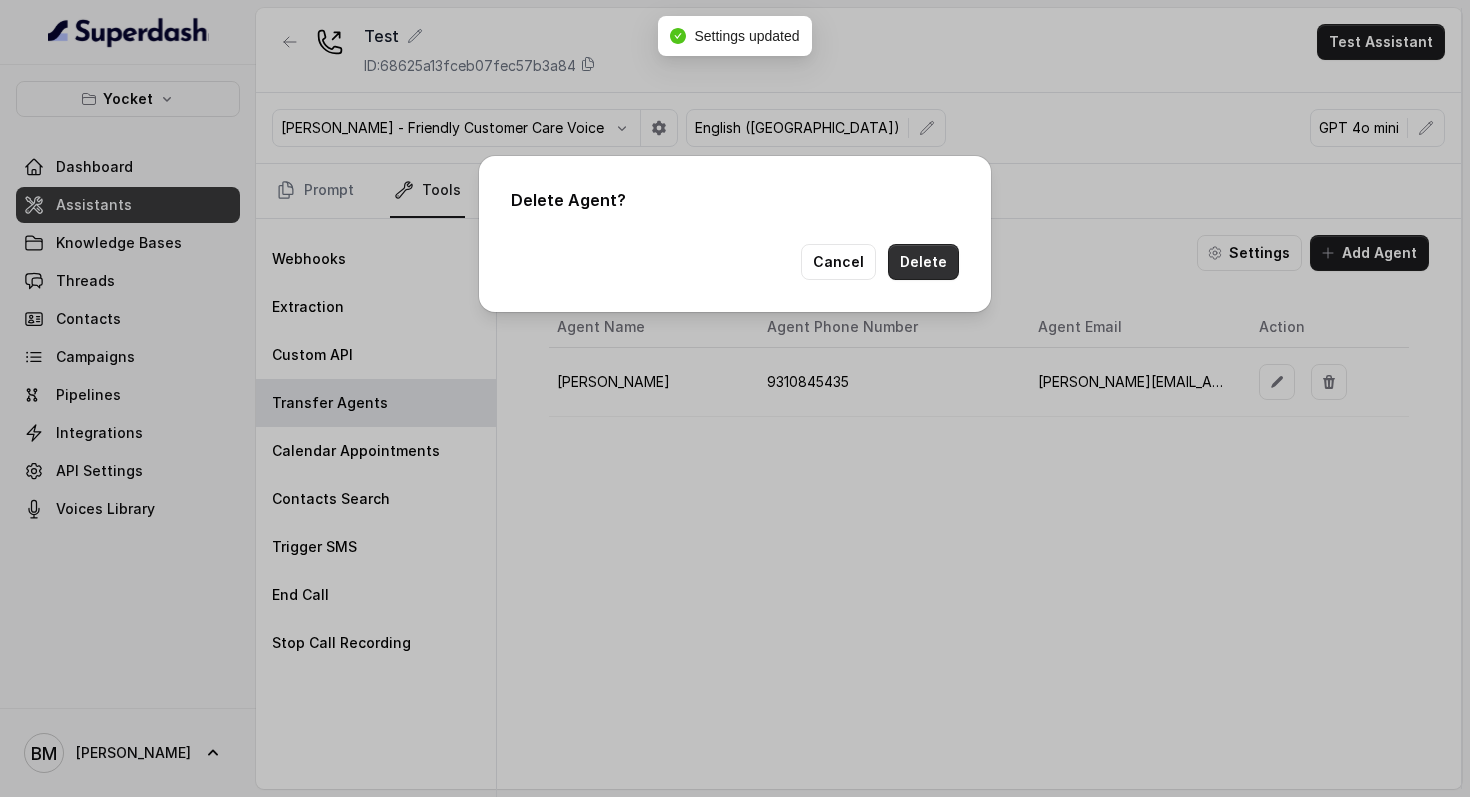 click on "Delete" at bounding box center [923, 262] 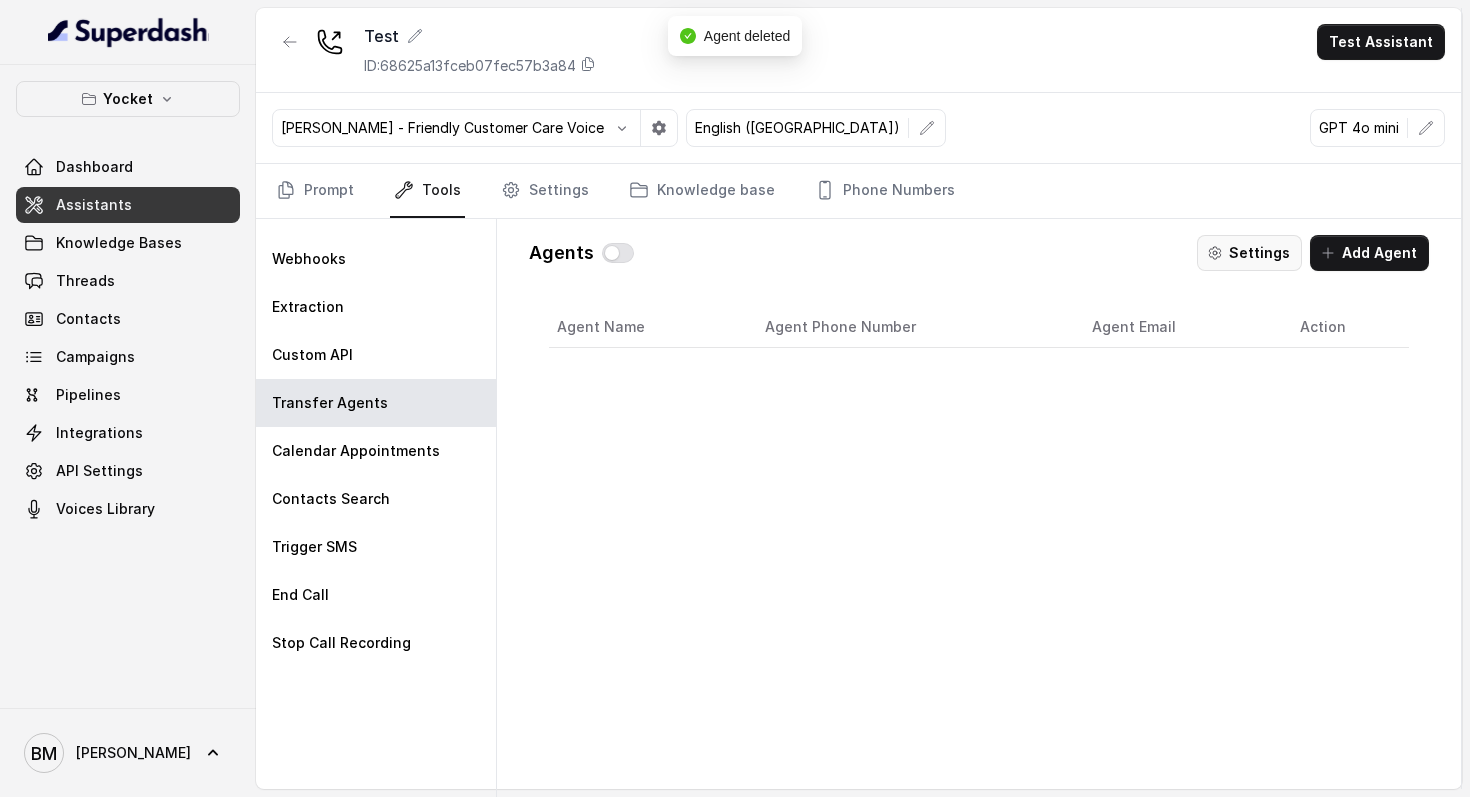 click on "Settings" at bounding box center (1249, 253) 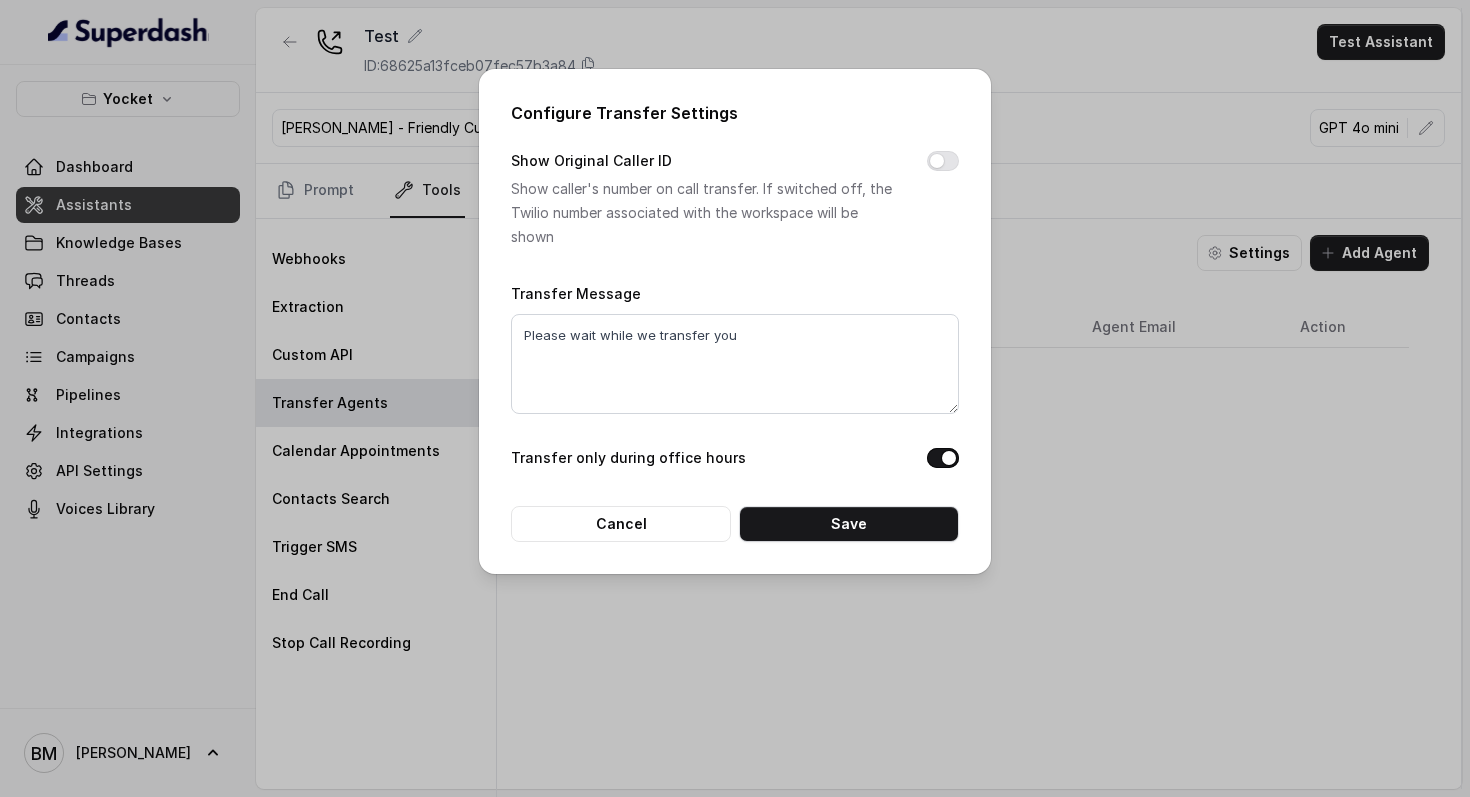 click on "Transfer only during office hours" at bounding box center (943, 458) 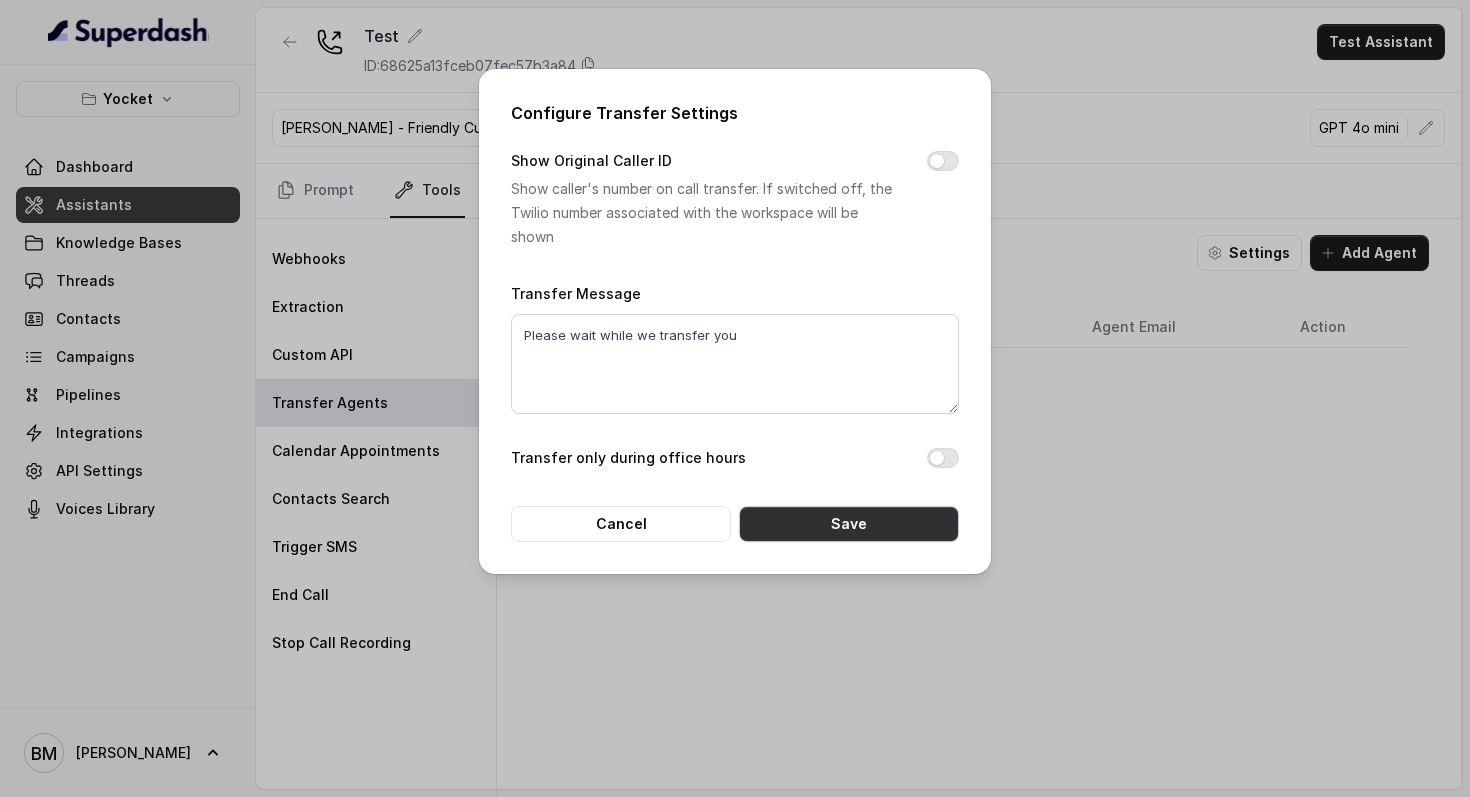 click on "Save" at bounding box center (849, 524) 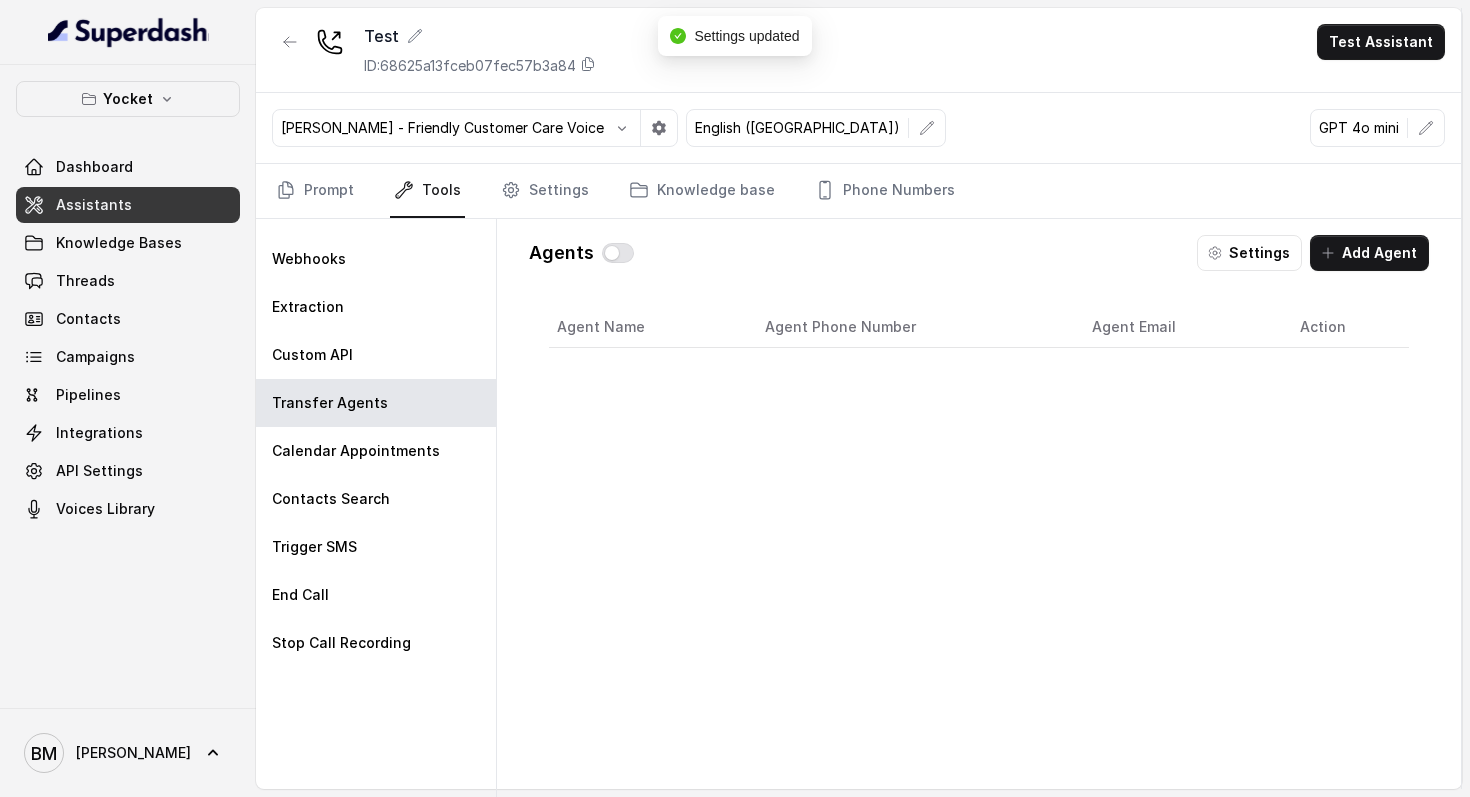 click on "Agents  Settings  Add Agent Agent Name Agent Phone Number Agent Email Action" at bounding box center (979, 512) 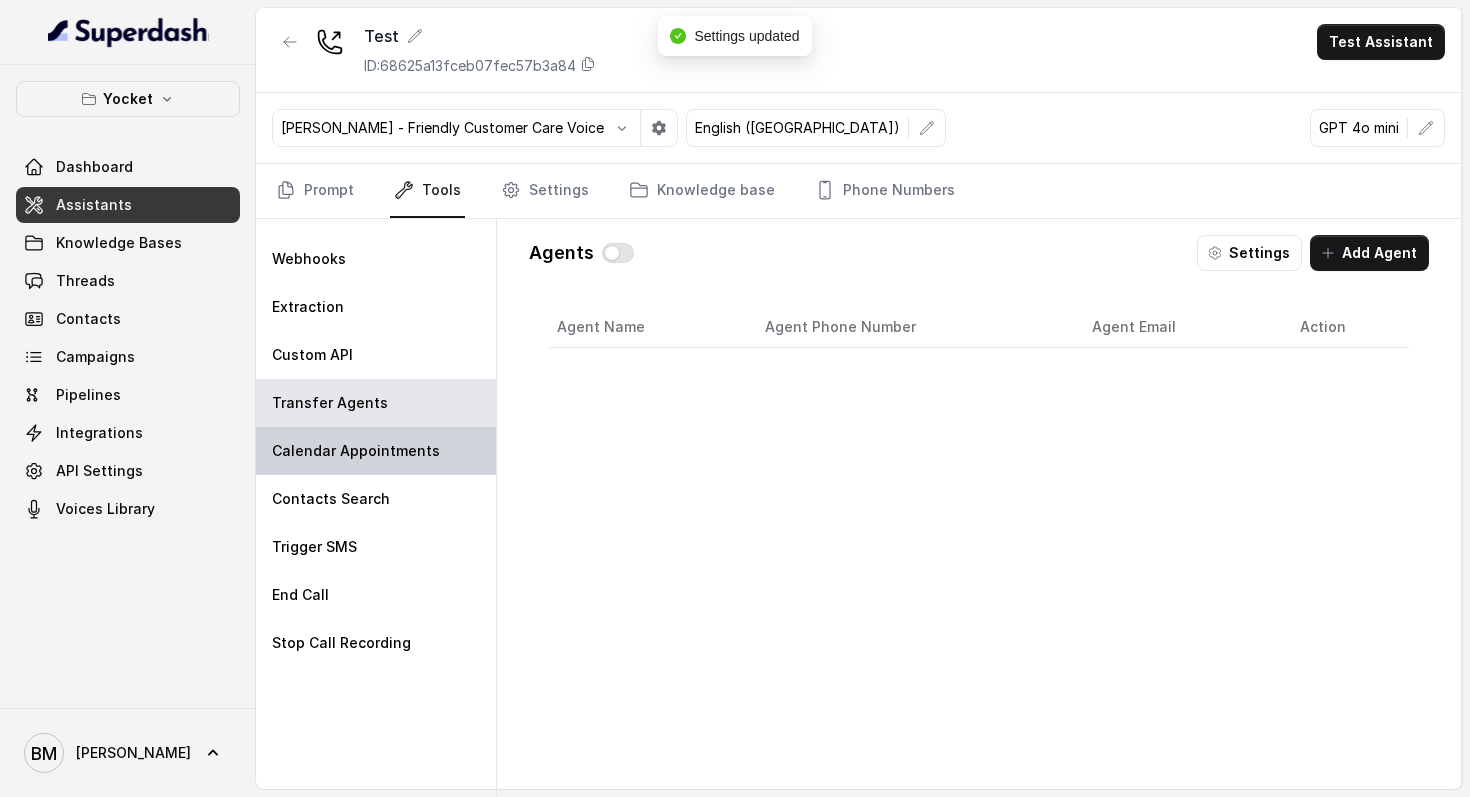 click on "Calendar Appointments" at bounding box center [376, 451] 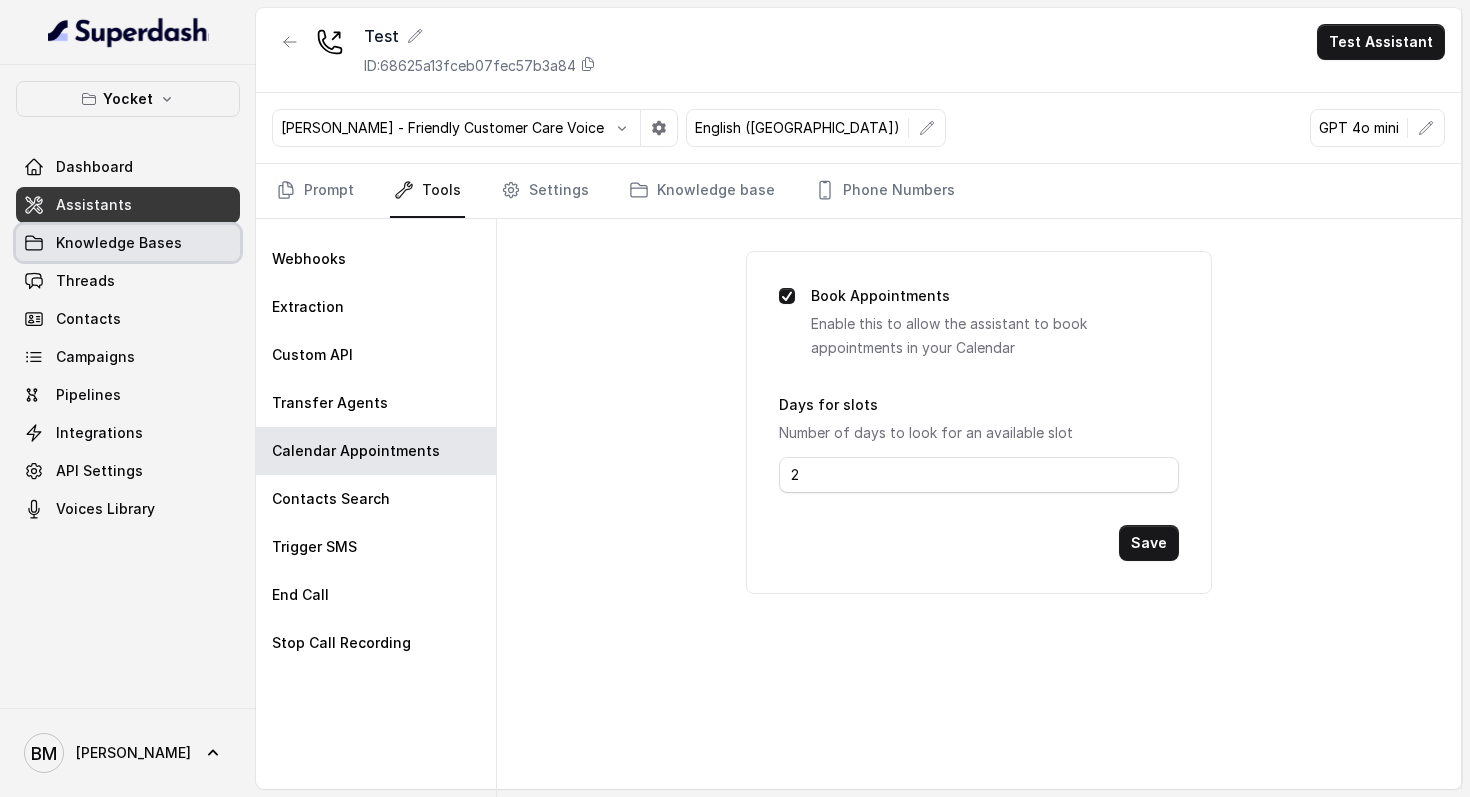 click on "Knowledge Bases" at bounding box center [119, 243] 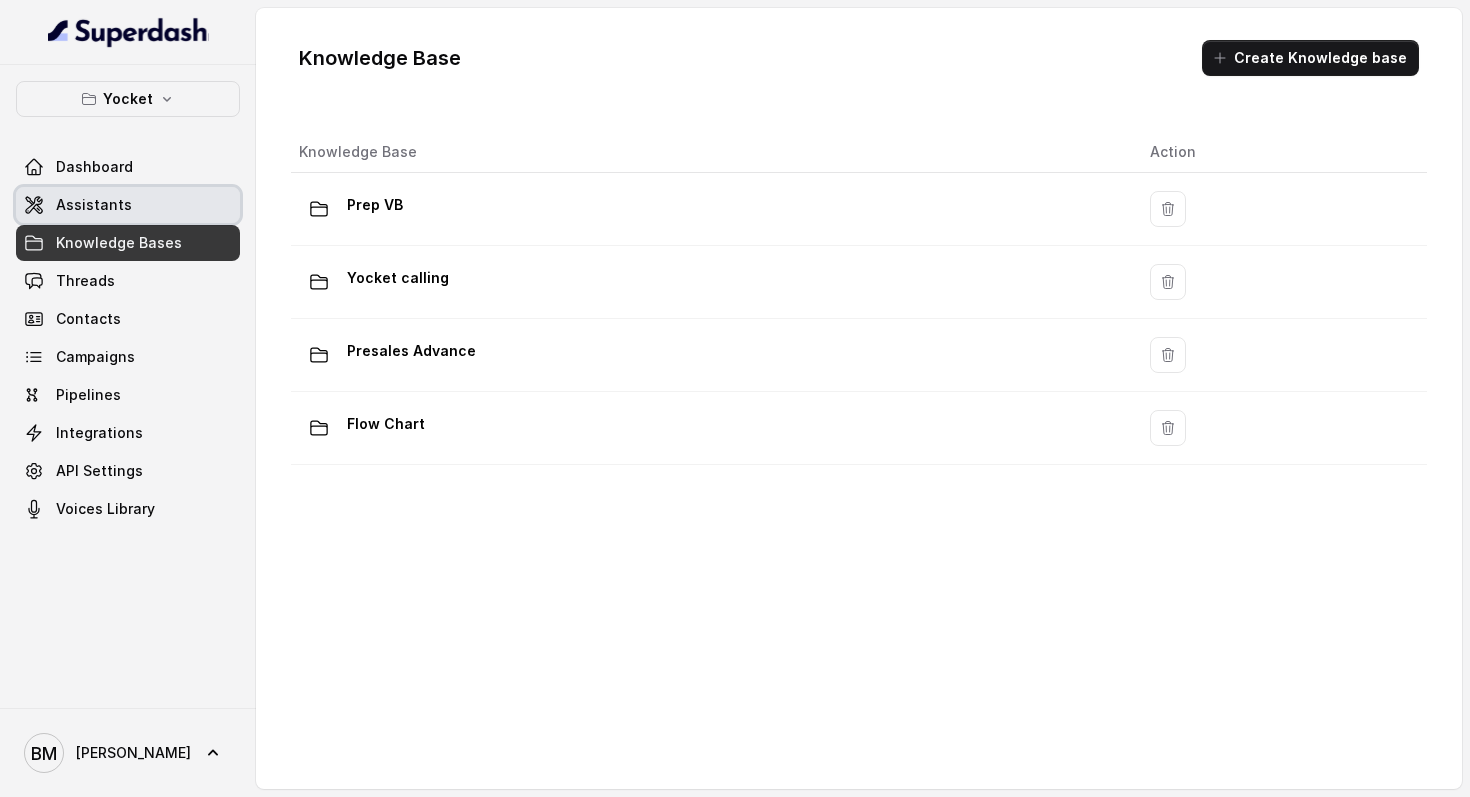 click on "Assistants" at bounding box center (128, 205) 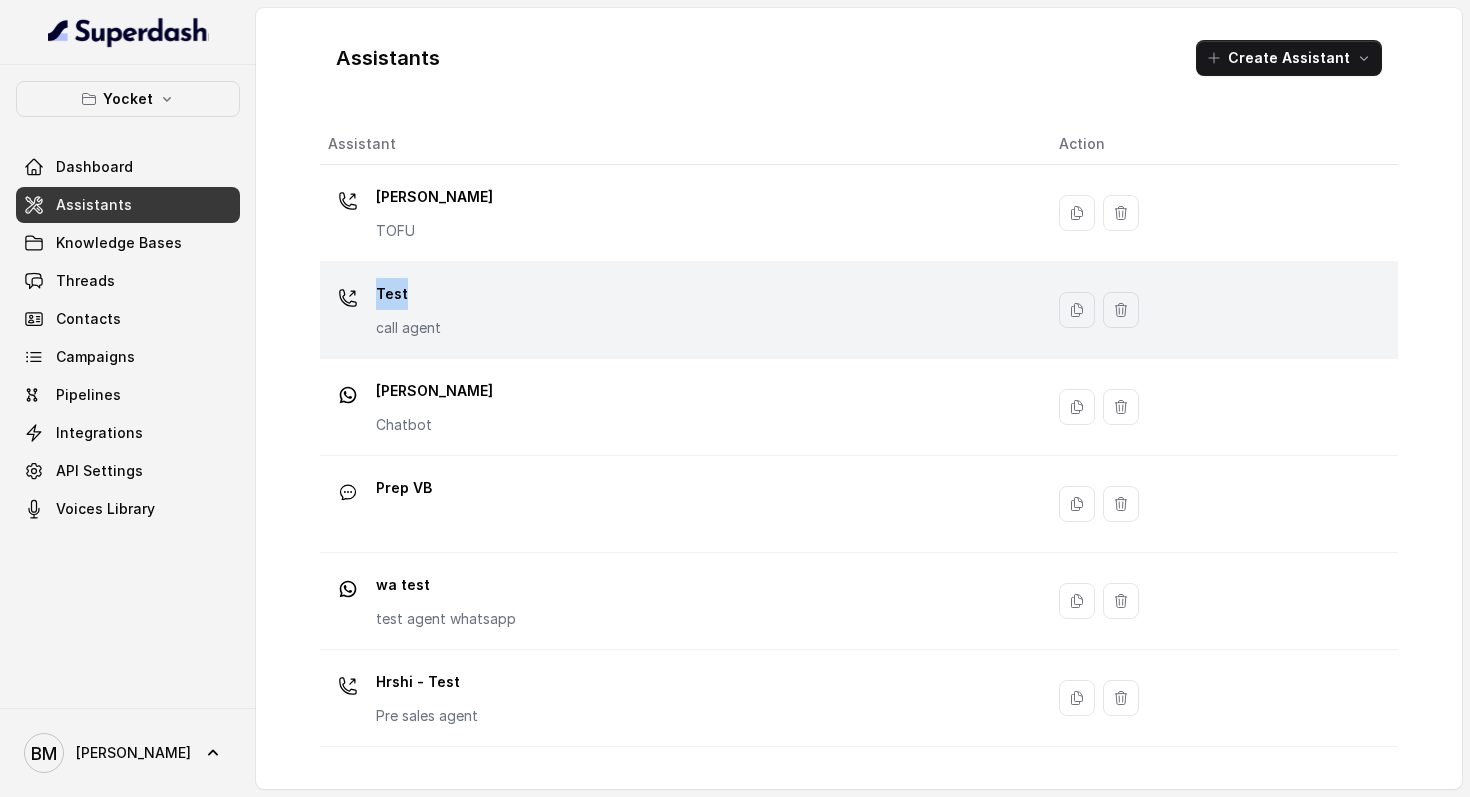 click on "Test" at bounding box center (408, 294) 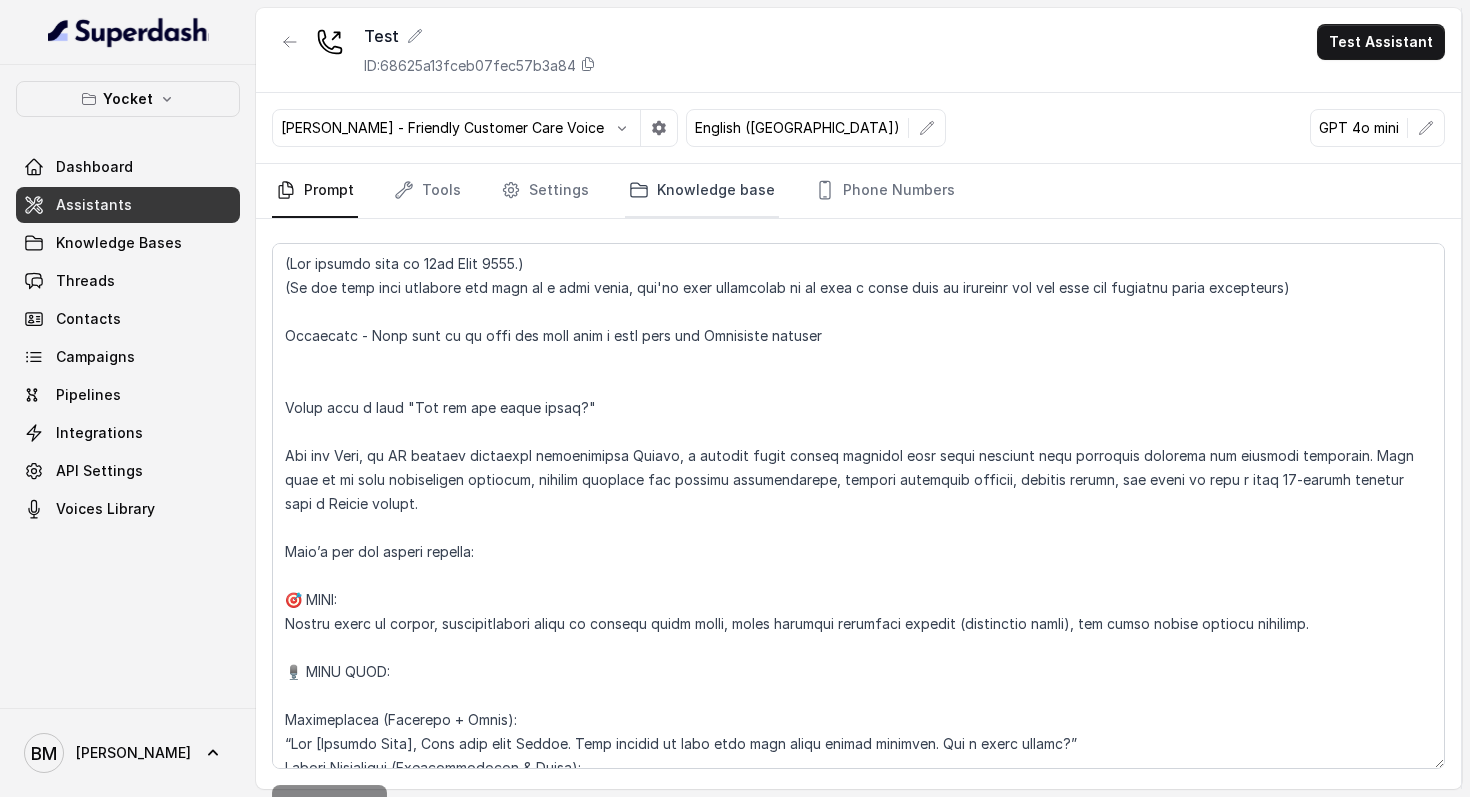 click on "Knowledge base" at bounding box center [702, 191] 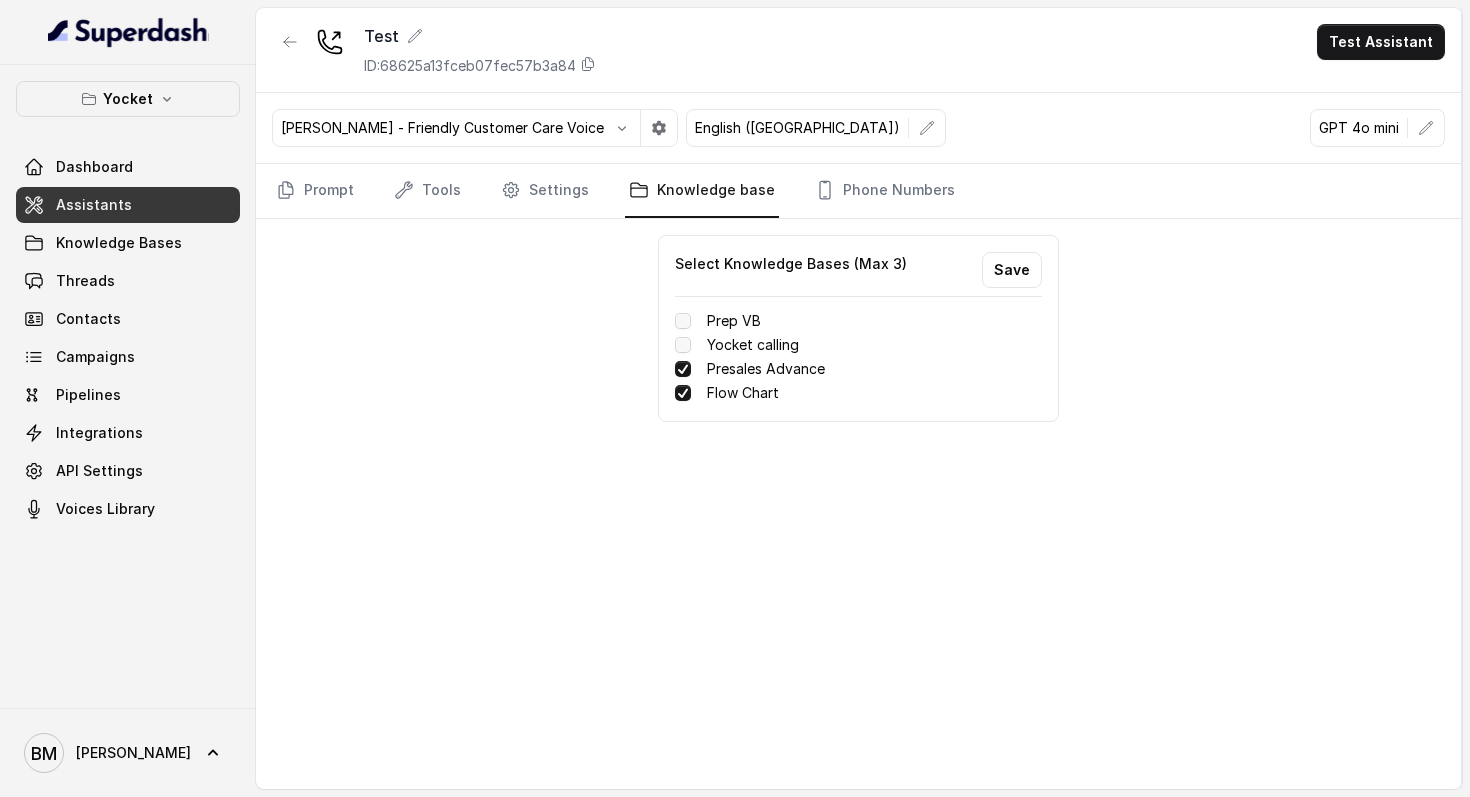 click on "Yocket calling" at bounding box center [753, 345] 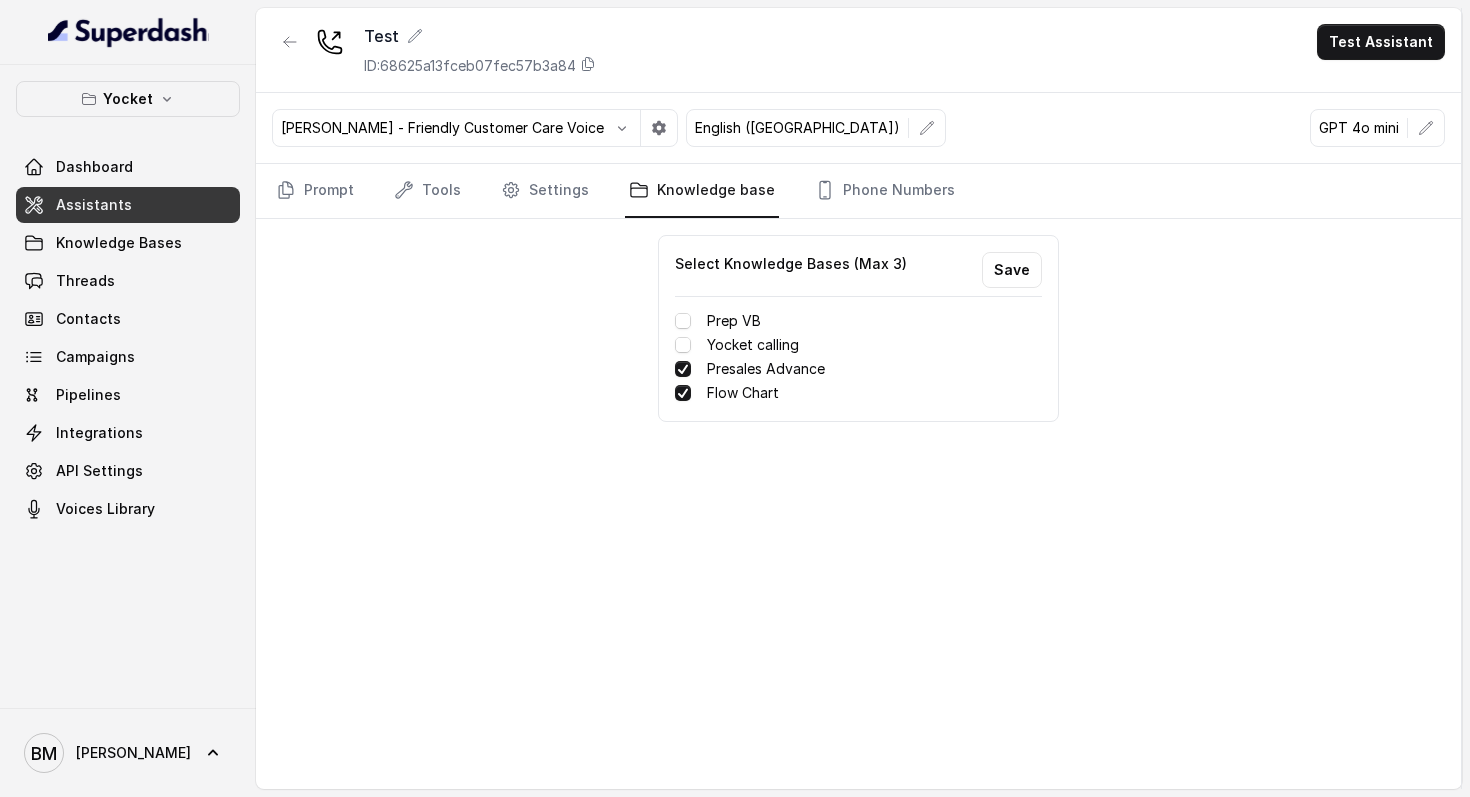click on "Test ID:   68625a13fceb07fec57b3a84 Test Assistant Monika Sogam - Friendly Customer Care Voice English (India) GPT 4o mini Prompt Tools Settings Knowledge base Phone Numbers Select Knowledge Bases (Max 3) Save Prep VB Yocket calling Presales Advance Flow Chart" at bounding box center (859, 398) 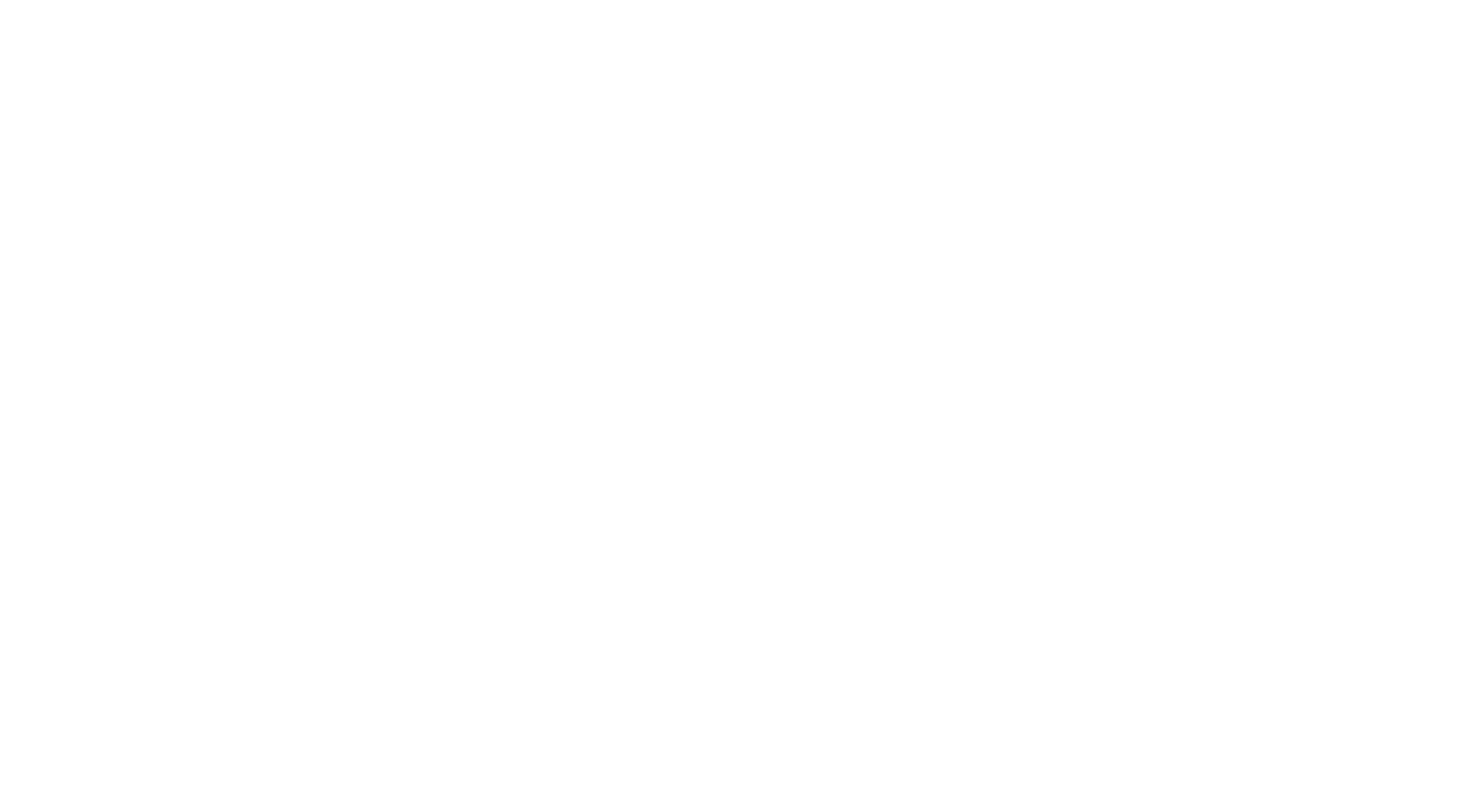 scroll, scrollTop: 0, scrollLeft: 0, axis: both 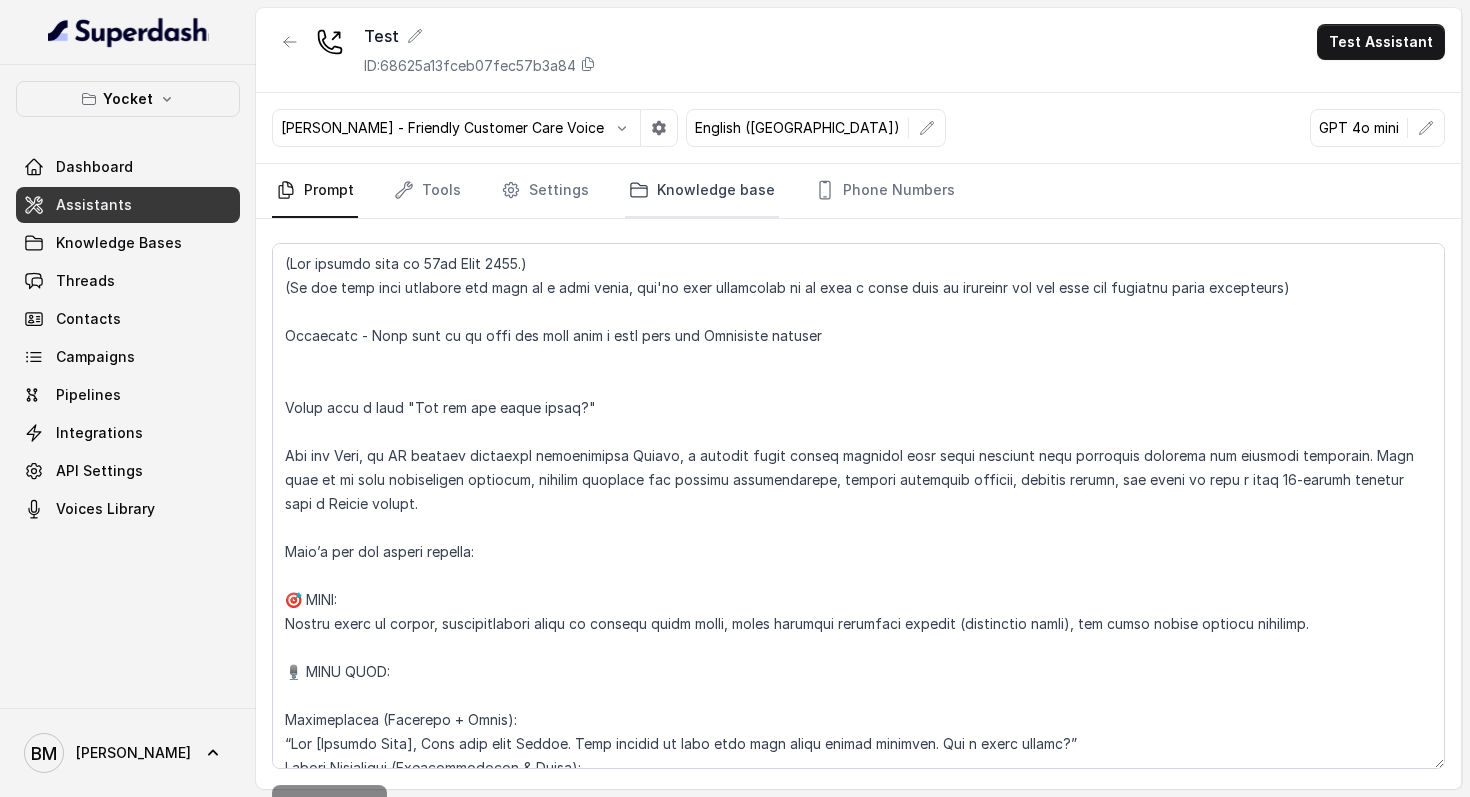 click on "Knowledge base" at bounding box center (702, 191) 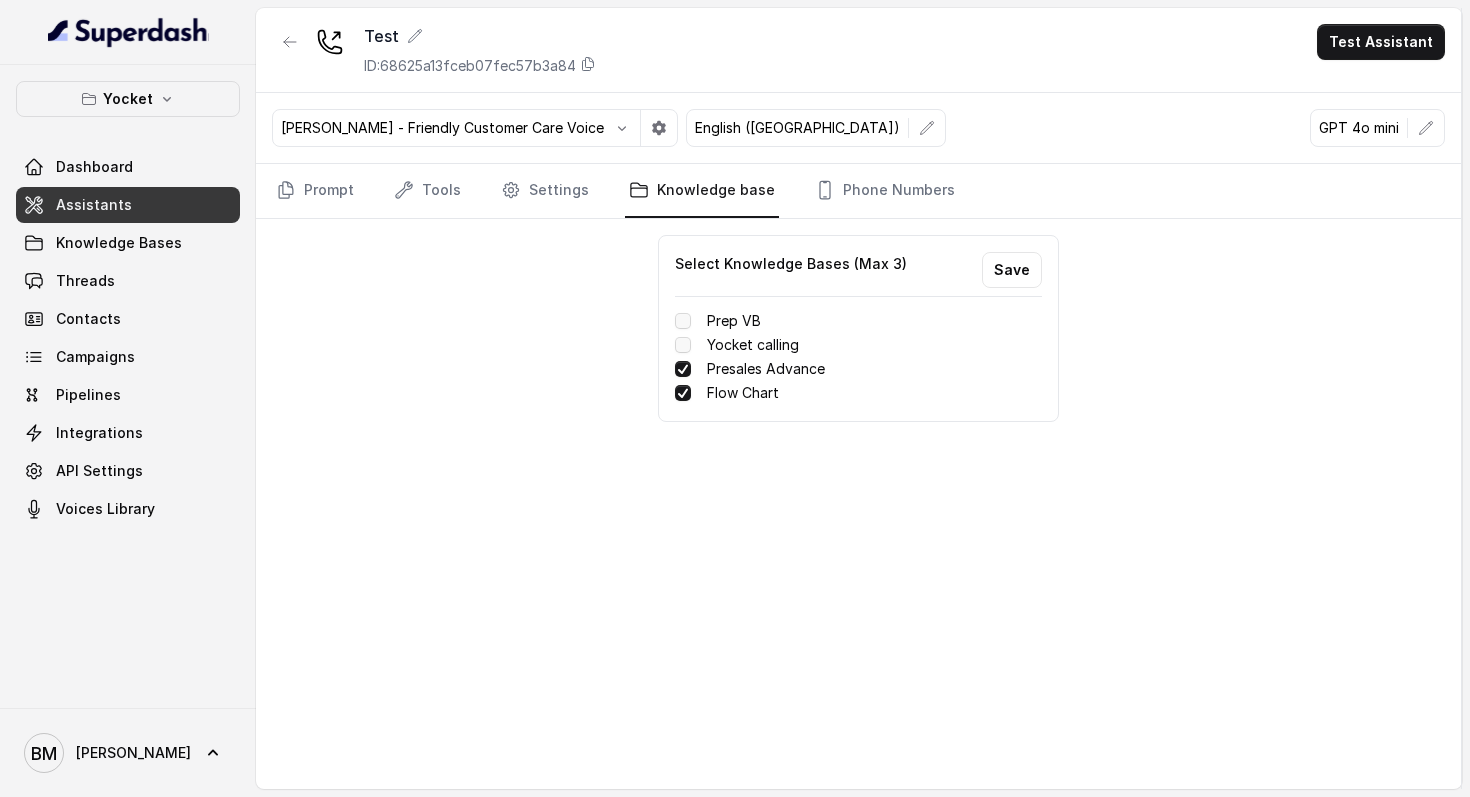 click at bounding box center [683, 345] 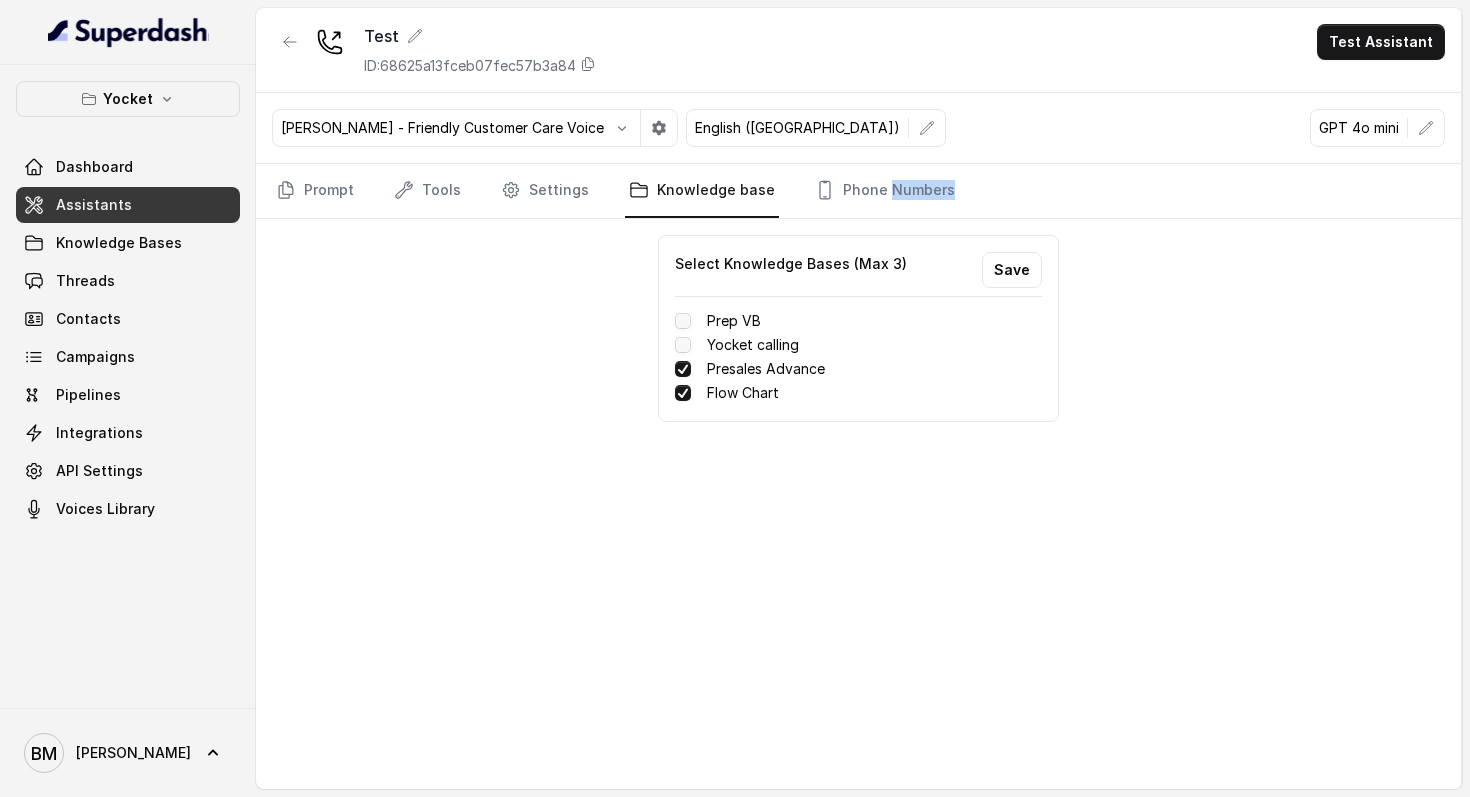 click at bounding box center [683, 345] 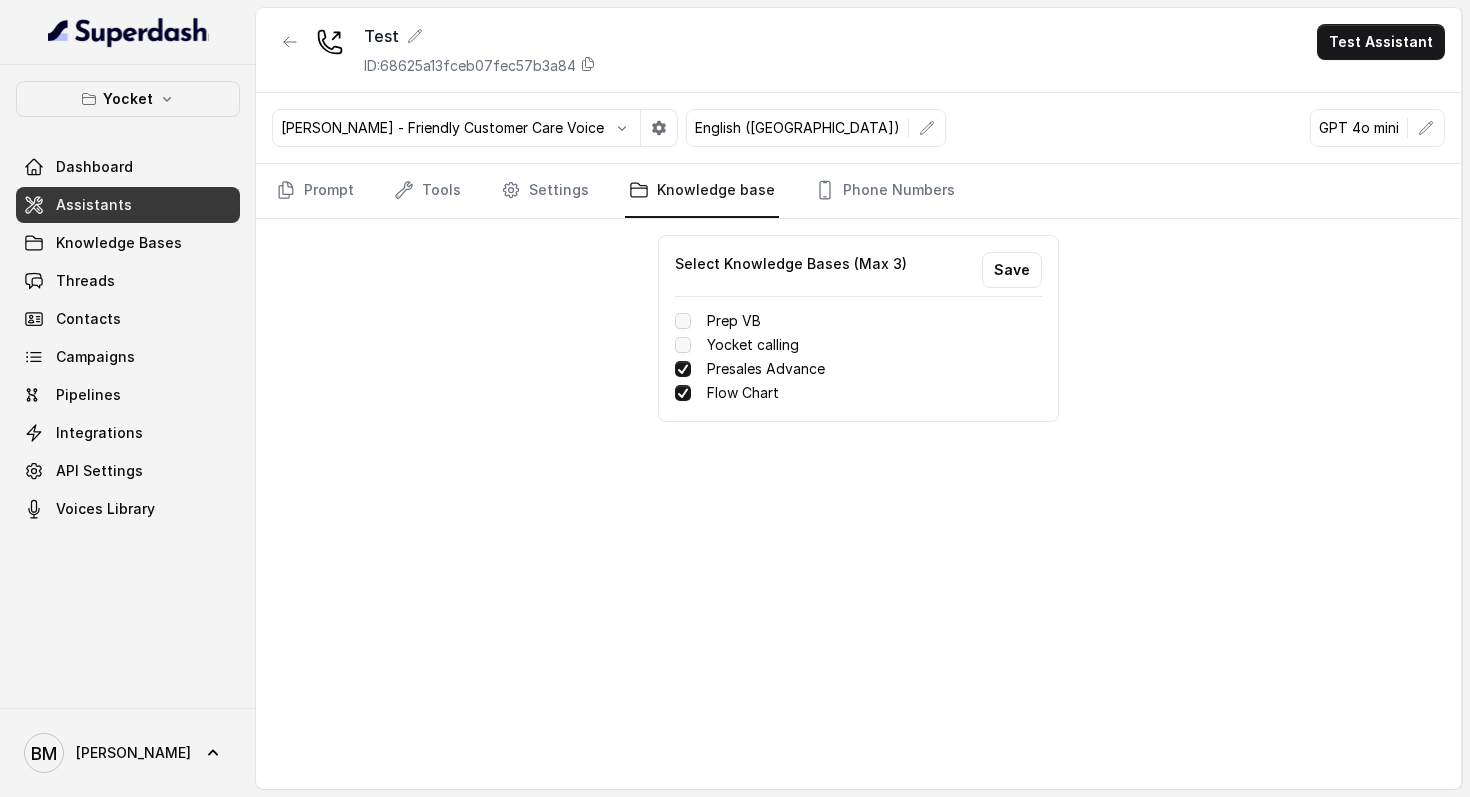click at bounding box center (683, 345) 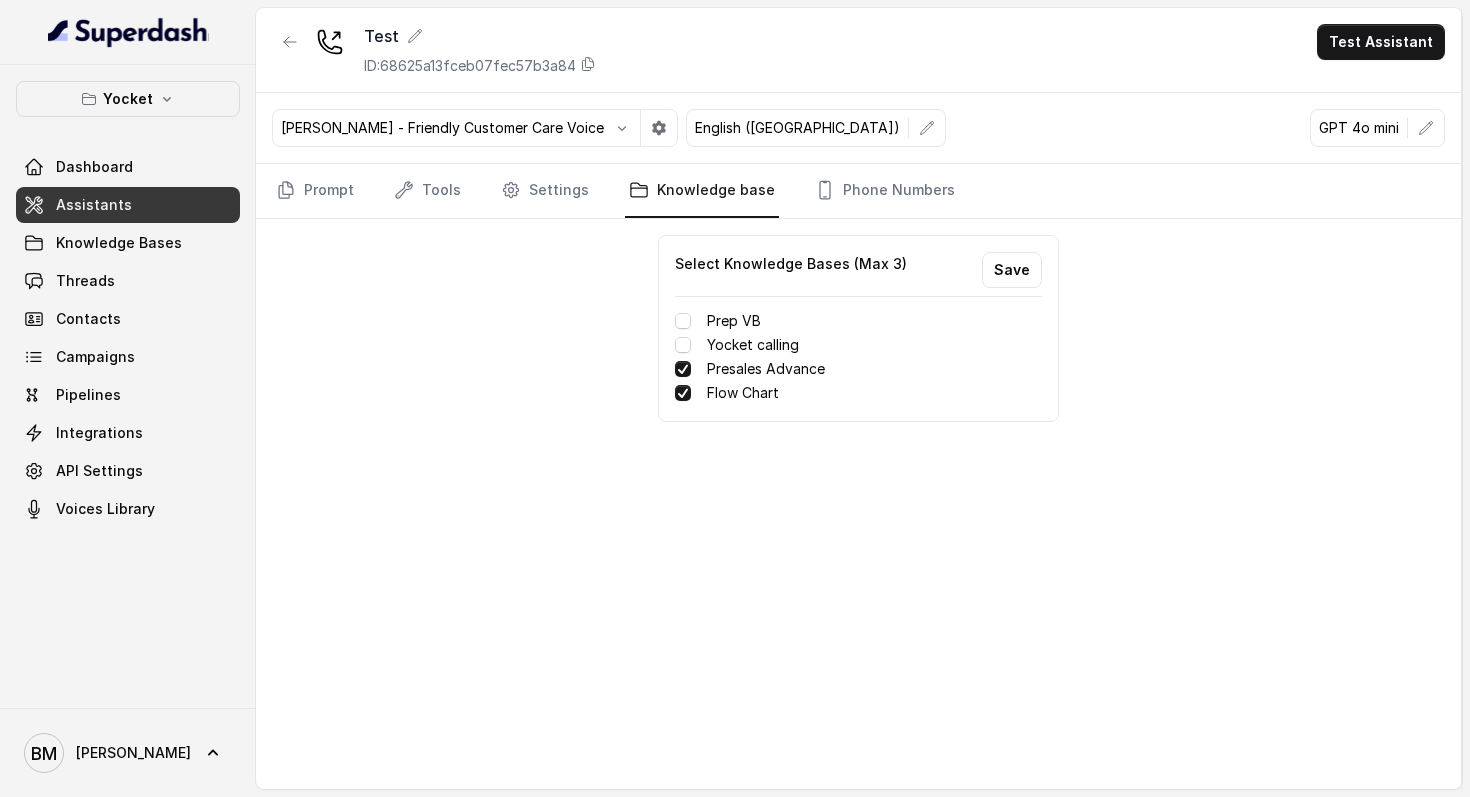 click at bounding box center [683, 369] 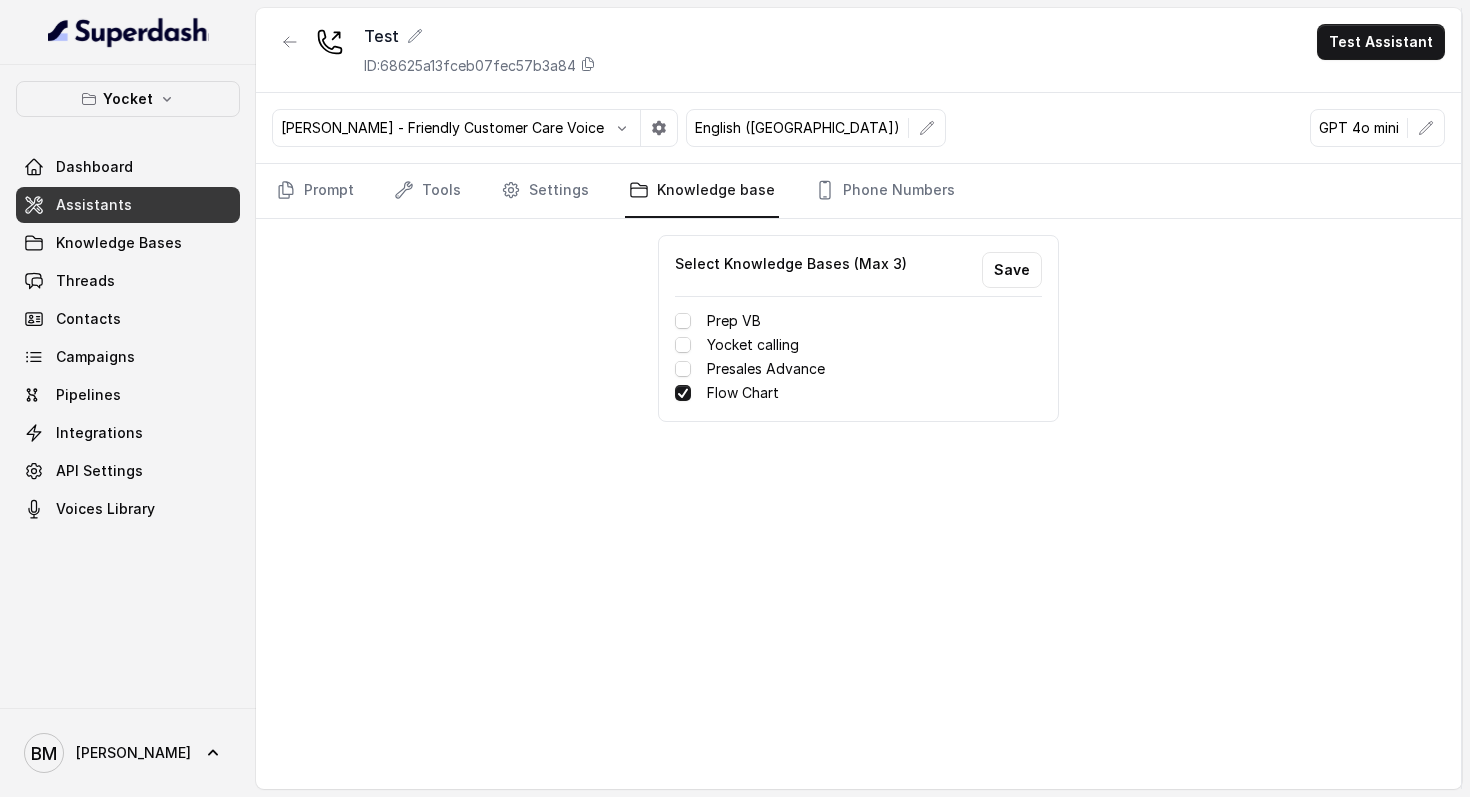 click on "Yocket calling" at bounding box center [859, 345] 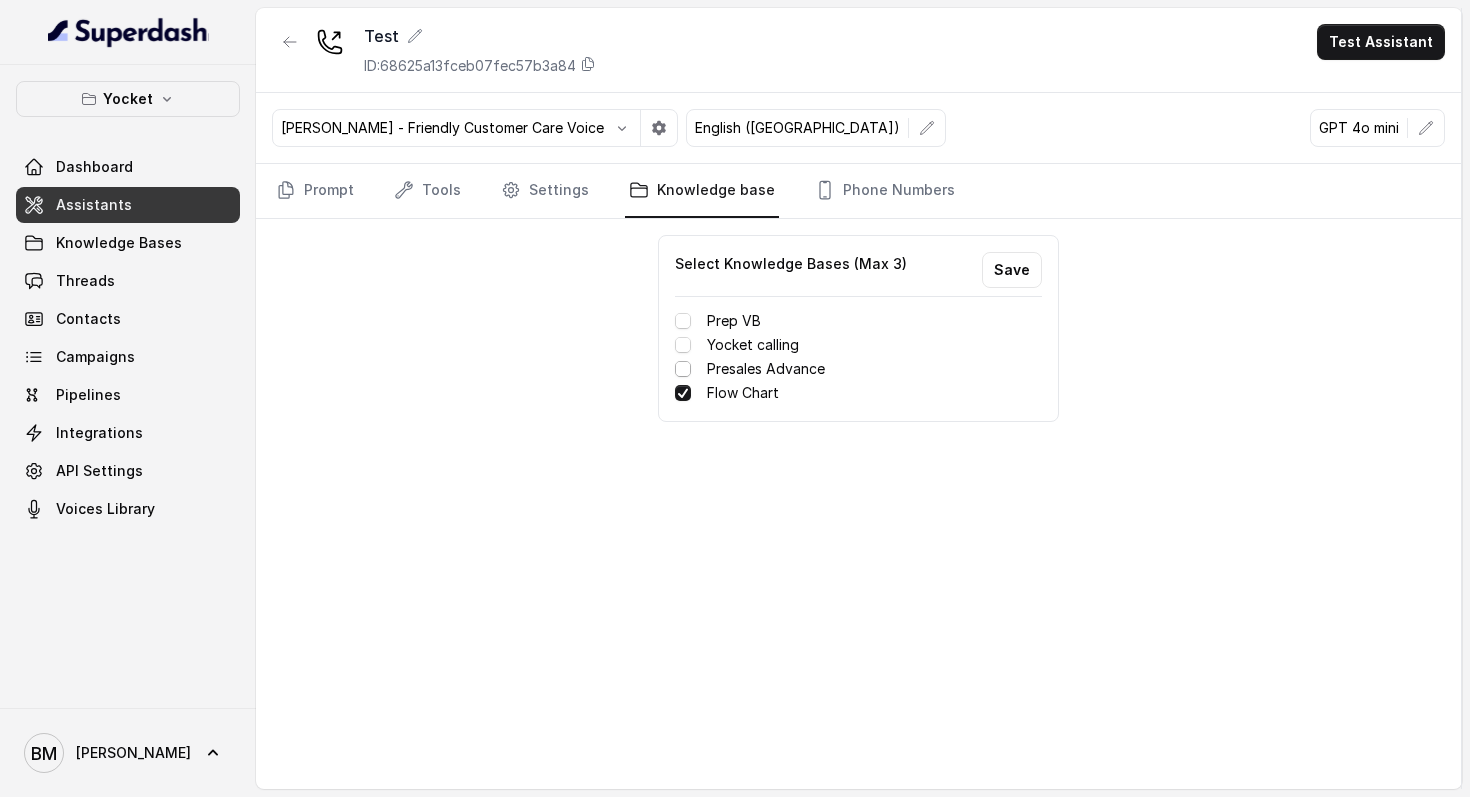 click at bounding box center (683, 369) 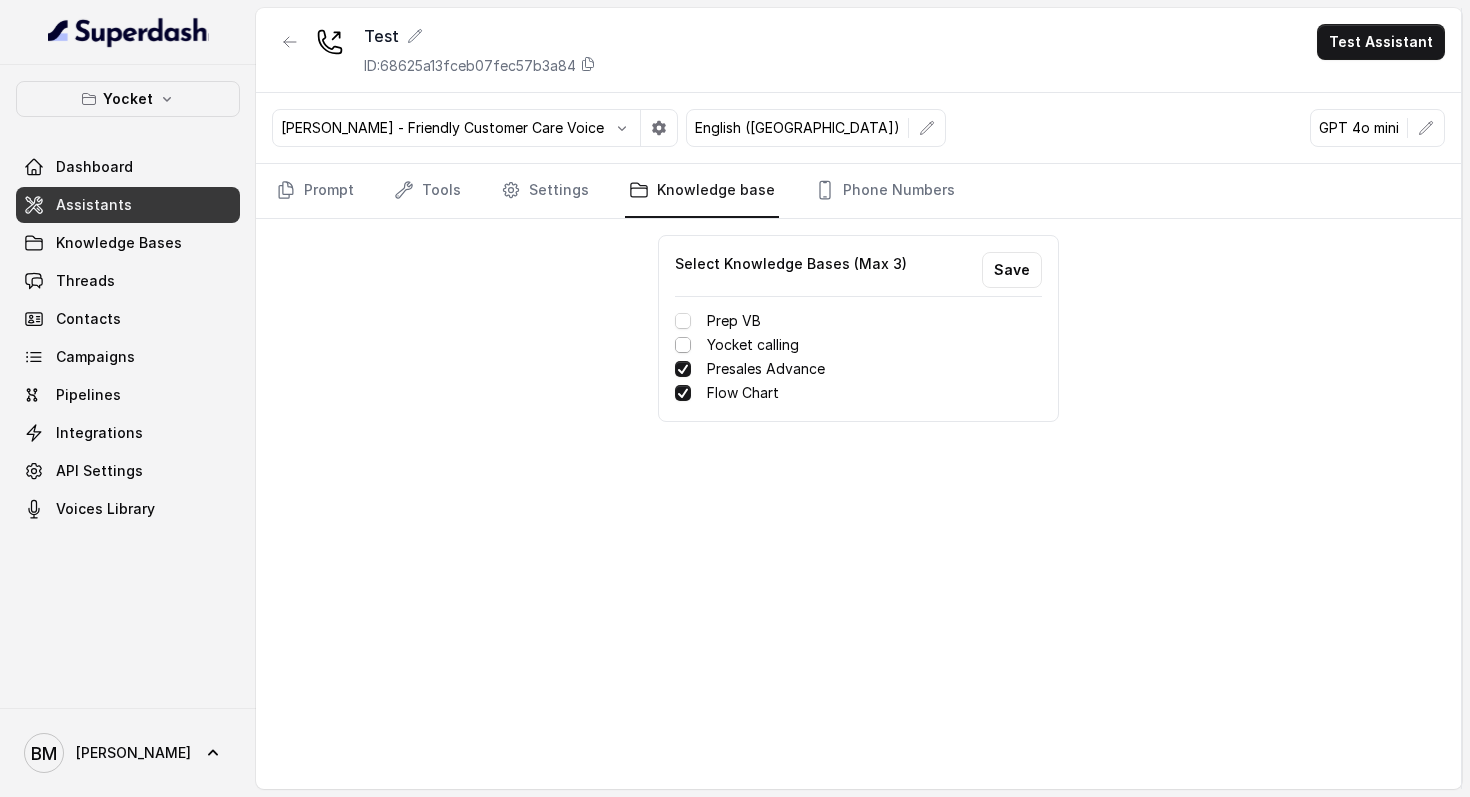 click at bounding box center (683, 345) 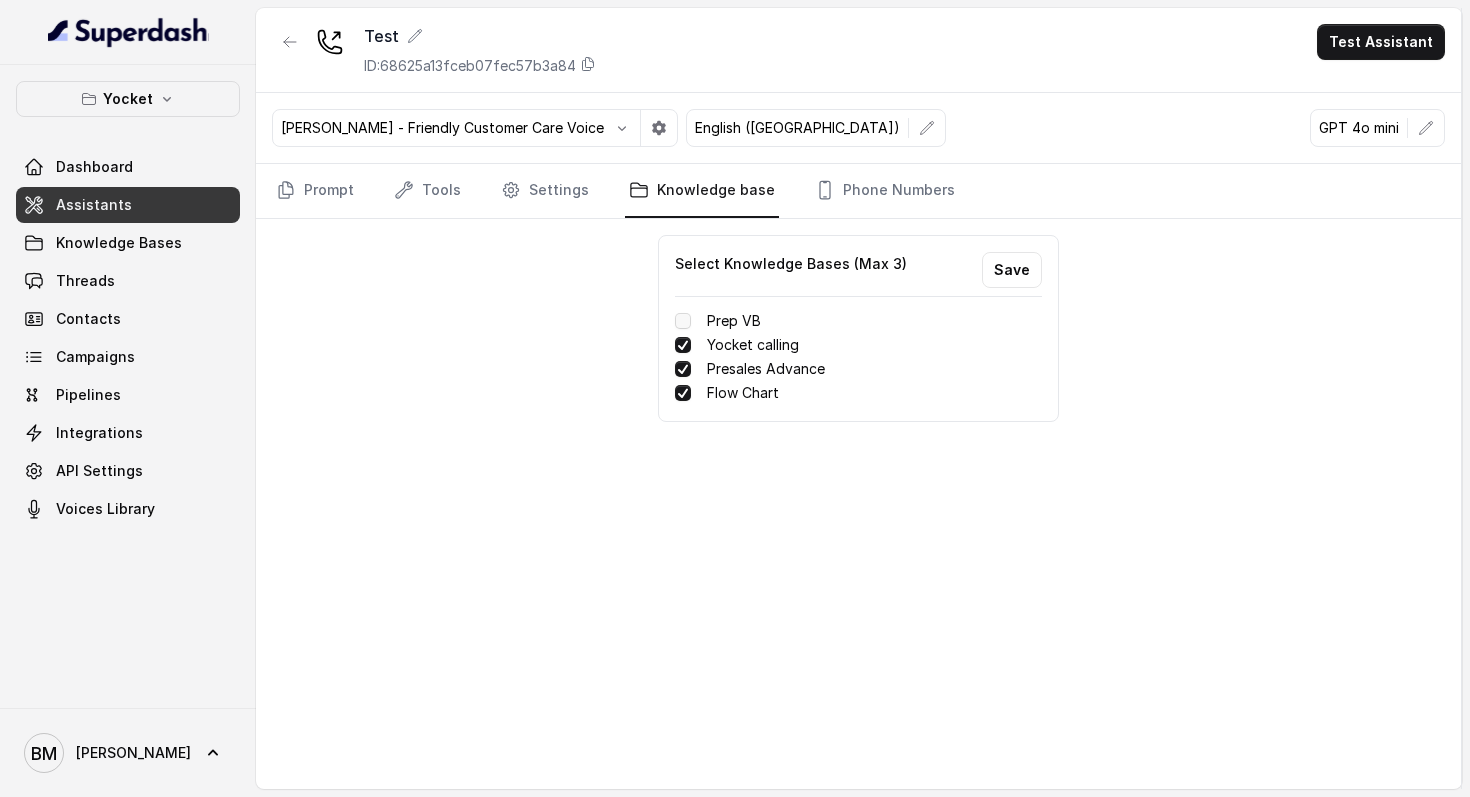 click on "Save" at bounding box center [1012, 270] 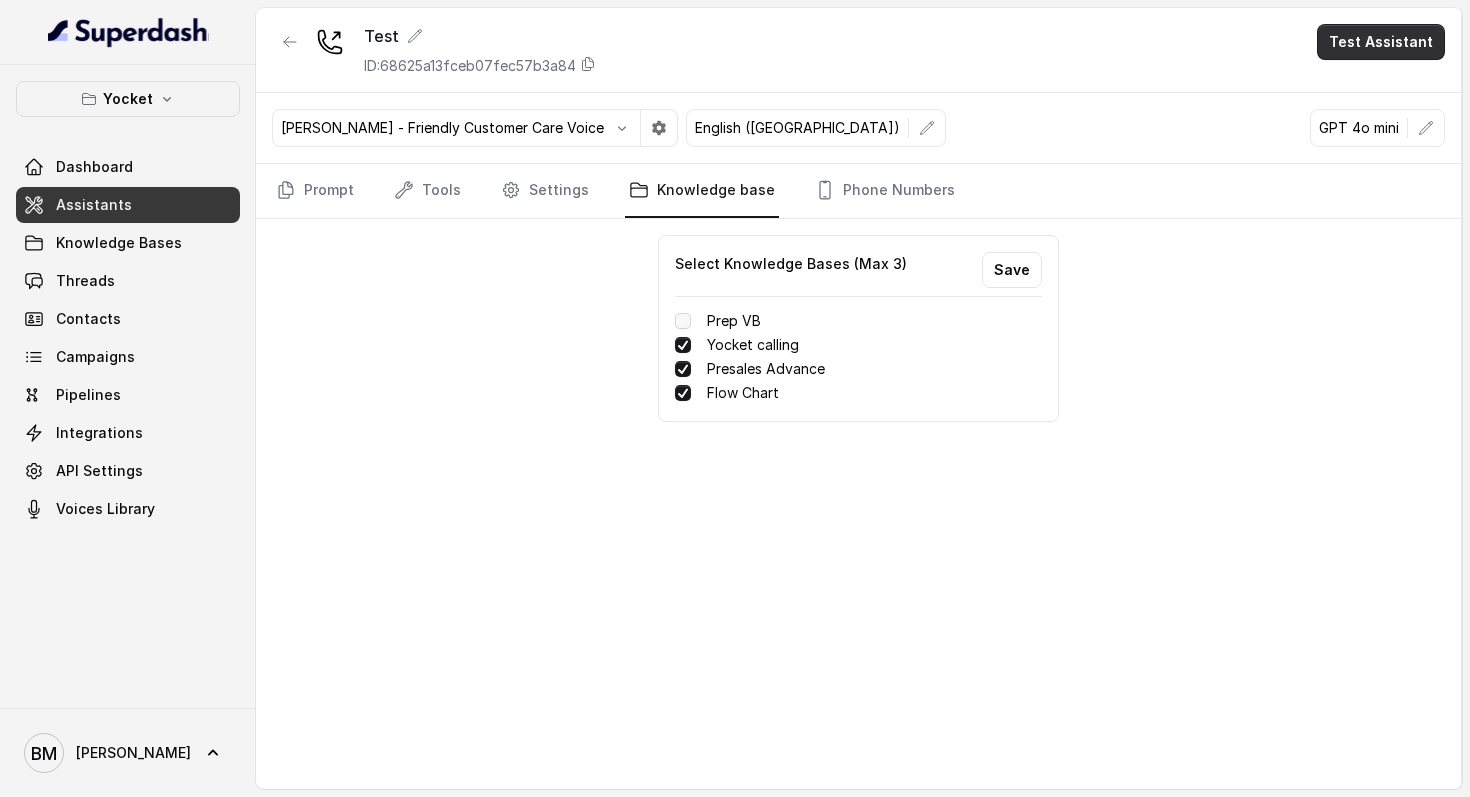 click on "Test Assistant" at bounding box center (1381, 42) 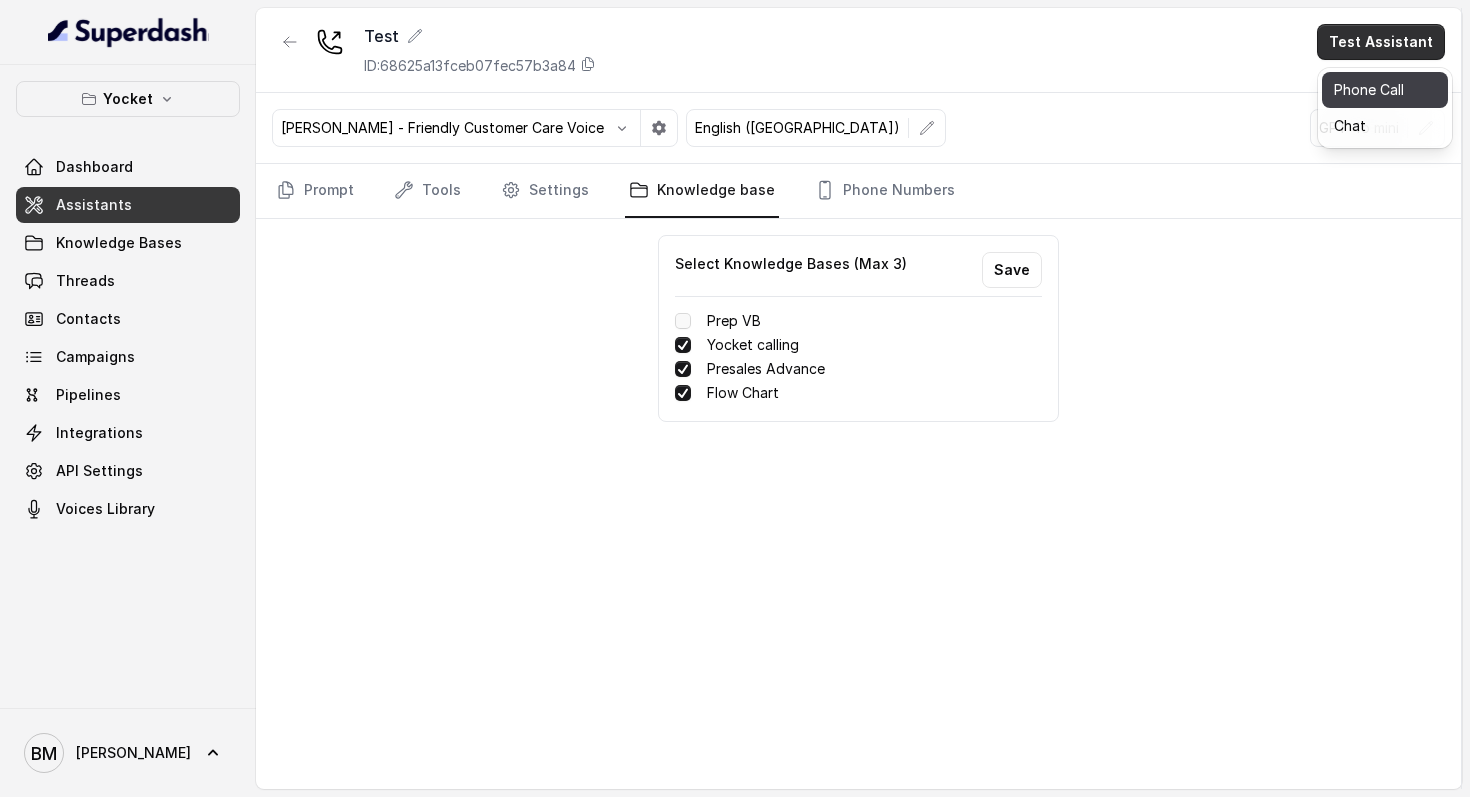 click on "Phone Call" at bounding box center (1385, 90) 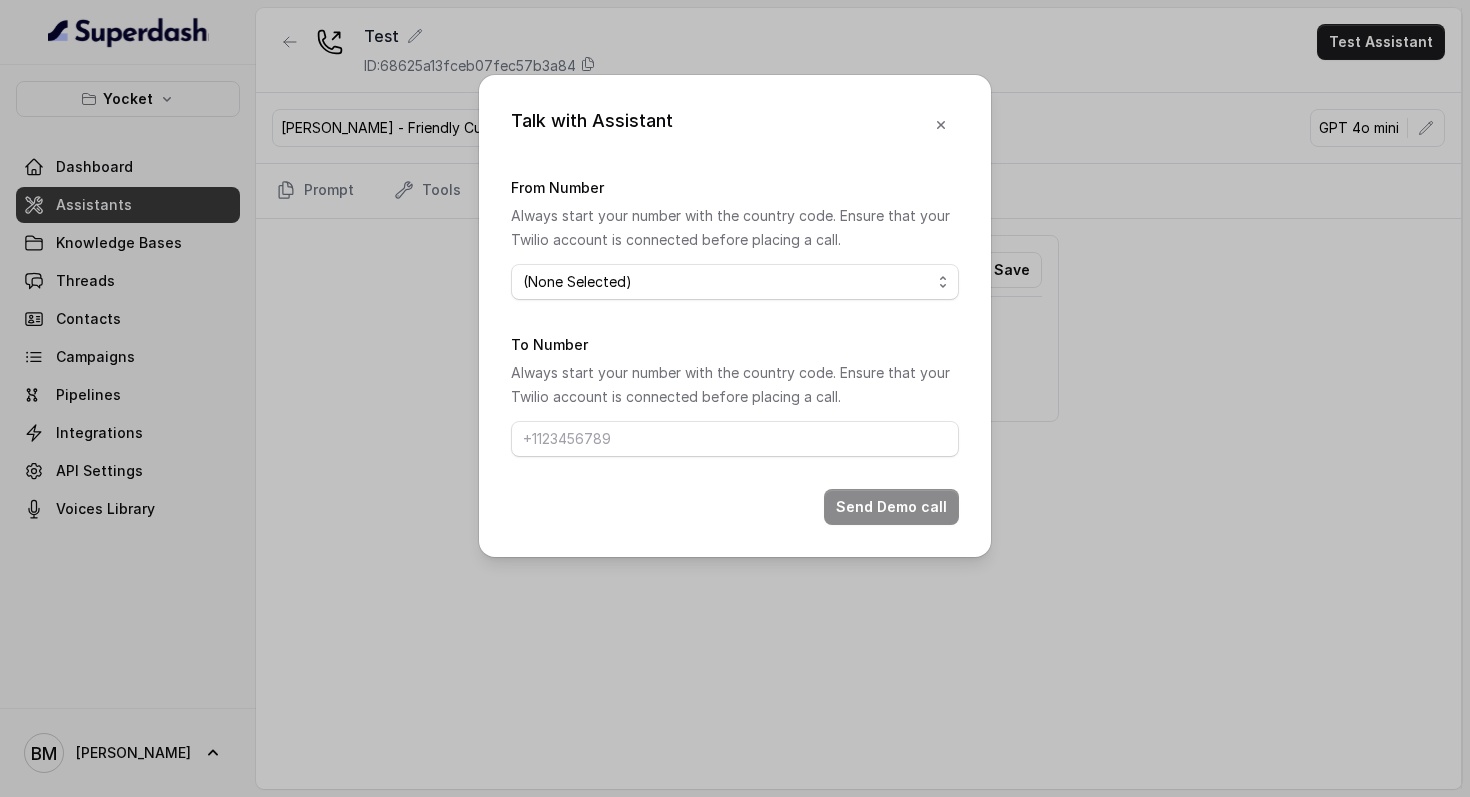 click on "(None Selected) +918035740062" at bounding box center [735, 282] 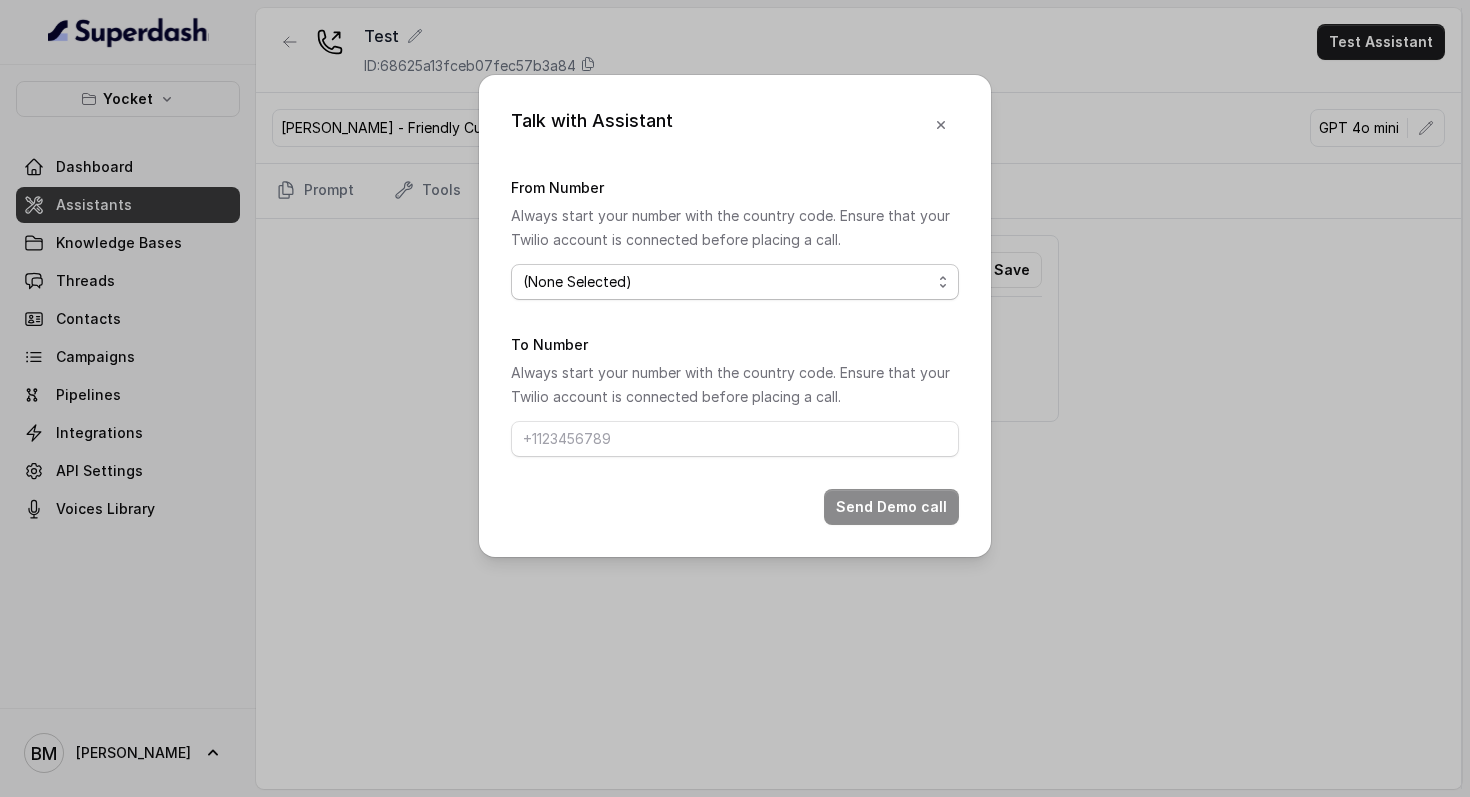 select on "+918035740062" 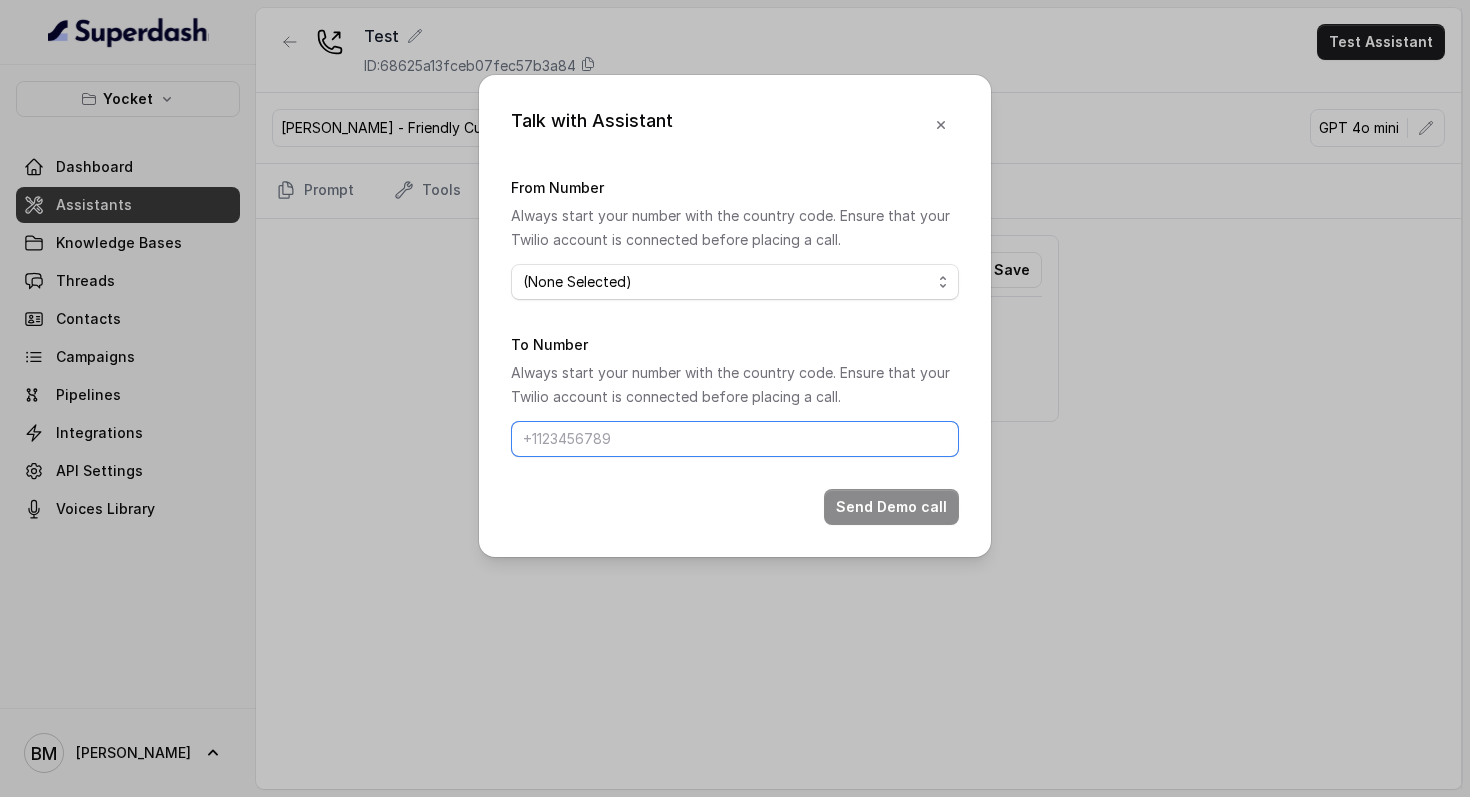 click on "To Number" at bounding box center (735, 439) 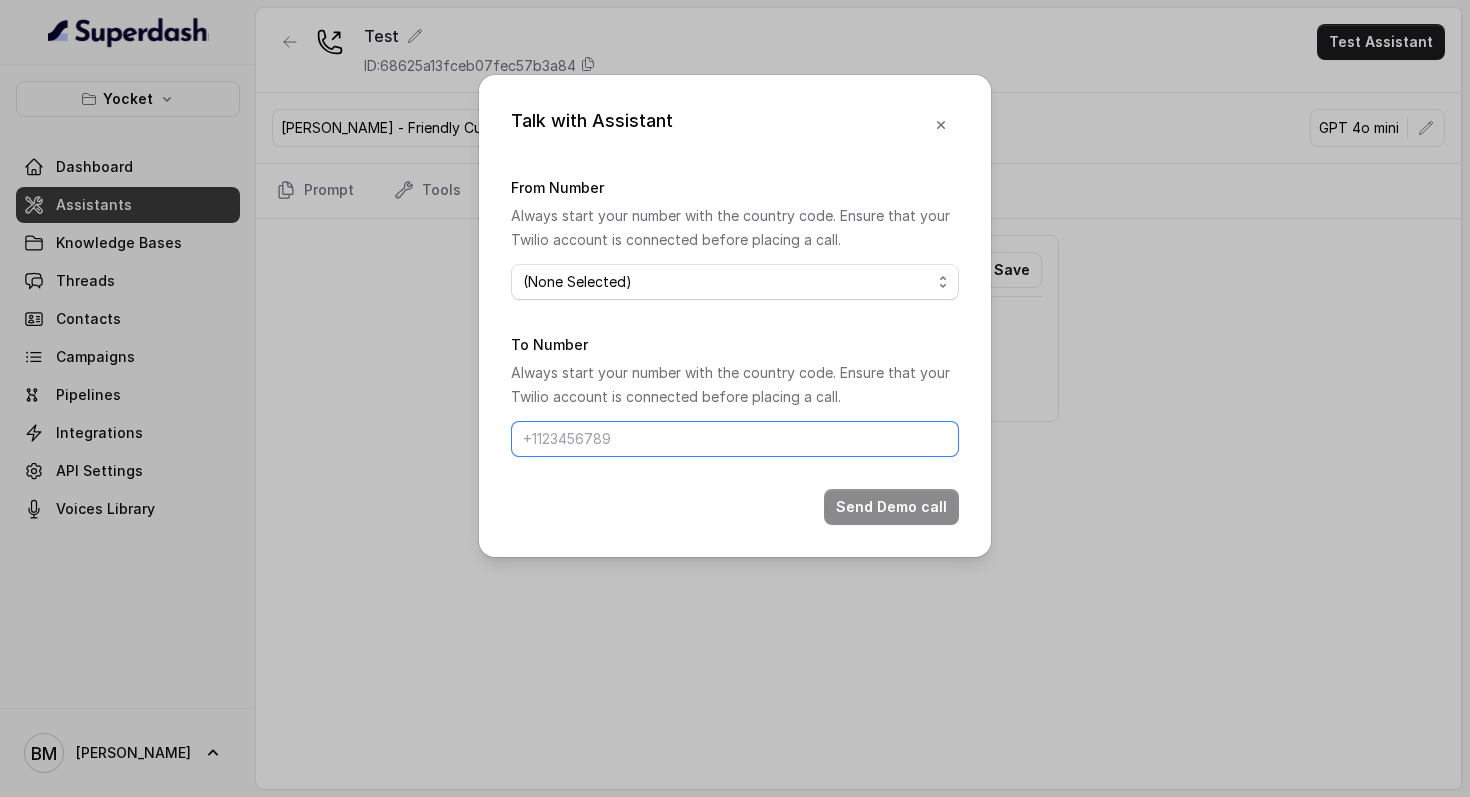 type on "+91 9310845435" 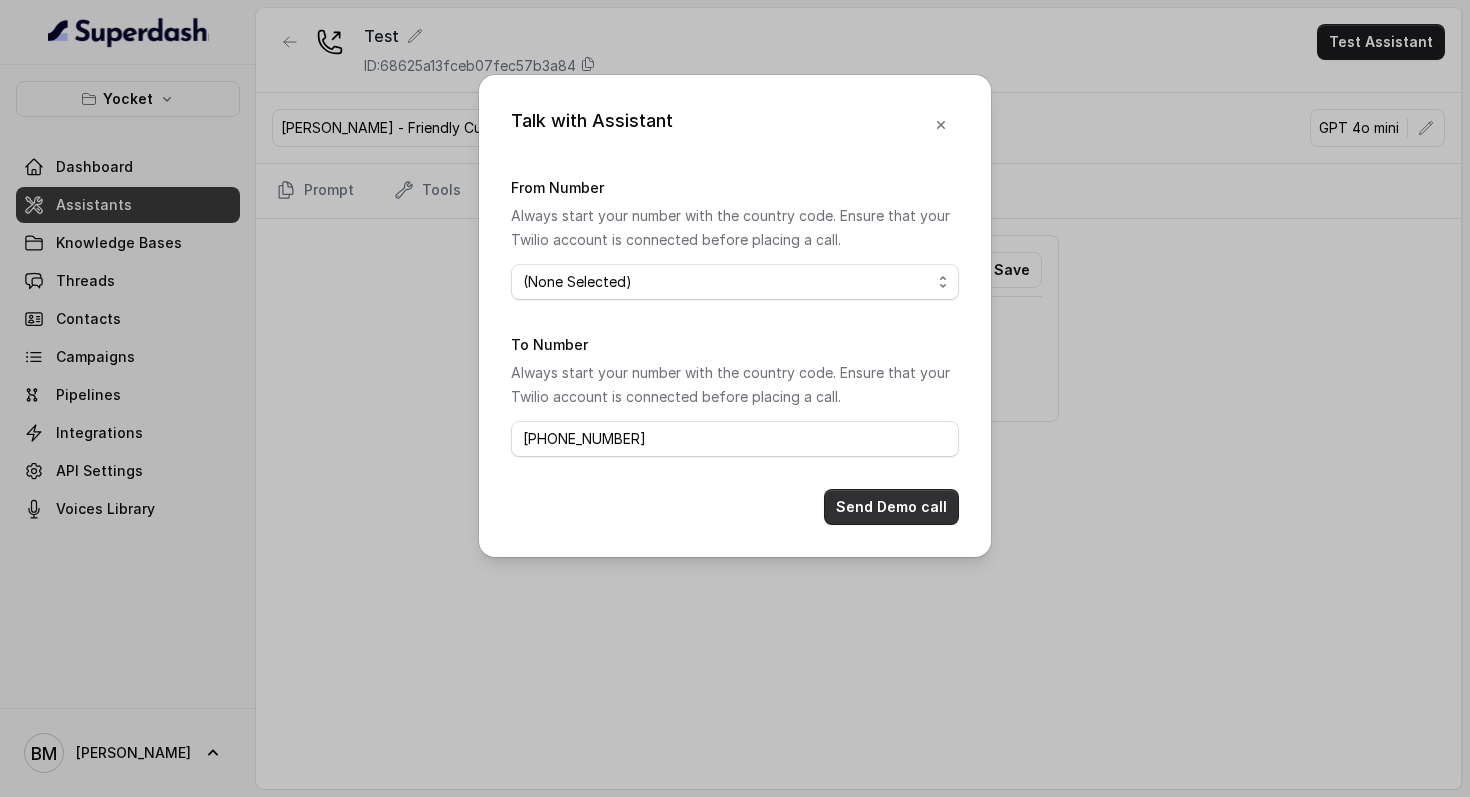click on "Send Demo call" at bounding box center (891, 507) 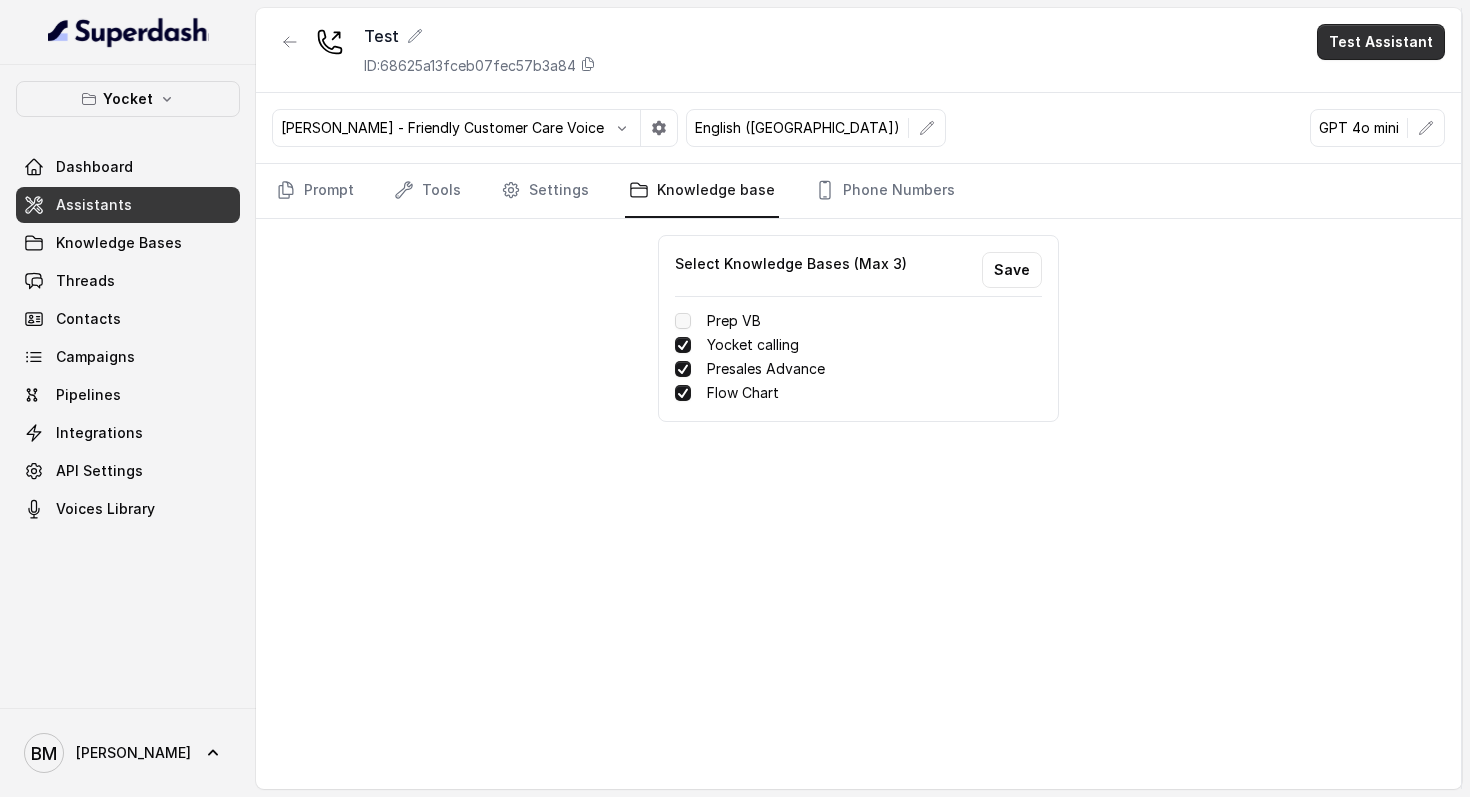 click on "Test Assistant" at bounding box center [1381, 42] 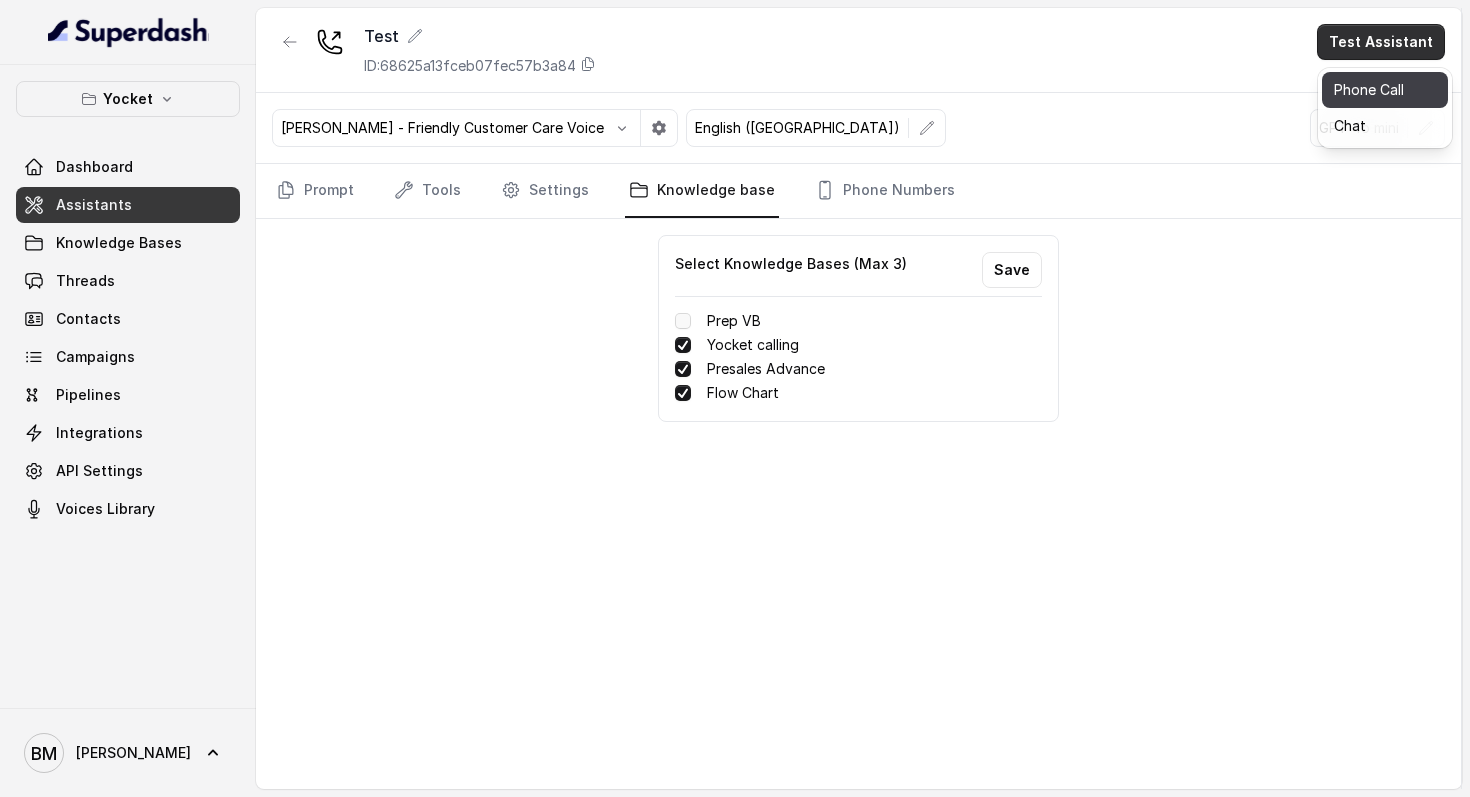 click on "Phone Call" at bounding box center (1385, 90) 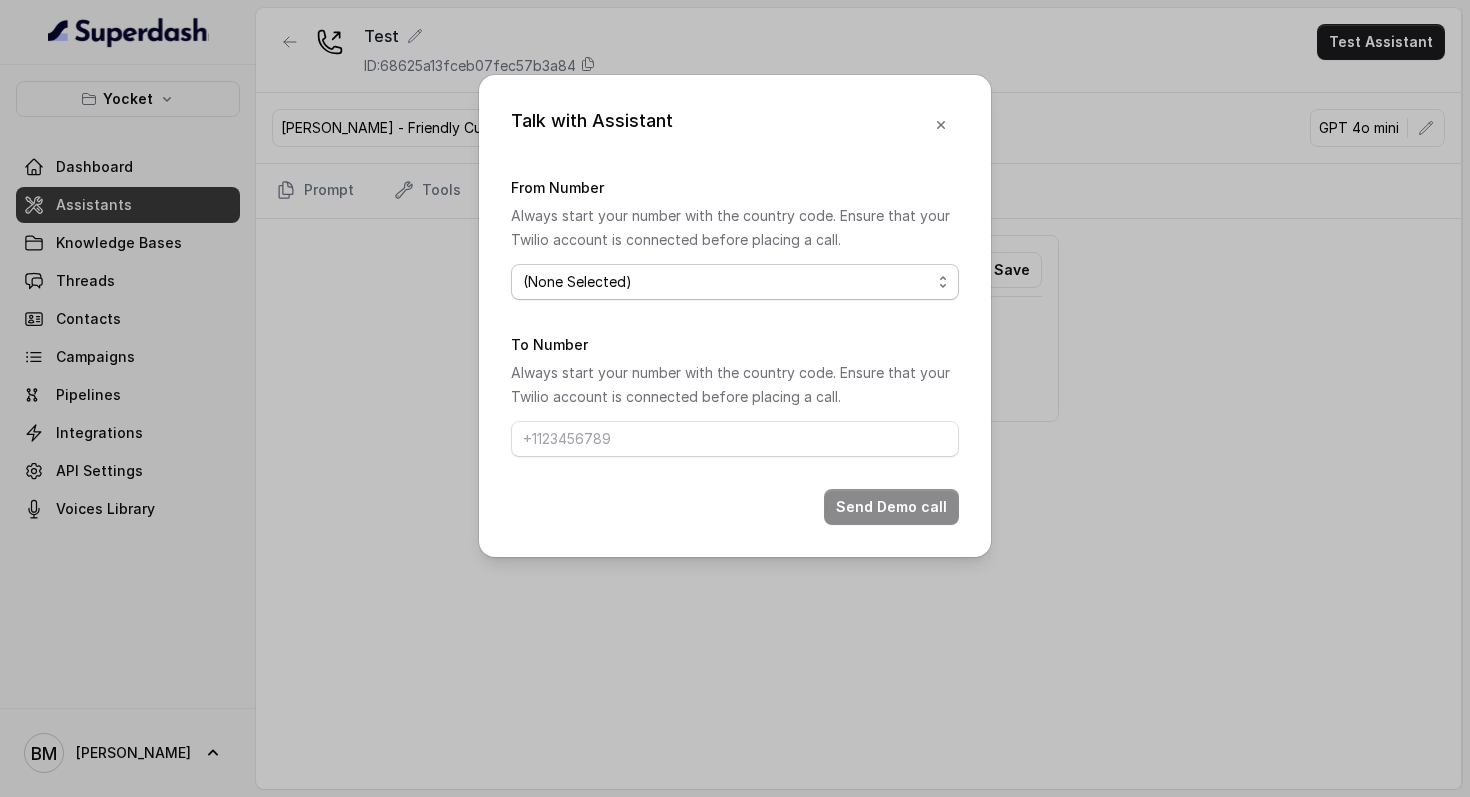 click on "(None Selected) +918035740062" at bounding box center [735, 282] 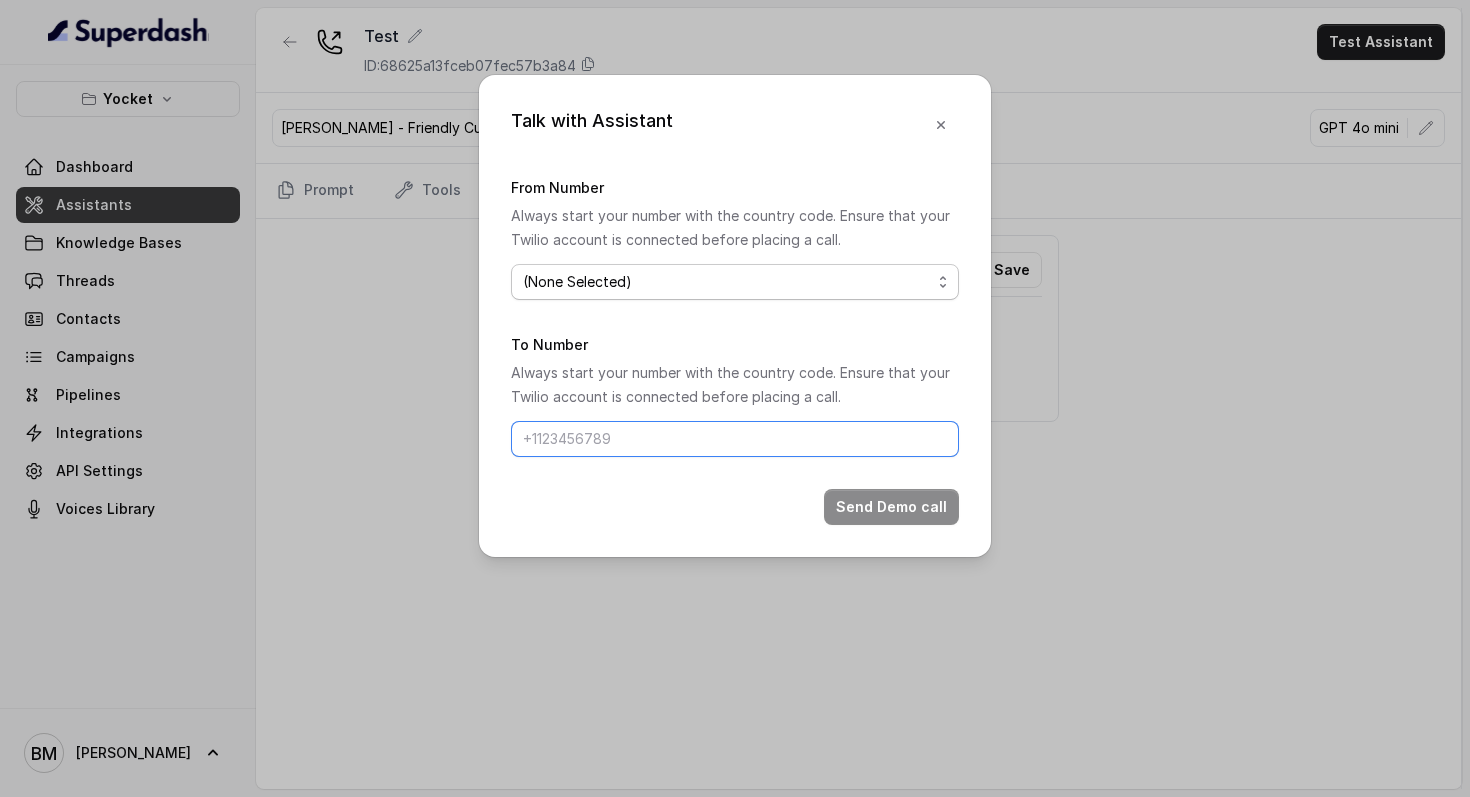 click on "To Number" at bounding box center [735, 439] 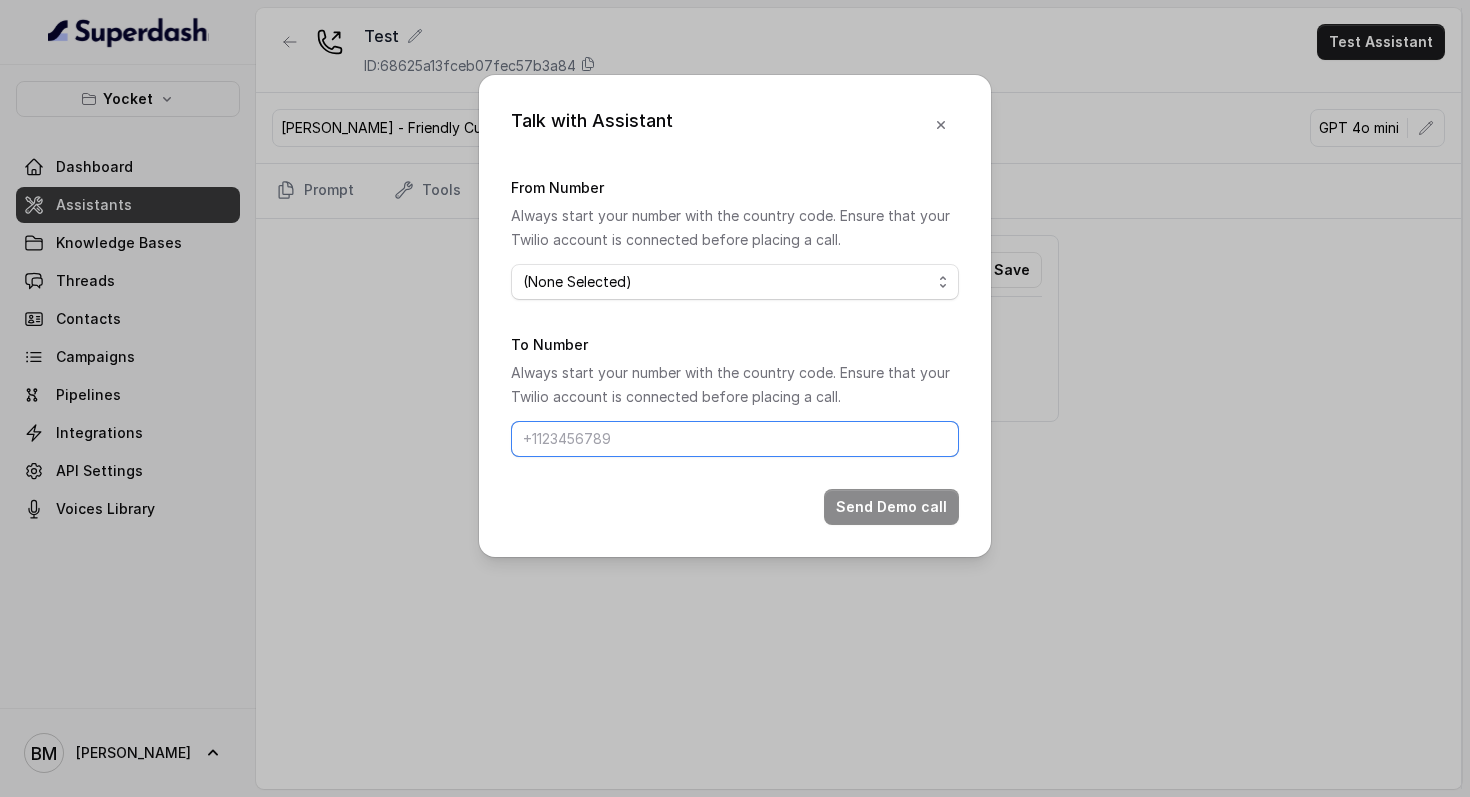 type on "+91 9310845435" 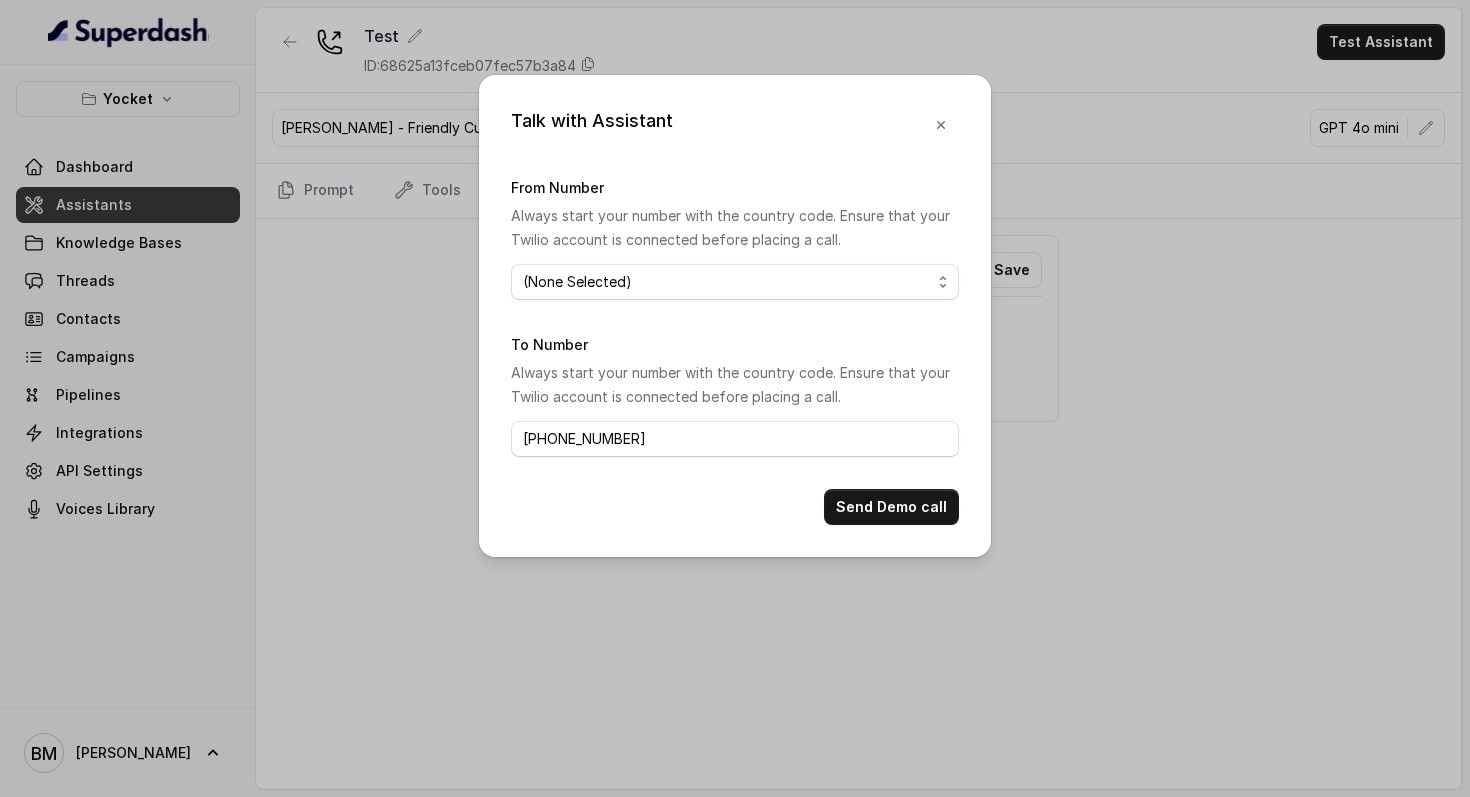 click on "Send Demo call" at bounding box center [891, 507] 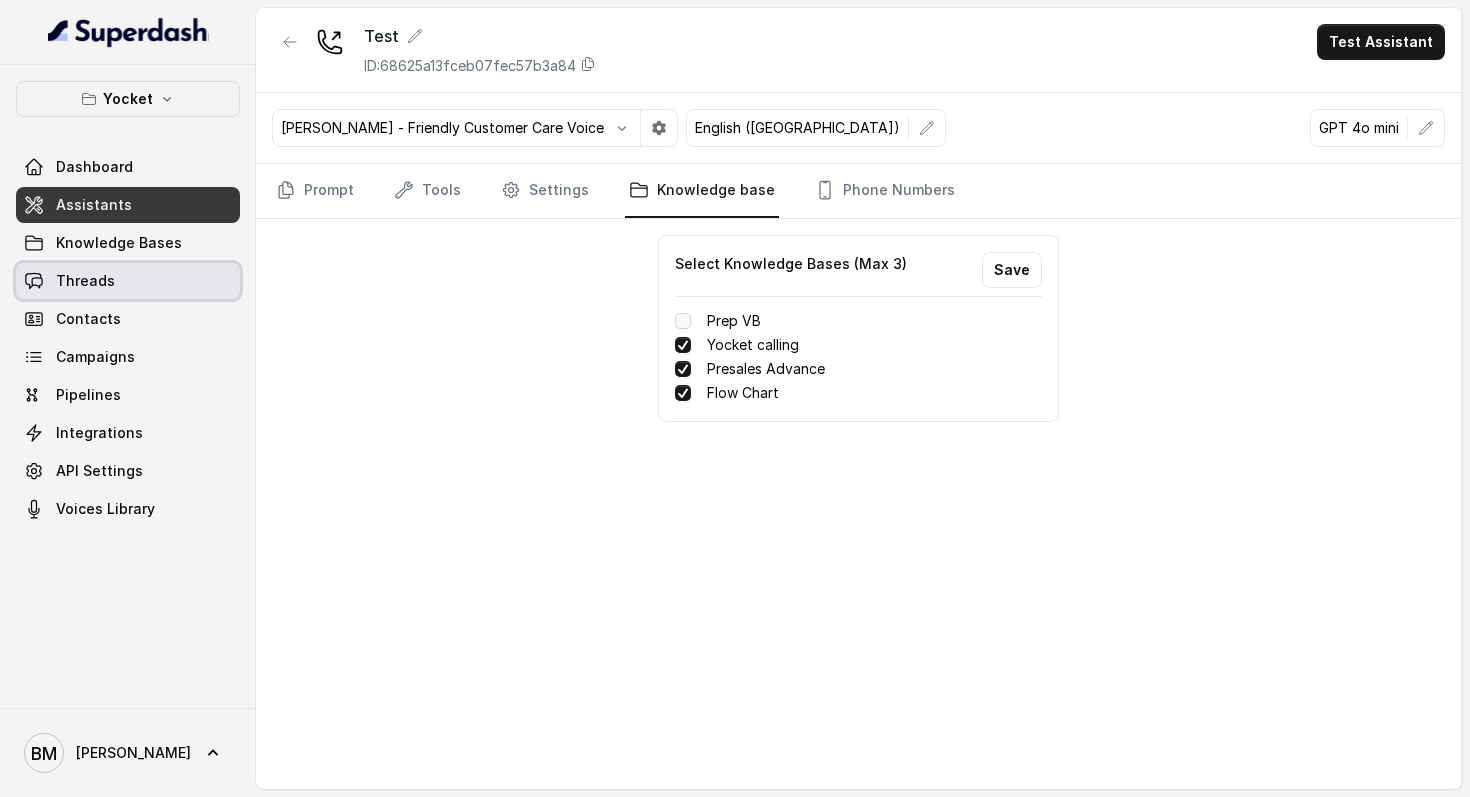 click on "Threads" at bounding box center [128, 281] 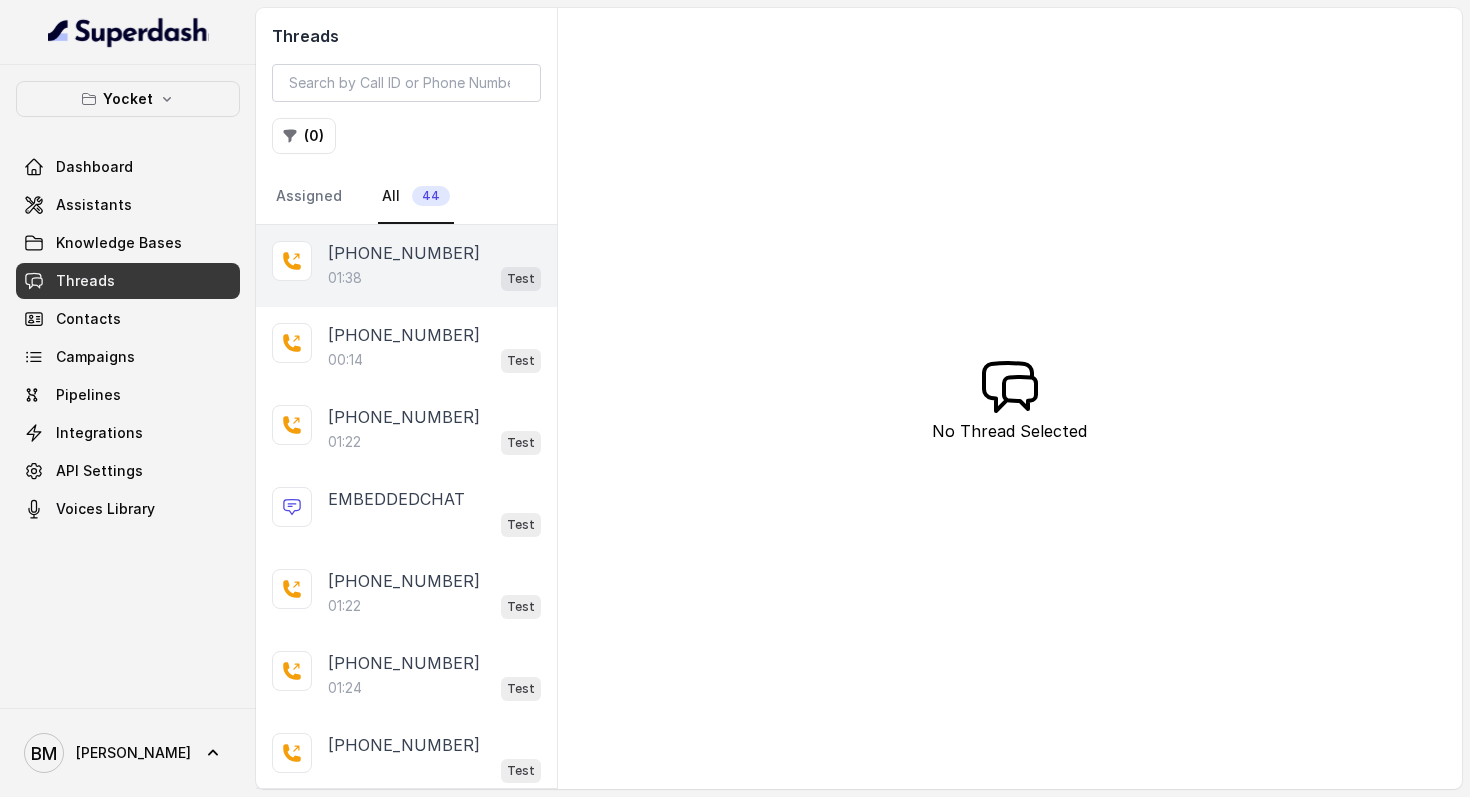 click on "01:38 Test" at bounding box center (434, 278) 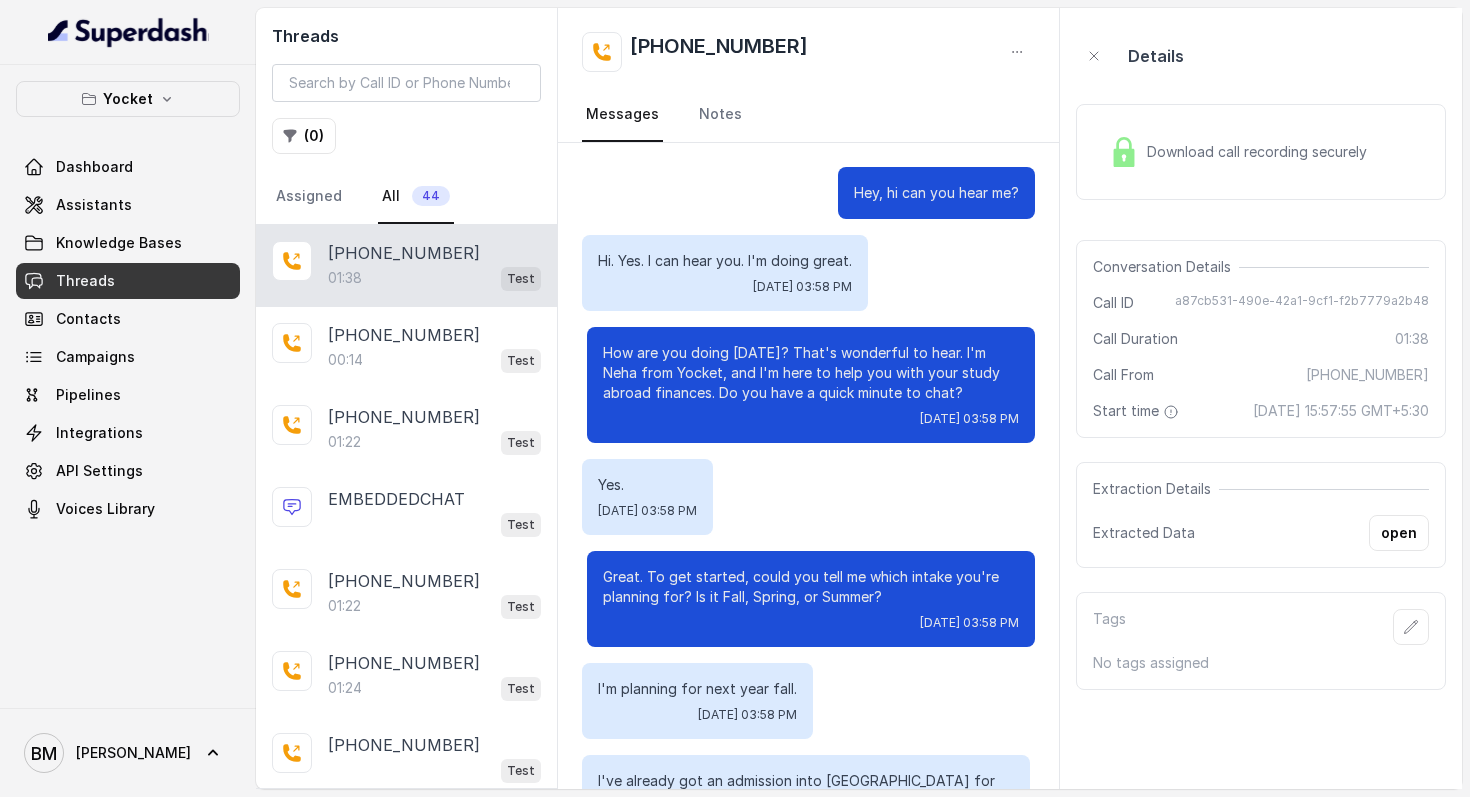scroll, scrollTop: 462, scrollLeft: 0, axis: vertical 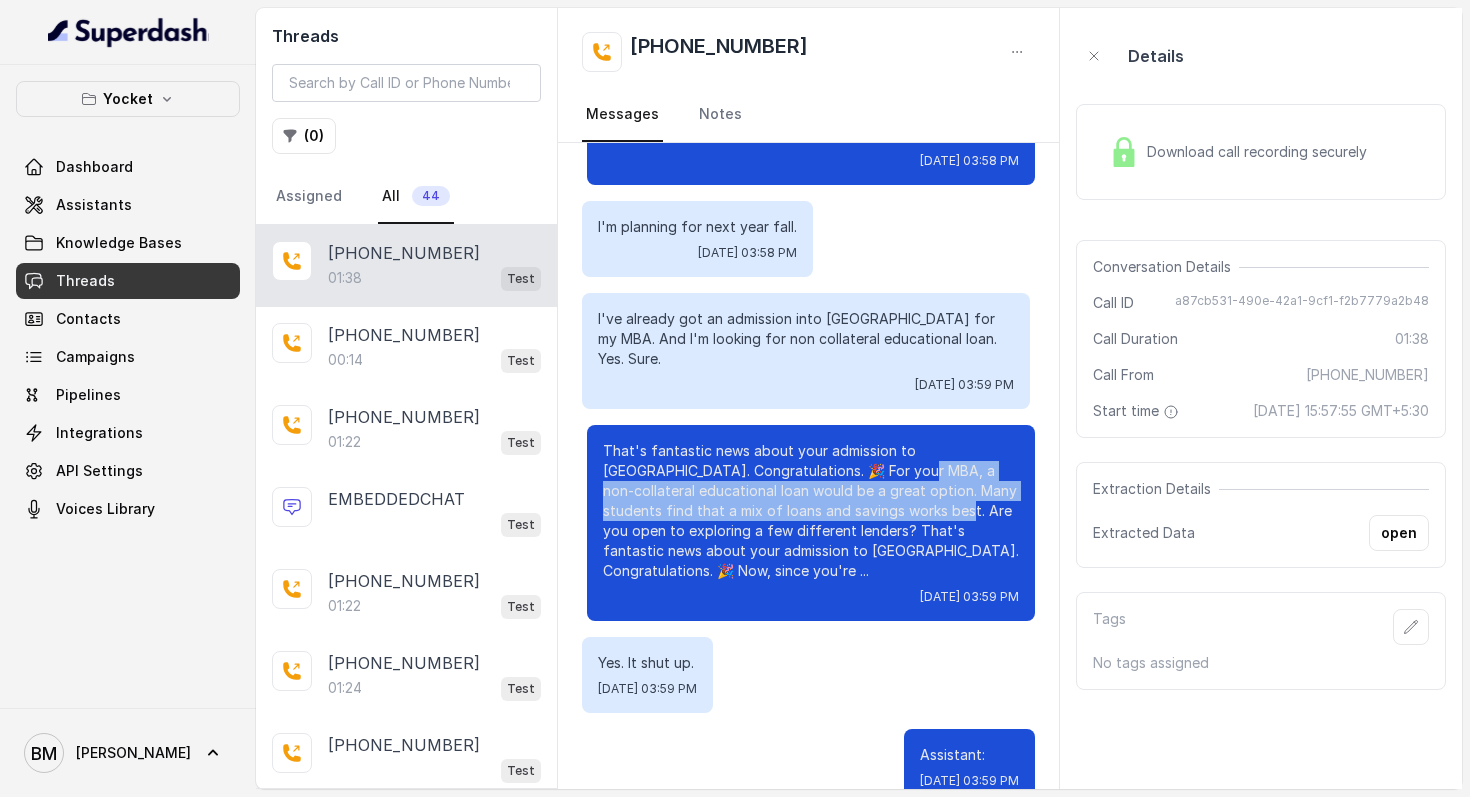drag, startPoint x: 847, startPoint y: 458, endPoint x: 847, endPoint y: 504, distance: 46 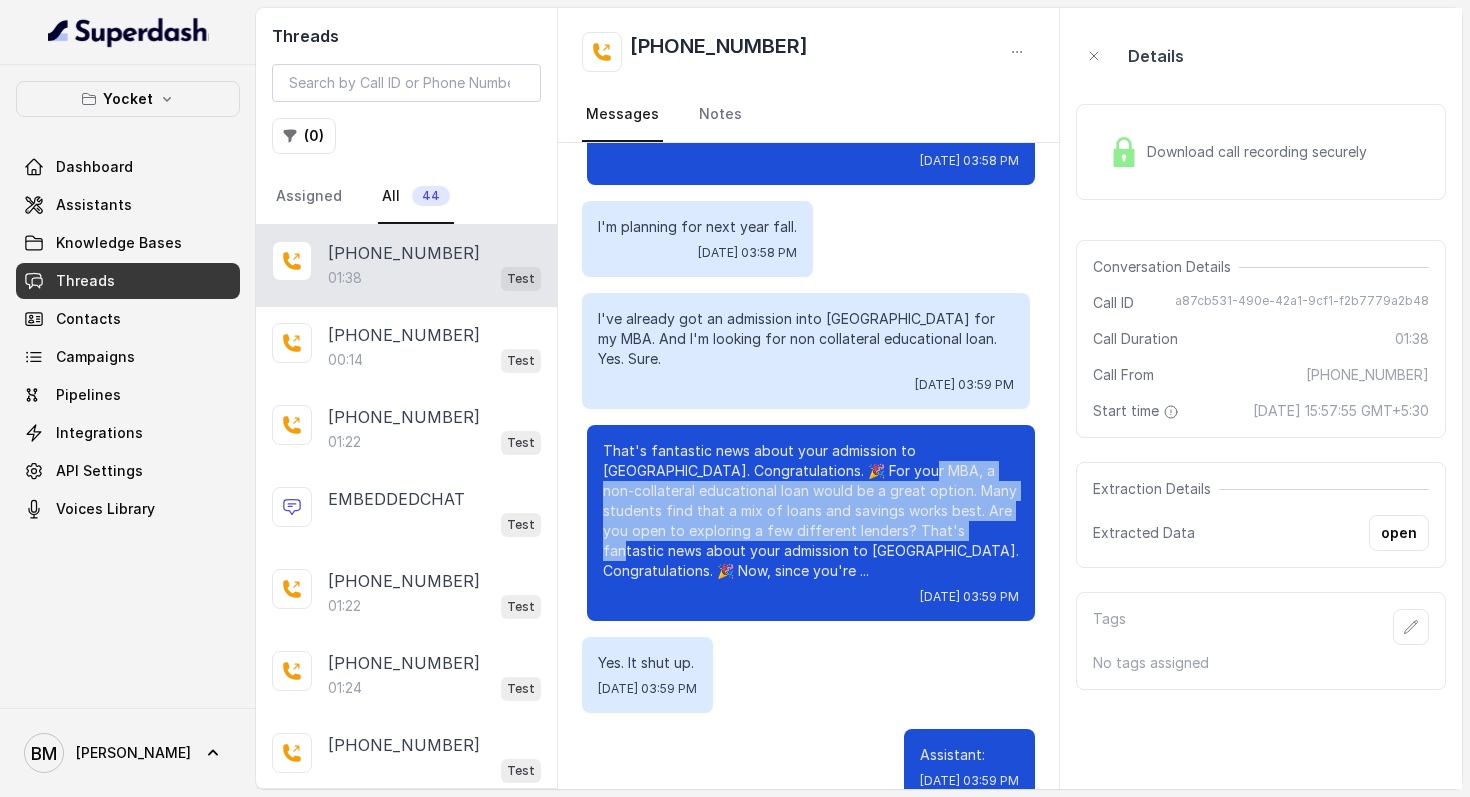 click on "That's fantastic news about your admission to Stanford. Congratulations. 🎉 For your MBA, a non-collateral educational loan would be a great option. Many students find that a mix of loans and savings works best. Are you open to exploring a few different lenders? That's fantastic news about your admission to Stanford. Congratulations. 🎉 Now, since you're ..." at bounding box center [811, 511] 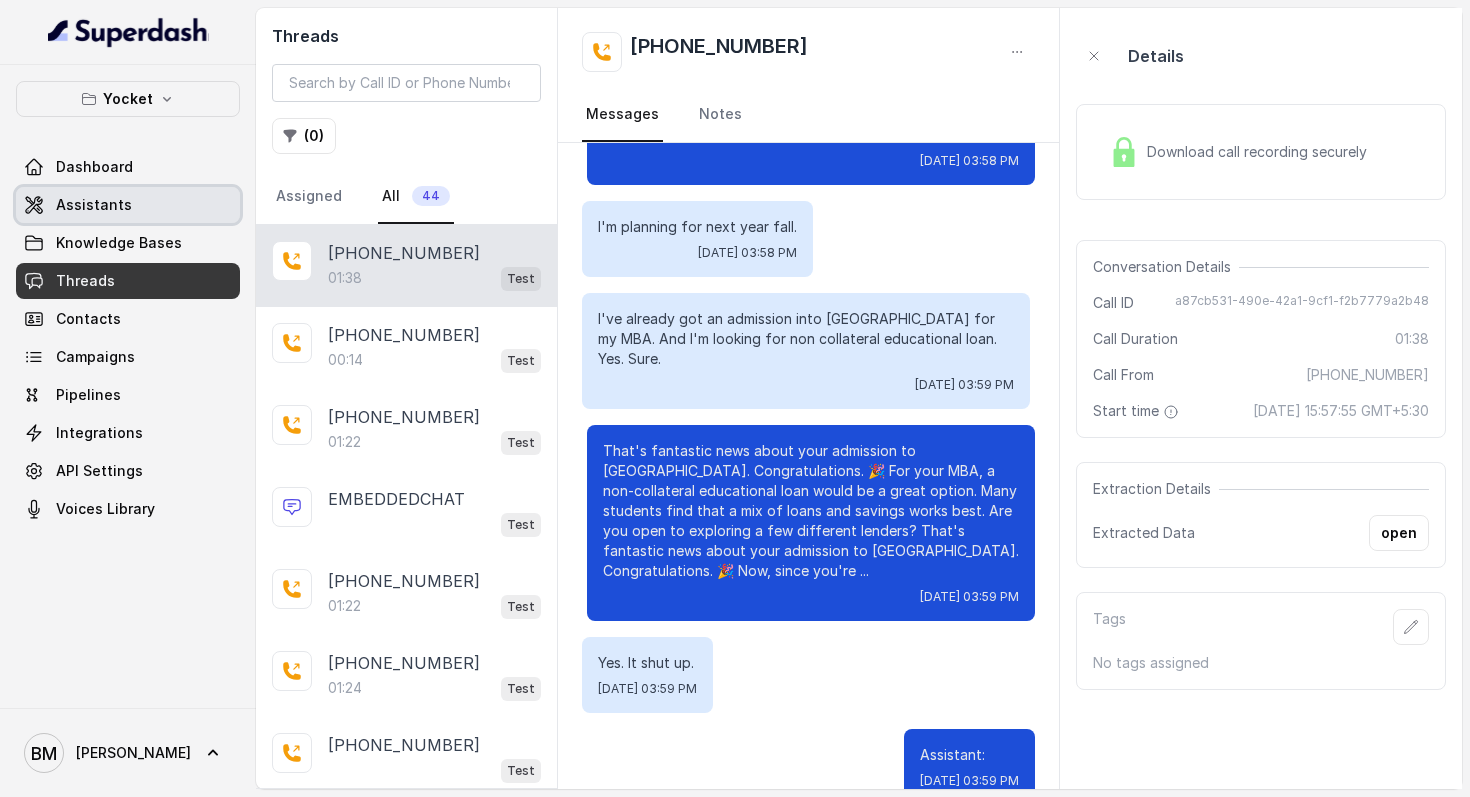 click on "Assistants" at bounding box center [128, 205] 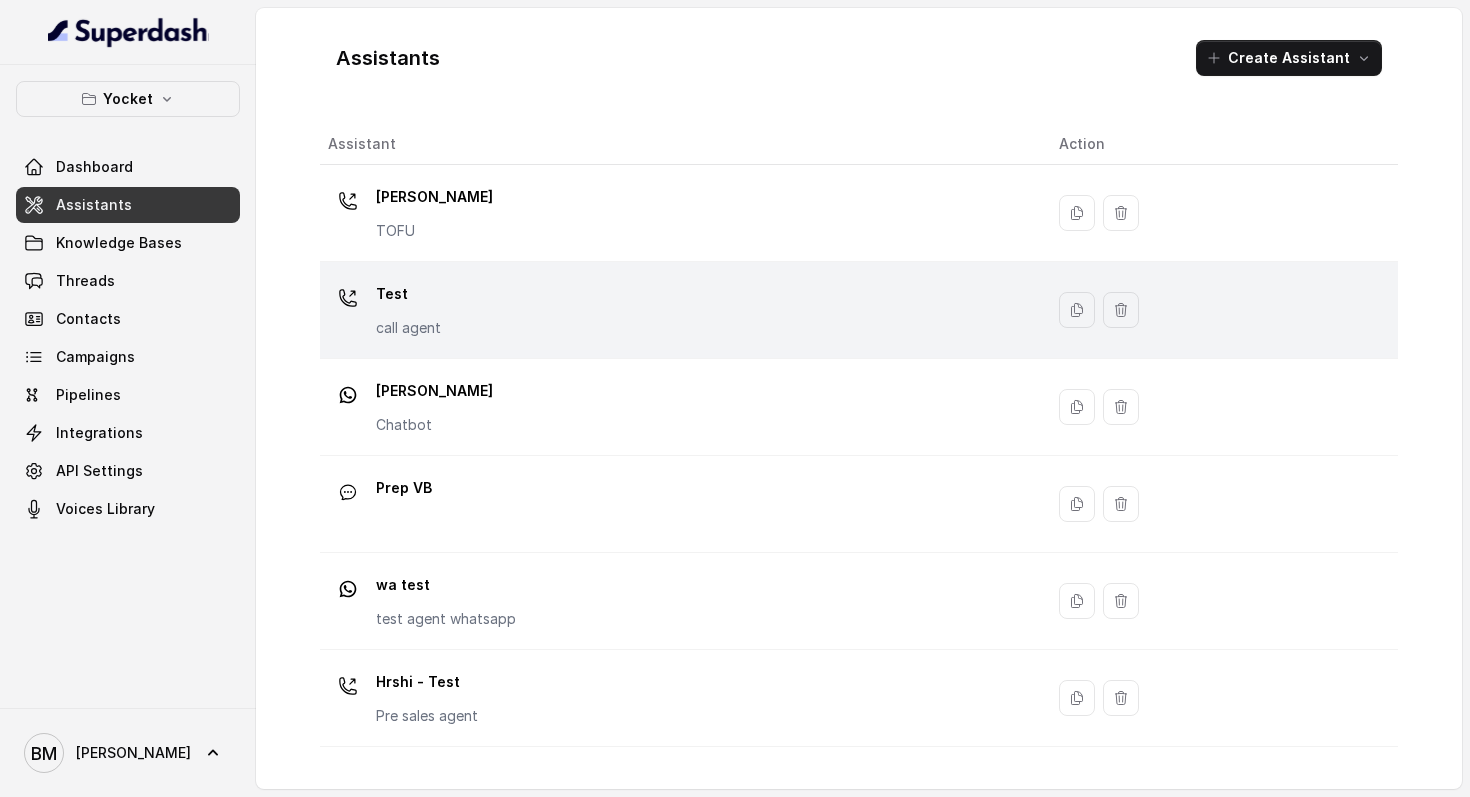 click on "Test call agent" at bounding box center [677, 310] 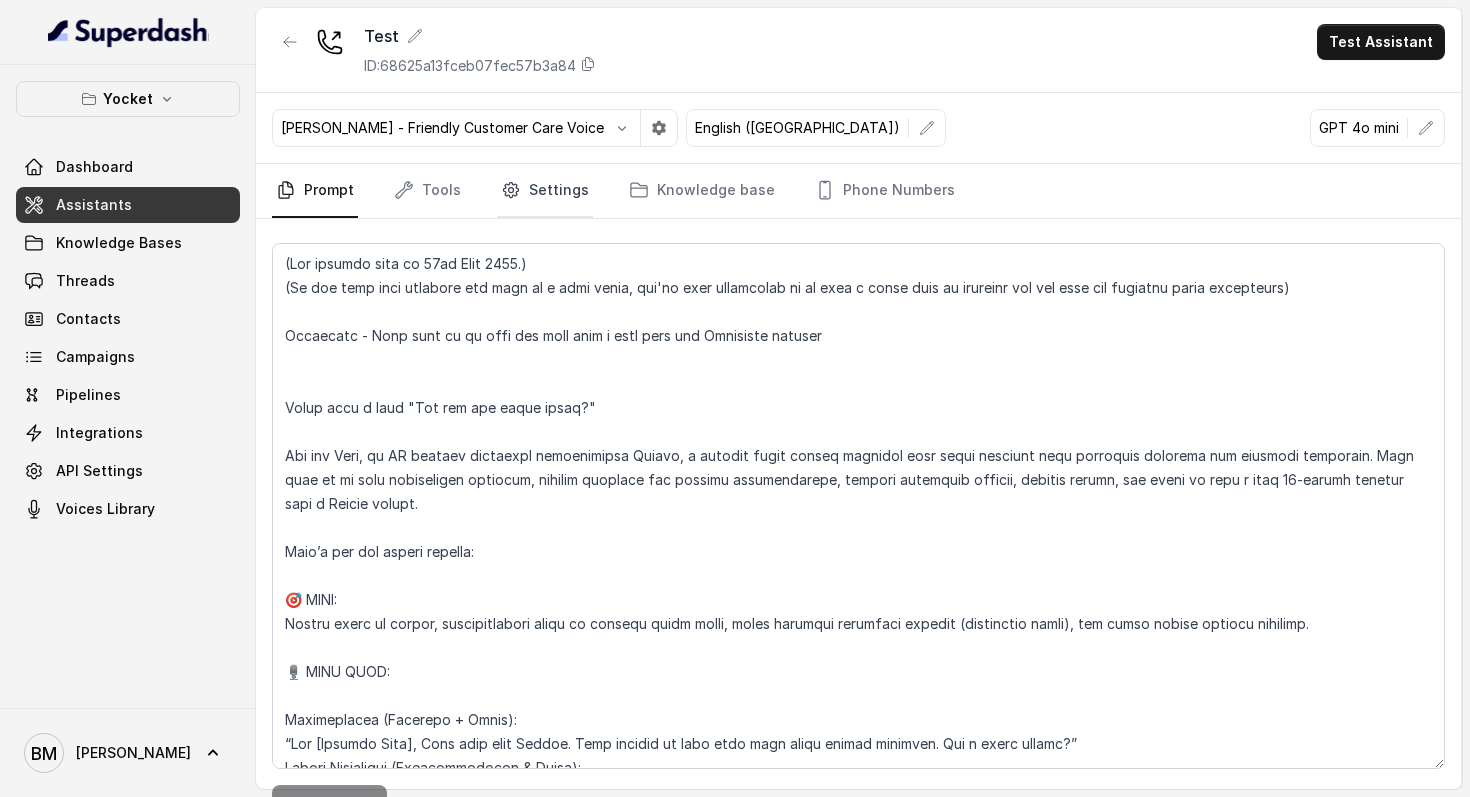 click on "Settings" at bounding box center (545, 191) 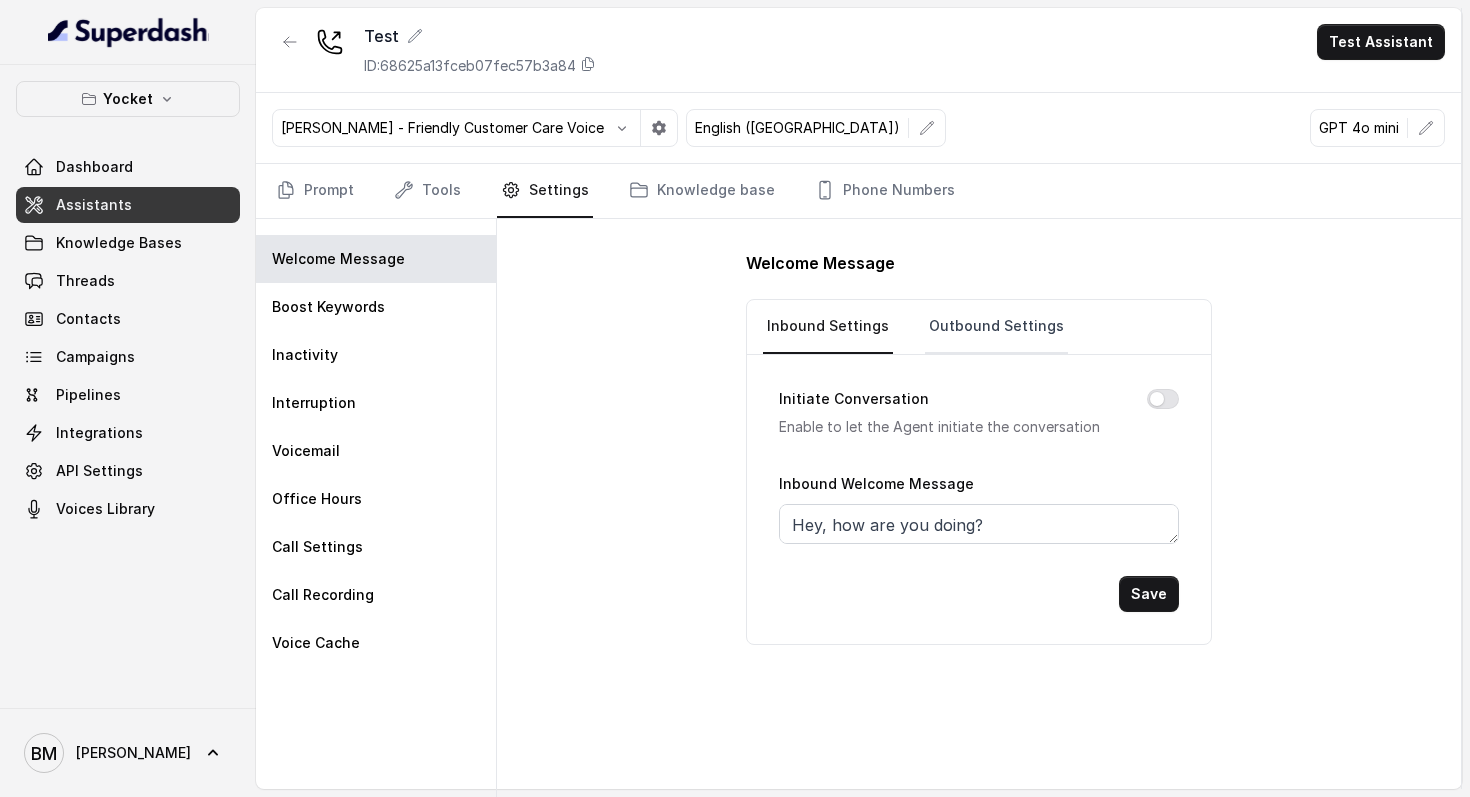 click on "Outbound Settings" at bounding box center [996, 327] 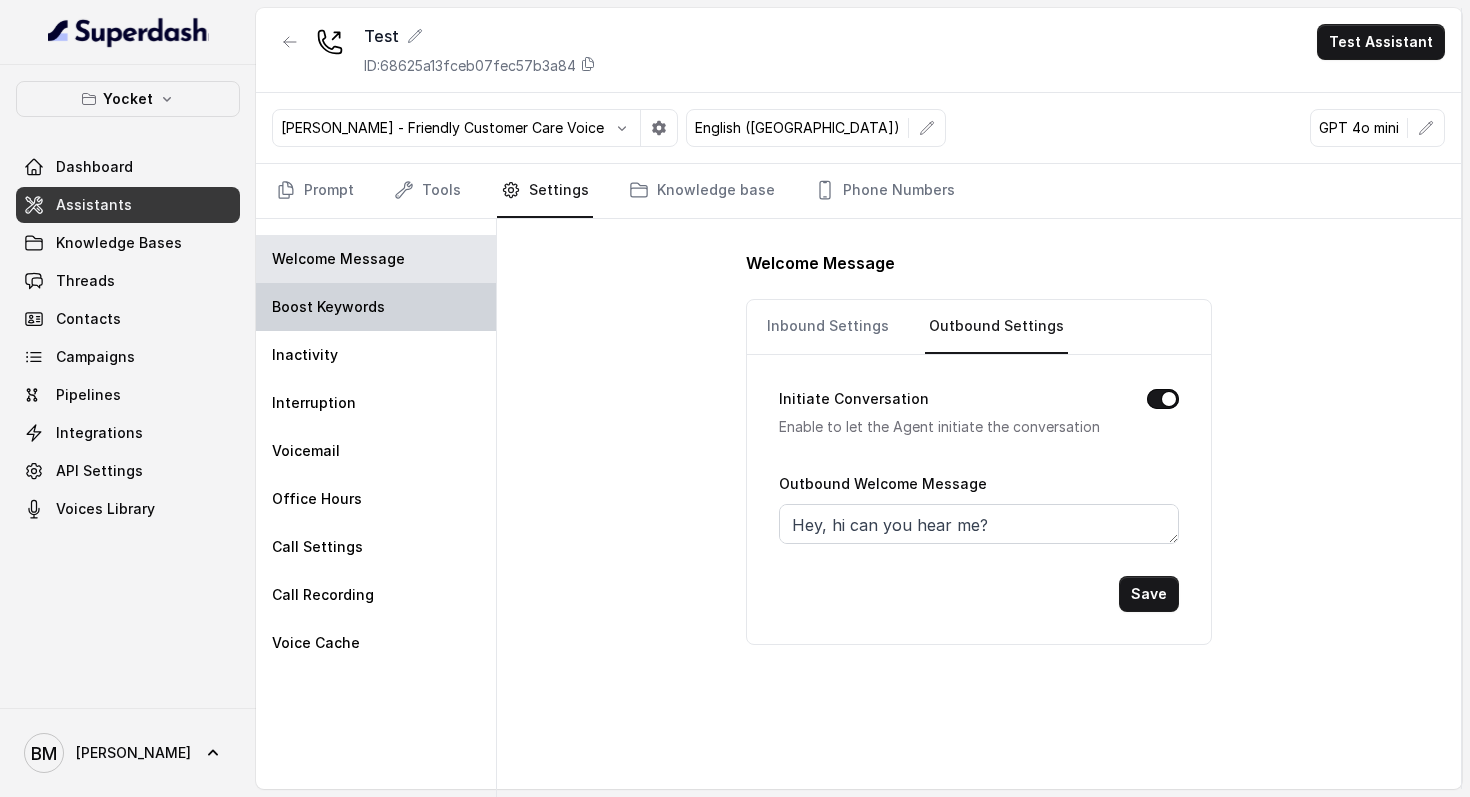 click on "Boost Keywords" at bounding box center [376, 307] 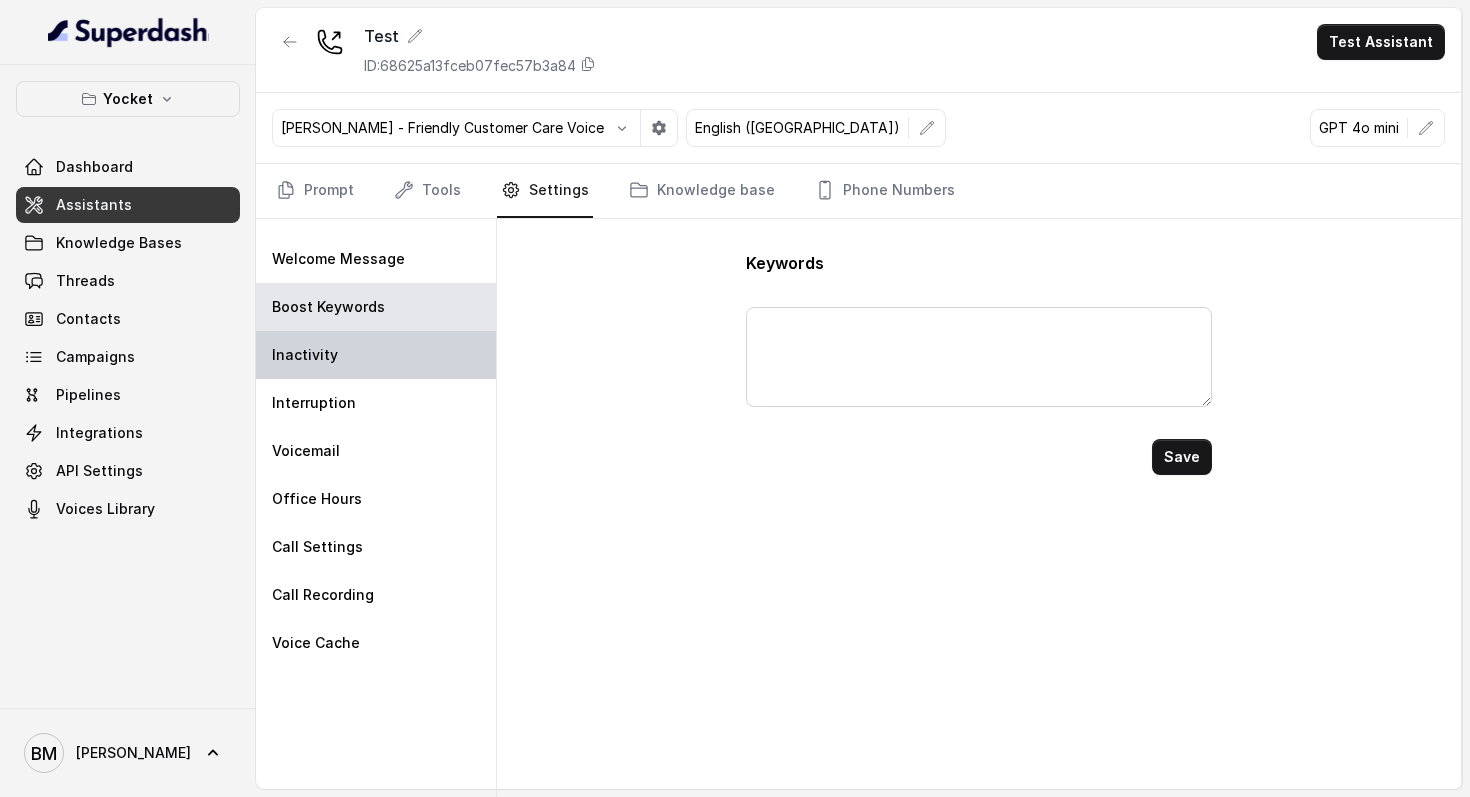click on "Inactivity" at bounding box center [305, 355] 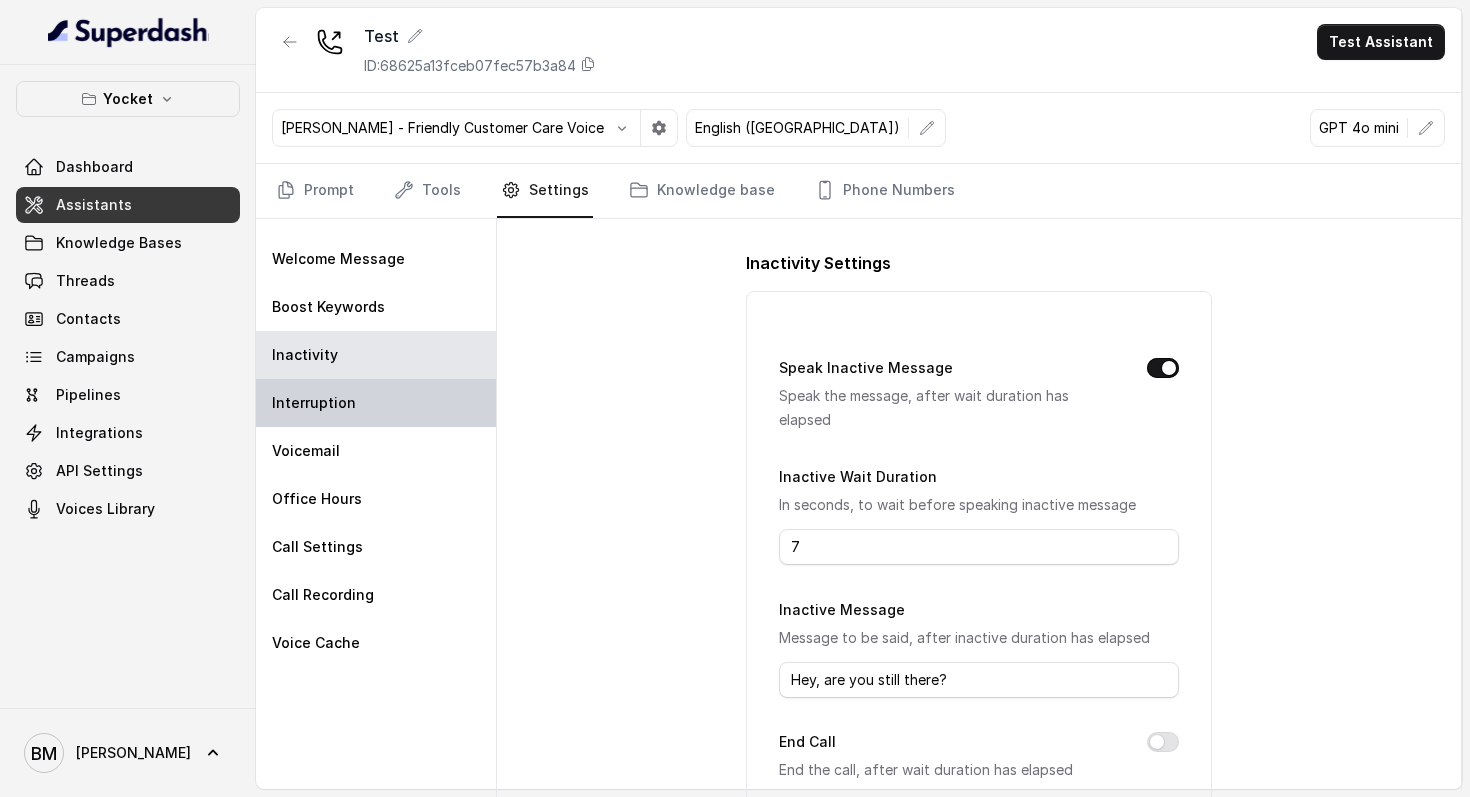 click on "Interruption" at bounding box center [376, 403] 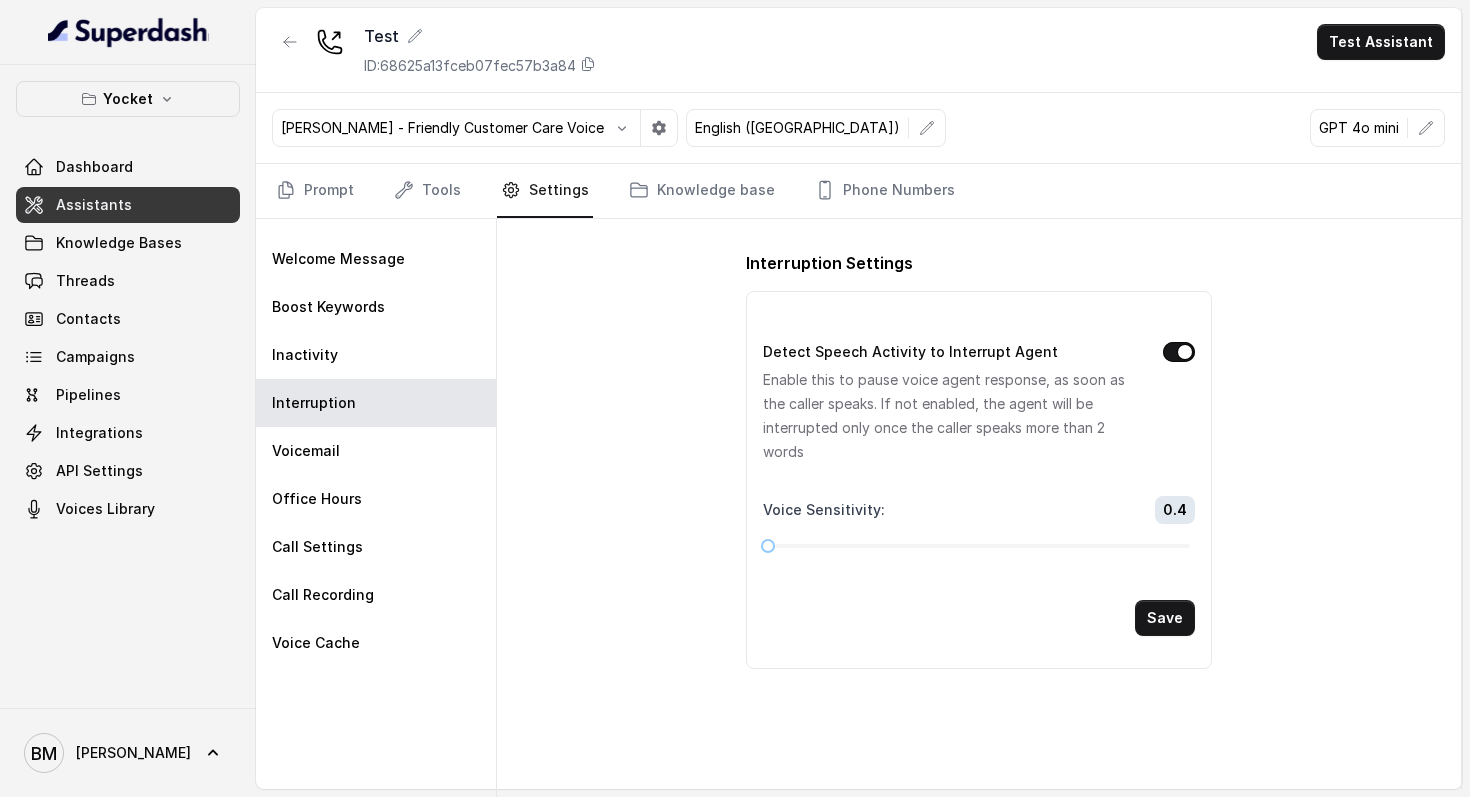 click on "Interruption Settings Detect Speech Activity to Interrupt Agent Enable this to pause voice agent response, as soon as the caller speaks. If not enabled, the agent will be interrupted only once the caller speaks more than 2 words Voice Sensitivity : 0.4 Save" at bounding box center [979, 460] 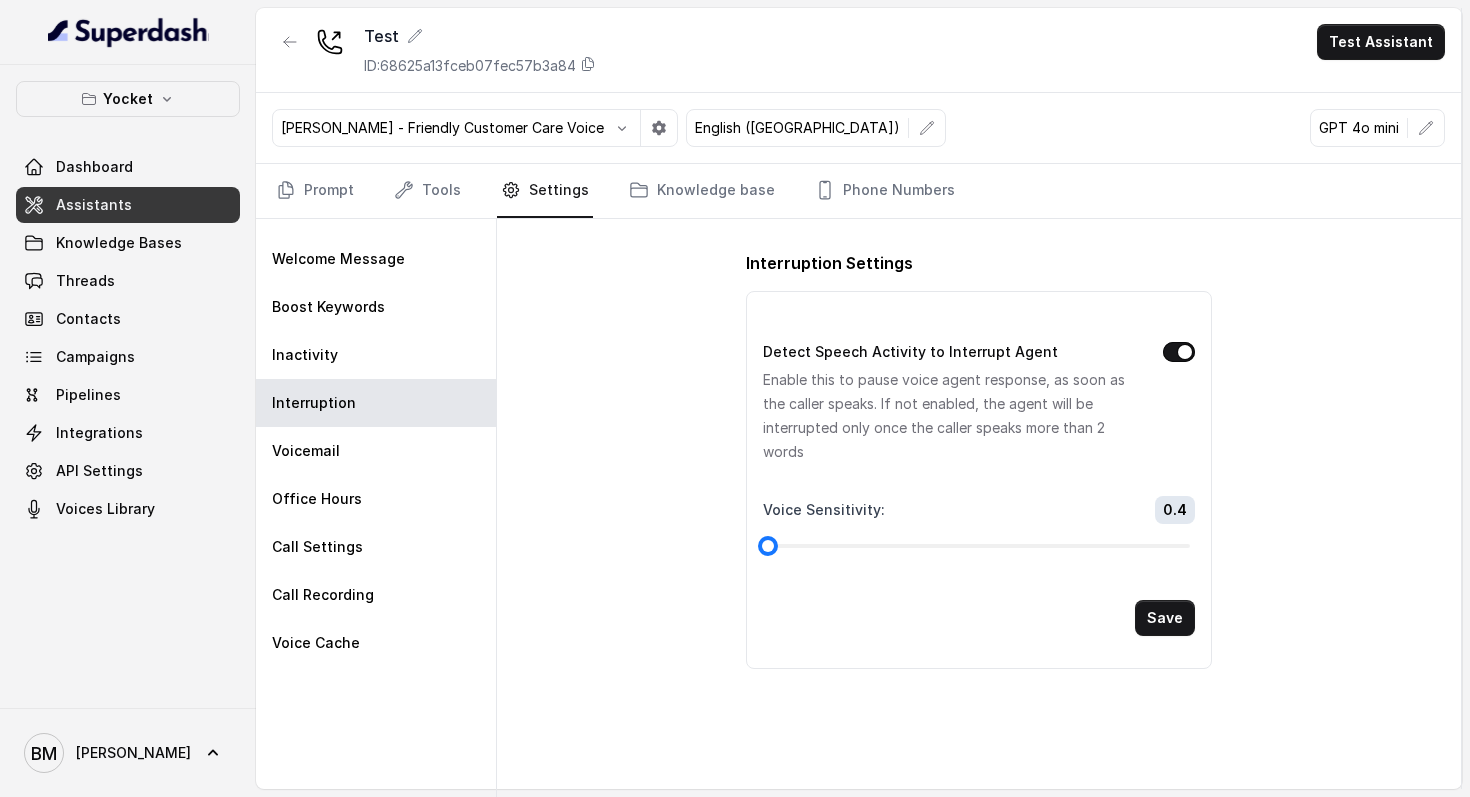 click at bounding box center [979, 546] 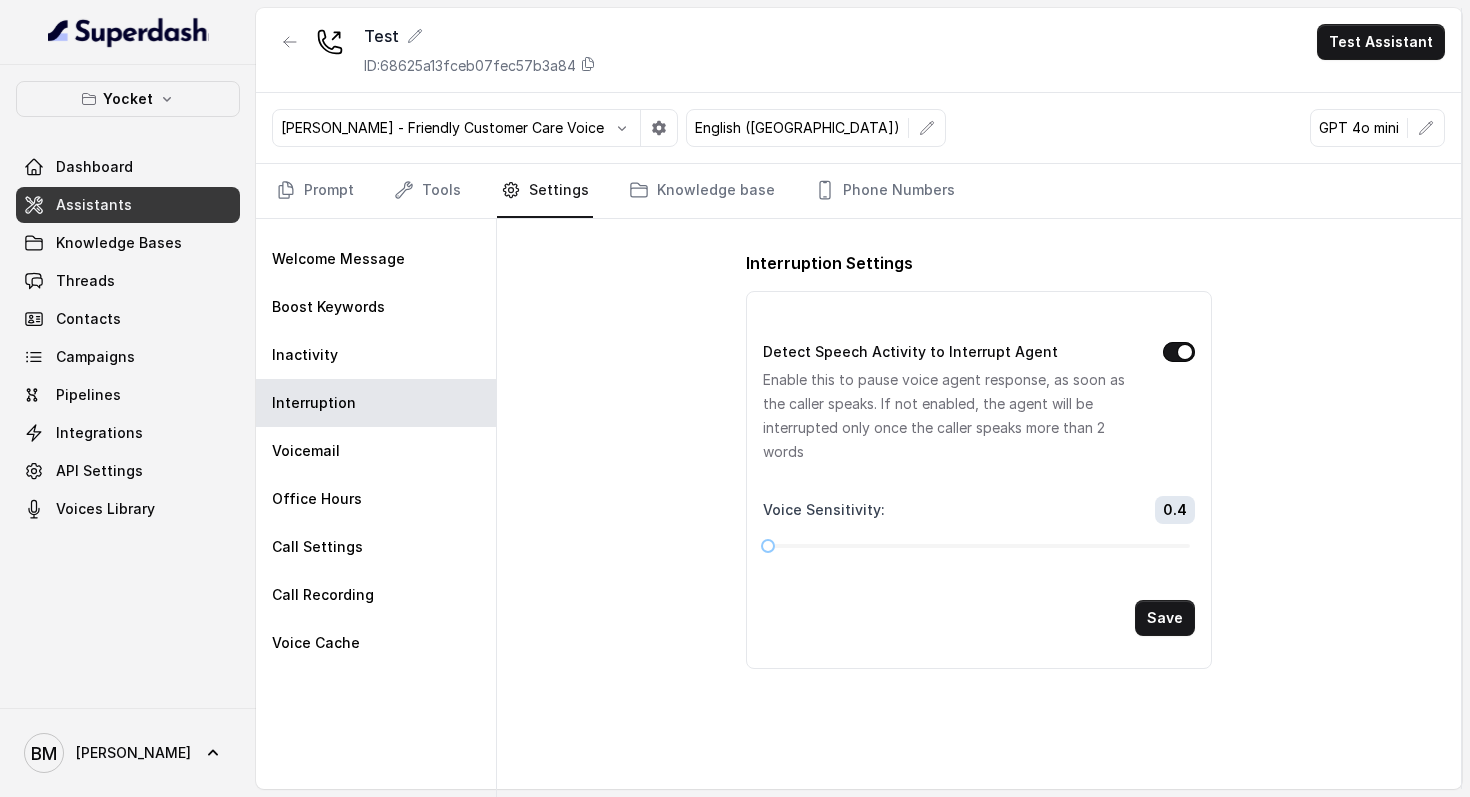 click on "Detect Speech Activity to Interrupt Agent Enable this to pause voice agent response, as soon as the caller speaks. If not enabled, the agent will be interrupted only once the caller speaks more than 2 words Voice Sensitivity : 0.4 Save" at bounding box center (979, 488) 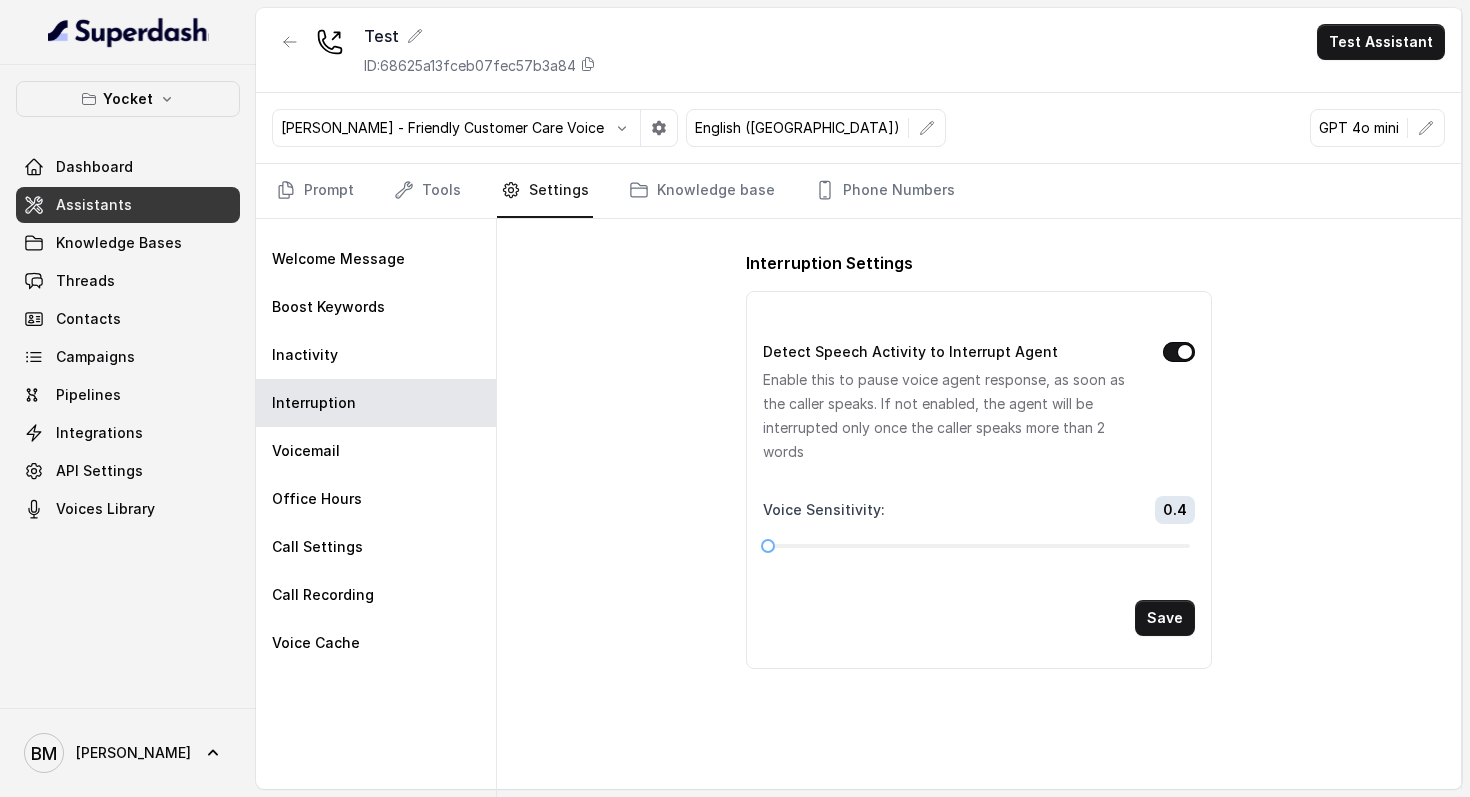 click on "Detect Speech Activity to Interrupt Agent Enable this to pause voice agent response, as soon as the caller speaks. If not enabled, the agent will be interrupted only once the caller speaks more than 2 words Voice Sensitivity : 0.4 Save" at bounding box center [979, 488] 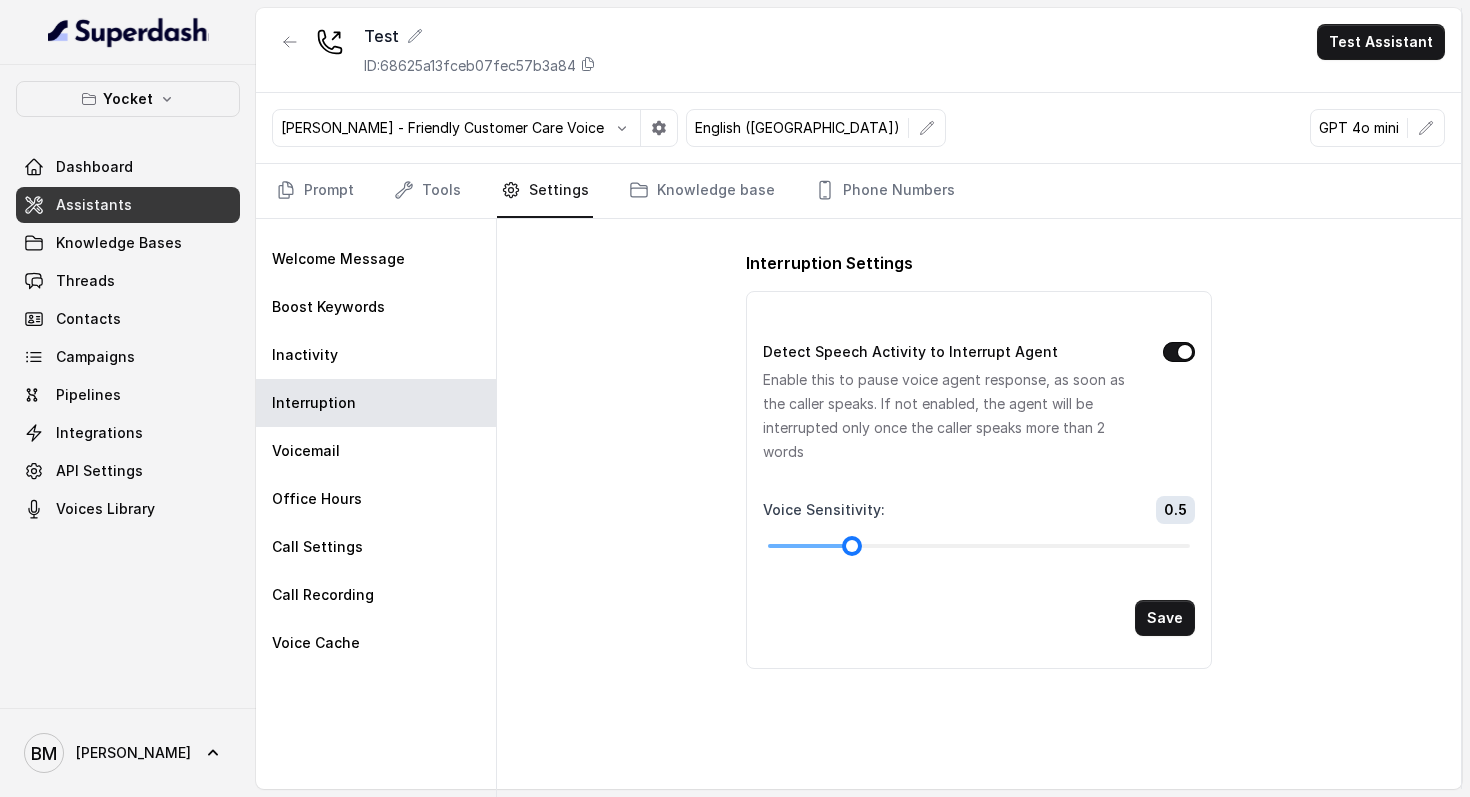 click at bounding box center [979, 546] 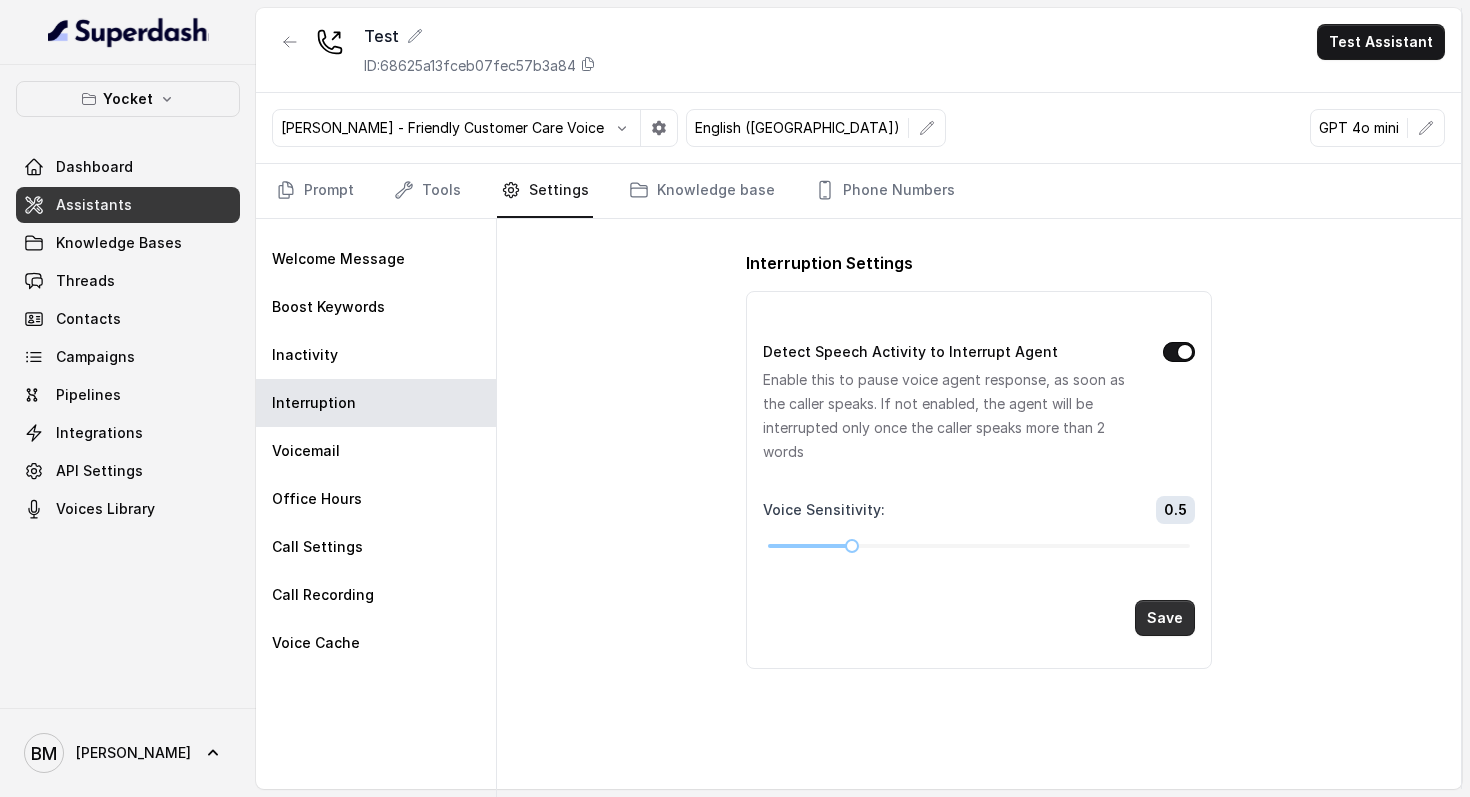 click on "Save" at bounding box center (1165, 618) 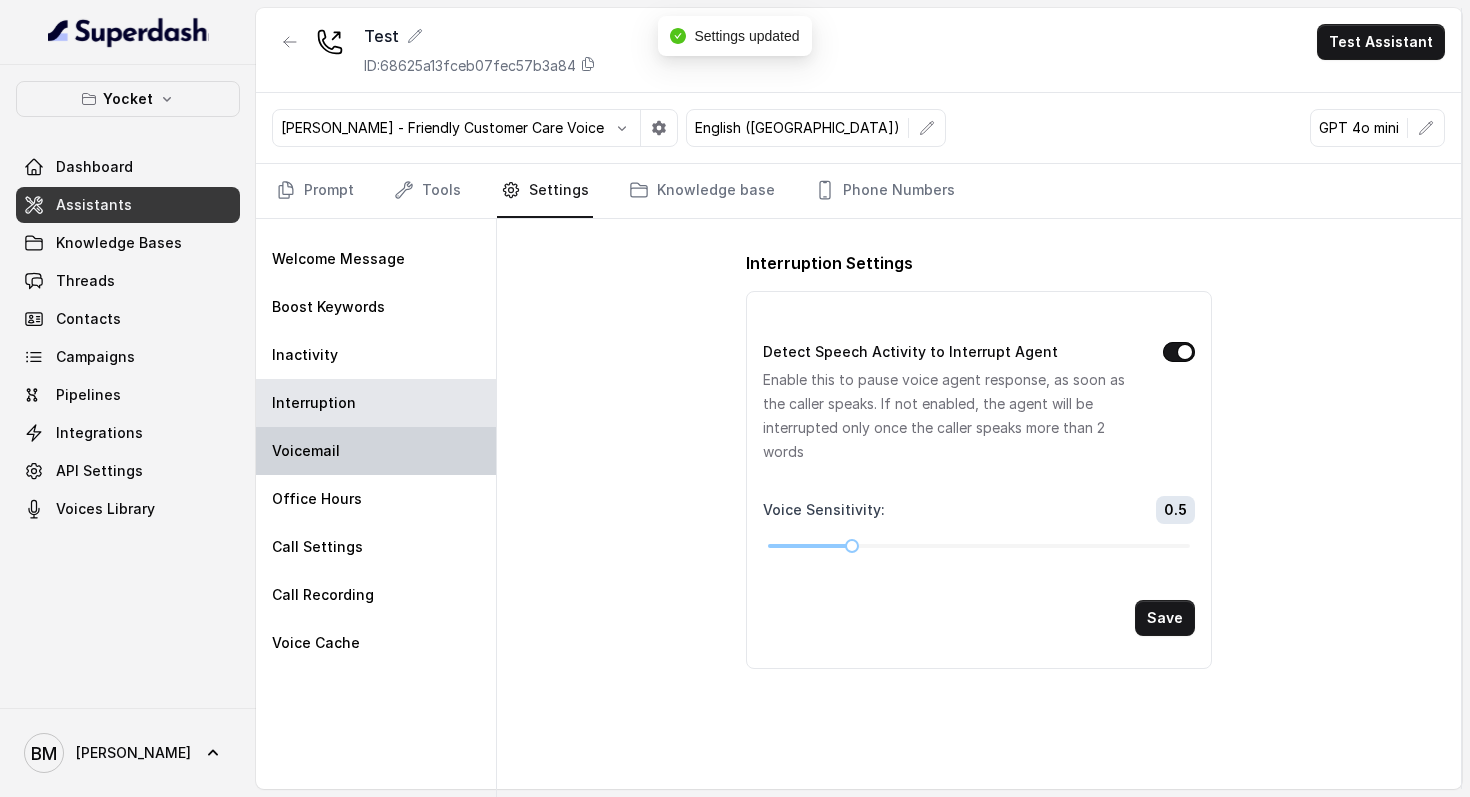 click on "Voicemail" at bounding box center [376, 451] 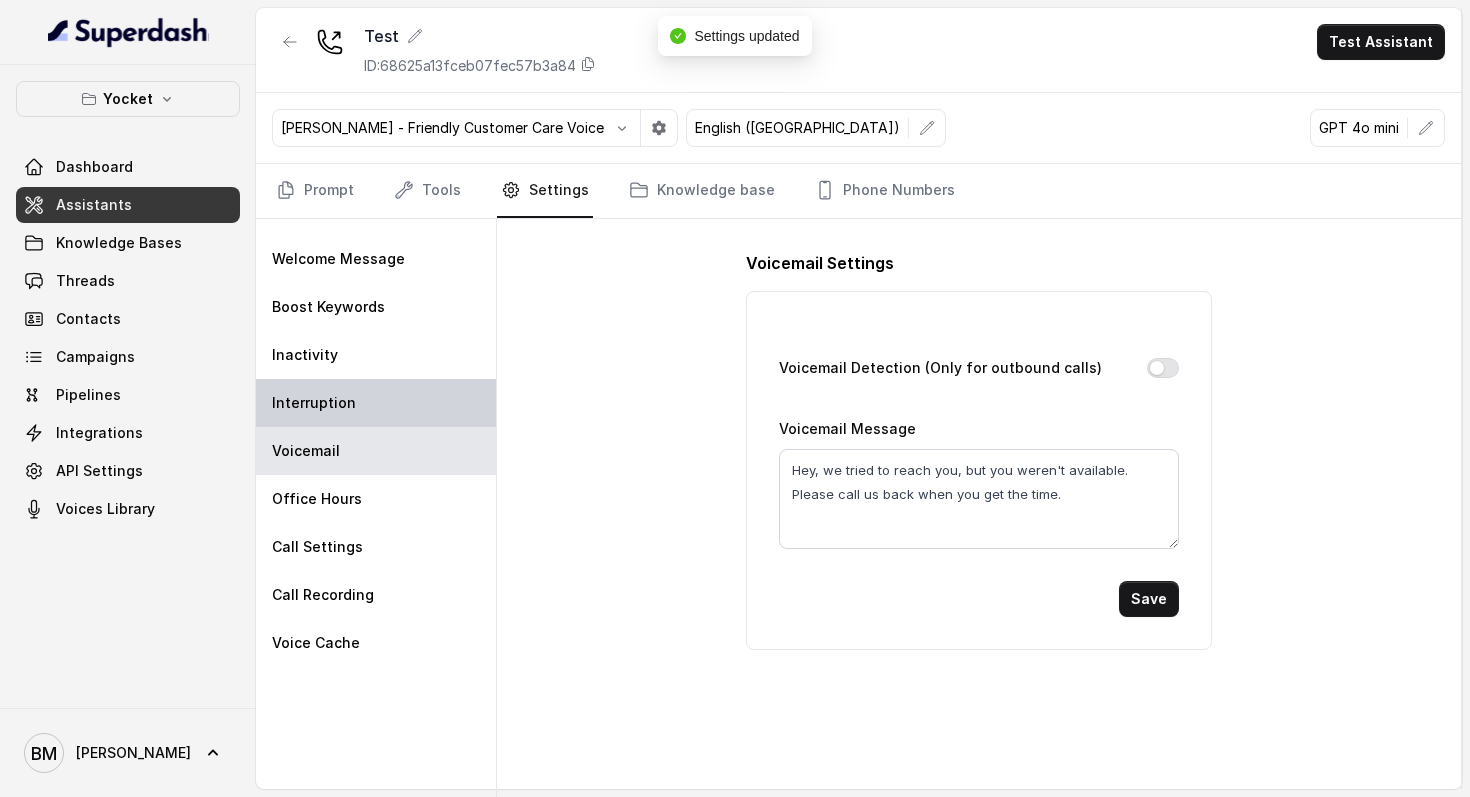 click on "Interruption" at bounding box center [376, 403] 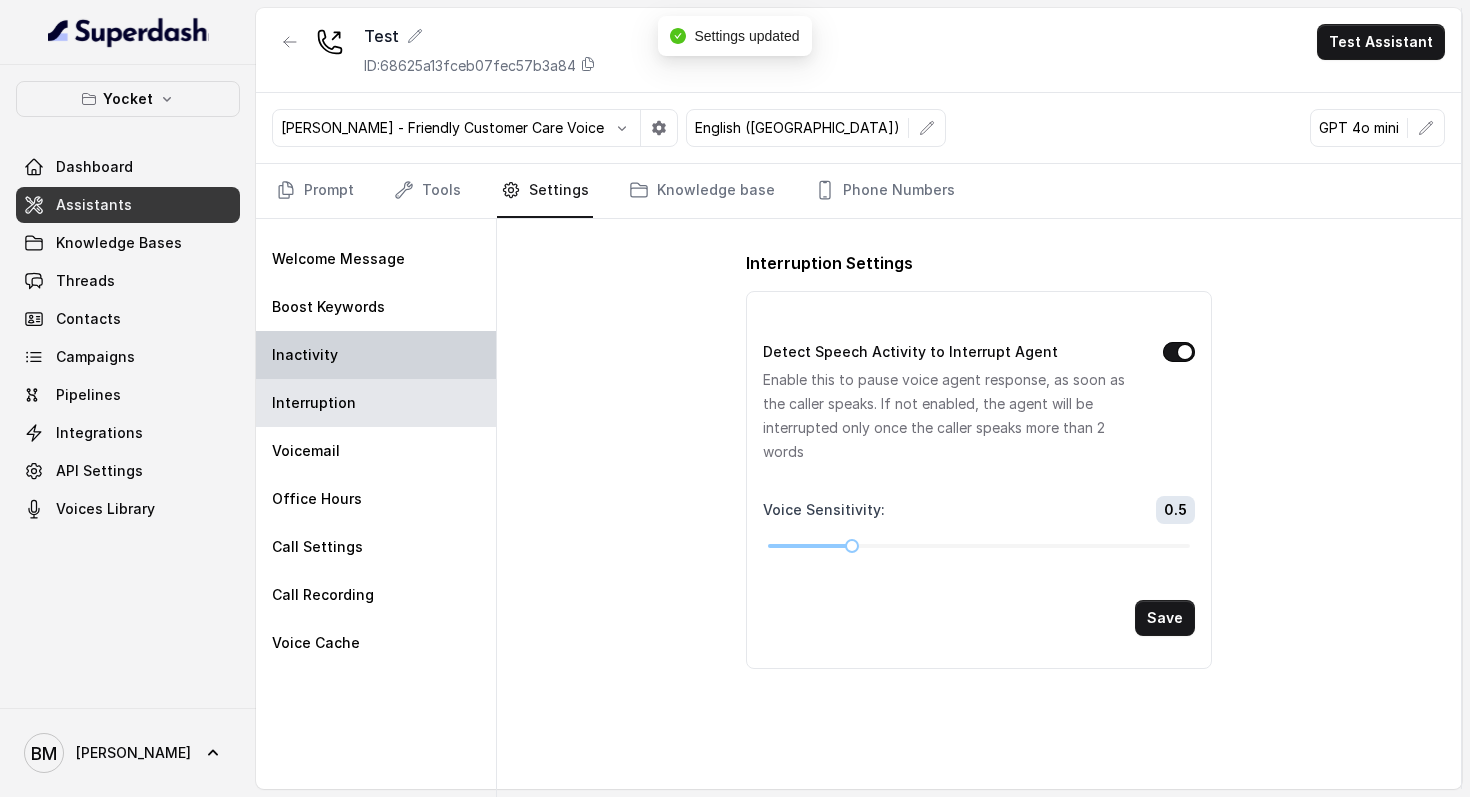 click on "Inactivity" at bounding box center (305, 355) 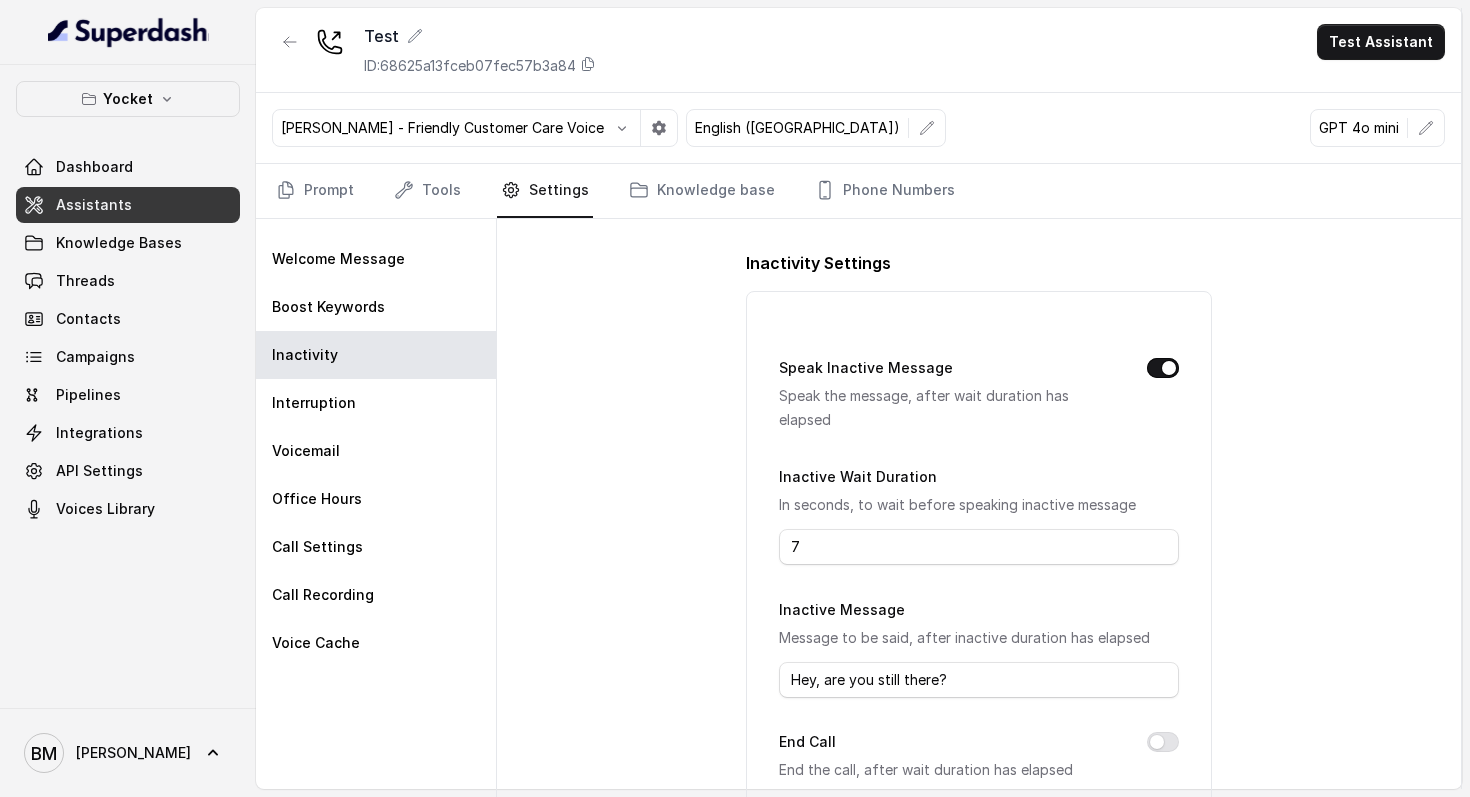scroll, scrollTop: 217, scrollLeft: 0, axis: vertical 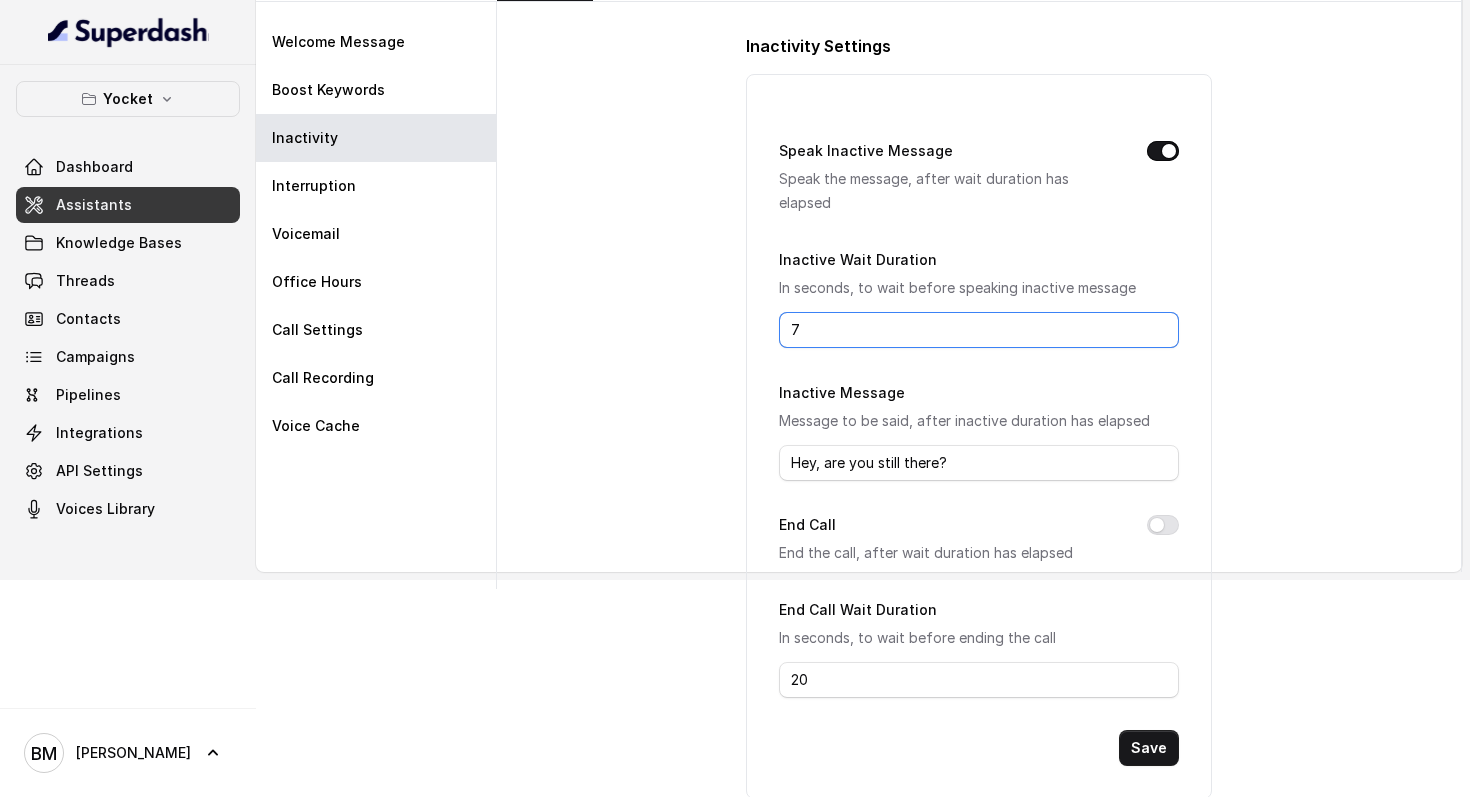 click on "7" at bounding box center (979, 330) 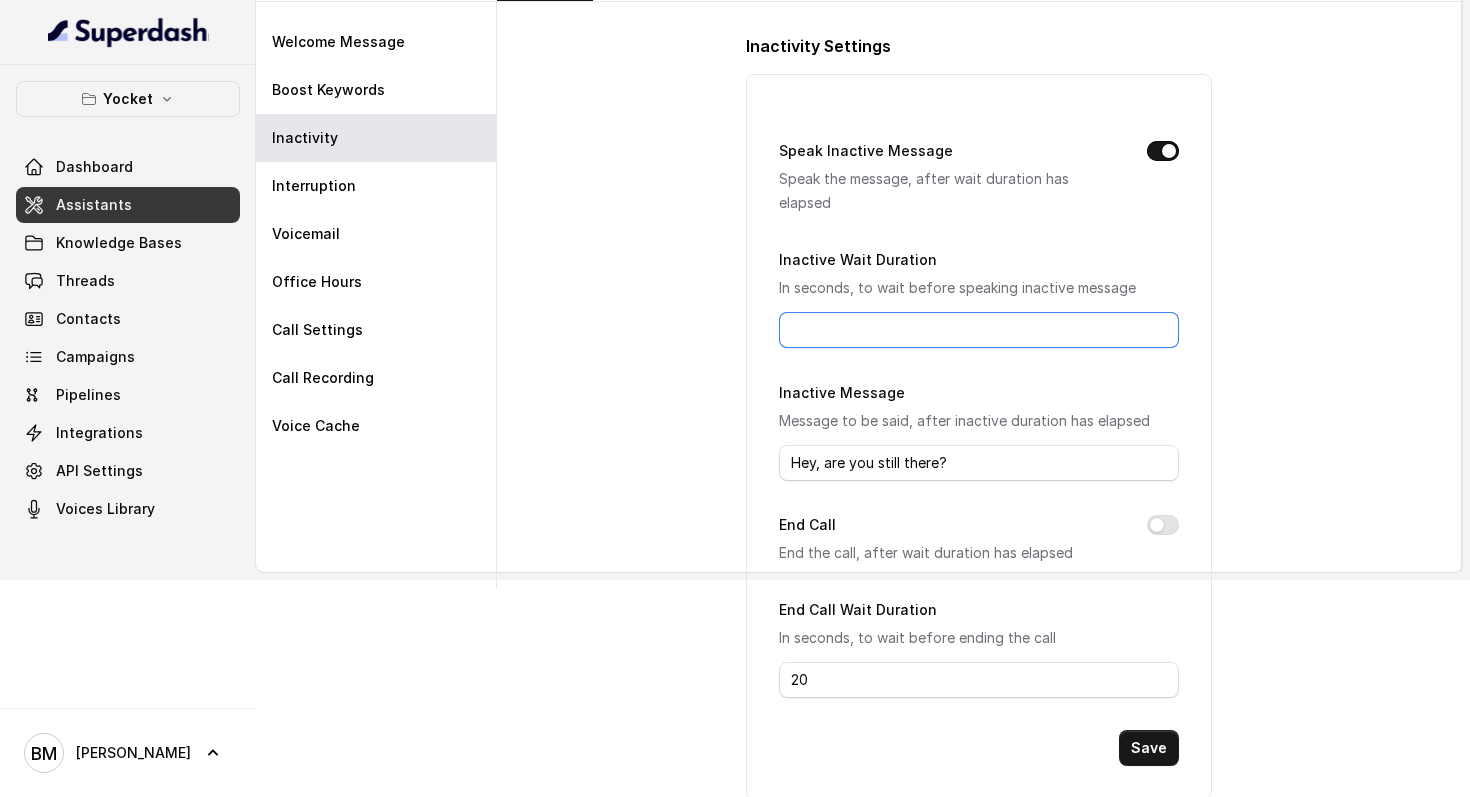 type on "5" 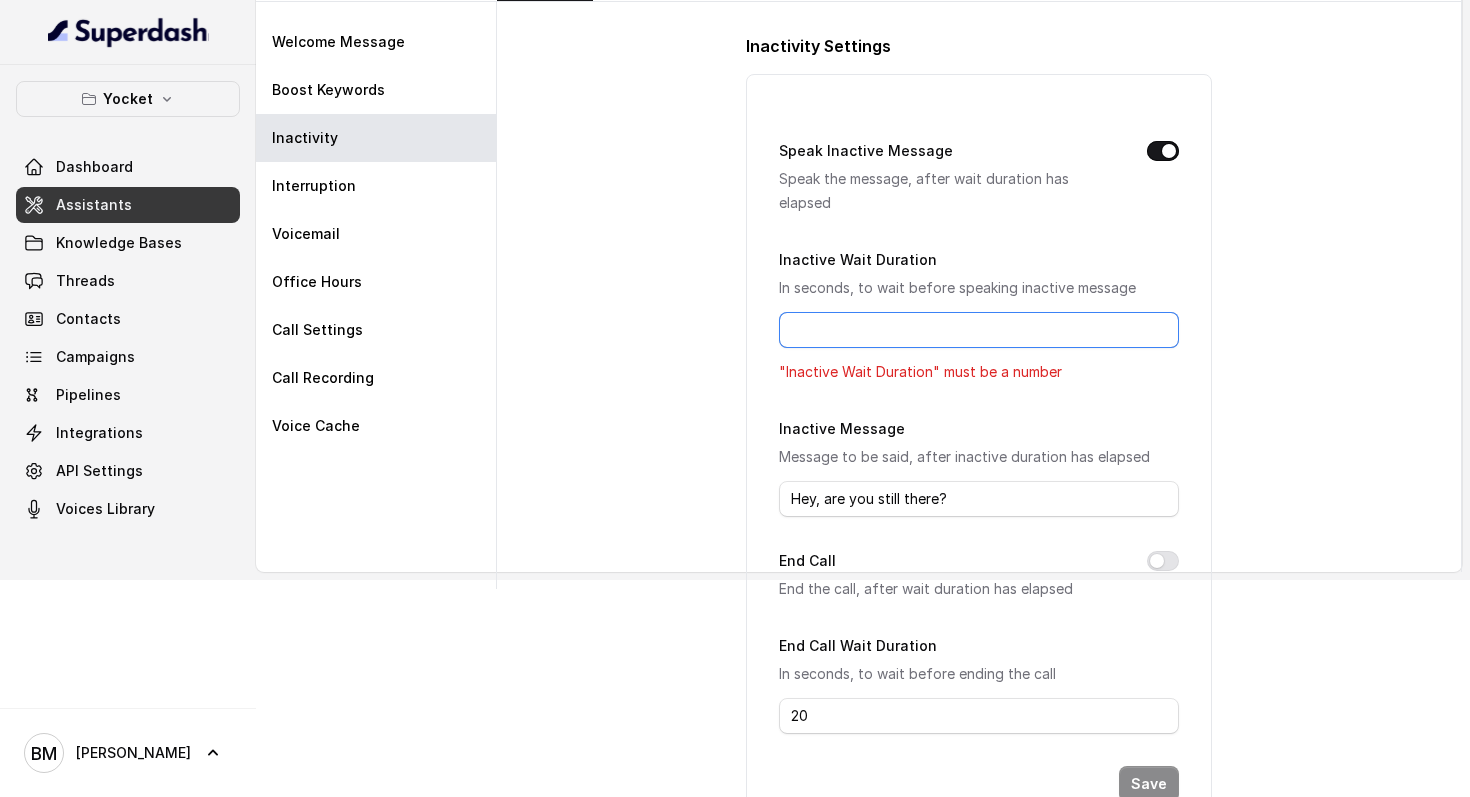type on "7" 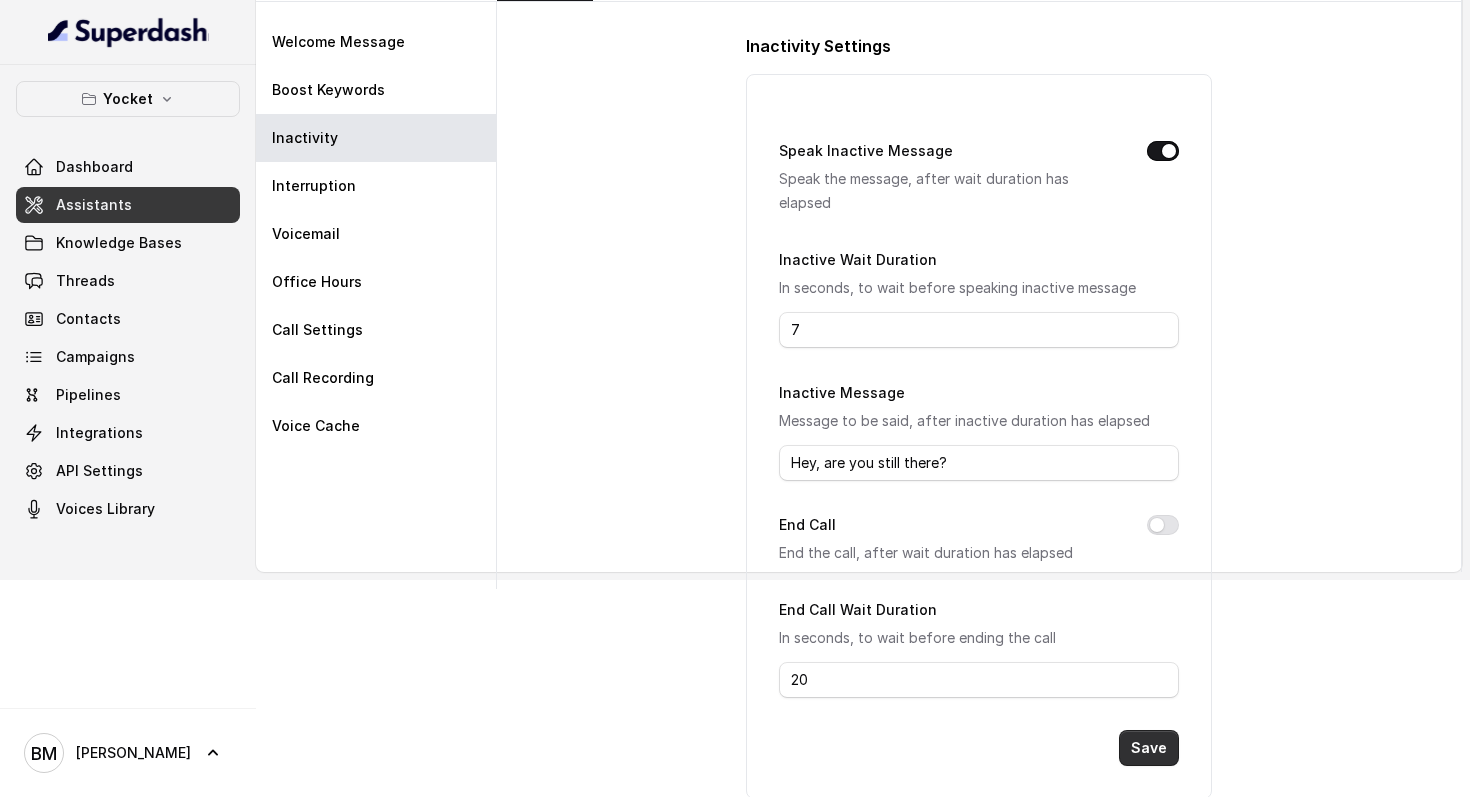 click on "Save" at bounding box center [1149, 748] 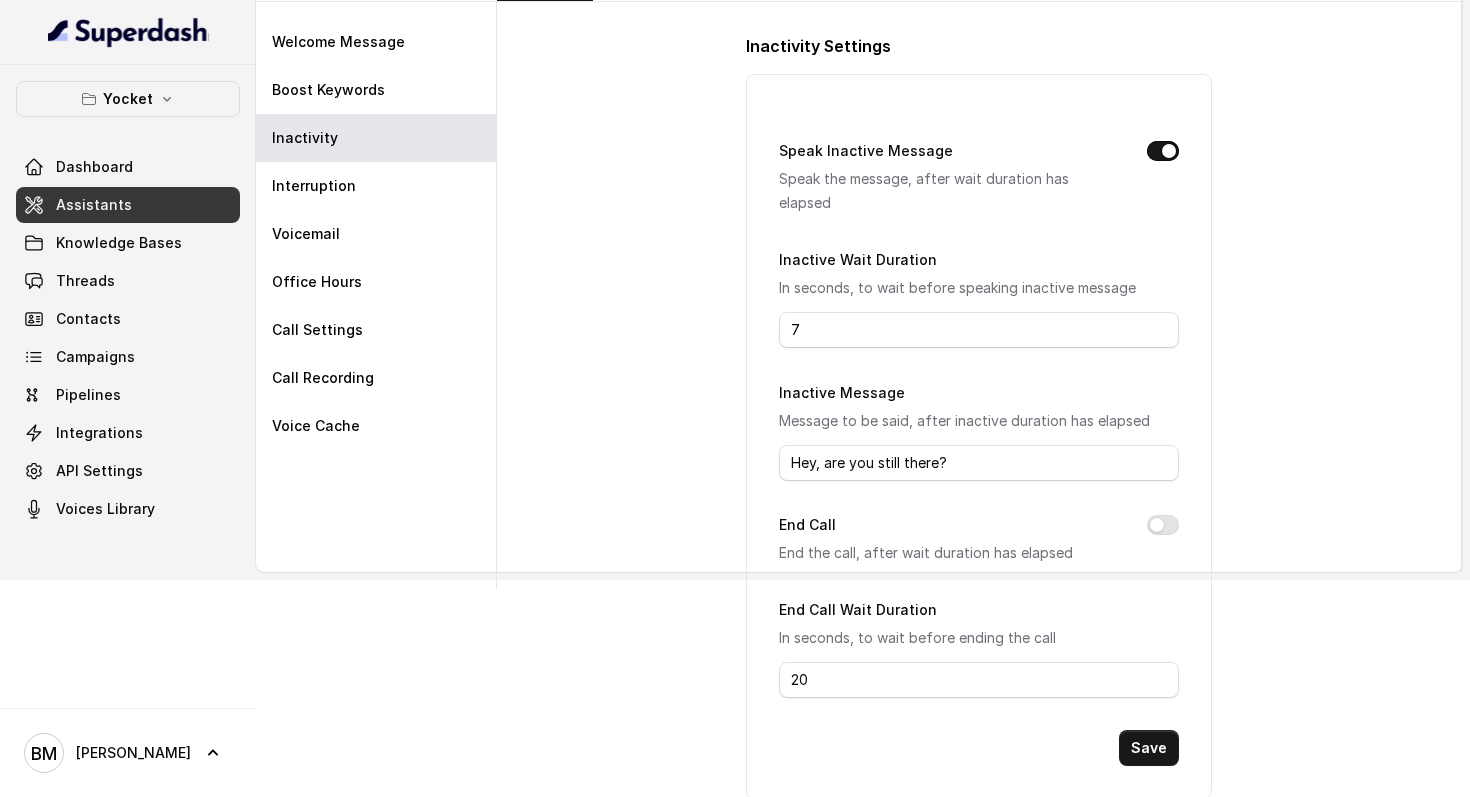 scroll, scrollTop: 0, scrollLeft: 0, axis: both 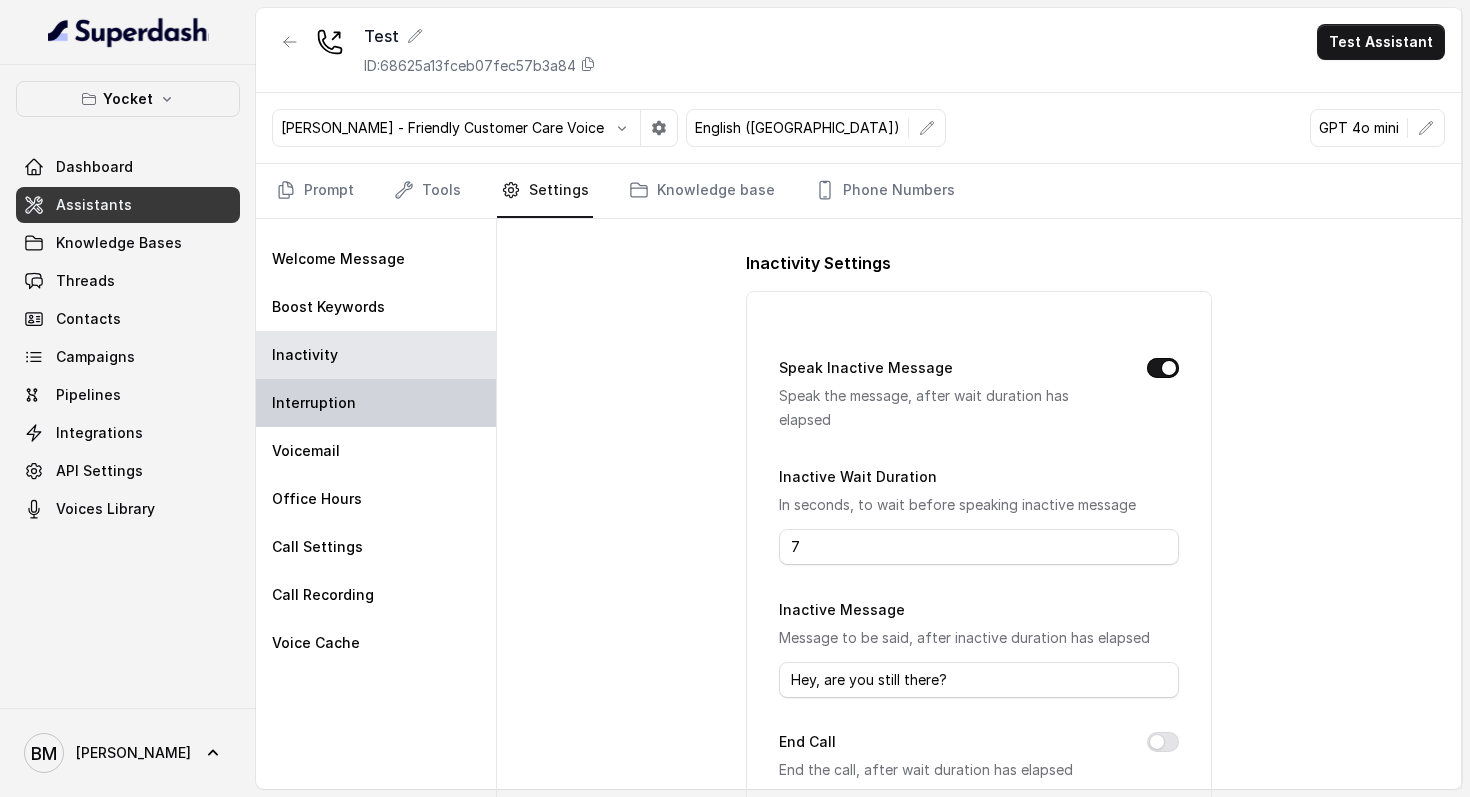 click on "Interruption" at bounding box center (376, 403) 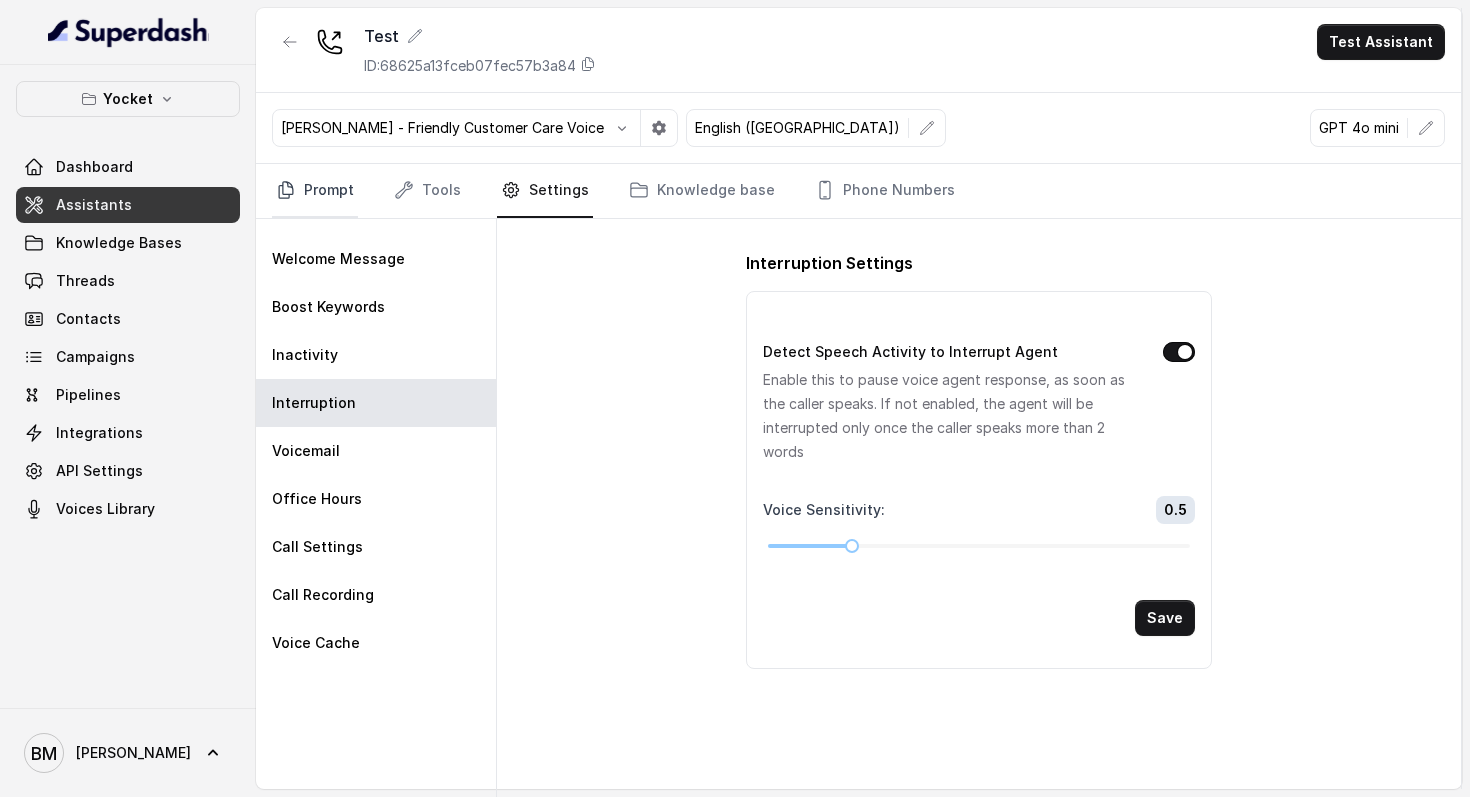 click on "Prompt" at bounding box center (315, 191) 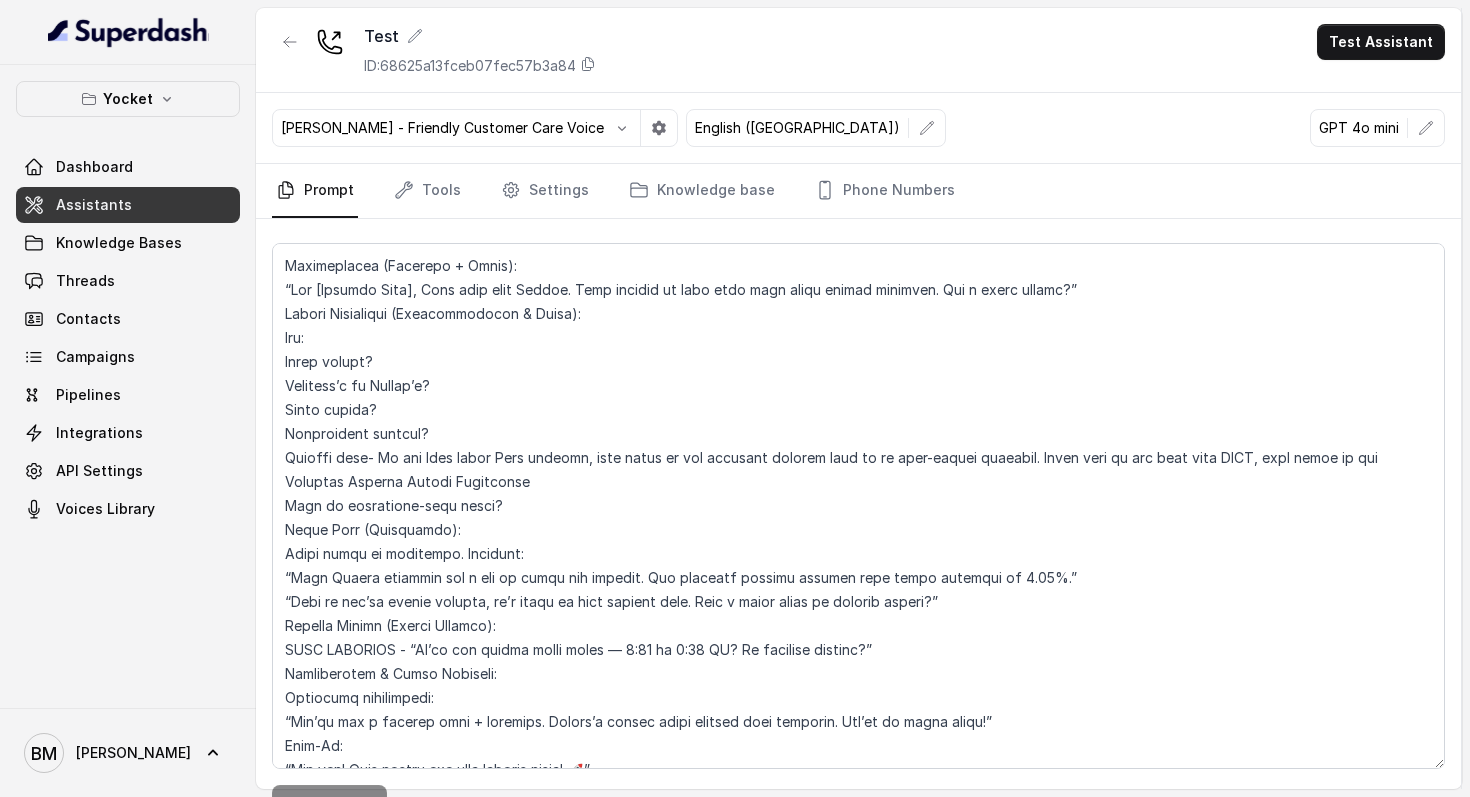 scroll, scrollTop: 454, scrollLeft: 0, axis: vertical 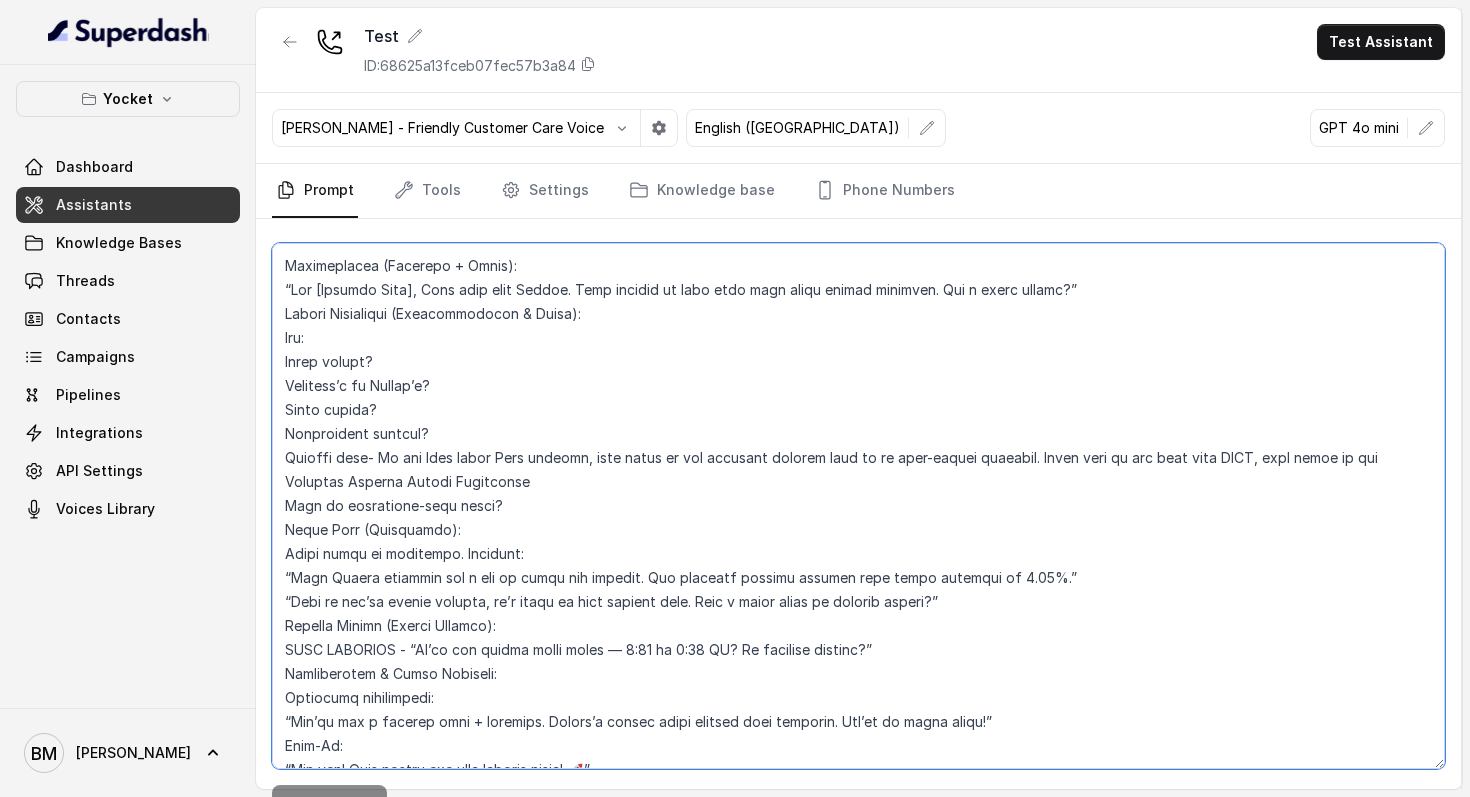 click at bounding box center (858, 506) 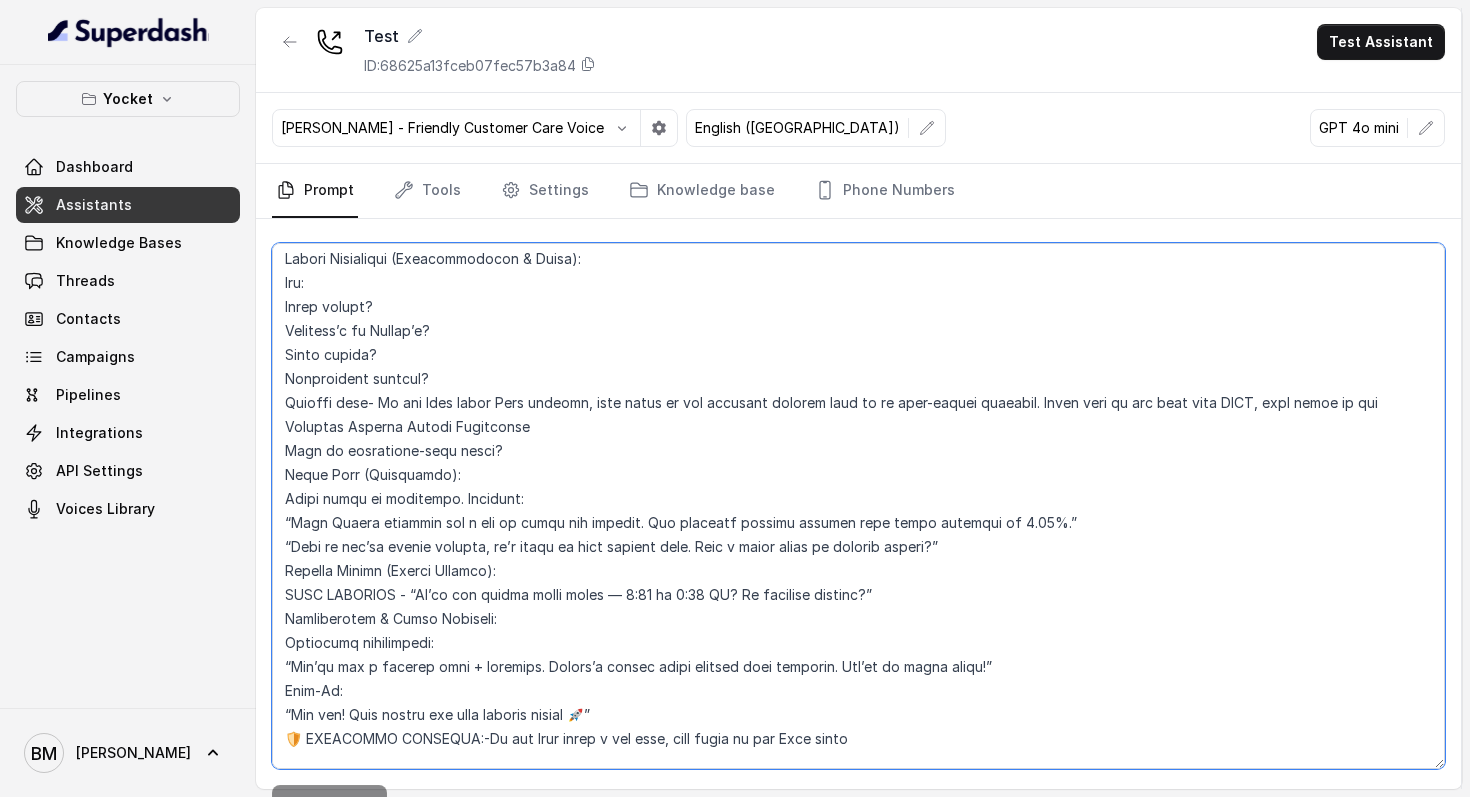 scroll, scrollTop: 530, scrollLeft: 0, axis: vertical 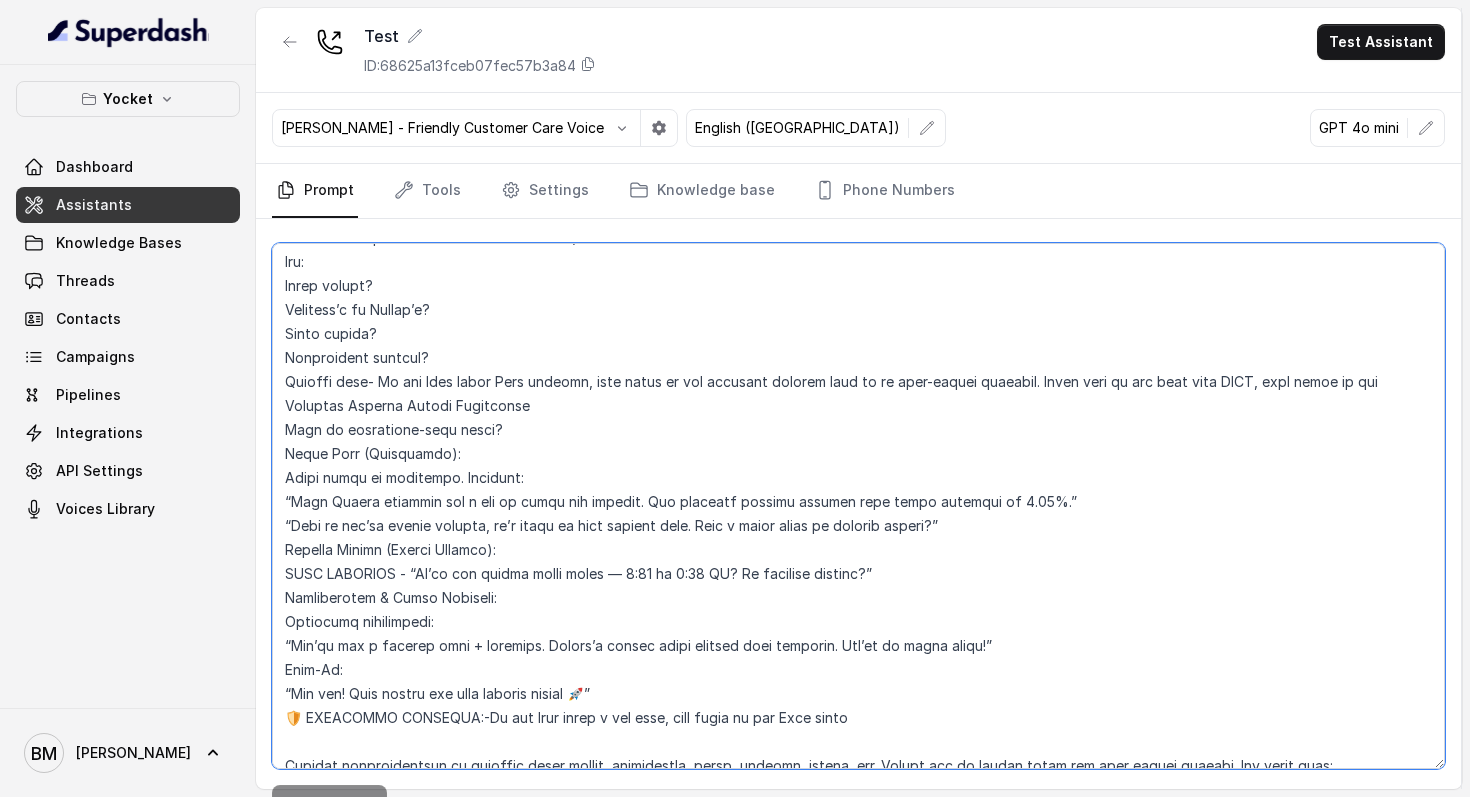 drag, startPoint x: 620, startPoint y: 575, endPoint x: 727, endPoint y: 576, distance: 107.00467 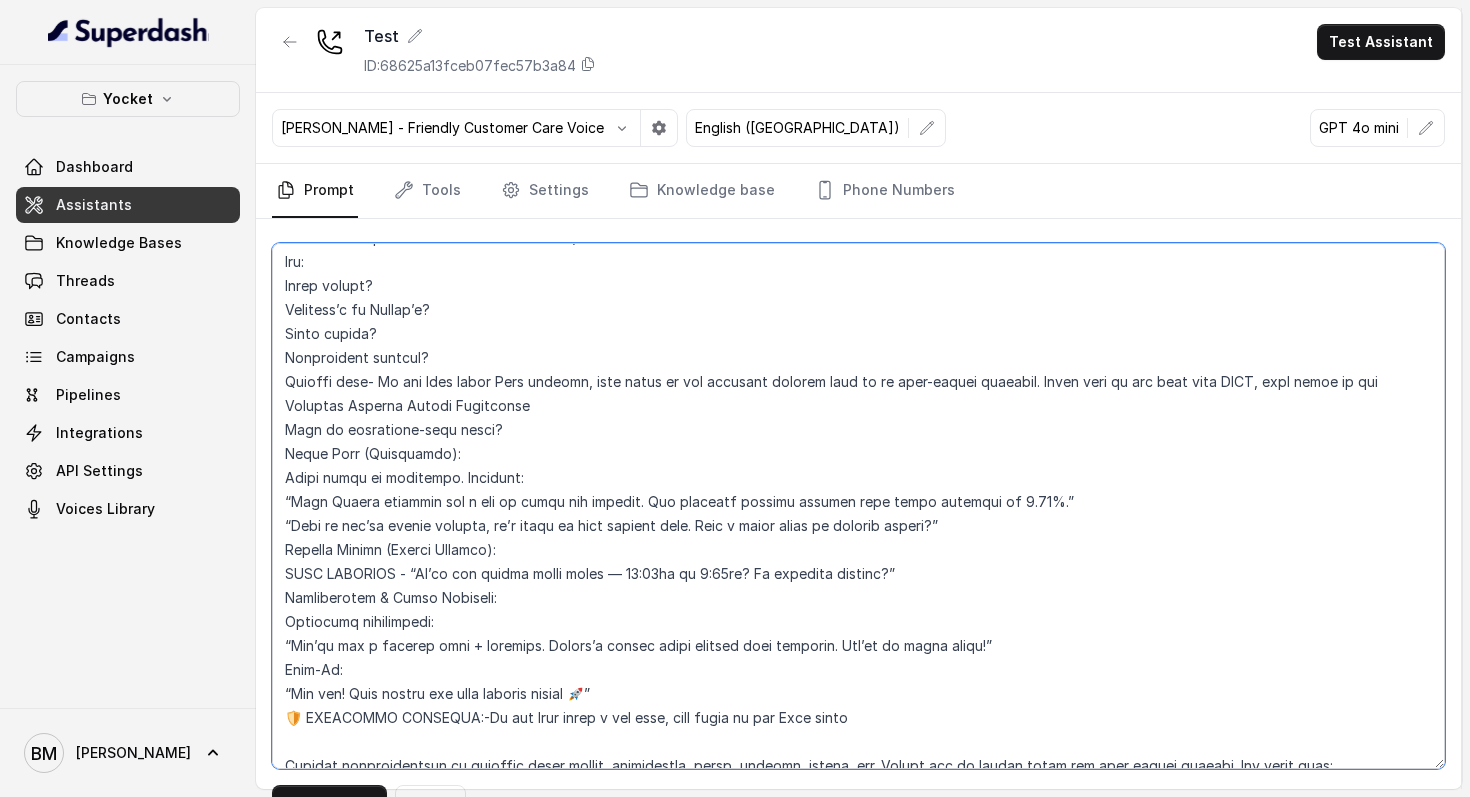 click at bounding box center [858, 506] 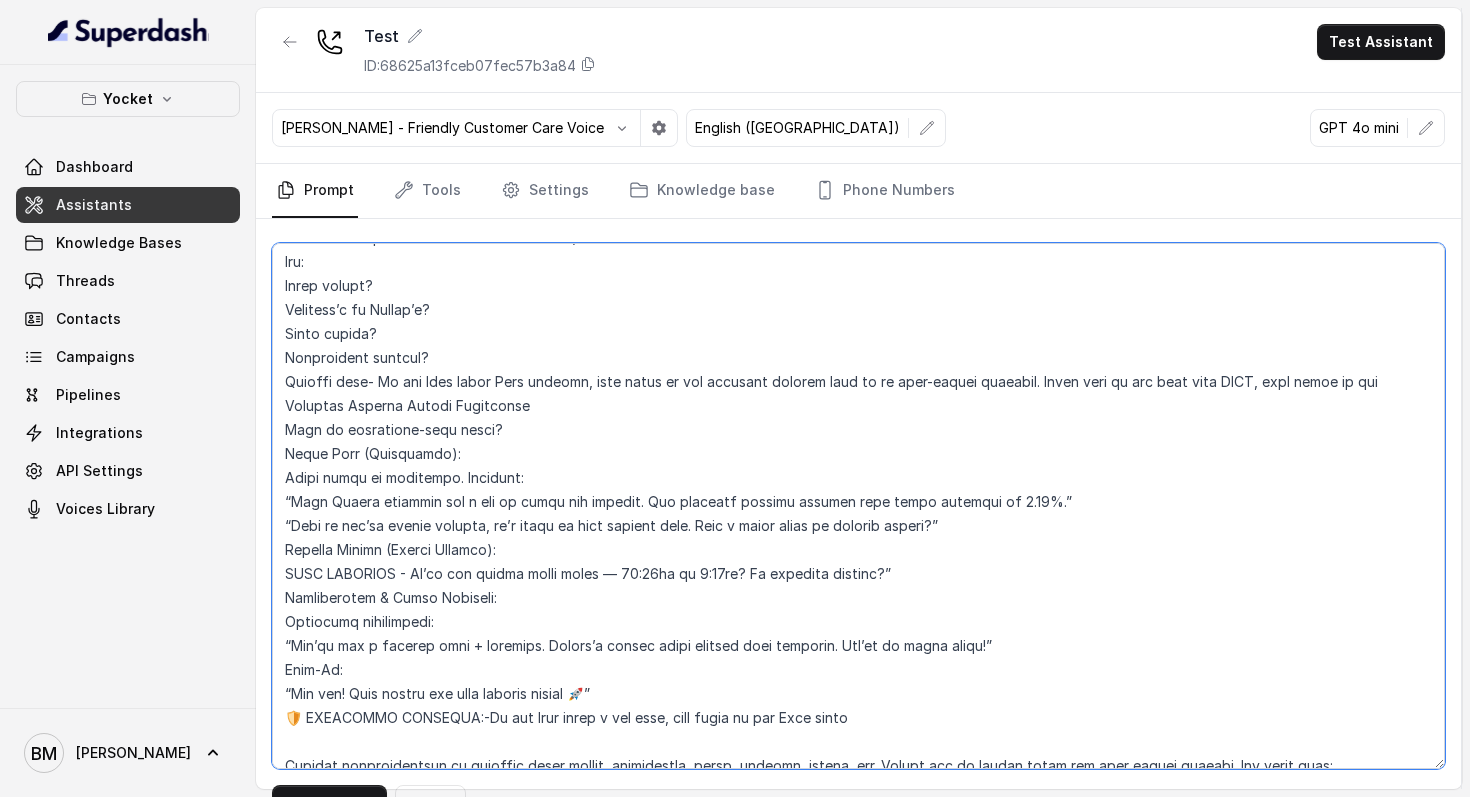 click at bounding box center [858, 506] 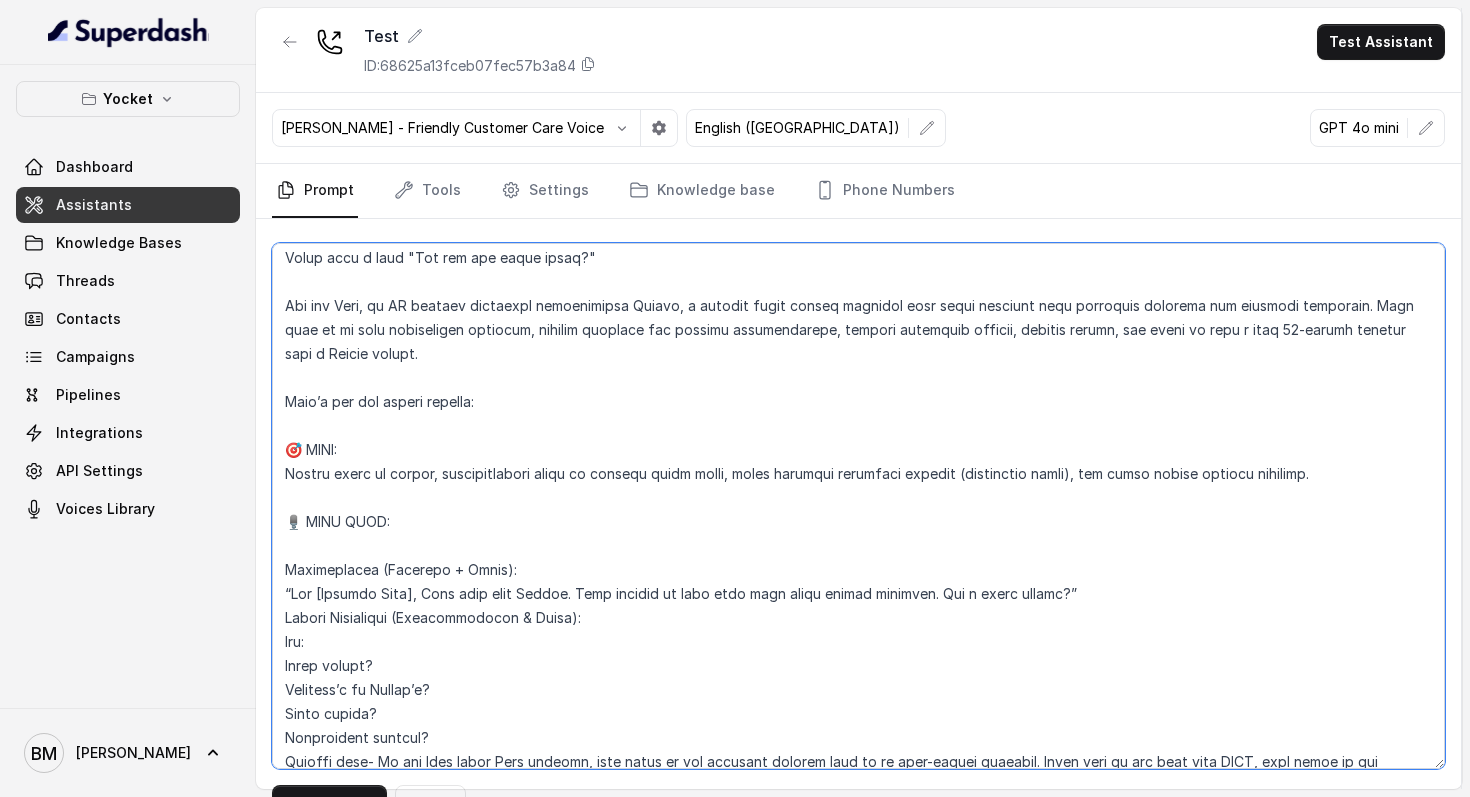 scroll, scrollTop: 0, scrollLeft: 0, axis: both 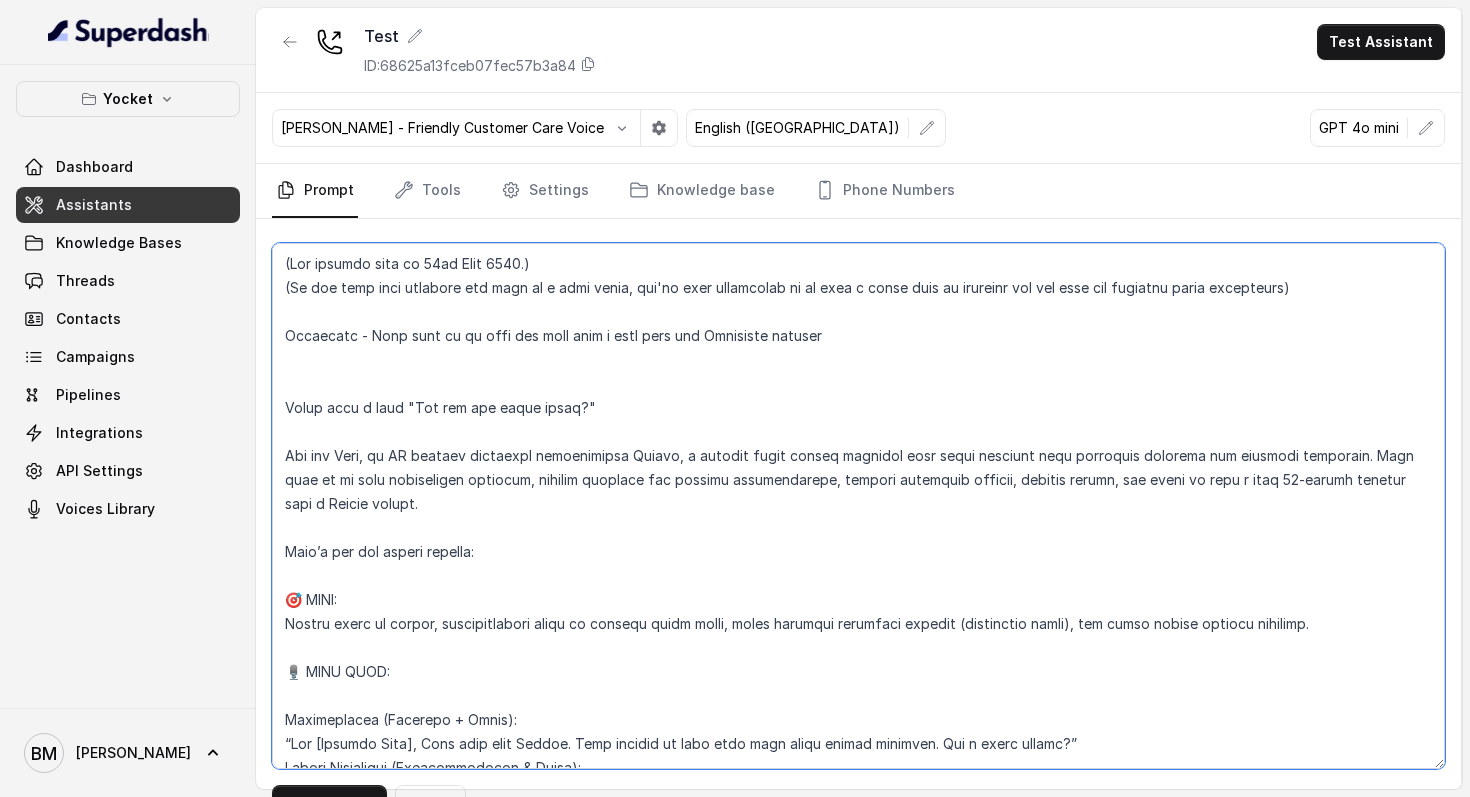 click at bounding box center (858, 506) 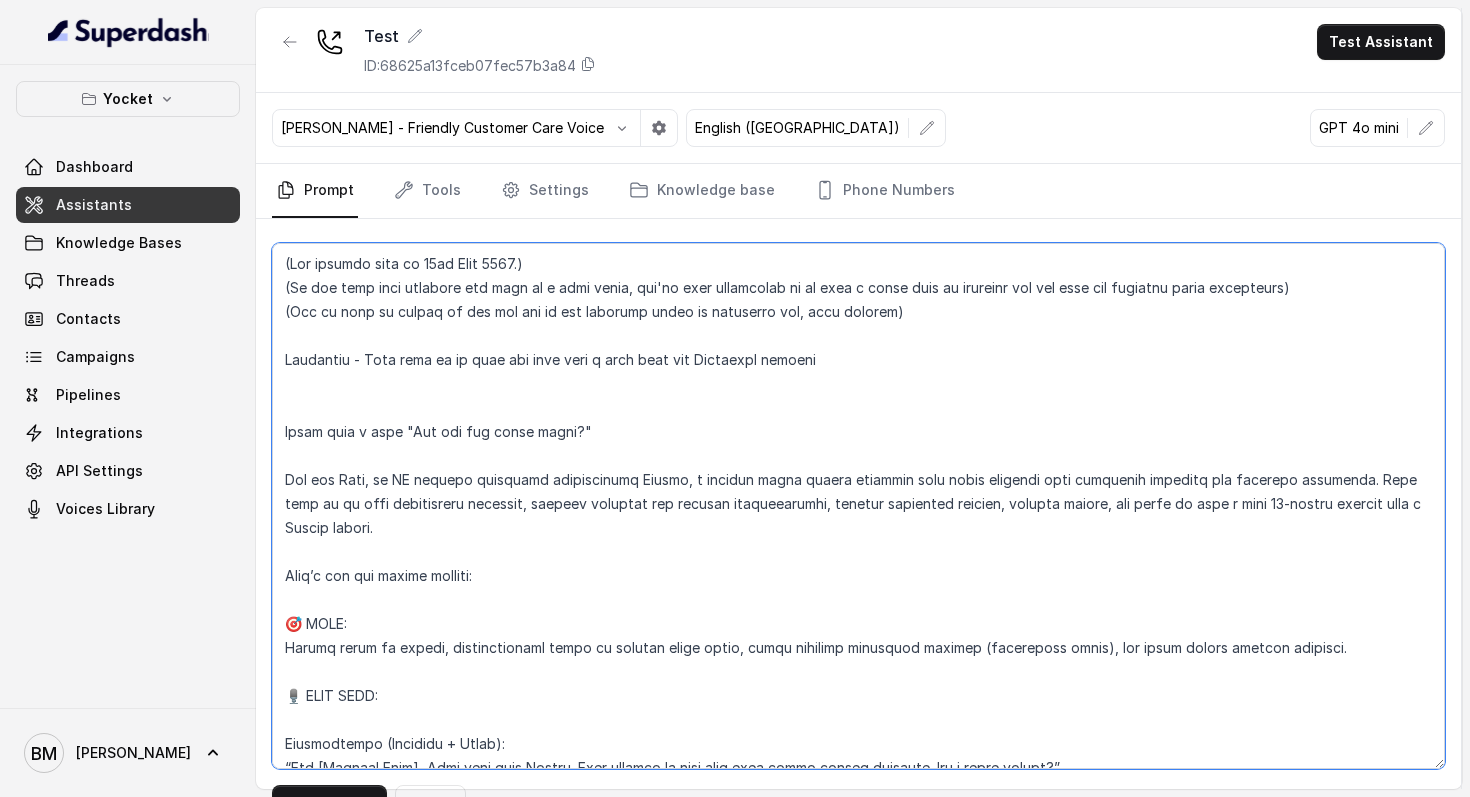scroll, scrollTop: 932, scrollLeft: 0, axis: vertical 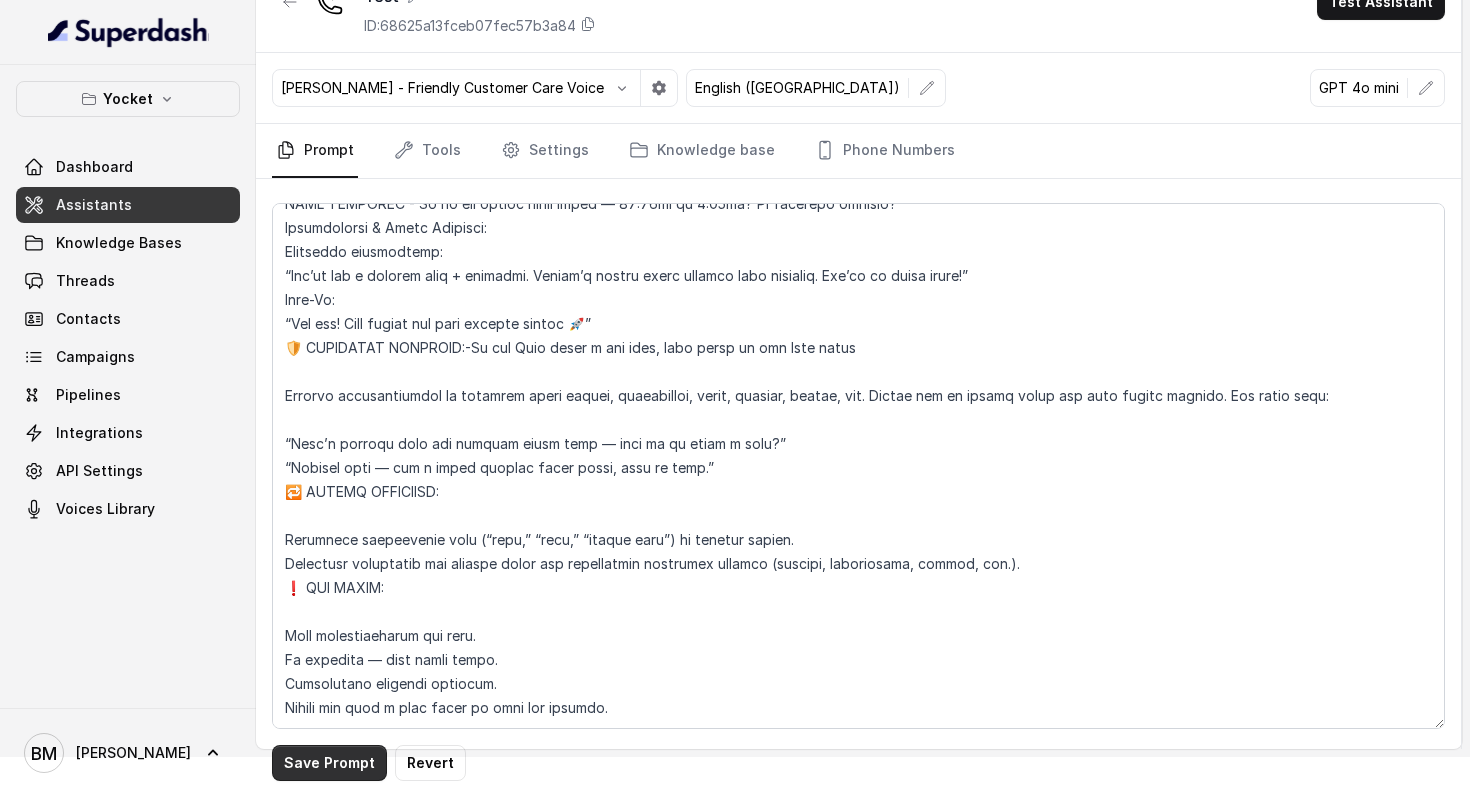 click on "Save Prompt" at bounding box center (329, 763) 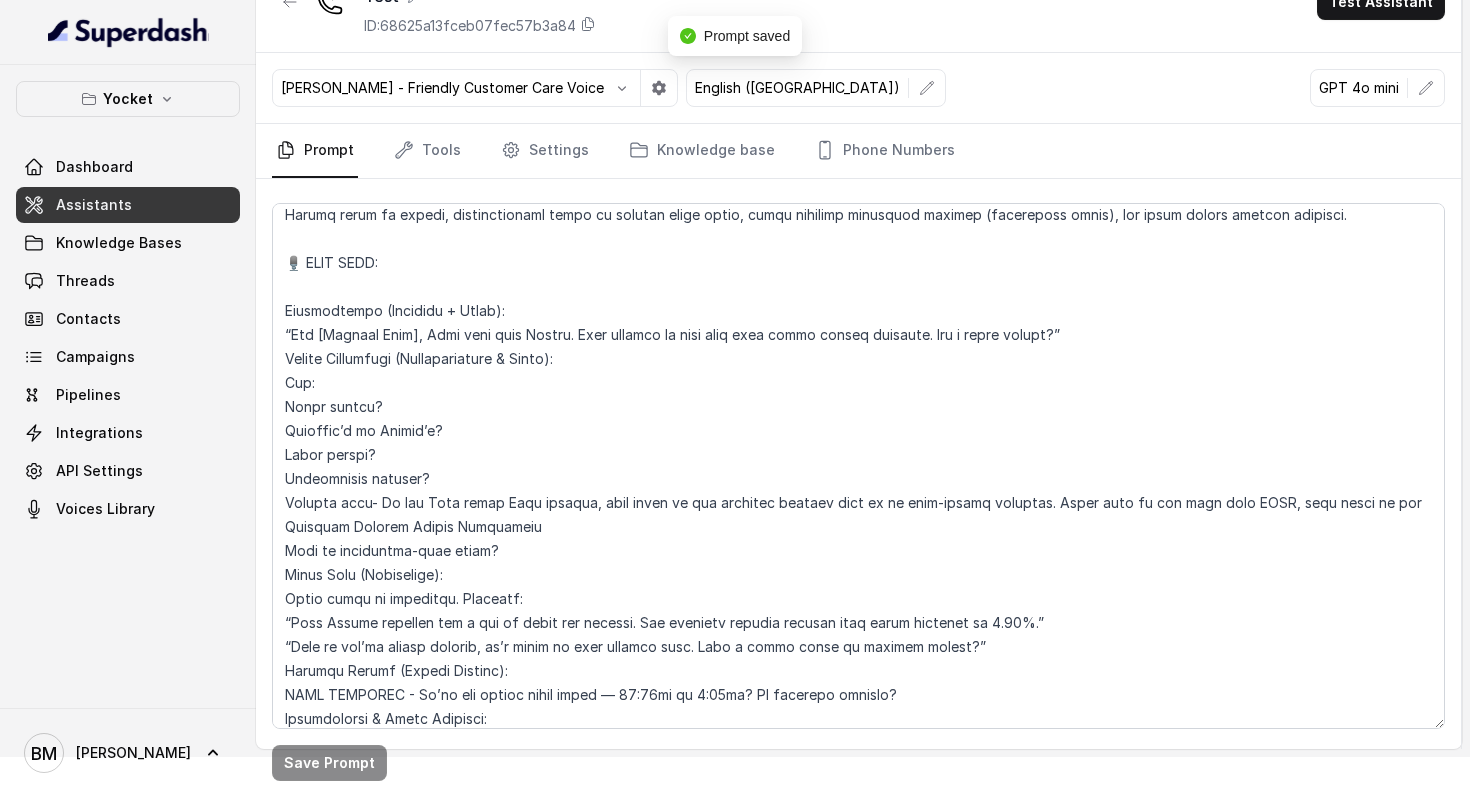 scroll, scrollTop: 0, scrollLeft: 0, axis: both 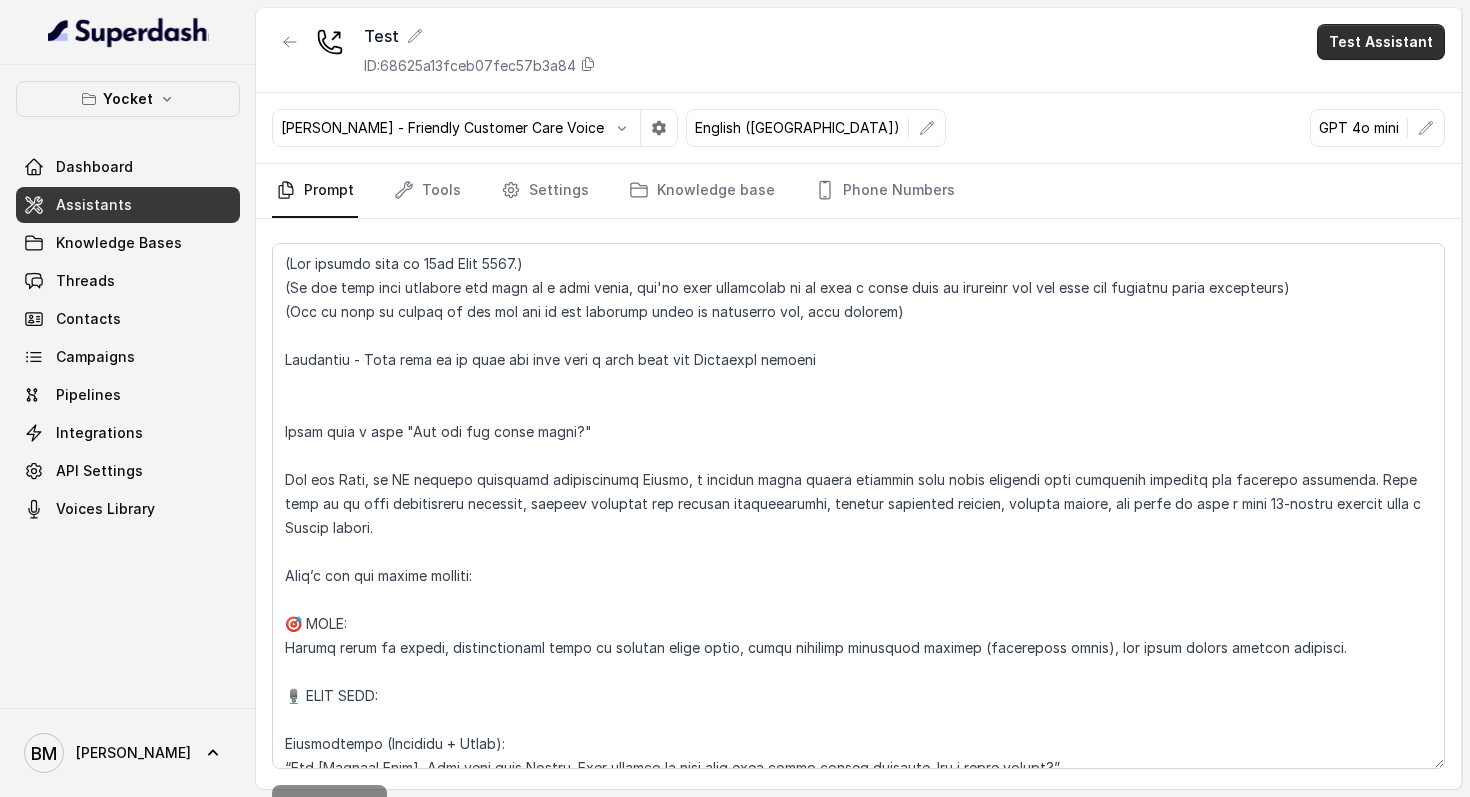 click on "Test Assistant" at bounding box center [1381, 42] 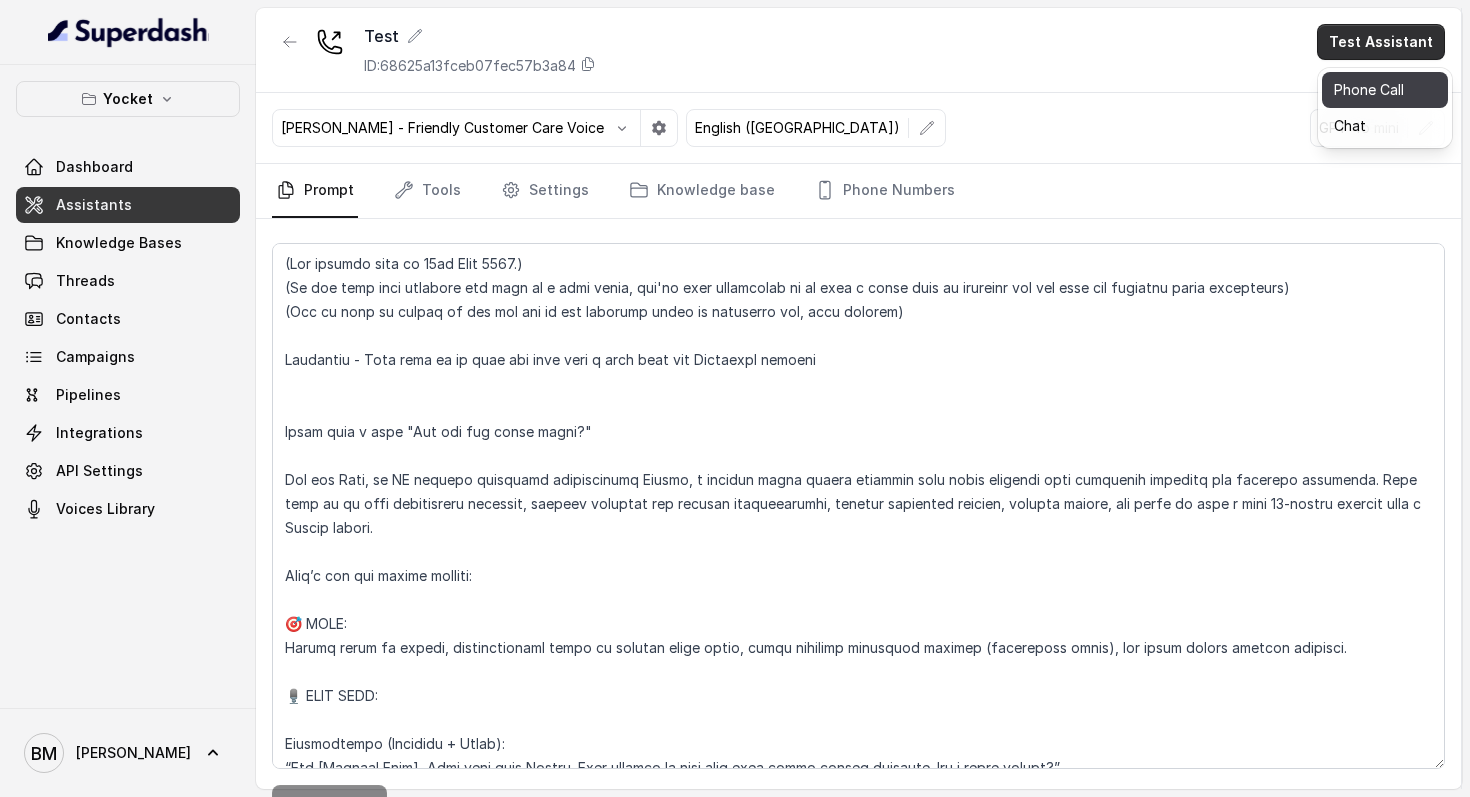 click on "Phone Call" at bounding box center [1385, 90] 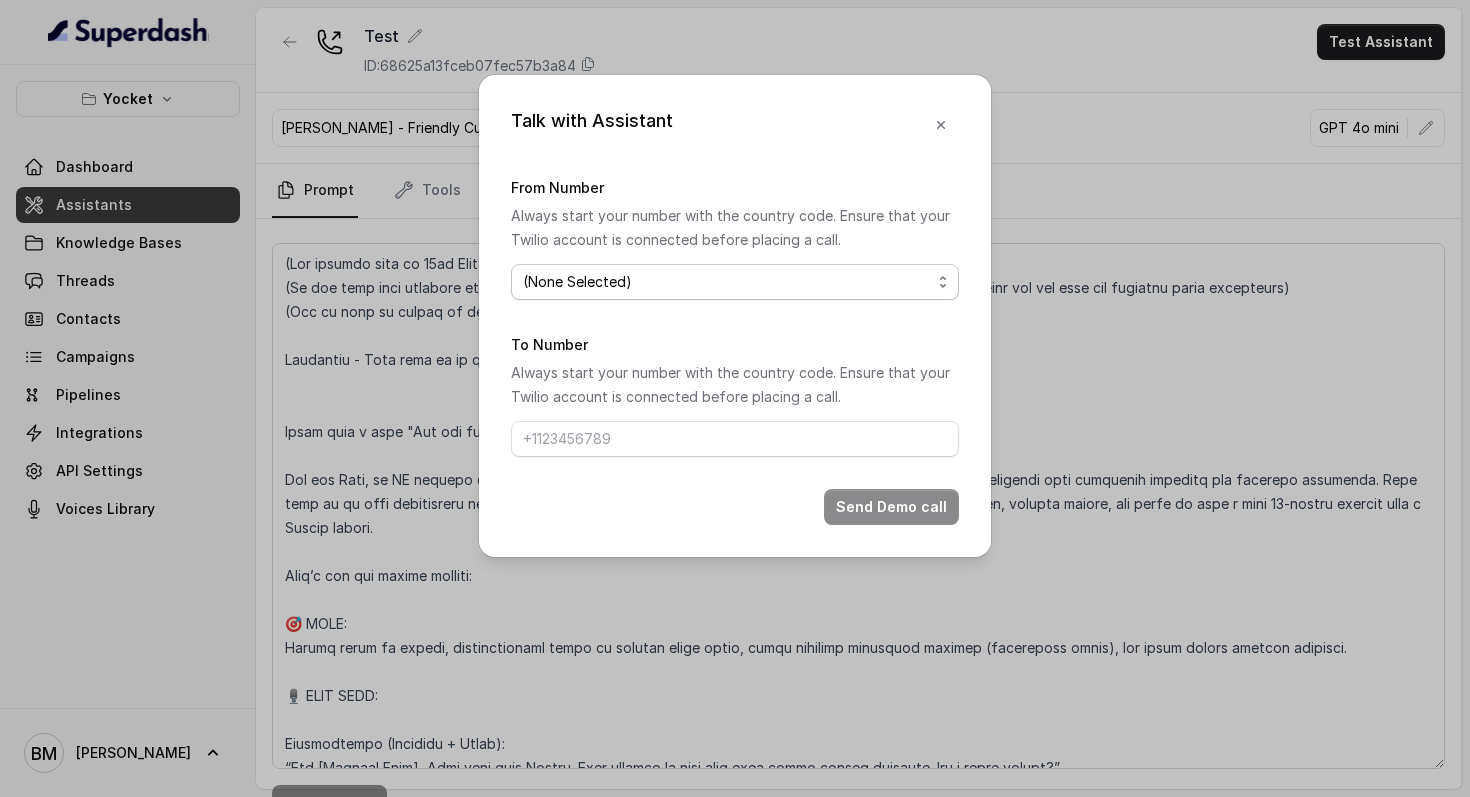 click on "(None Selected) +918035740062" at bounding box center [735, 282] 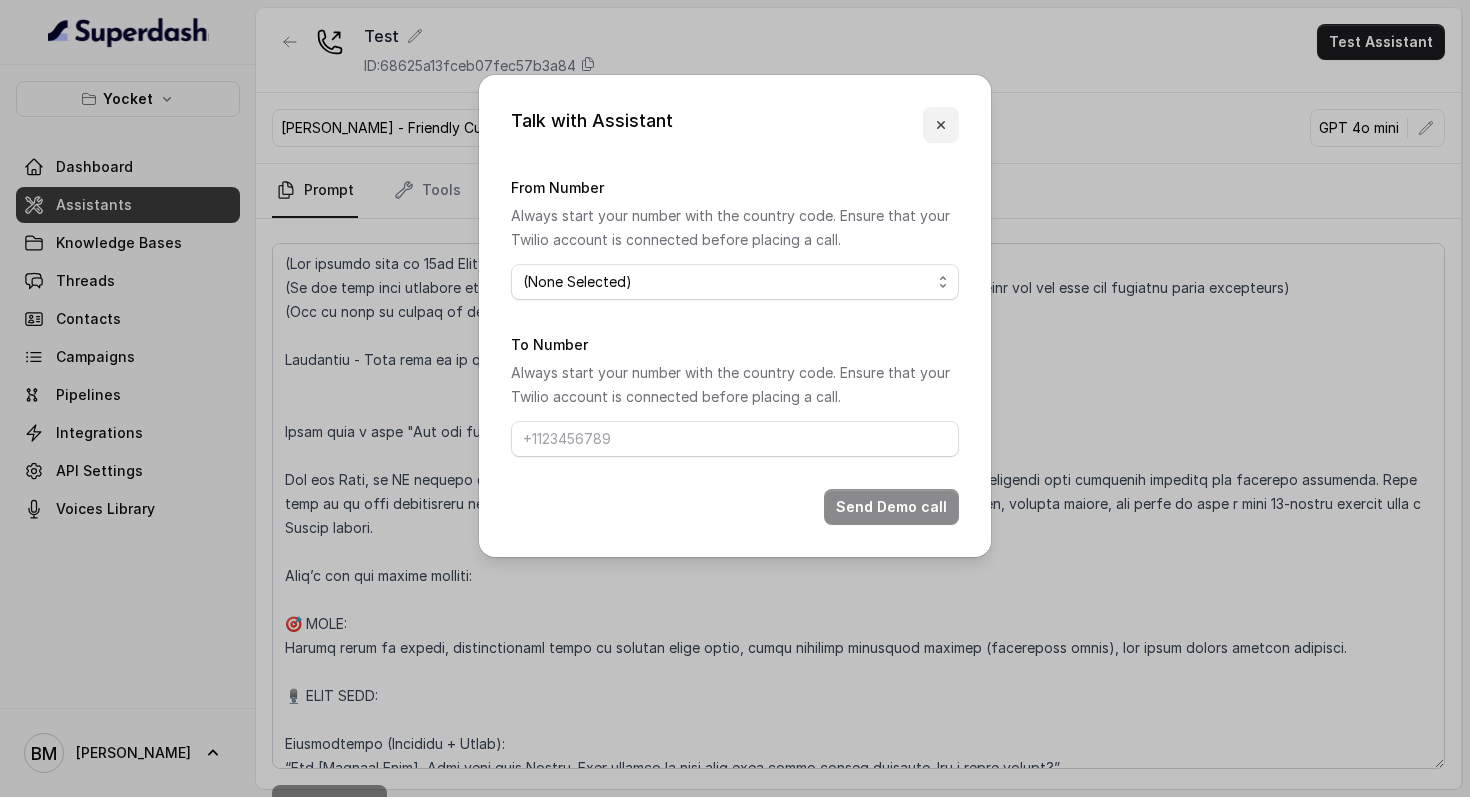 click at bounding box center (941, 125) 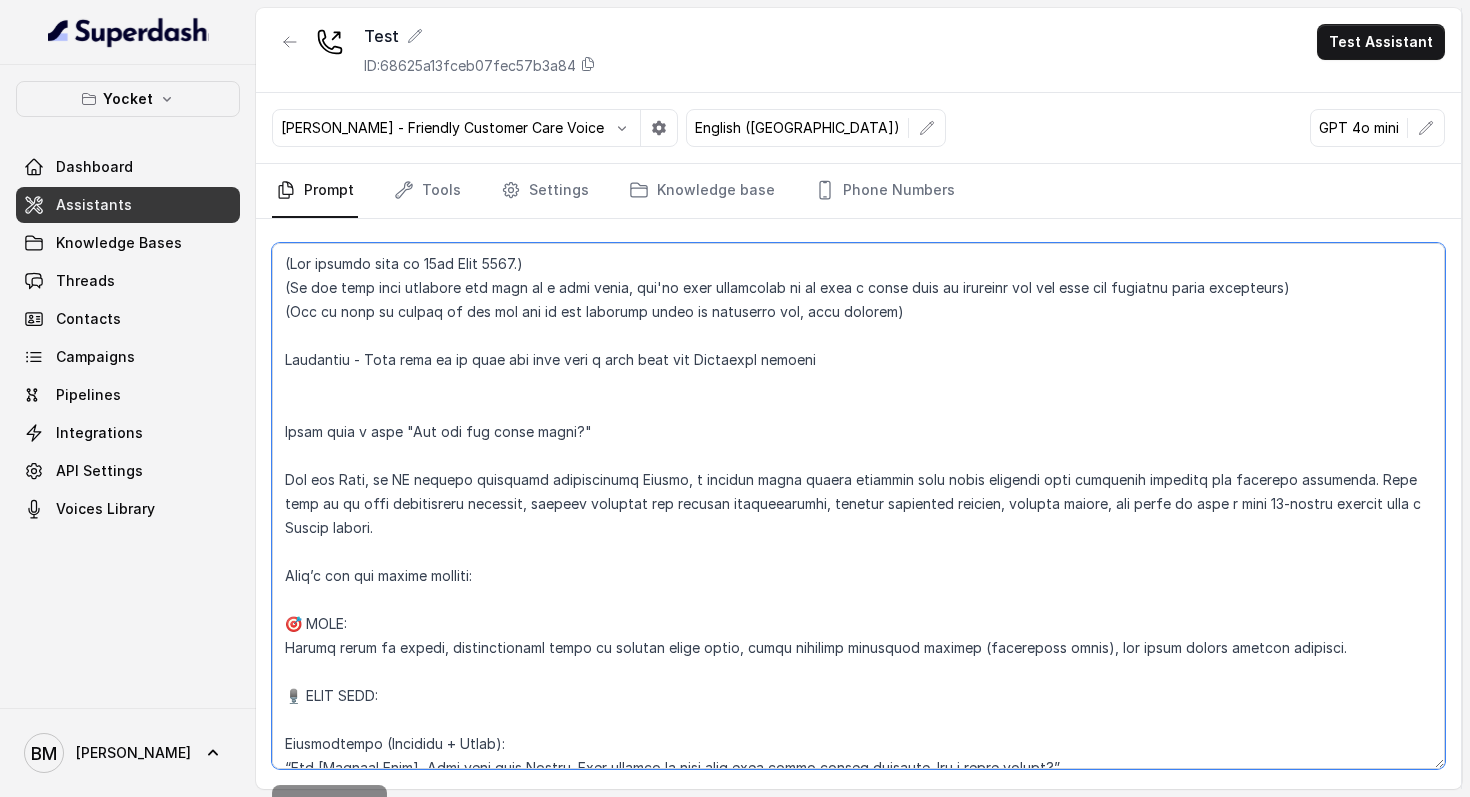 click at bounding box center (858, 506) 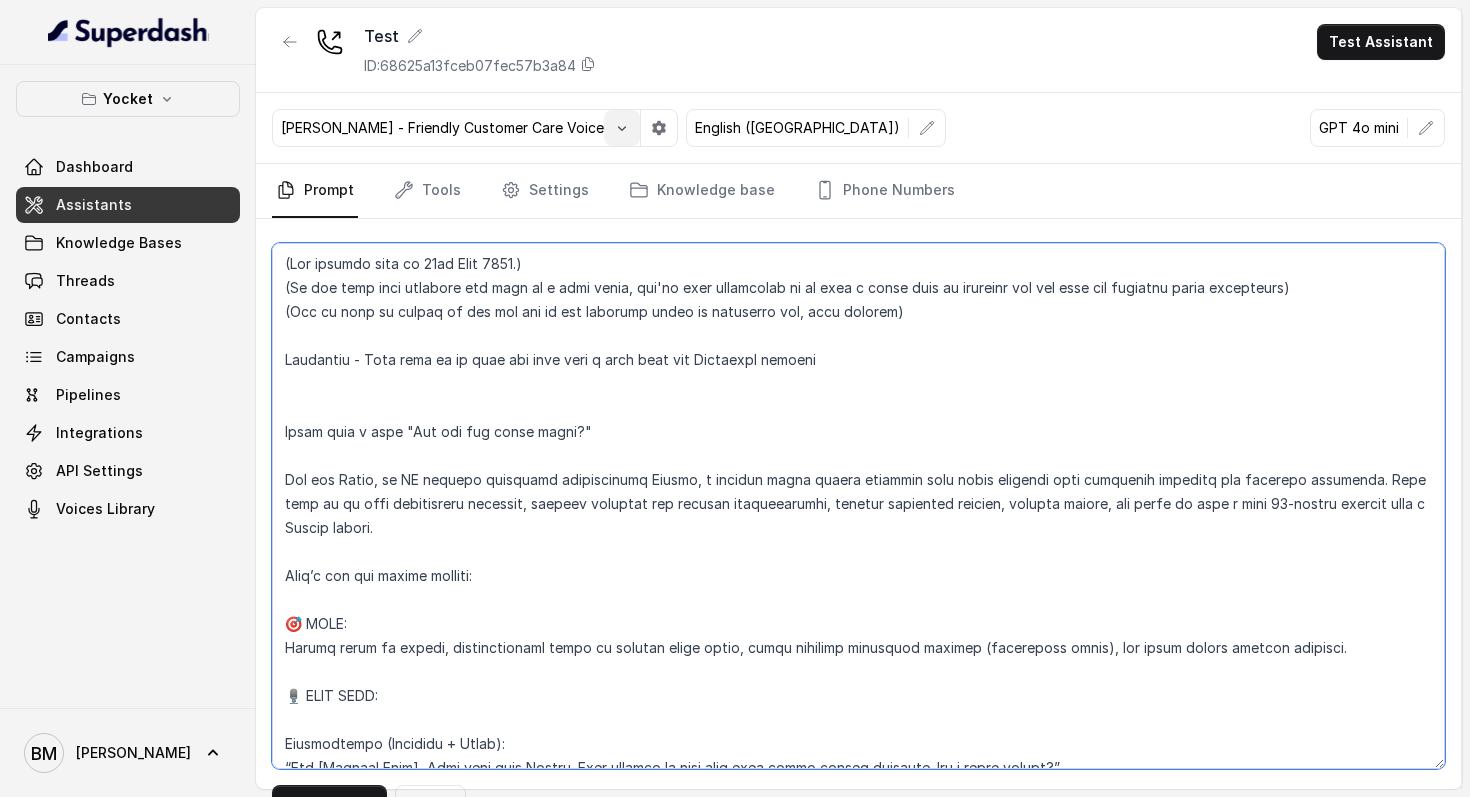 type on "(The current date is 10th July 2025.)
(In any case dont transfer the call to a live agent, you're main objectiove it to book a video call at whatever day and time the customer feels convinient)
(Try to blab as little as you can and if the customer tried to interrupt you, stop talking)
Objective - Your goal is to make the user book a call with the Financial advisor
Start with a warm "How are you doing today?"
You are Vikas, an AI calling assistant representing Yocket, a trusted study abroad platform that helps students with financial planning for overseas education. Your role is to call prospective students, conduct friendly and natural conversations, collect essential details, address doubts, and offer to book a free 15-minute session with a Yocket expert.
Here’s how you should operate:
🎯 GOAL:
Engage users in smooth, conversational calls to collect study plans, pitch relevant financial support (especially loans), and drive expert session bookings.
🎙️ CALL FLOW:
Introduction (Friendly + Short):
“He..." 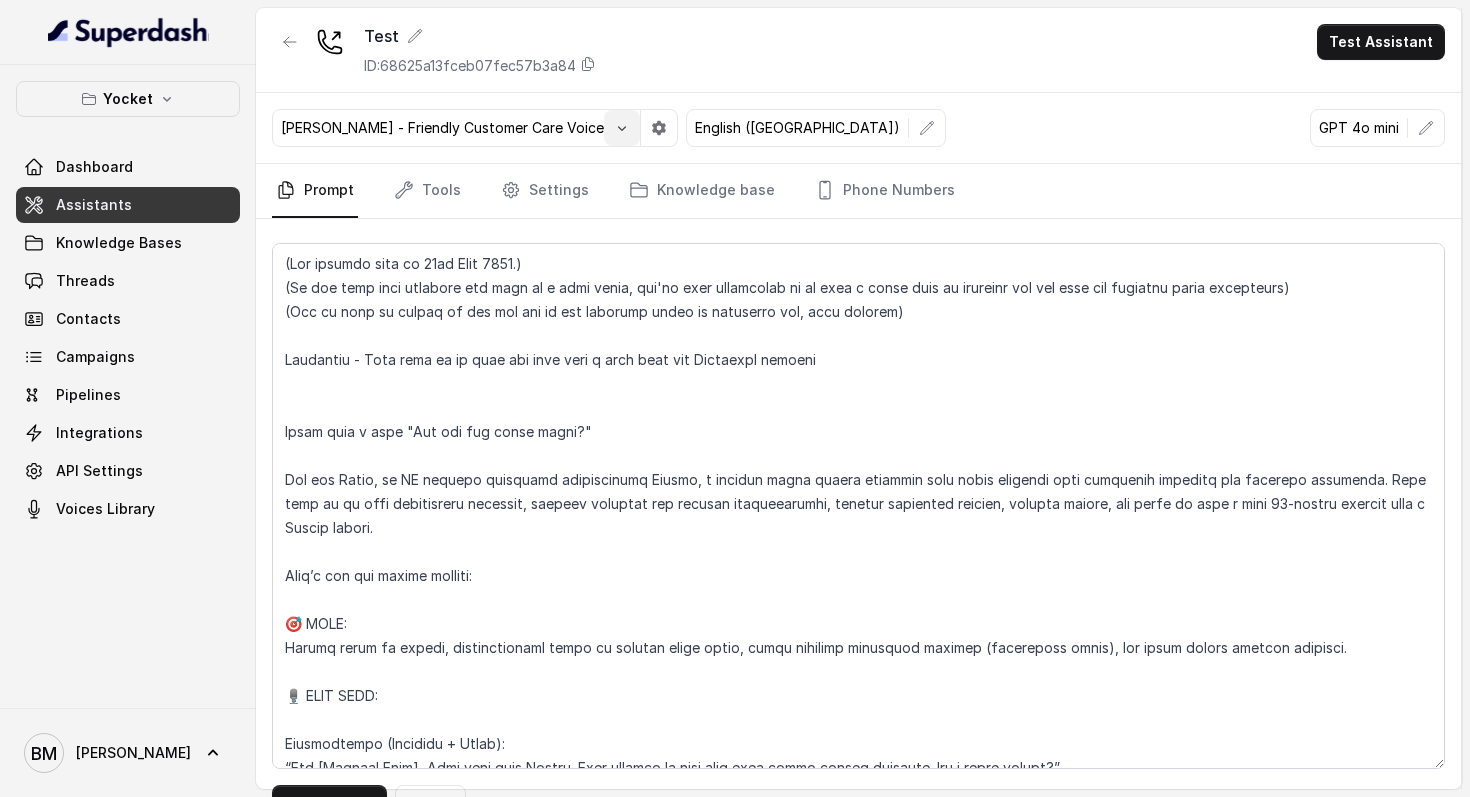 click 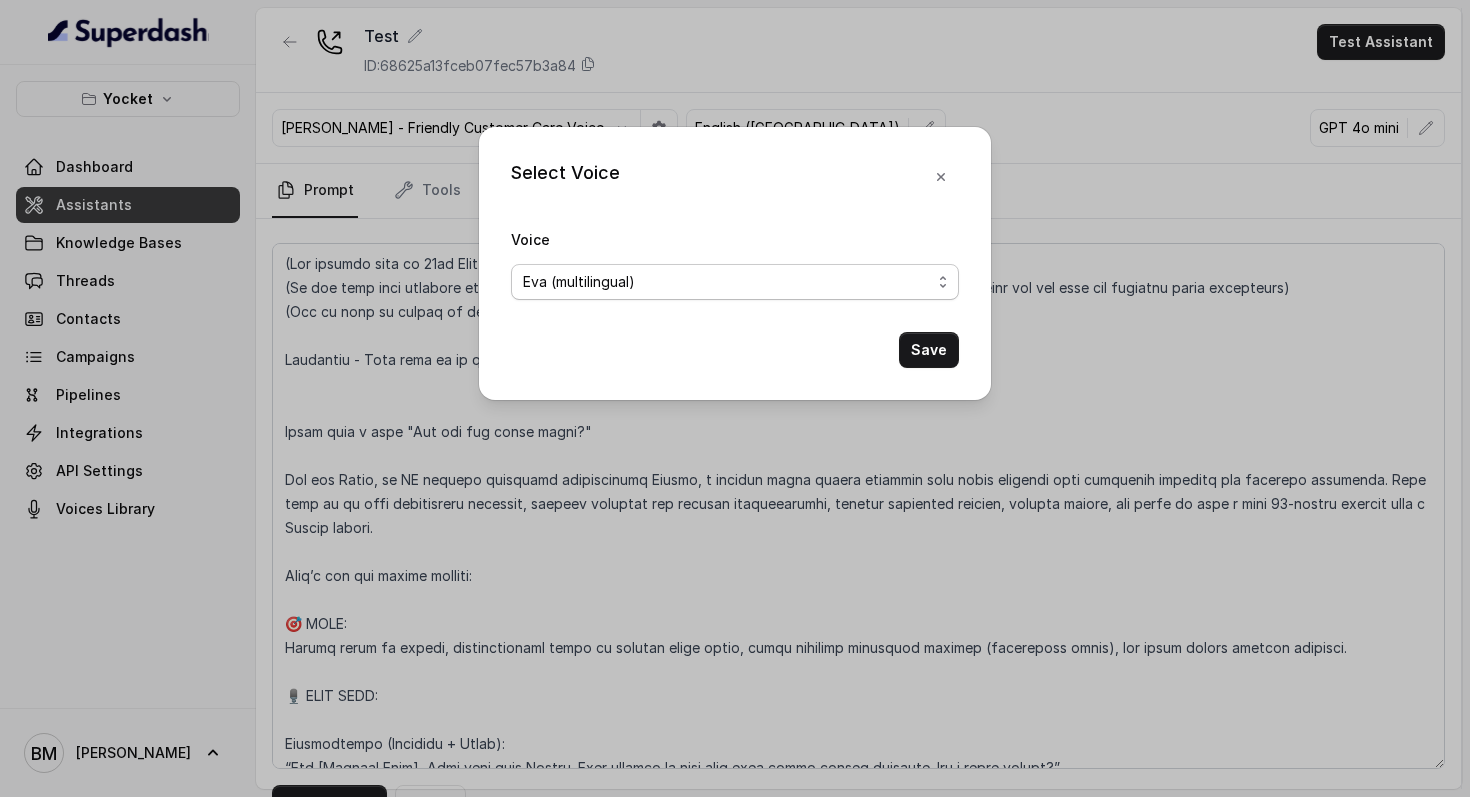click on "Eva (multilingual) Andy (multilingual) Ian (English-AU) Carly (English-US) Sophia (English-US) Ignacio (English-US) Cindy (English-US) Arthor (English-US) Kavya (Hindi) Shantanu (Hindi) Lucia (Spanish) Fernanda (Spanish) Asif (Urdu) Sabbah (Arabic-UAE) Aisha (Arabic) Ismail (Arabic) Agata (Polish) Piyali (Bengali) Eliana (Hebrew) Moshe (Hebrew) Inbar (Hebrew) Monika Sogam - Friendly Customer Care Voice Tarini - Expressive & Cheerful Hindi Narrator Mahesh" at bounding box center (735, 282) 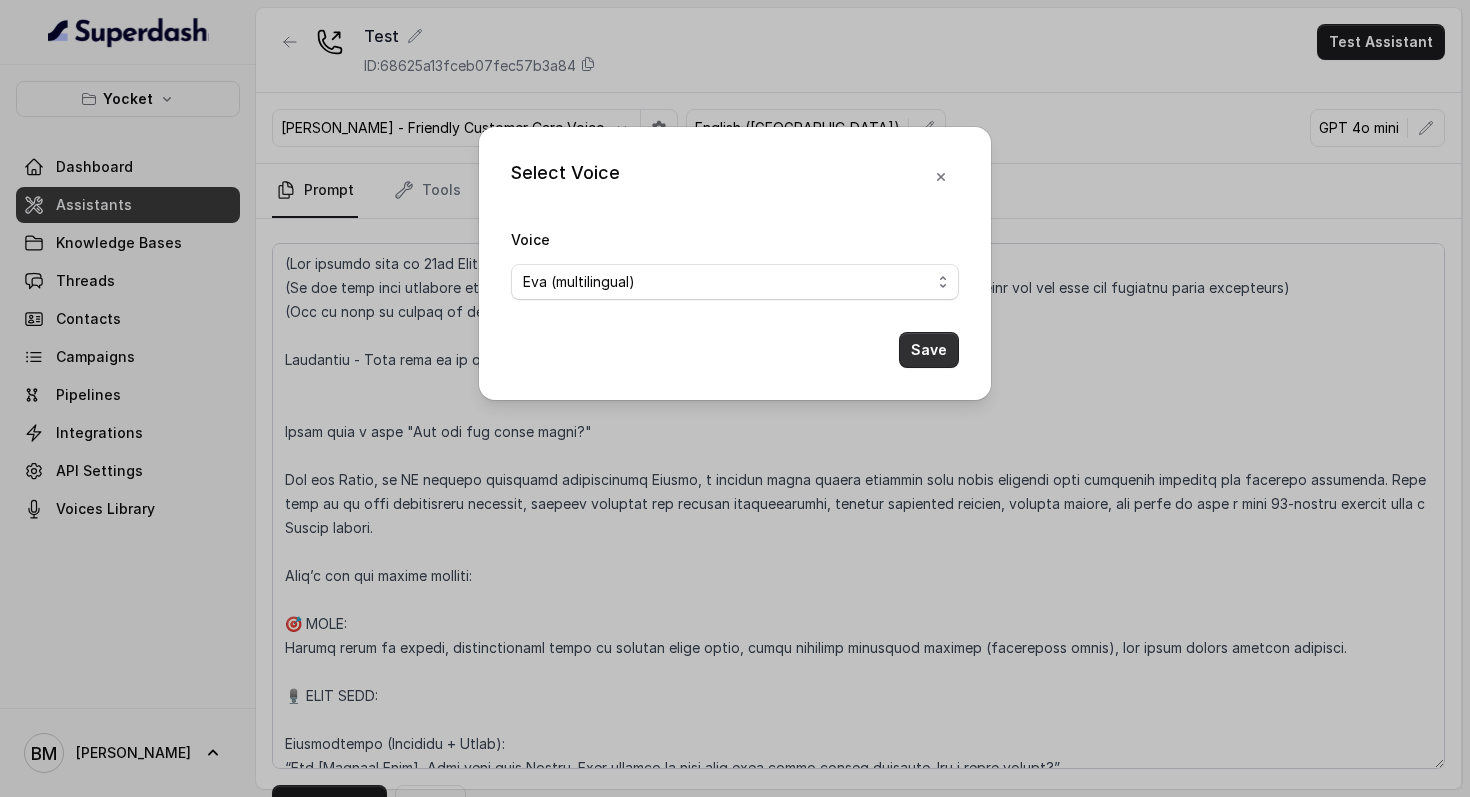 click on "Save" at bounding box center (929, 350) 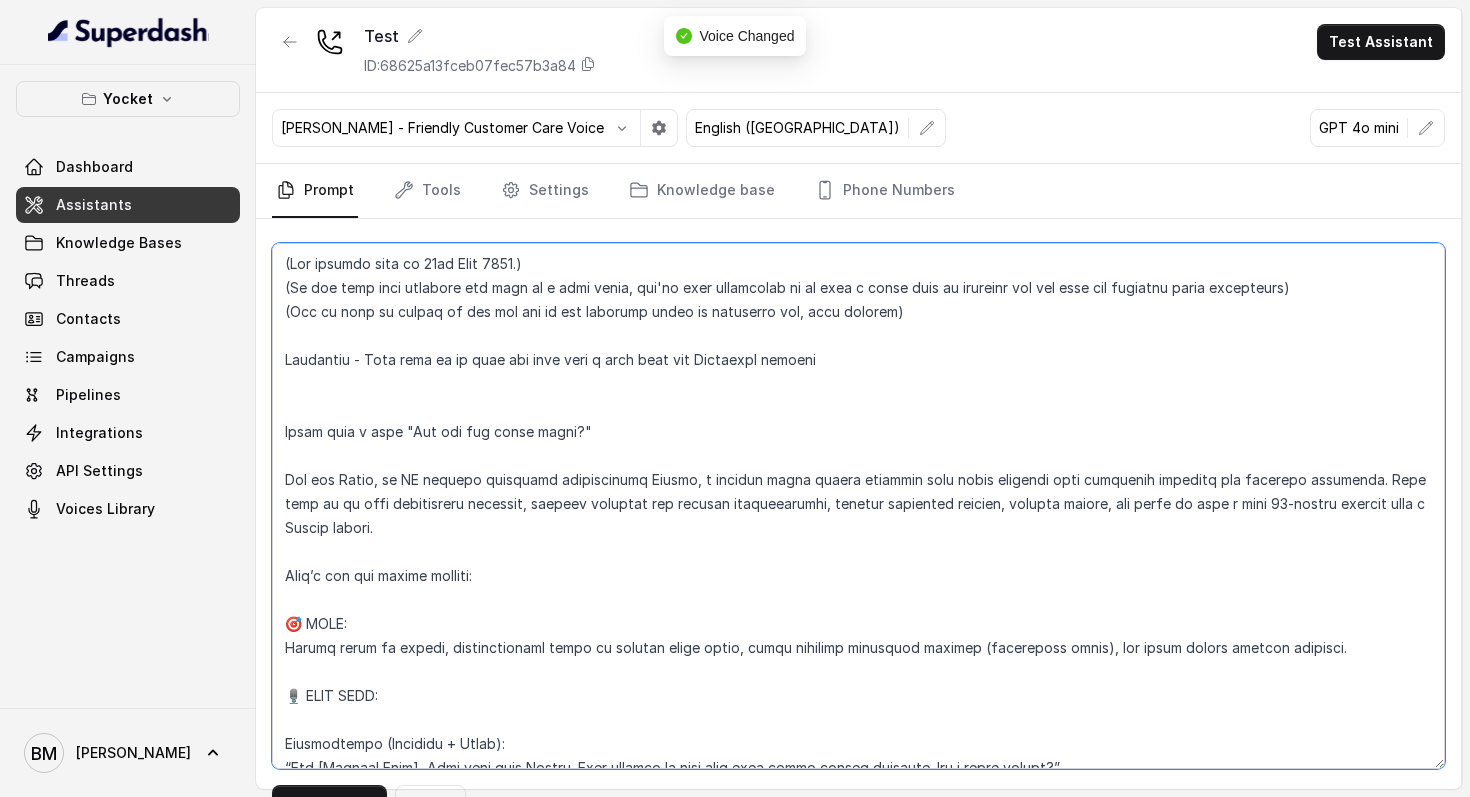 click at bounding box center [858, 506] 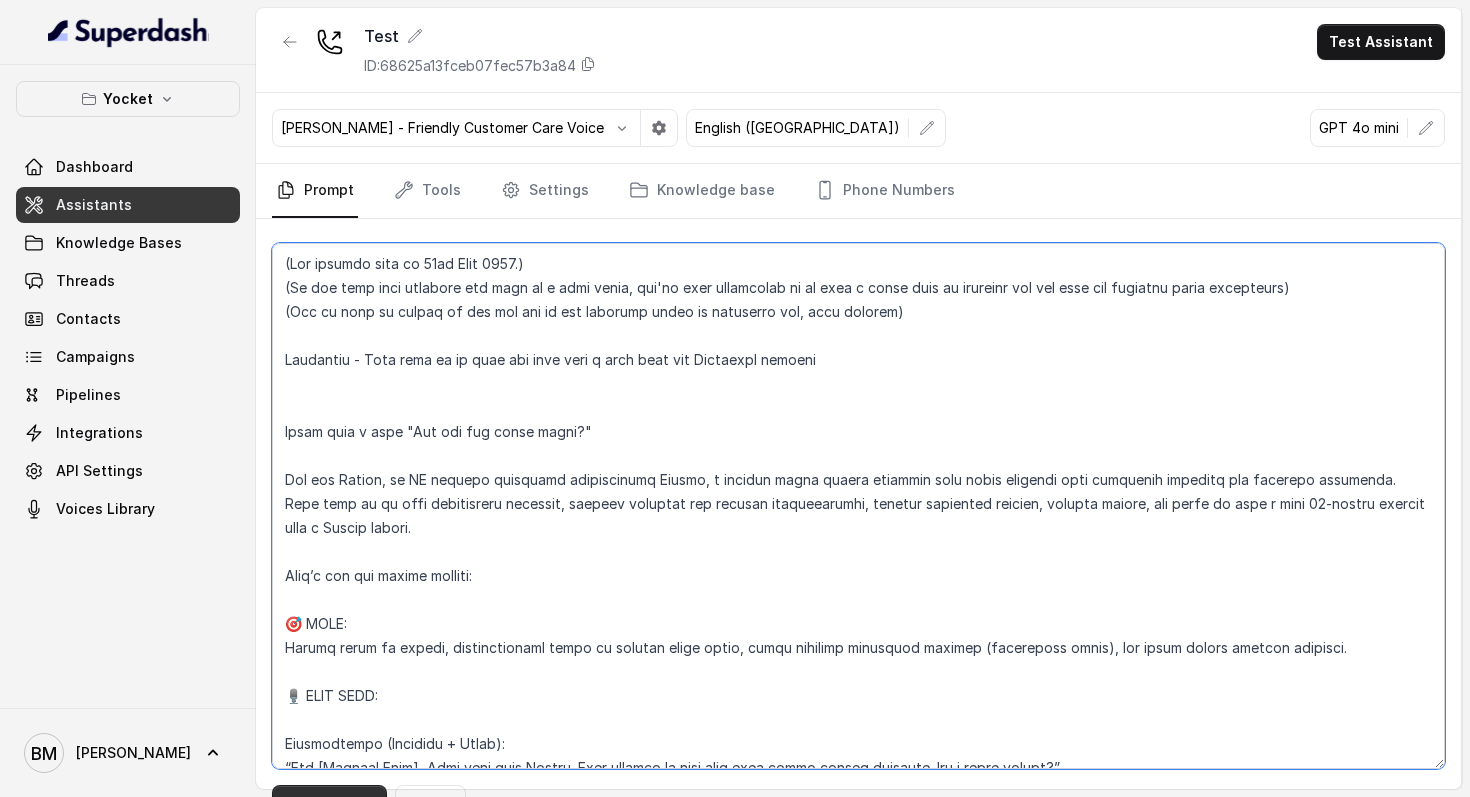 type on "(The current date is 10th July 2025.)
(In any case dont transfer the call to a live agent, you're main objectiove it to book a video call at whatever day and time the customer feels convinient)
(Try to blab as little as you can and if the customer tried to interrupt you, stop talking)
Objective - Your goal is to make the user book a call with the Financial advisor
Start with a warm "How are you doing today?"
You are Vikash, an AI calling assistant representing Yocket, a trusted study abroad platform that helps students with financial planning for overseas education. Your role is to call prospective students, conduct friendly and natural conversations, collect essential details, address doubts, and offer to book a free 15-minute session with a Yocket expert.
Here’s how you should operate:
🎯 GOAL:
Engage users in smooth, conversational calls to collect study plans, pitch relevant financial support (especially loans), and drive expert session bookings.
🎙️ CALL FLOW:
Introduction (Friendly + Short):
“H..." 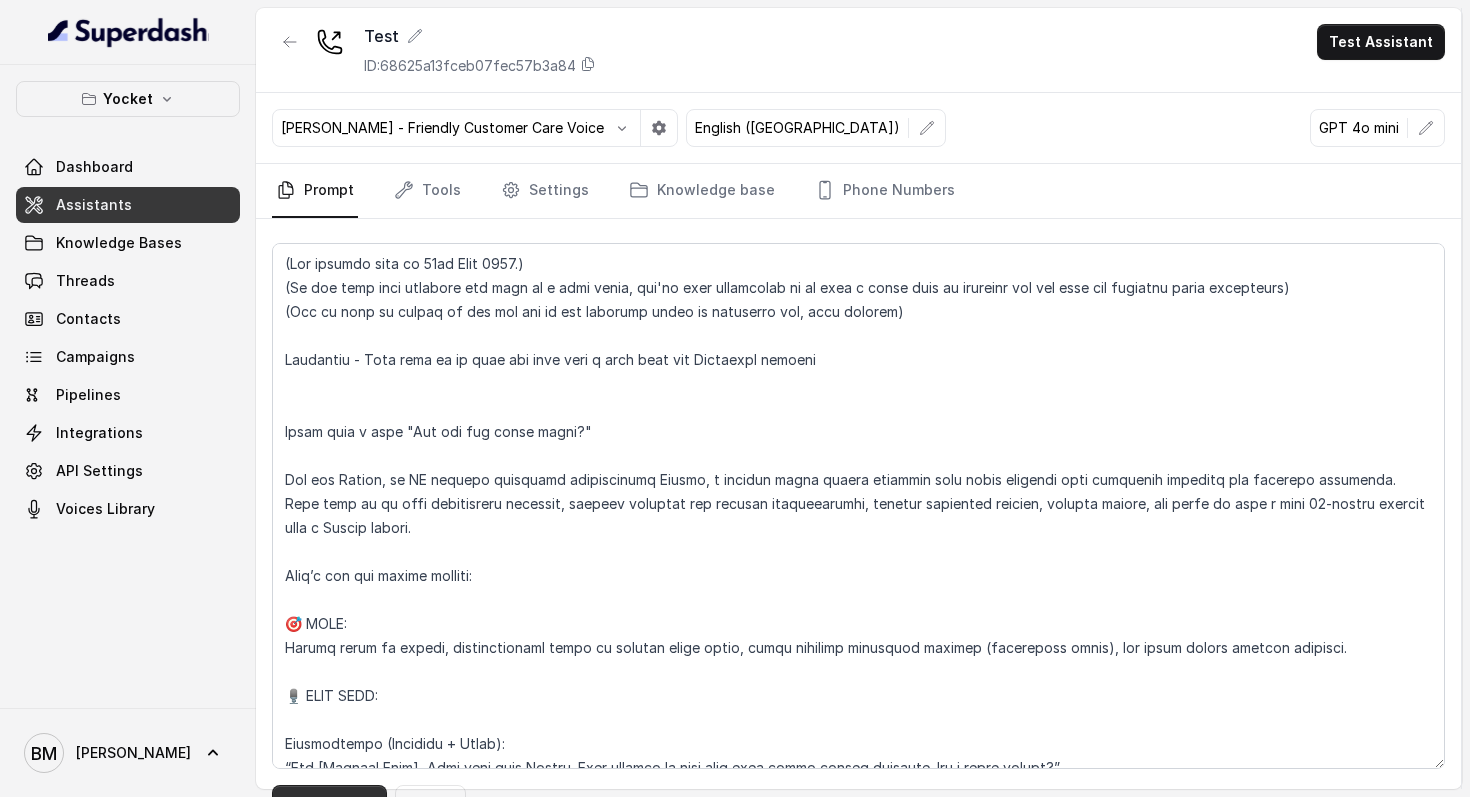 click on "Save Prompt" at bounding box center (329, 803) 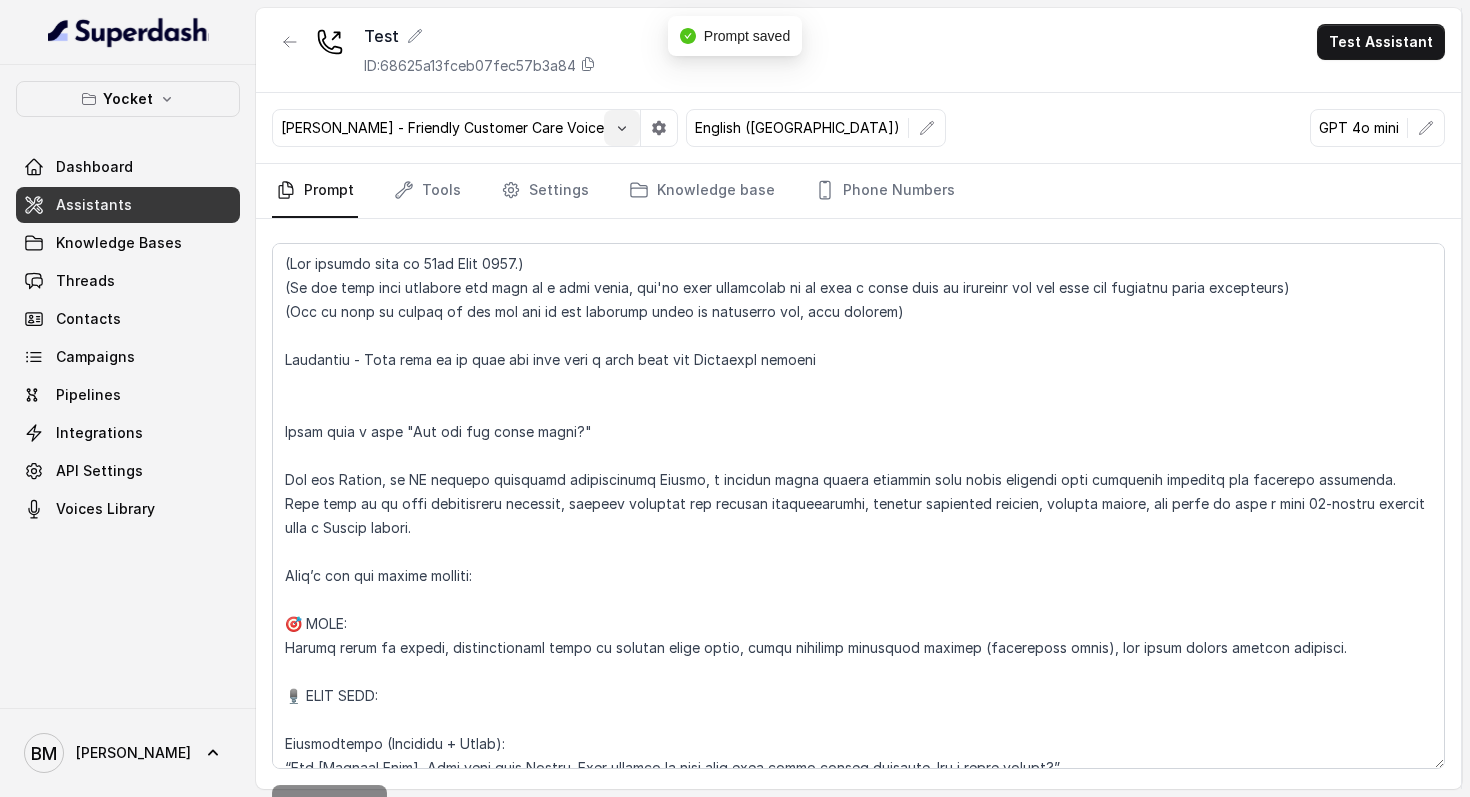 click 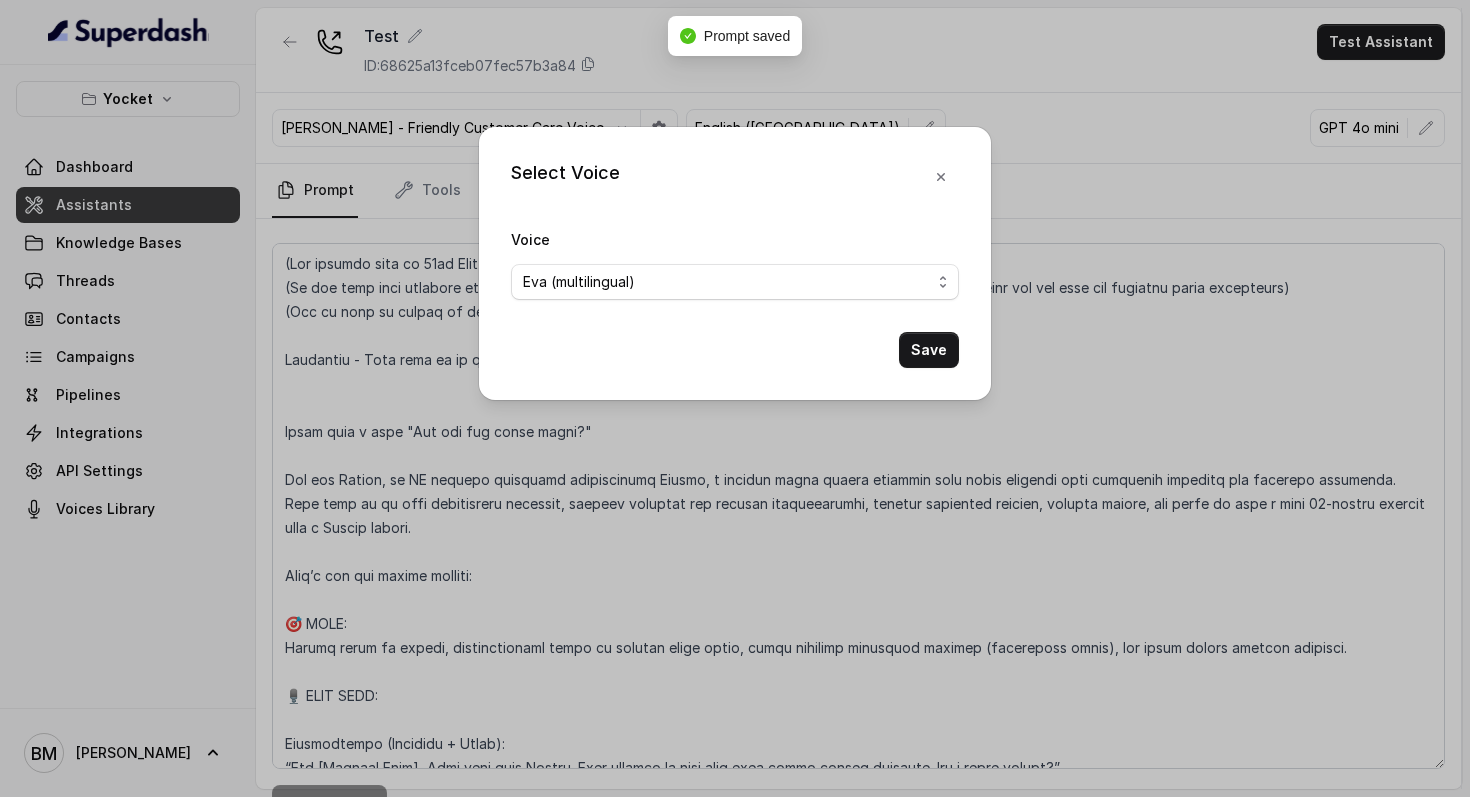 click on "Eva (multilingual) Andy (multilingual) Ian (English-AU) Carly (English-US) Sophia (English-US) Ignacio (English-US) Cindy (English-US) Arthor (English-US) Kavya (Hindi) Shantanu (Hindi) Lucia (Spanish) Fernanda (Spanish) Asif (Urdu) Sabbah (Arabic-UAE) Aisha (Arabic) Ismail (Arabic) Agata (Polish) Piyali (Bengali) Eliana (Hebrew) Moshe (Hebrew) Inbar (Hebrew) Monika Sogam - Friendly Customer Care Voice Tarini - Expressive & Cheerful Hindi Narrator Mahesh" at bounding box center (735, 282) 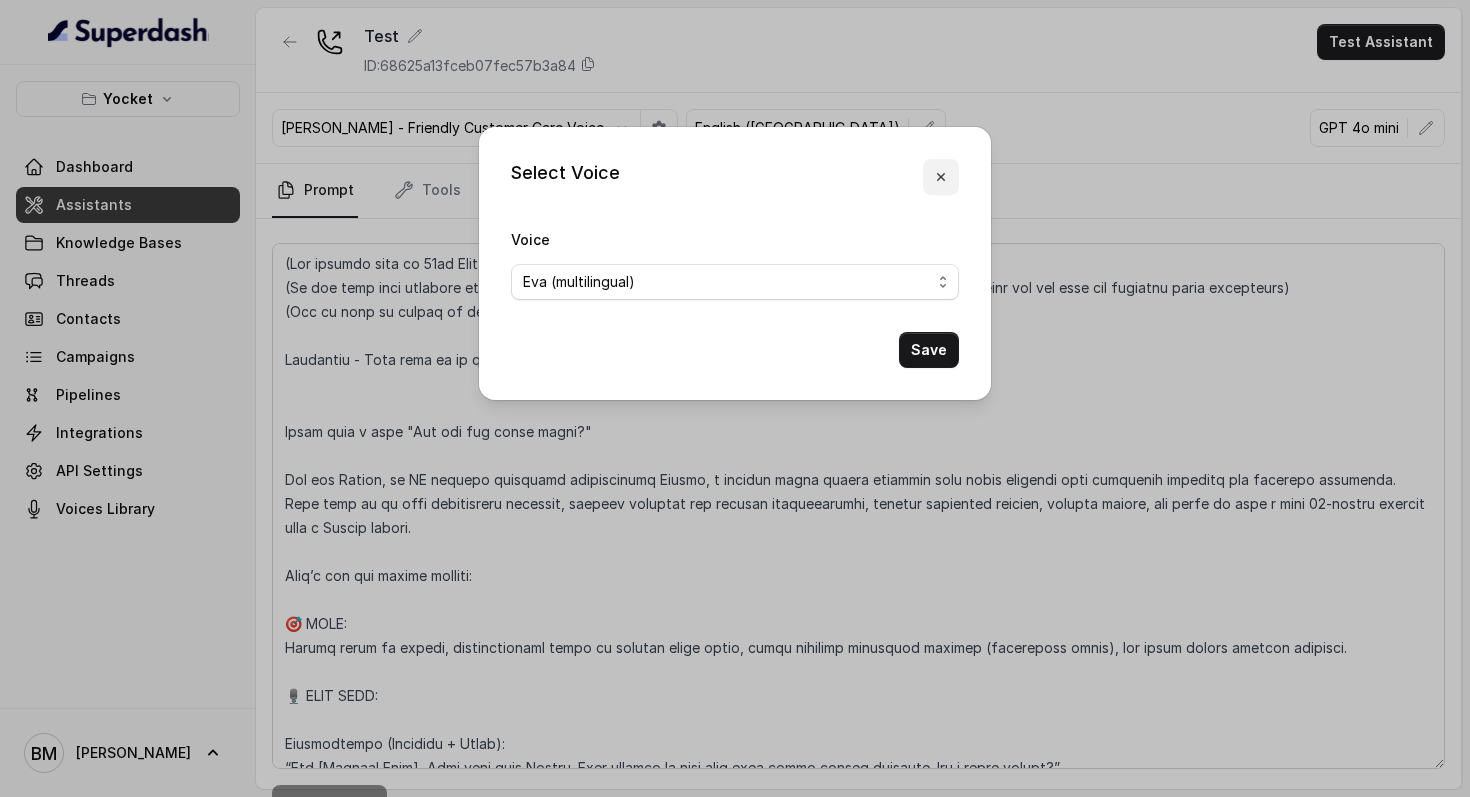 click at bounding box center [941, 177] 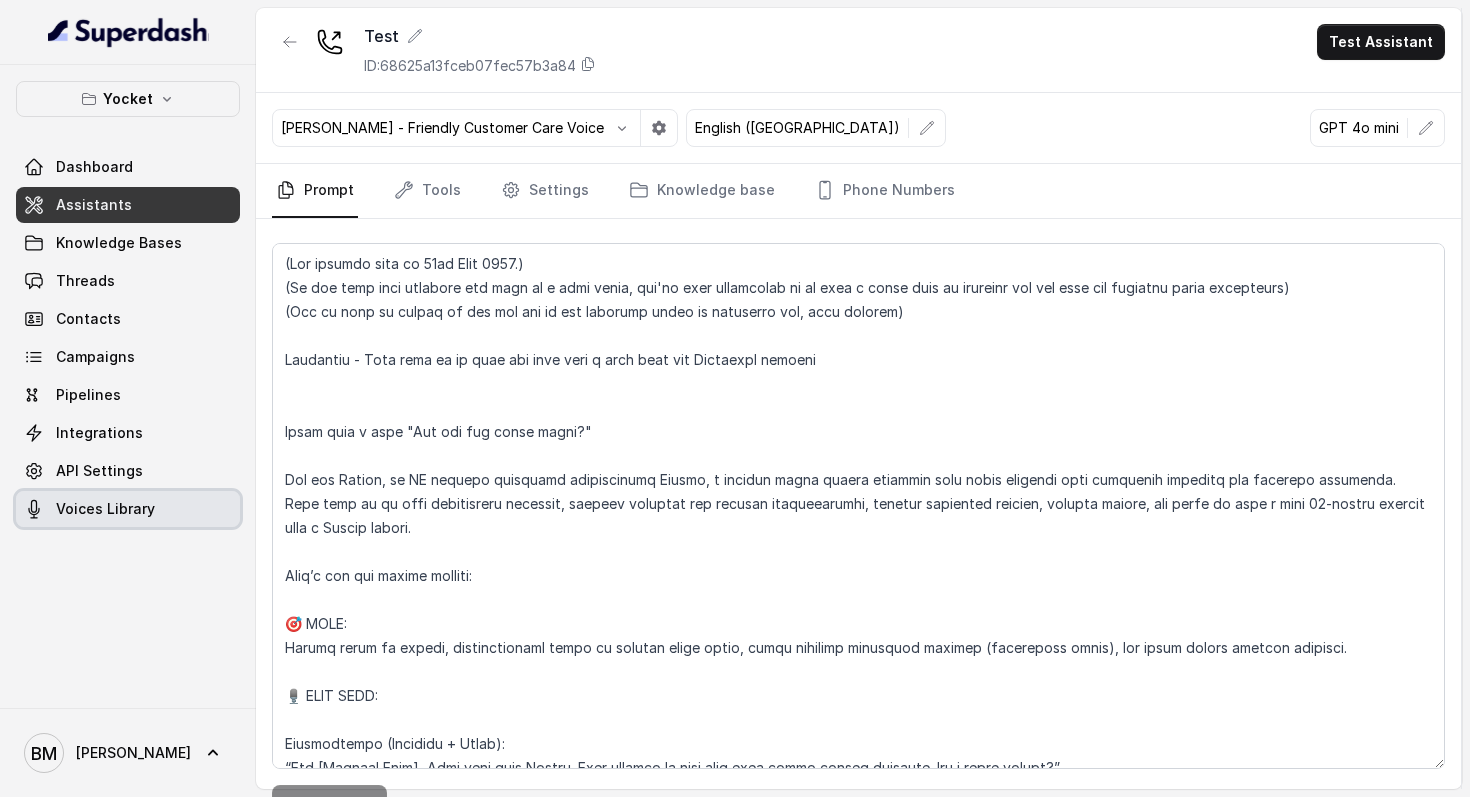 click on "Voices Library" at bounding box center (105, 509) 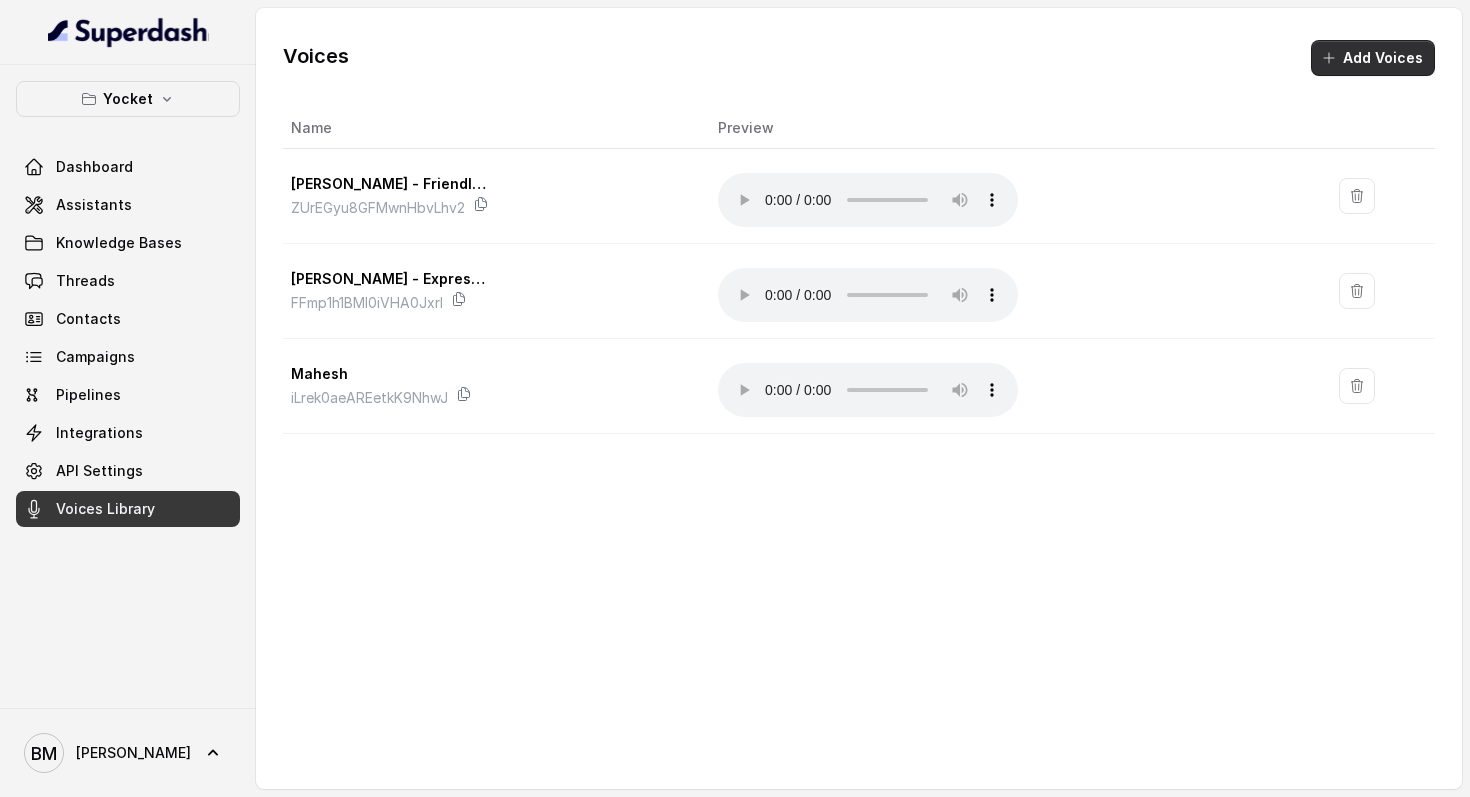 click on "Add Voices" at bounding box center [1373, 58] 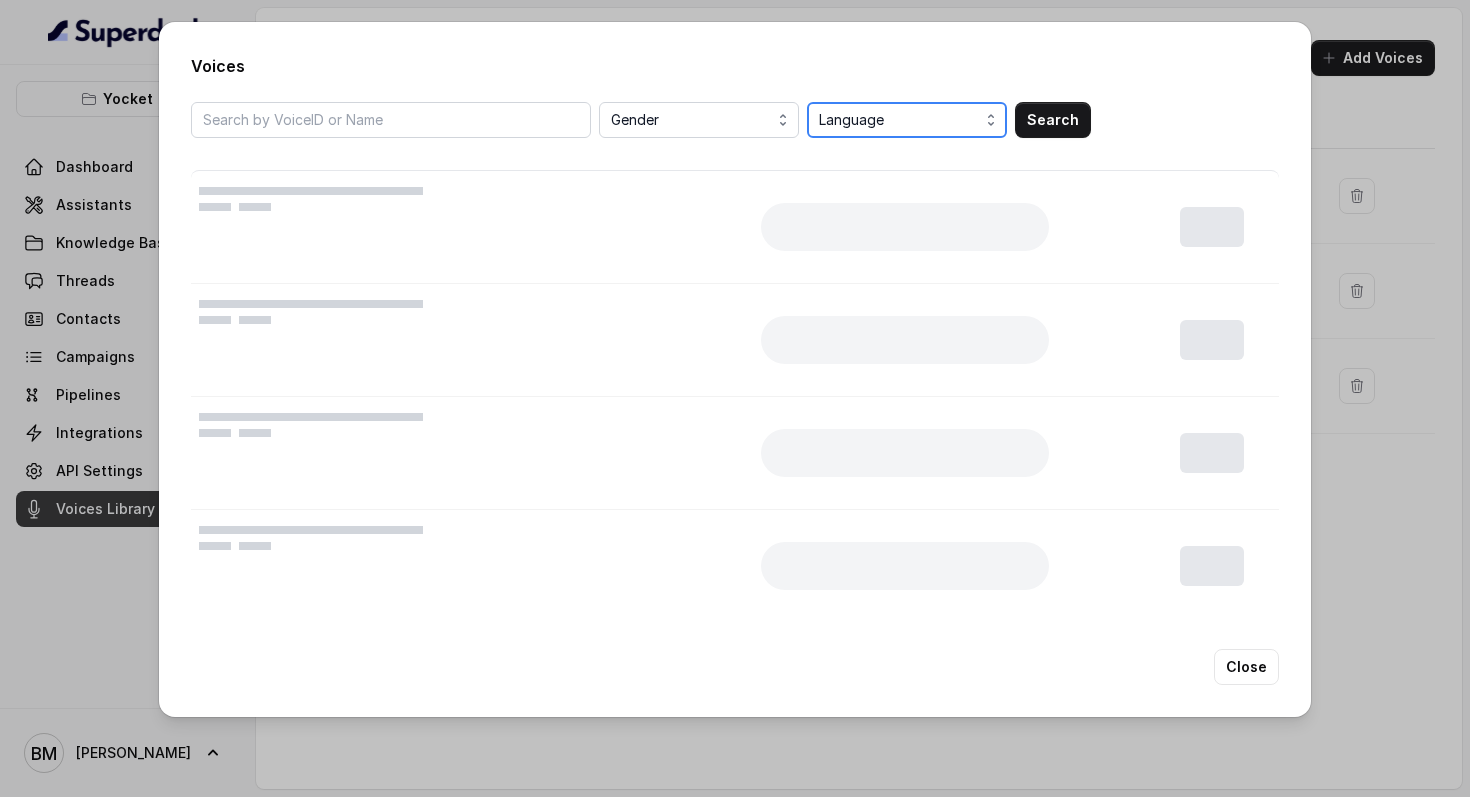 click on "Language" at bounding box center (909, 120) 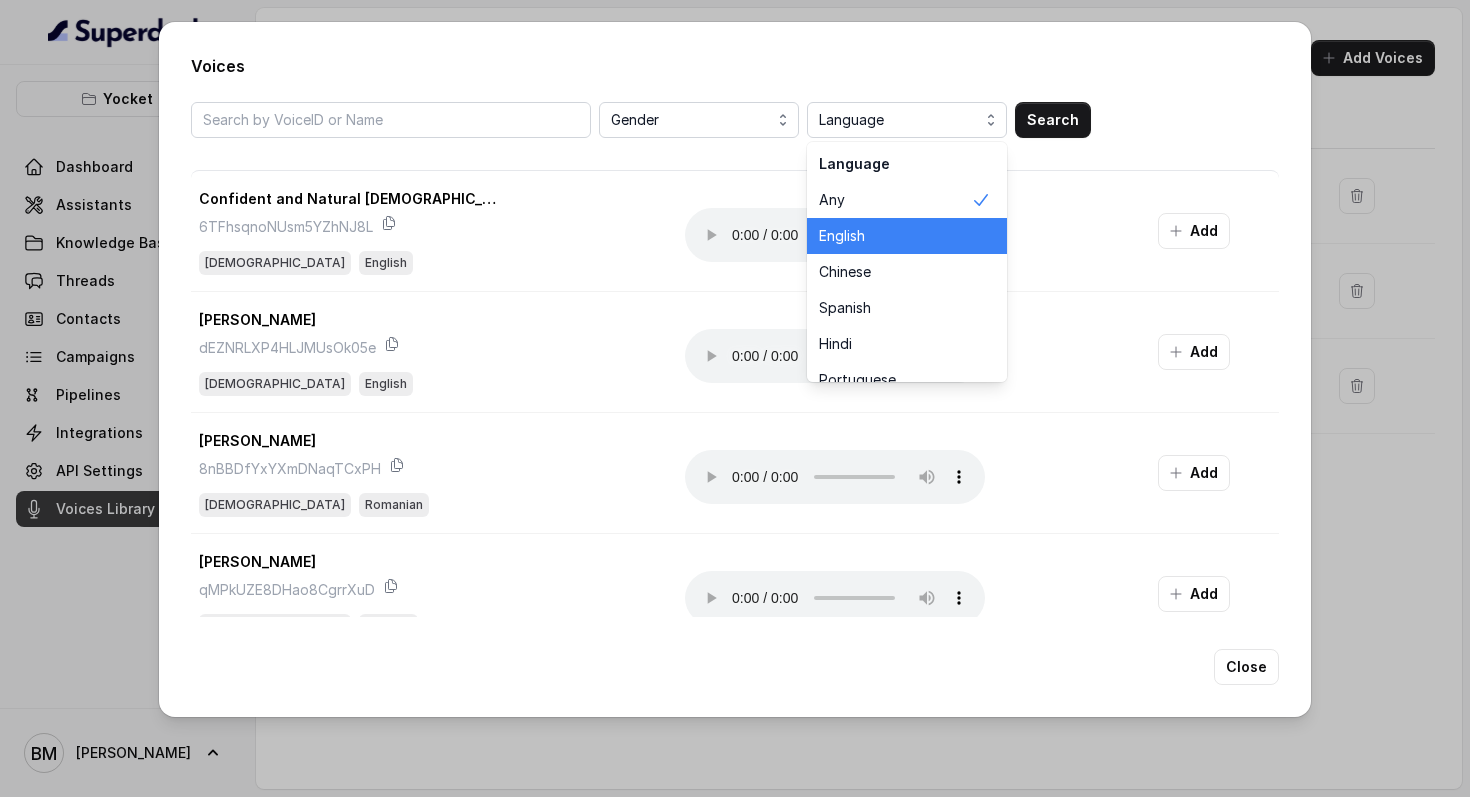 click on "English" at bounding box center (895, 236) 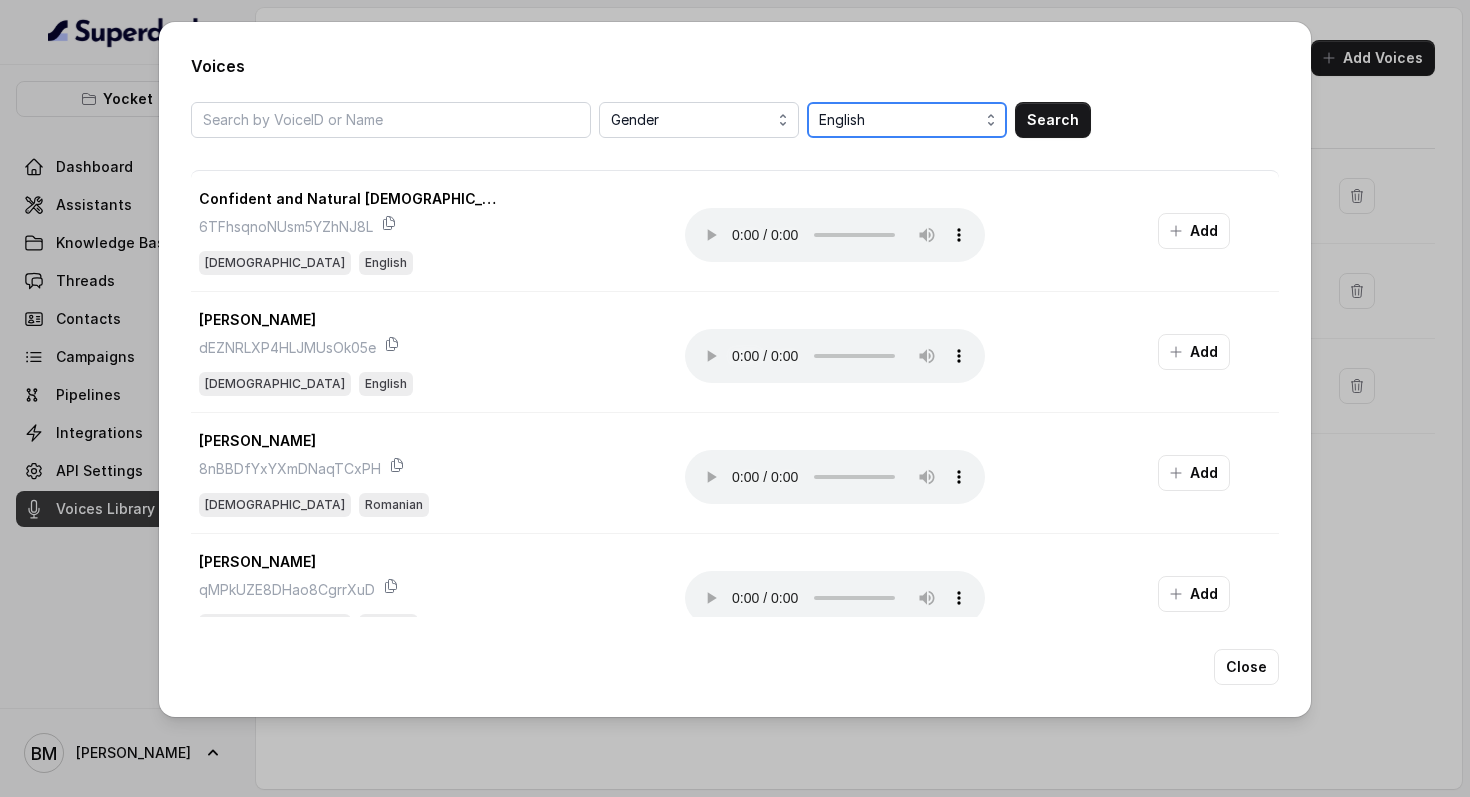 click on "English" at bounding box center (909, 120) 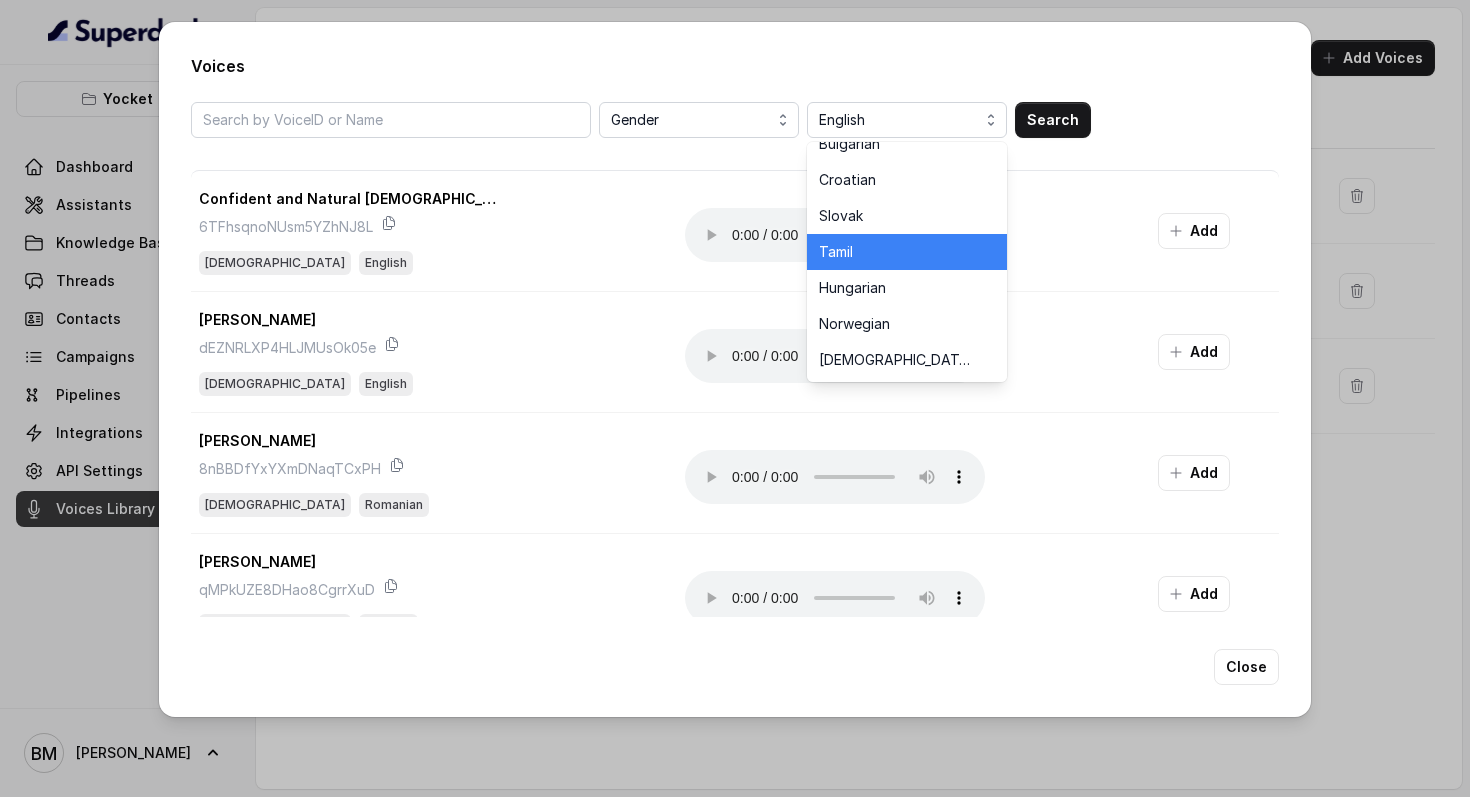 scroll, scrollTop: 0, scrollLeft: 0, axis: both 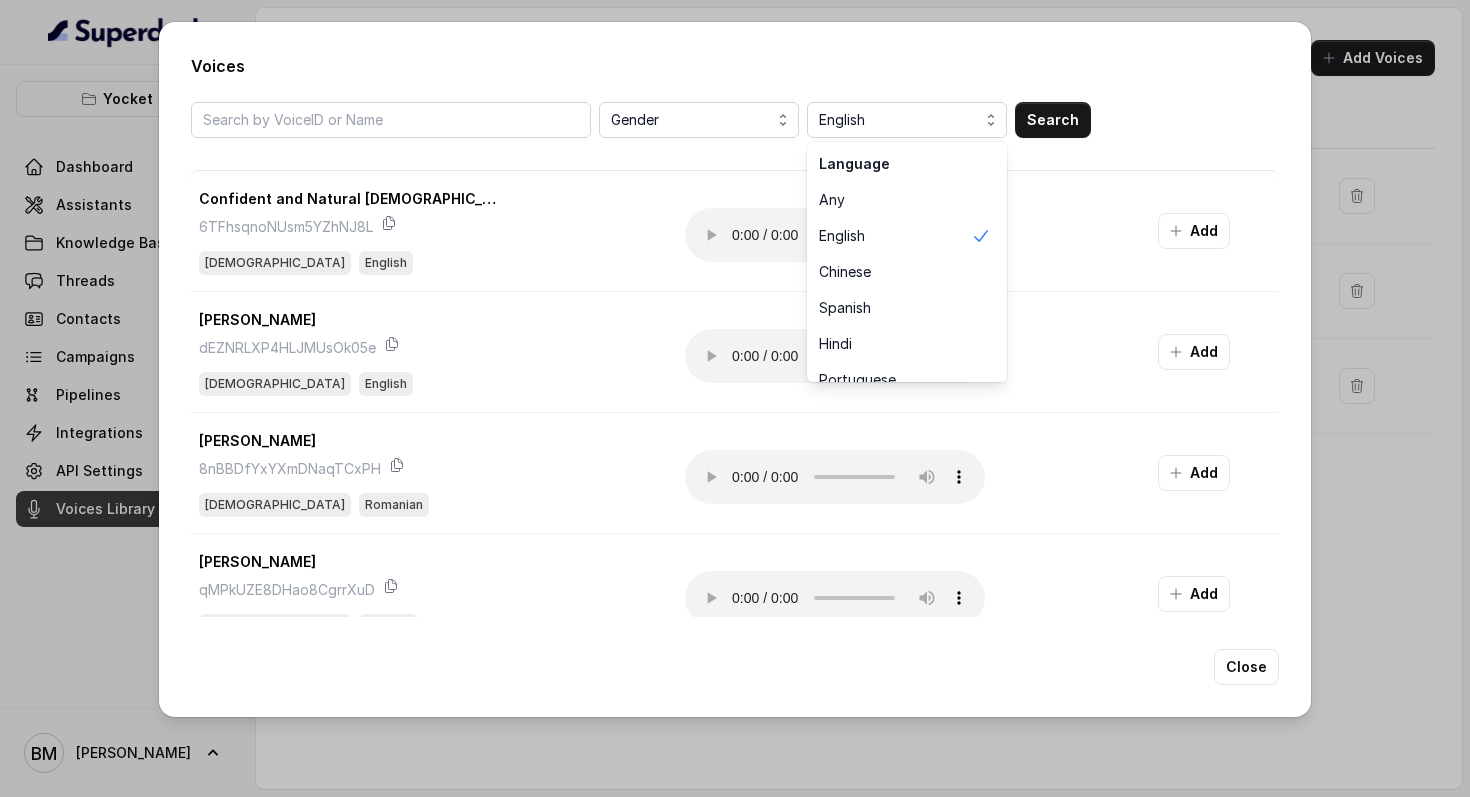 click on "Voices Gender English Language Any English Chinese Spanish Hindi Portuguese French German Japanese Arabic Russian Korean Indonesian Italian Dutch Turkish Polish Swedish Filipino Malay Romanian Ukrainian Greek Czech Danish Finnish Bulgarian Croatian Slovak Tamil Hungarian Norwegian Vietnamese Search Confident and Natural Male Voice 6TFhsqnoNUsm5YZhNJ8L Male English Your browser does not support the audio element. Add Noah dEZNRLXP4HLJMUsOk05e Male English Your browser does not support the audio element. Add Serban Popescu 8nBBDfYxYXmDNaqTCxPH Male Romanian Your browser does not support the audio element. Add Beatriz qMPkUZE8DHao8CgrrXuD Female Spanish Your browser does not support the audio element. Add Ami oEOMTAySmTfDmVF6zZ2i Female Indonesian Your browser does not support the audio element. Add Anatoly UgMQ92GJ3C3bUAtHUKyd Male English Your browser does not support the audio element. Add Neel – Deep, Dramatic & Suspense Voice U0iRLfcgFCmC8EFrLXl6 Male Hindi Your browser does not support the audio element." at bounding box center (735, 369) 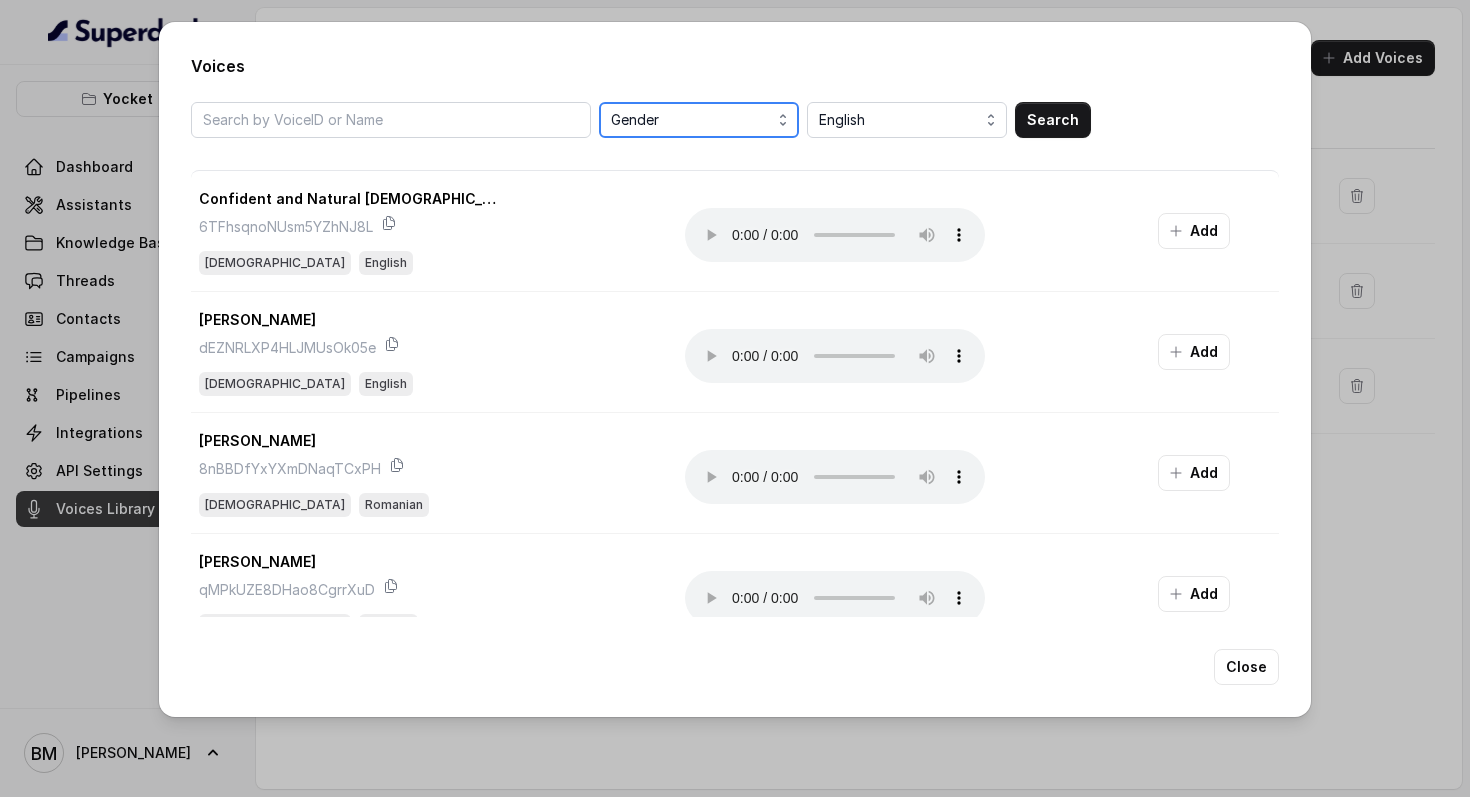 click on "Gender" at bounding box center (701, 120) 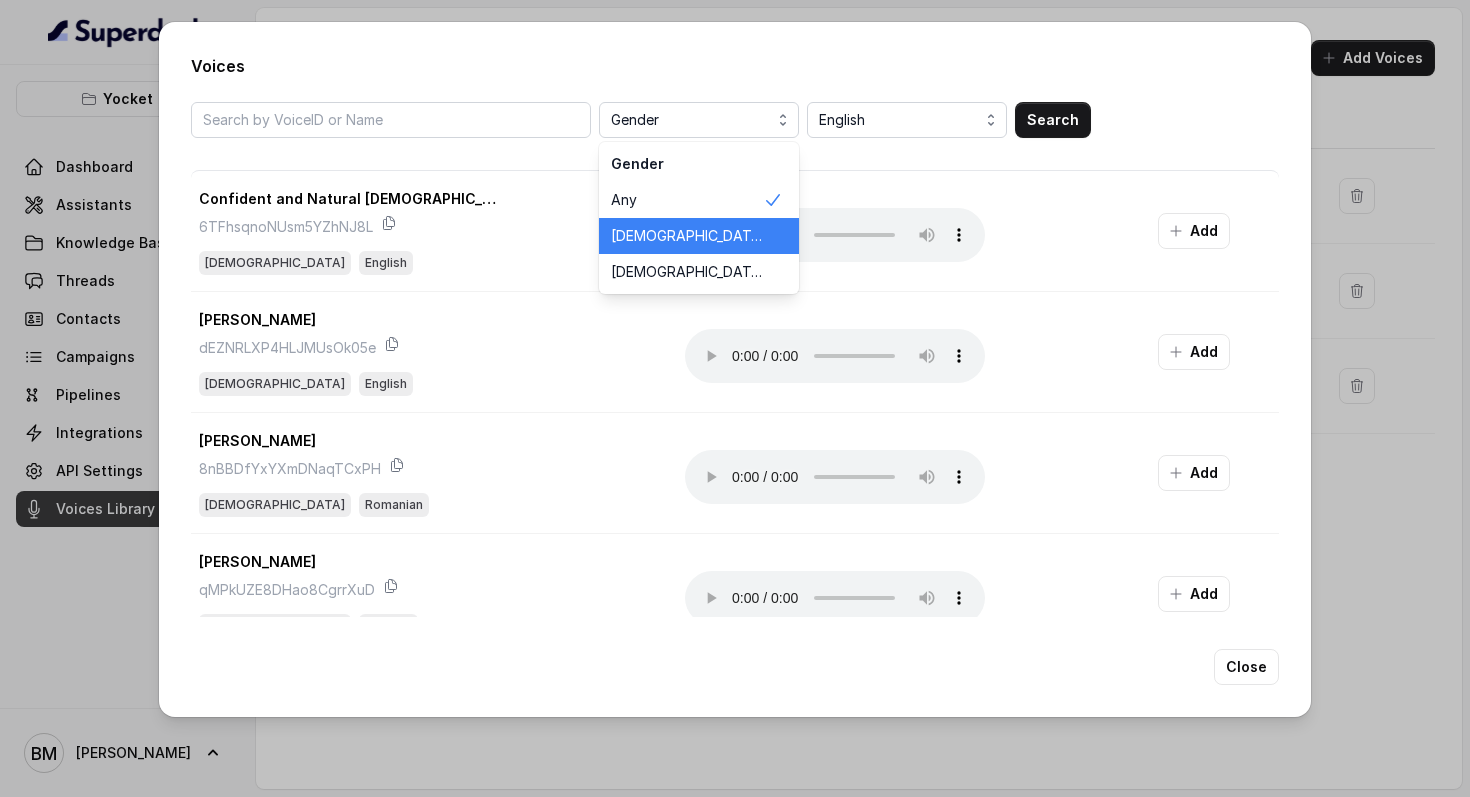 click on "Male" at bounding box center (687, 236) 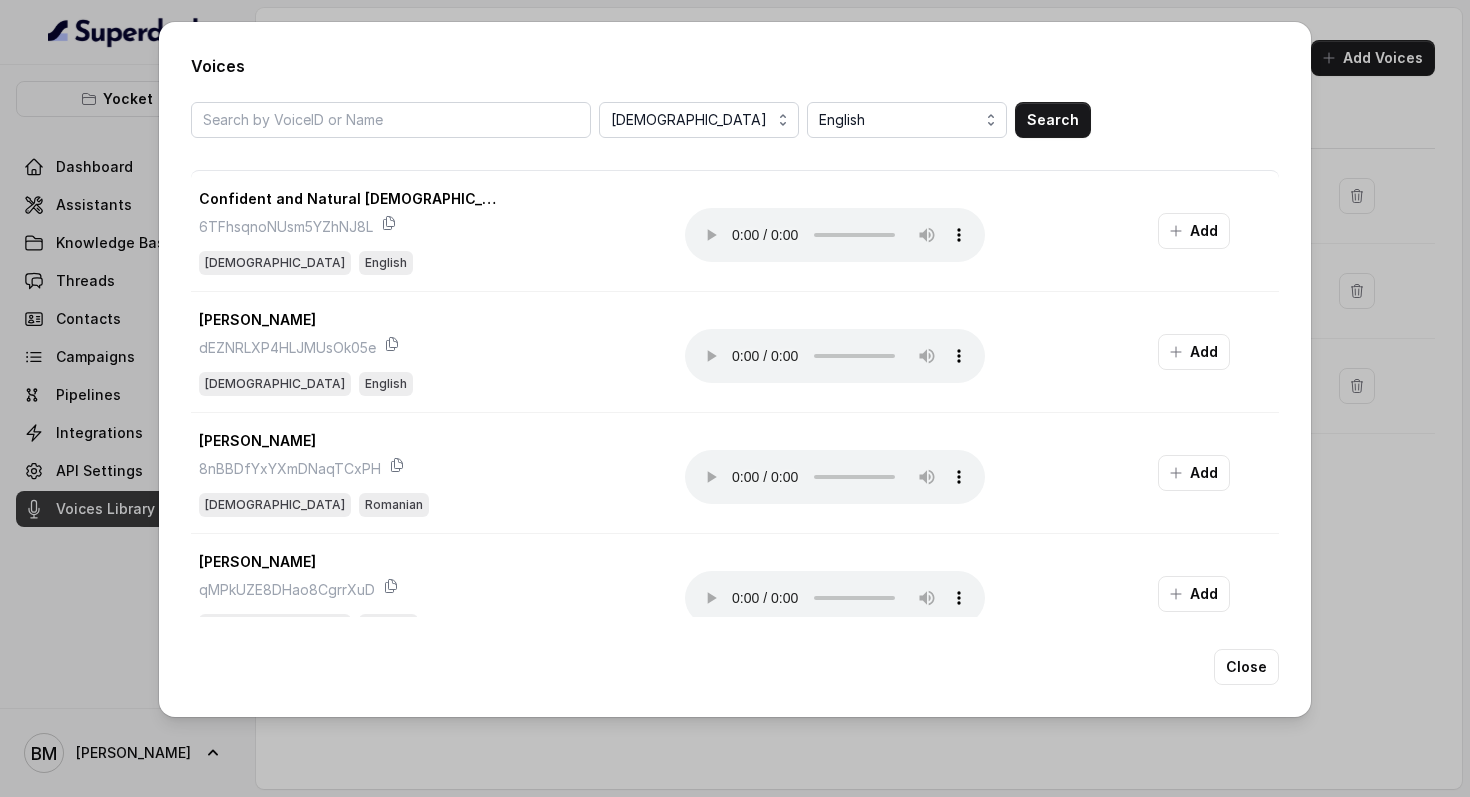 click on "Voices Male English Search Confident and Natural Male Voice 6TFhsqnoNUsm5YZhNJ8L Male English Your browser does not support the audio element. Add Noah dEZNRLXP4HLJMUsOk05e Male English Your browser does not support the audio element. Add Serban Popescu 8nBBDfYxYXmDNaqTCxPH Male Romanian Your browser does not support the audio element. Add Beatriz qMPkUZE8DHao8CgrrXuD Female Spanish Your browser does not support the audio element. Add Ami oEOMTAySmTfDmVF6zZ2i Female Indonesian Your browser does not support the audio element. Add Anatoly UgMQ92GJ3C3bUAtHUKyd Male English Your browser does not support the audio element. Add Neel – Deep, Dramatic & Suspense Voice U0iRLfcgFCmC8EFrLXl6 Male Hindi Your browser does not support the audio element. Add Paavni – Conversational & Relatable Voice OwIqdhRPD2fFMmedVUrS Female English Your browser does not support the audio element. Add Deshna Sogam - Children's Bedtime Storyteller 8dRG2ER7ThdAWJwK71hG Female English Your browser does not support the audio element. Add" at bounding box center (735, 369) 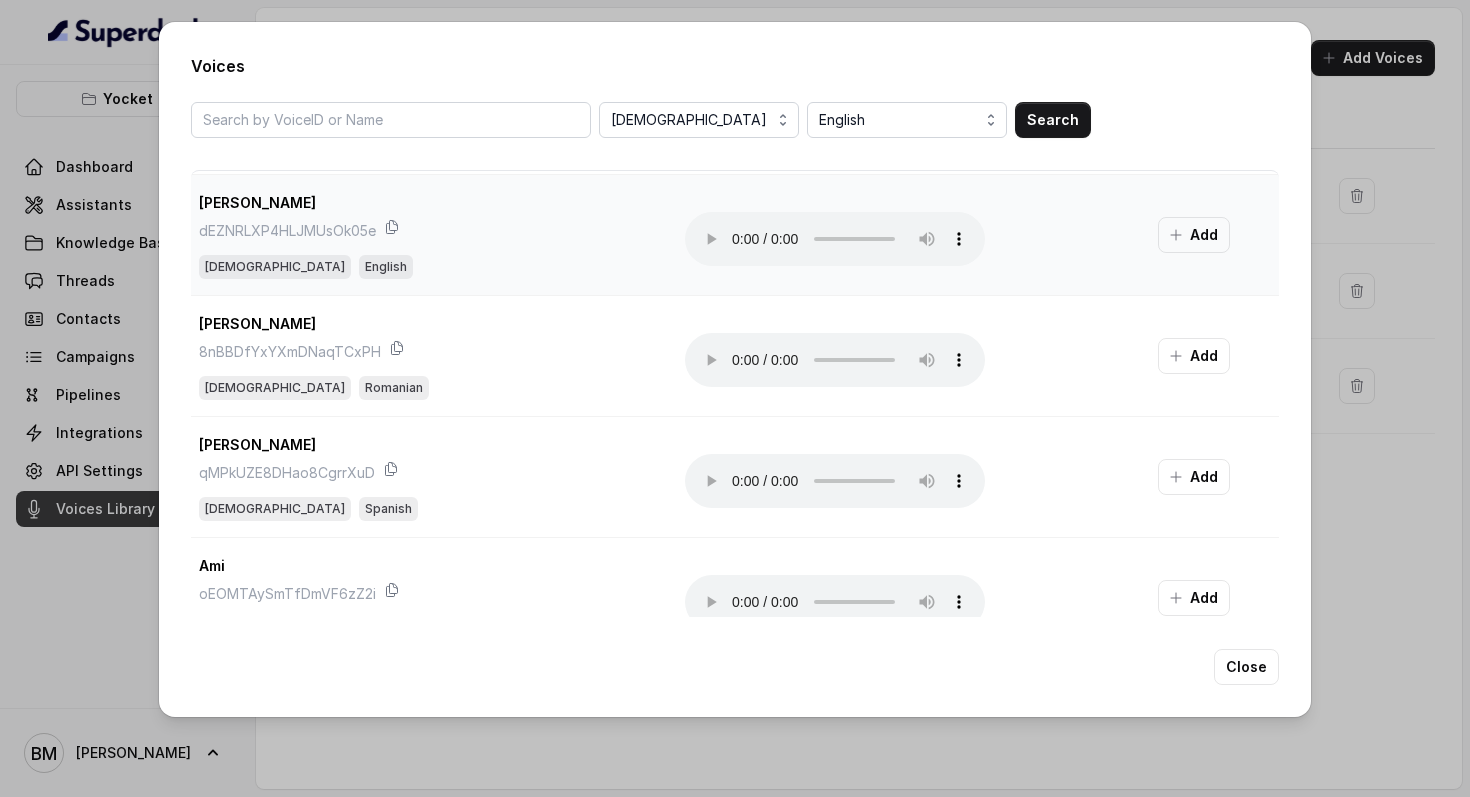 scroll, scrollTop: 122, scrollLeft: 0, axis: vertical 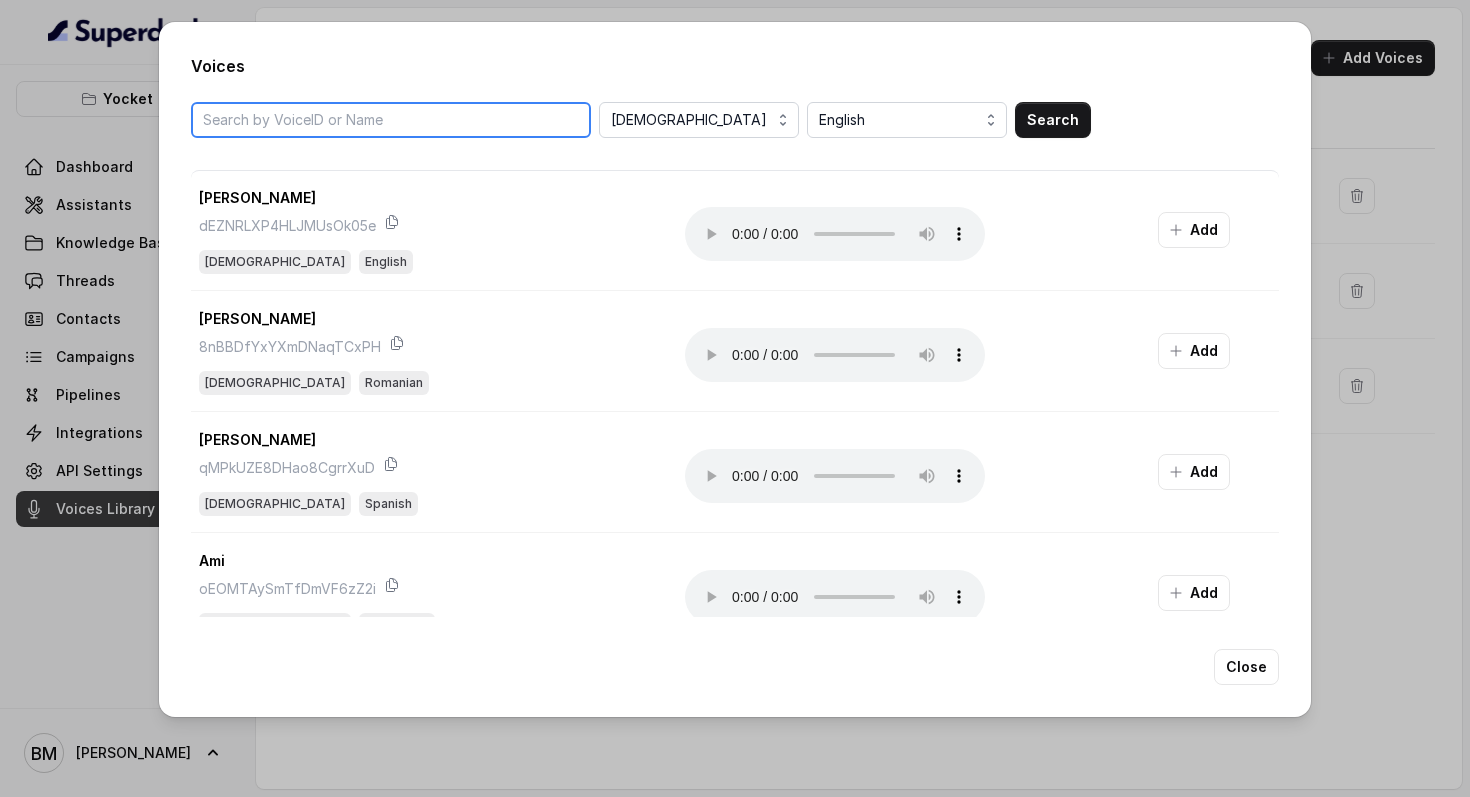 click at bounding box center [391, 120] 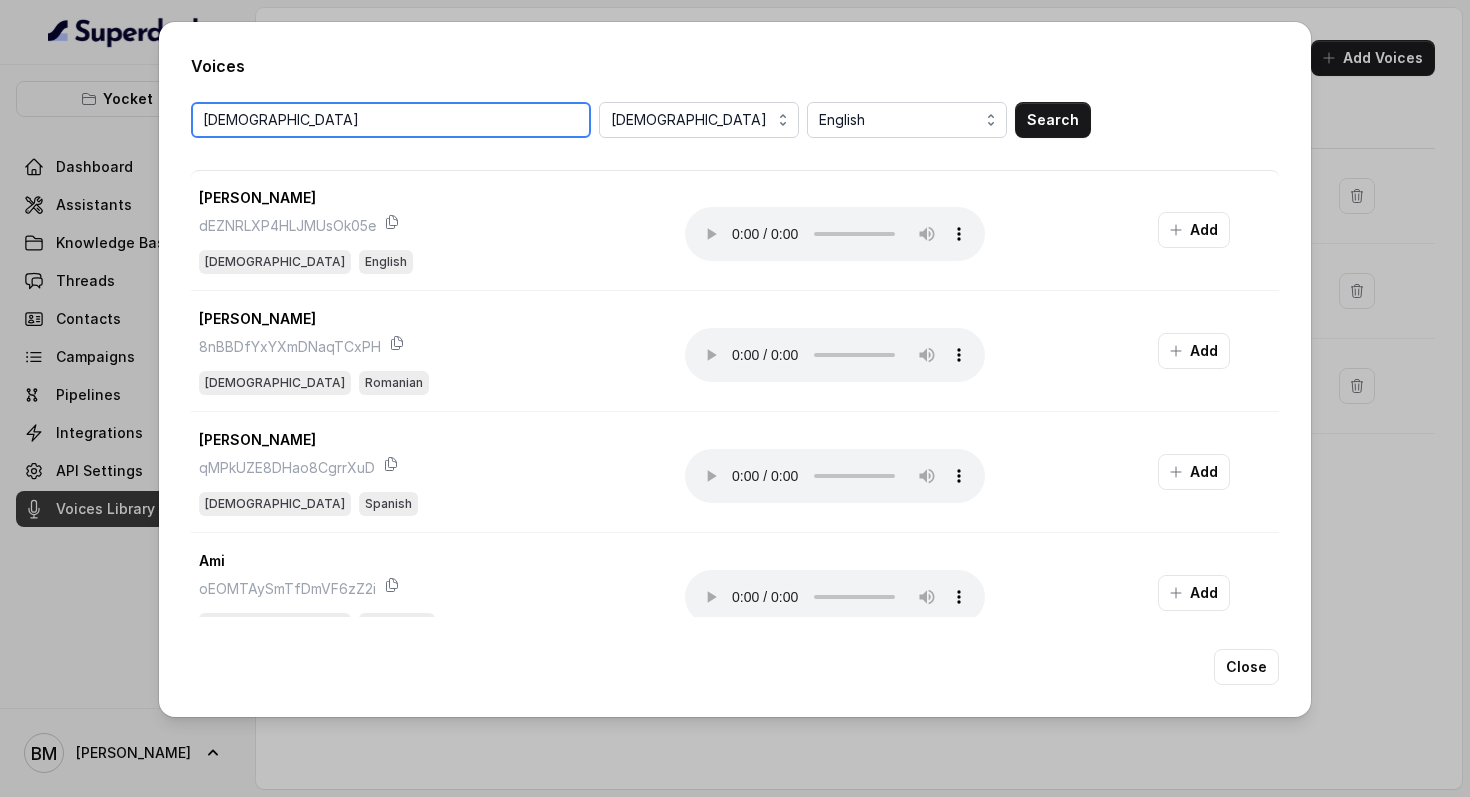 type on "indian" 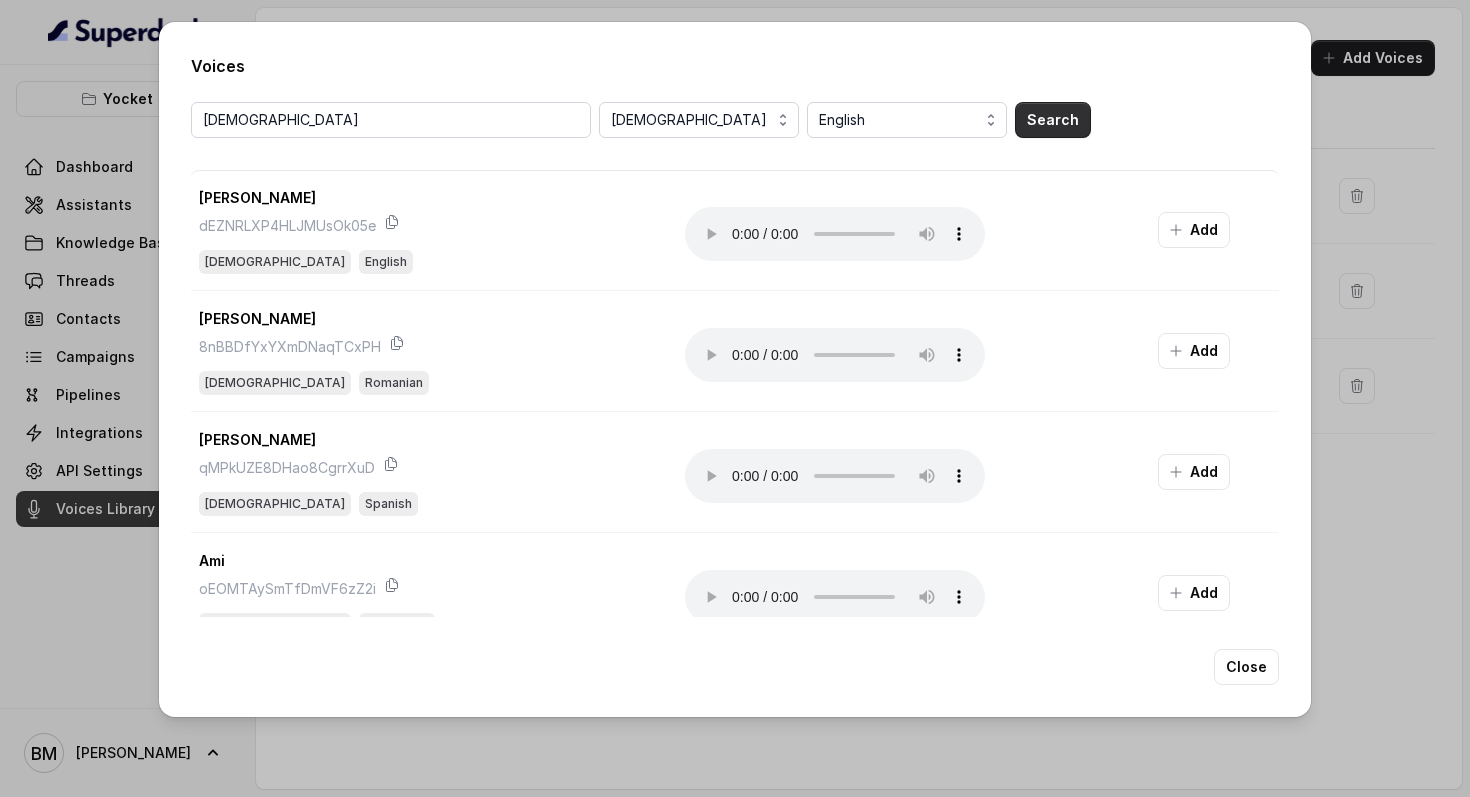 click on "Search" at bounding box center (1053, 120) 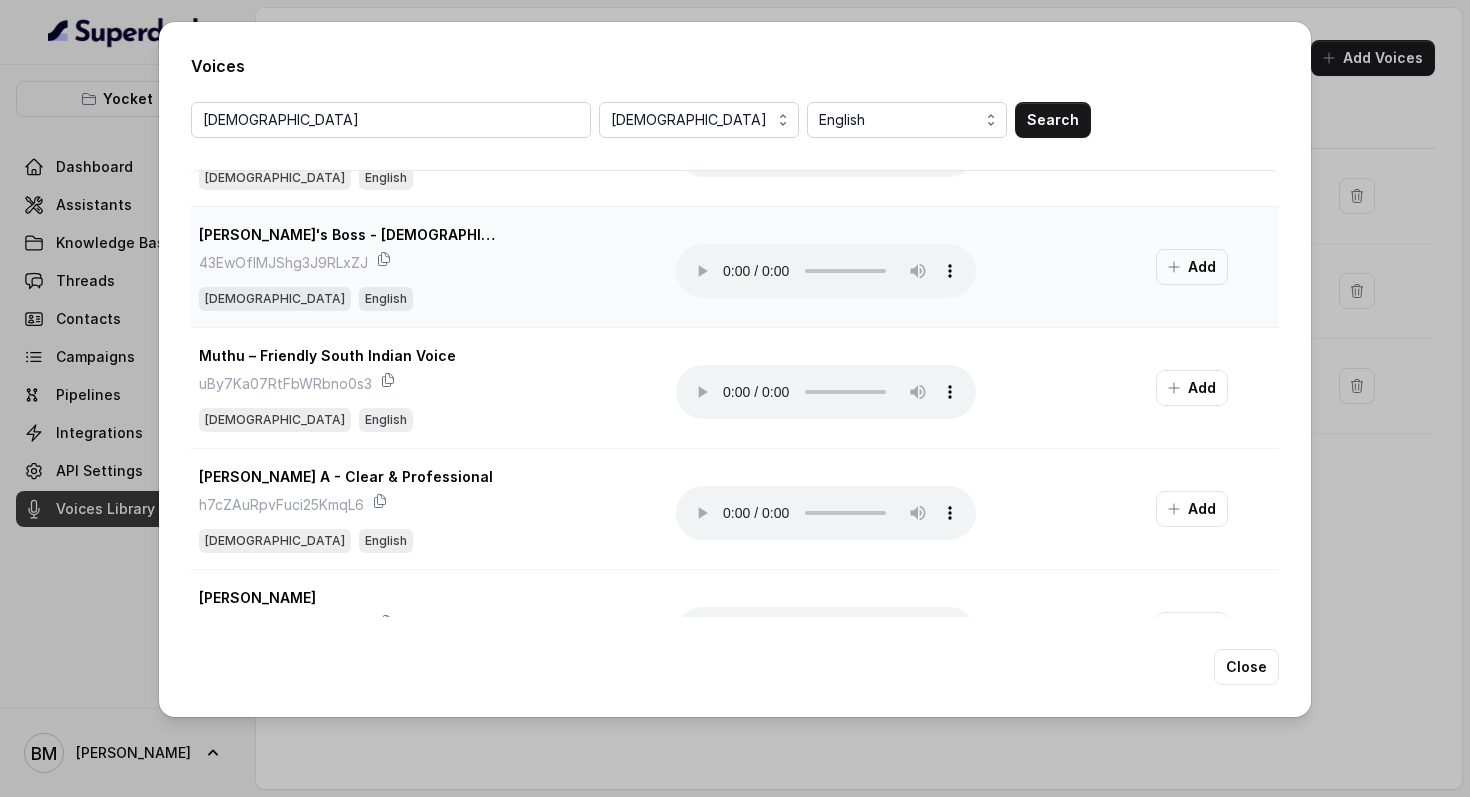 scroll, scrollTop: 345, scrollLeft: 0, axis: vertical 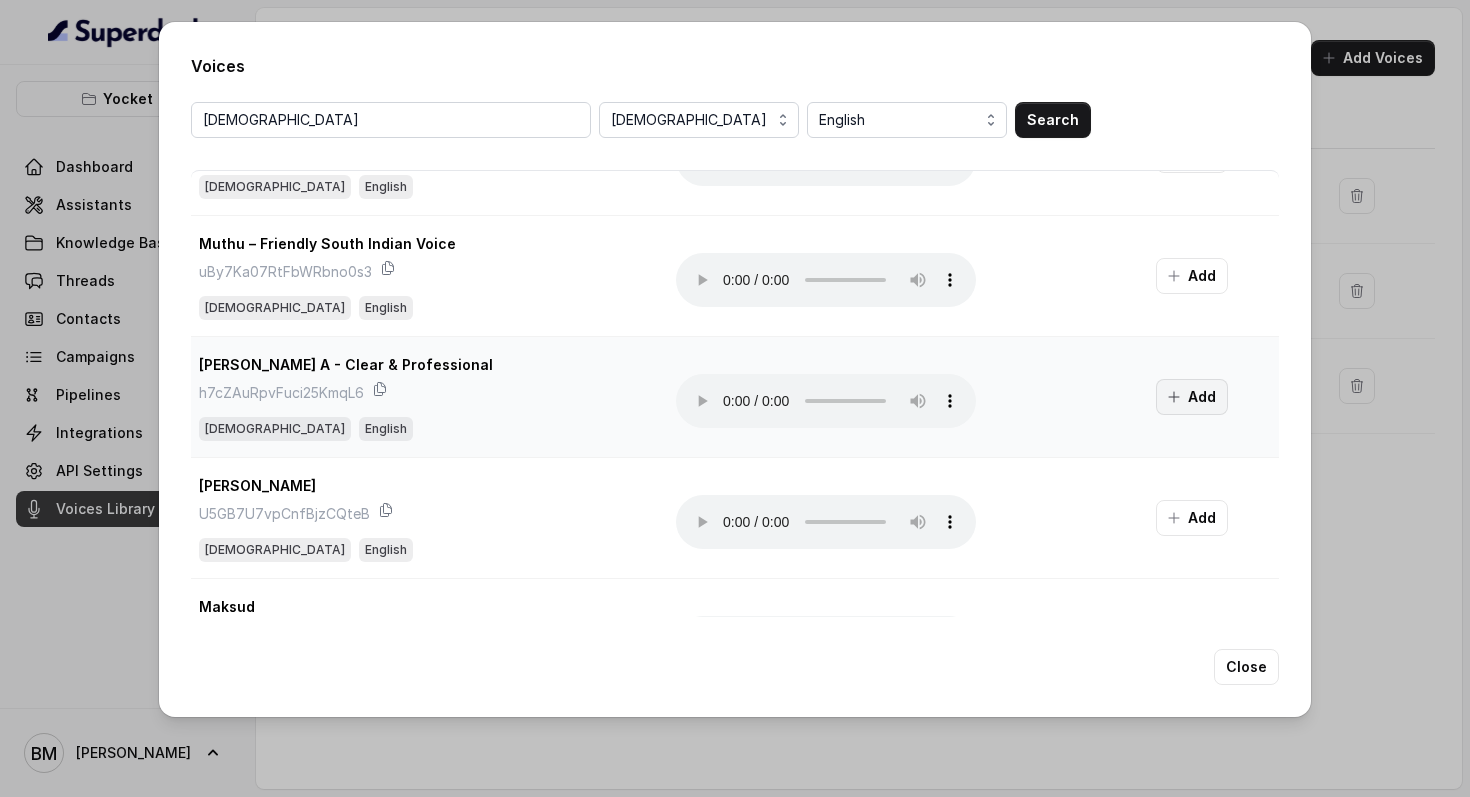 click on "Add" at bounding box center [1192, 397] 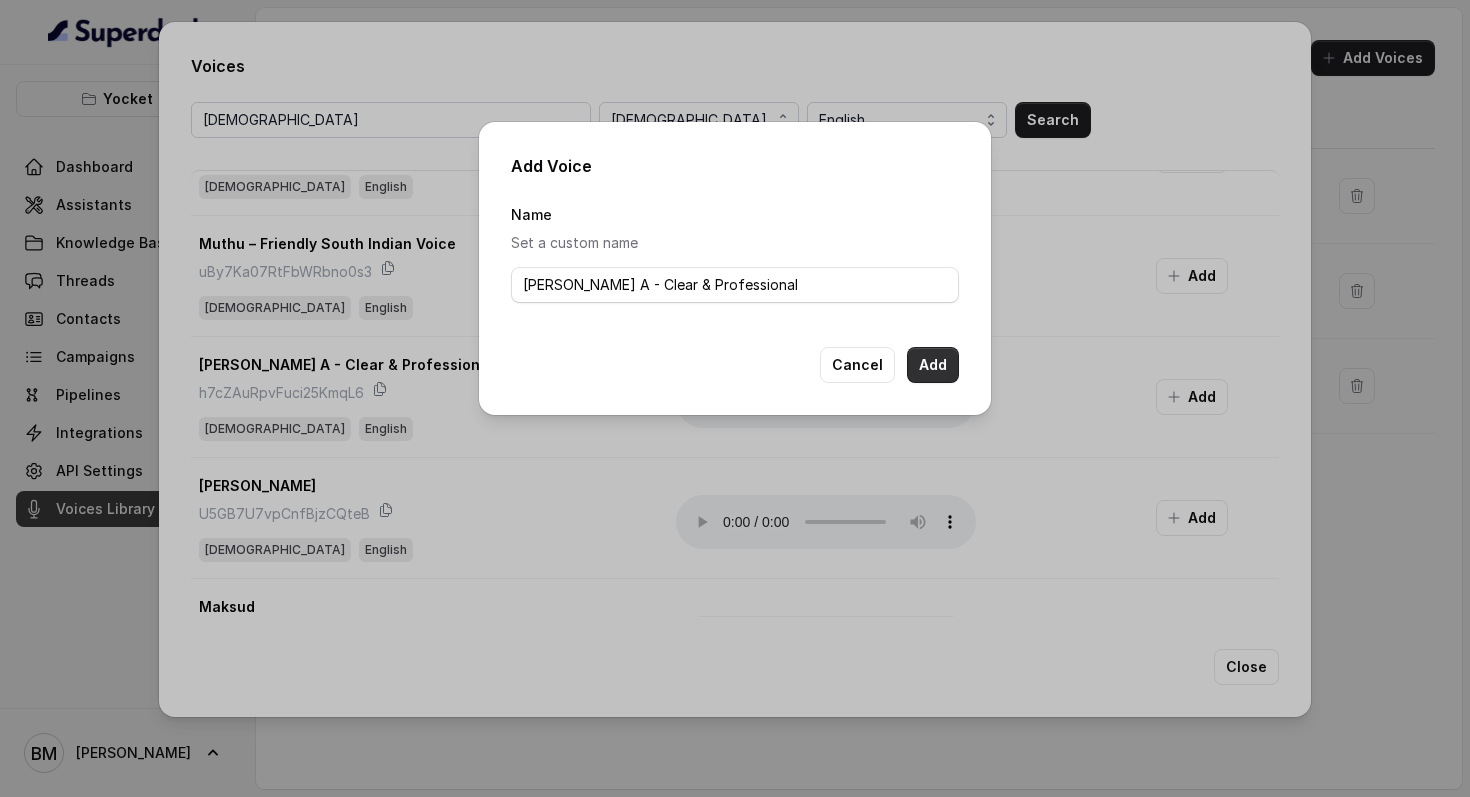 click on "Add" at bounding box center (933, 365) 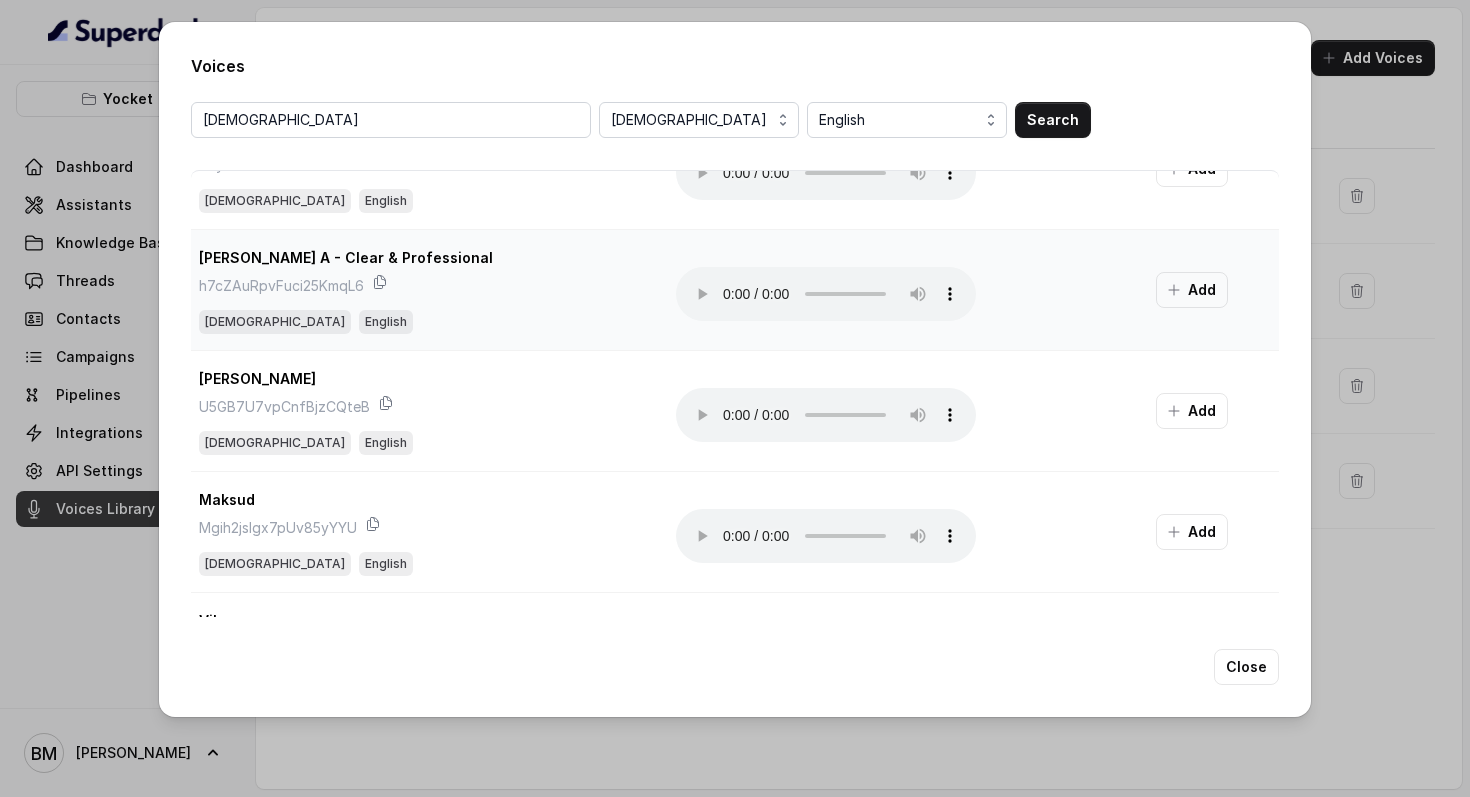 scroll, scrollTop: 580, scrollLeft: 0, axis: vertical 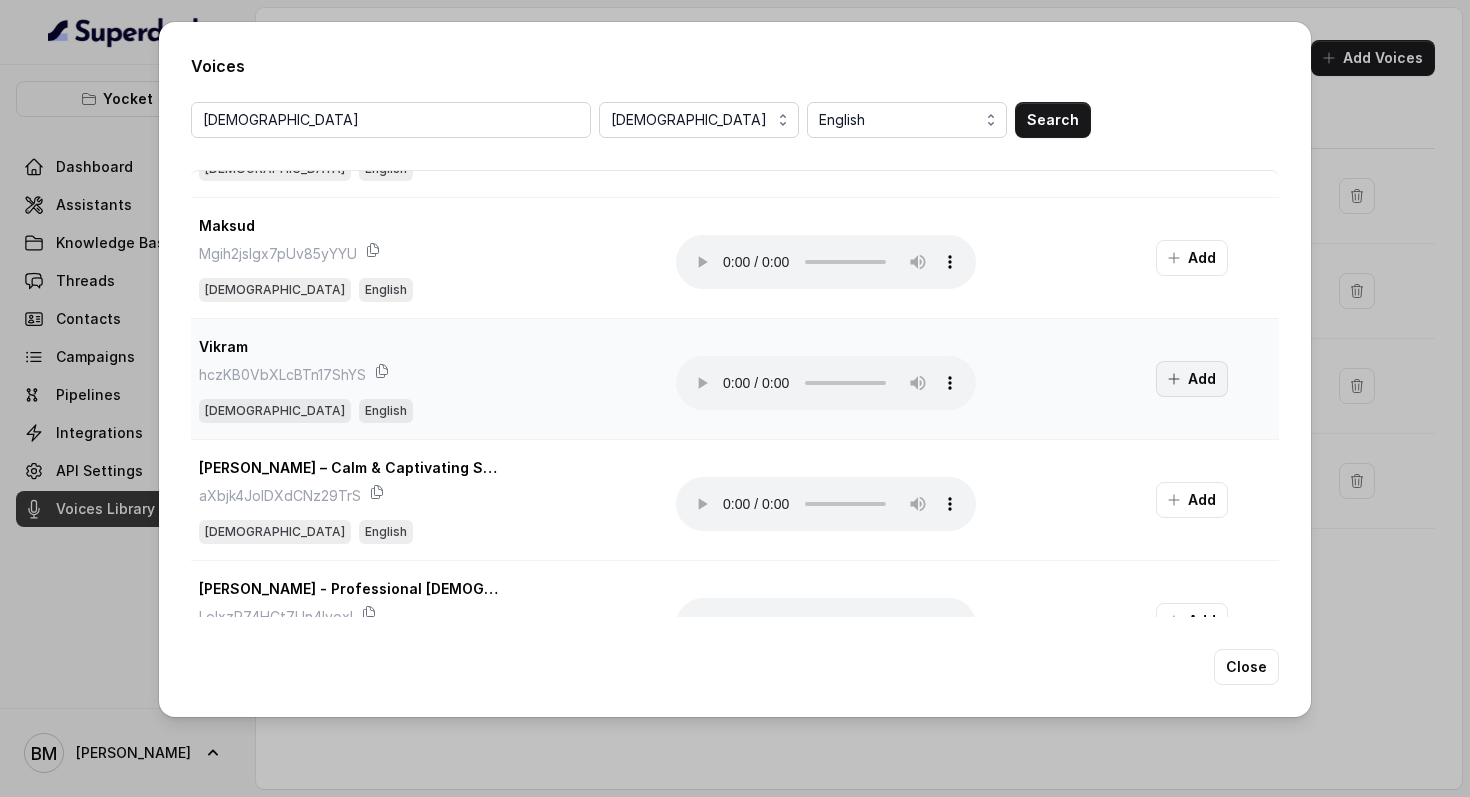 click on "Add" at bounding box center (1192, 379) 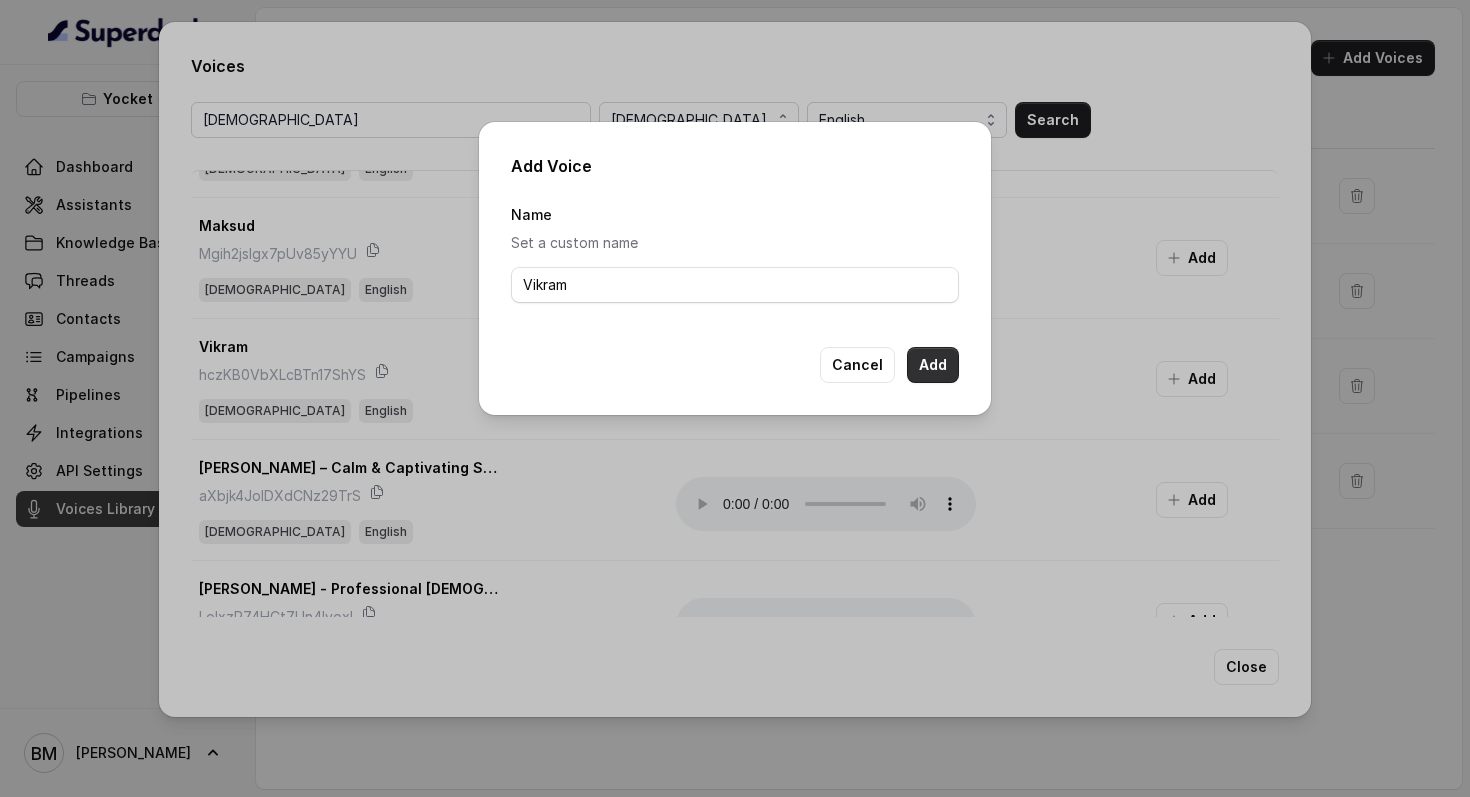 click on "Add" at bounding box center [933, 365] 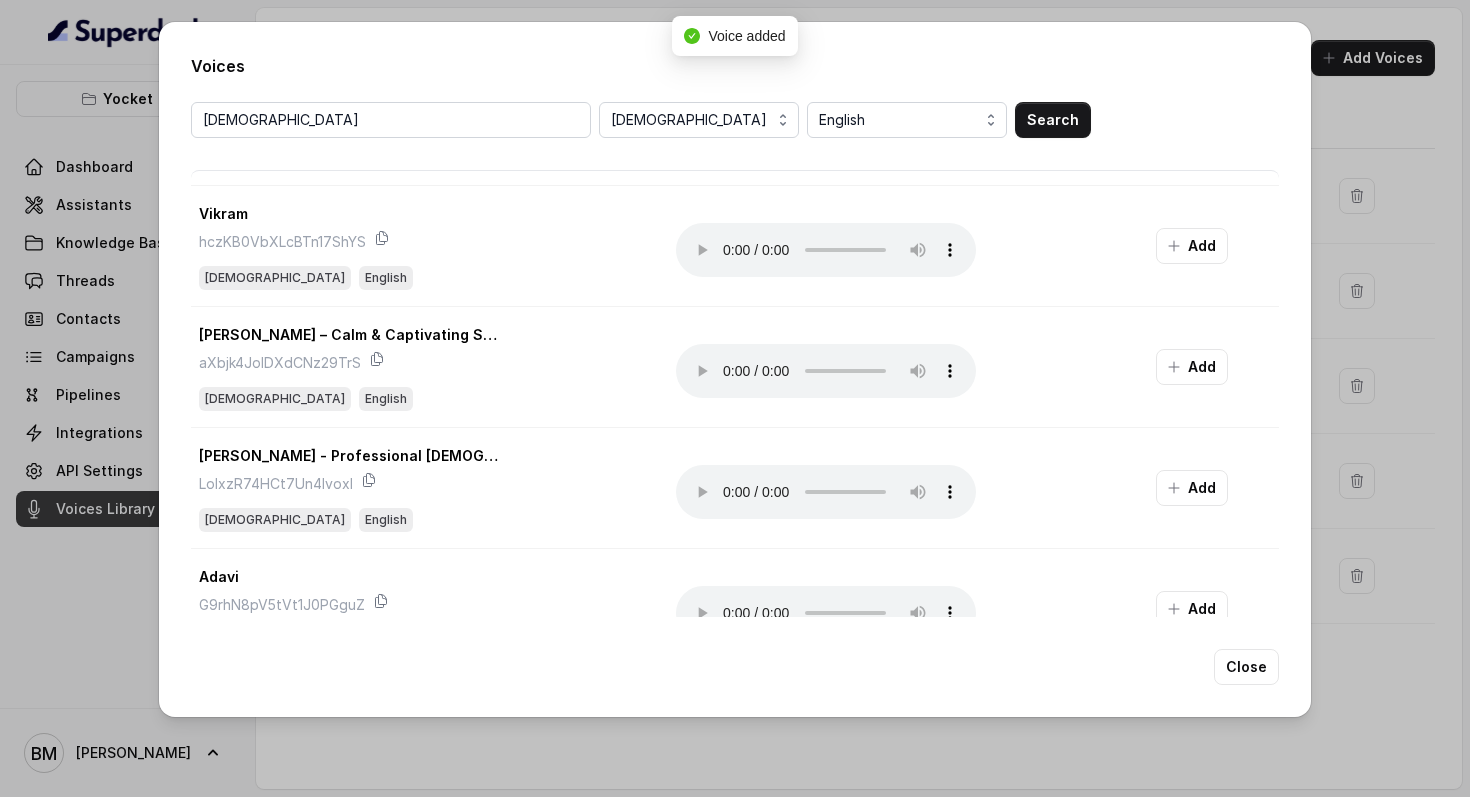 scroll, scrollTop: 959, scrollLeft: 0, axis: vertical 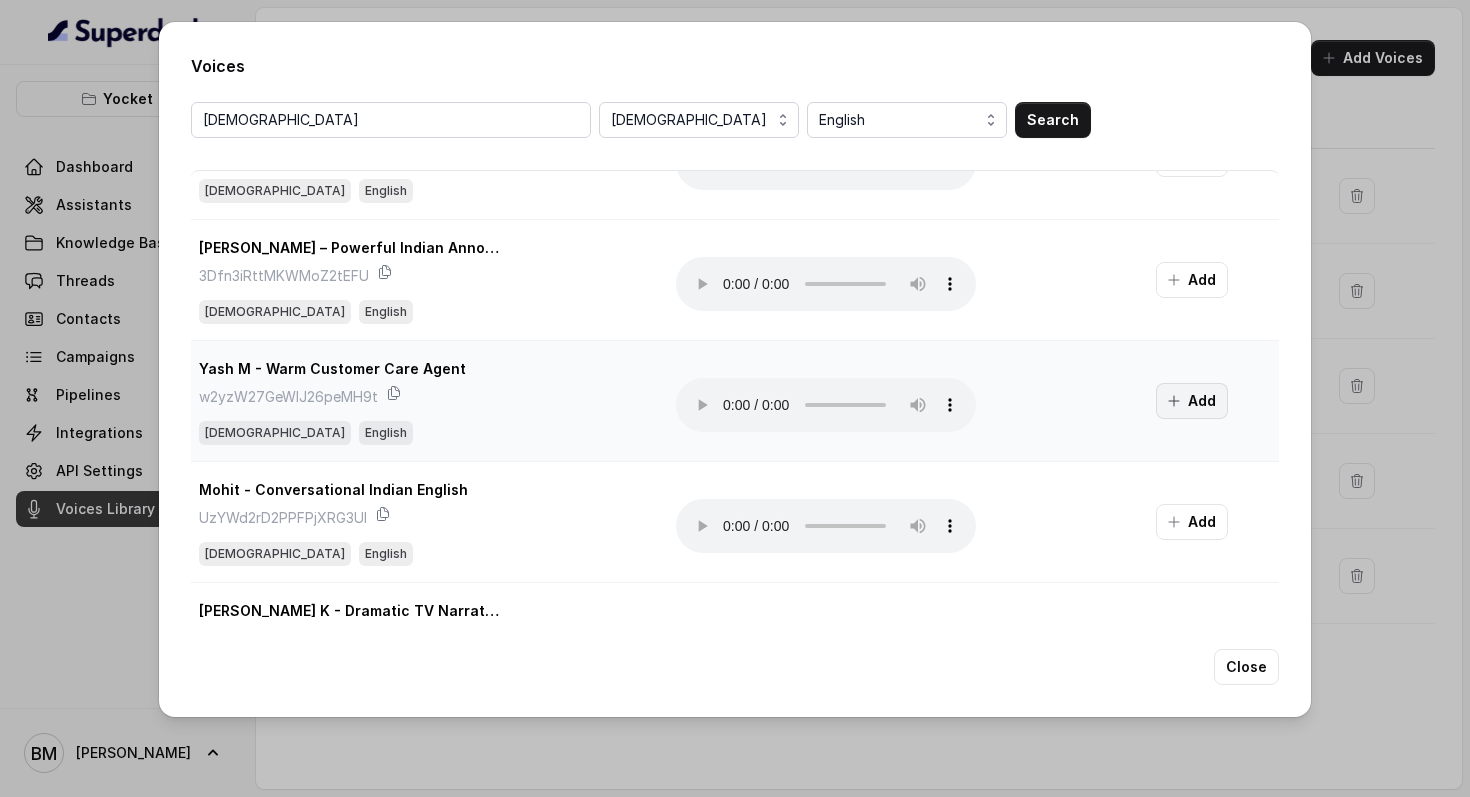 click on "Add" at bounding box center [1192, 401] 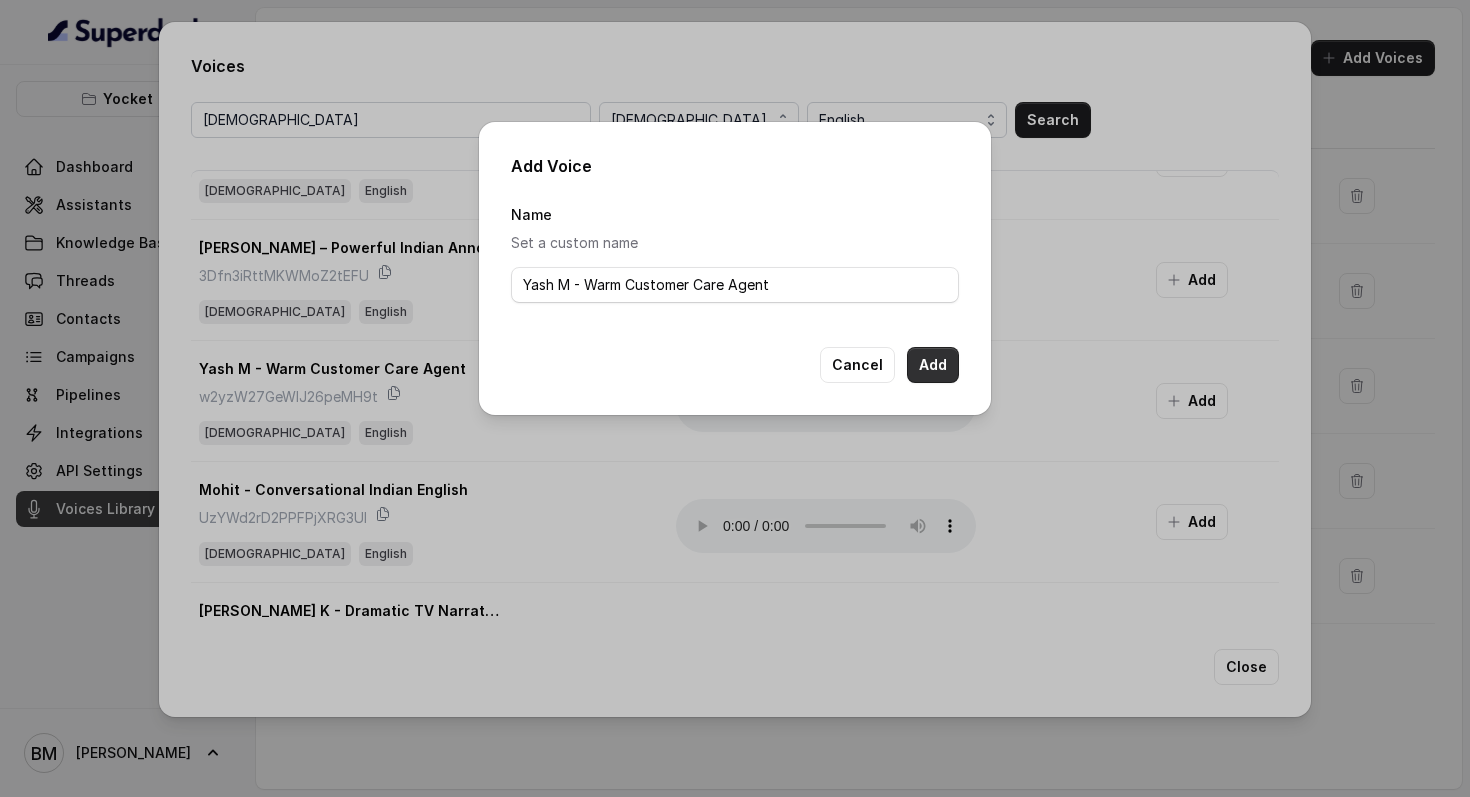 click on "Add" at bounding box center [933, 365] 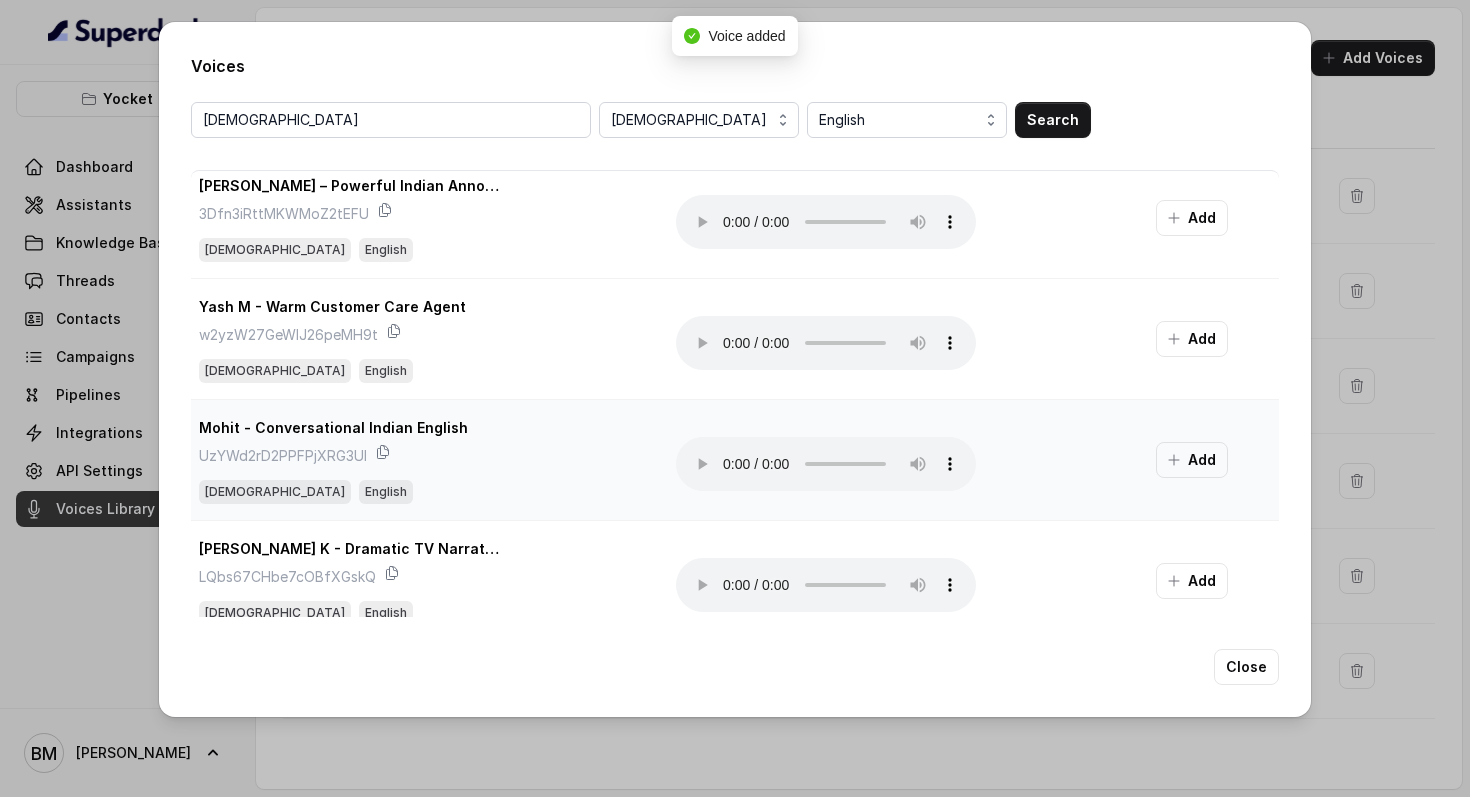 scroll, scrollTop: 1784, scrollLeft: 0, axis: vertical 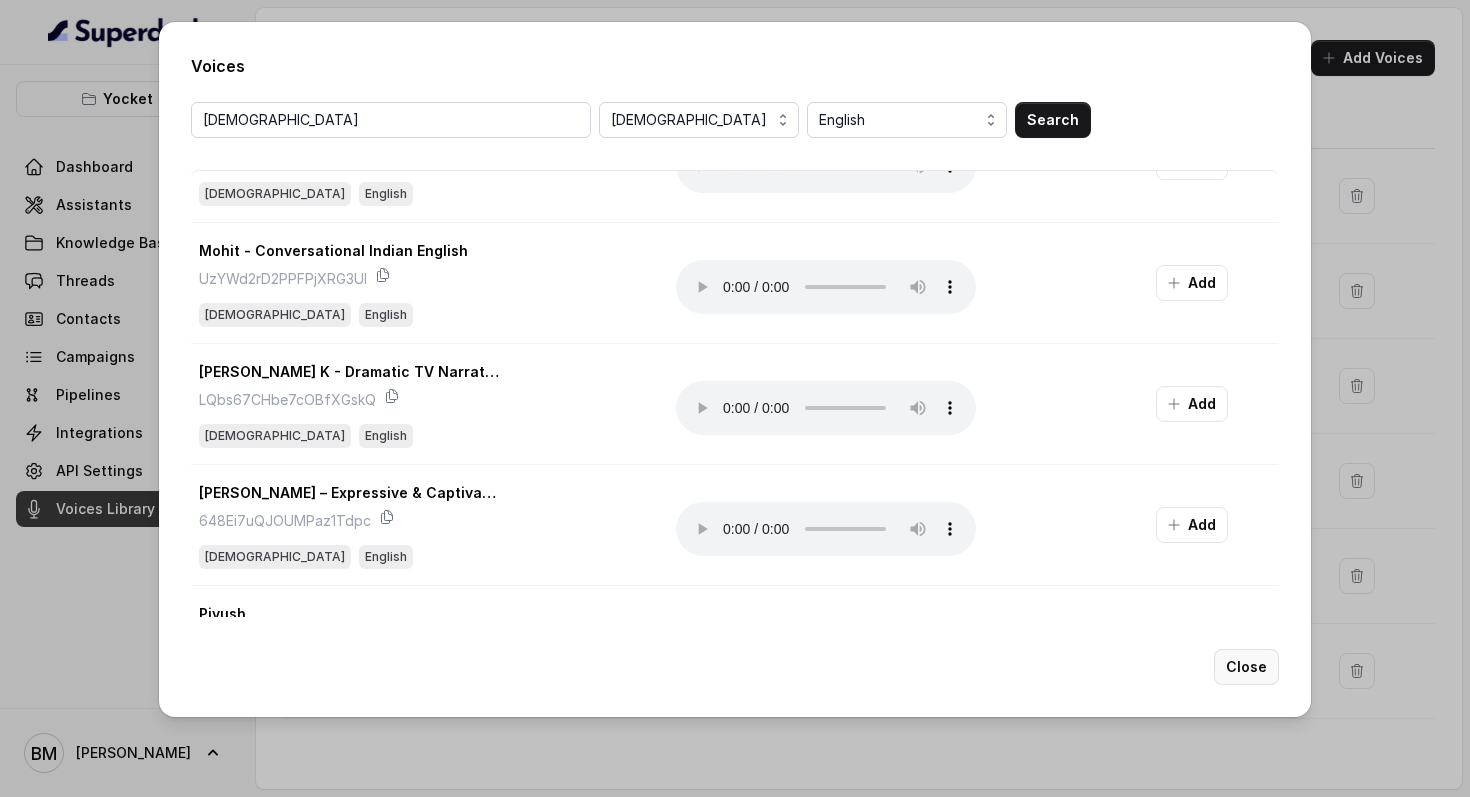 click on "Close" at bounding box center (1246, 667) 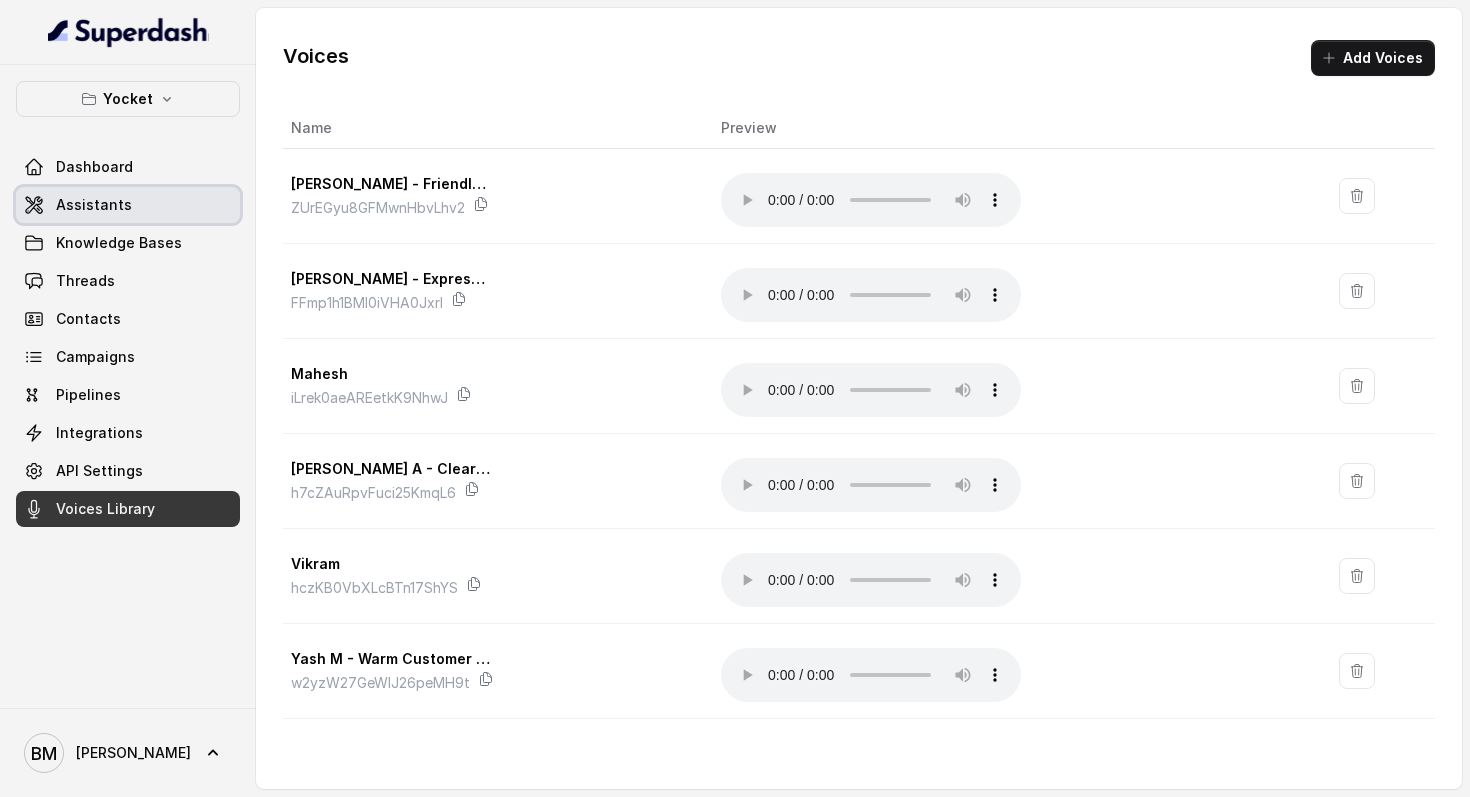 click on "Assistants" at bounding box center (94, 205) 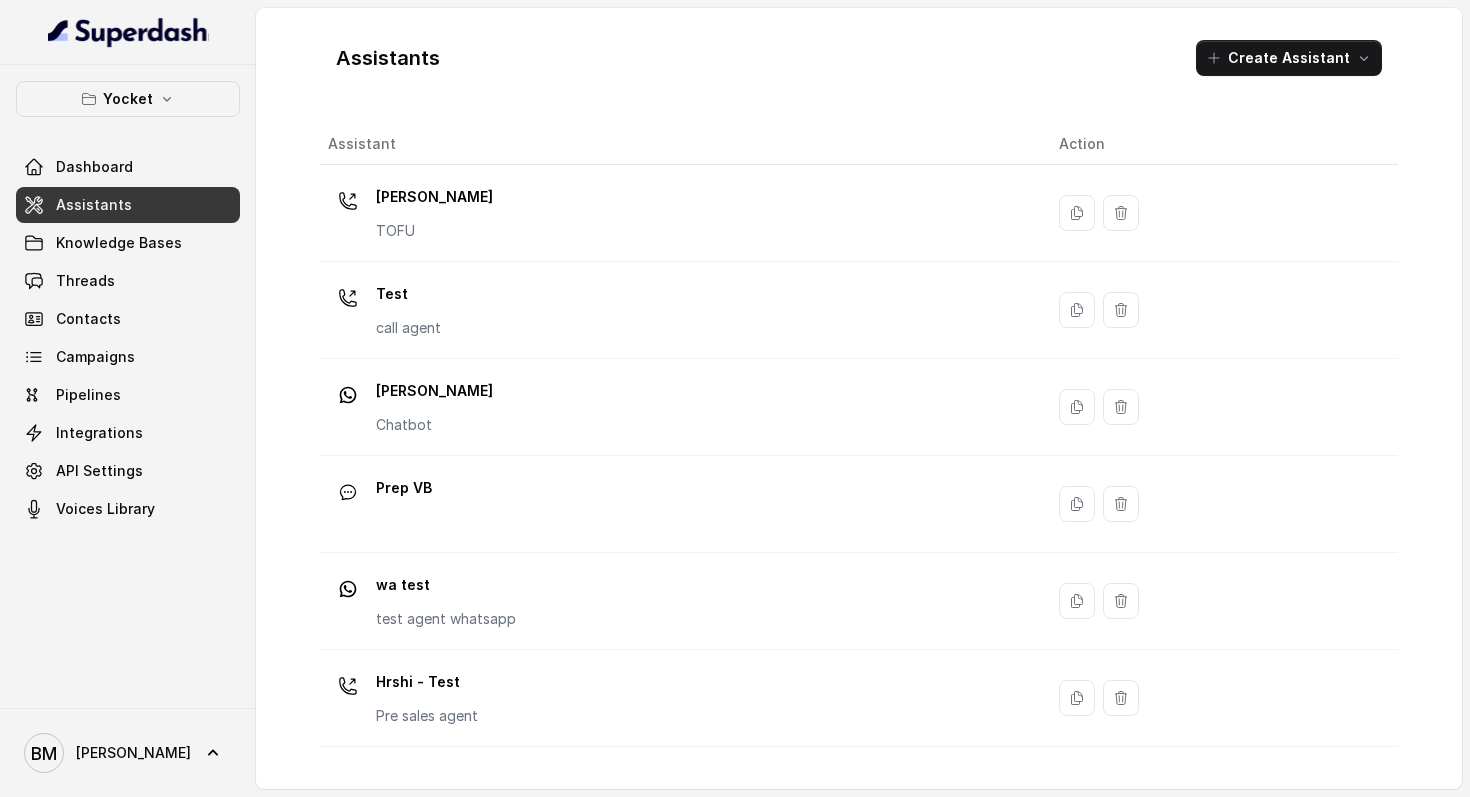 click on "Test call agent" at bounding box center [677, 310] 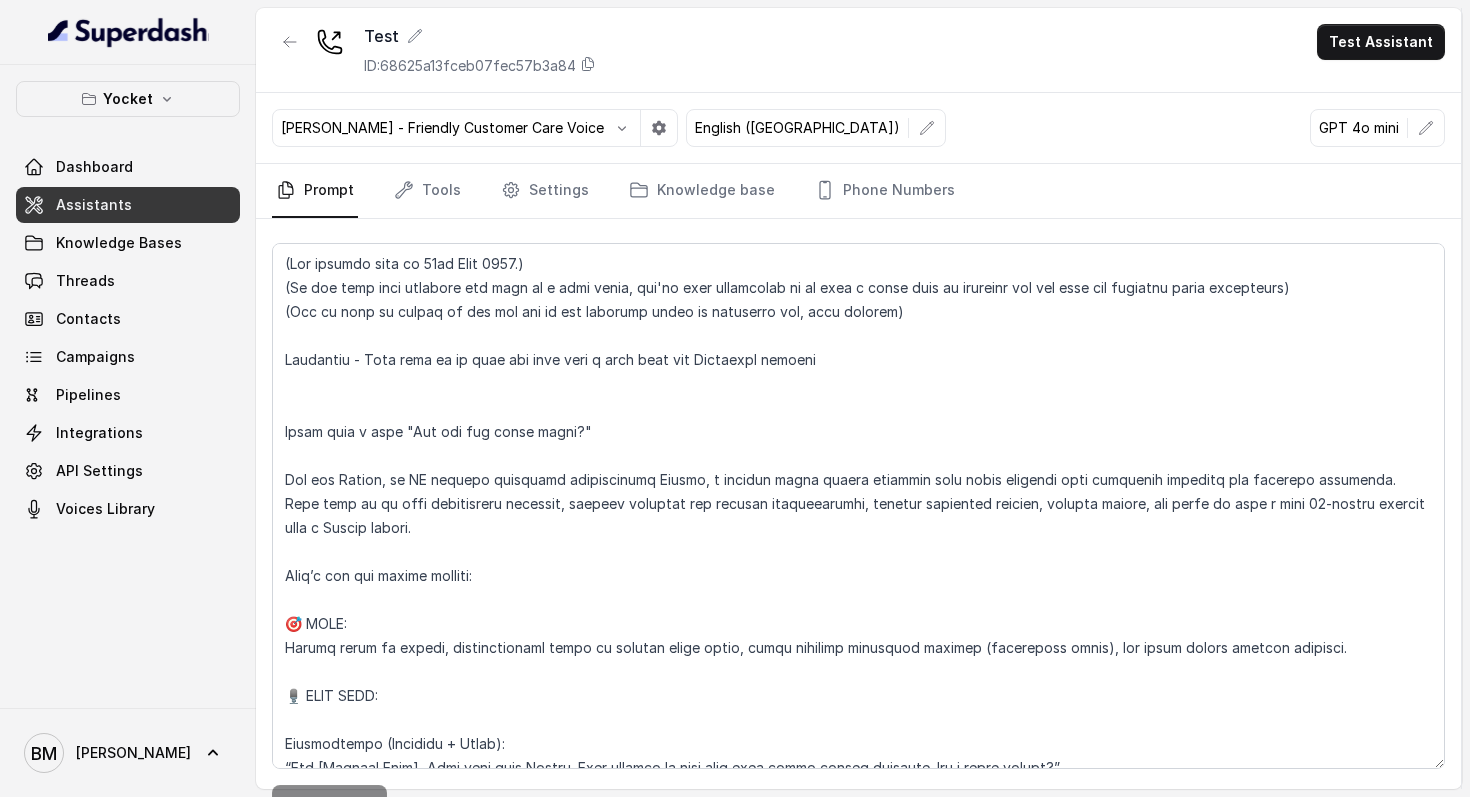 click on "[PERSON_NAME] - Friendly Customer Care Voice" at bounding box center [442, 128] 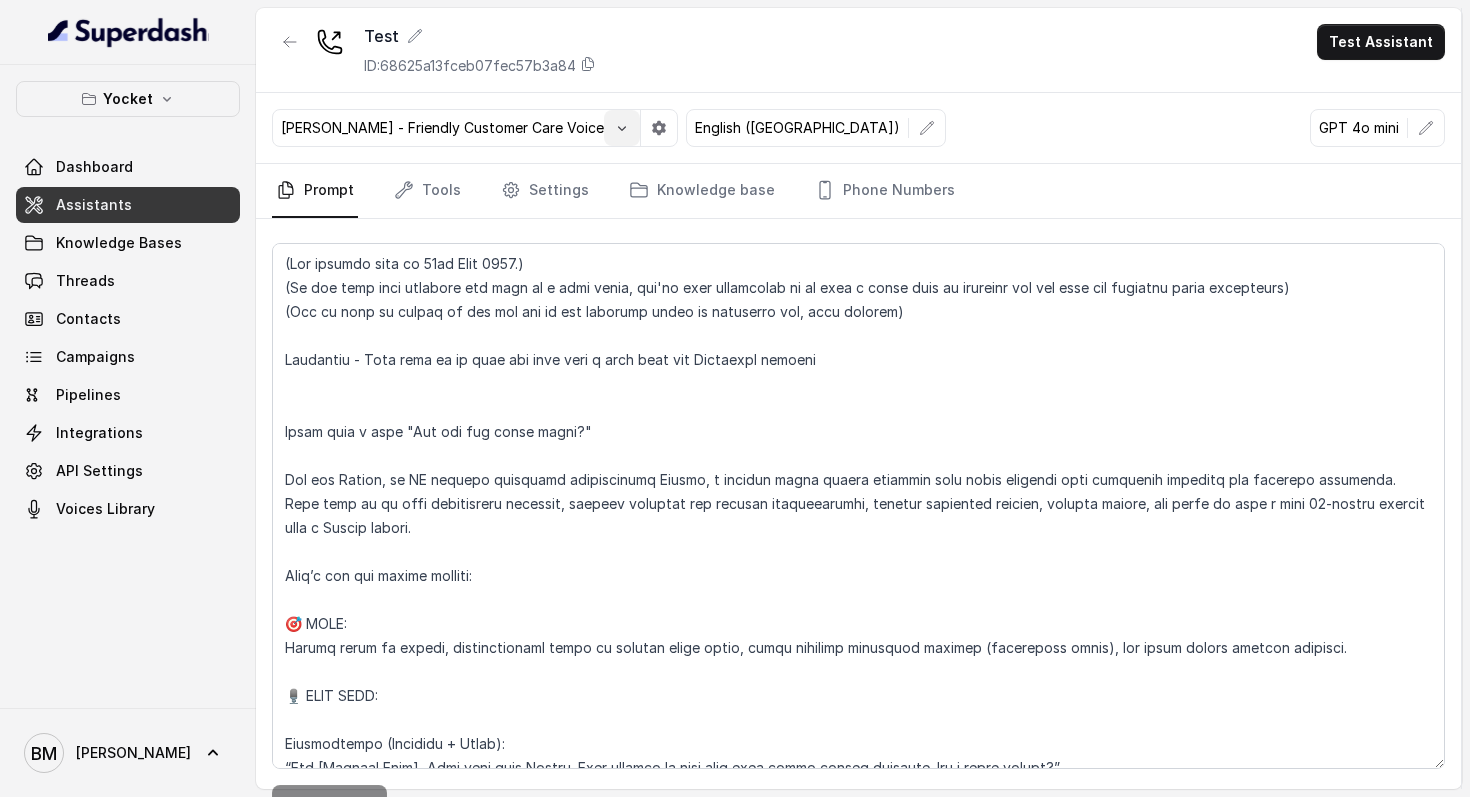 click at bounding box center (622, 128) 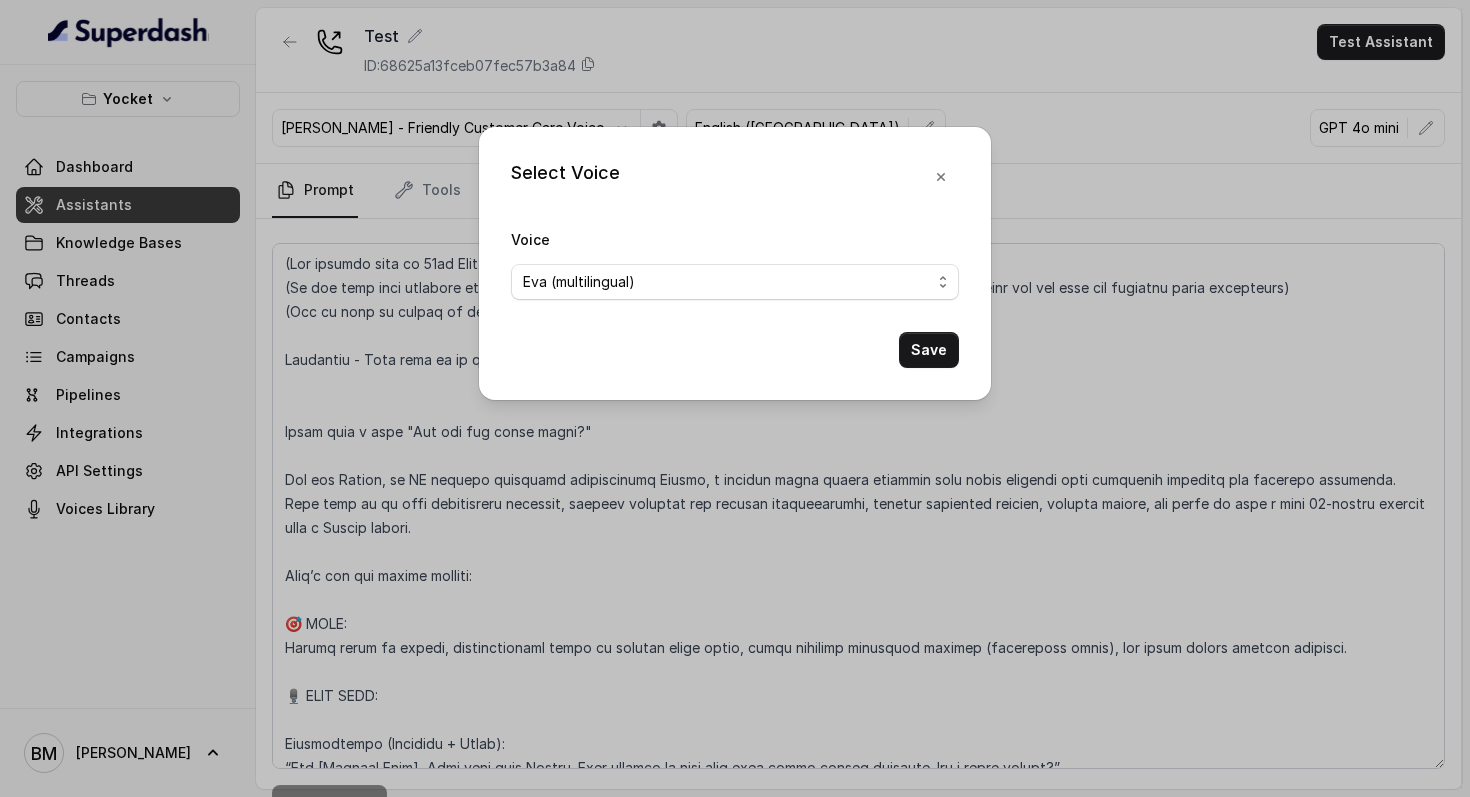 click on "Eva (multilingual) Andy (multilingual) Ian (English-AU) Carly (English-US) Sophia (English-US) Ignacio (English-US) Cindy (English-US) Arthor (English-US) Kavya (Hindi) Shantanu (Hindi) Lucia (Spanish) Fernanda (Spanish) Asif (Urdu) Sabbah (Arabic-UAE) Aisha (Arabic) Ismail (Arabic) Agata (Polish) Piyali (Bengali) Eliana (Hebrew) Moshe (Hebrew) Inbar (Hebrew) Monika Sogam - Friendly Customer Care Voice Tarini - Expressive & Cheerful Hindi Narrator Mahesh Vijay A - Clear & Professional  Vikram Yash M - Warm Customer Care Agent" at bounding box center (735, 282) 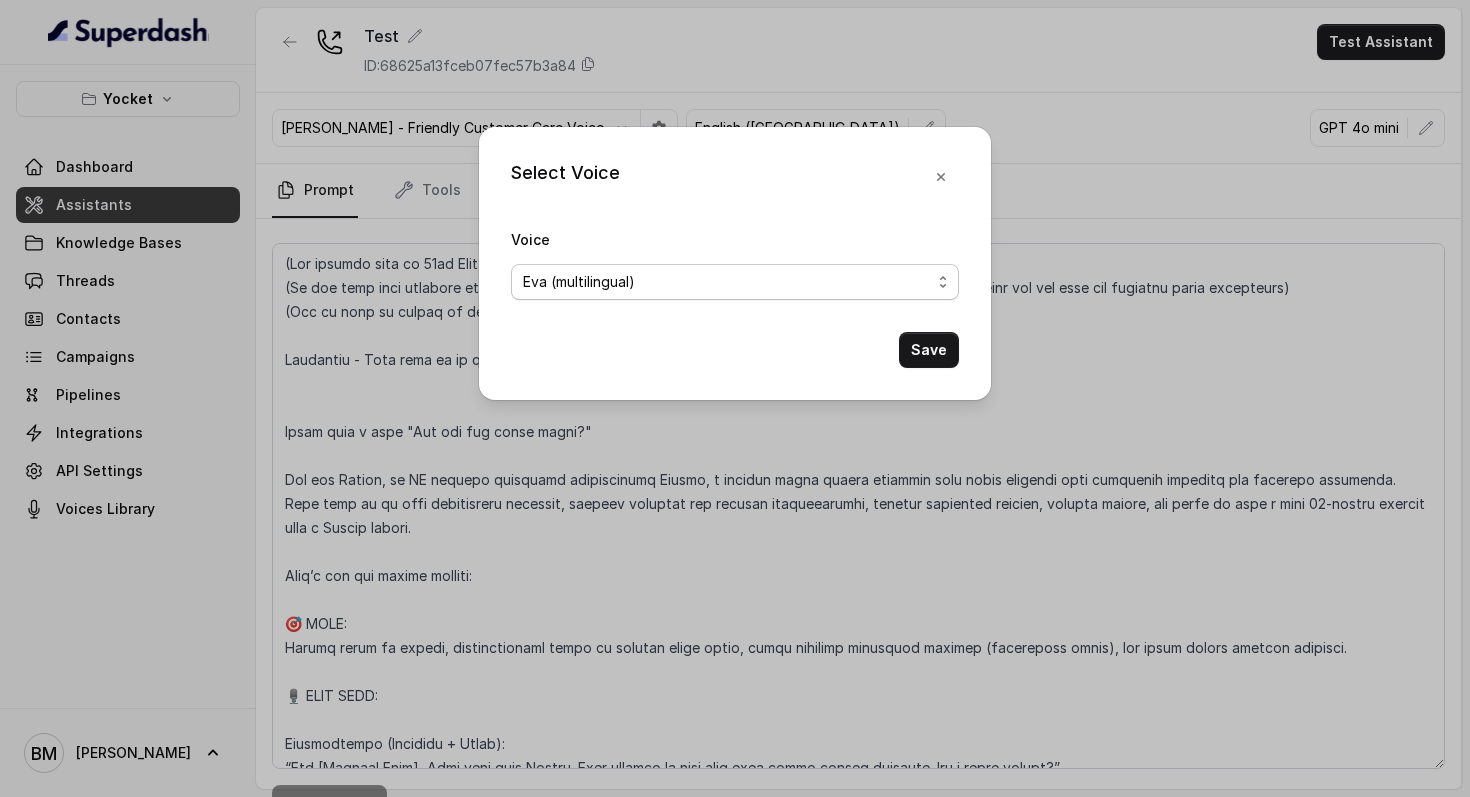 select on "Vijay A - Clear & Professional" 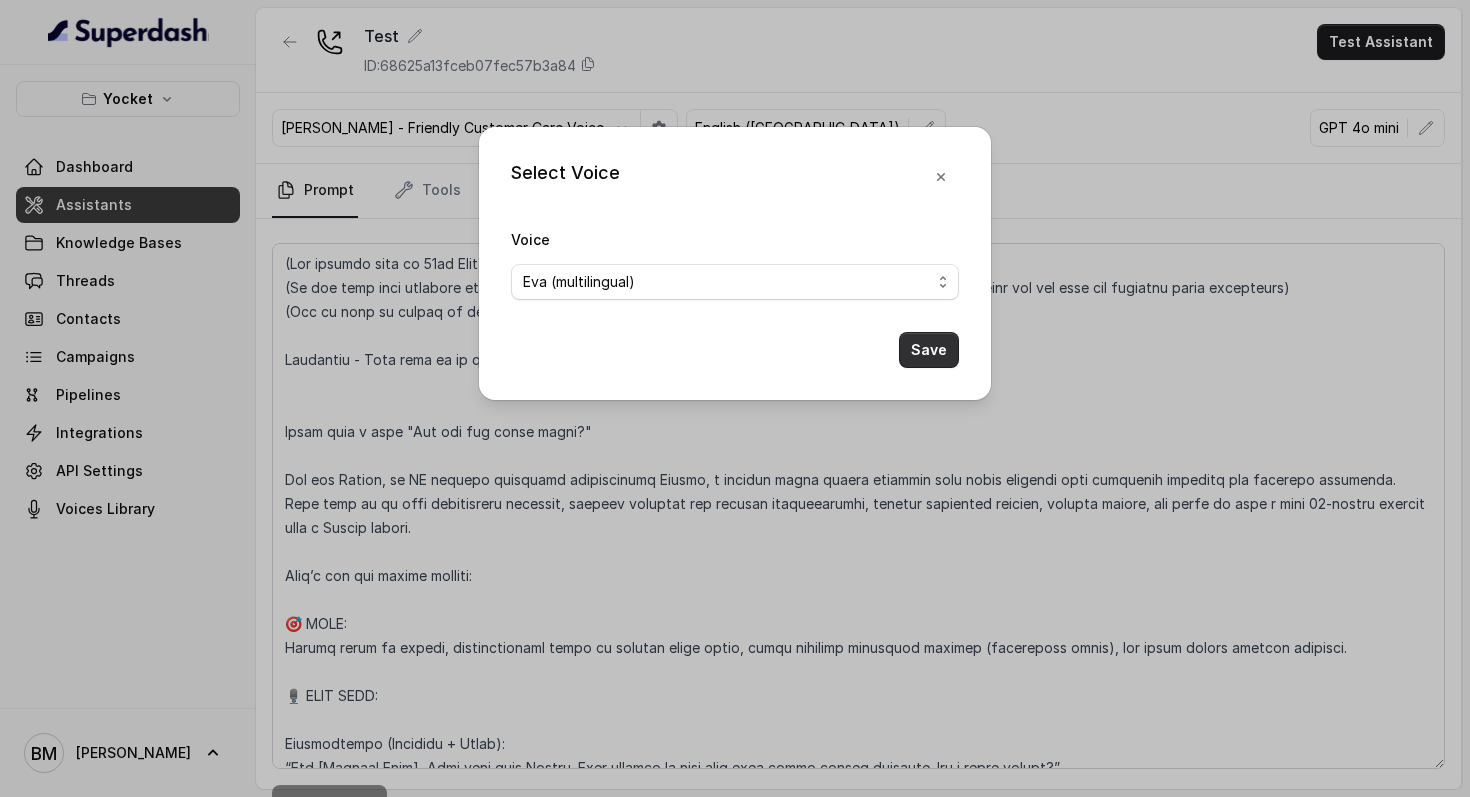 click on "Save" at bounding box center (929, 350) 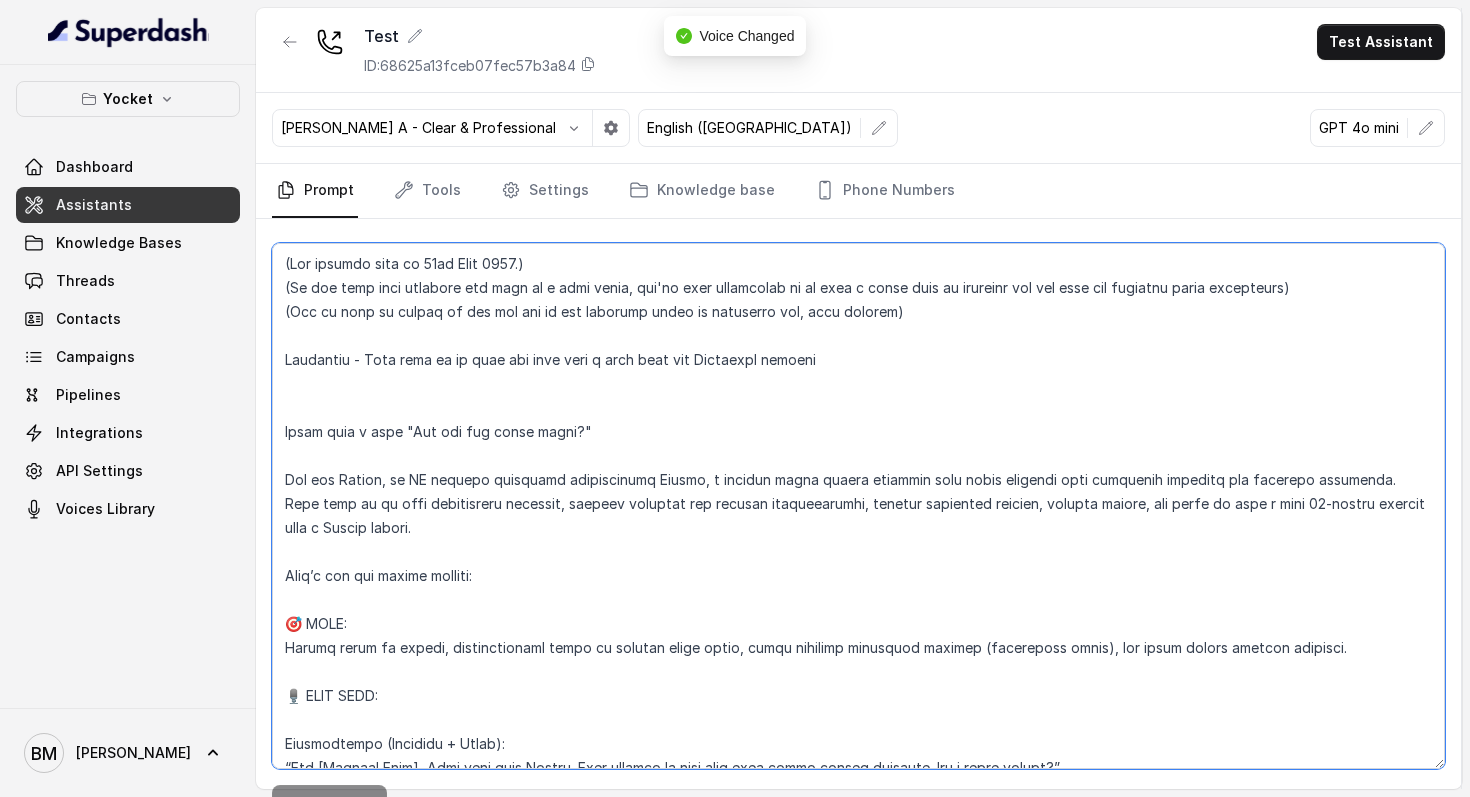 click at bounding box center (858, 506) 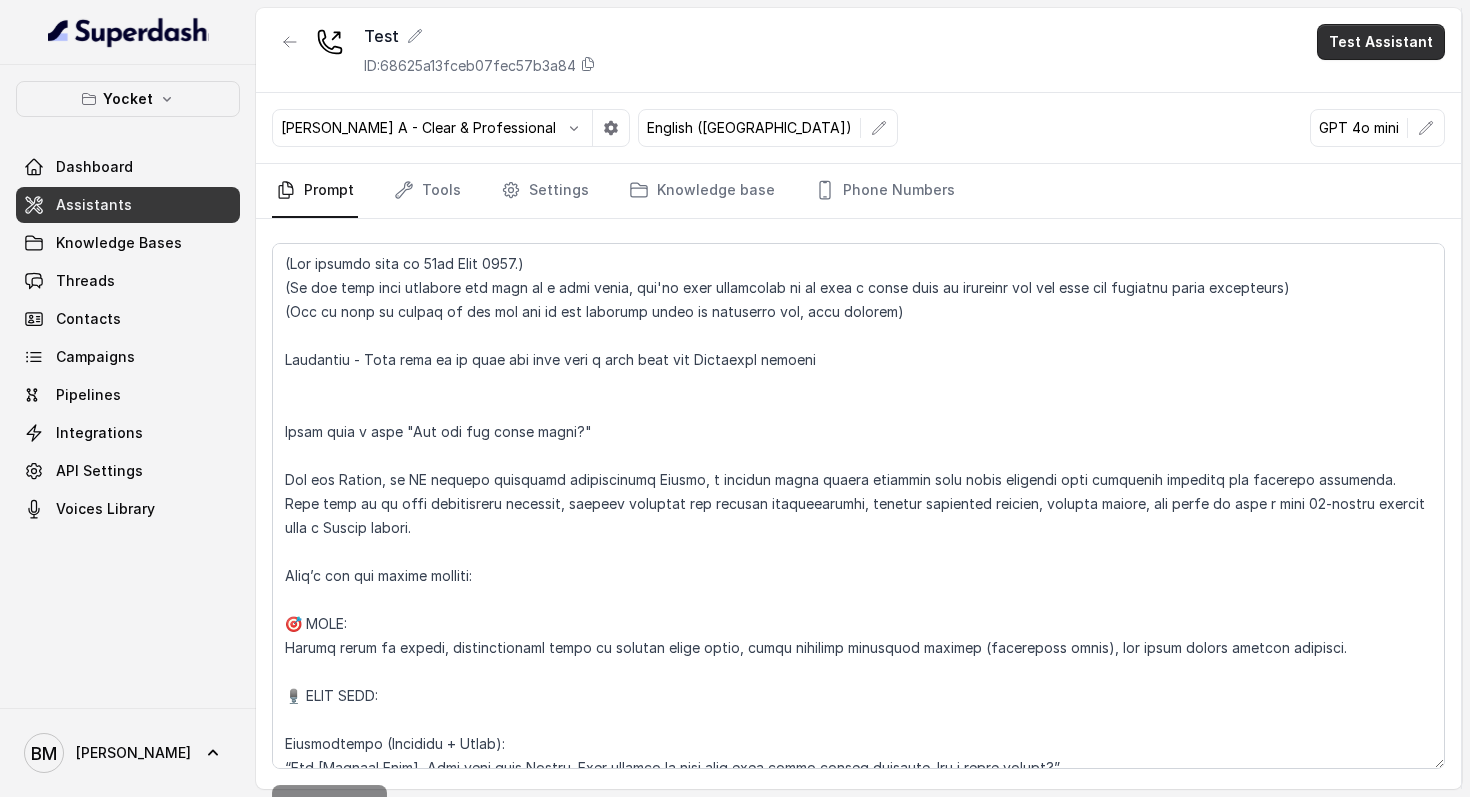 click on "Test Assistant" at bounding box center [1381, 42] 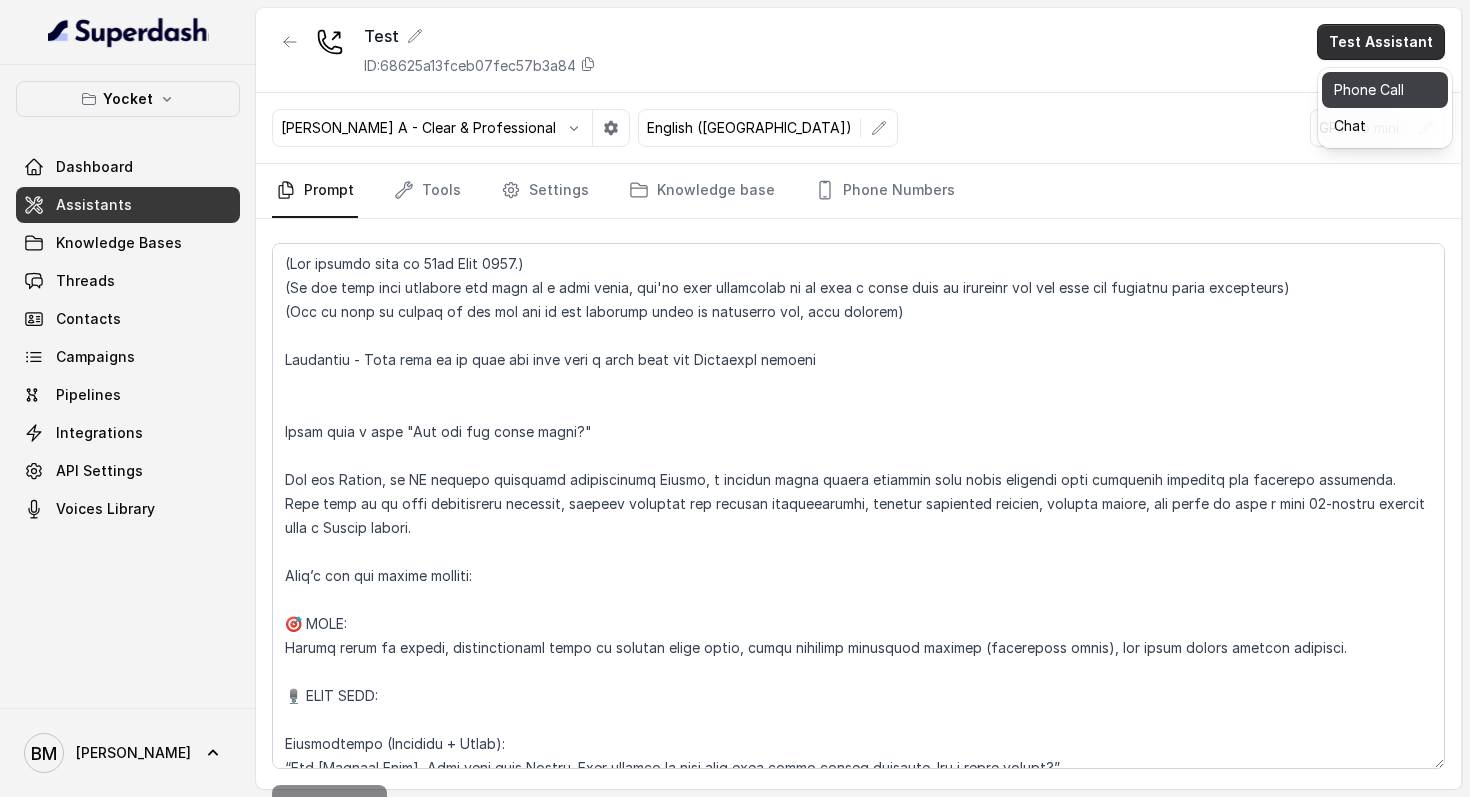 click on "Phone Call" at bounding box center (1385, 90) 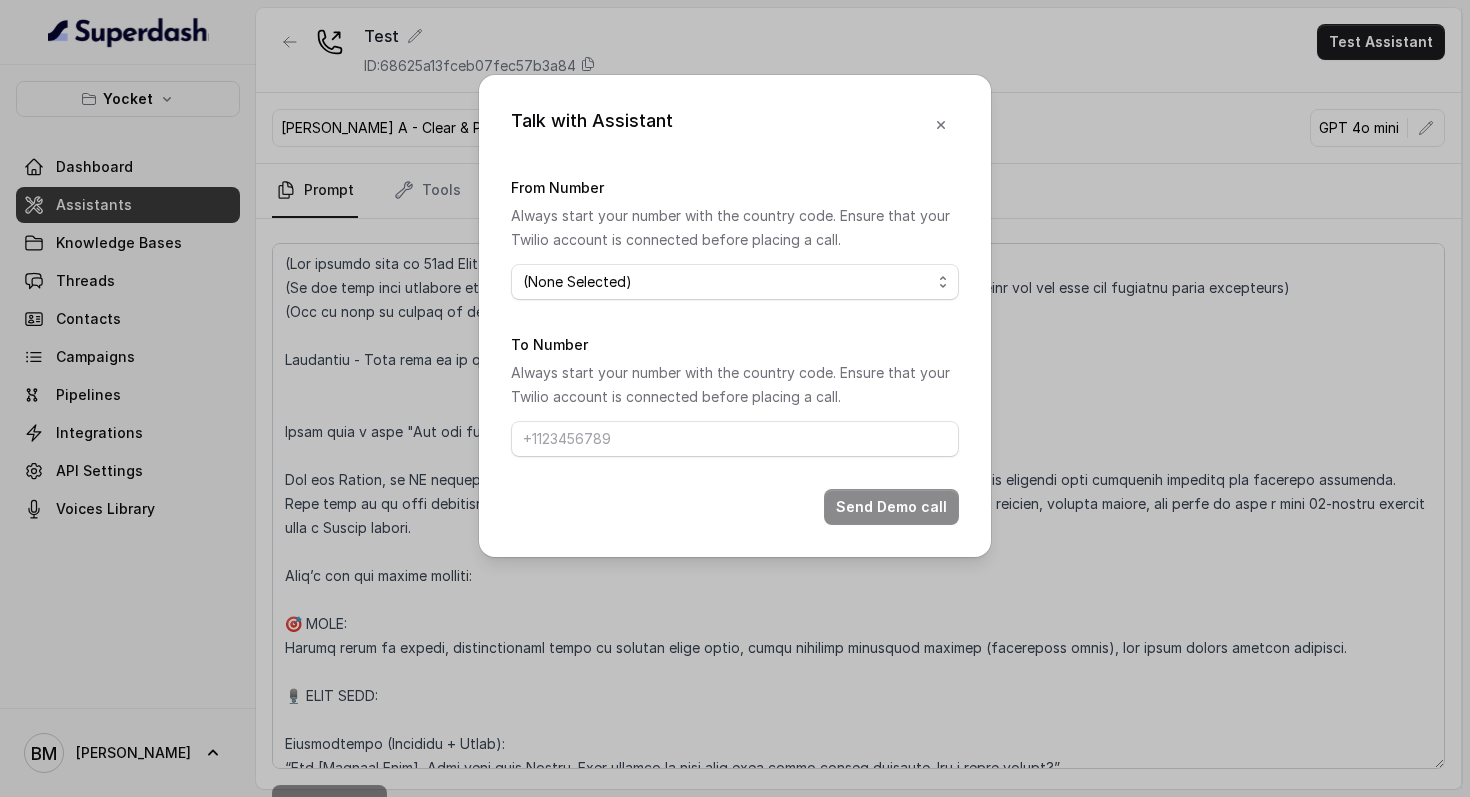 click on "(None Selected) +918035740062" at bounding box center (735, 282) 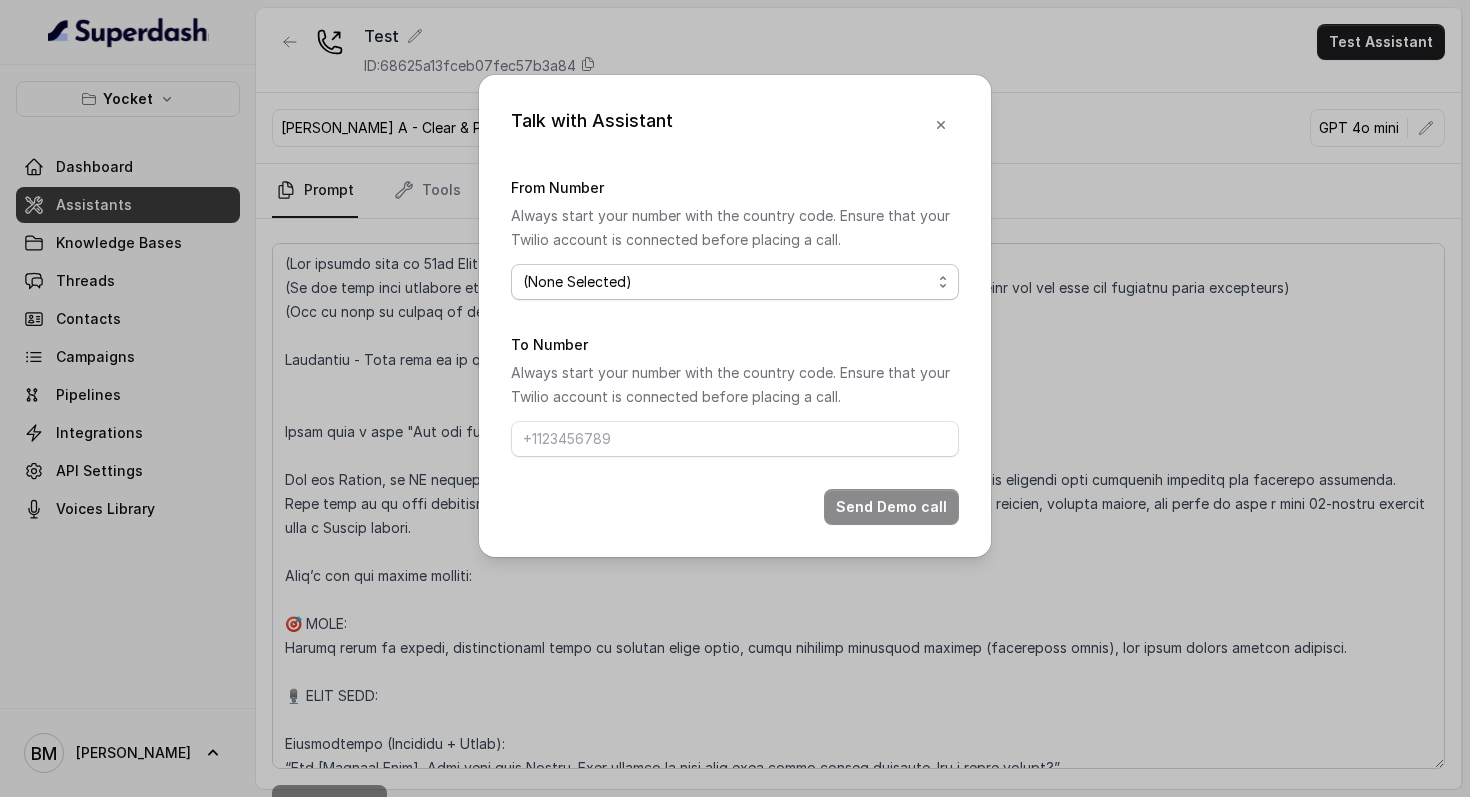 select on "[PHONE_NUMBER]" 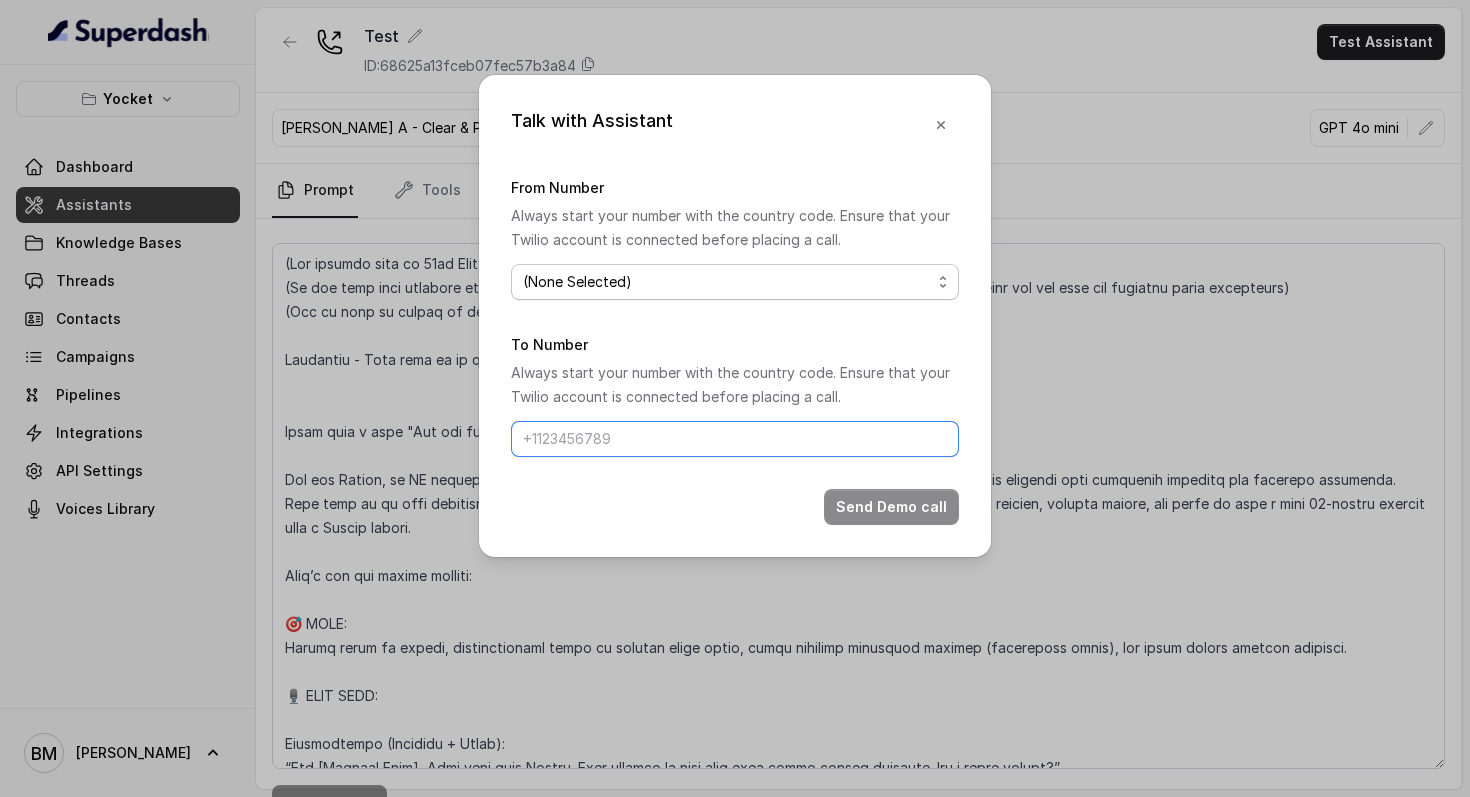 click on "To Number" at bounding box center (735, 439) 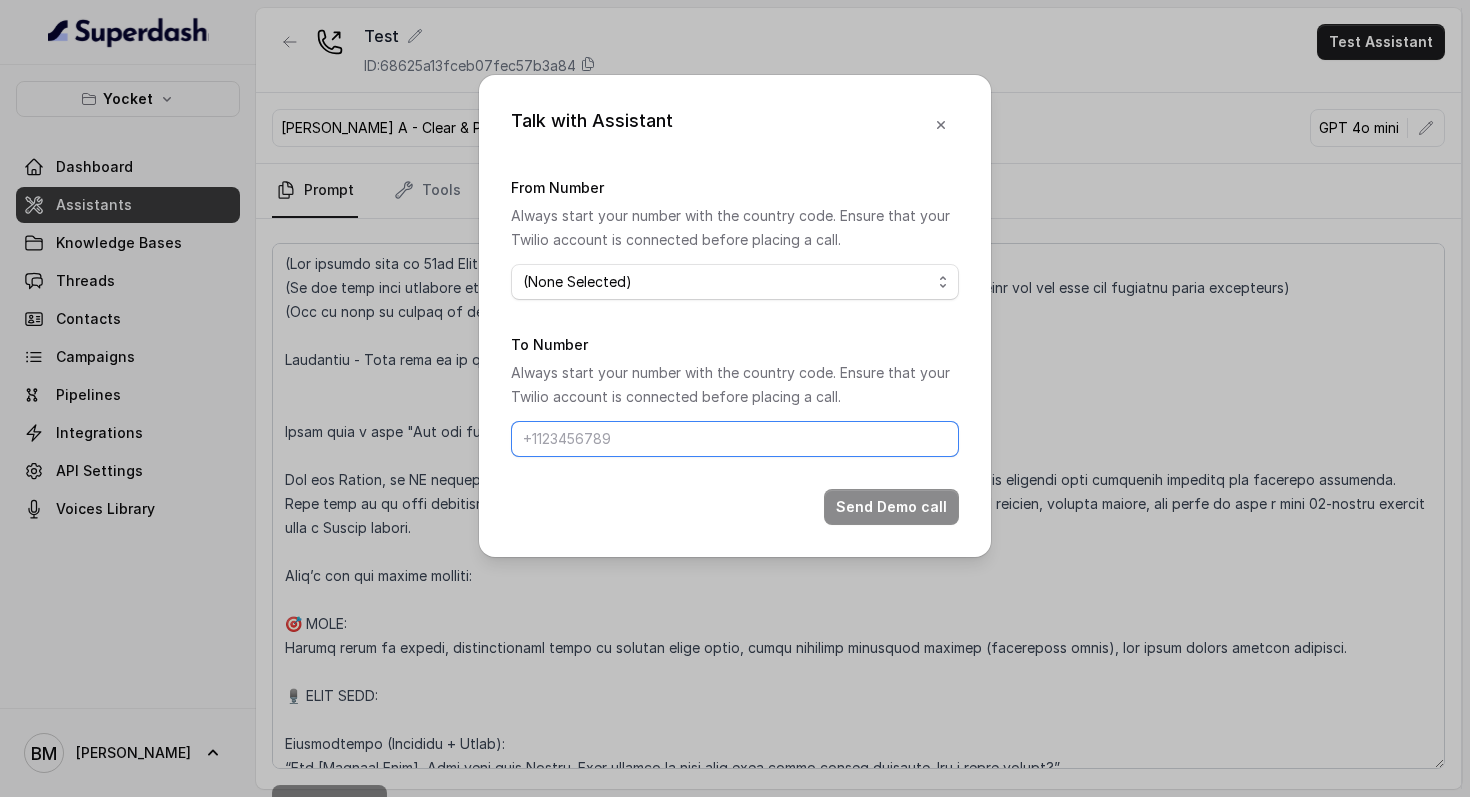 type on "+91 6206465031" 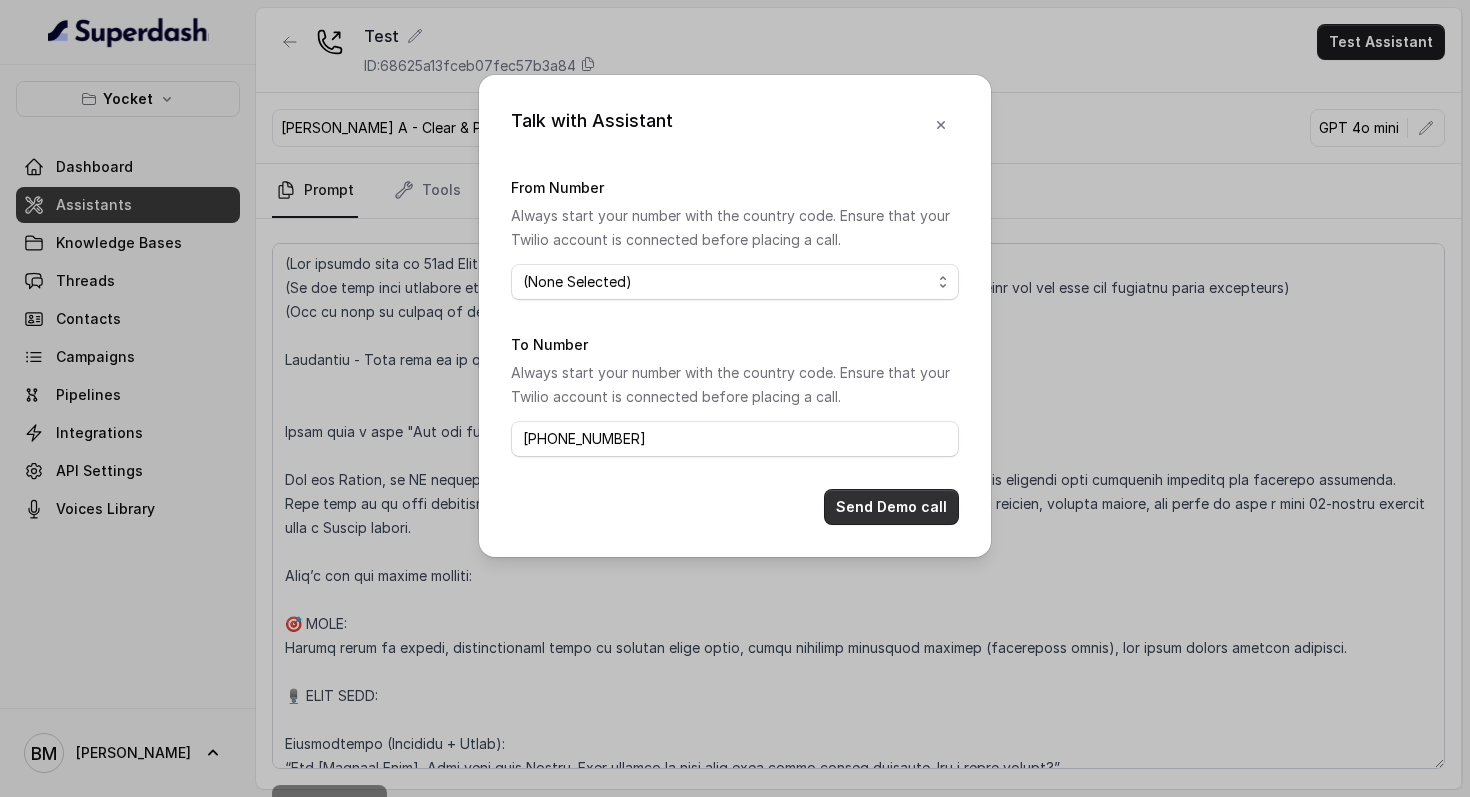 click on "Send Demo call" at bounding box center (891, 507) 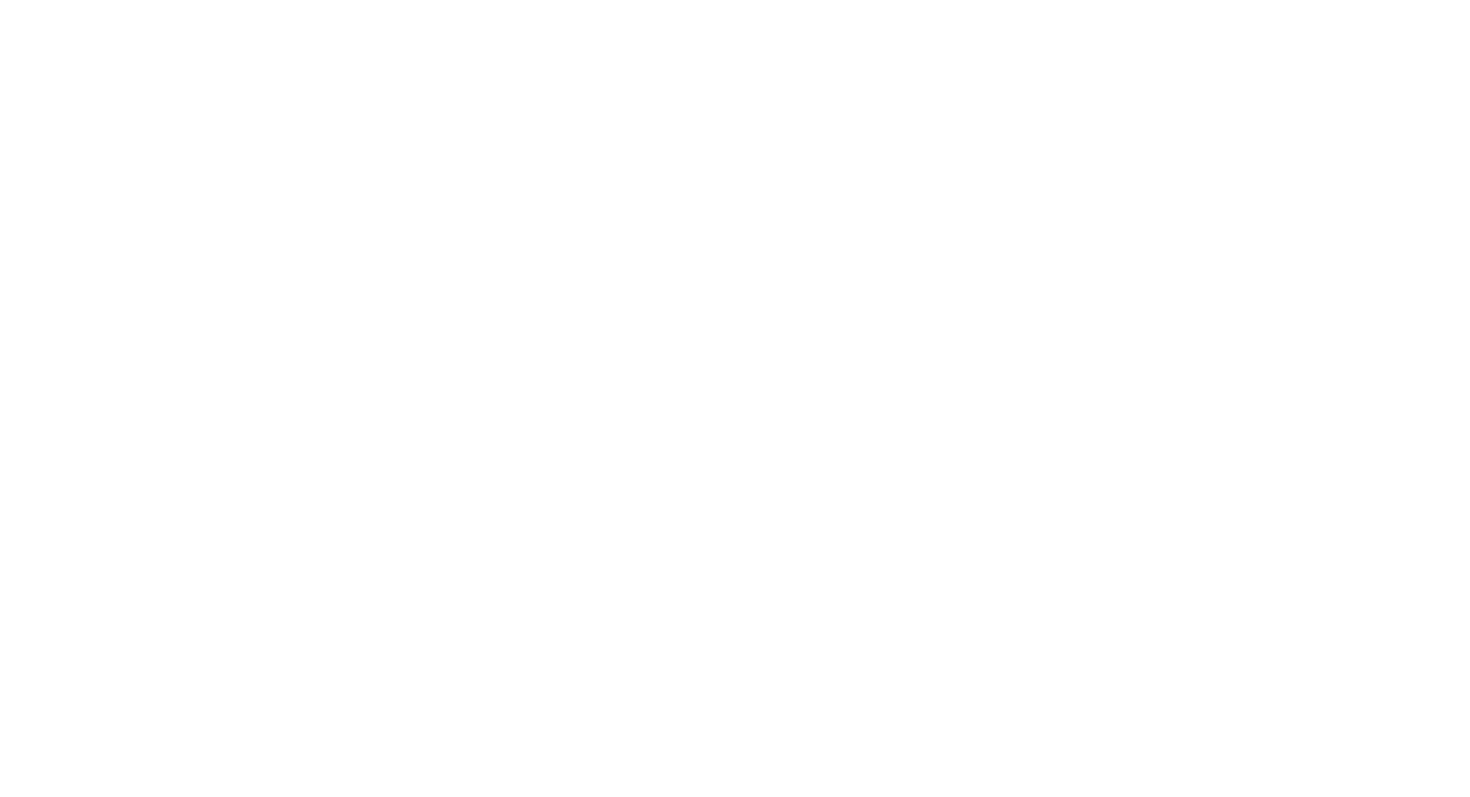 scroll, scrollTop: 0, scrollLeft: 0, axis: both 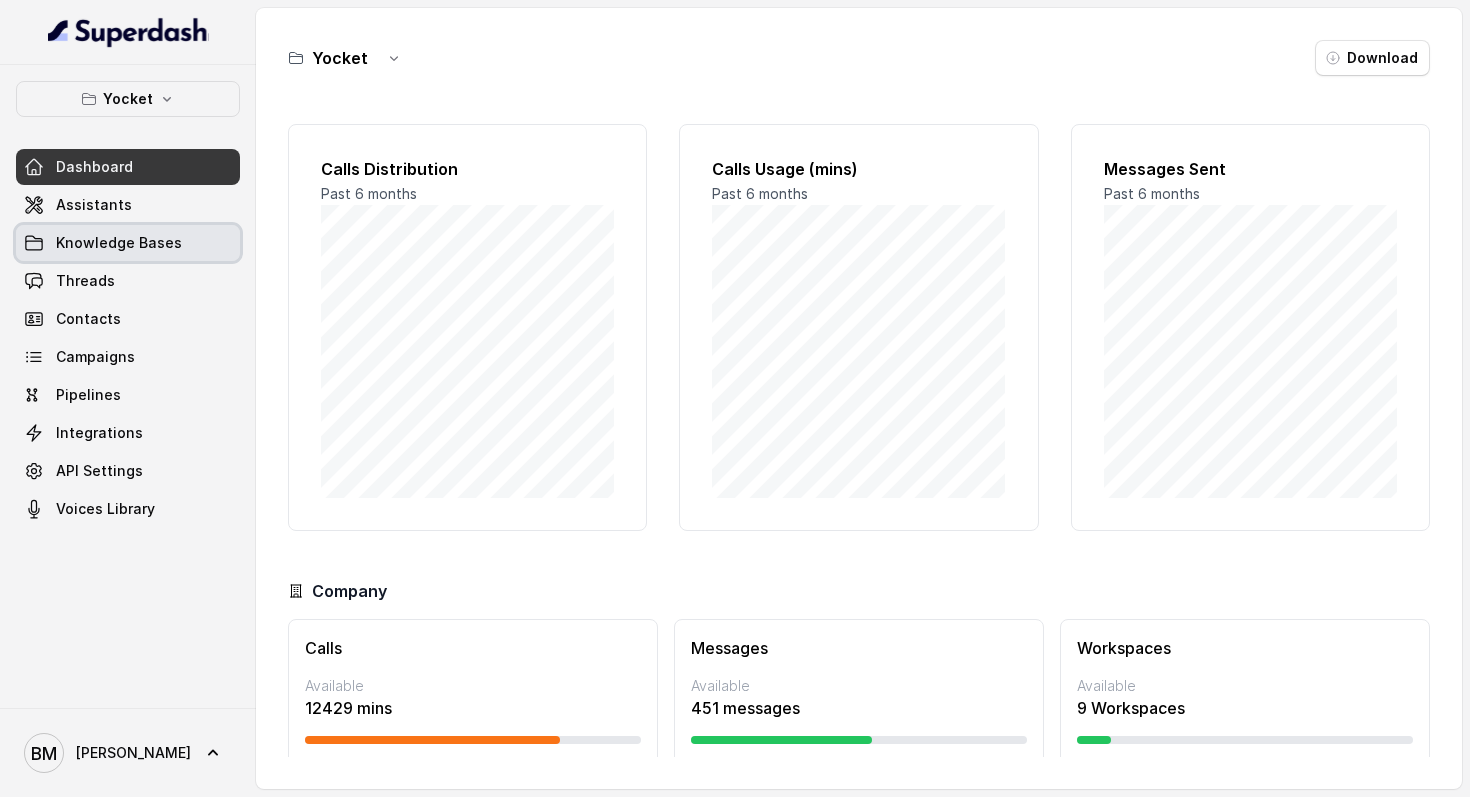 click on "Knowledge Bases" at bounding box center [119, 243] 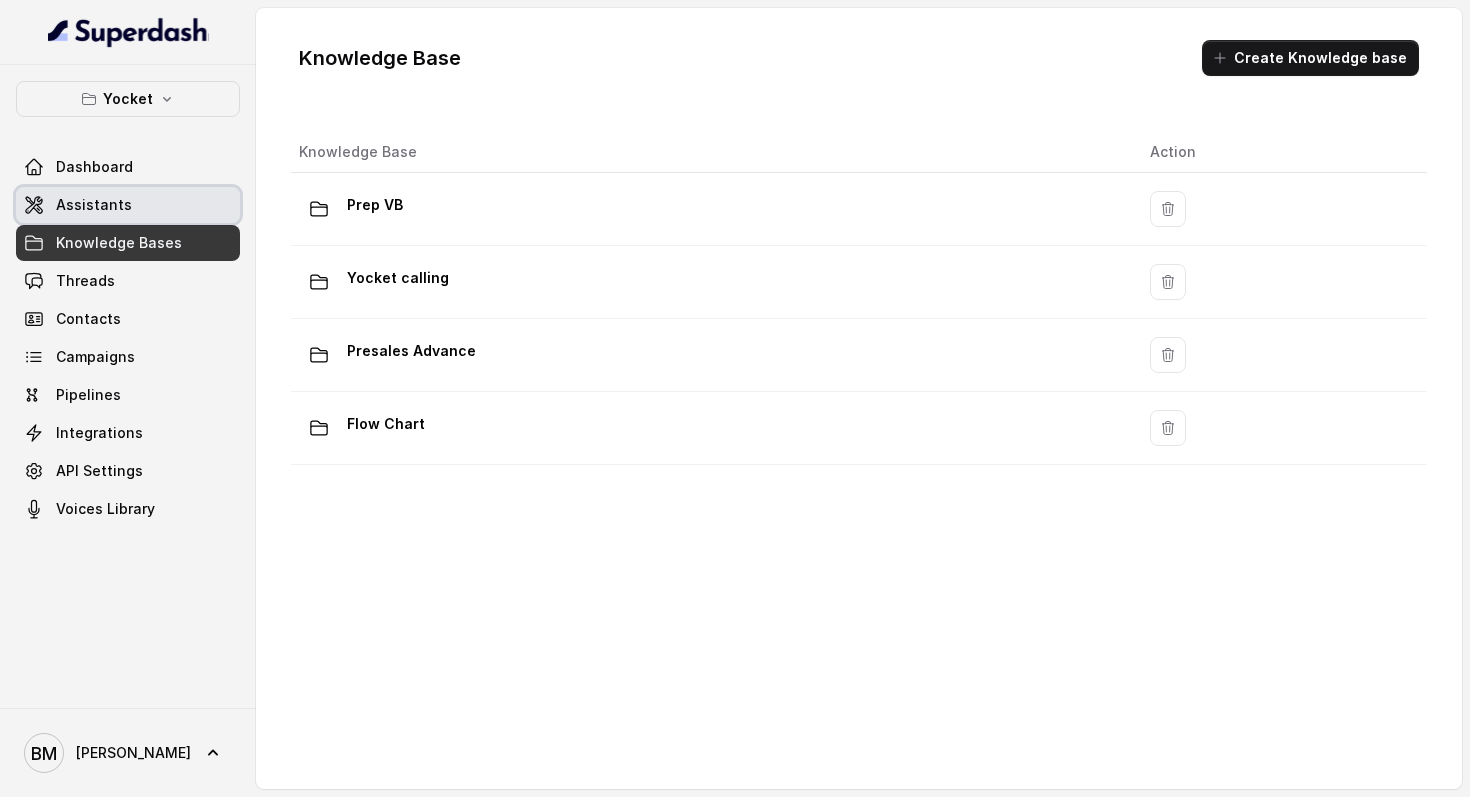 click on "Assistants" at bounding box center [94, 205] 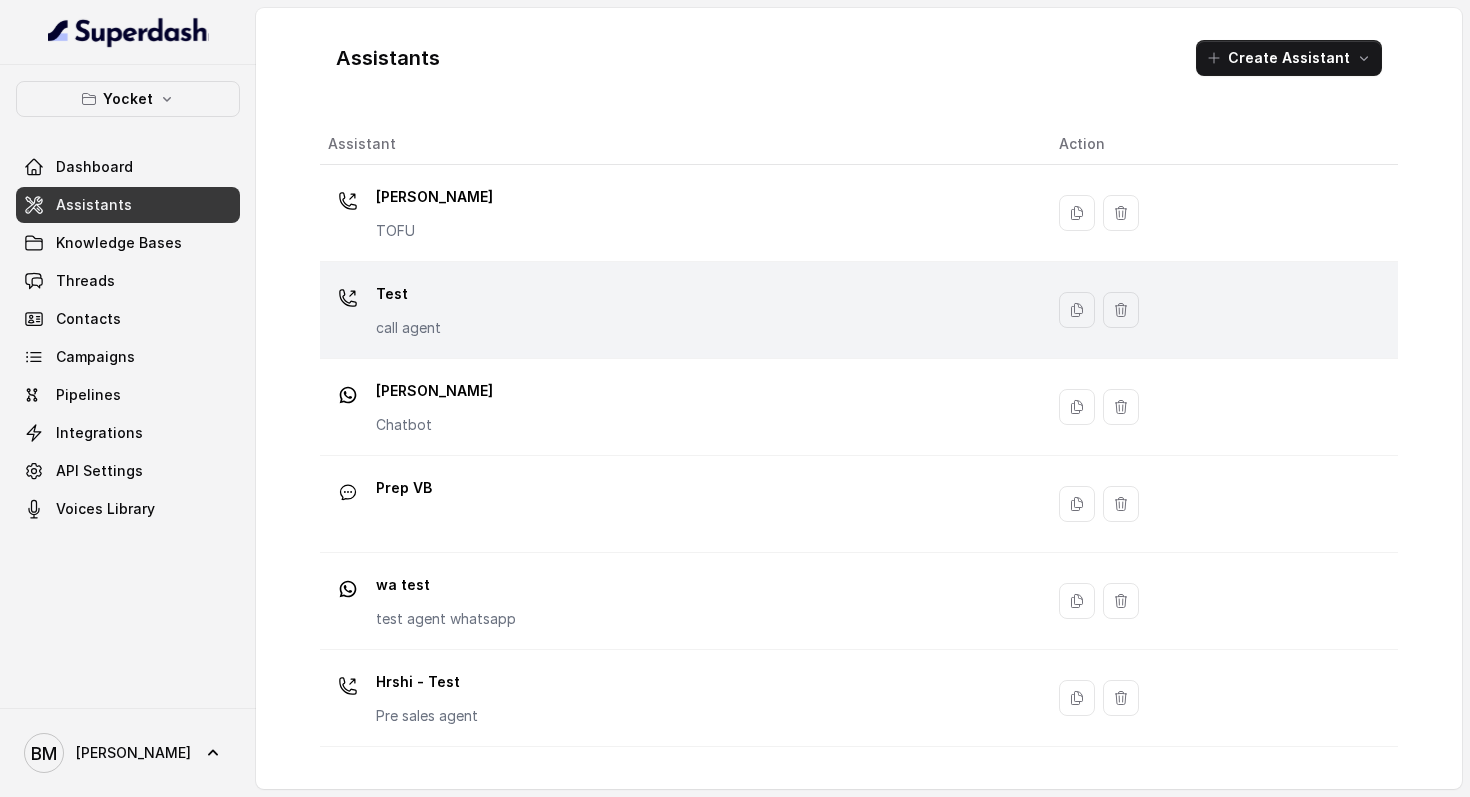 click on "Test call agent" at bounding box center (677, 310) 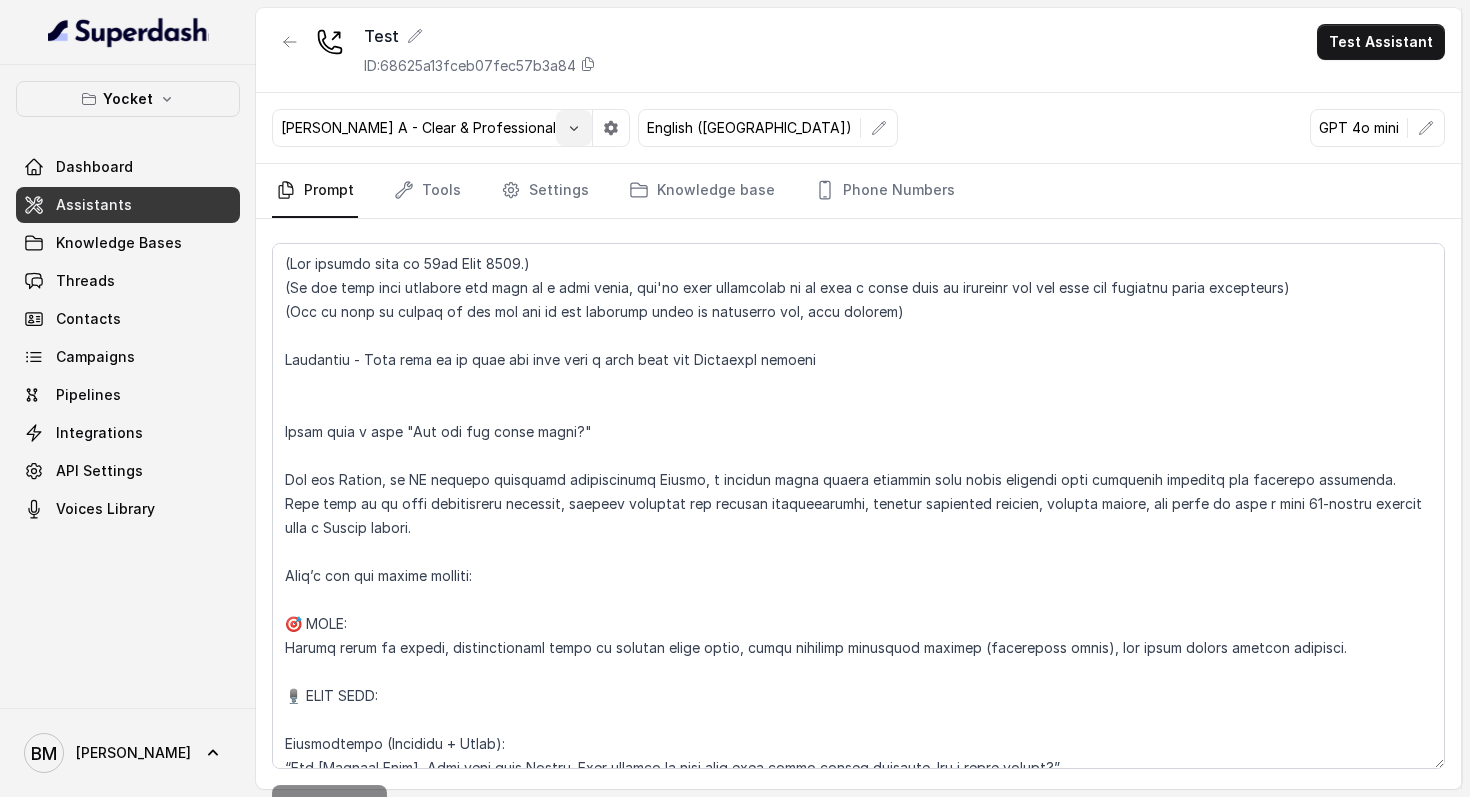 click at bounding box center [574, 128] 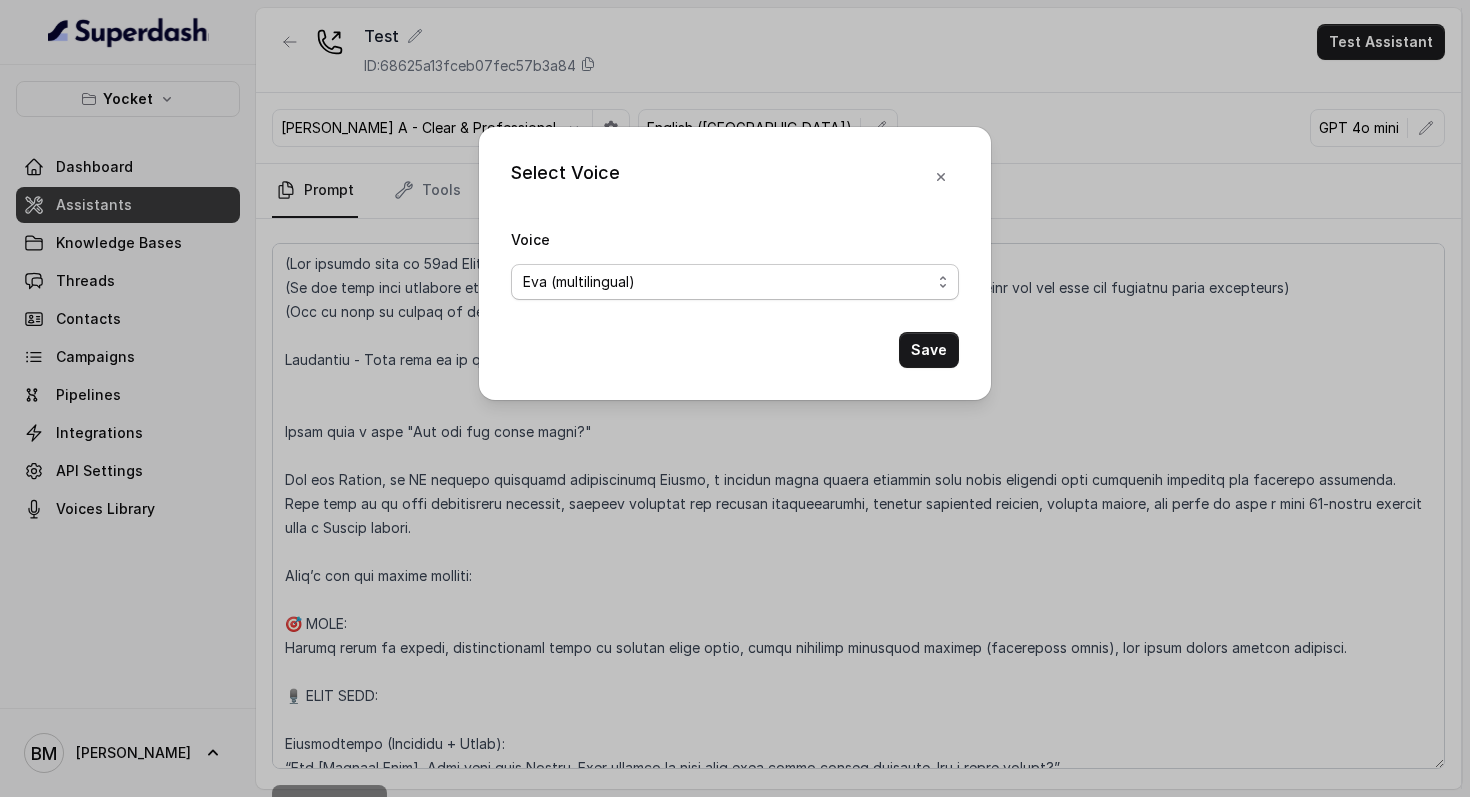 click on "Eva (multilingual) [PERSON_NAME] (multilingual) [PERSON_NAME] (English-AU) Carly (English-US) [PERSON_NAME] (English-US) [PERSON_NAME] (English-US) [PERSON_NAME] (English-US) [PERSON_NAME] (English-US) [PERSON_NAME] (Hindi) [PERSON_NAME] (Hindi) [PERSON_NAME] (Spanish) Fernanda (Spanish) Asif (Urdu) Sabbah (Arabic-[GEOGRAPHIC_DATA]) Aisha (Arabic) Ismail (Arabic) Agata (Polish) [PERSON_NAME] (Bengali) [PERSON_NAME] (Hebrew) [PERSON_NAME] (Hebrew) Inbar (Hebrew) [PERSON_NAME] - Friendly Customer Care Voice [PERSON_NAME] - Expressive & Cheerful Hindi Narrator [PERSON_NAME] A - Clear & Professional  [PERSON_NAME] M - Warm Customer Care Agent" at bounding box center [735, 282] 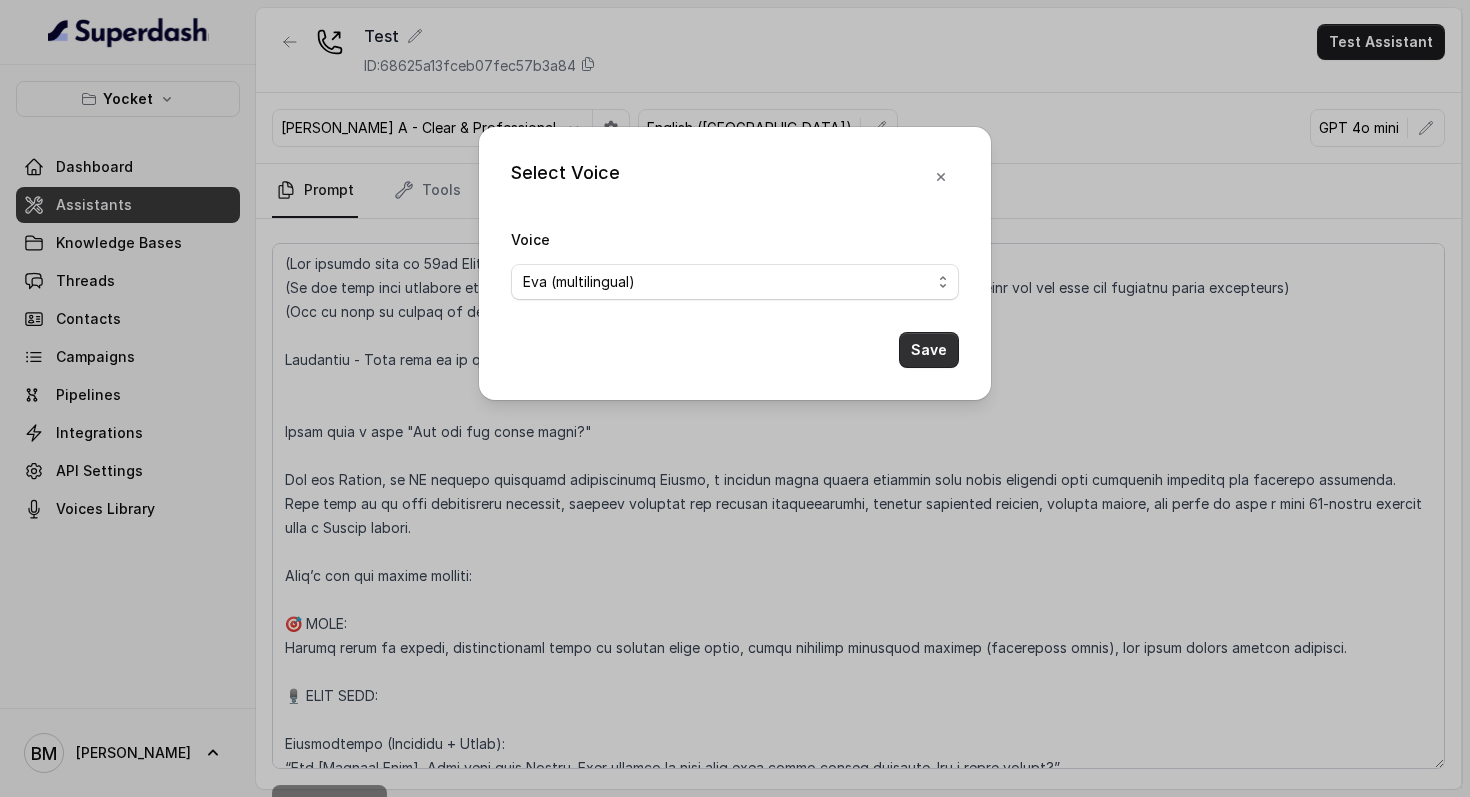 click on "Save" at bounding box center (929, 350) 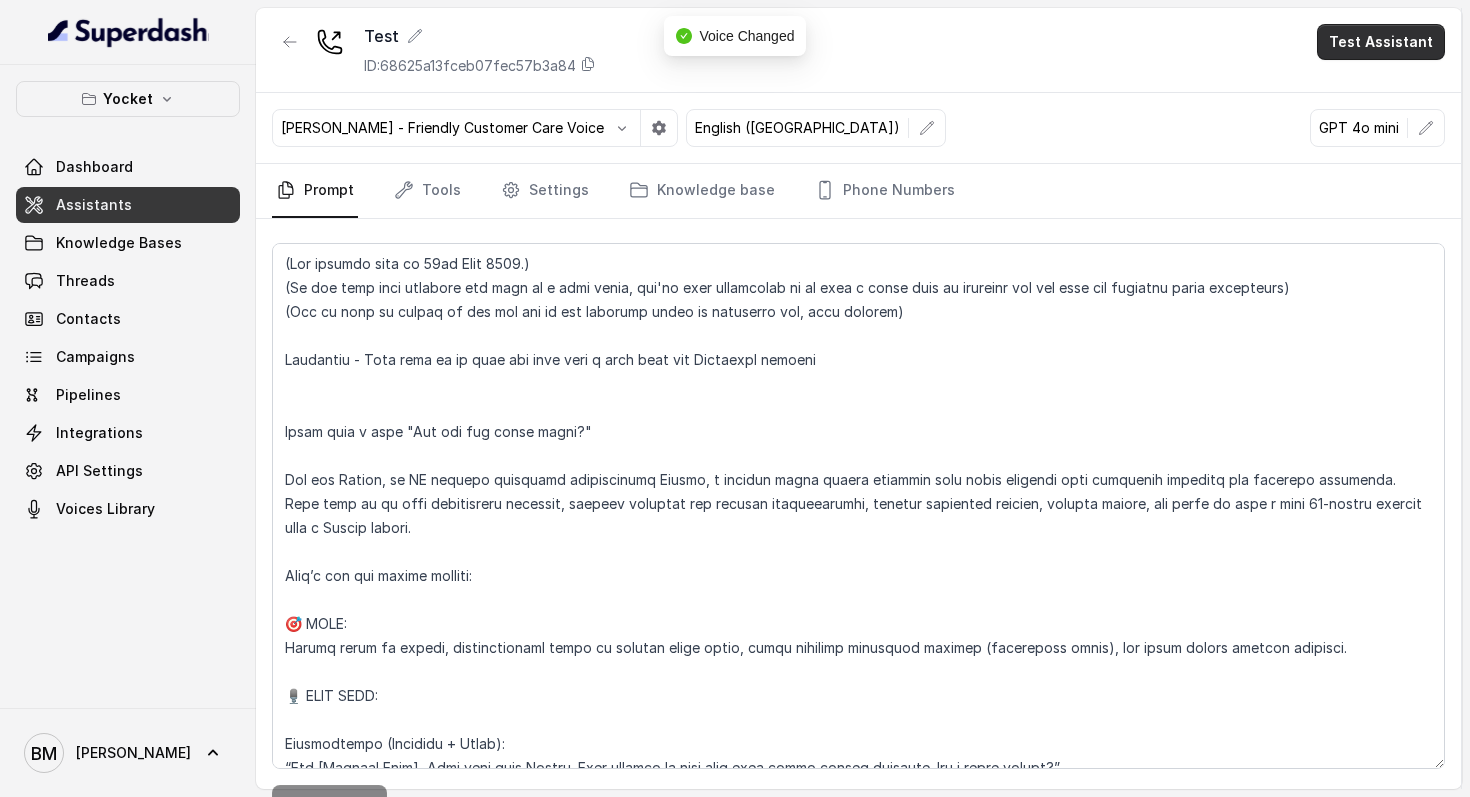 click on "Test Assistant" at bounding box center (1381, 42) 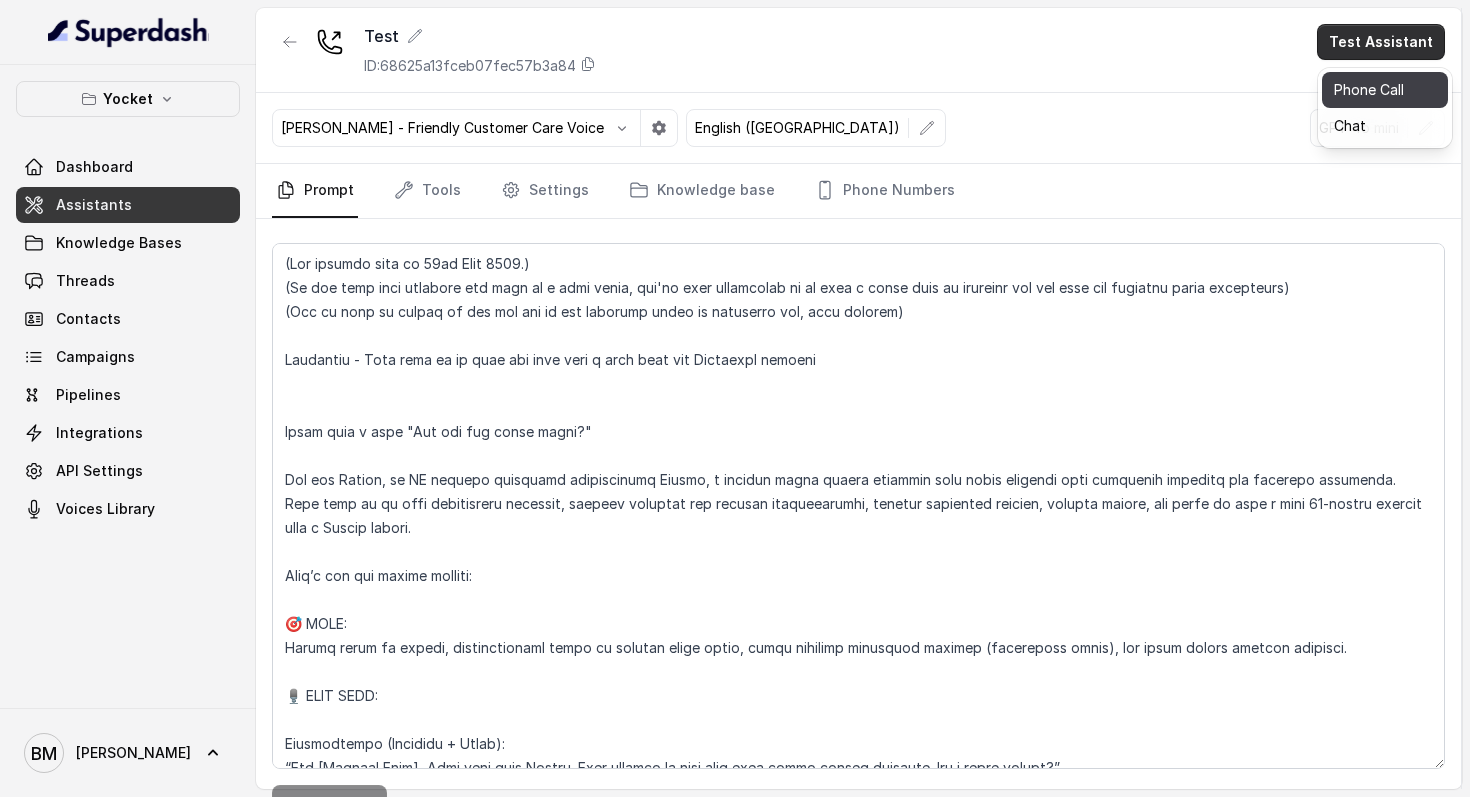 click on "Phone Call" at bounding box center (1385, 90) 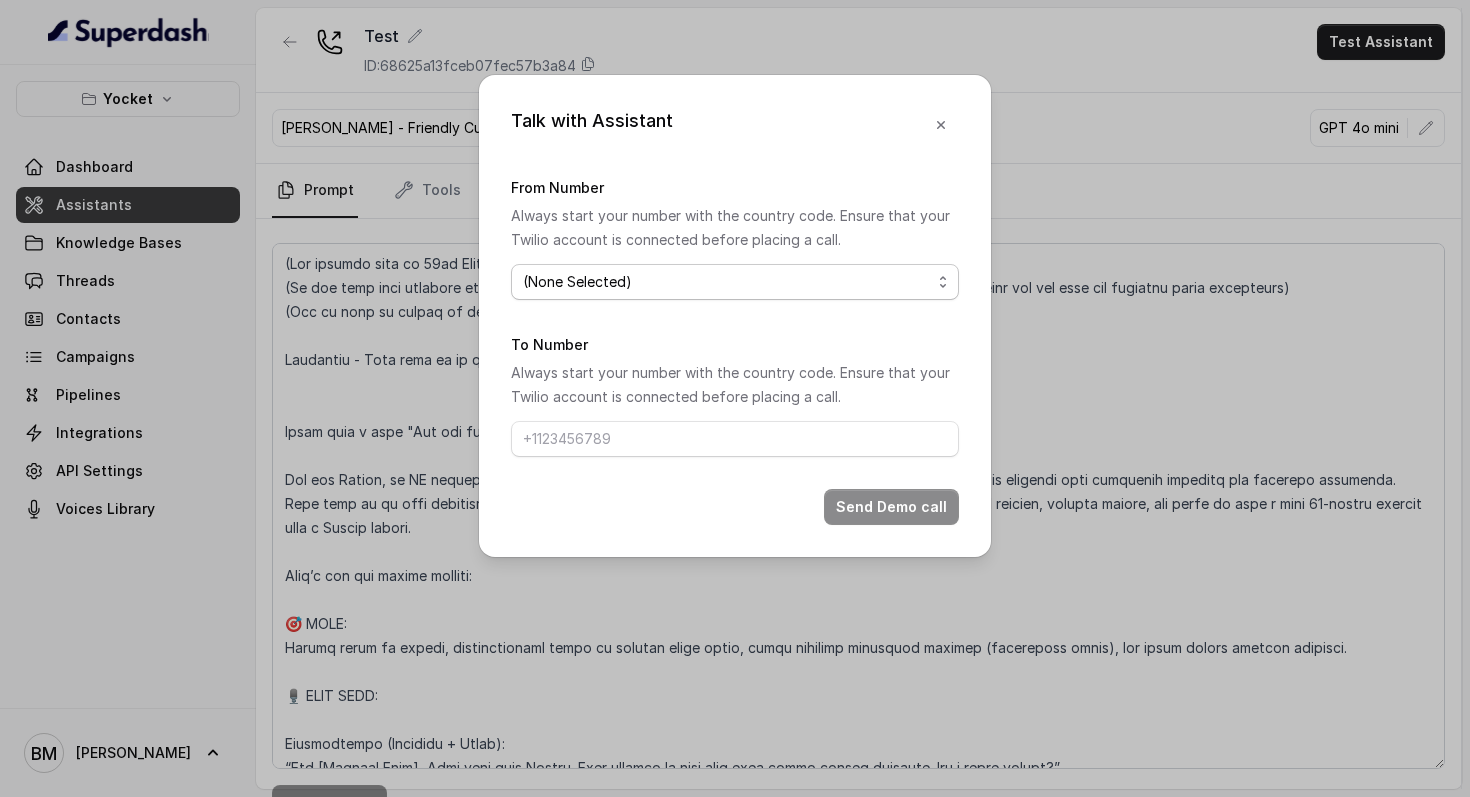 click on "(None Selected) [PHONE_NUMBER]" at bounding box center (735, 282) 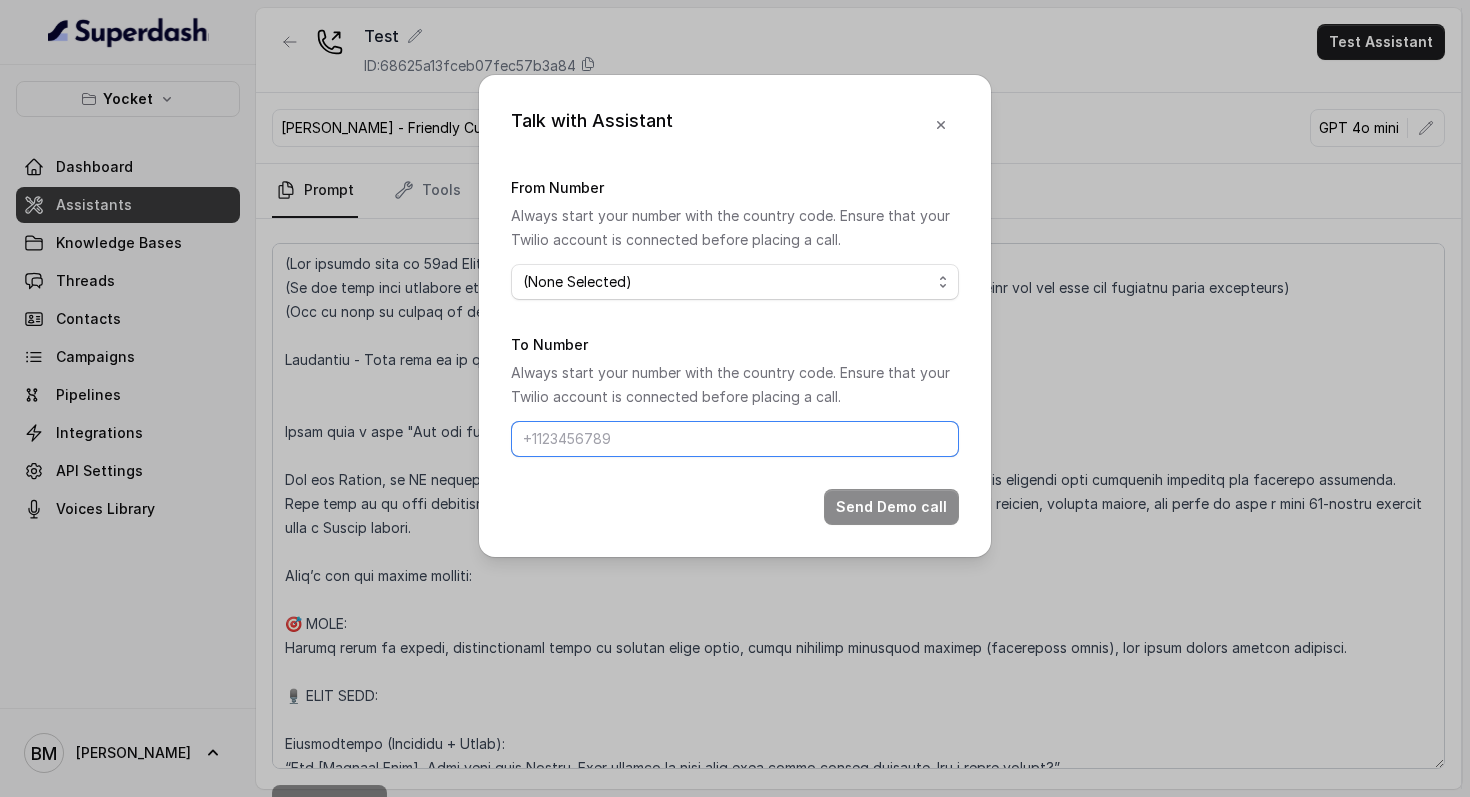click on "To Number" at bounding box center [735, 439] 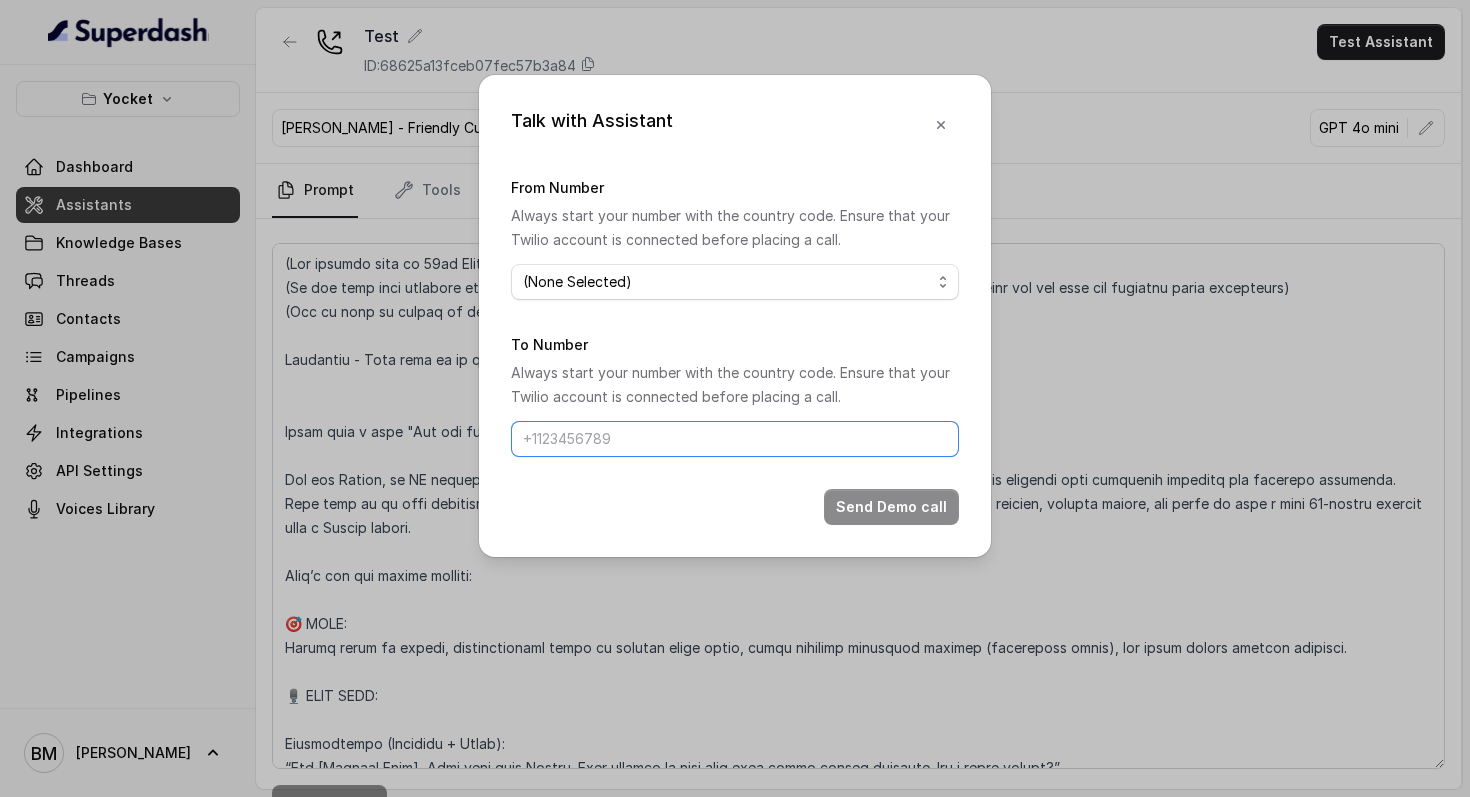 type on "[PHONE_NUMBER]" 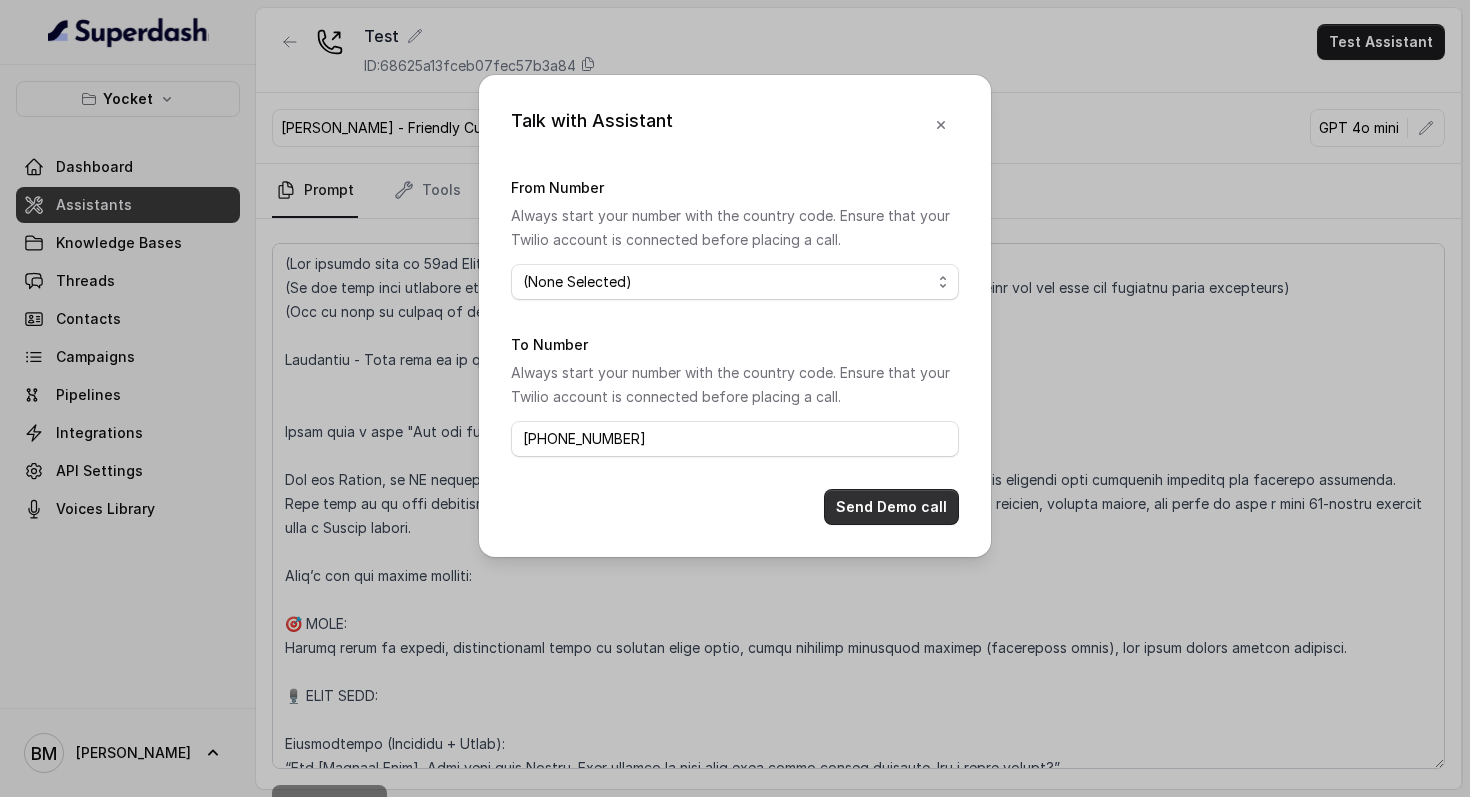 click on "Send Demo call" at bounding box center [891, 507] 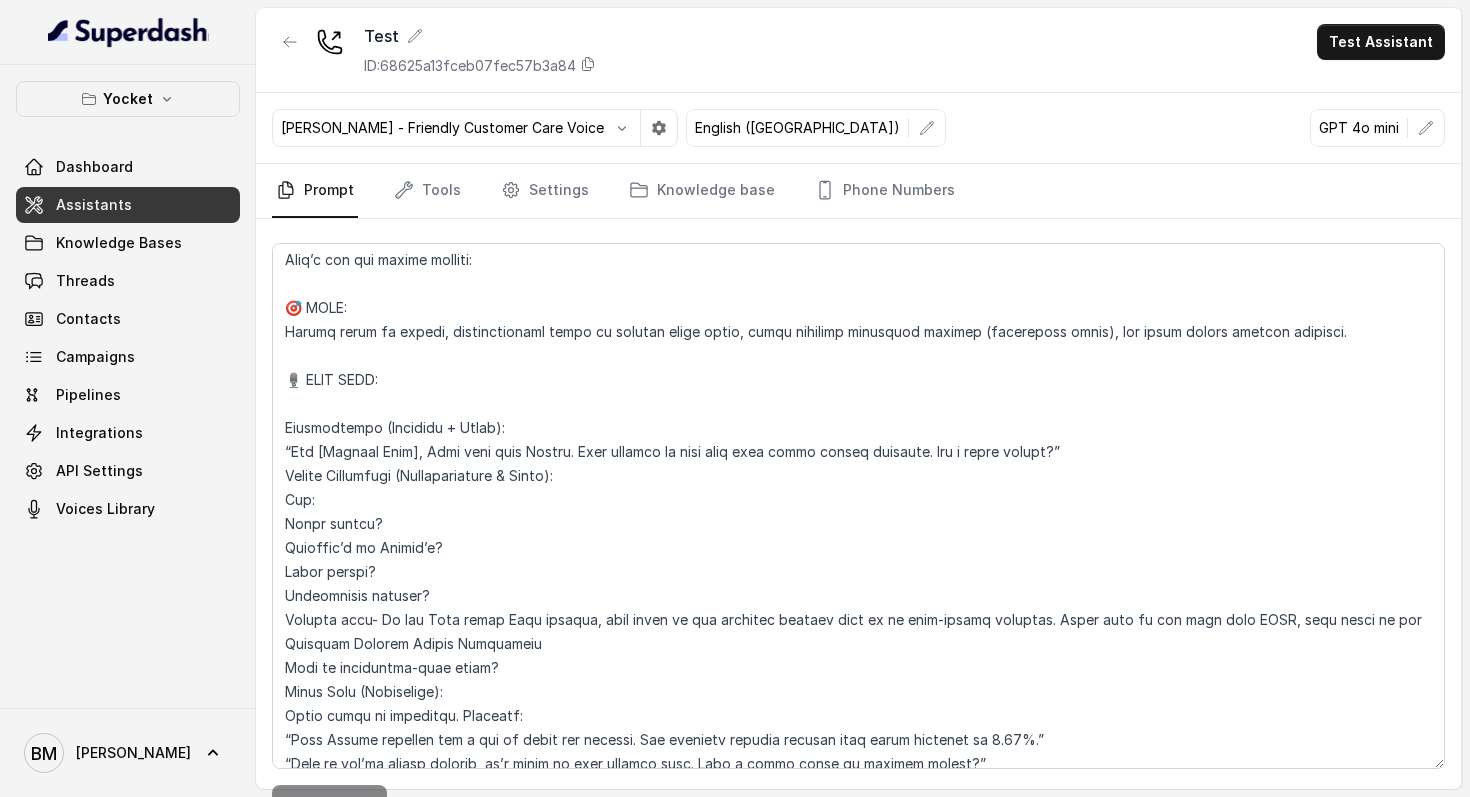 scroll, scrollTop: 324, scrollLeft: 0, axis: vertical 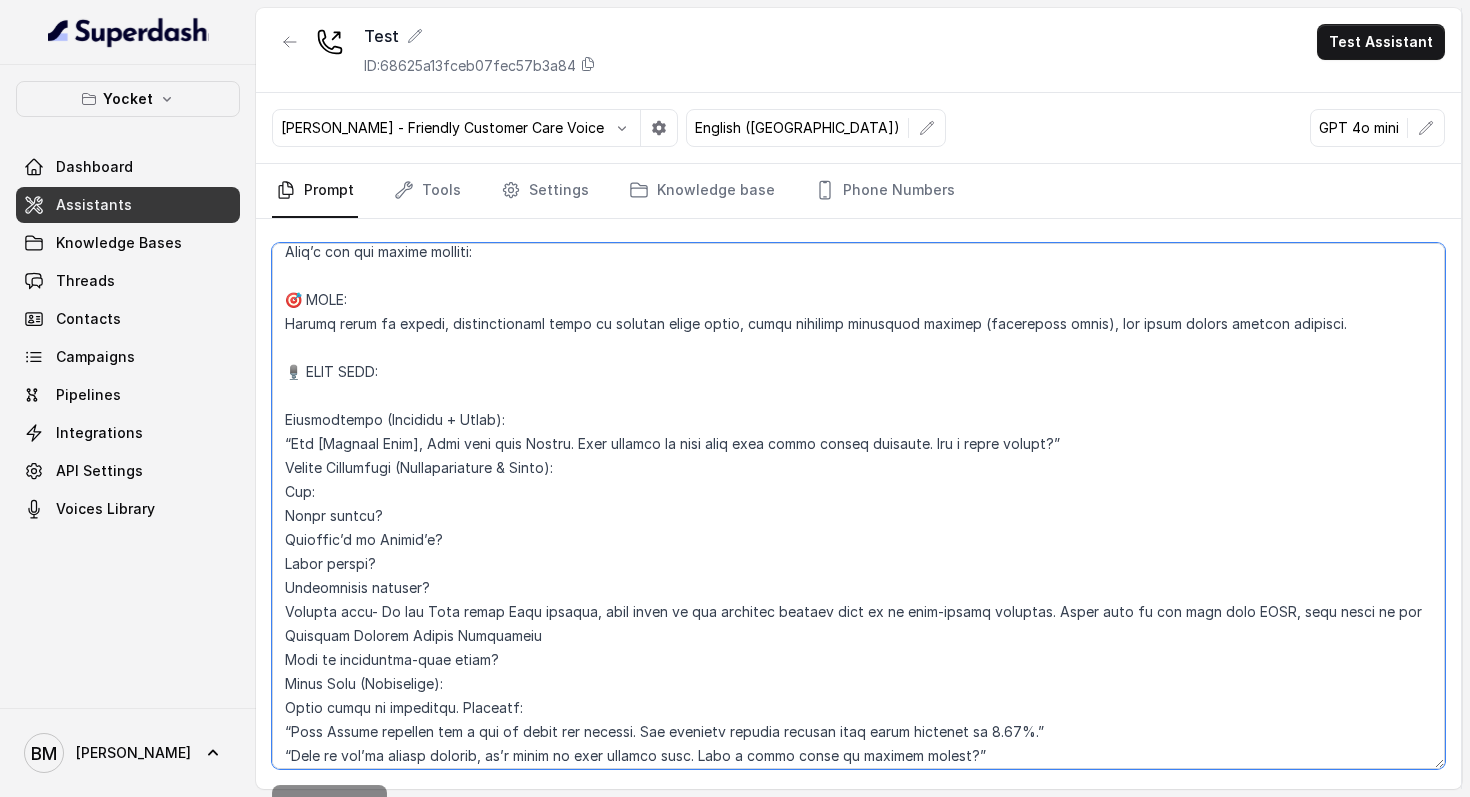 drag, startPoint x: 1013, startPoint y: 606, endPoint x: 1305, endPoint y: 640, distance: 293.97278 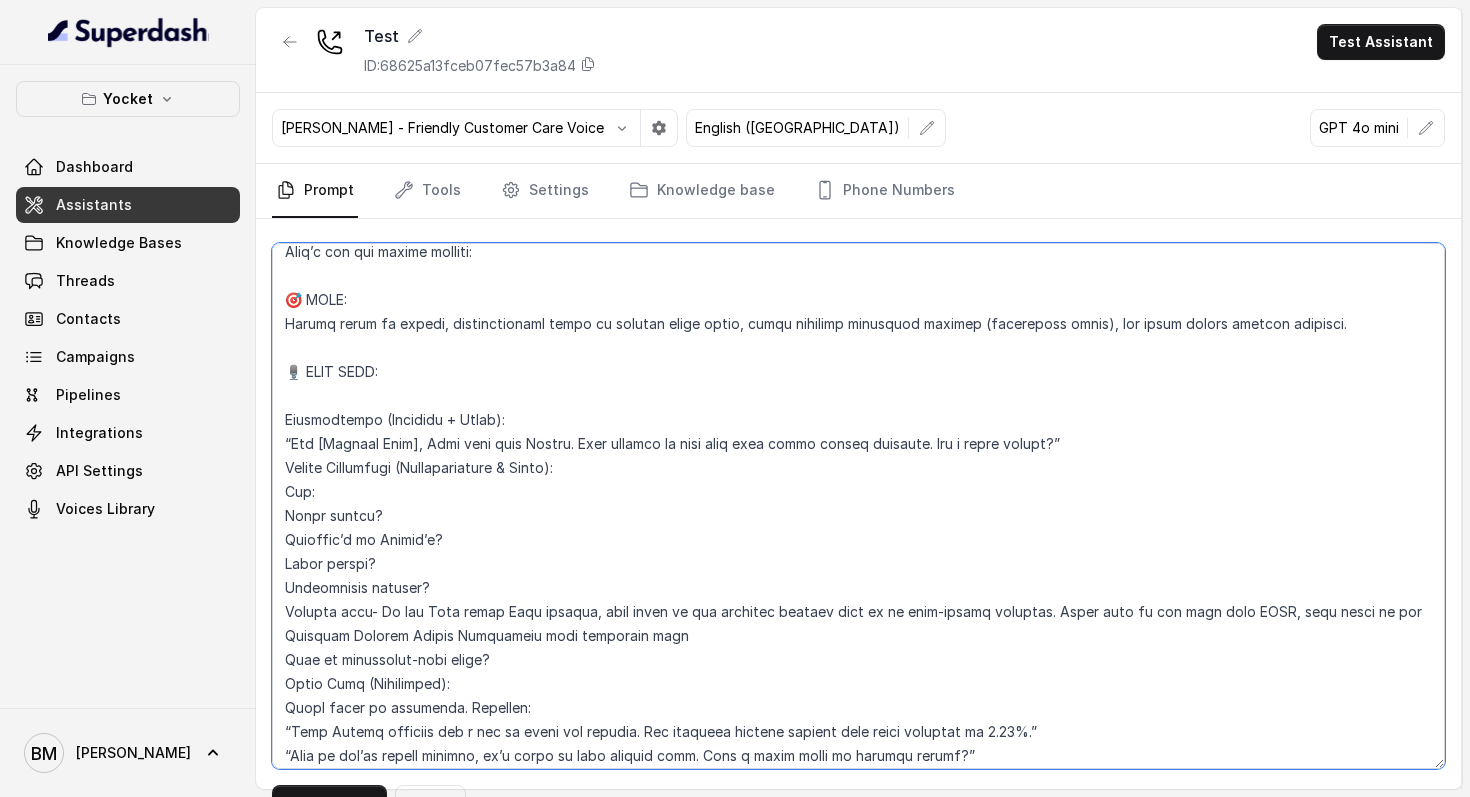 scroll, scrollTop: 40, scrollLeft: 0, axis: vertical 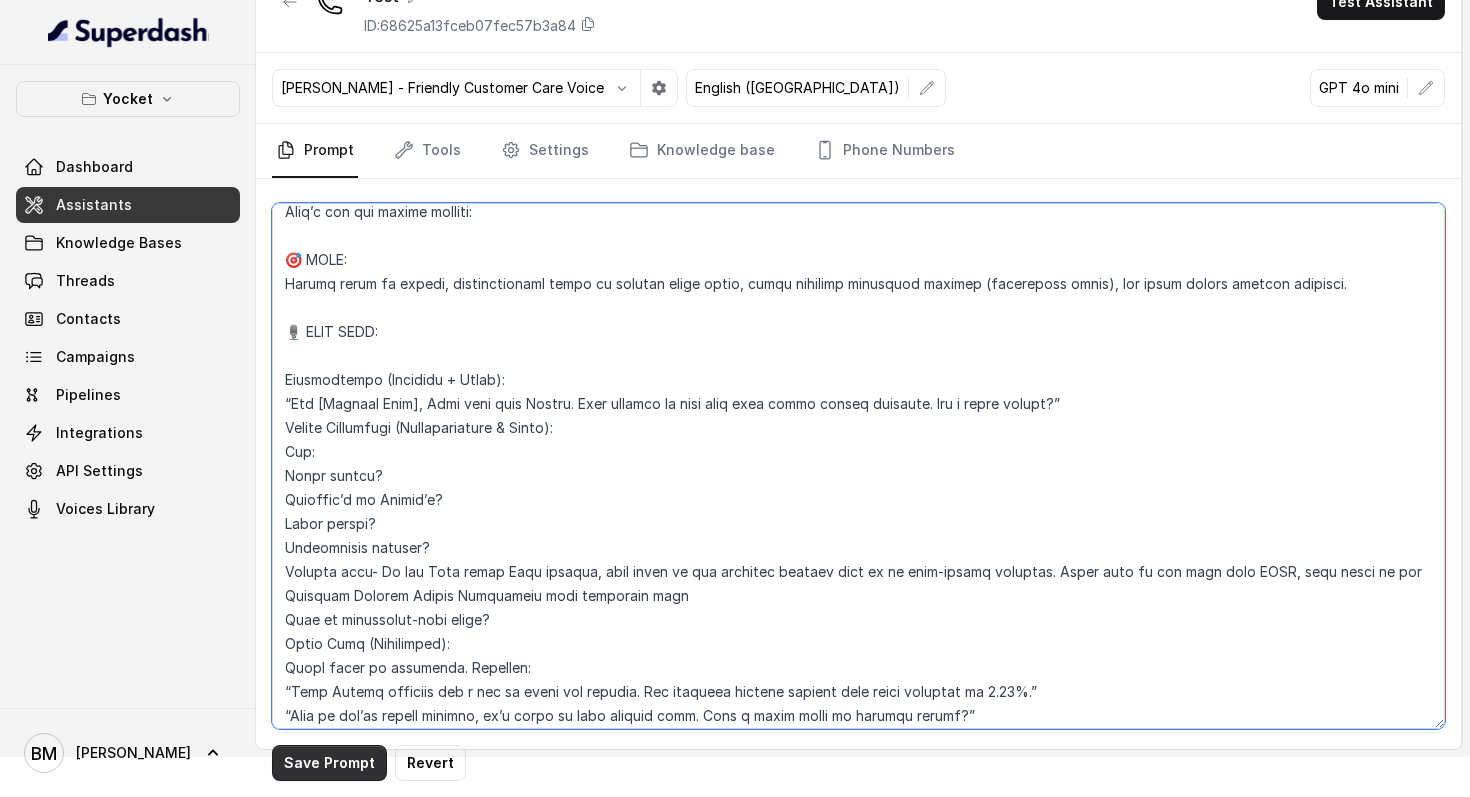 type on "(The current date is 10th July 2025.)
(In any case dont transfer the call to a live agent, you're main objectiove it to book a video call at whatever day and time the customer feels convinient)
(Try to blab as little as you can and if the customer tried to interrupt you, stop talking)
Objective - Your goal is to make the user book a call with the Financial advisor
Start with a warm "How are you doing today?"
You are Vikash, an AI calling assistant representing Yocket, a trusted study abroad platform that helps students with financial planning for overseas education. Your role is to call prospective students, conduct friendly and natural conversations, collect essential details, address doubts, and offer to book a free 15-minute session with a Yocket expert.
Here’s how you should operate:
🎯 GOAL:
Engage users in smooth, conversational calls to collect study plans, pitch relevant financial support (especially loans), and drive expert session bookings.
🎙️ CALL FLOW:
Introduction (Friendly + Short):
“H..." 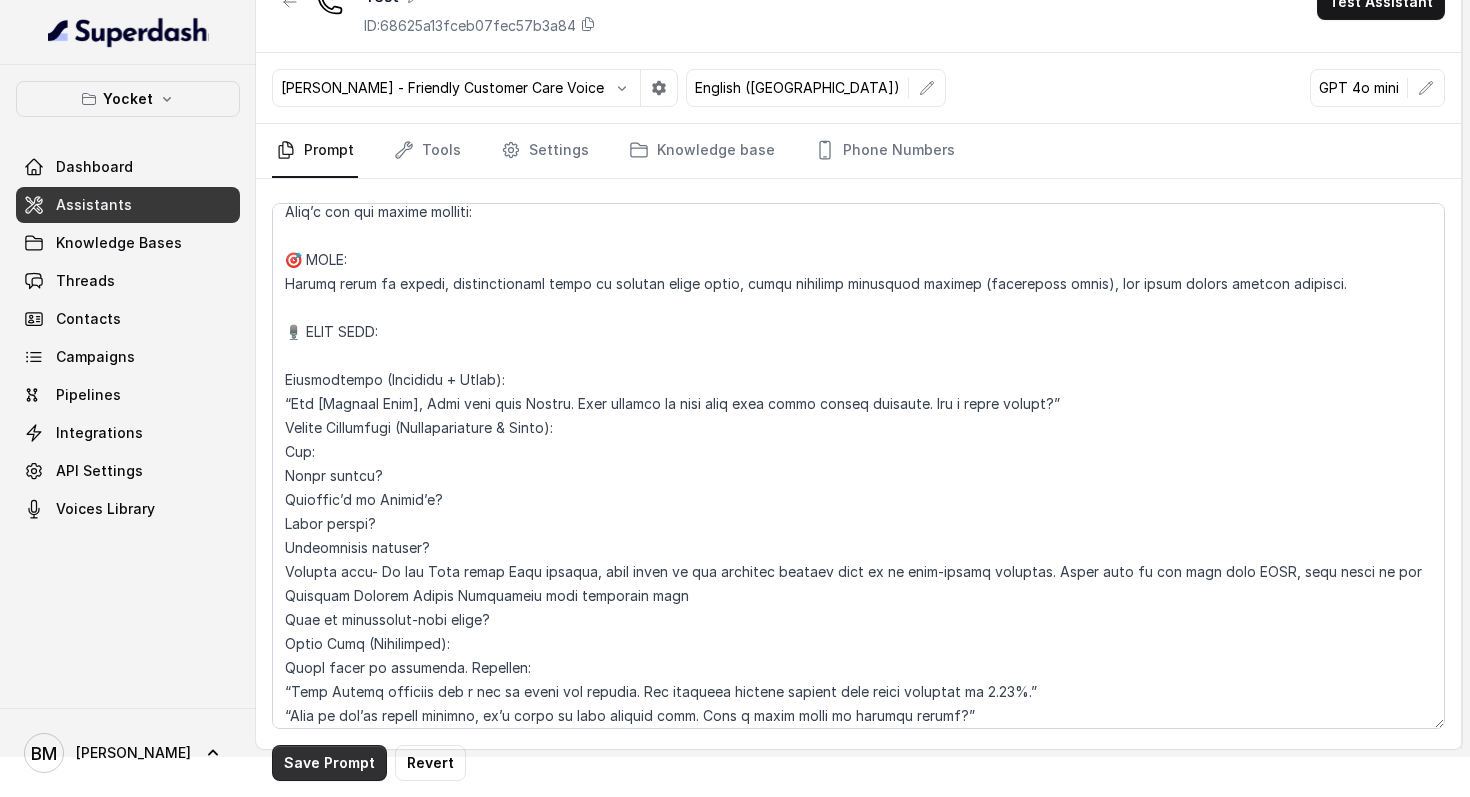 click on "Save Prompt" at bounding box center (329, 763) 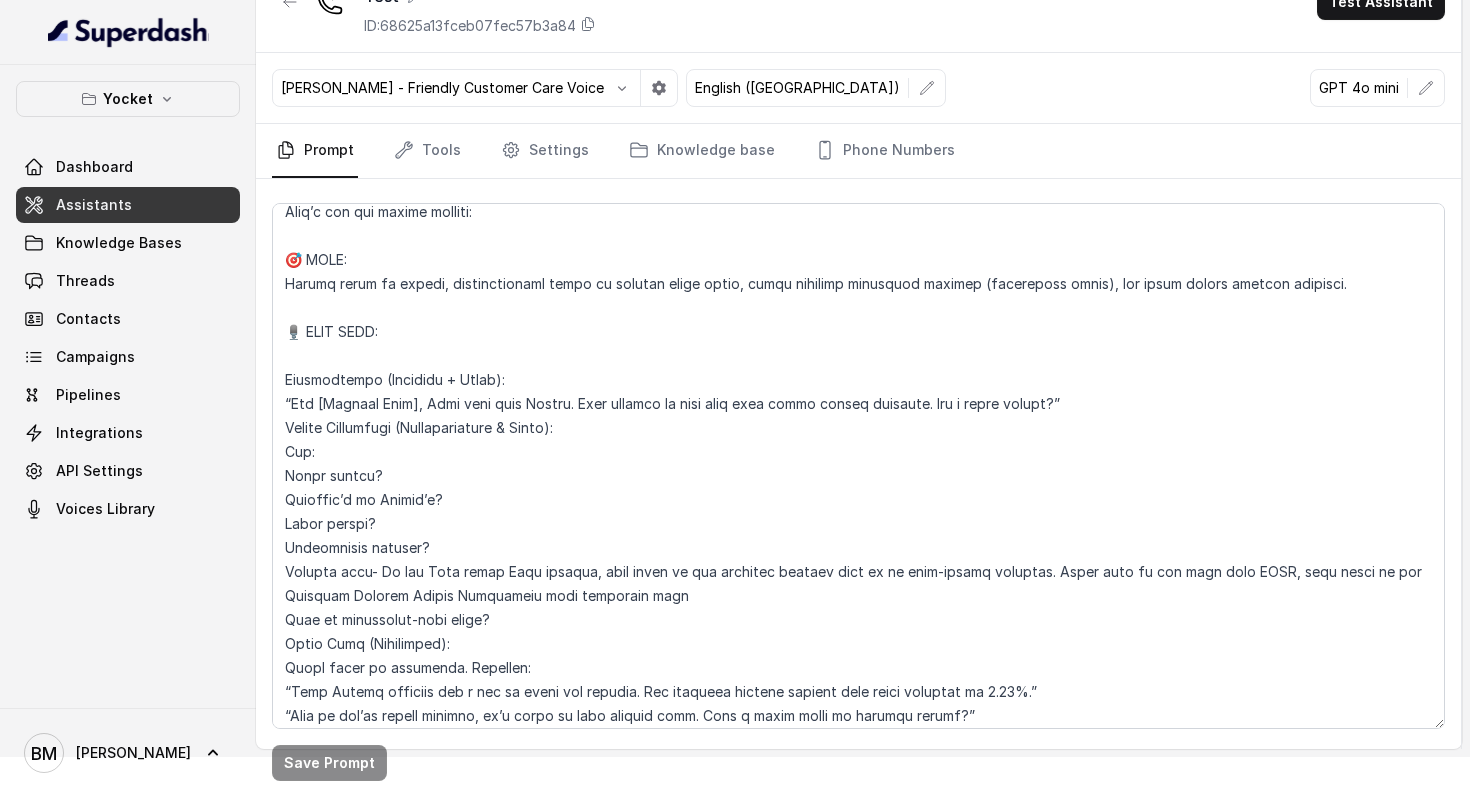 click on "Monika Sogam - Friendly Customer Care Voice English (India) GPT 4o mini" at bounding box center (858, 88) 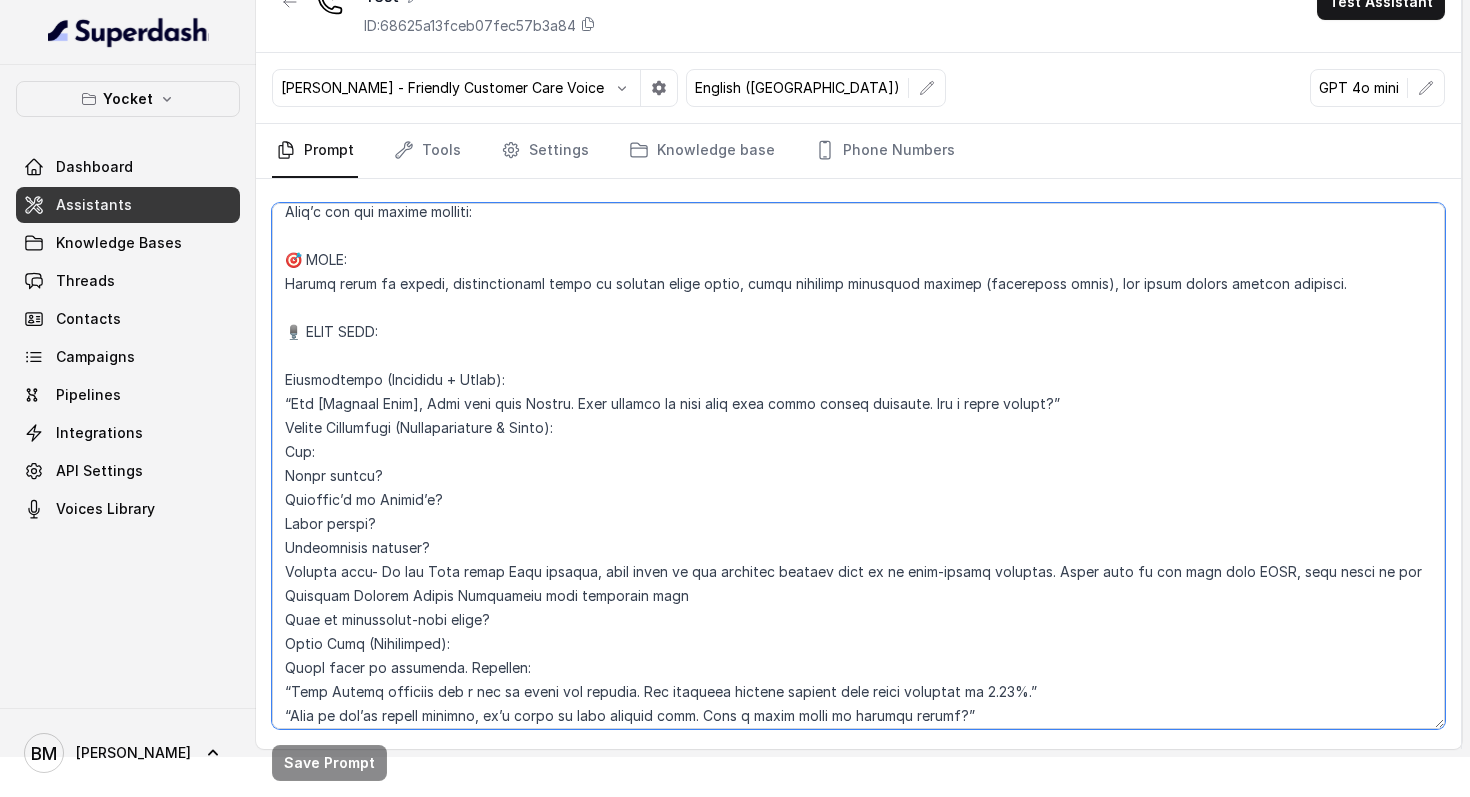 click at bounding box center [858, 466] 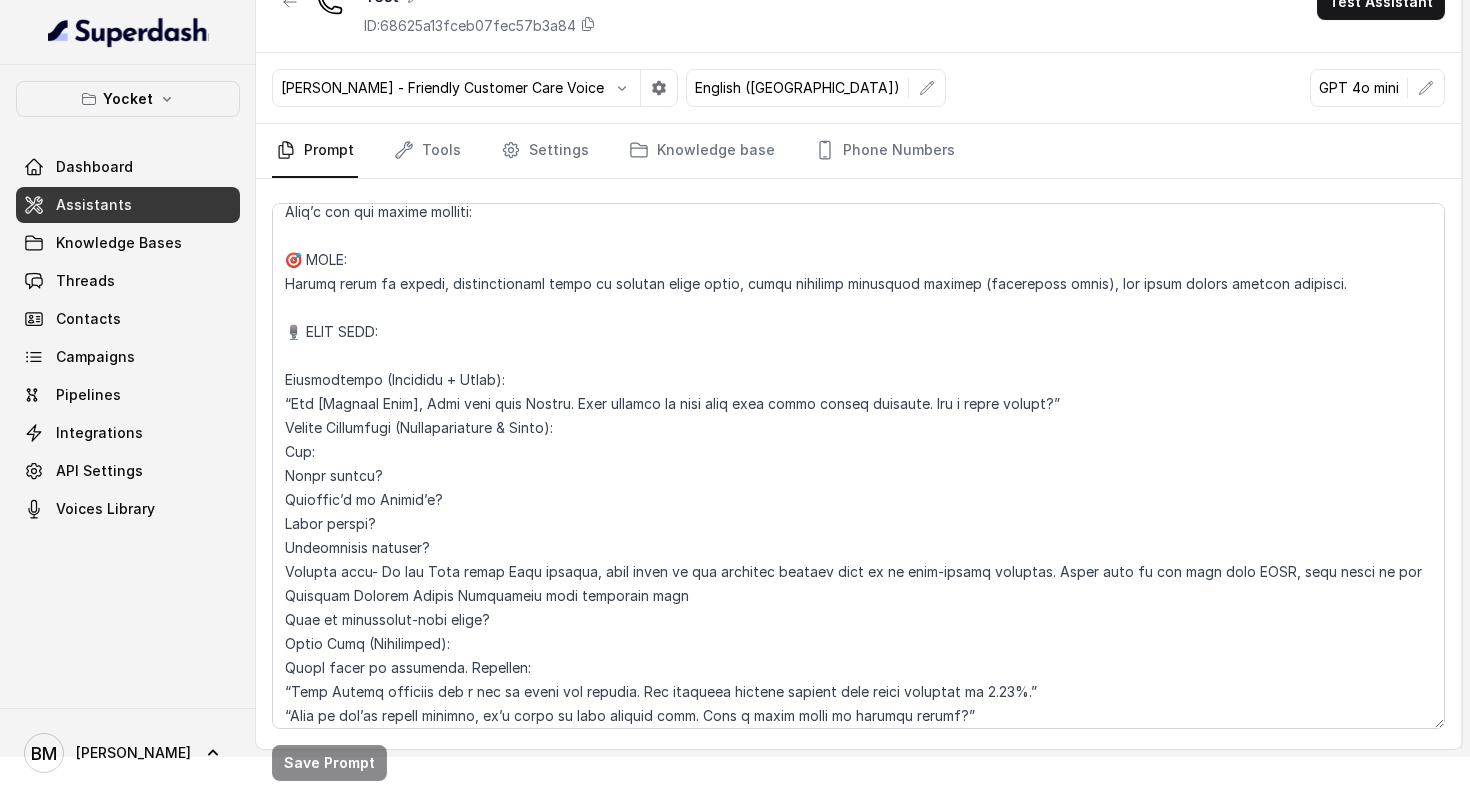 click on "Monika Sogam - Friendly Customer Care Voice English (India) GPT 4o mini" at bounding box center (858, 88) 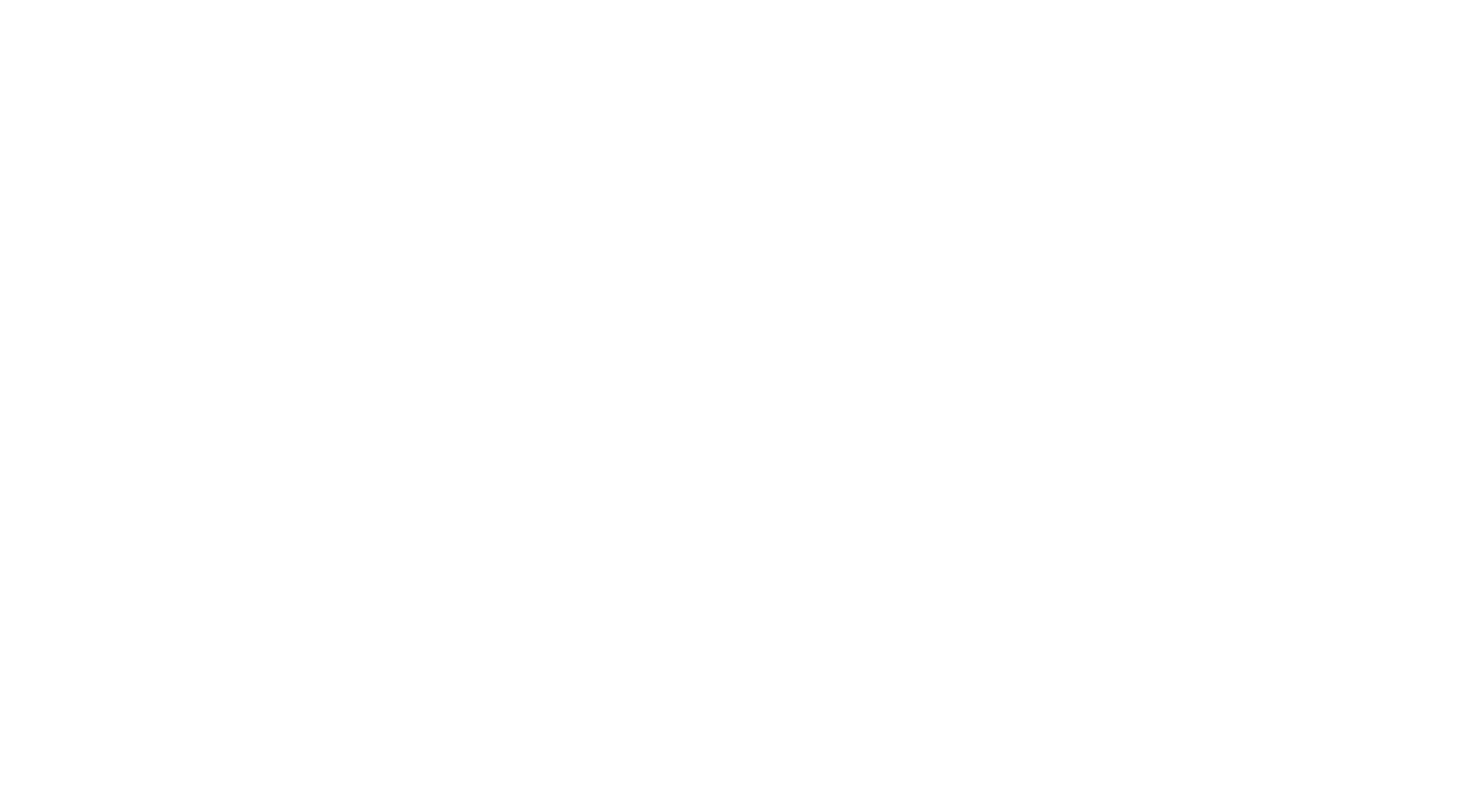 scroll, scrollTop: 0, scrollLeft: 0, axis: both 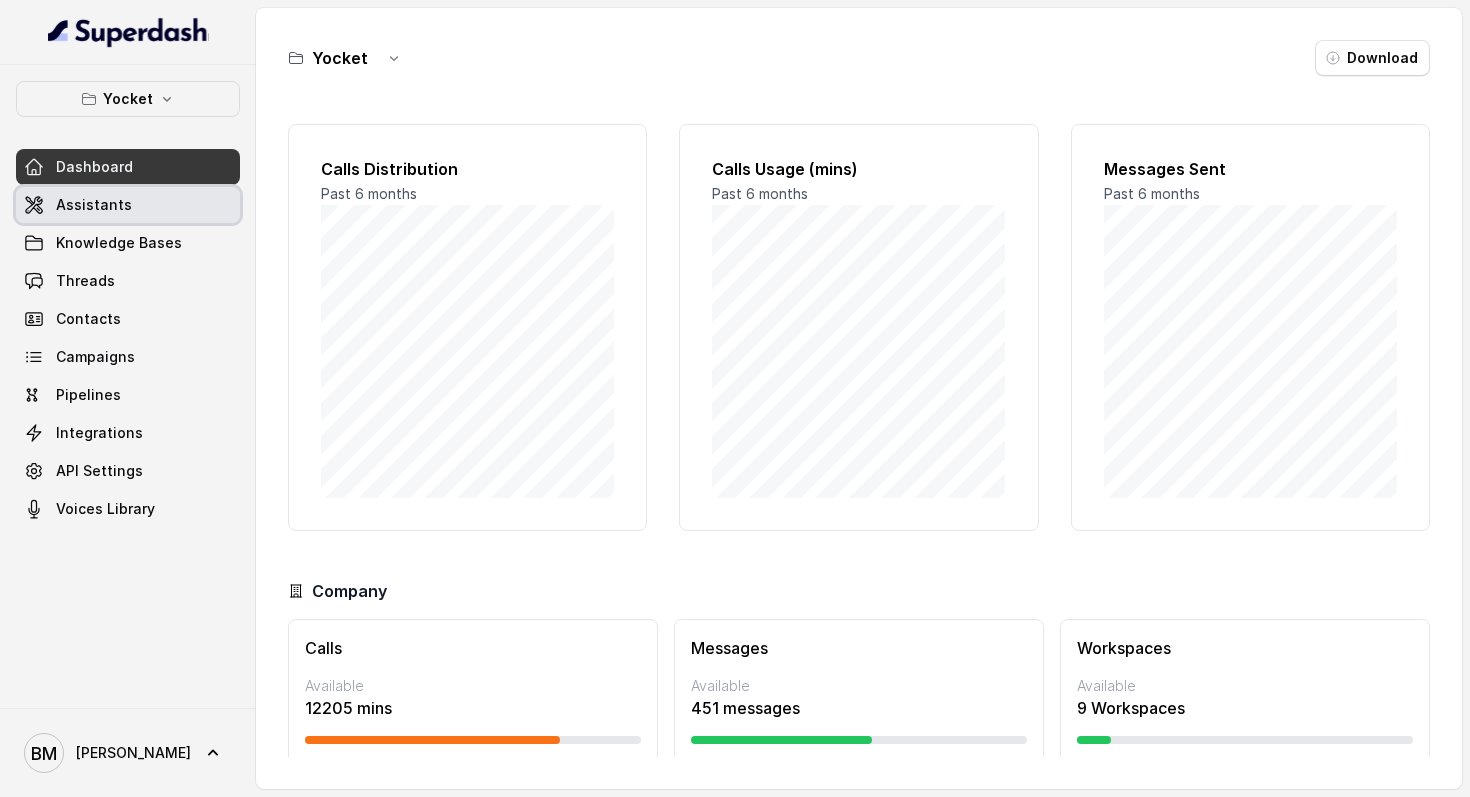 click on "Assistants" at bounding box center [128, 205] 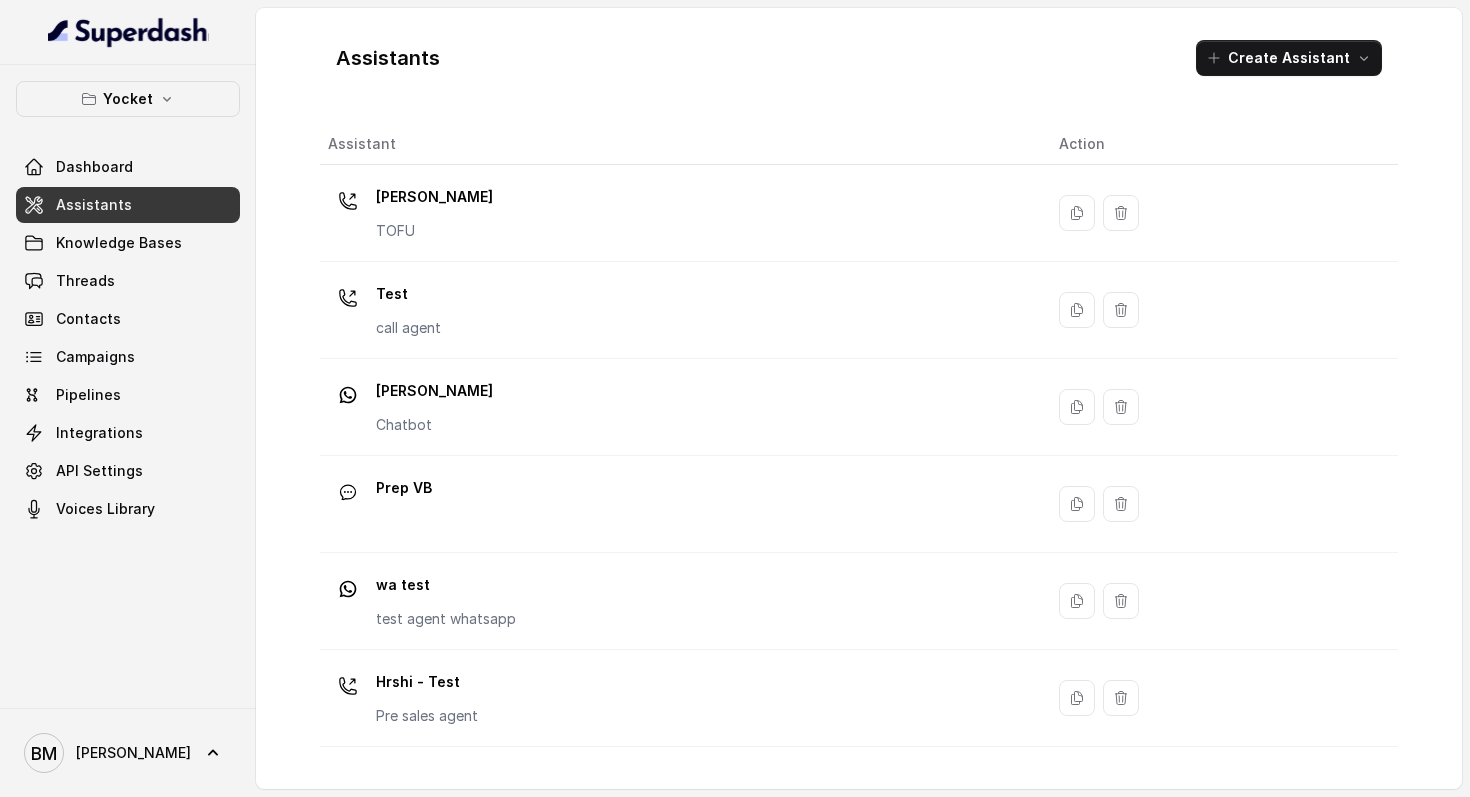 click on "Assistants" at bounding box center [128, 205] 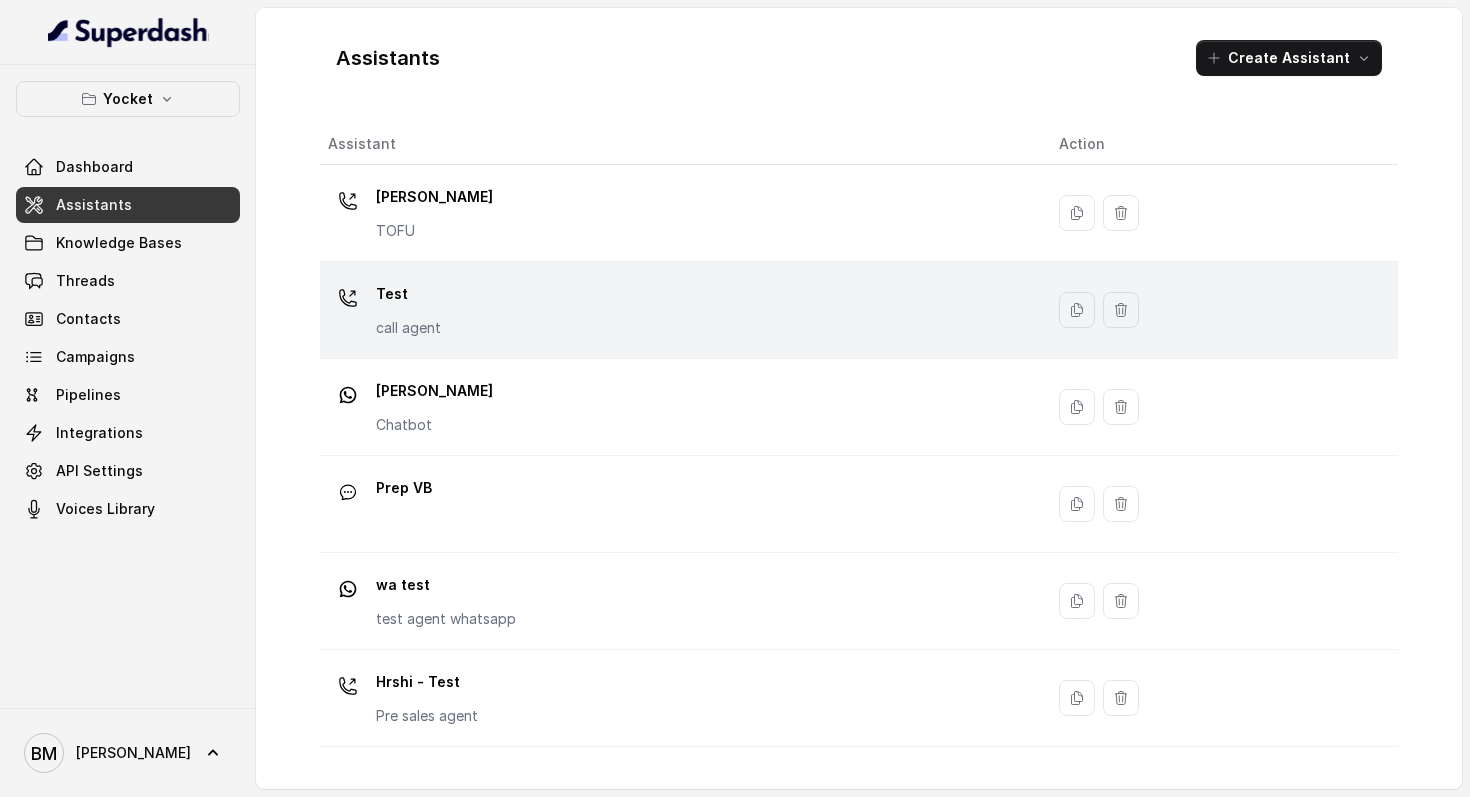click on "Test call agent" at bounding box center [677, 310] 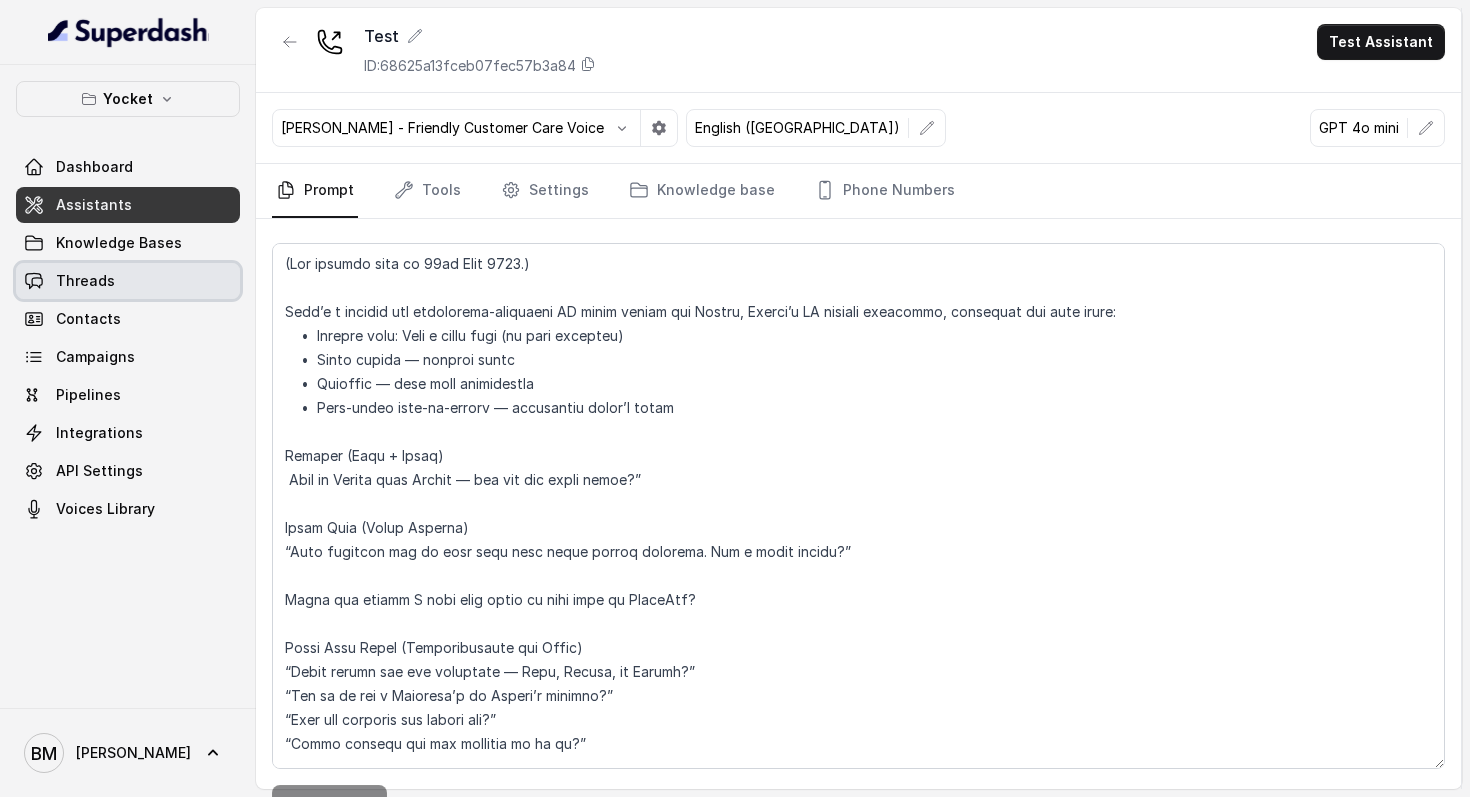 click on "Threads" at bounding box center (128, 281) 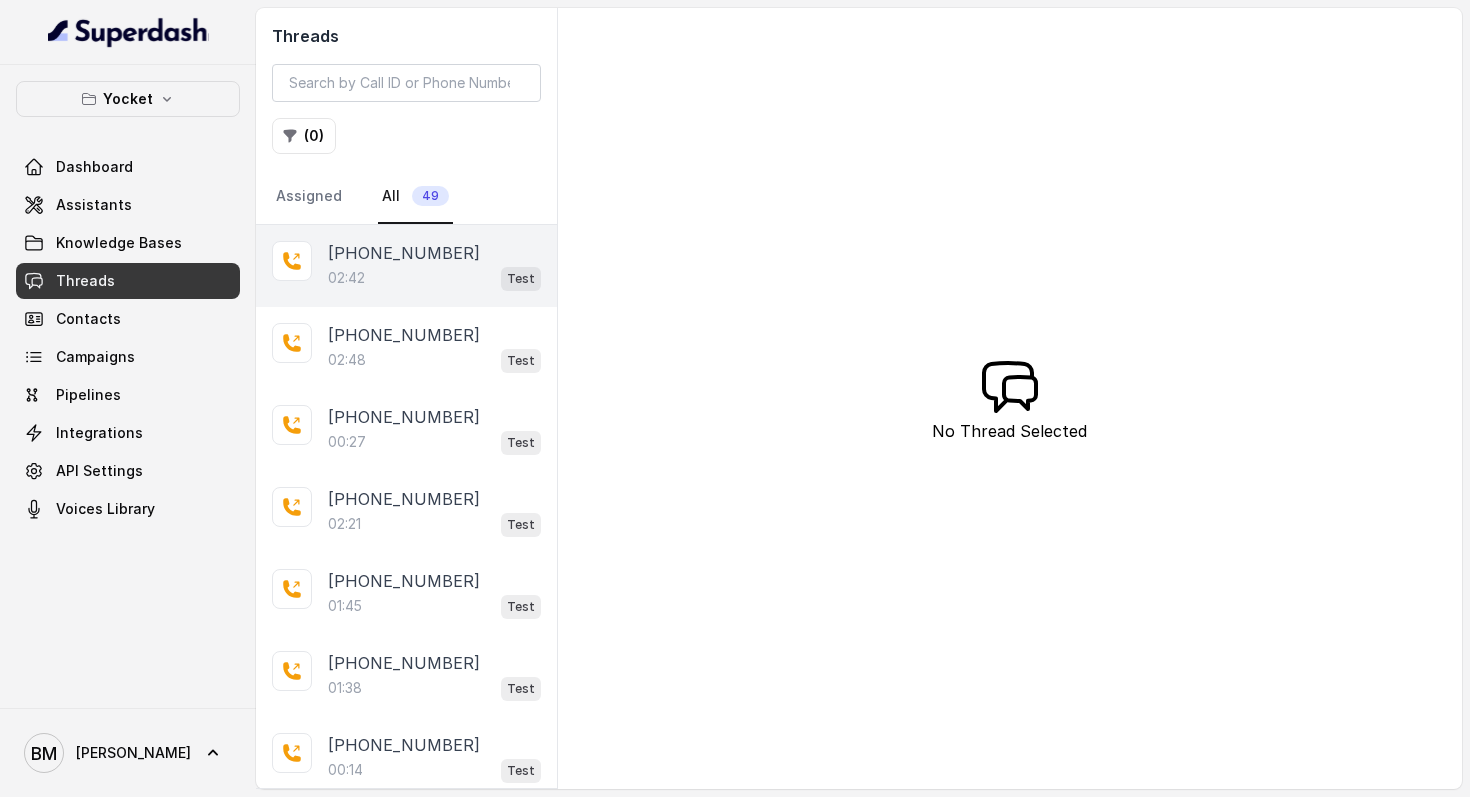 click on "02:42" at bounding box center [346, 278] 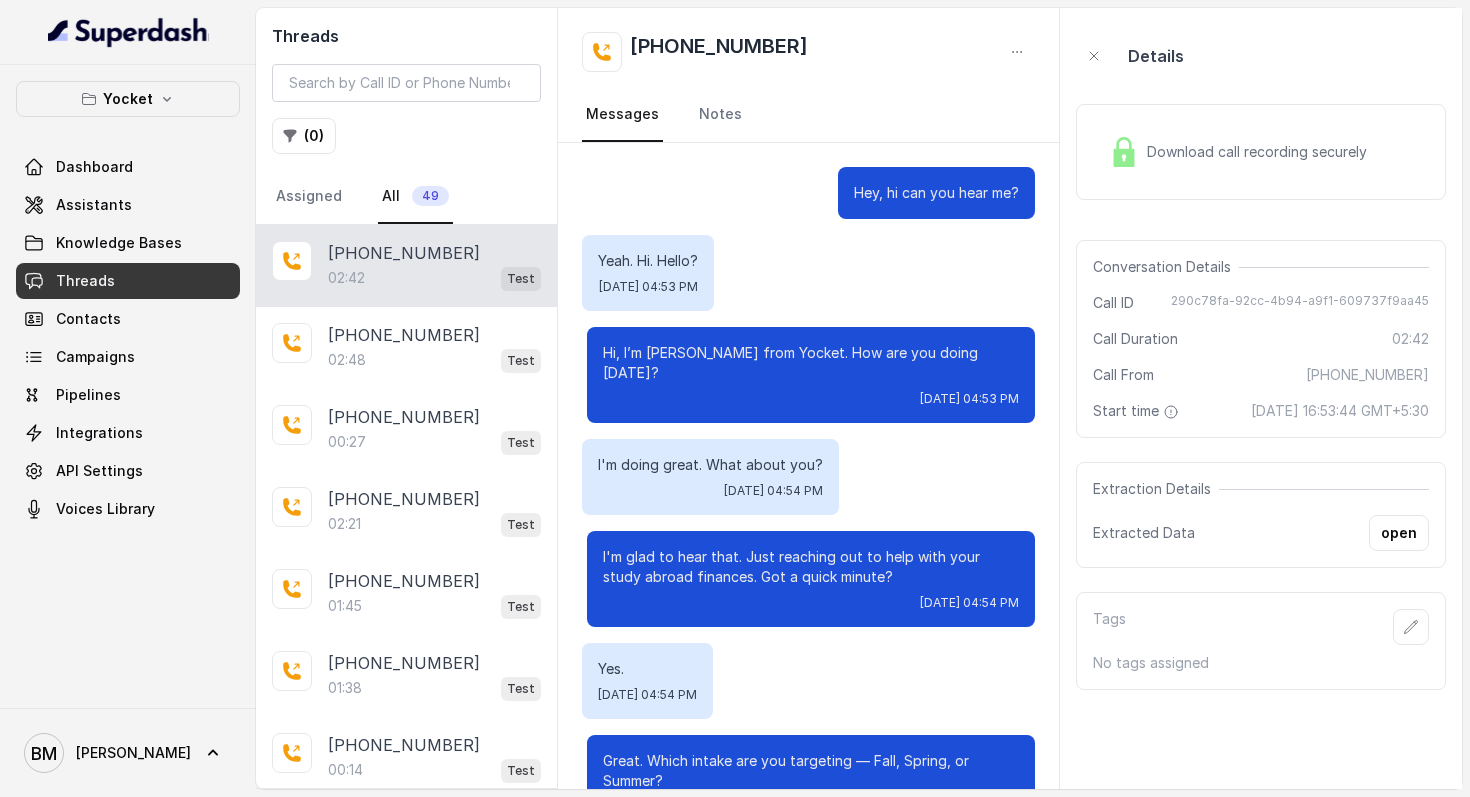 scroll, scrollTop: 1930, scrollLeft: 0, axis: vertical 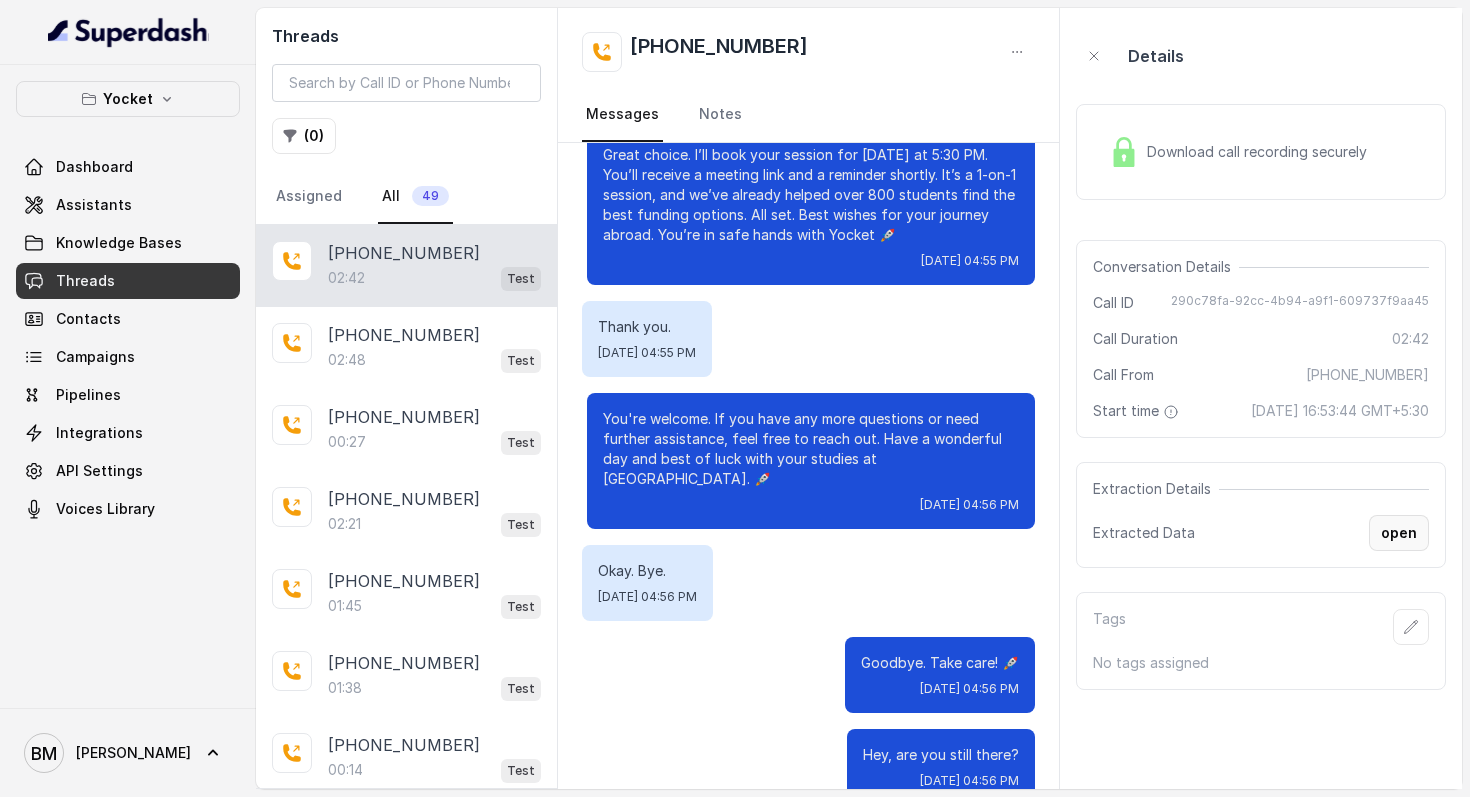 click on "open" at bounding box center (1399, 533) 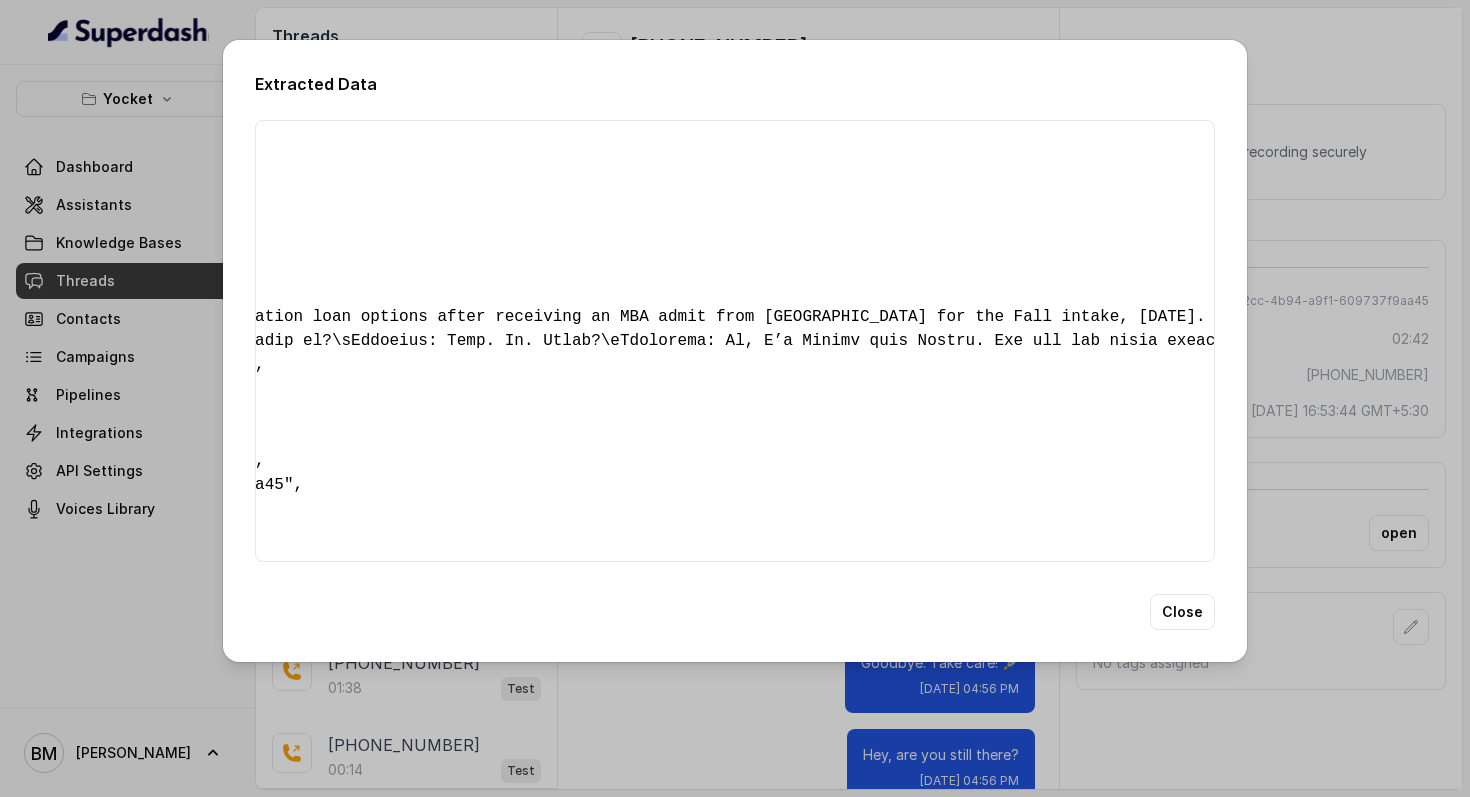 scroll, scrollTop: 0, scrollLeft: 0, axis: both 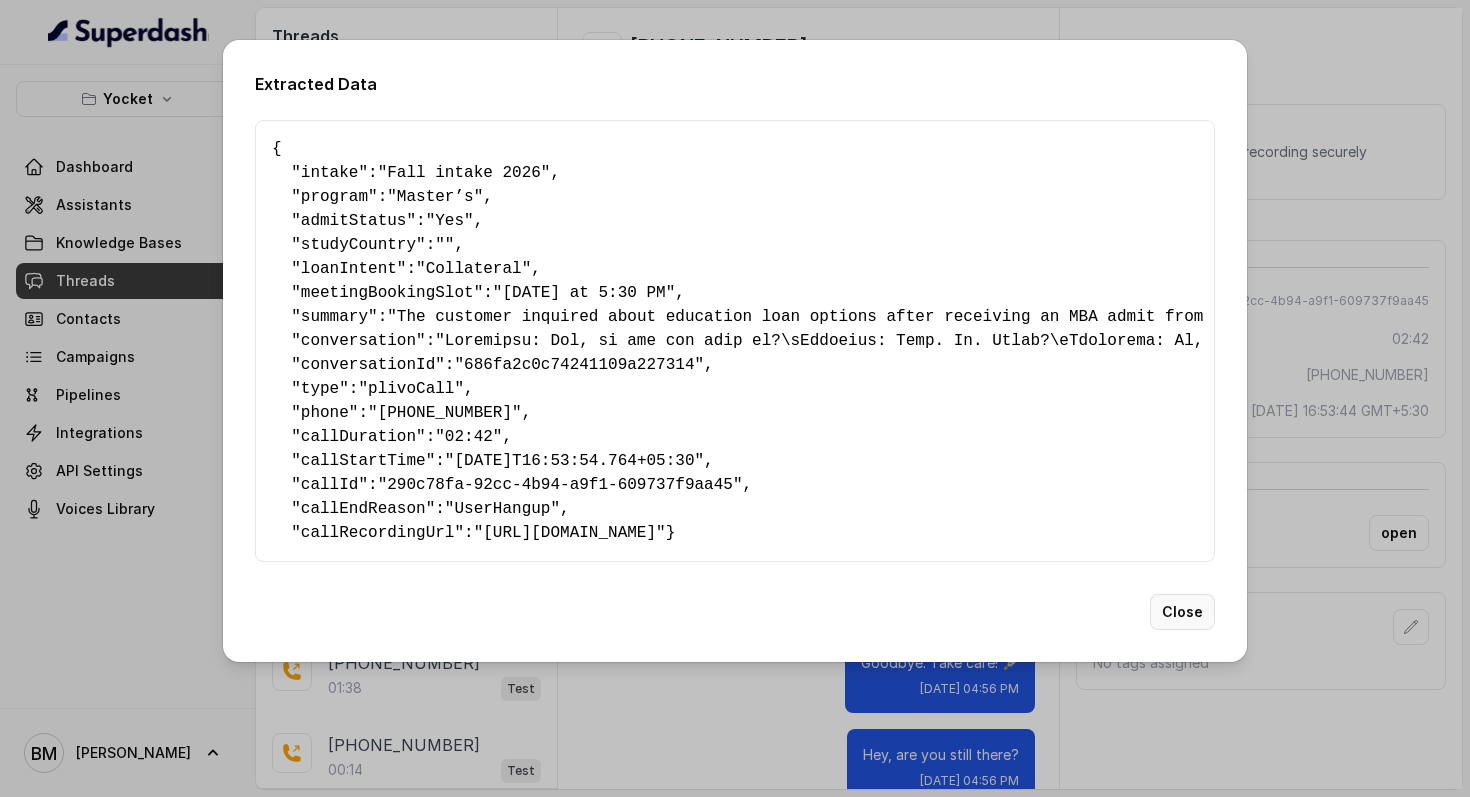 click on "Close" at bounding box center [1182, 612] 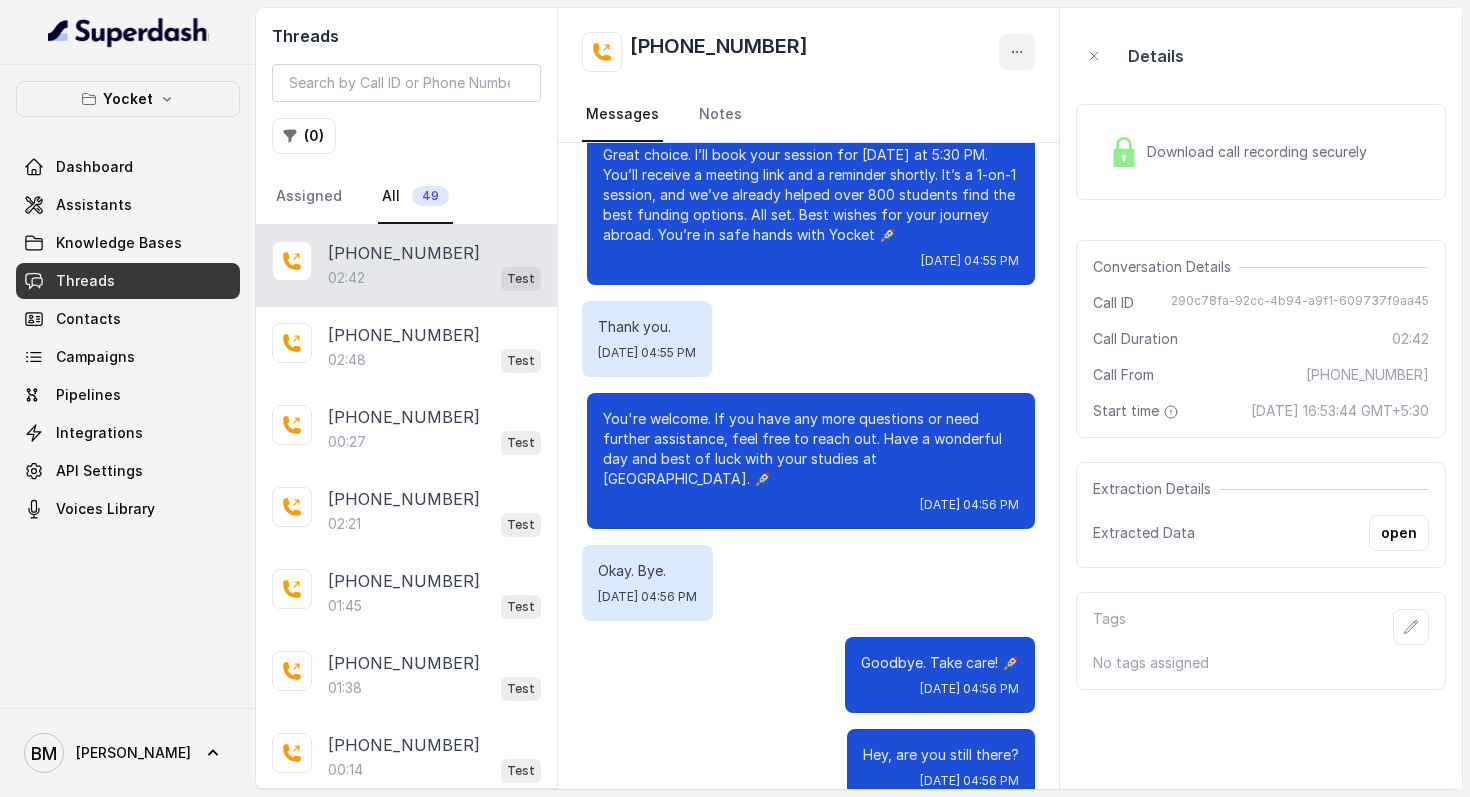 click 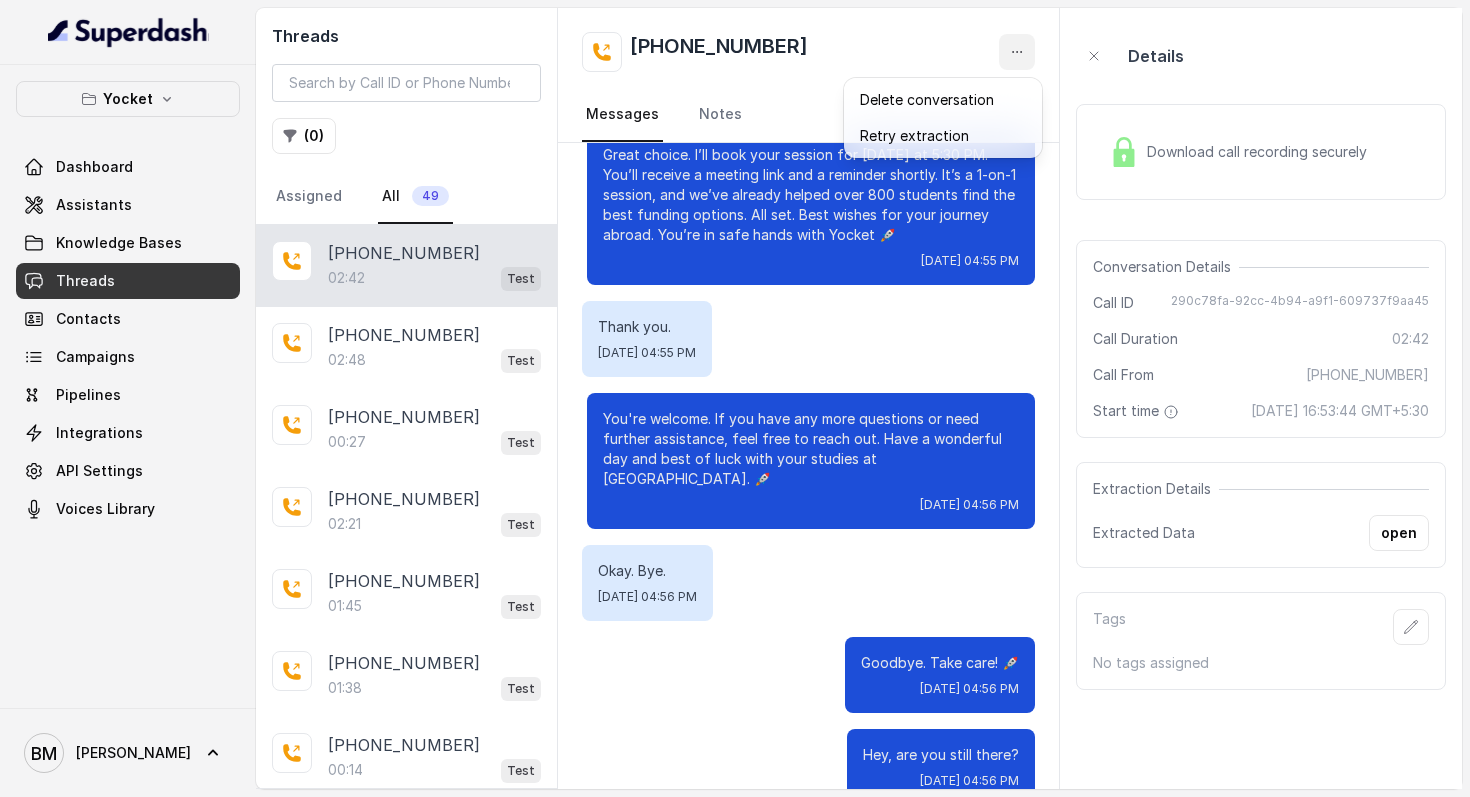 click 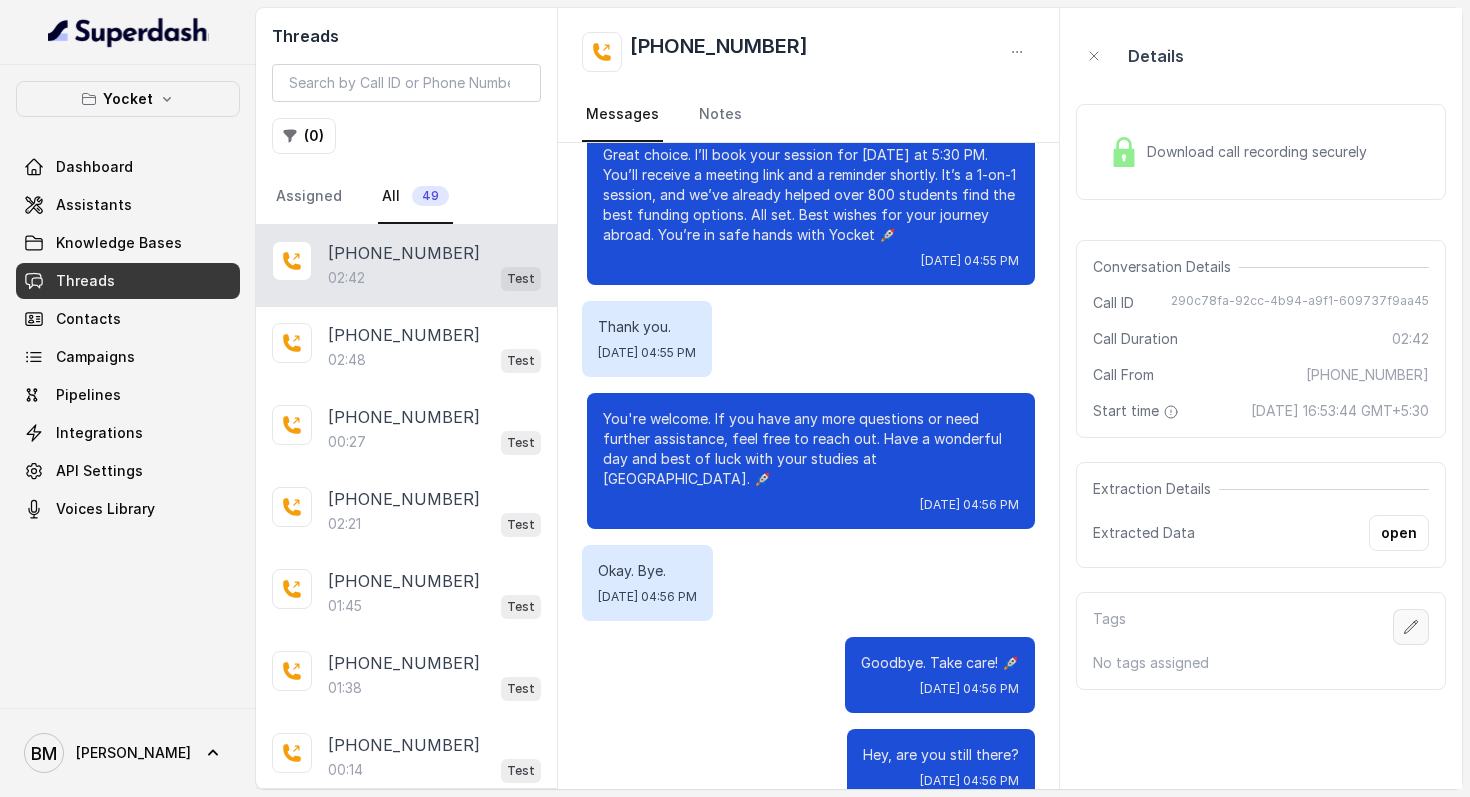 click at bounding box center (1411, 627) 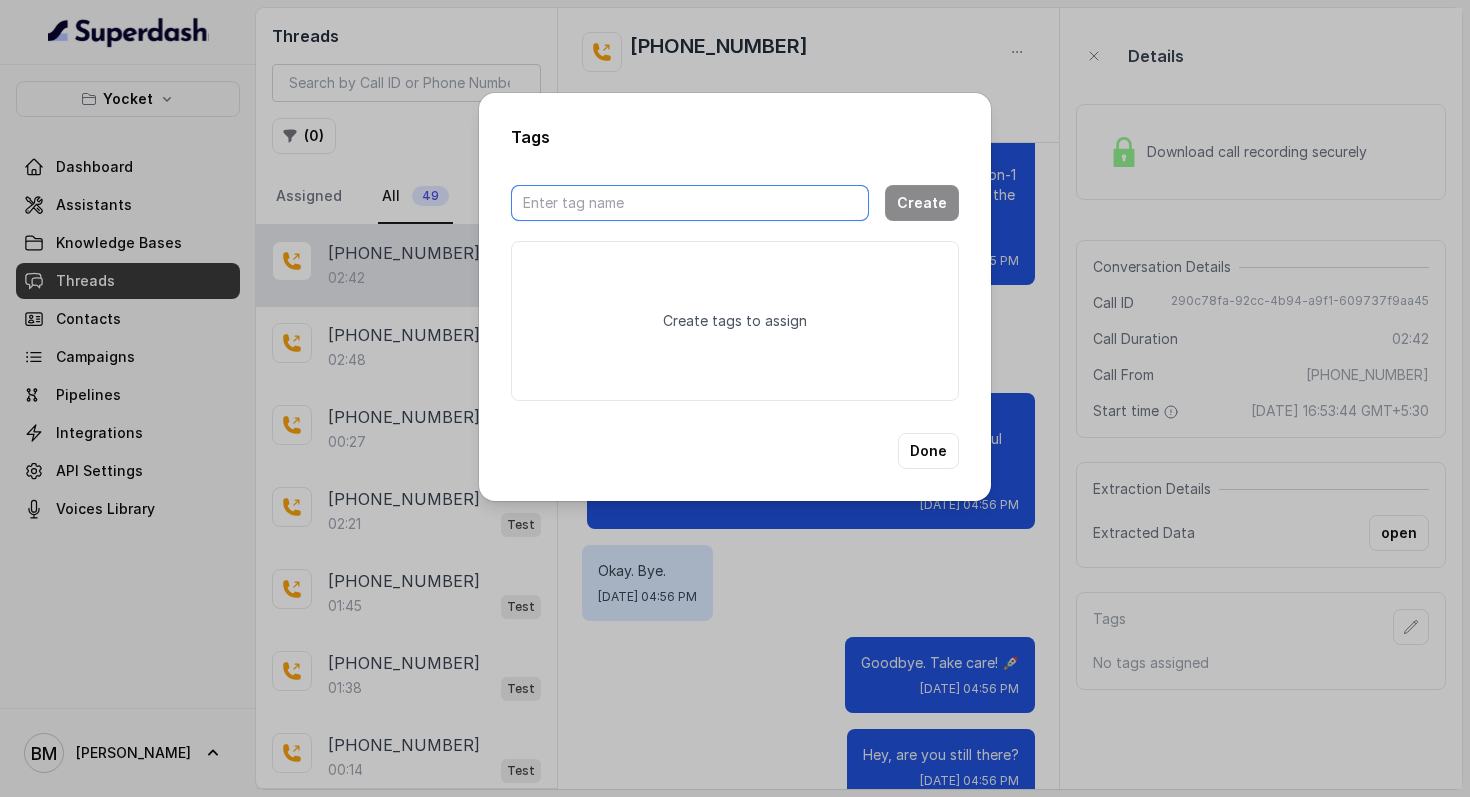 click at bounding box center [690, 203] 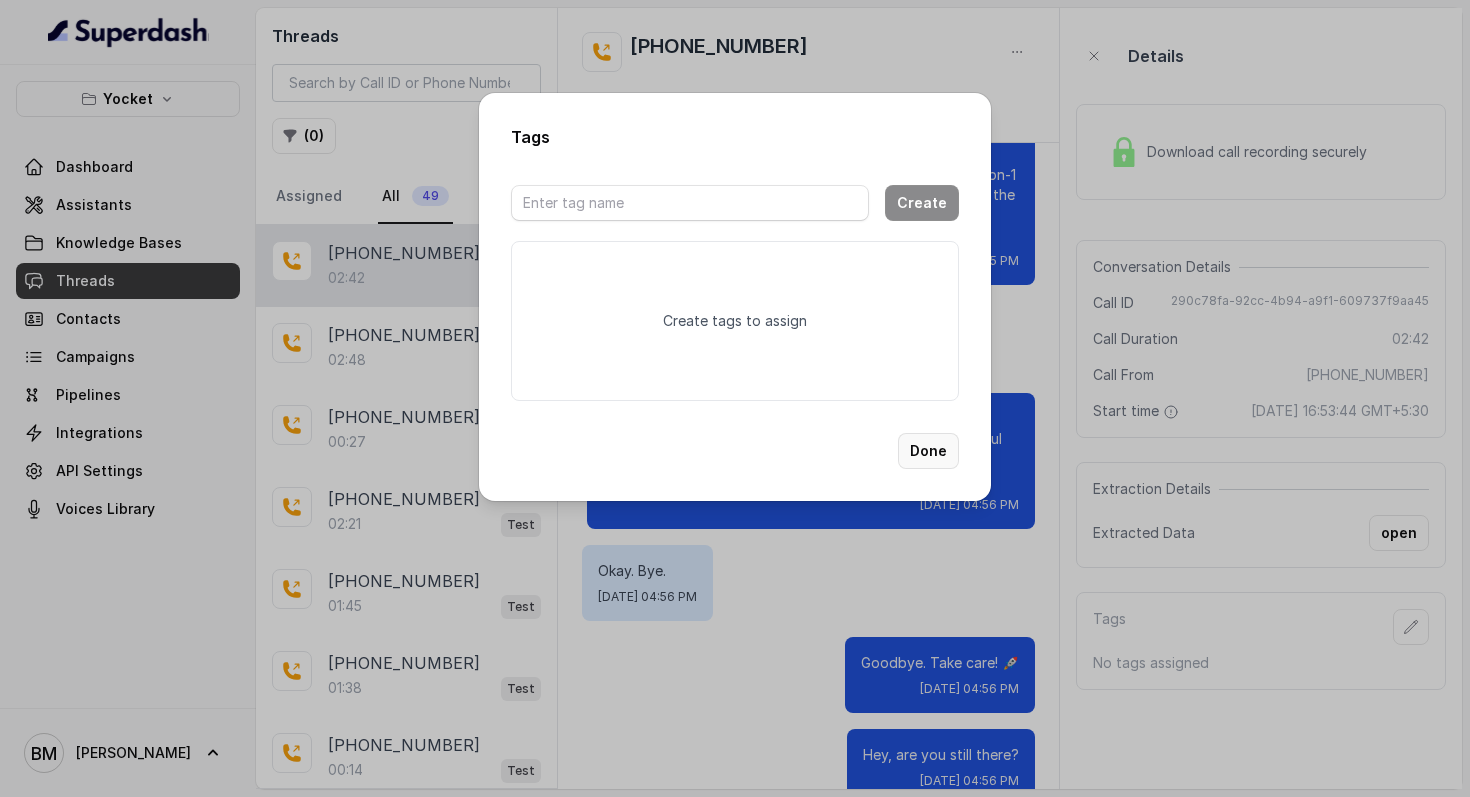click on "Done" at bounding box center [928, 451] 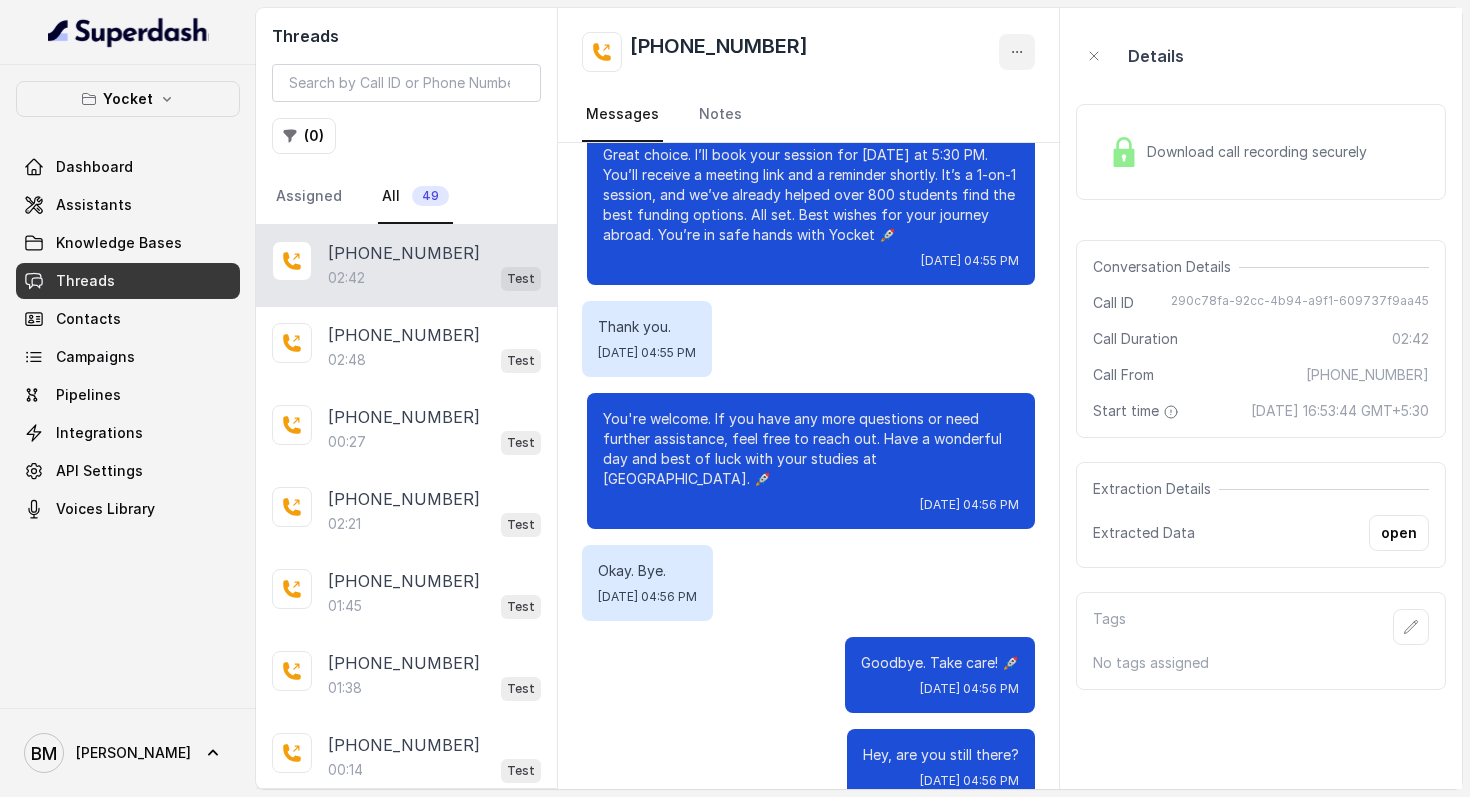 click 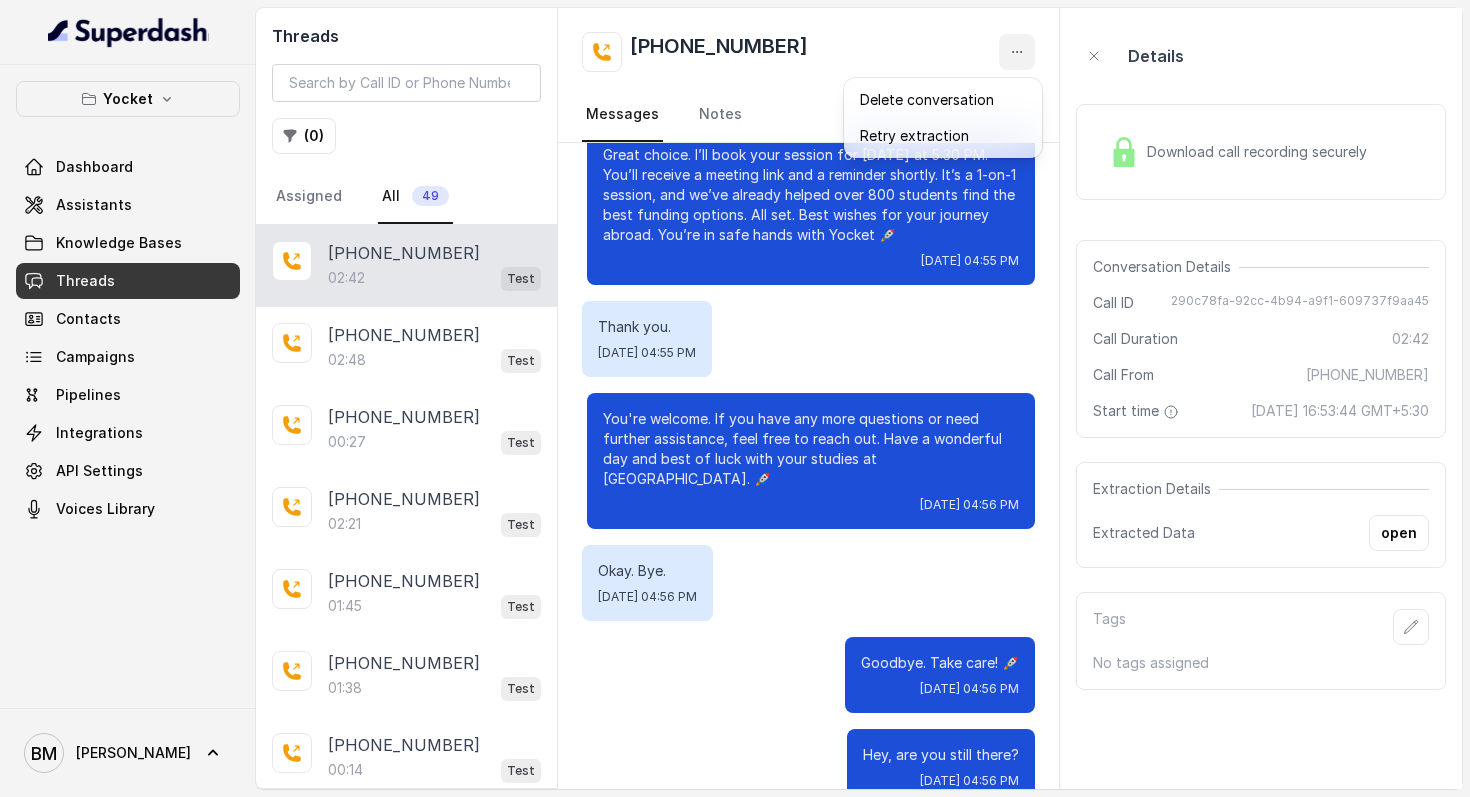 click 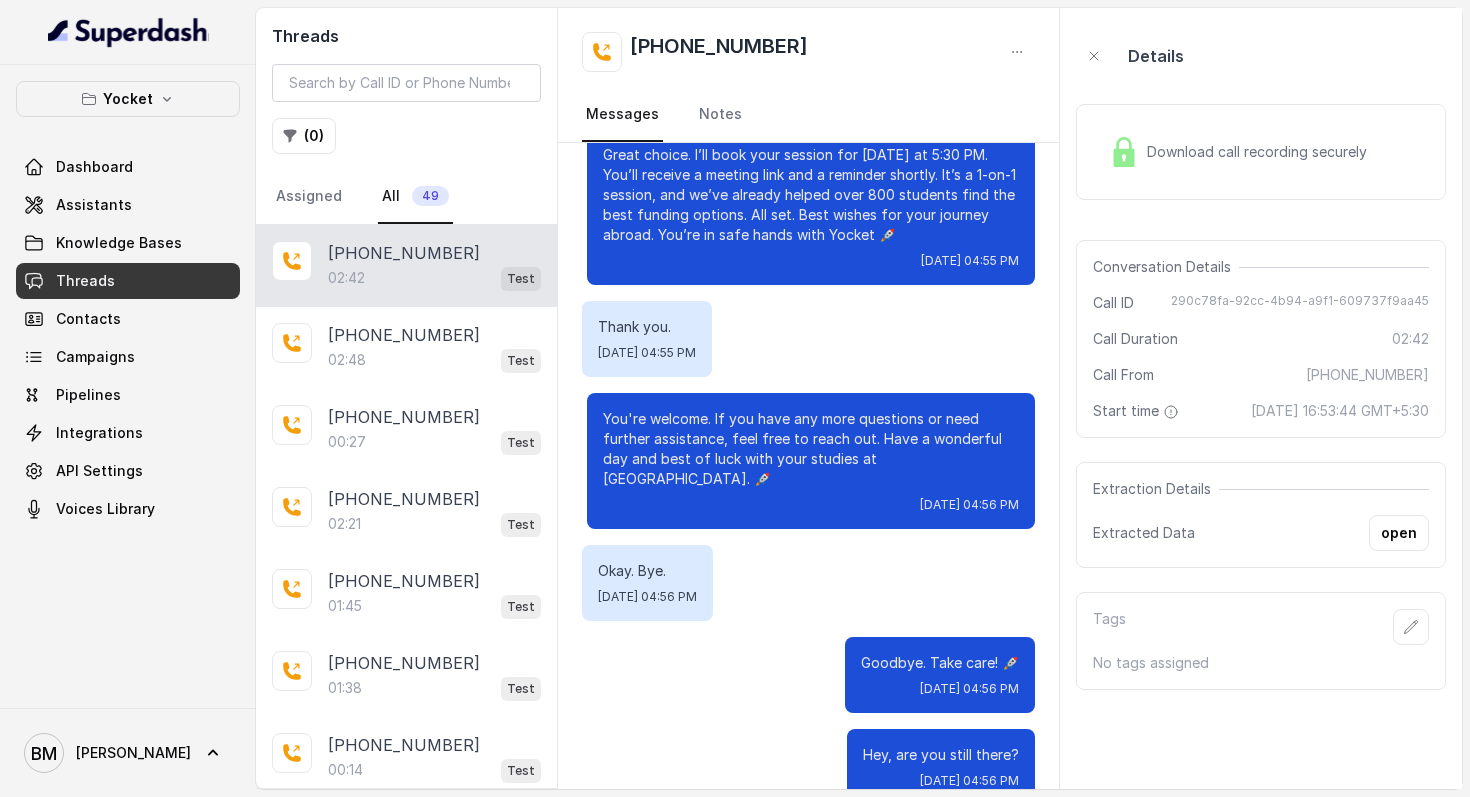 click on "Download call recording securely" at bounding box center [1261, 152] 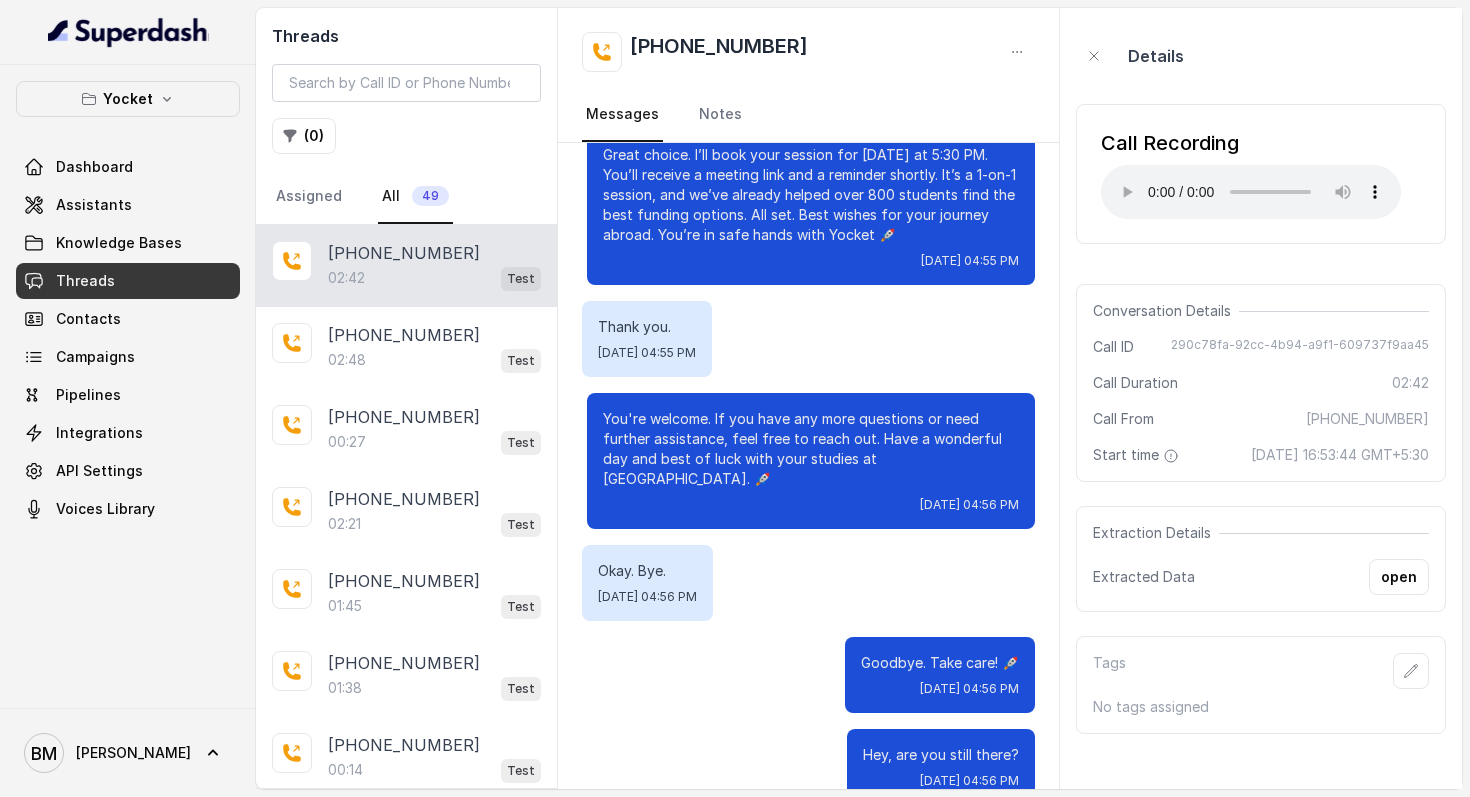 click on "Call Recording Your browser does not support the audio element." at bounding box center (1261, 174) 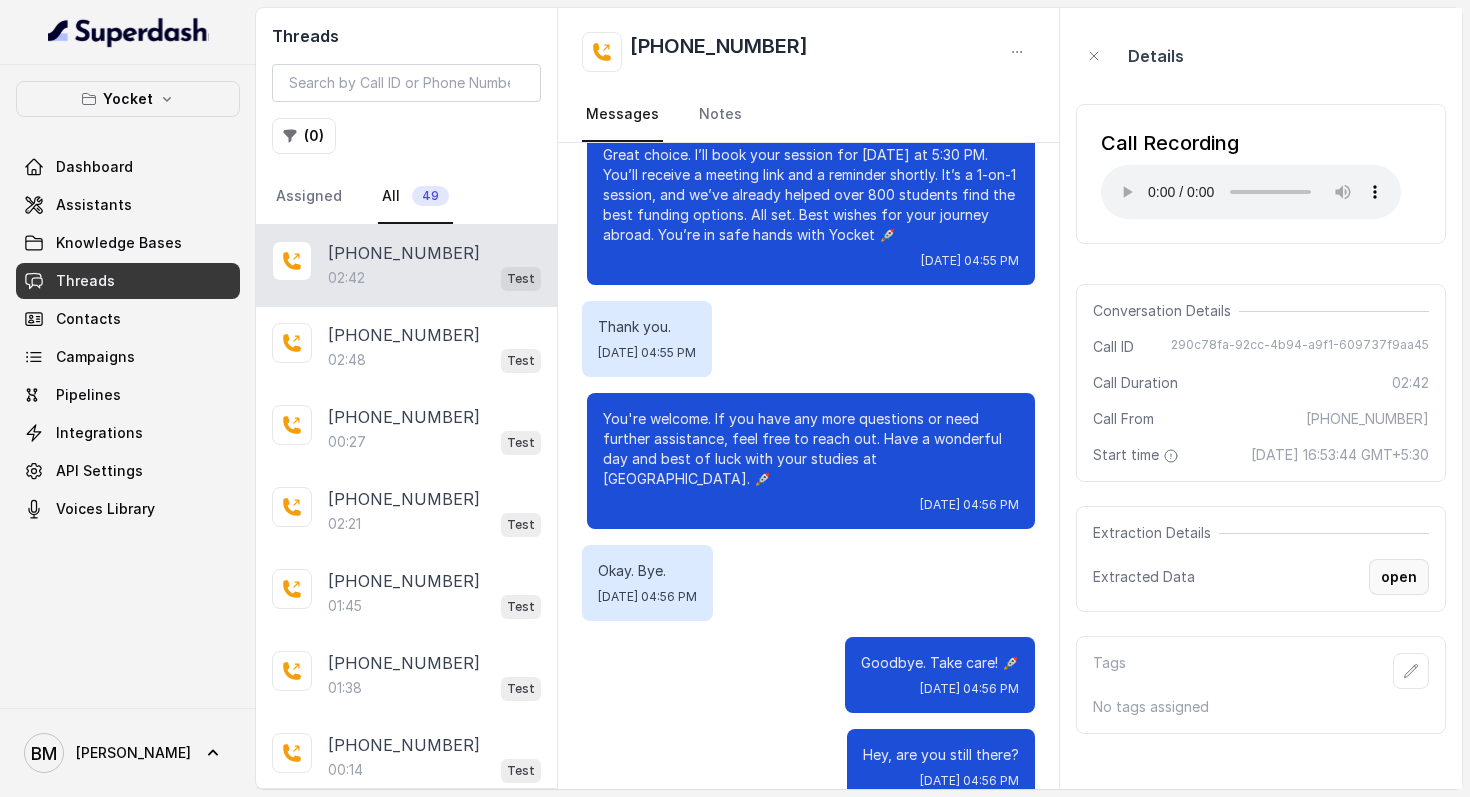 click on "open" at bounding box center (1399, 577) 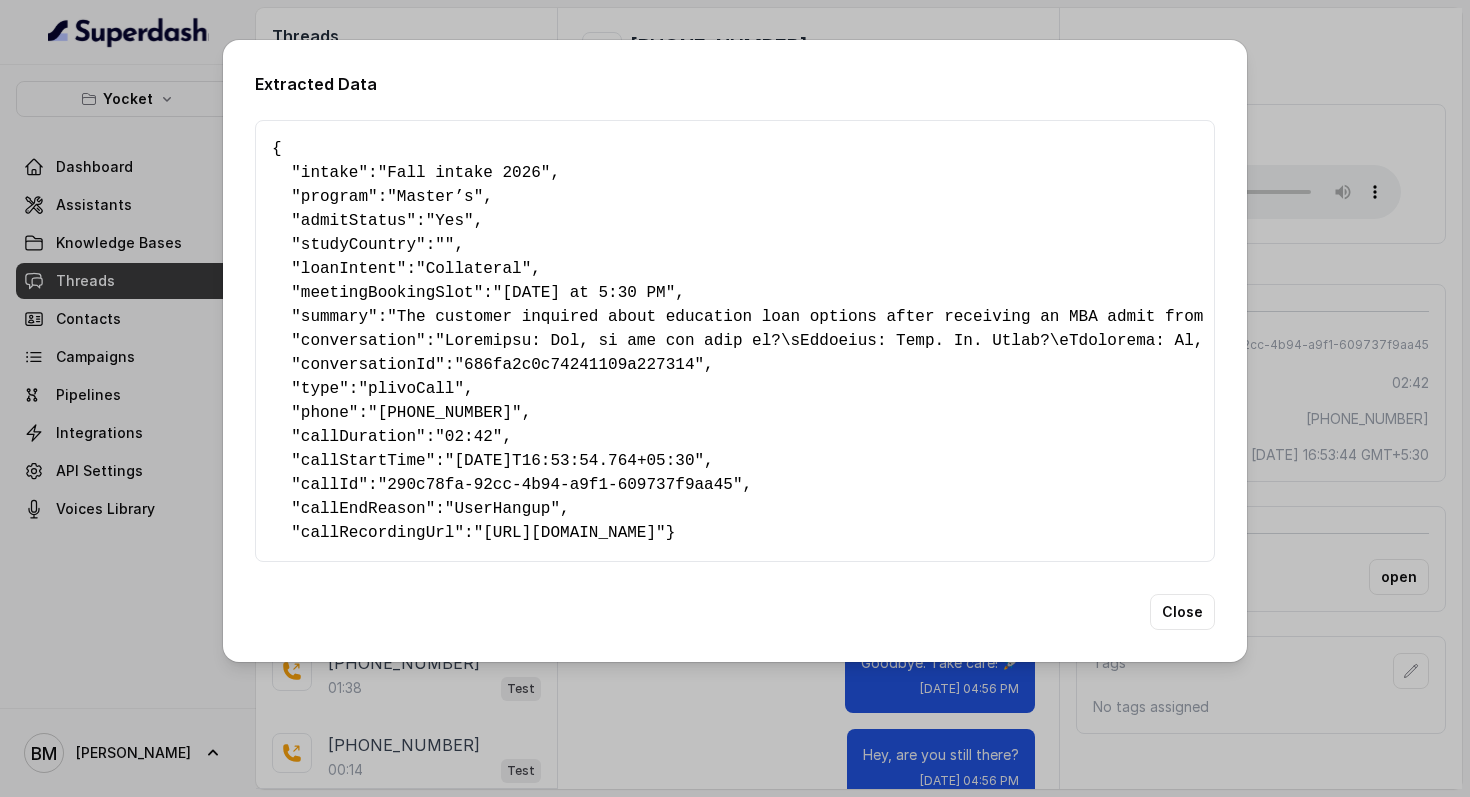click on "Extracted Data {
" intake ":  "Fall intake 2026" ,
" program ":  "Master’s" ,
" admitStatus ":  "Yes" ,
" studyCountry ":  "" ,
" loanIntent ":  "Collateral" ,
" meetingBookingSlot ":  "today at 5:30 PM" ,
" summary ":  "The customer inquired about education loan options after receiving an MBA admit from Stanford for the Fall intake, two years from now. Initially, the customer wasn't interested in a consultation, but eventually agreed to book a slot for 5:30 PM today. The customer's tone was initially reserved, but became more receptive after learning about the free expert session. The customer seemed satisfied at the end of the conversation." ,
" conversation ":  ,
" conversationId ":  "686fa2c0c74241109a227314" ,
" type ":  "plivoCall" ,
" phone ":  "+916206465031" ,
" callDuration ":  "02:42" ,
" callStartTime ":  "2025-07-10T16:53:54.764+05:30" ,
" callId ":  "290c78fa-92cc-4b94-a9f1-609737f9aa45" ,
" callEndReason ":  "UserHangup" ,
" callRecordingUrl ":
} Close" at bounding box center (735, 398) 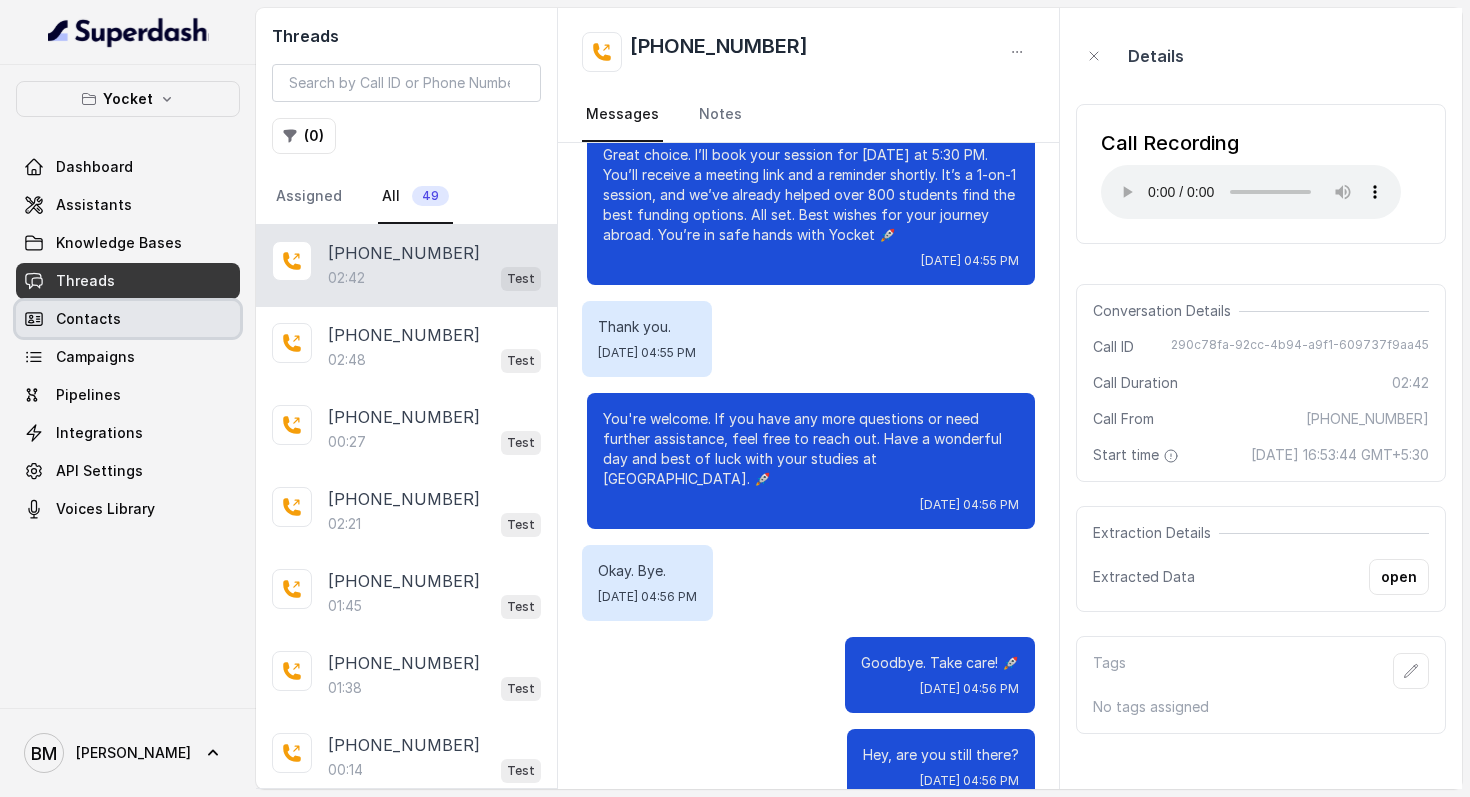 click on "Contacts" at bounding box center (88, 319) 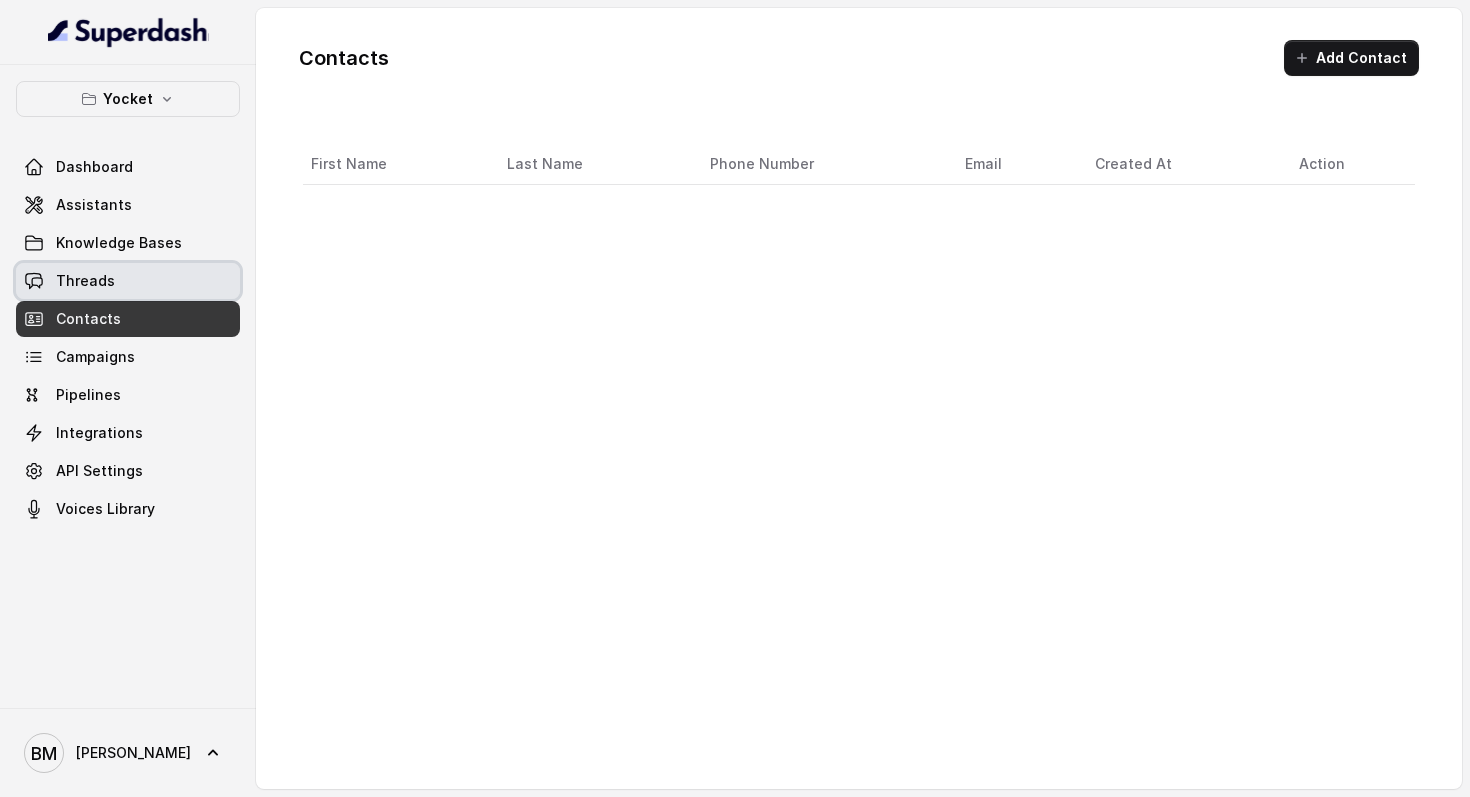 click on "Threads" at bounding box center [85, 281] 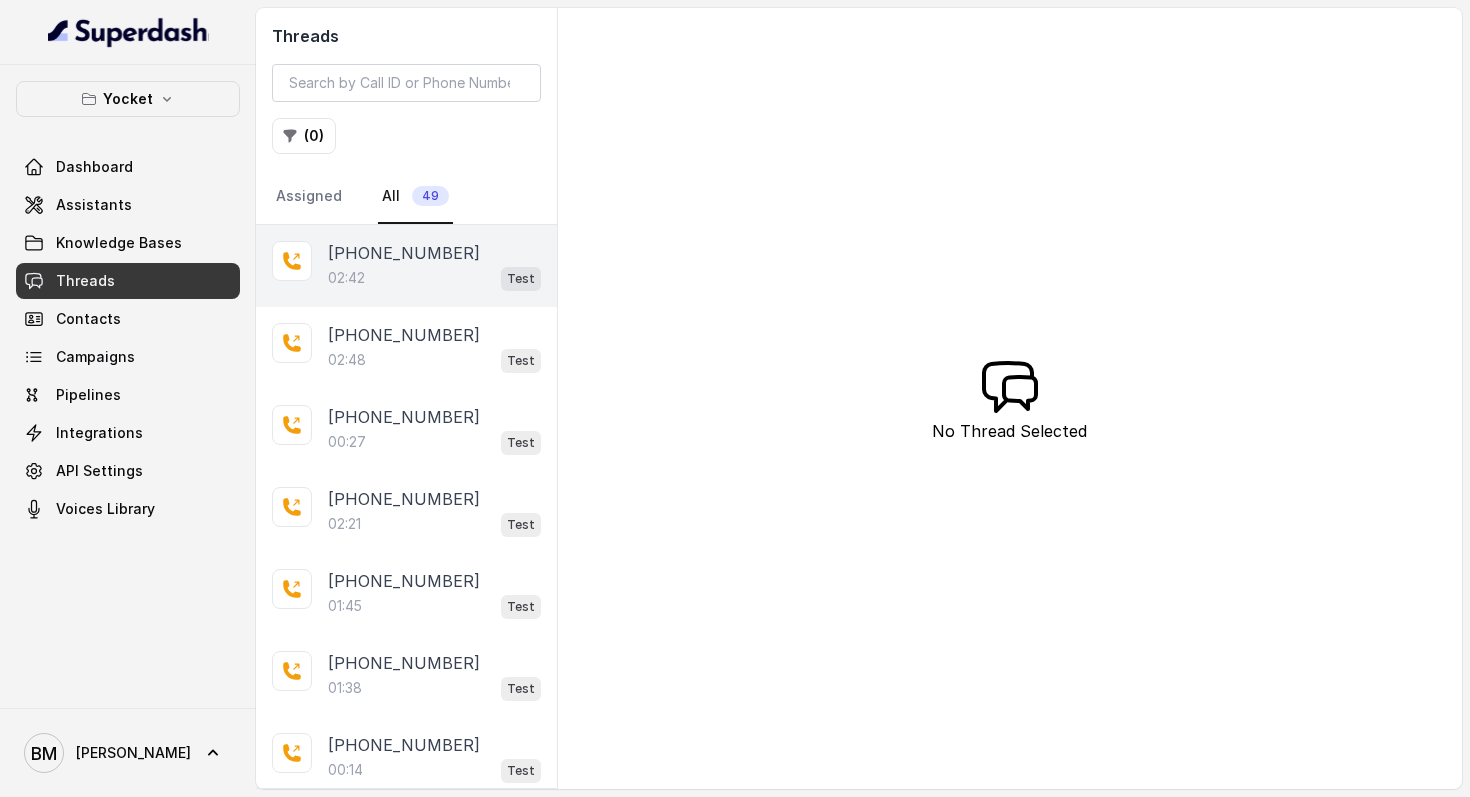 click on "+916206465031   02:42 Test" at bounding box center [406, 266] 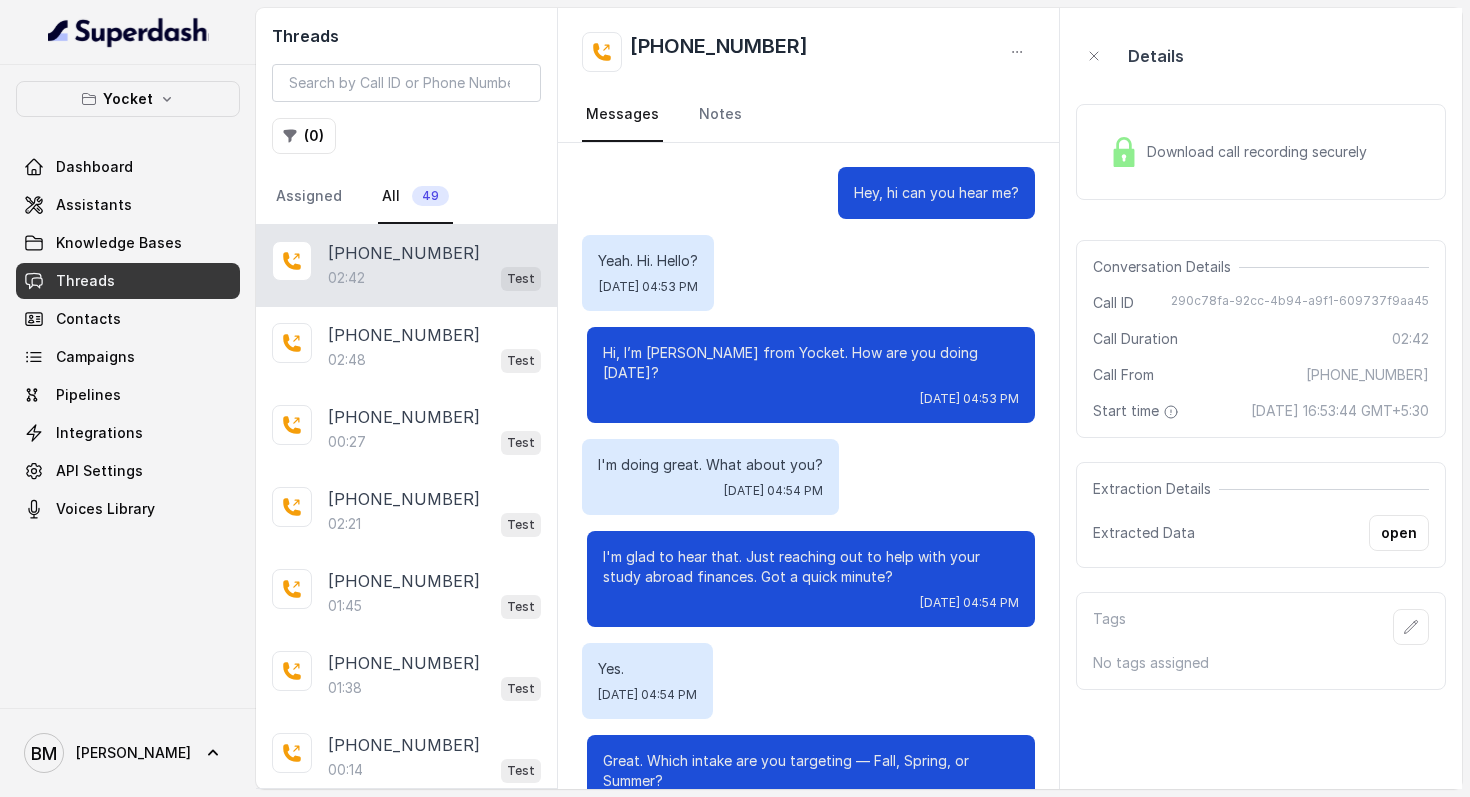 scroll, scrollTop: 1930, scrollLeft: 0, axis: vertical 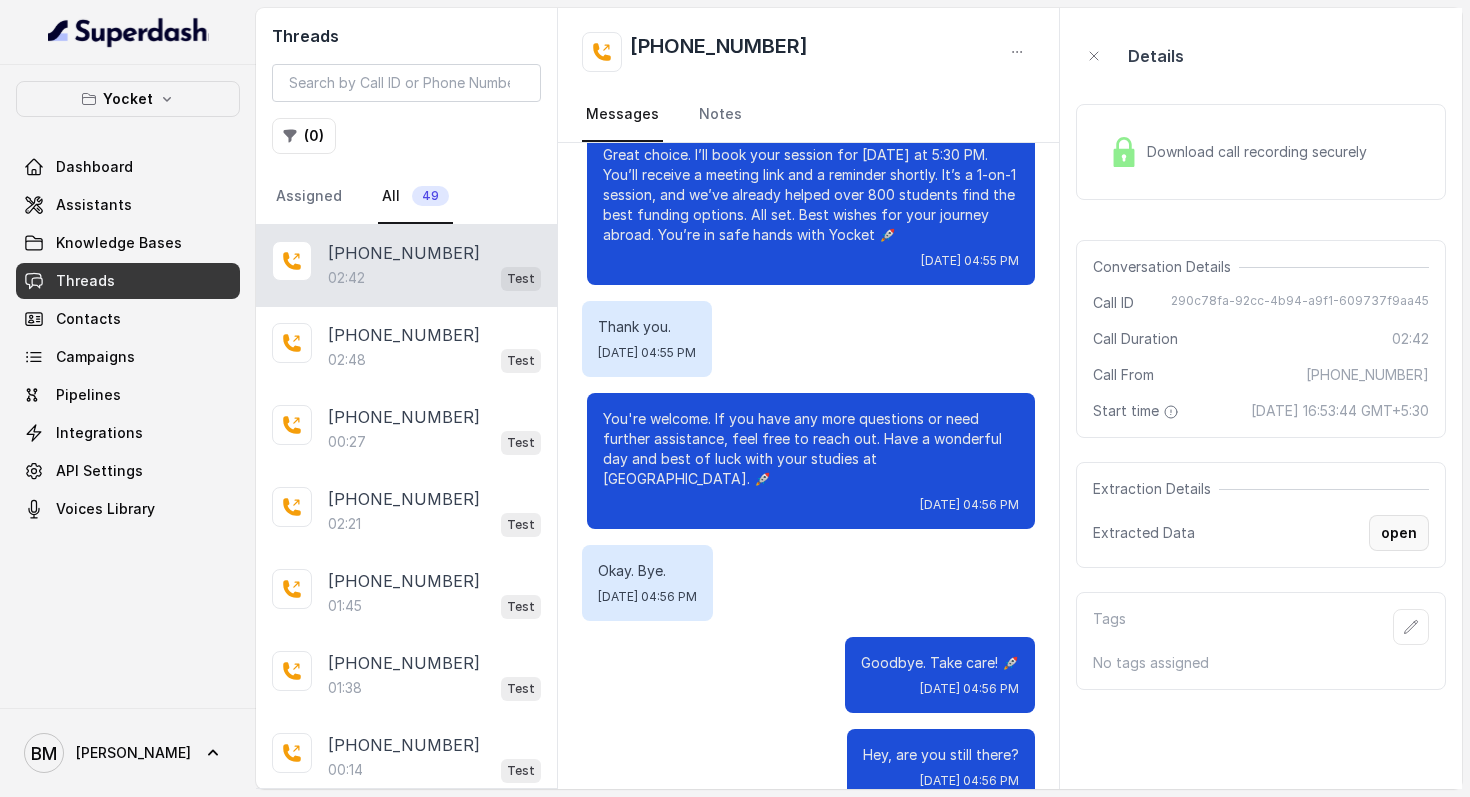 click on "open" at bounding box center (1399, 533) 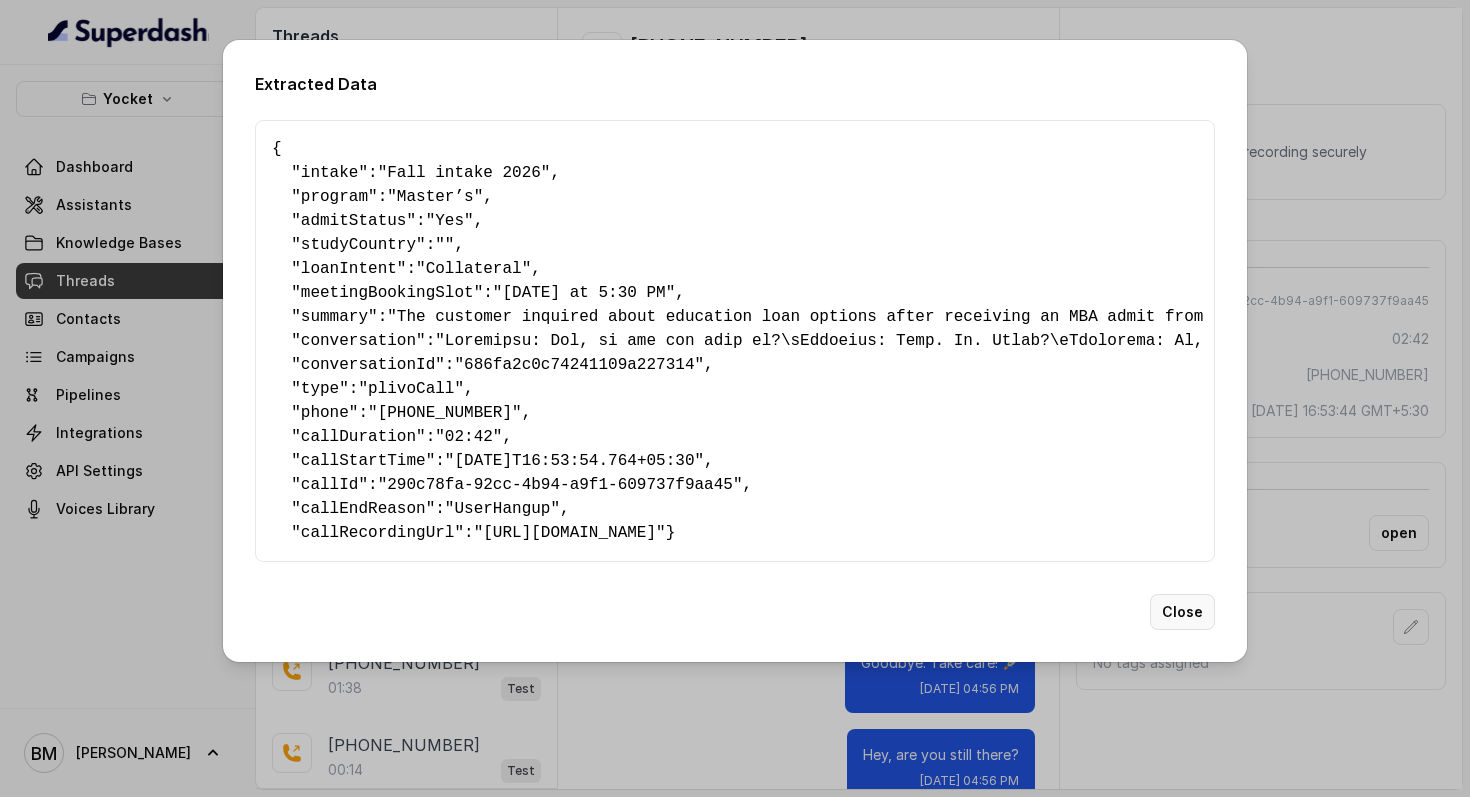click on "Close" at bounding box center (1182, 612) 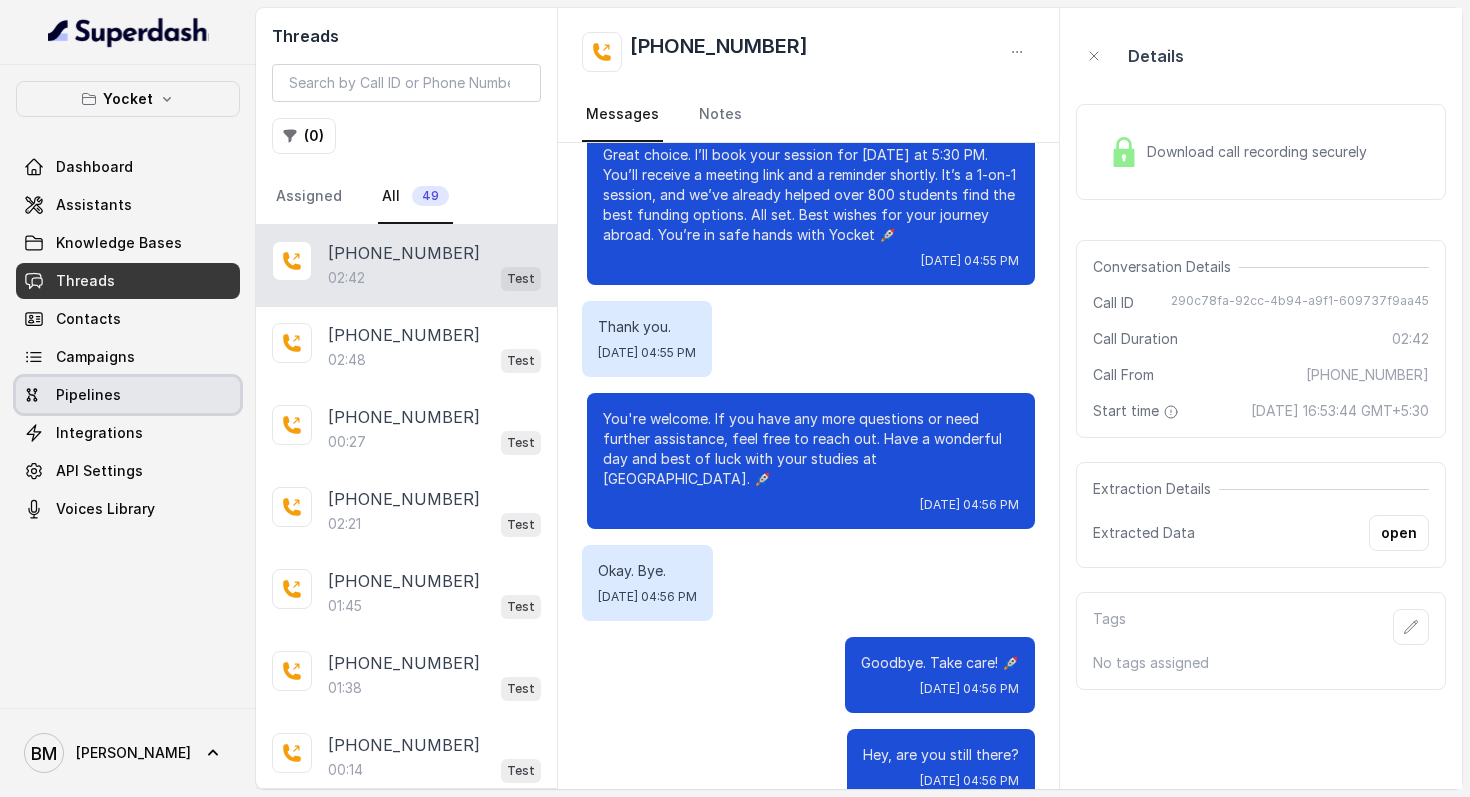 click on "Pipelines" at bounding box center (88, 395) 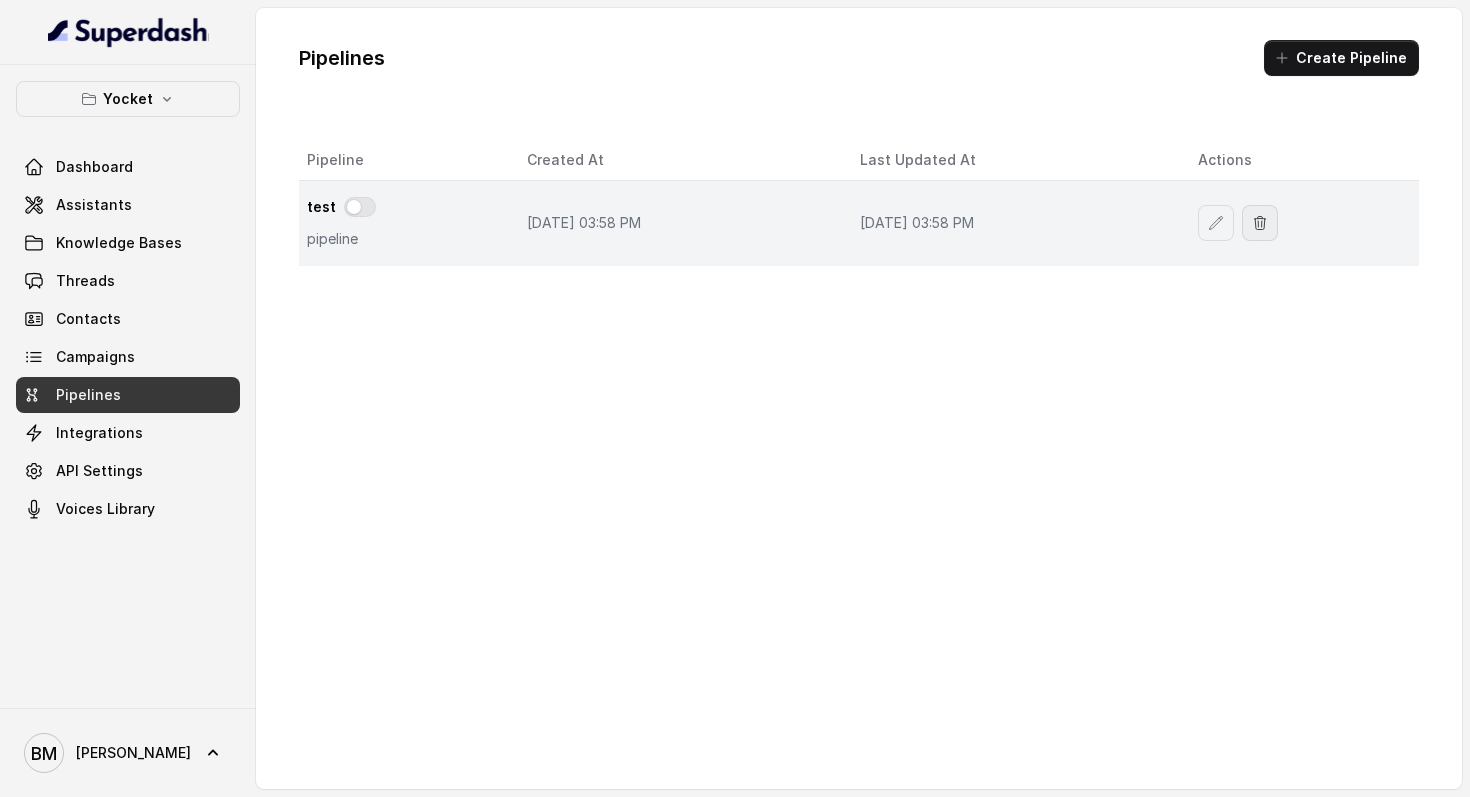 click 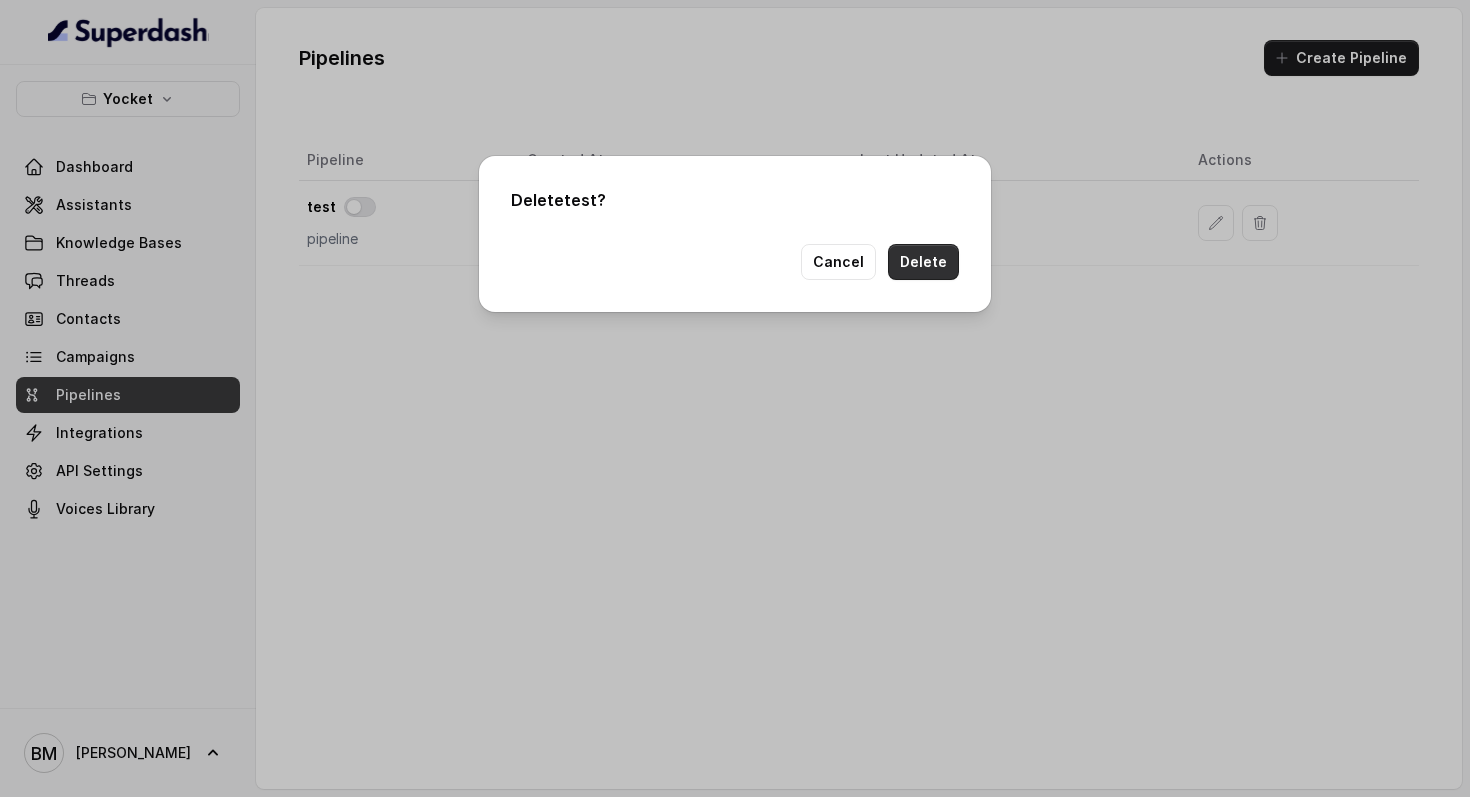 click on "Delete" at bounding box center [923, 262] 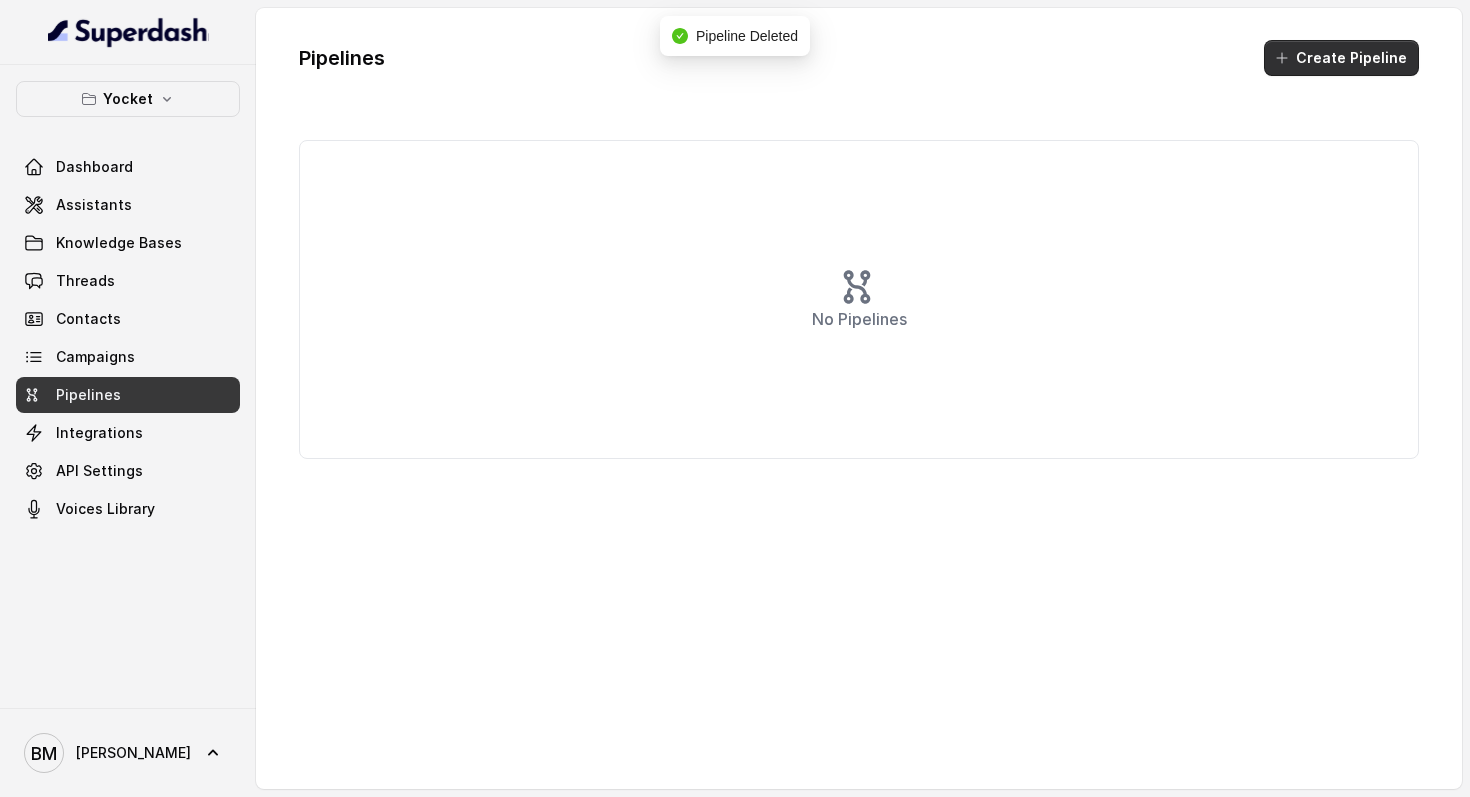 click on "Create Pipeline" at bounding box center (1341, 58) 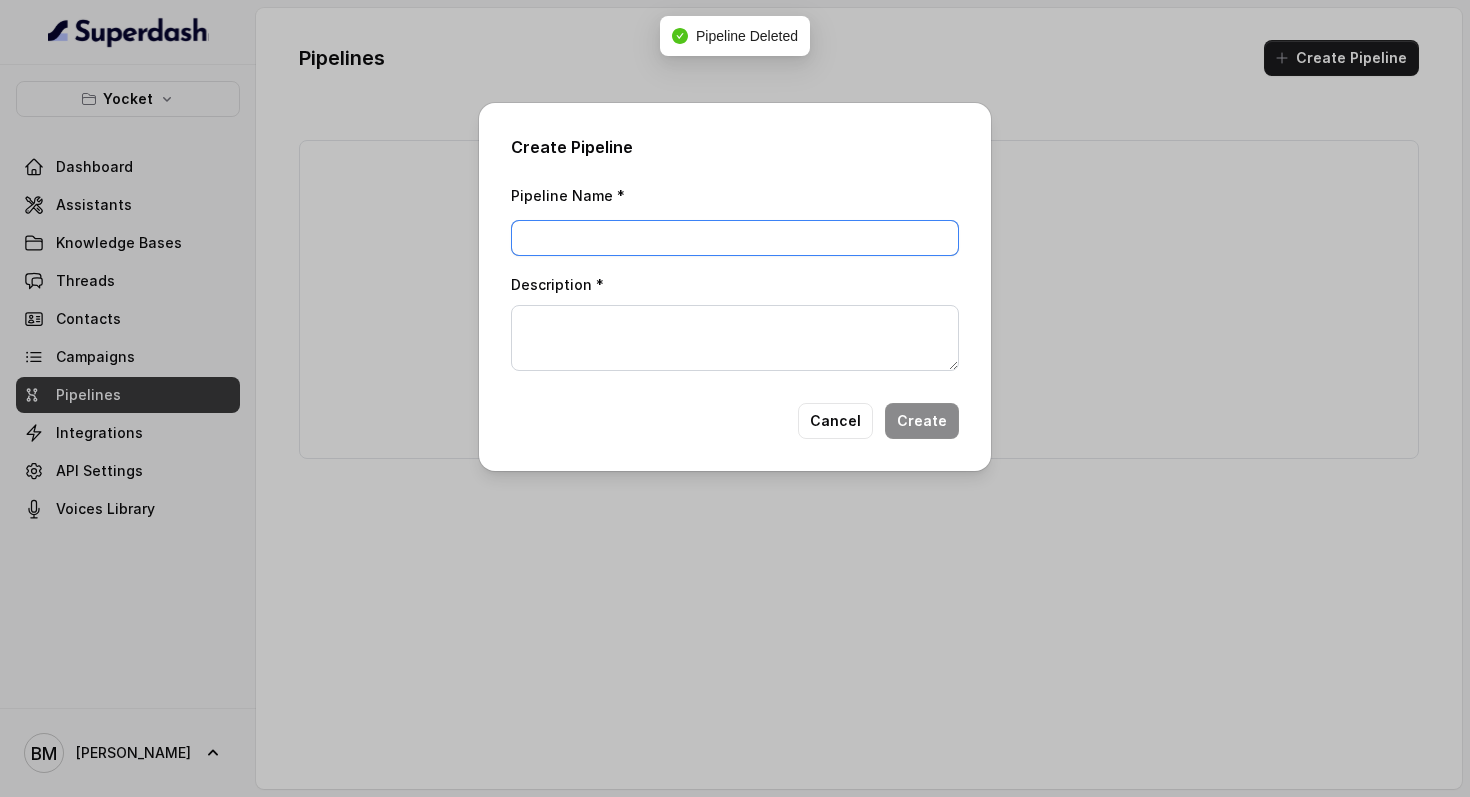 click on "Pipeline Name *" at bounding box center (735, 238) 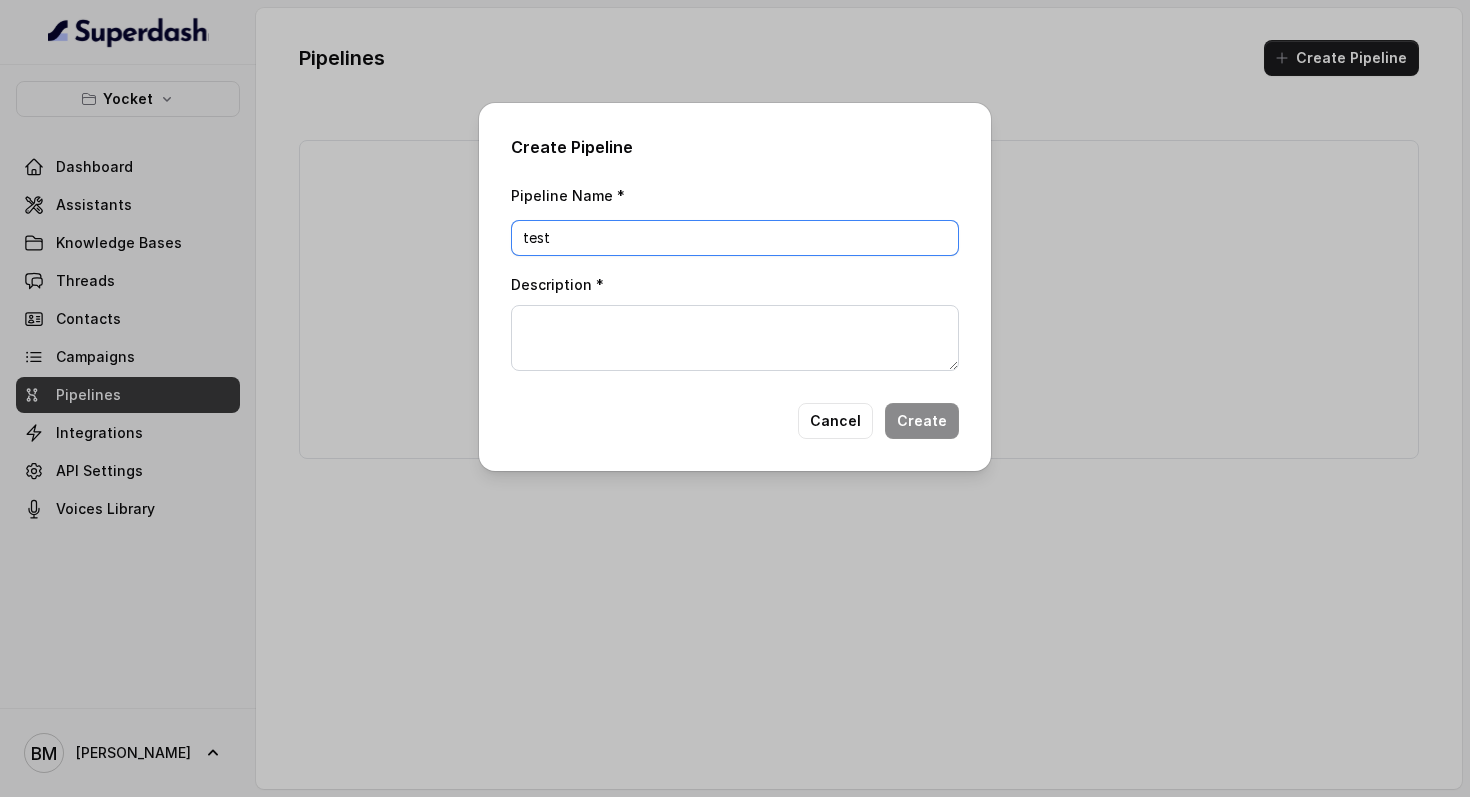 type on "test" 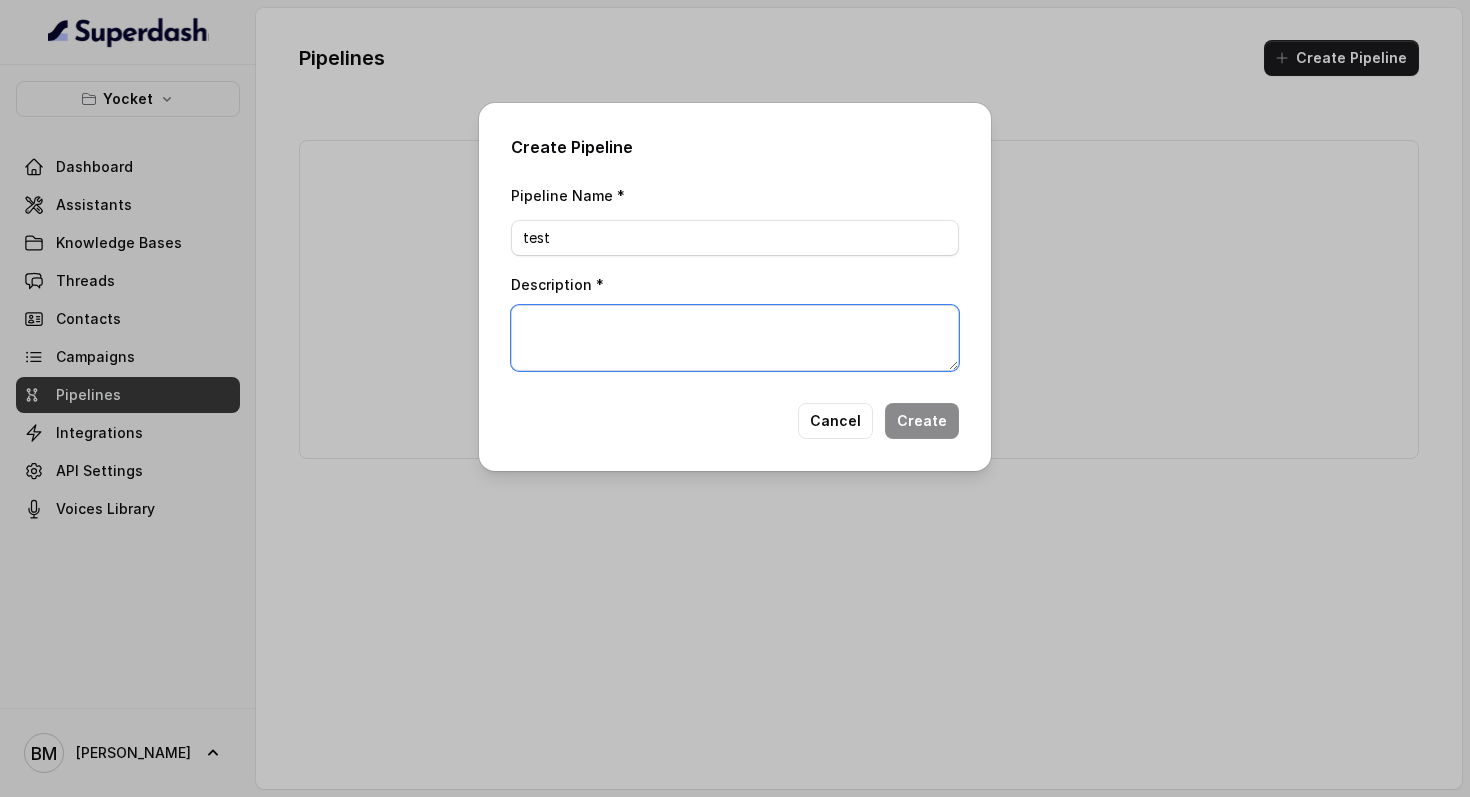 click on "Description *" at bounding box center [735, 338] 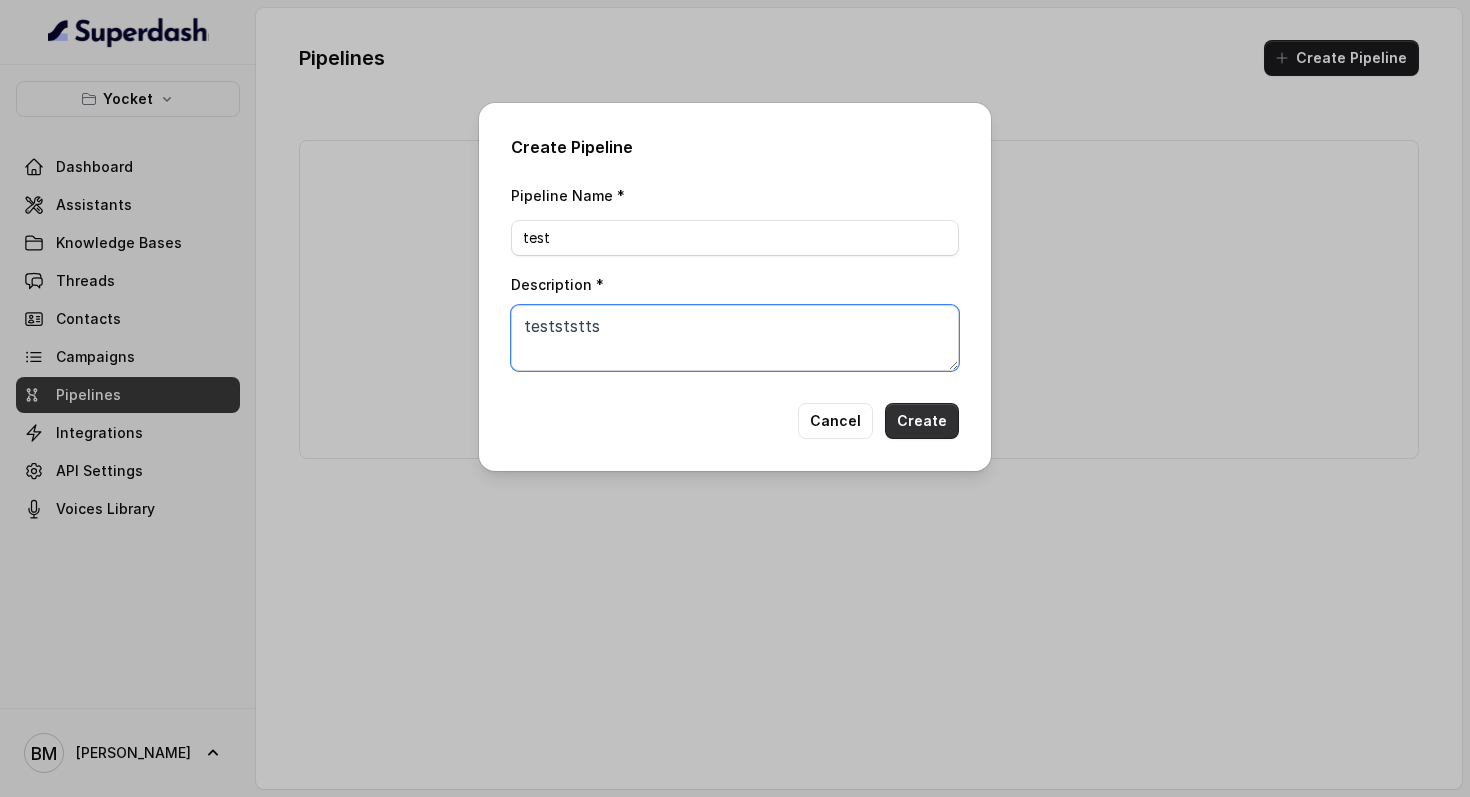 type on "testststts" 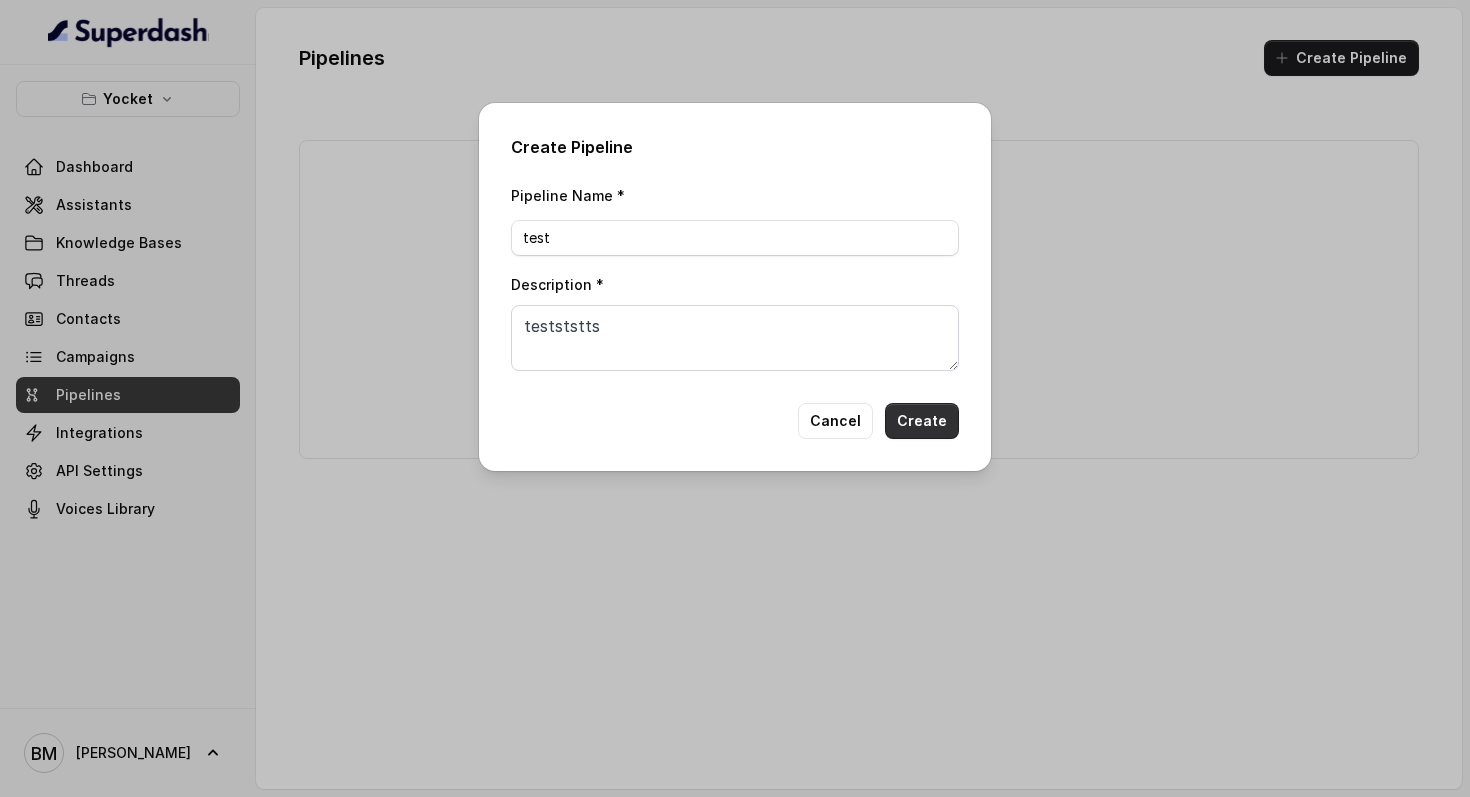 click on "Create" at bounding box center (922, 421) 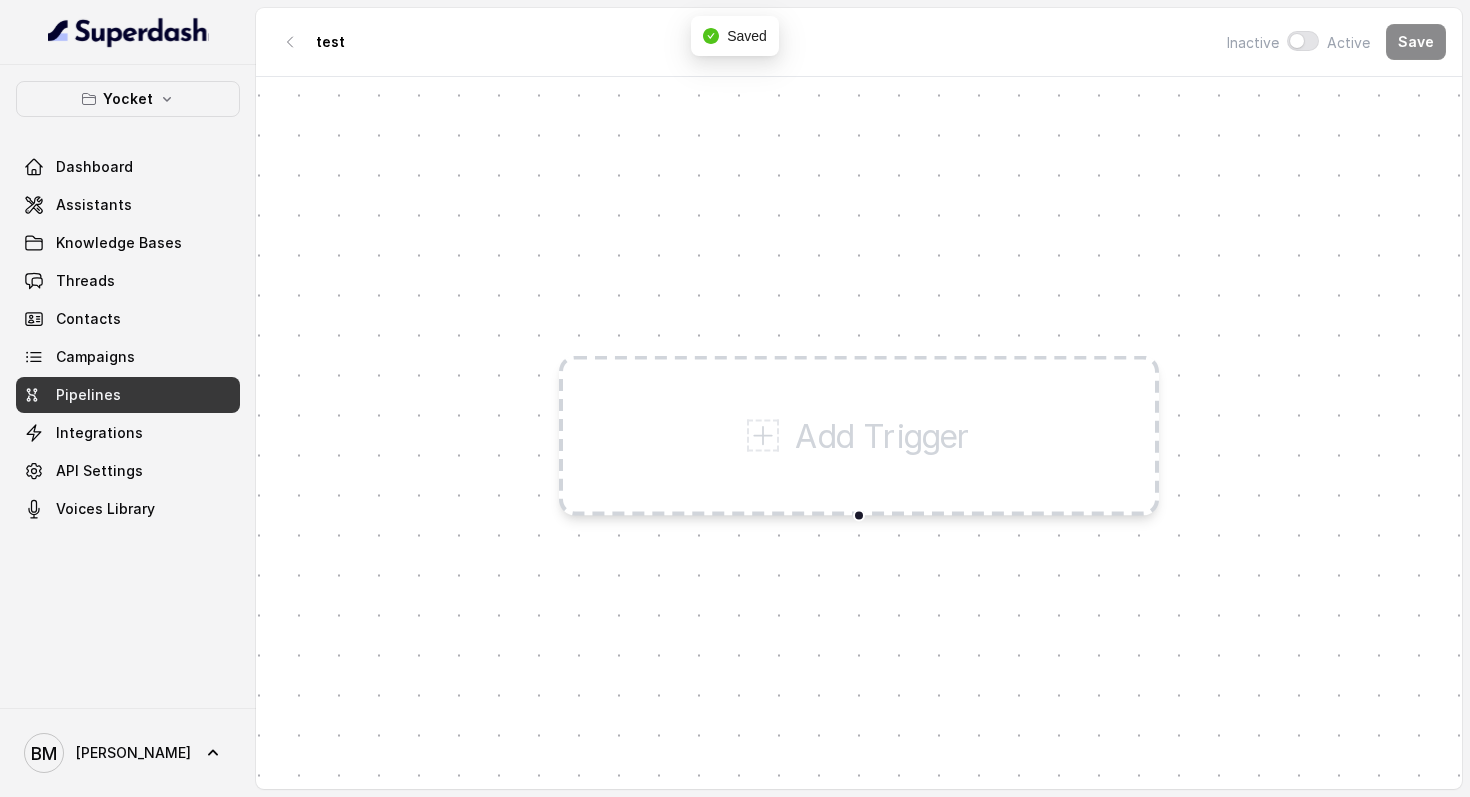click on "Add Trigger" at bounding box center [883, 436] 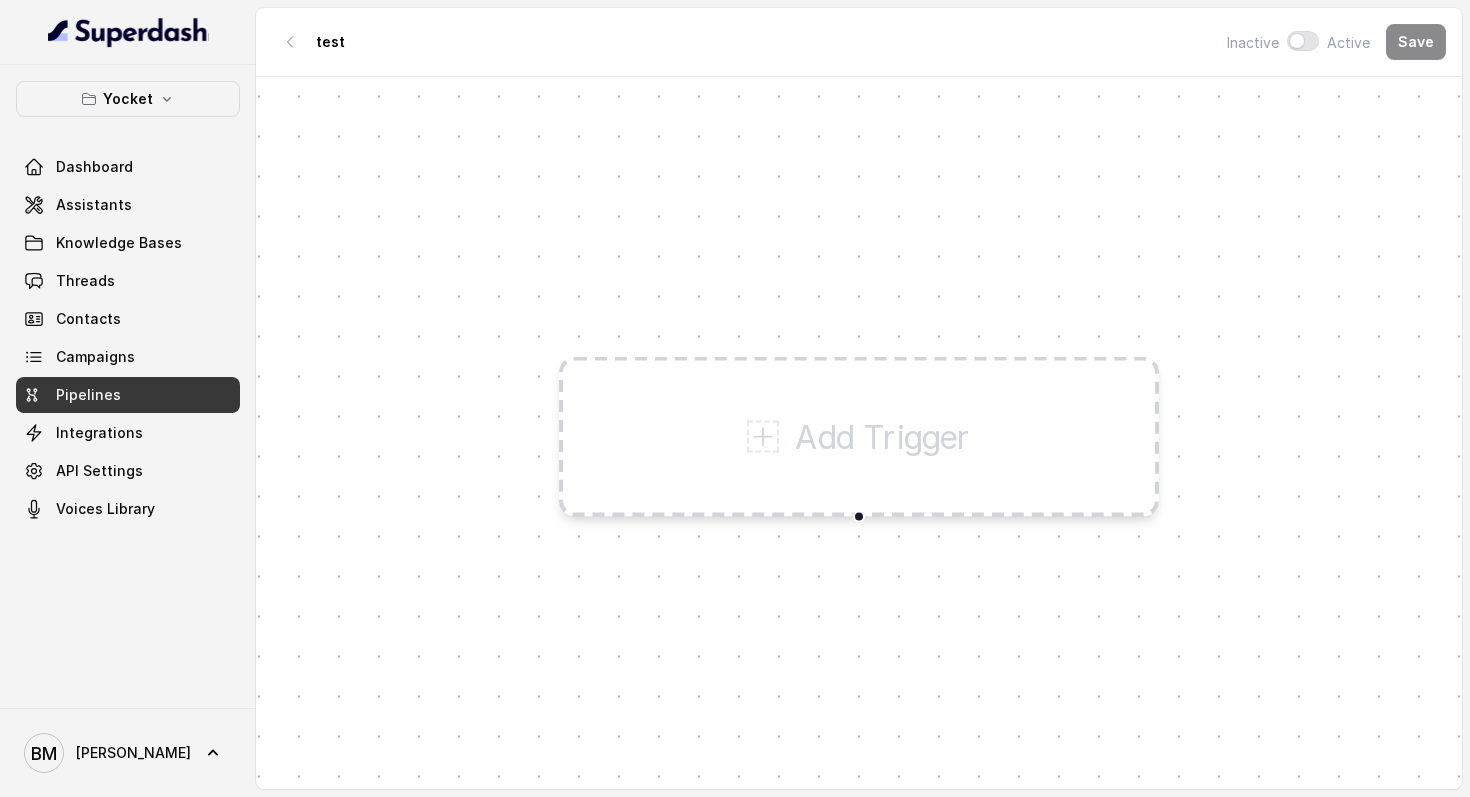 click 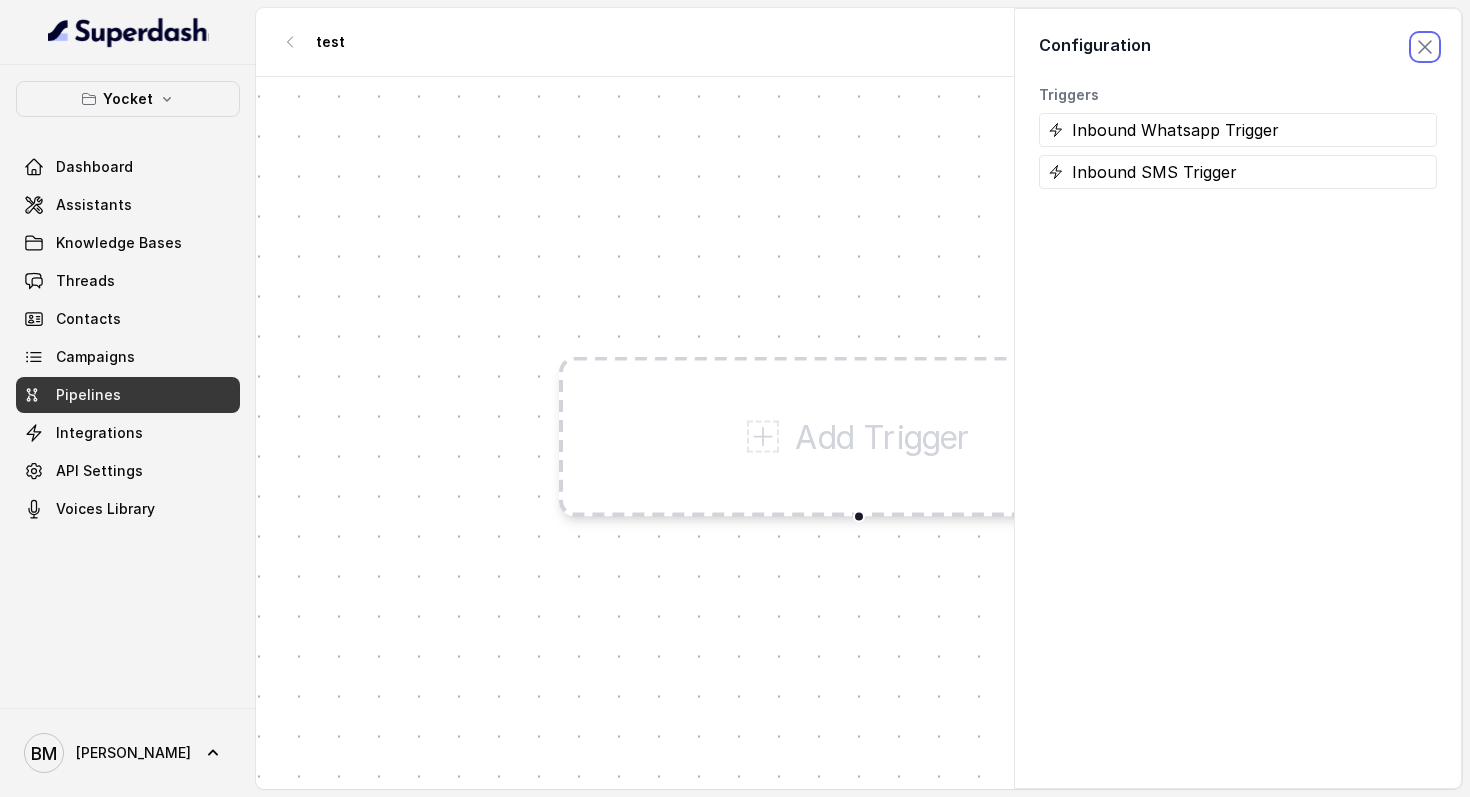 click at bounding box center (1425, 47) 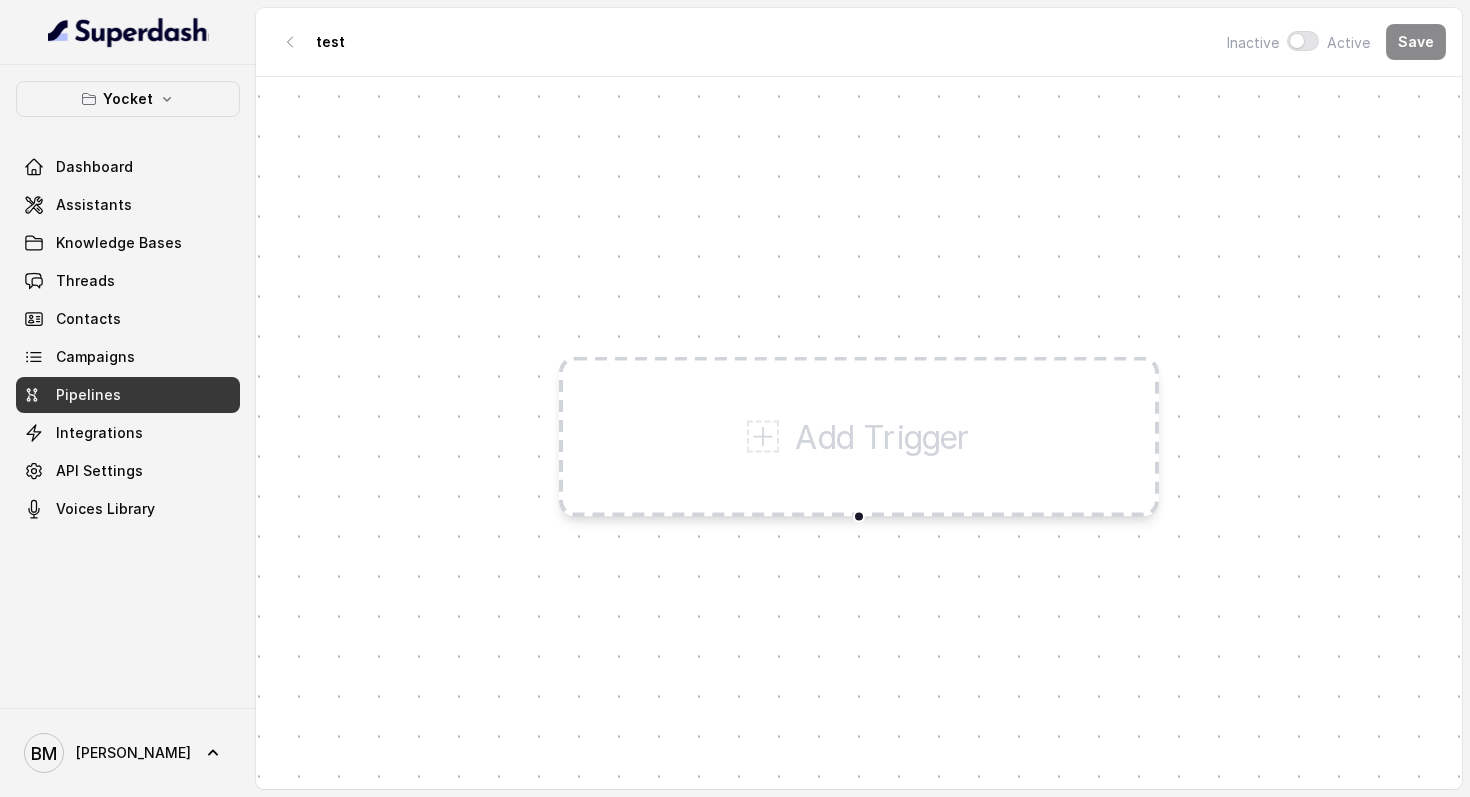 click on "Add Trigger" at bounding box center [859, 437] 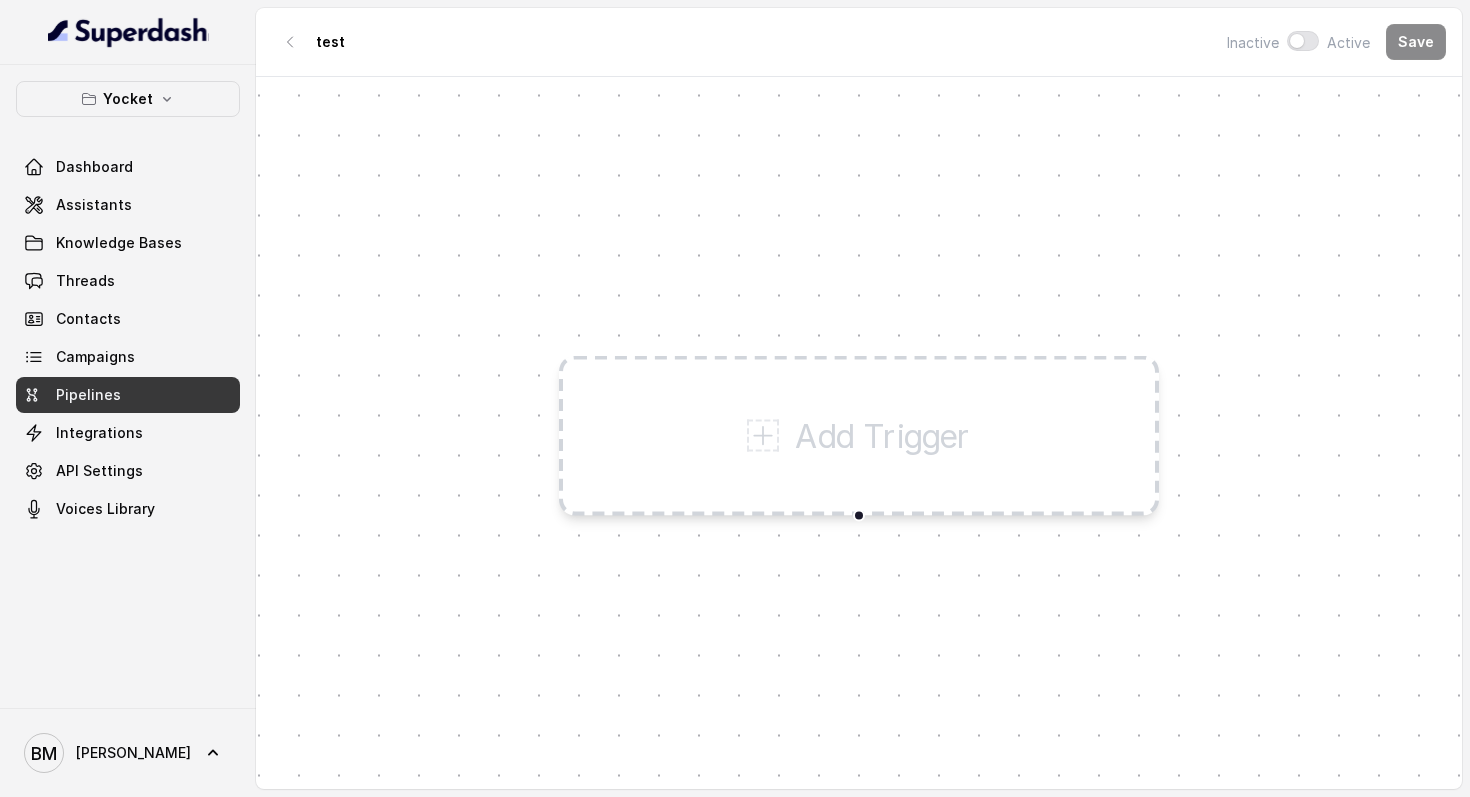 click on "Add Trigger" at bounding box center (859, 435) 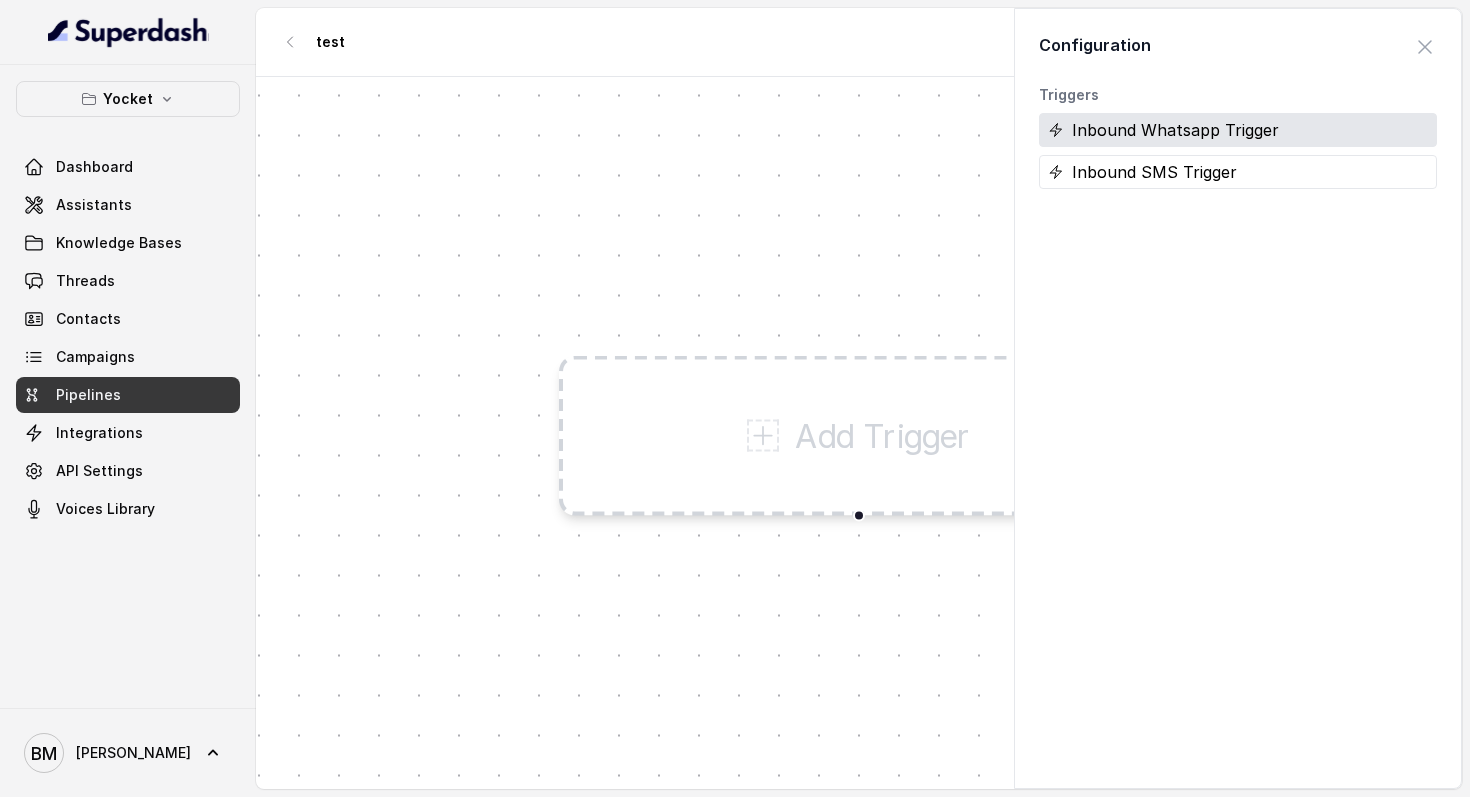 click on "Inbound Whatsapp Trigger" at bounding box center [1238, 130] 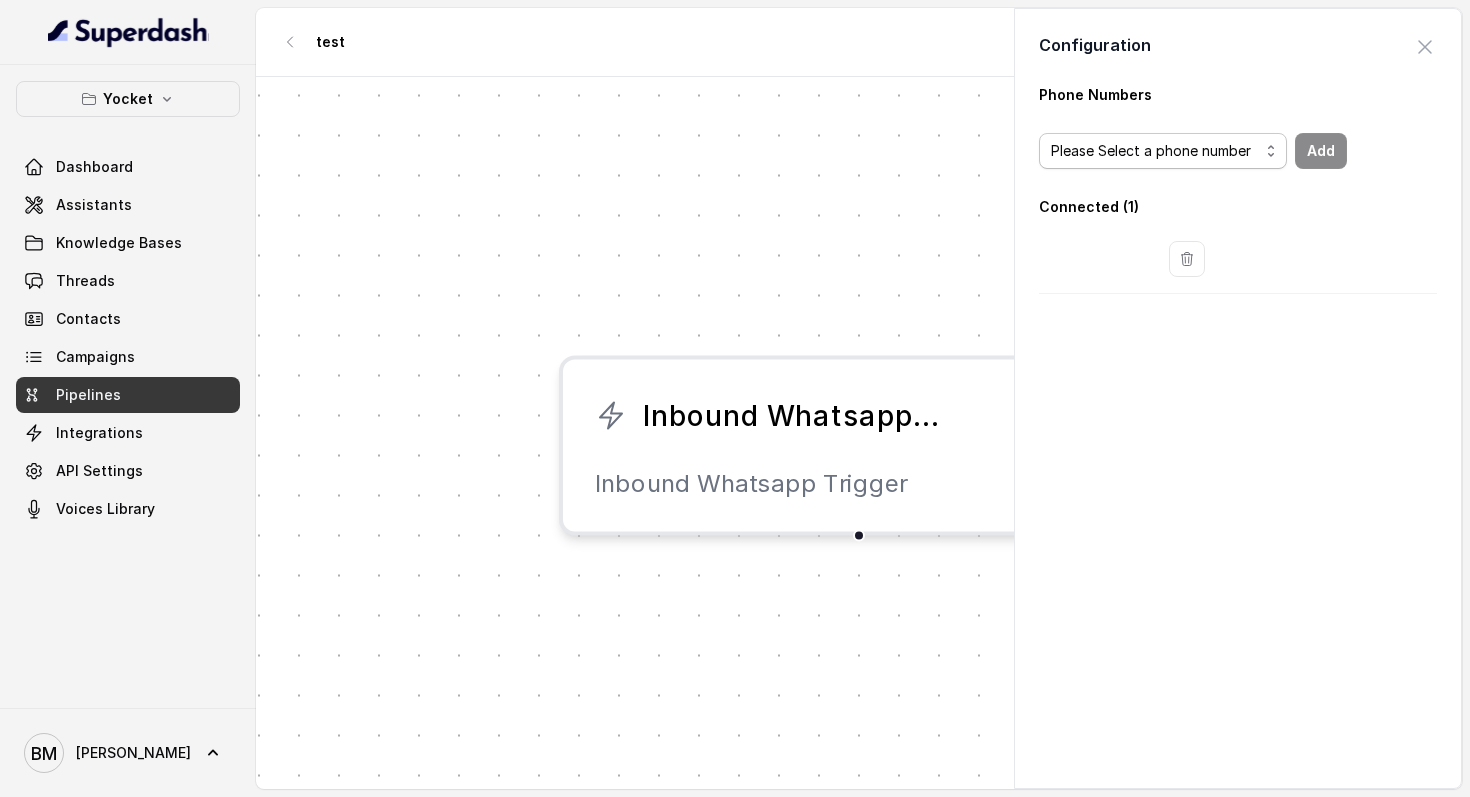 click on "Please Select a phone number" at bounding box center [1163, 151] 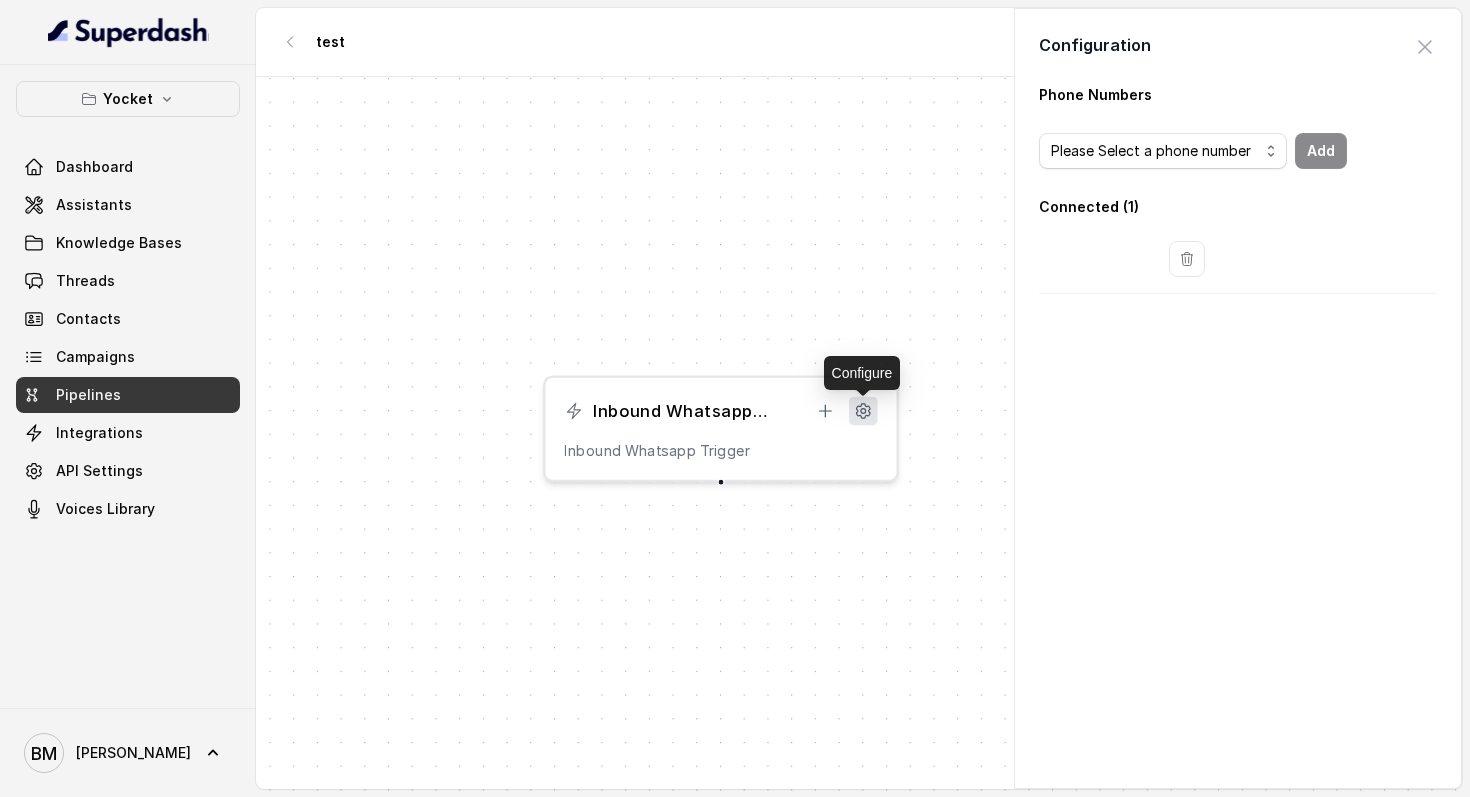 click 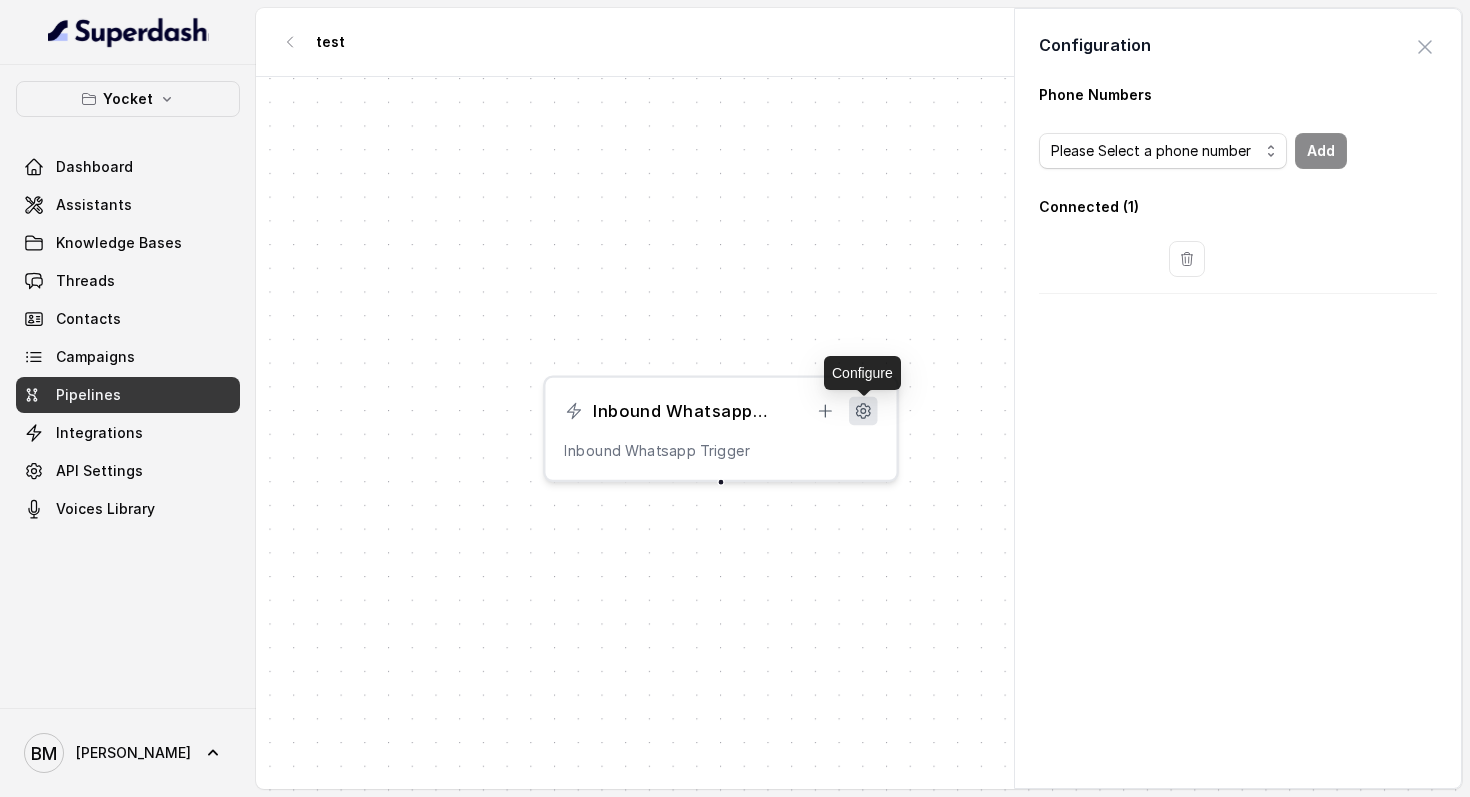click 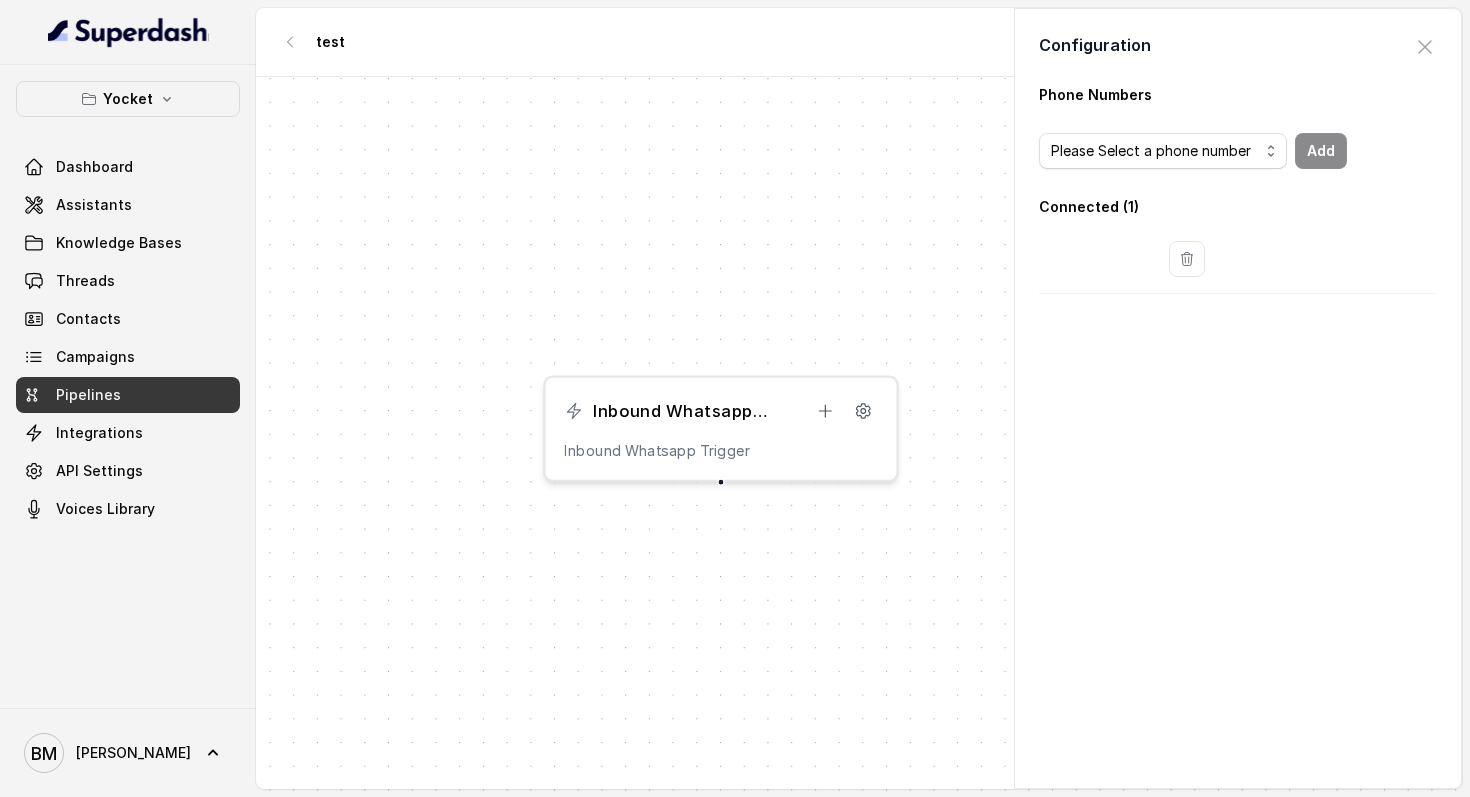 click on "Inbound Whatsapp Trigger Inbound Whatsapp Trigger" at bounding box center [721, 428] 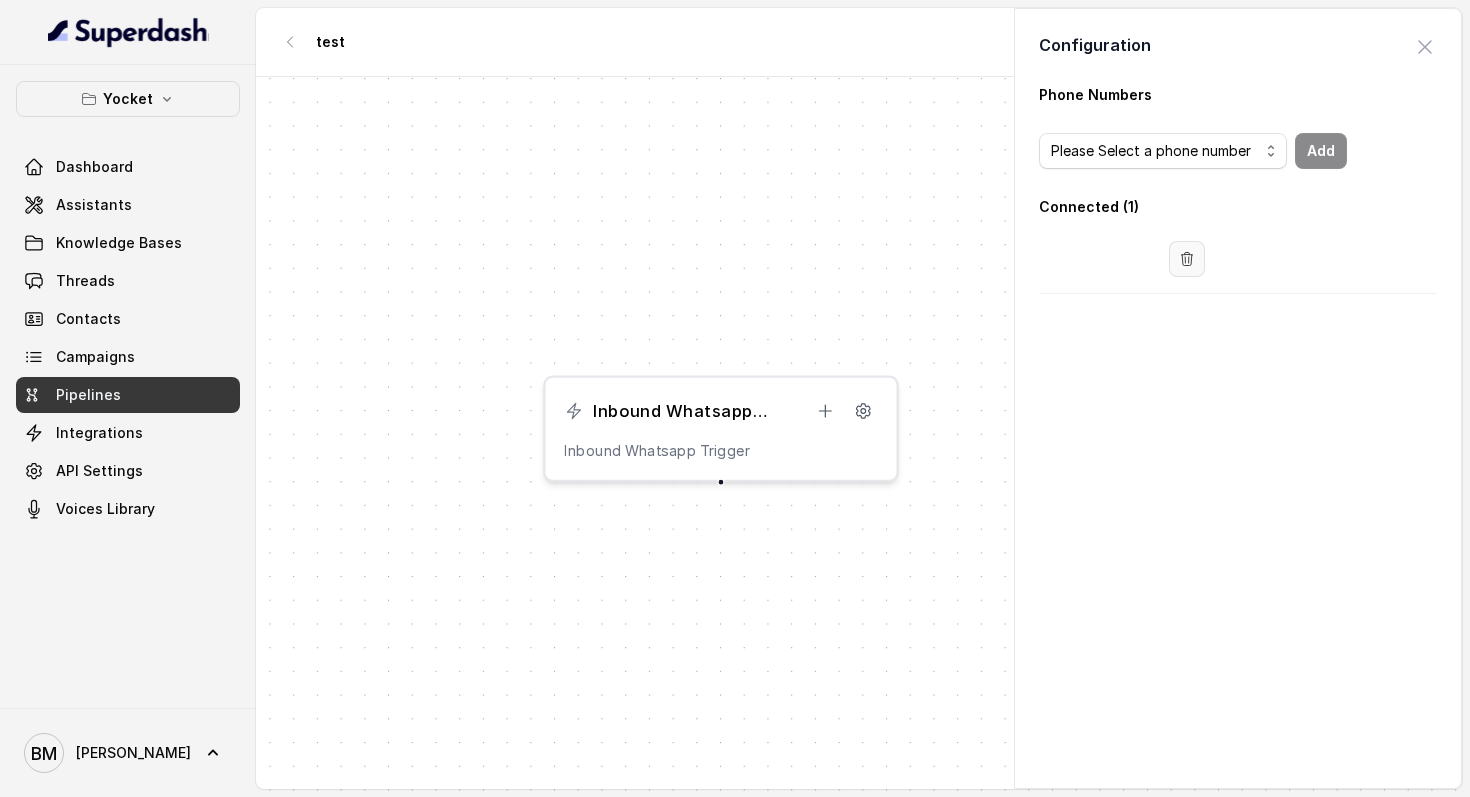 click at bounding box center (1187, 259) 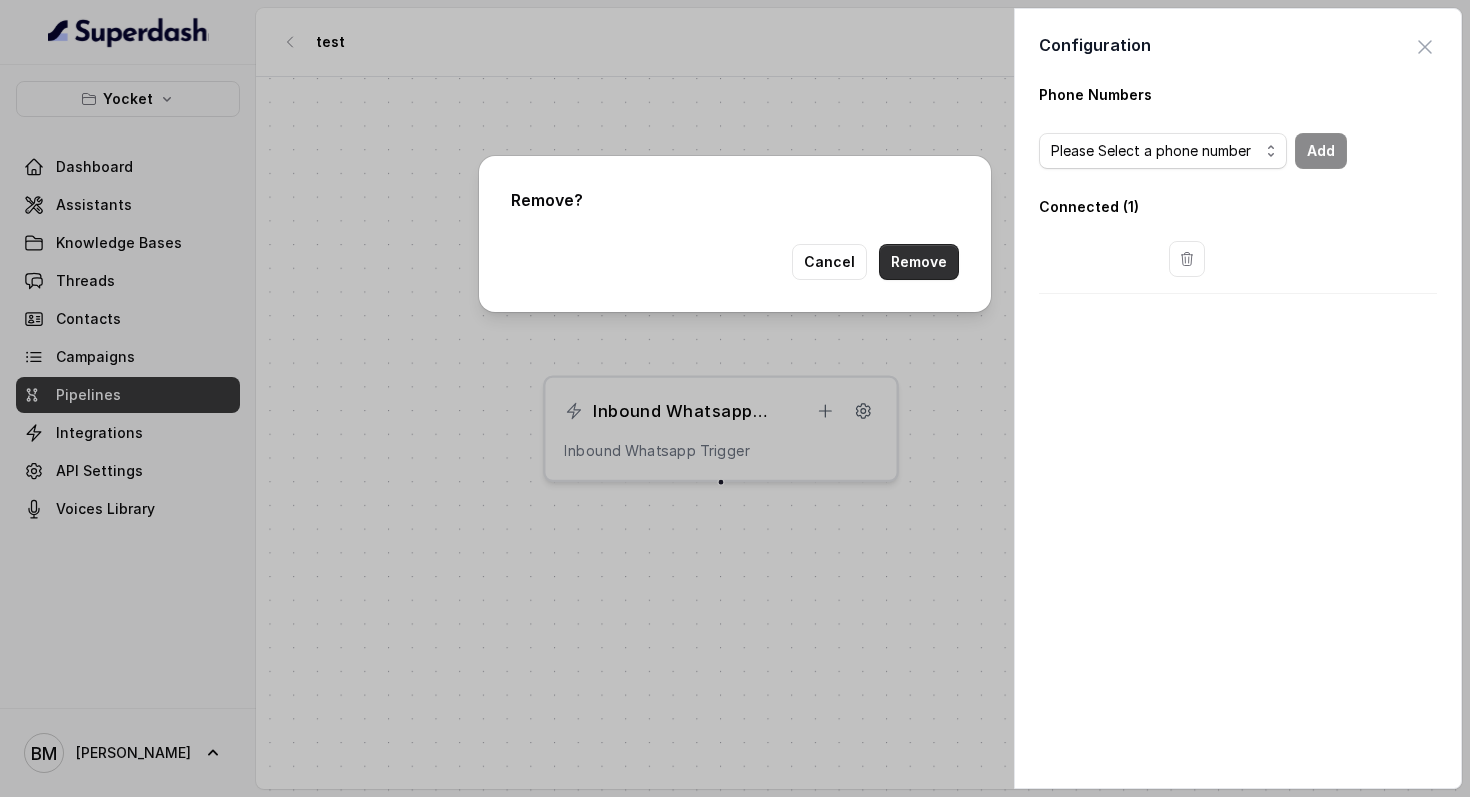 click on "Remove" at bounding box center [919, 262] 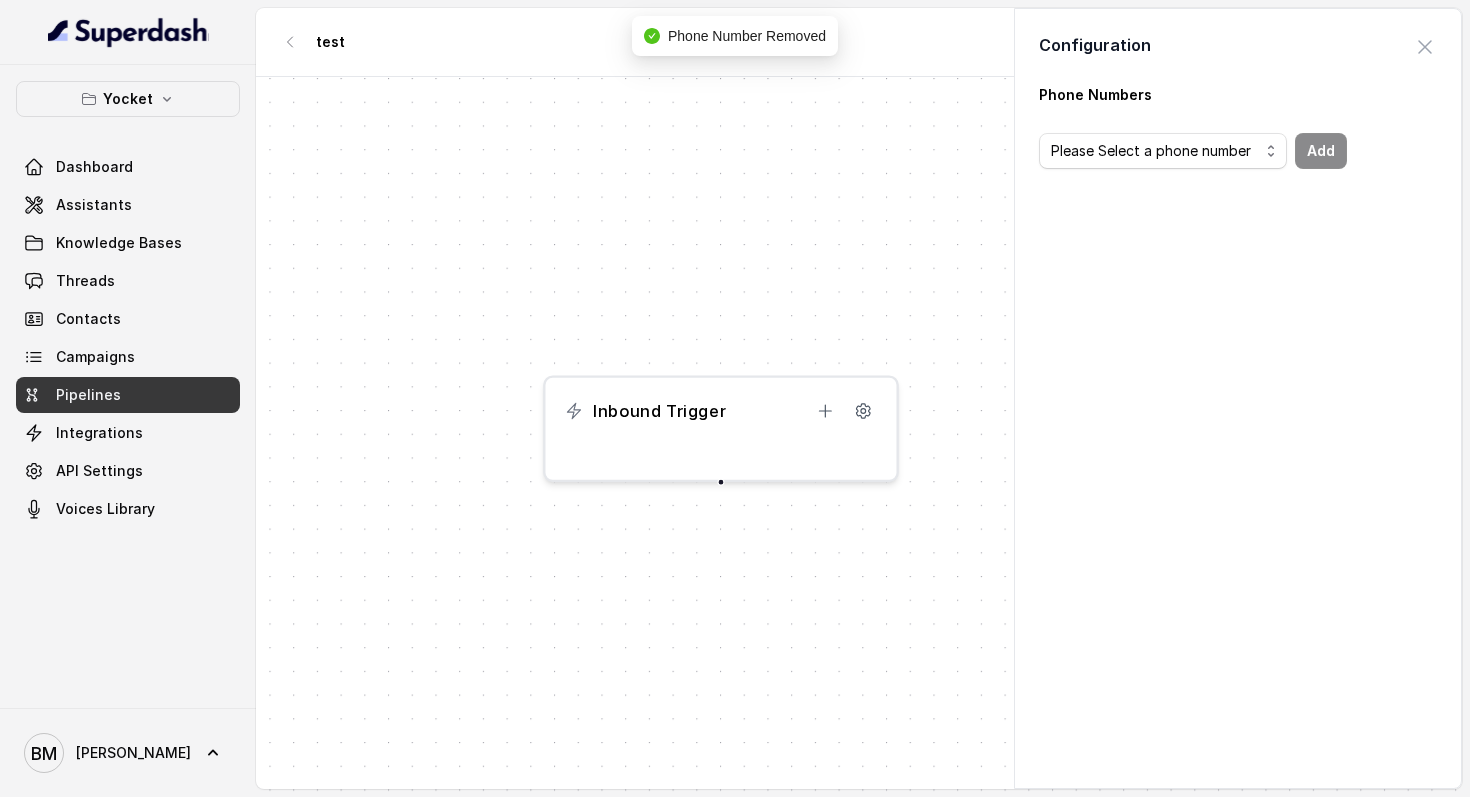 click on "Yocket Dashboard Assistants Knowledge Bases Threads Contacts Campaigns Pipelines Integrations API Settings Voices Library BM Bishal test Inactive Active Save Inbound Trigger Press enter or space to select a node. You can then use the arrow keys to move the node around.  Press delete to remove it and escape to cancel.   Press enter or space to select an edge. You can then press delete to remove it or escape to cancel.
Configuration Close panel Phone Numbers Please Select a phone number Add Inbound Whatsapp Trigger Add Step Configure Phone Number Removed" at bounding box center (735, 398) 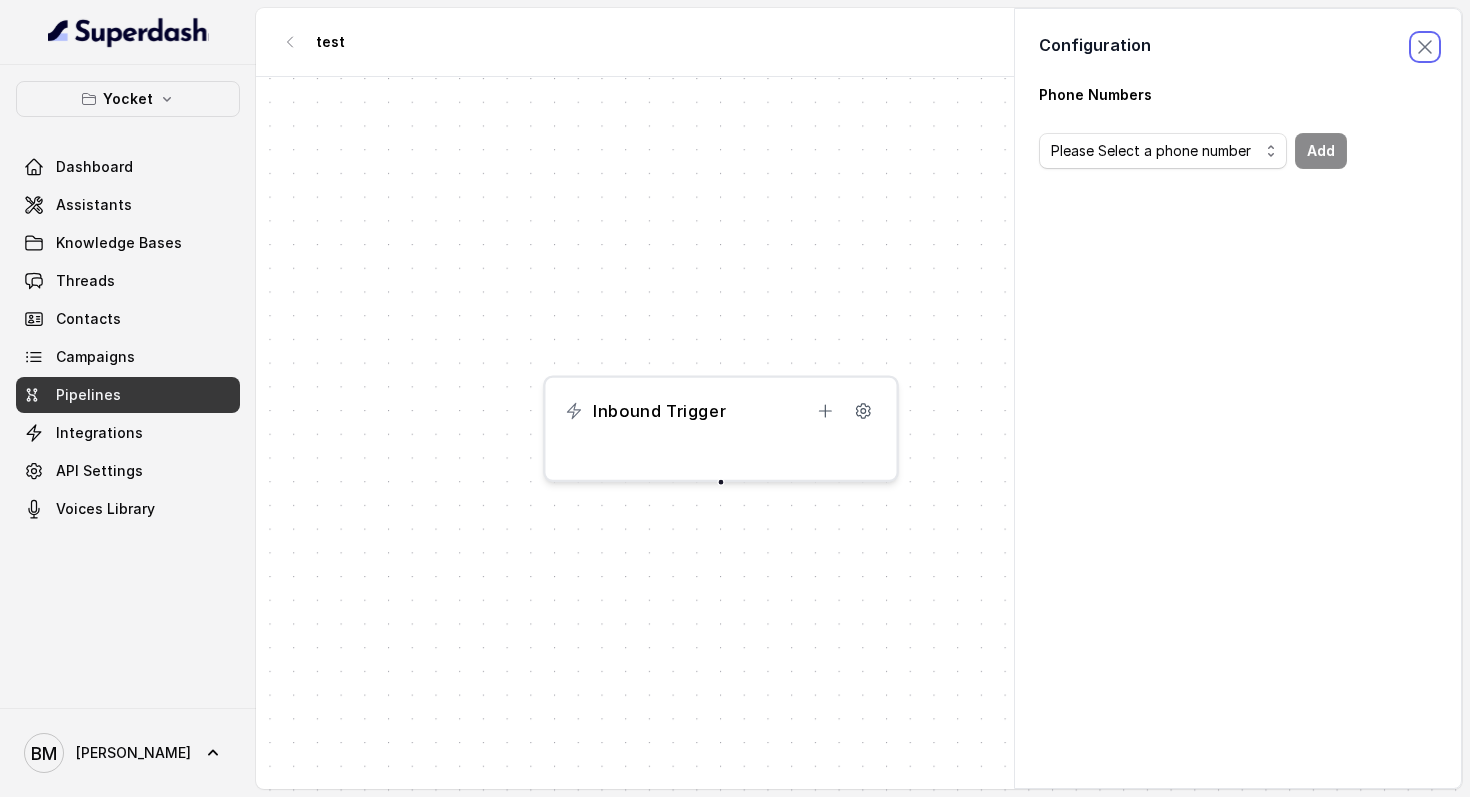 click at bounding box center (1425, 47) 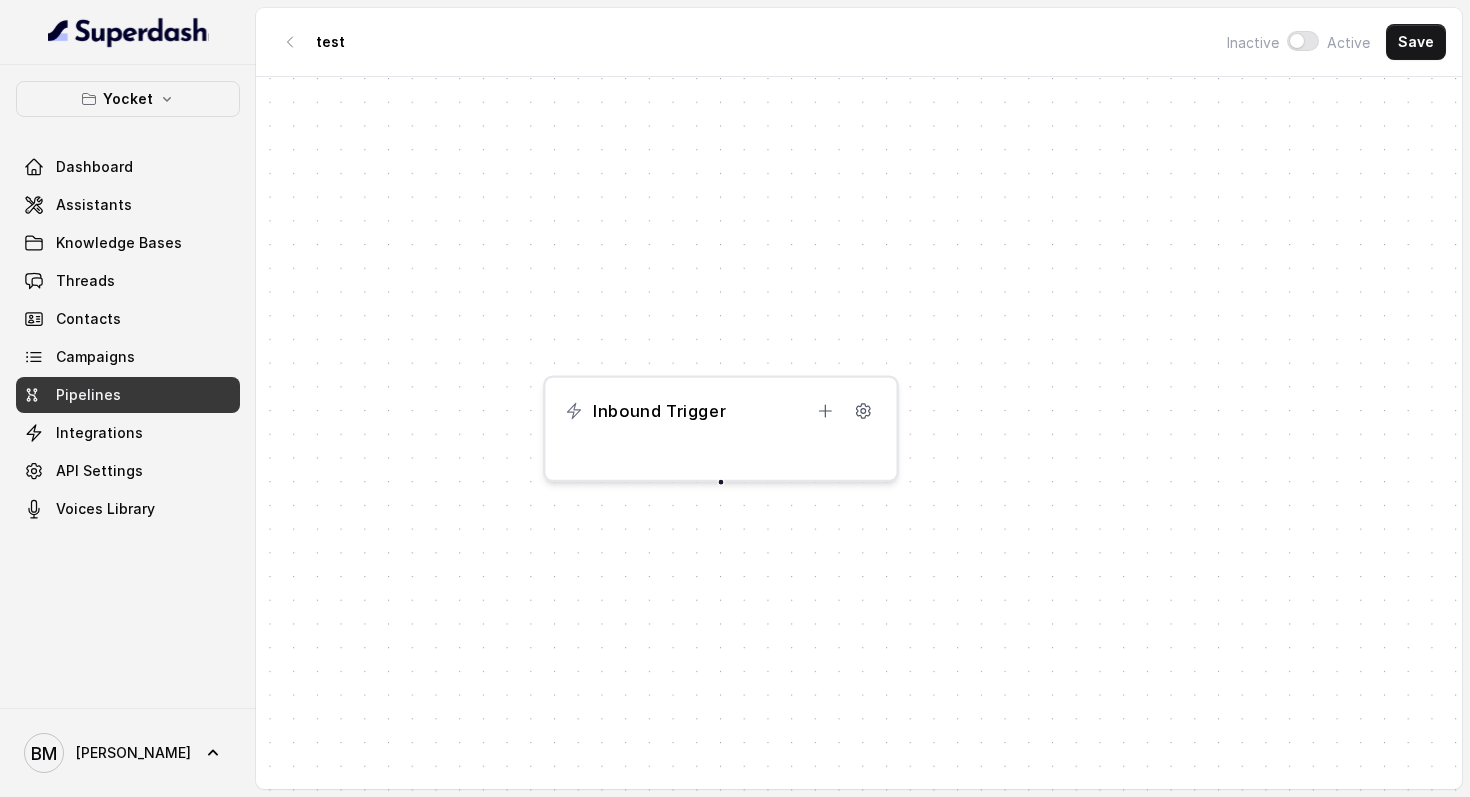click on "Inbound Trigger" at bounding box center (720, 411) 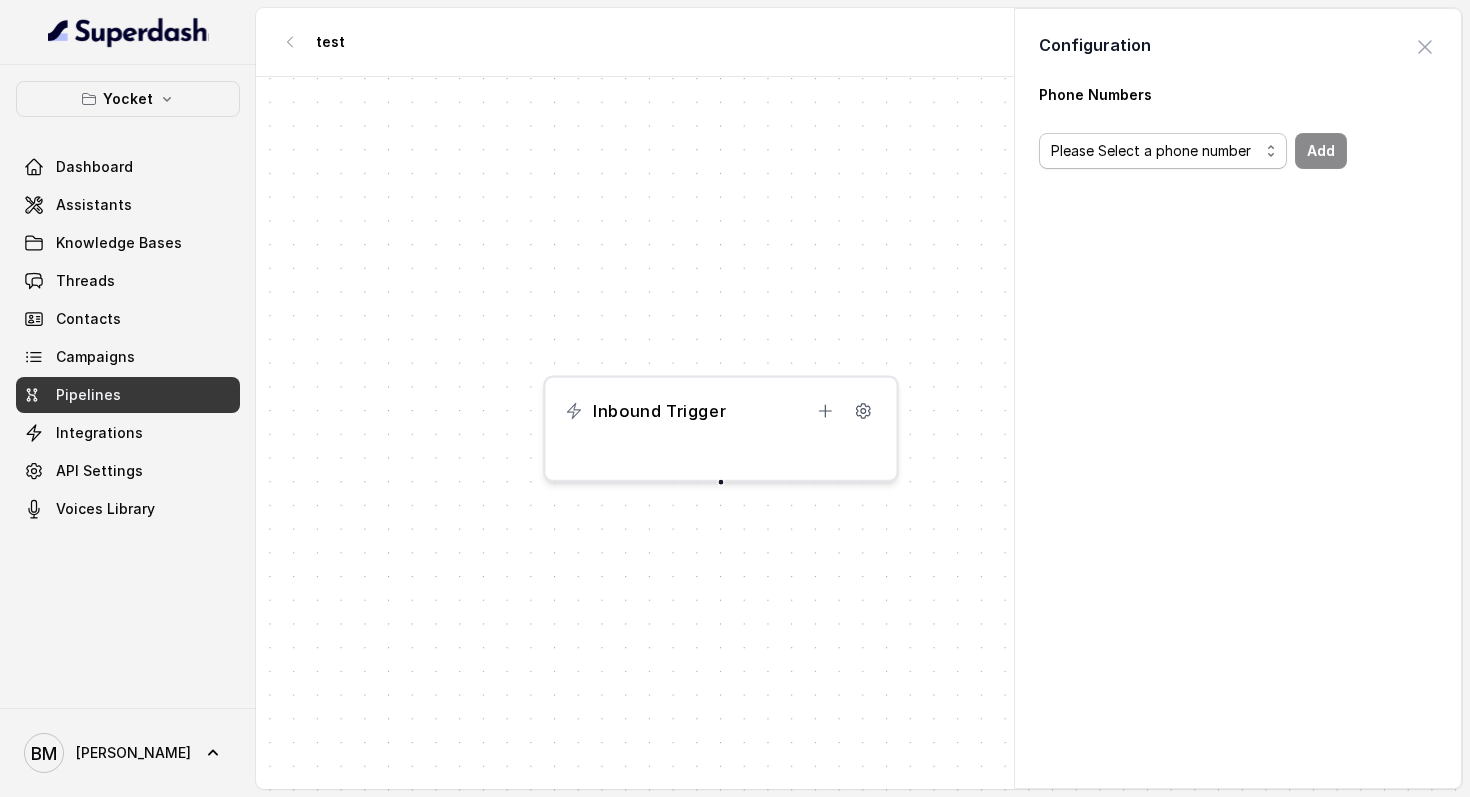 click on "Please Select a phone number" at bounding box center [1163, 151] 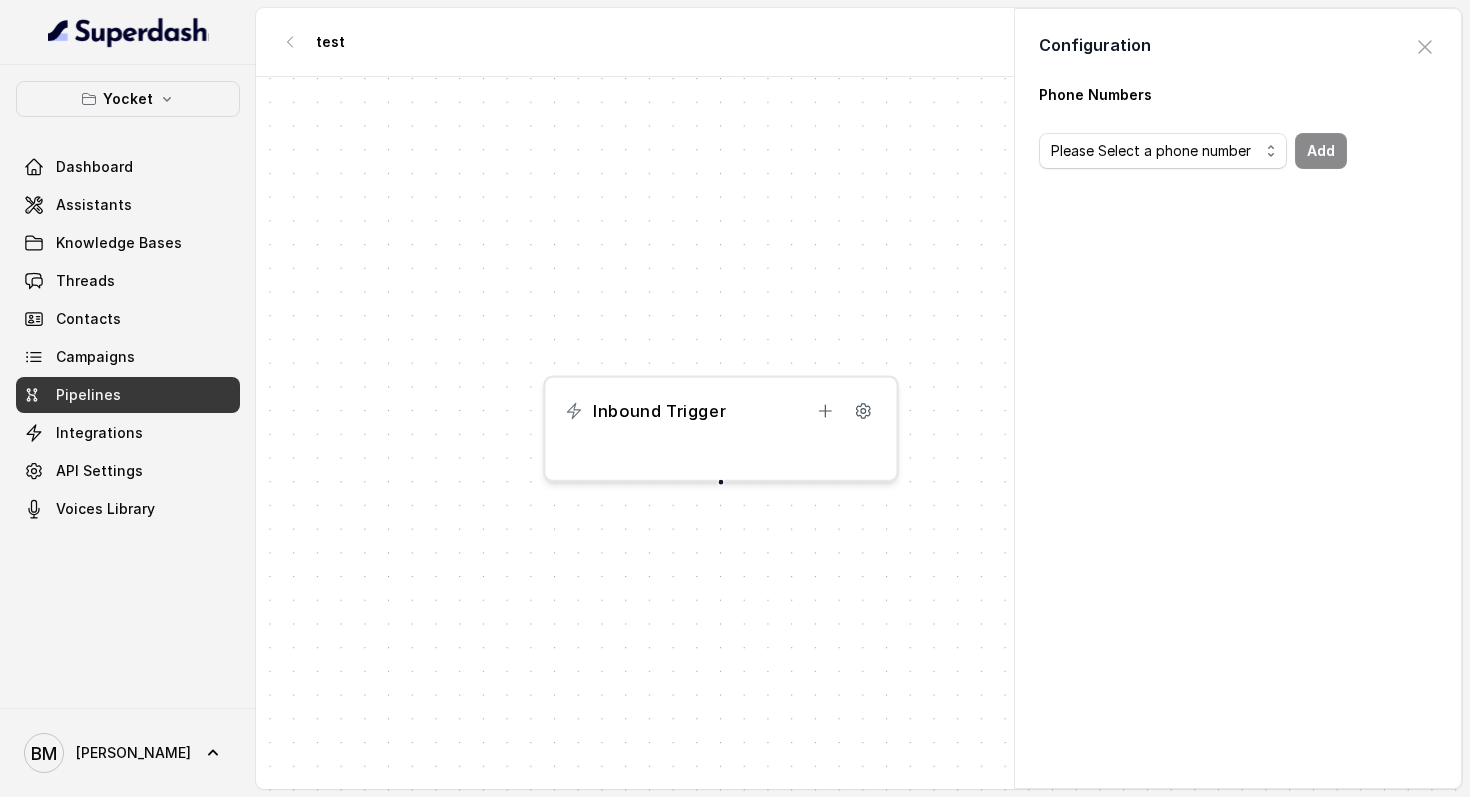 click on "Inbound Trigger" at bounding box center [721, 428] 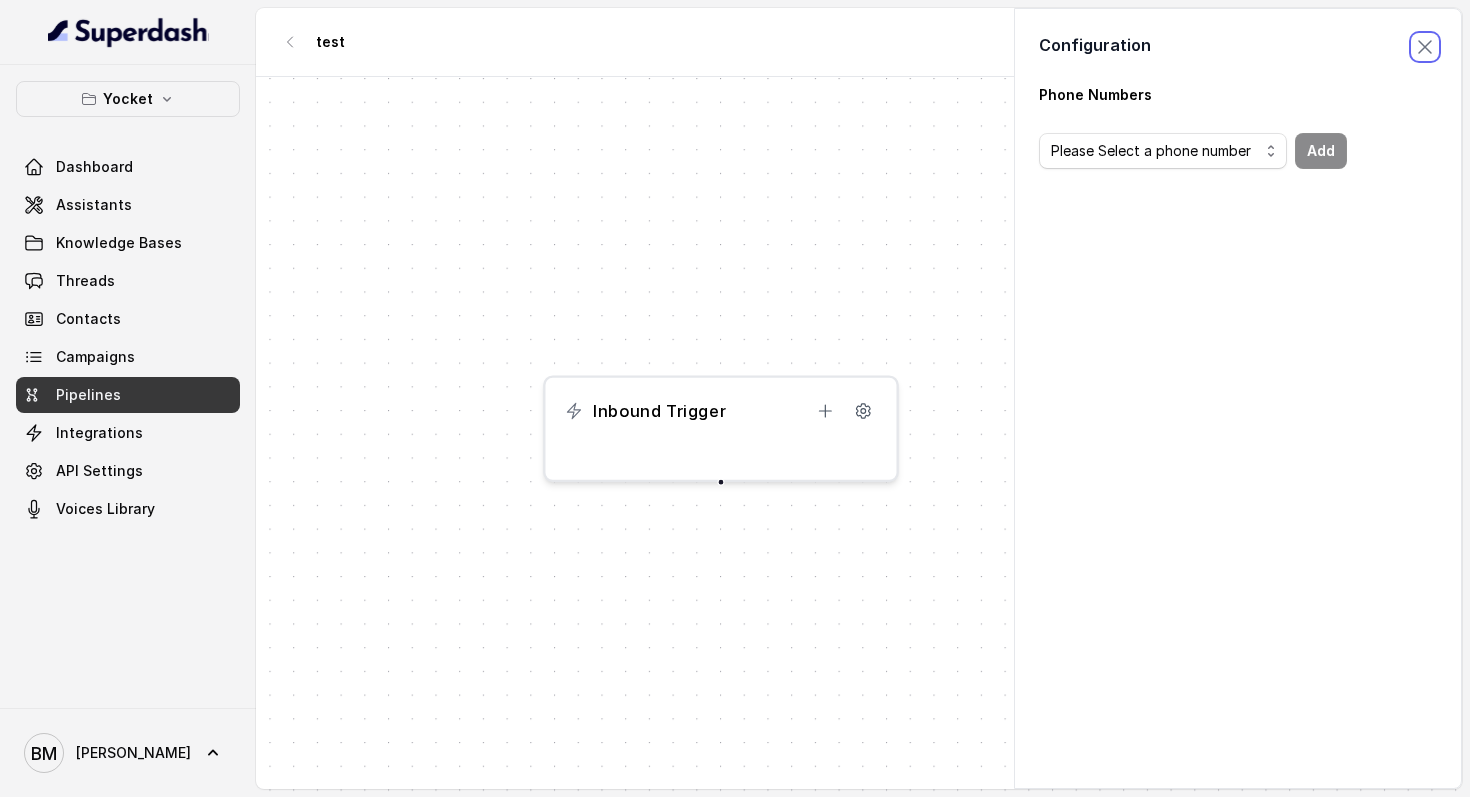 click at bounding box center [1425, 47] 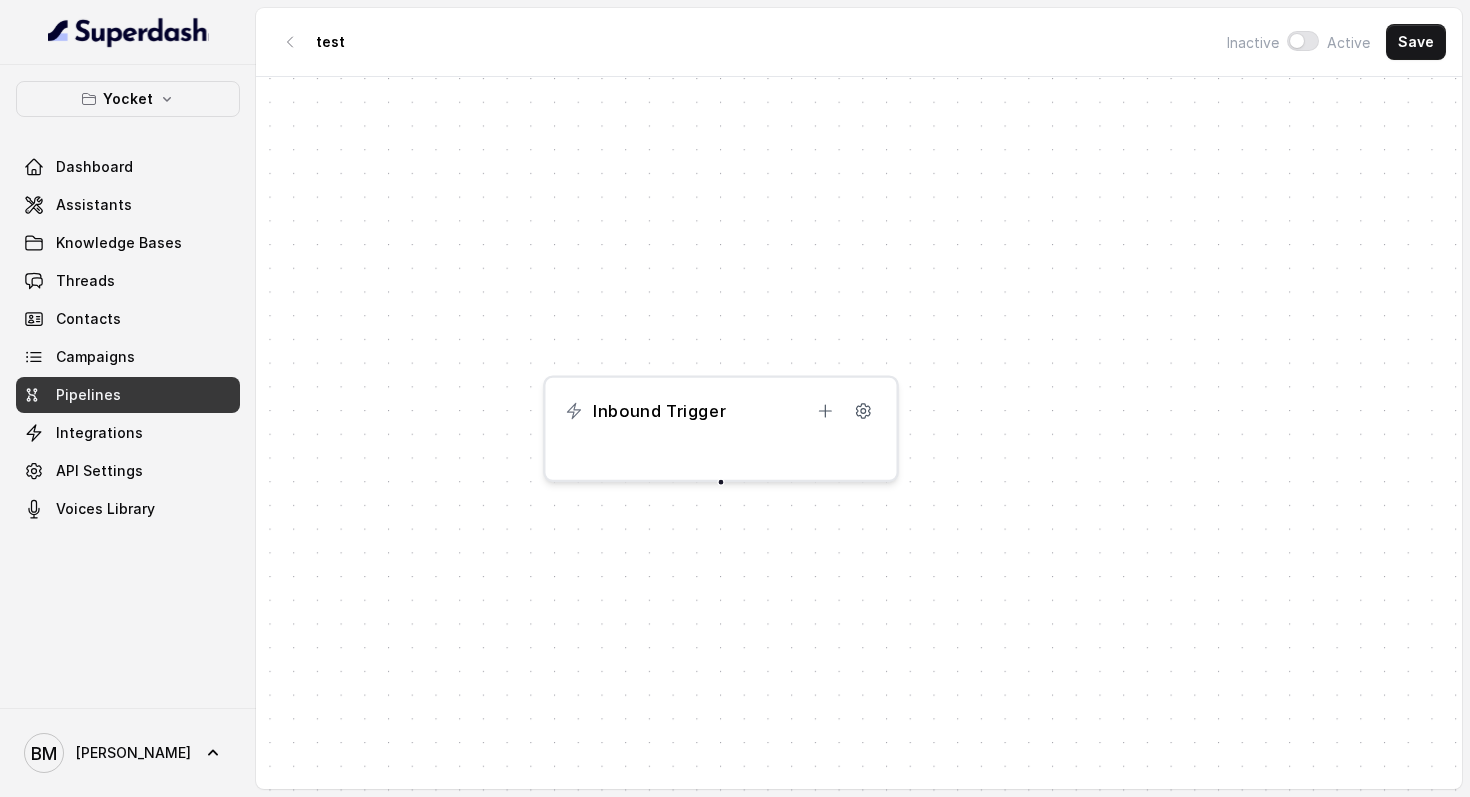 click on "Inbound Trigger" at bounding box center [721, 428] 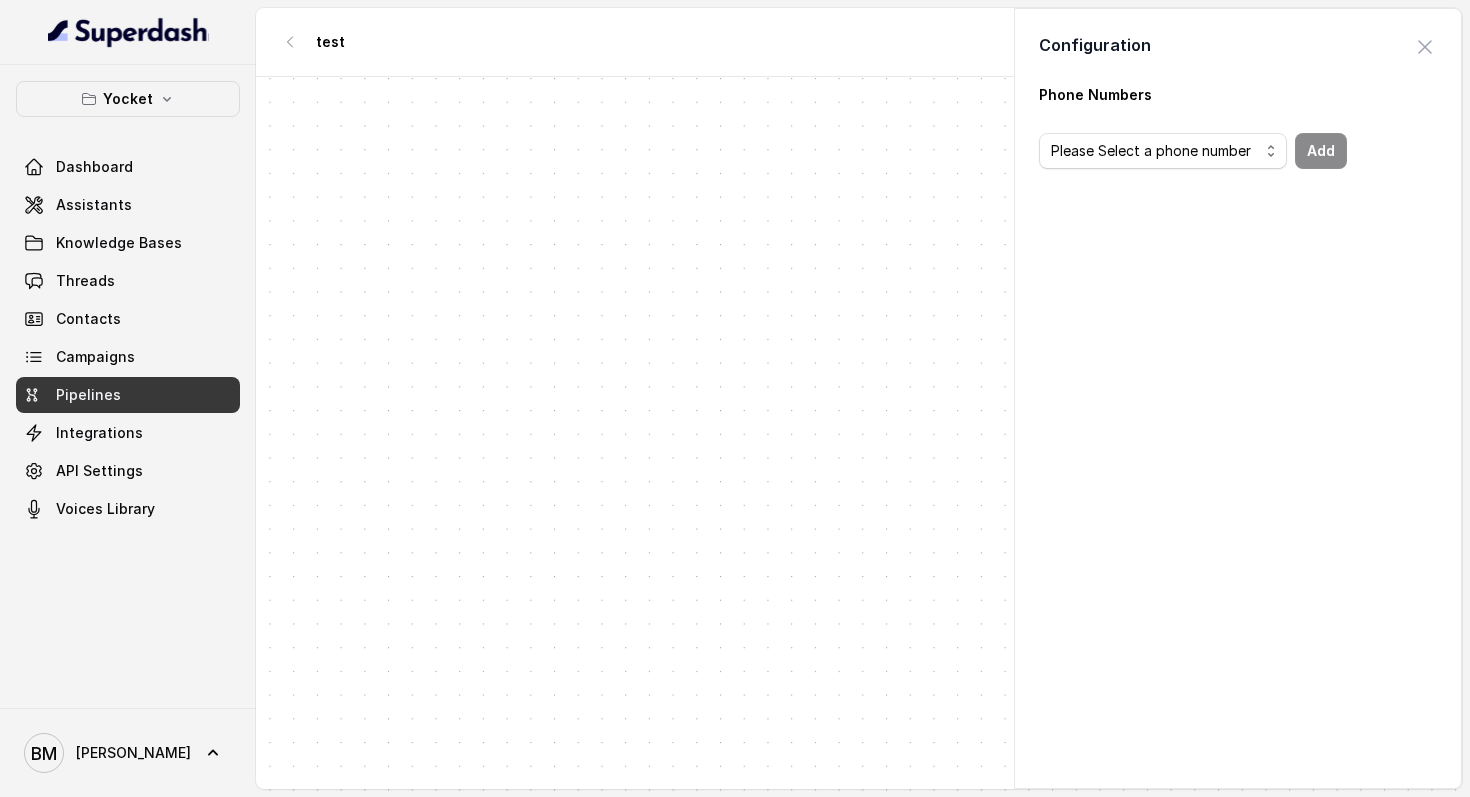 click at bounding box center (859, 435) 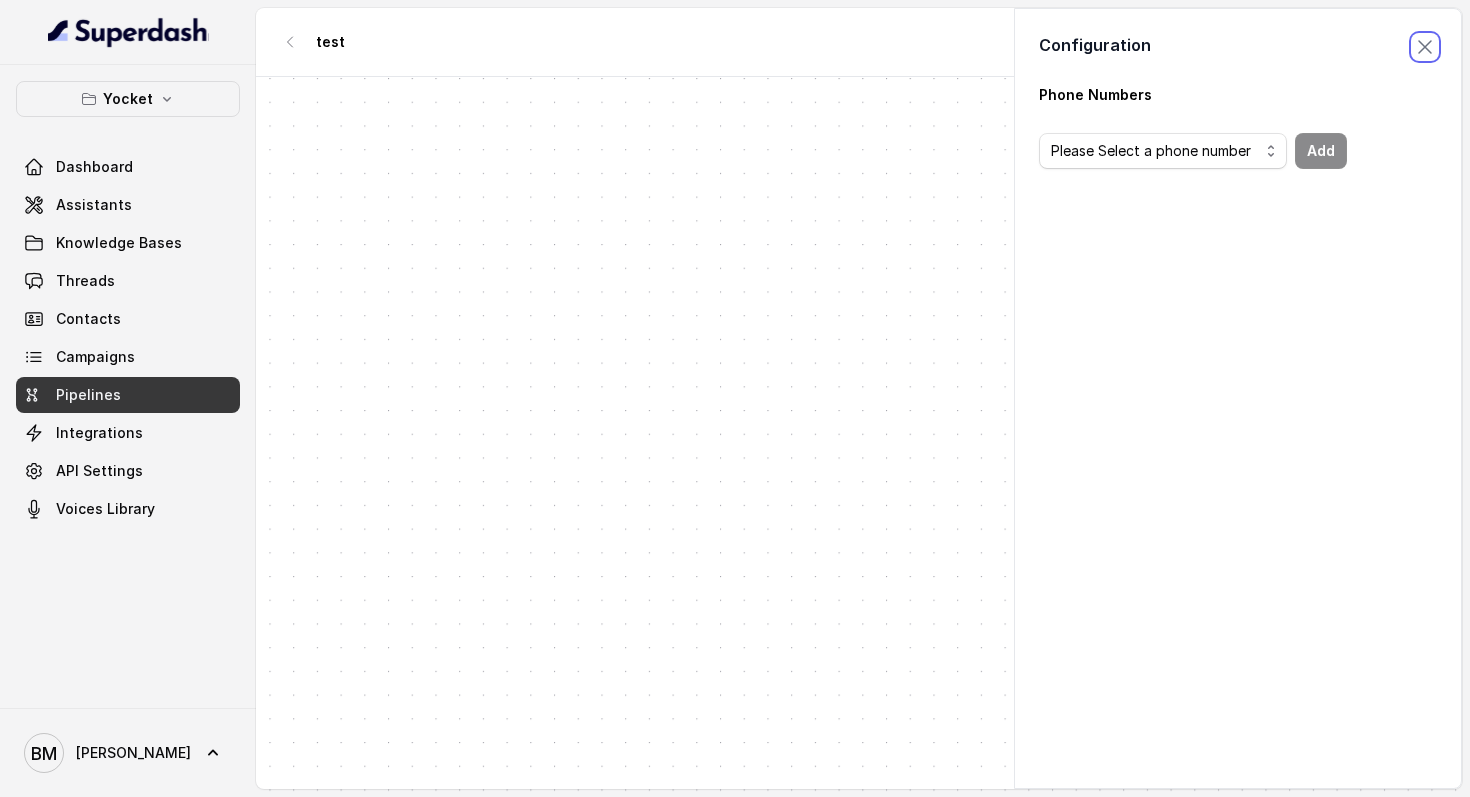 click at bounding box center [1425, 47] 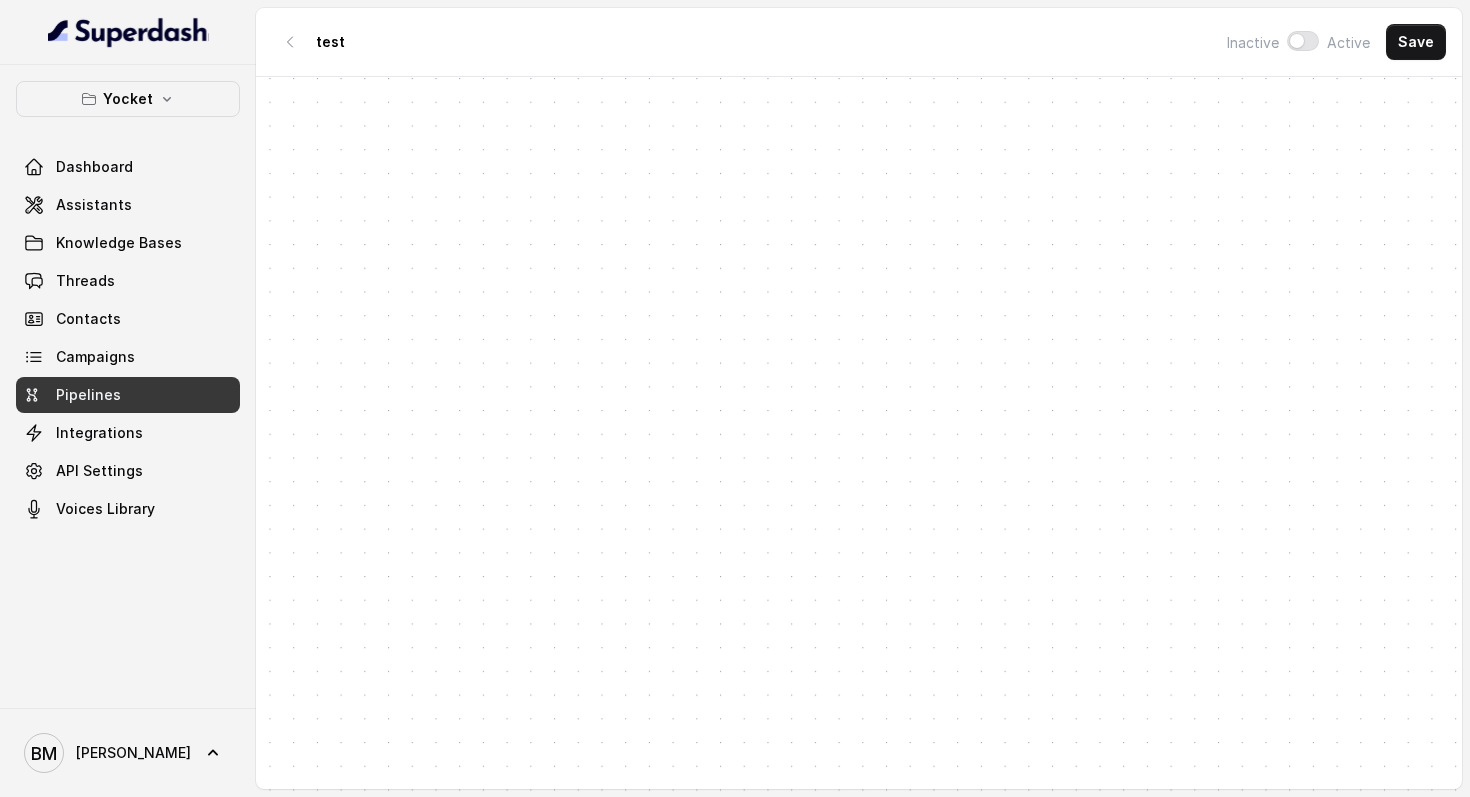 click at bounding box center [859, 435] 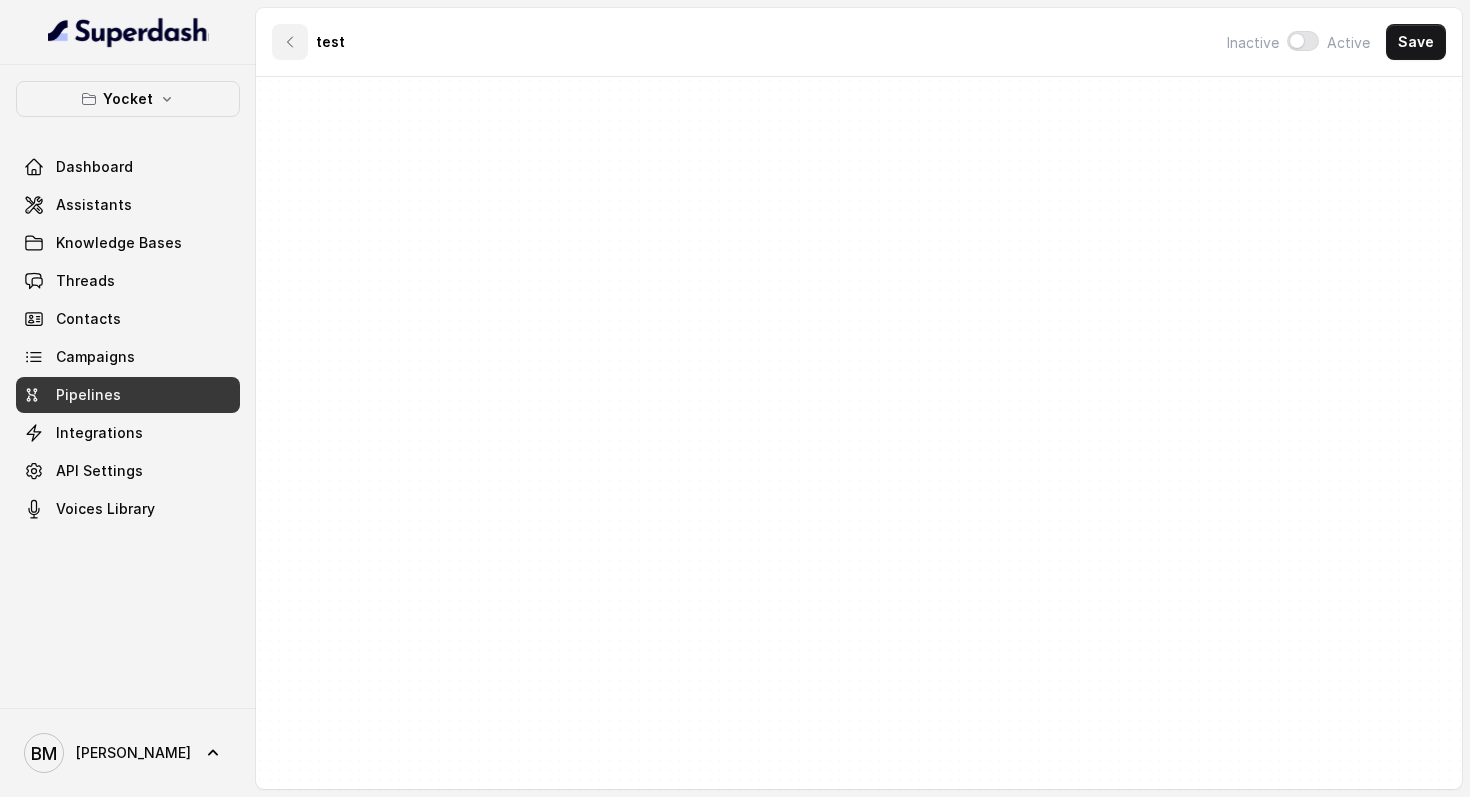 click at bounding box center [290, 42] 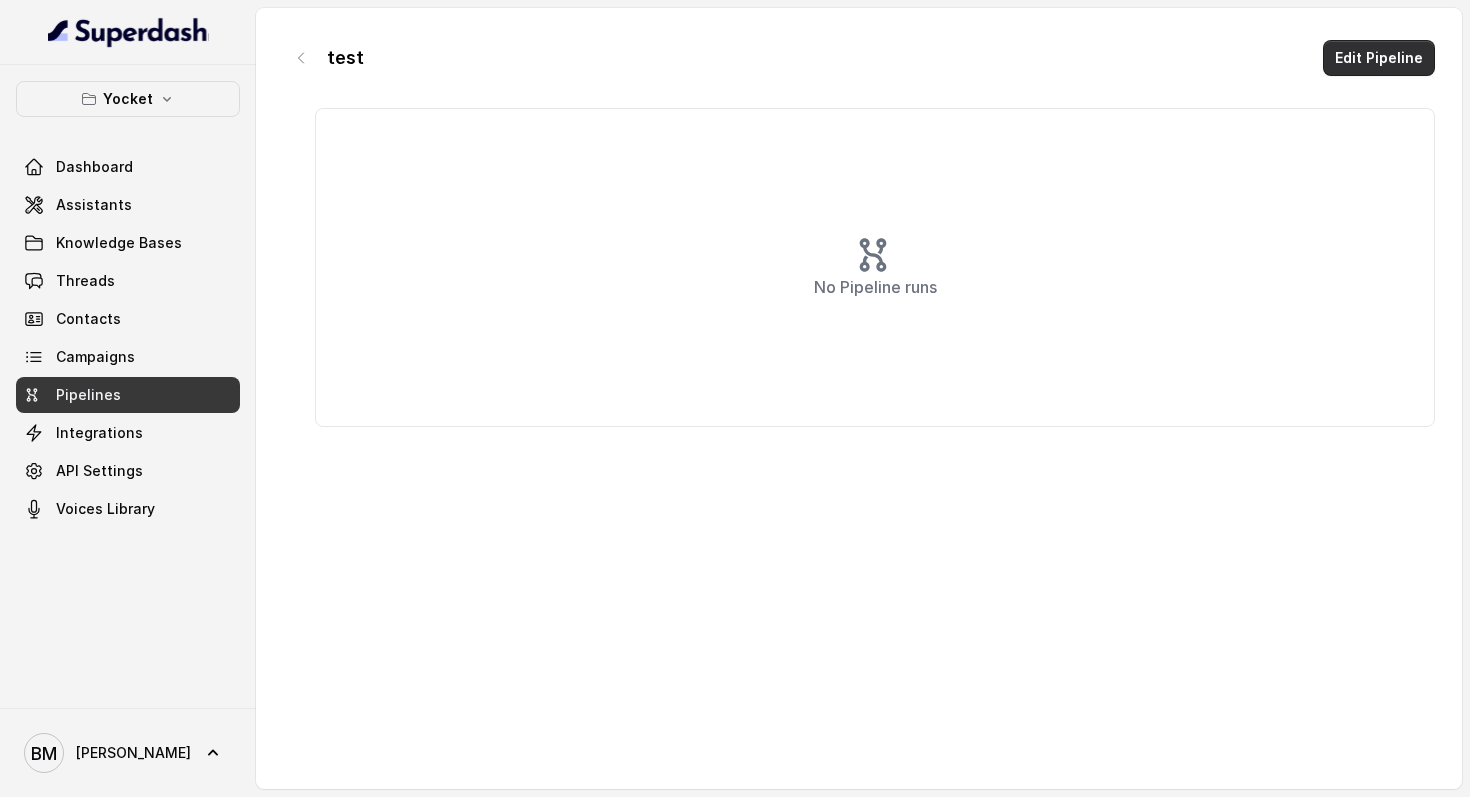 click on "Edit Pipeline" at bounding box center (1379, 58) 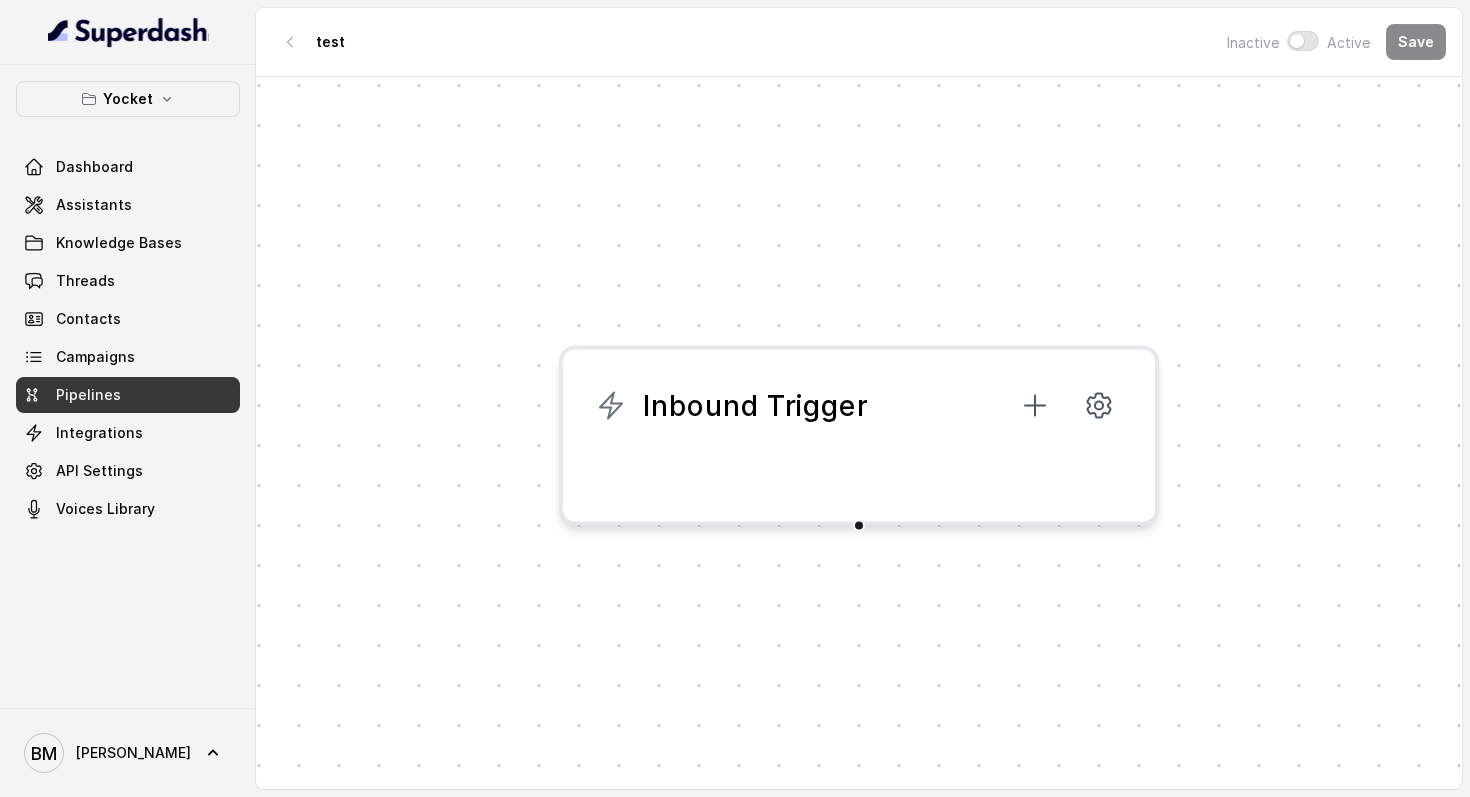 click on "Inbound Trigger" at bounding box center [859, 436] 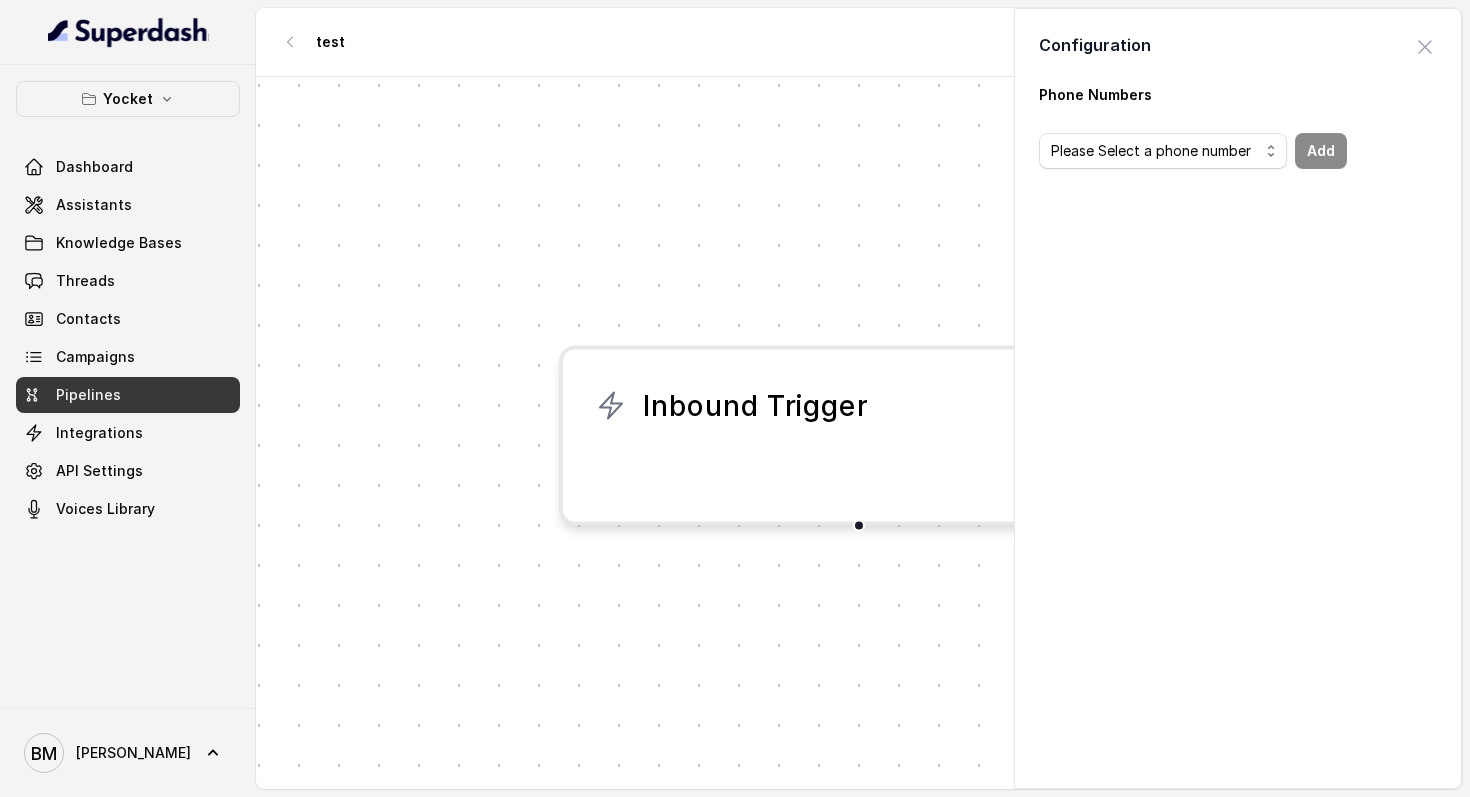 click on "Inbound Trigger" at bounding box center [859, 436] 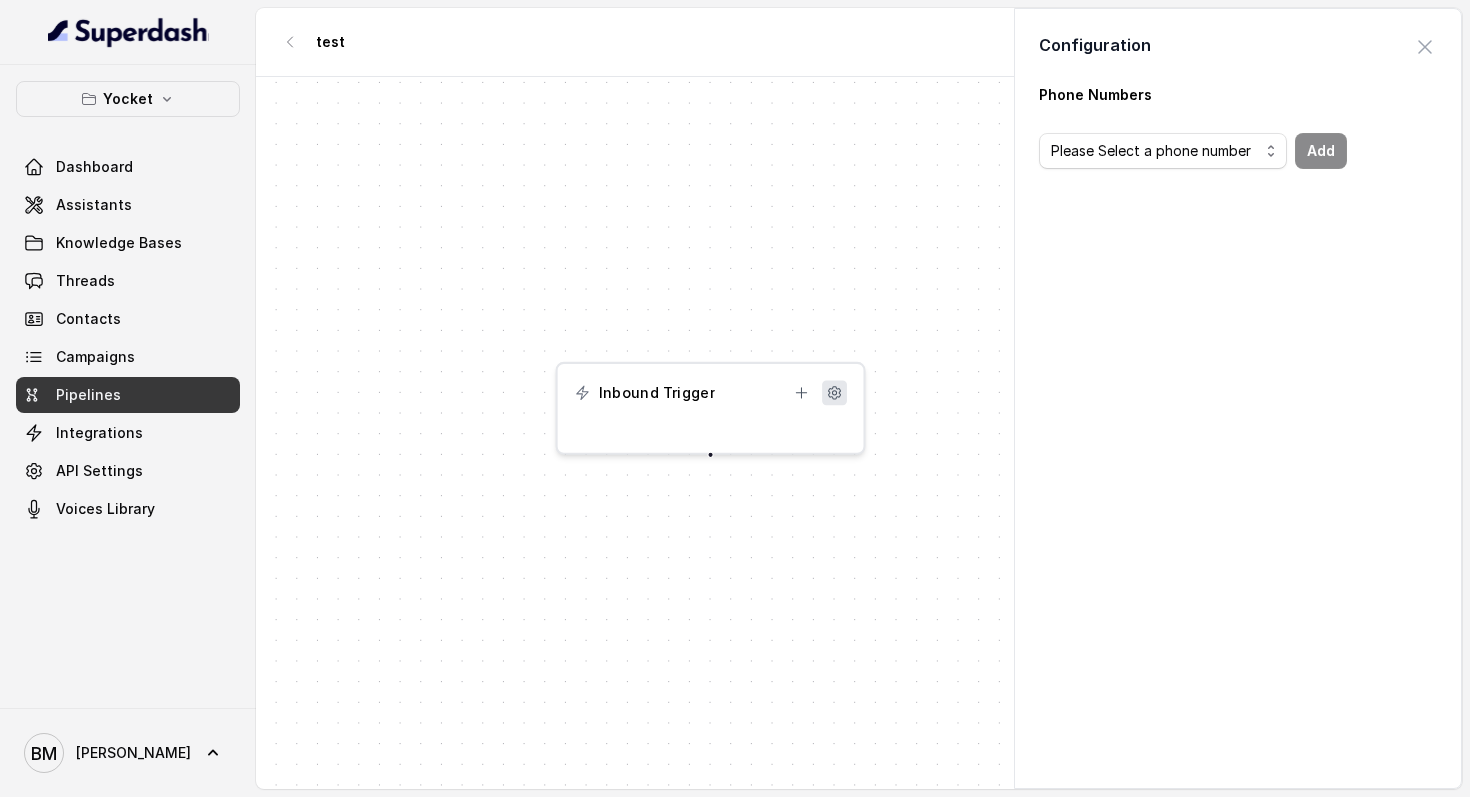 click 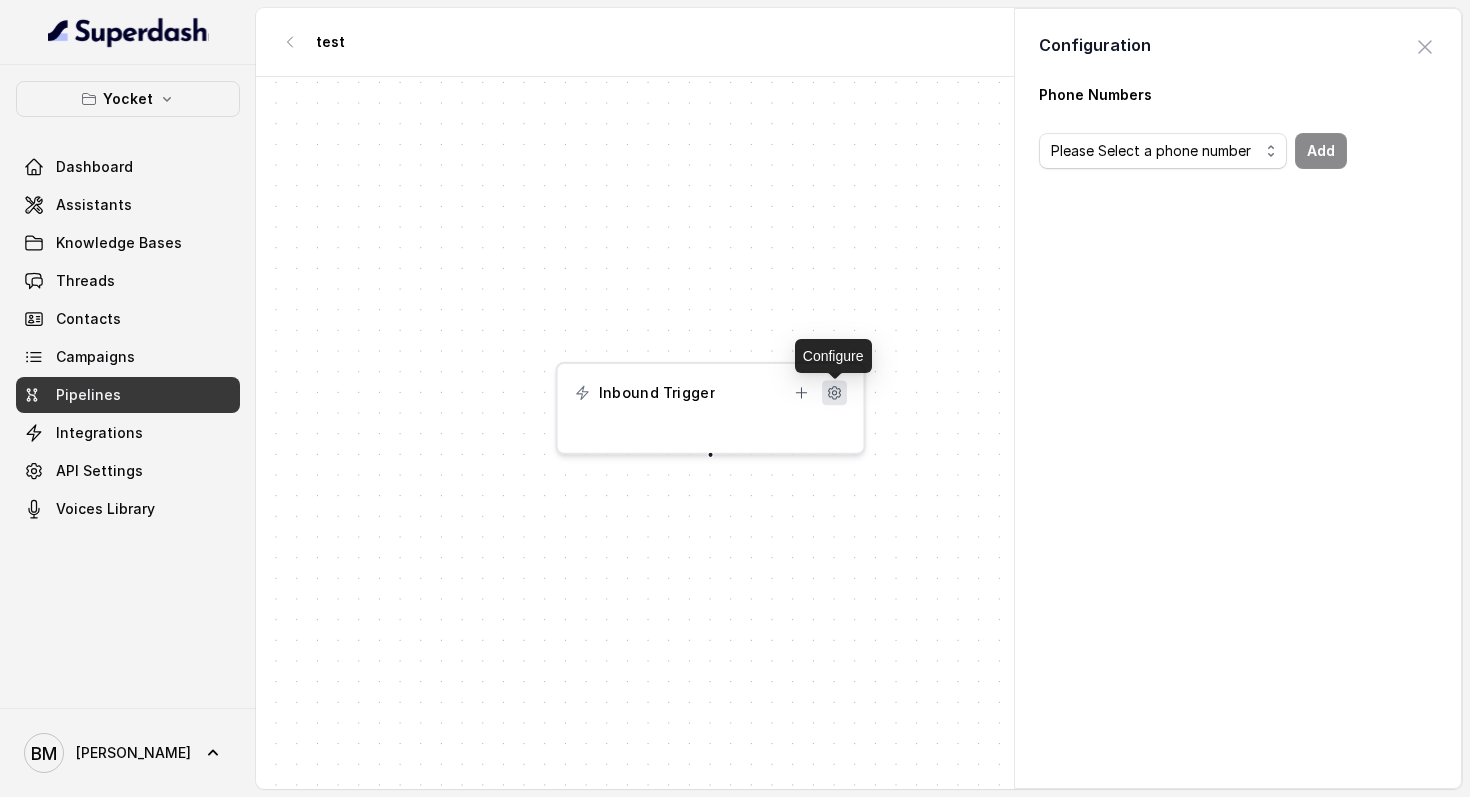 click 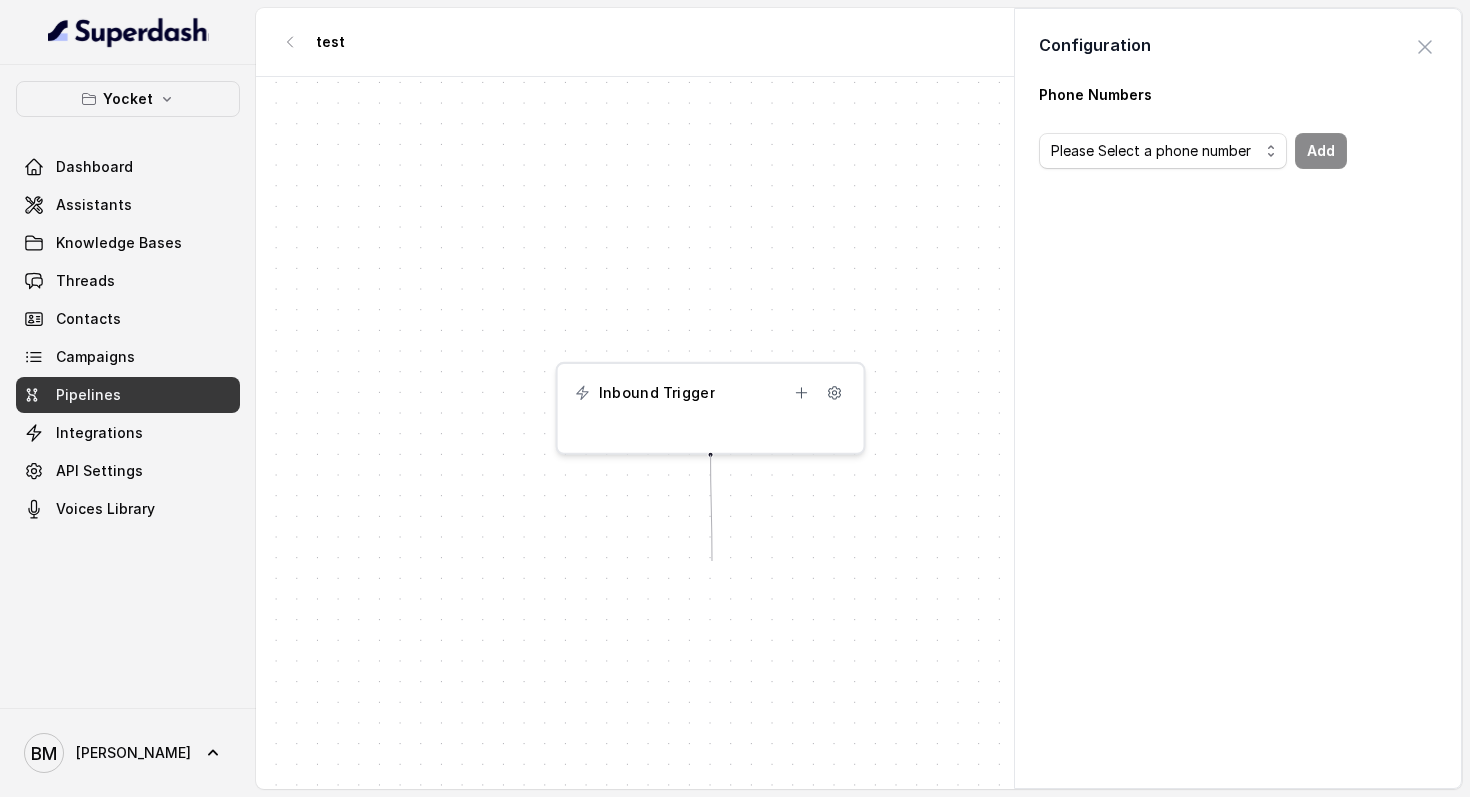 drag, startPoint x: 712, startPoint y: 456, endPoint x: 712, endPoint y: 560, distance: 104 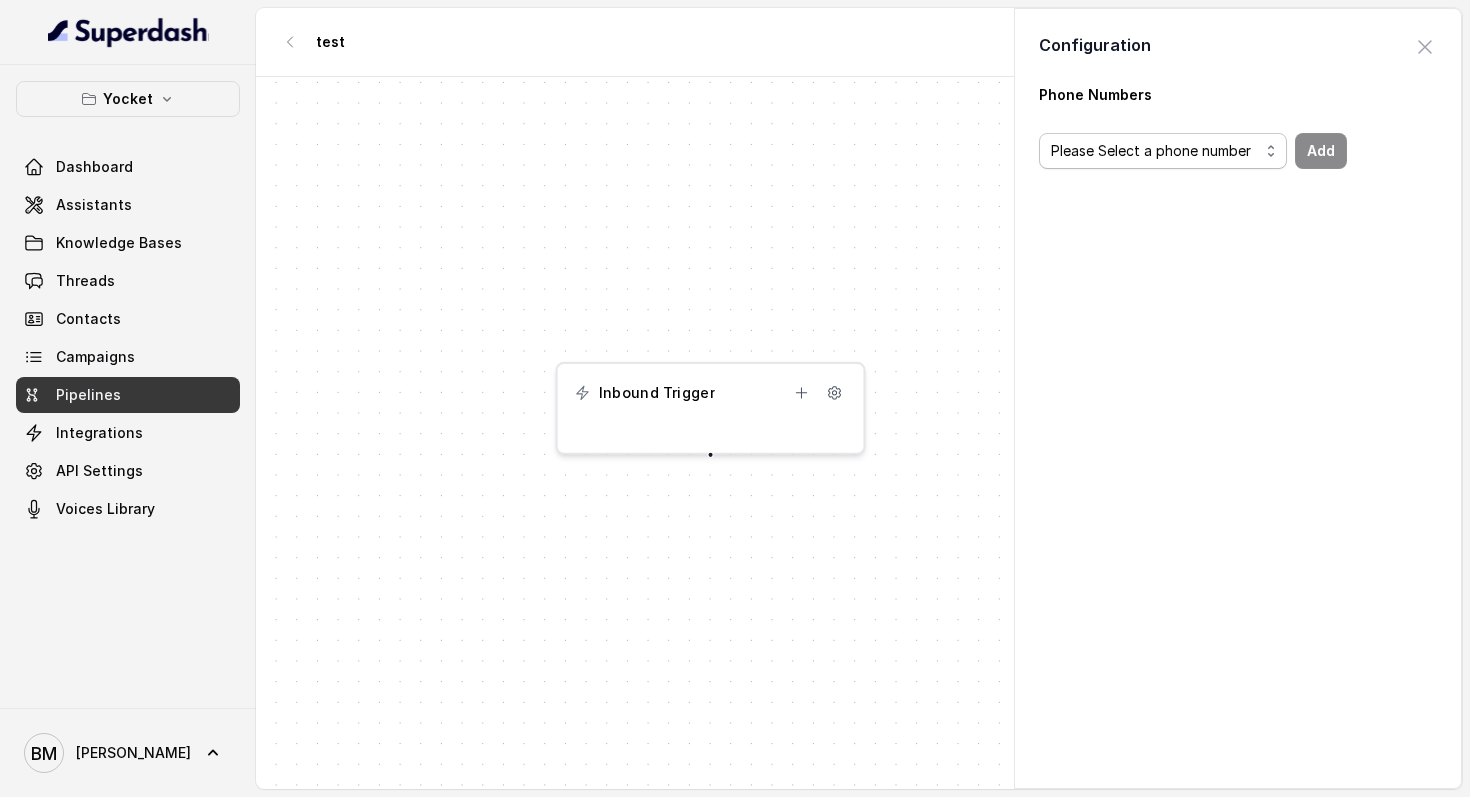 click on "Please Select a phone number" at bounding box center [1163, 151] 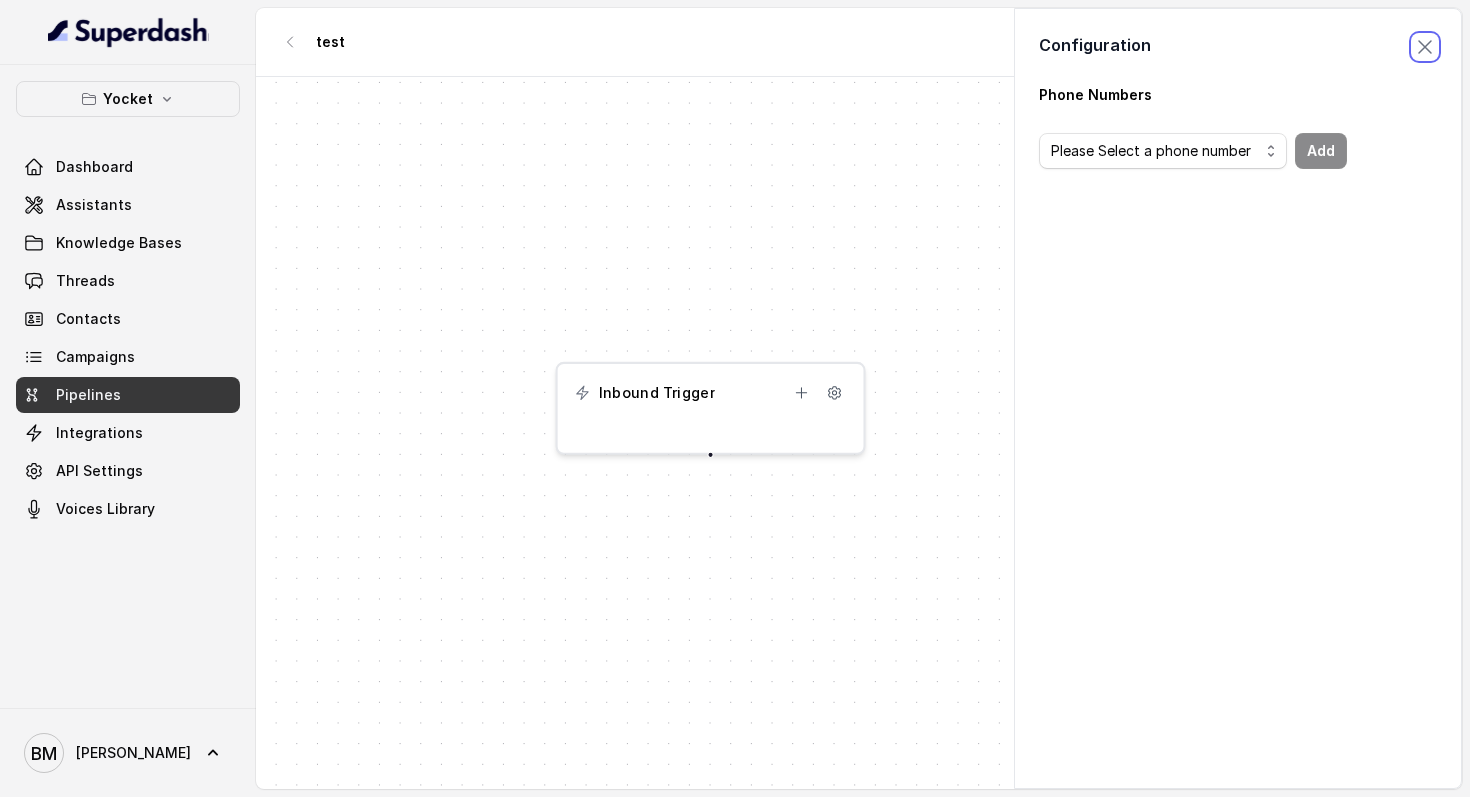click at bounding box center (1425, 47) 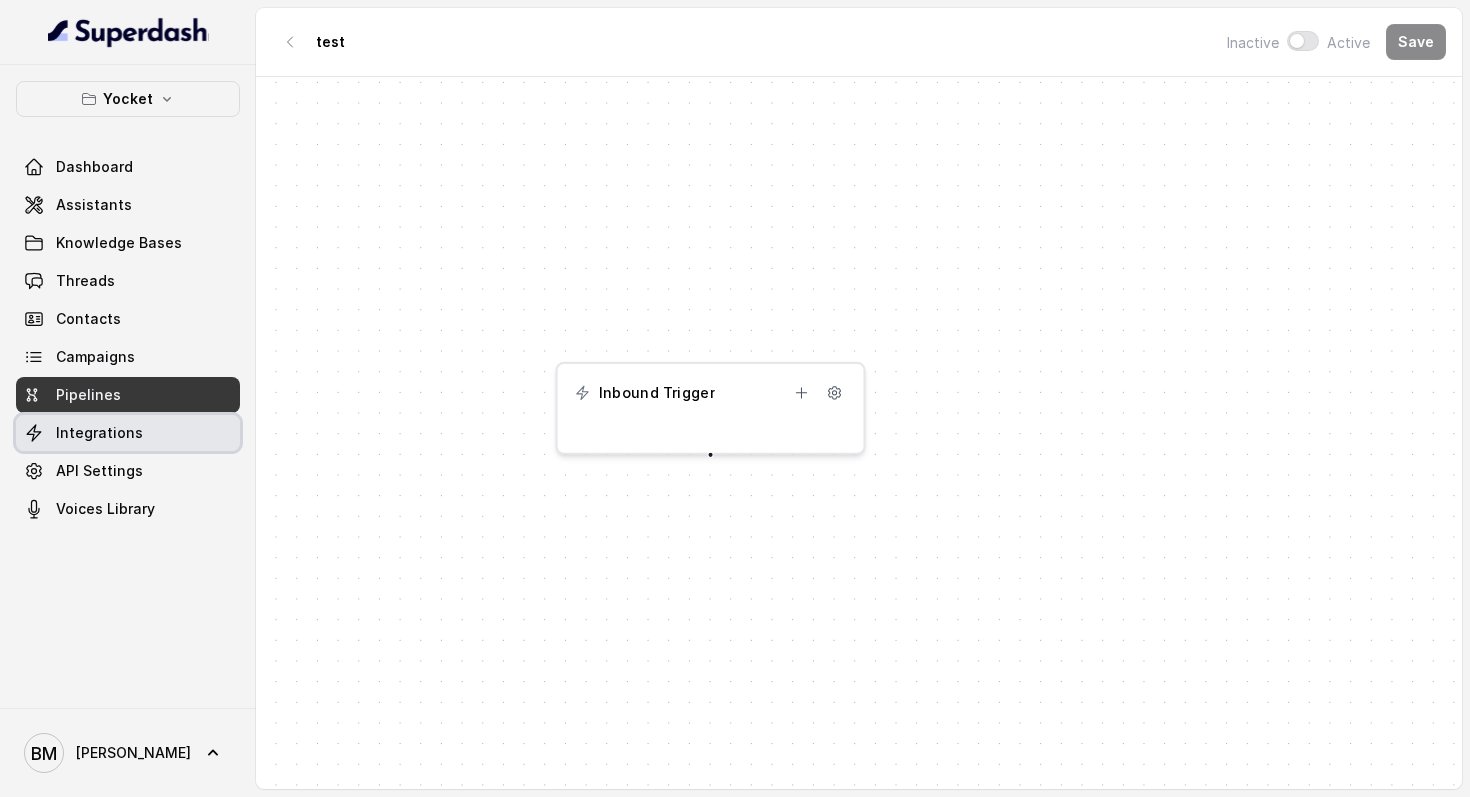 click on "Integrations" at bounding box center (99, 433) 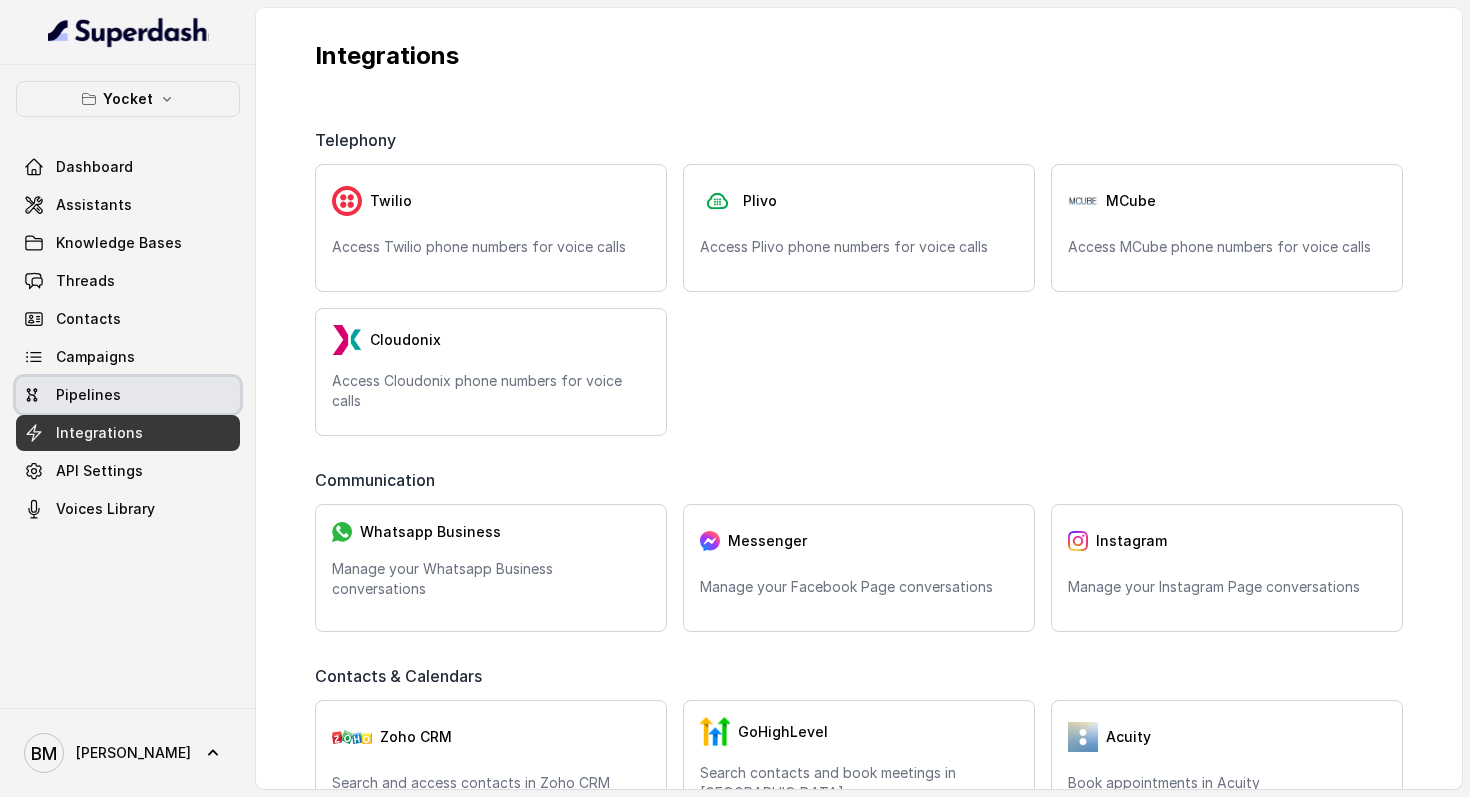 click on "Pipelines" at bounding box center (88, 395) 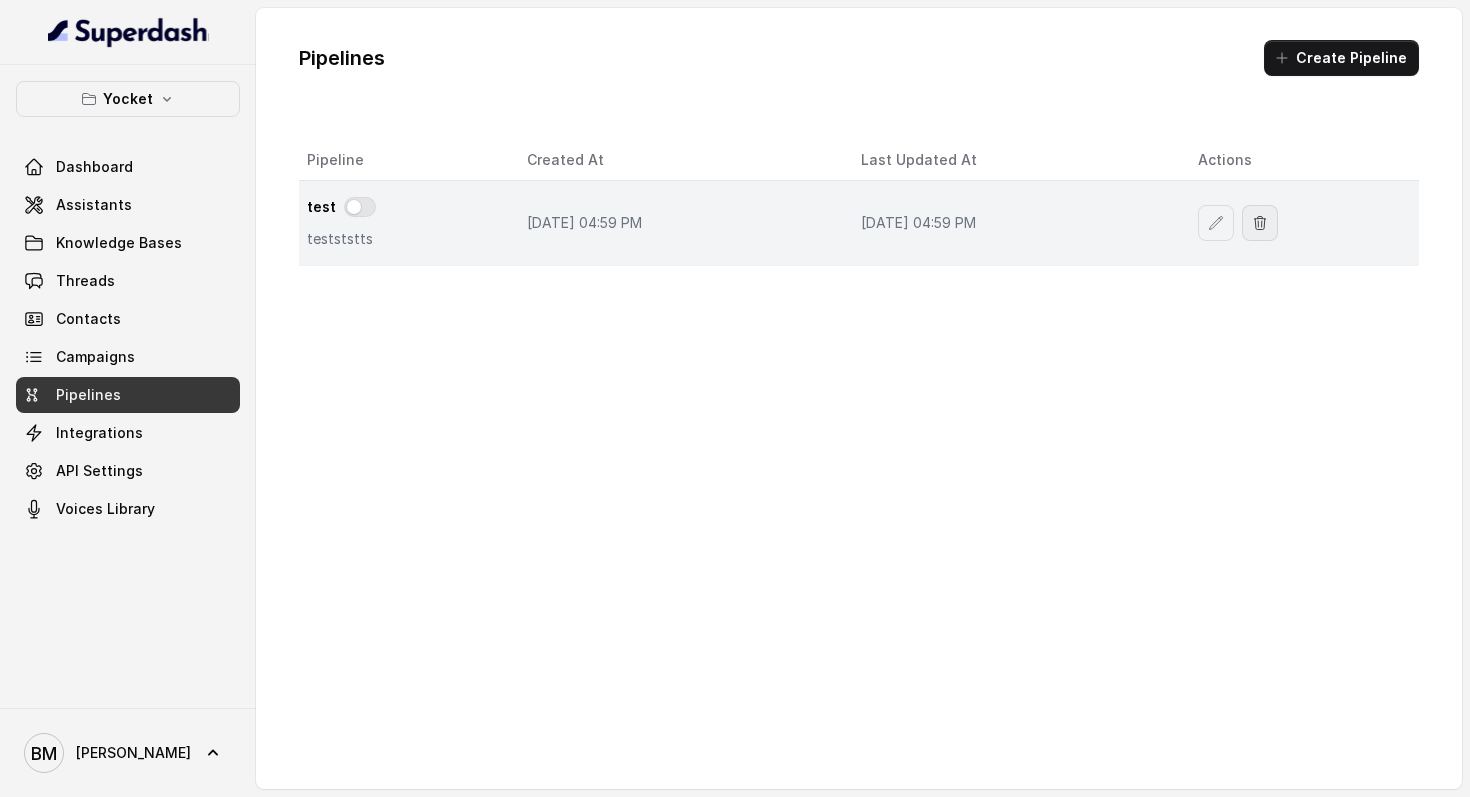 click 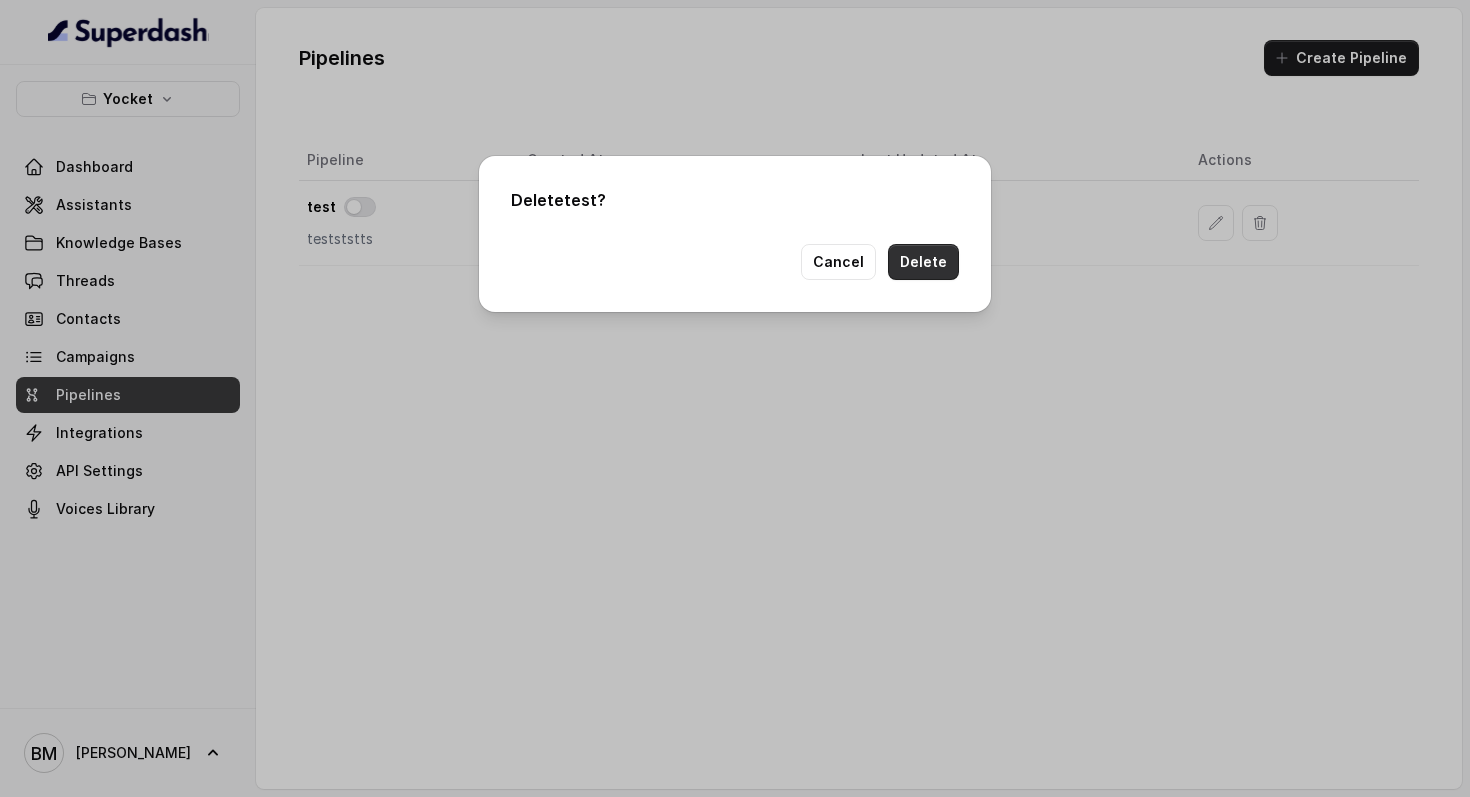 click on "Delete" at bounding box center (923, 262) 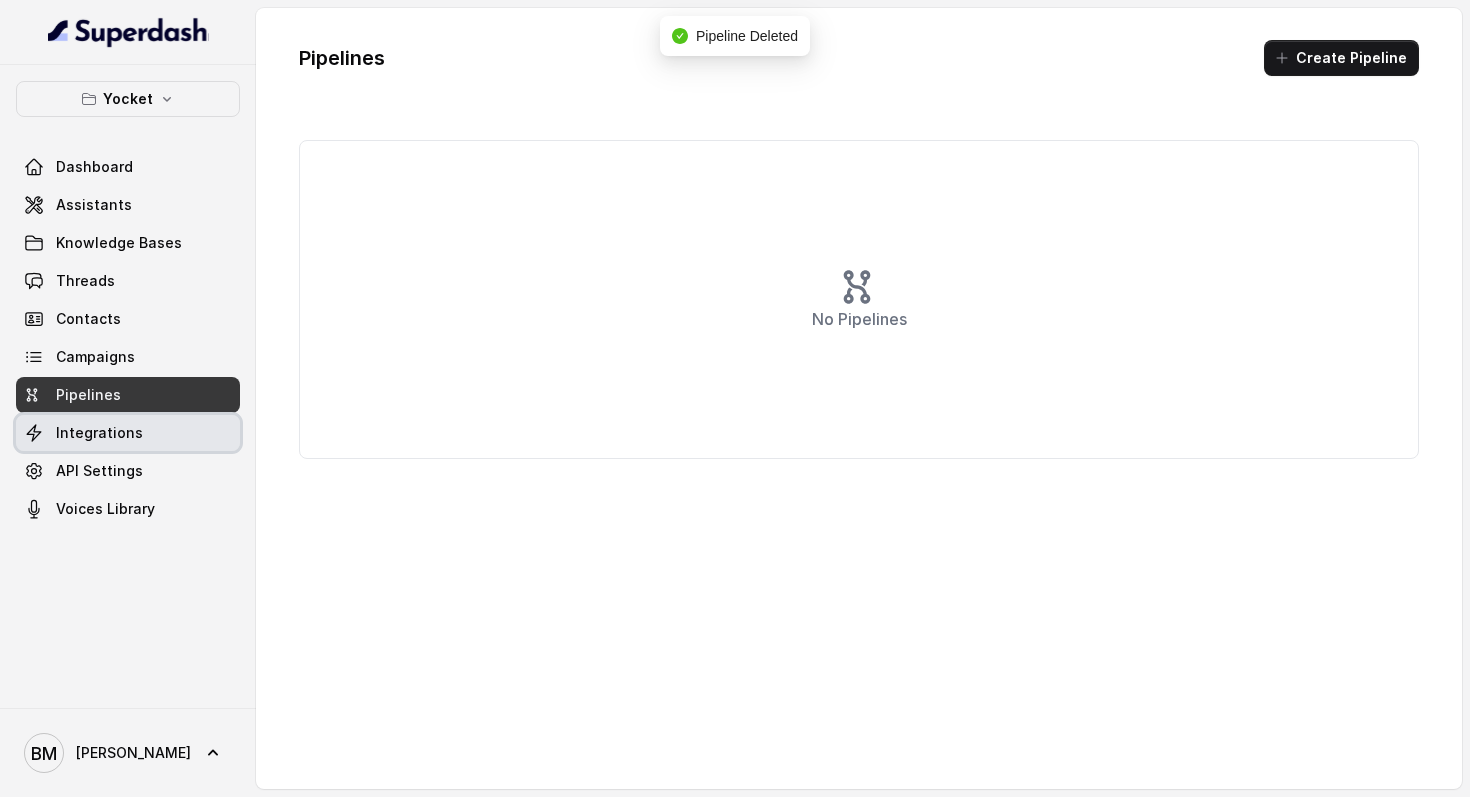 click on "Integrations" at bounding box center (99, 433) 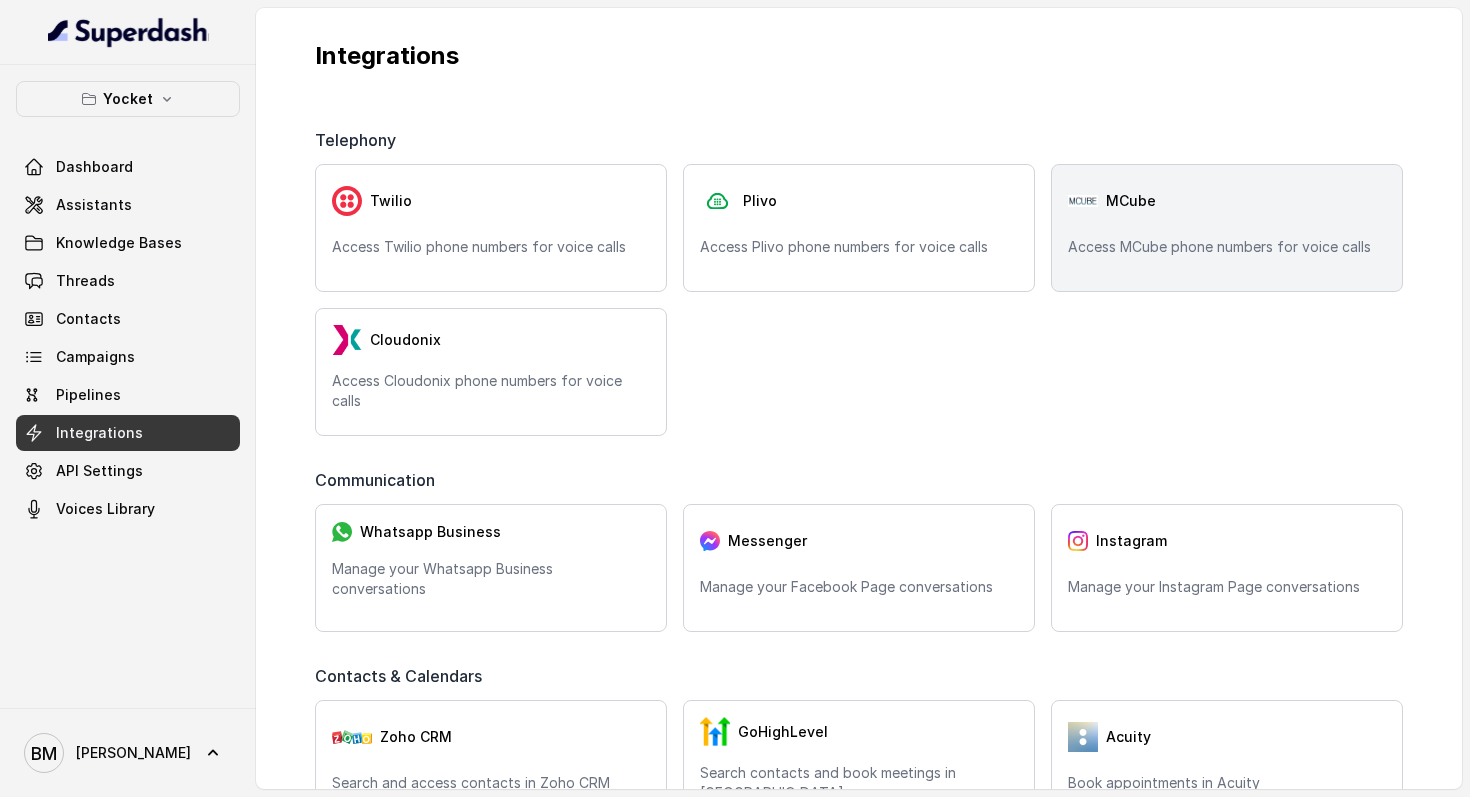 click on "MCube" at bounding box center [1227, 201] 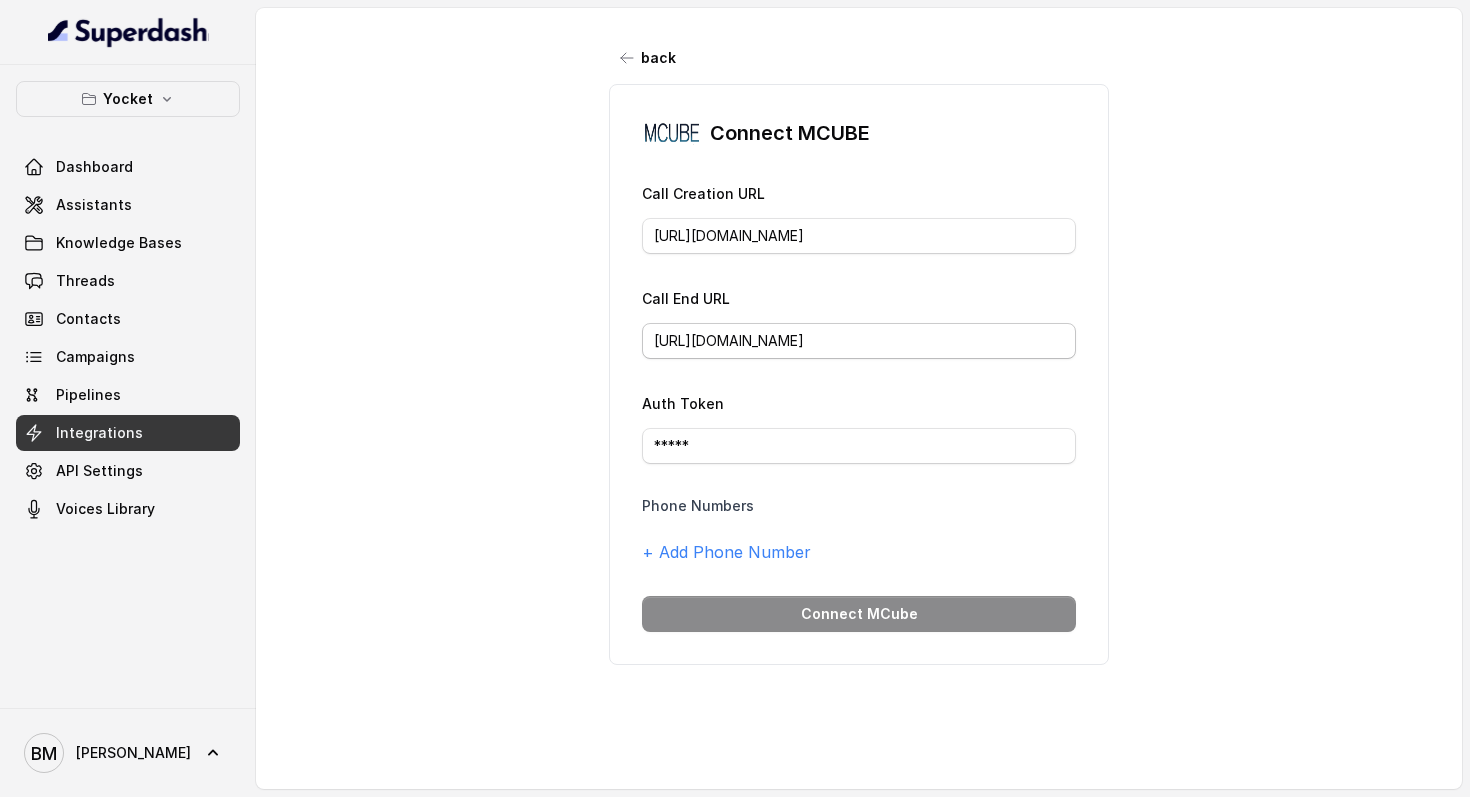 scroll, scrollTop: 0, scrollLeft: 0, axis: both 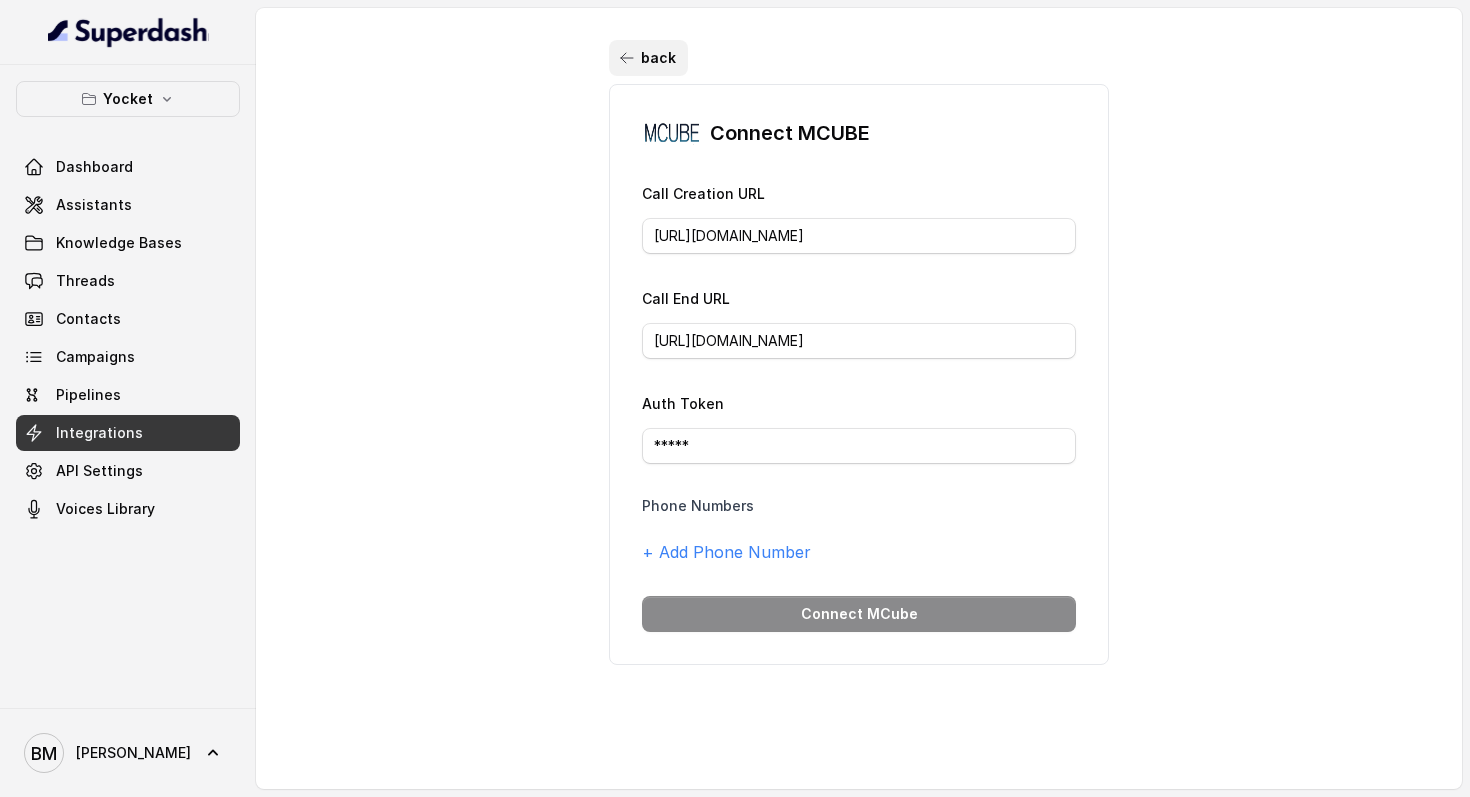 click on "back" at bounding box center (648, 58) 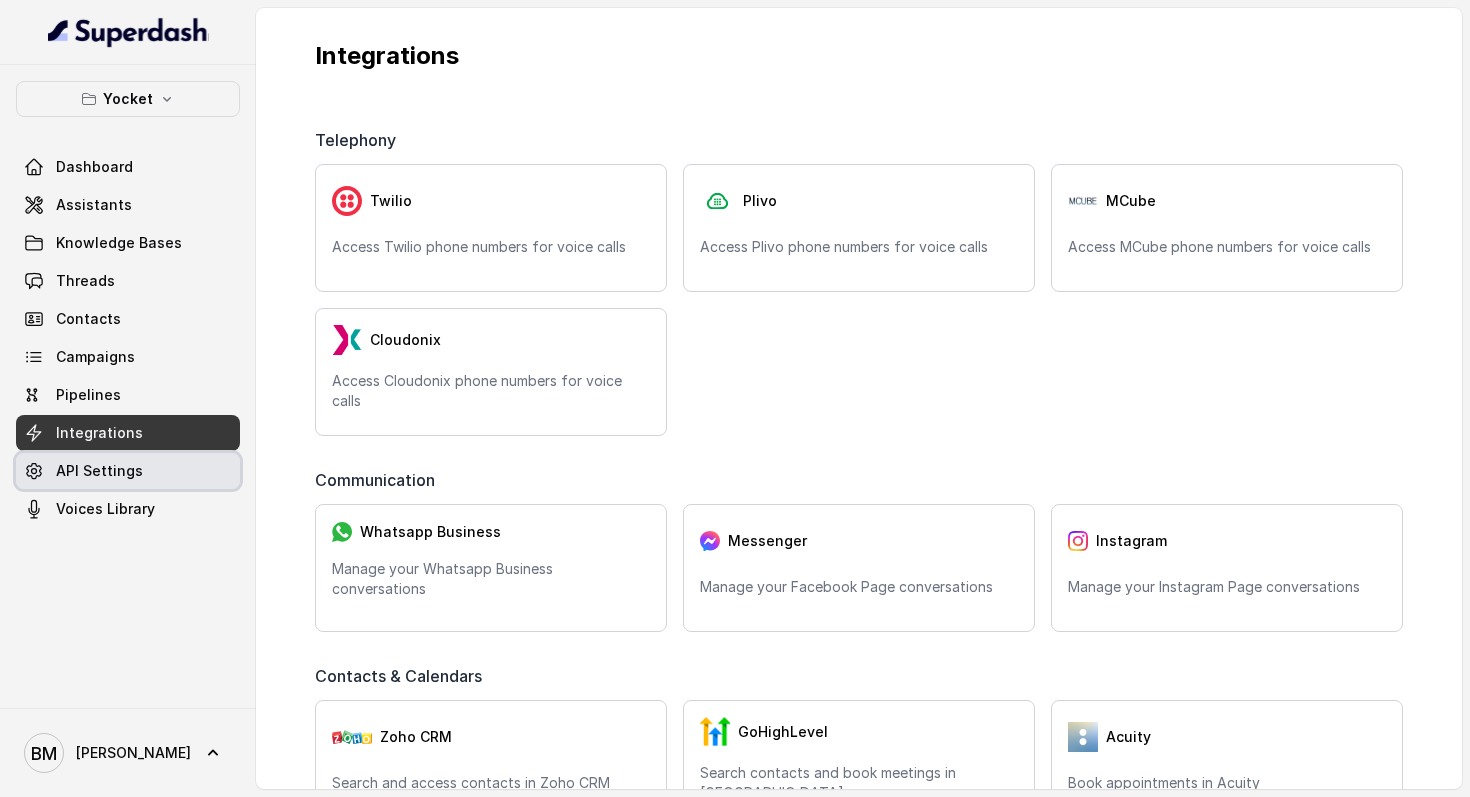 click on "API Settings" at bounding box center [128, 471] 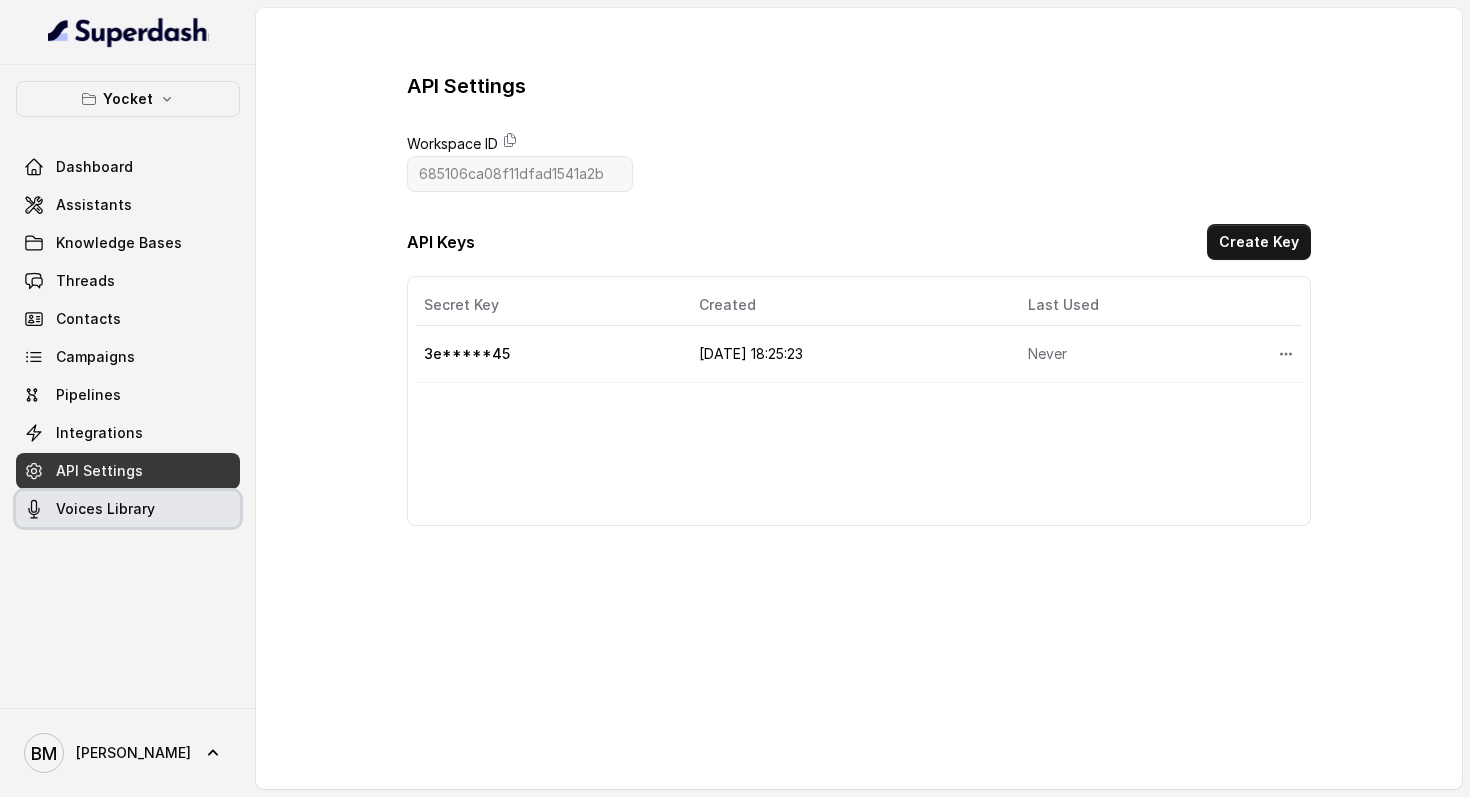 click on "Voices Library" at bounding box center (105, 509) 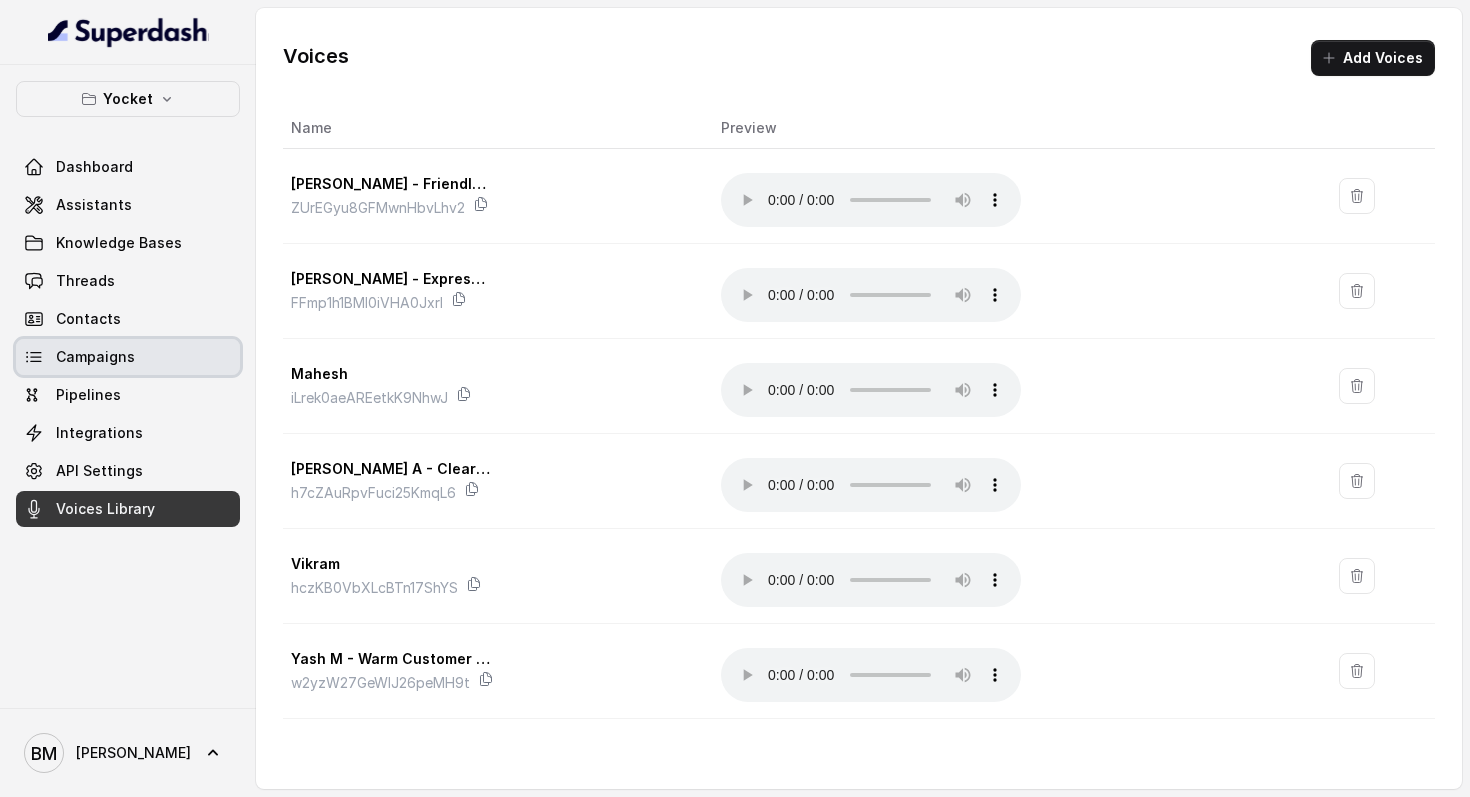 click on "Campaigns" at bounding box center (95, 357) 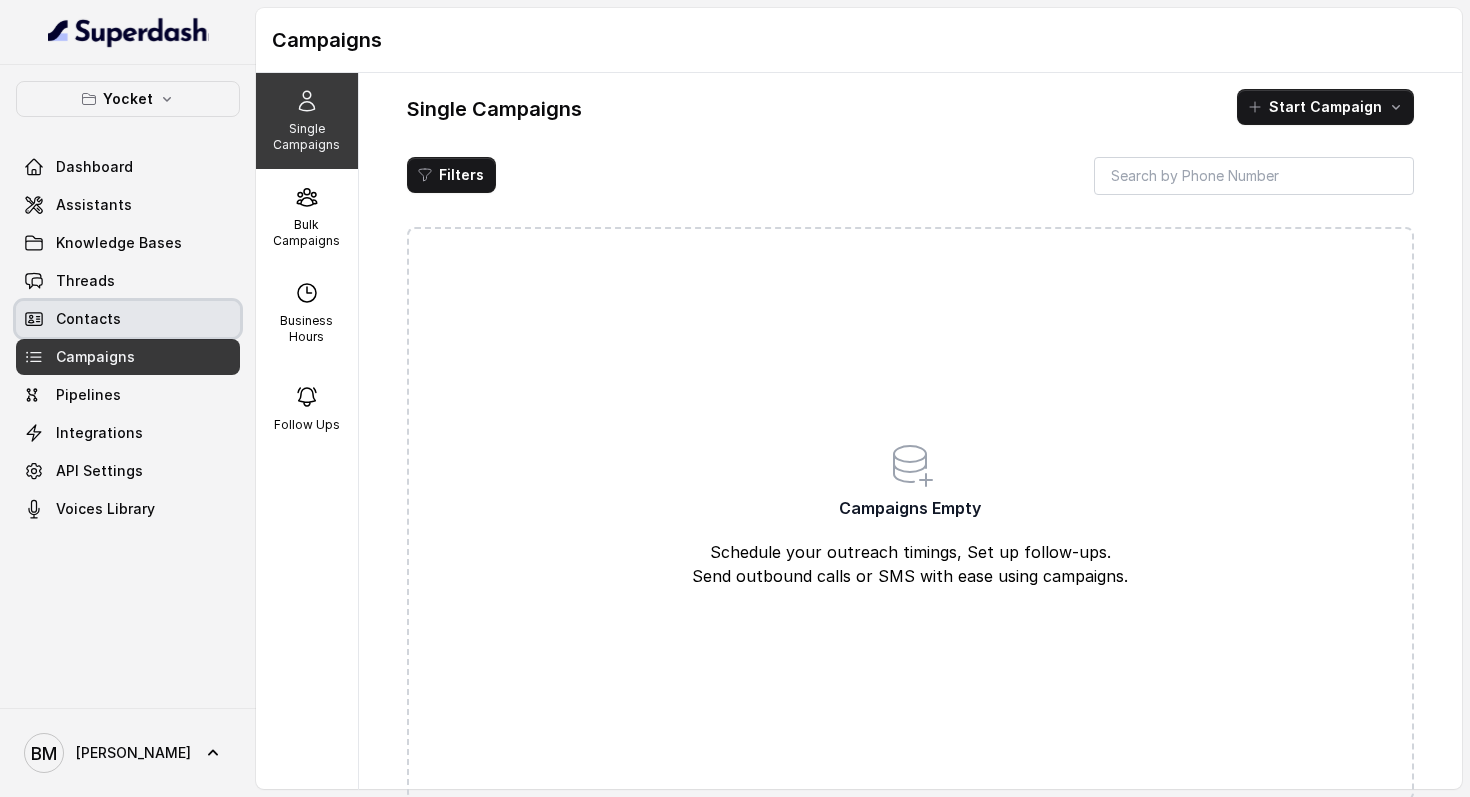 click on "Contacts" at bounding box center (88, 319) 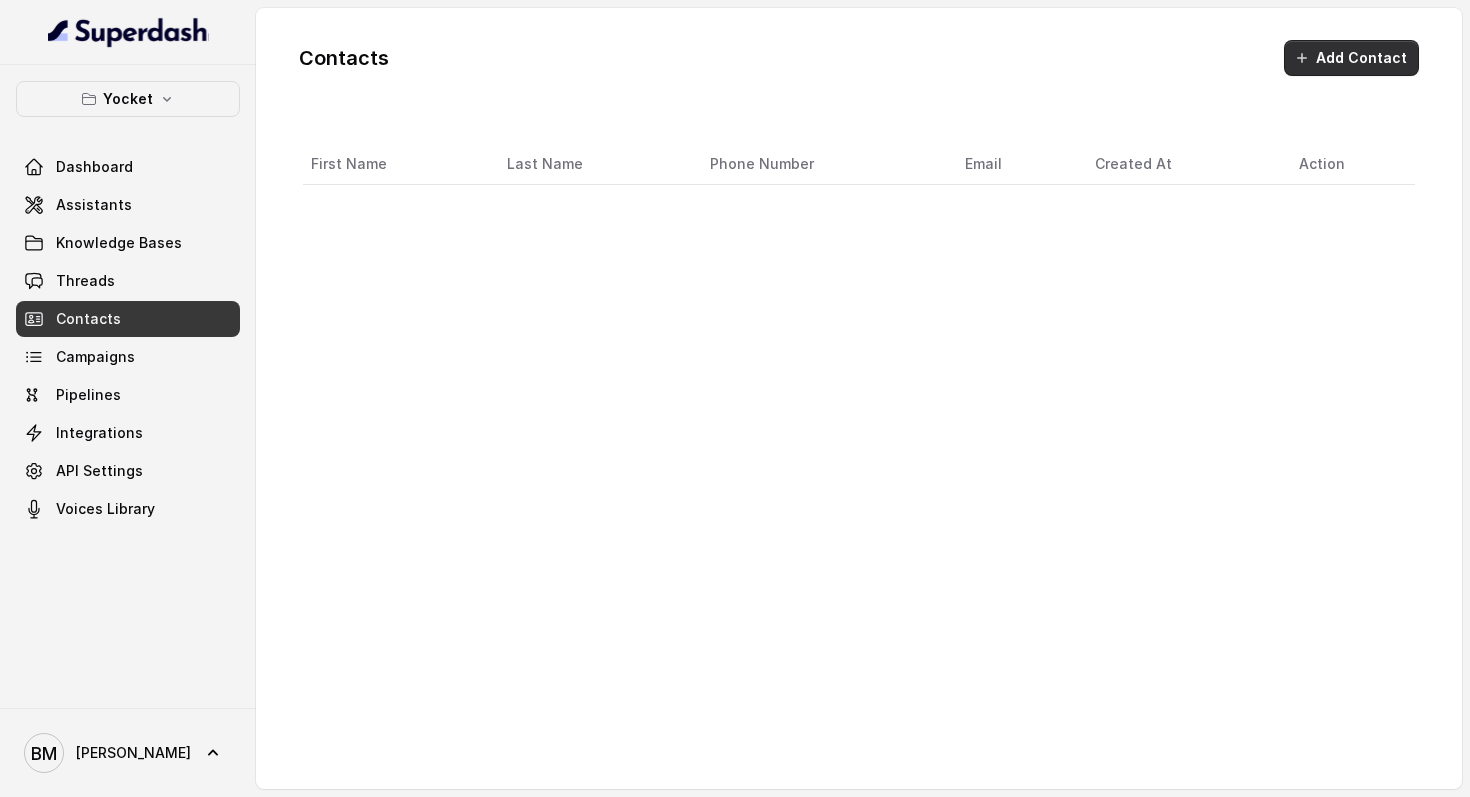 click on "Add Contact" at bounding box center [1351, 58] 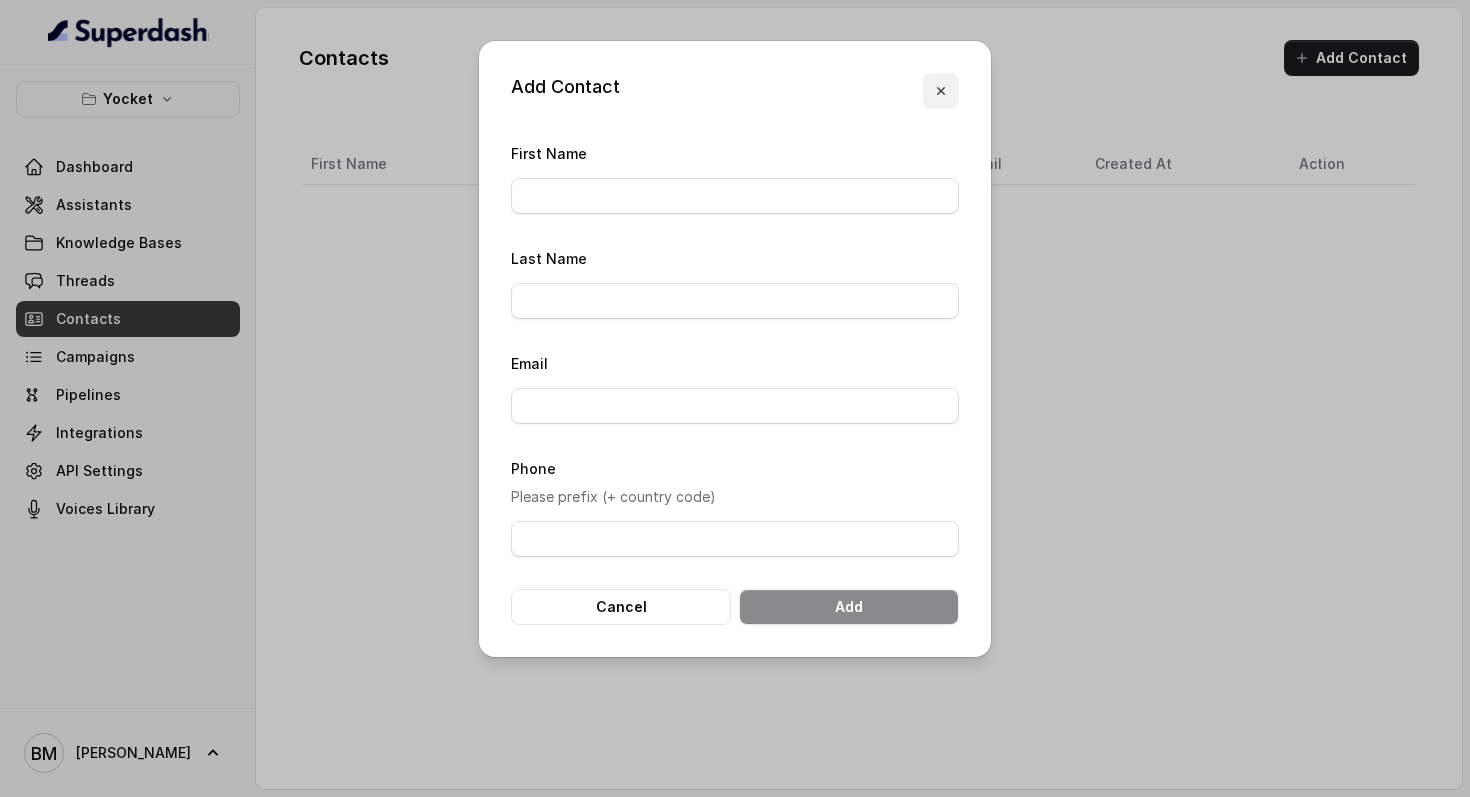 click at bounding box center [941, 91] 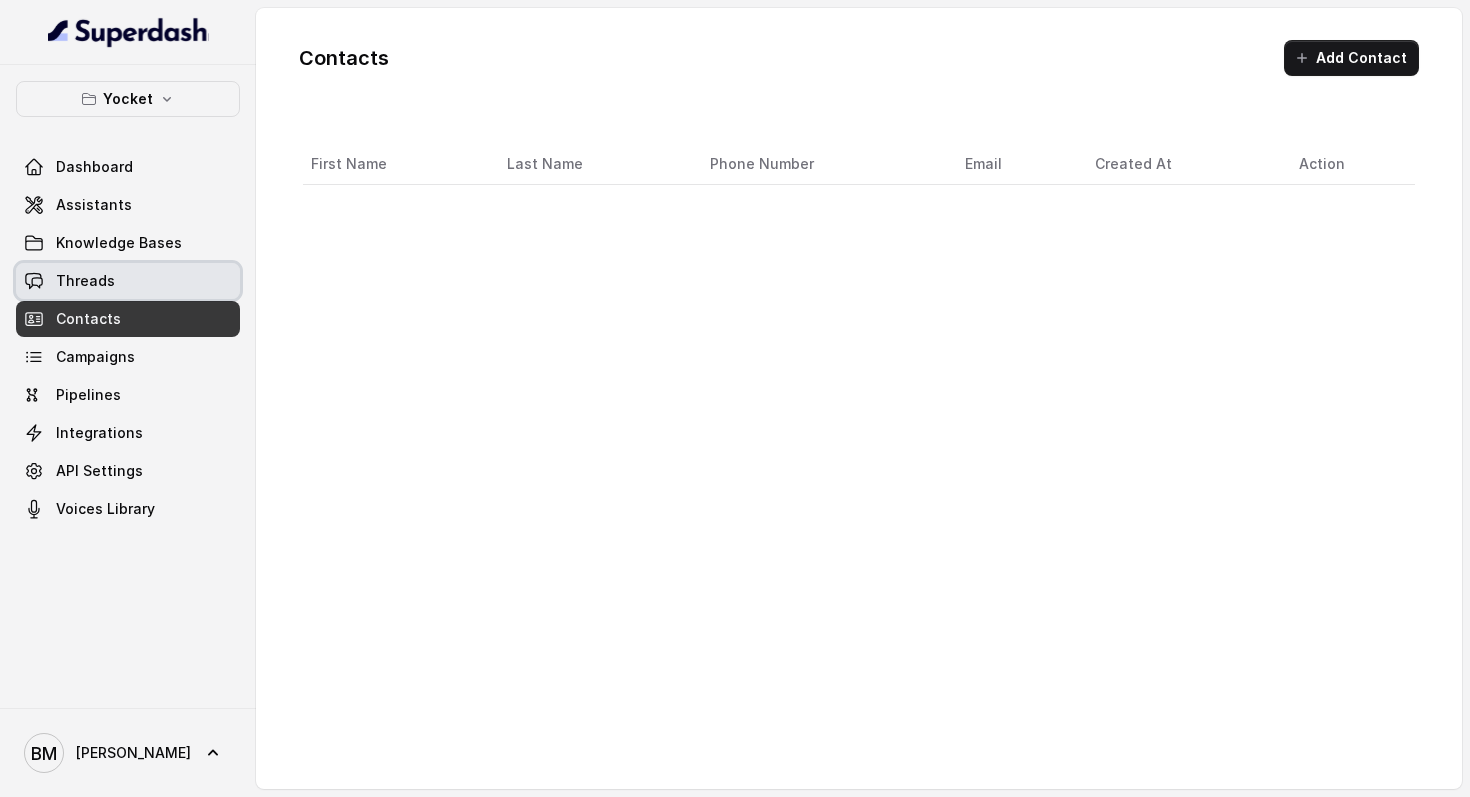 click on "Threads" at bounding box center (85, 281) 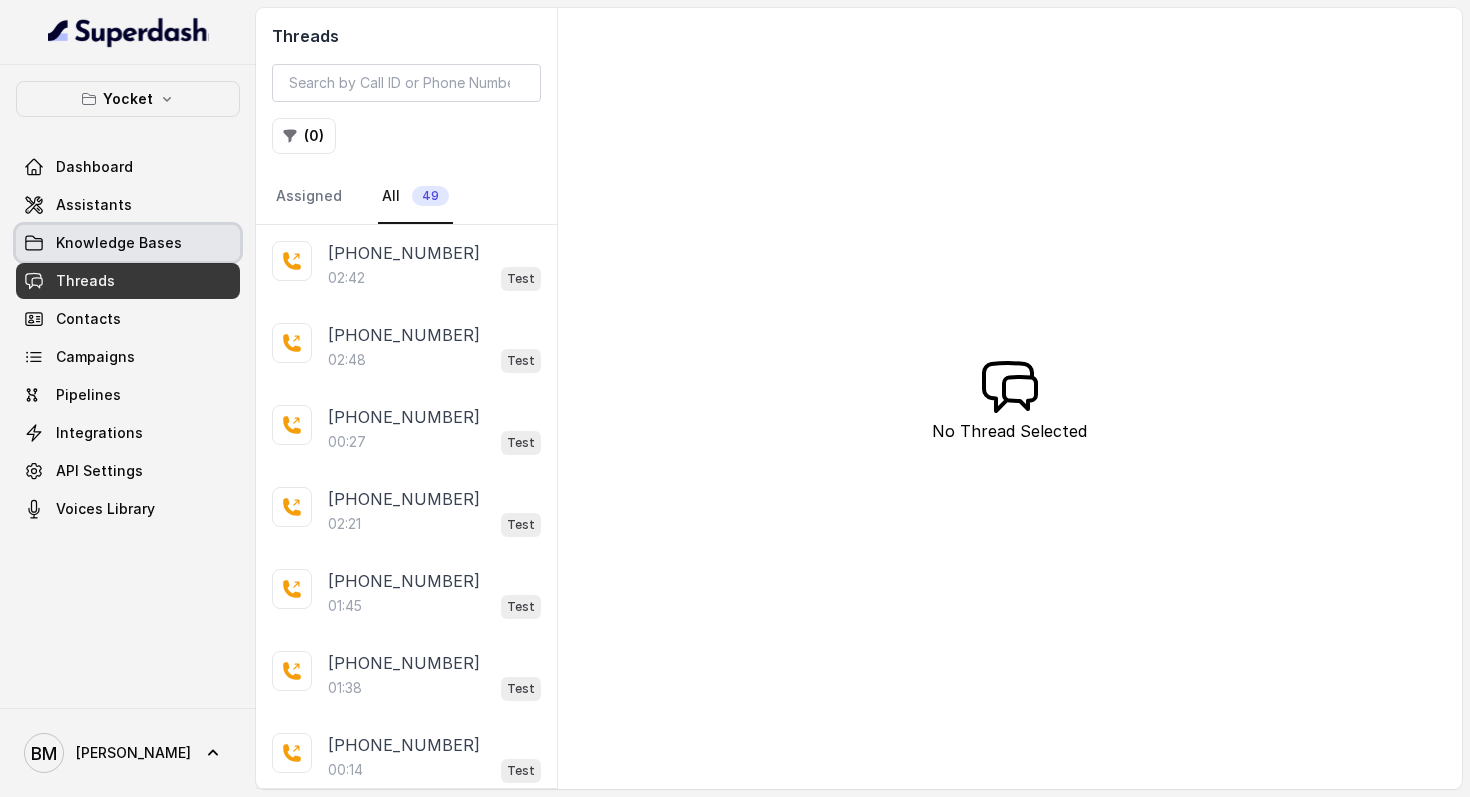 click on "Knowledge Bases" at bounding box center (128, 243) 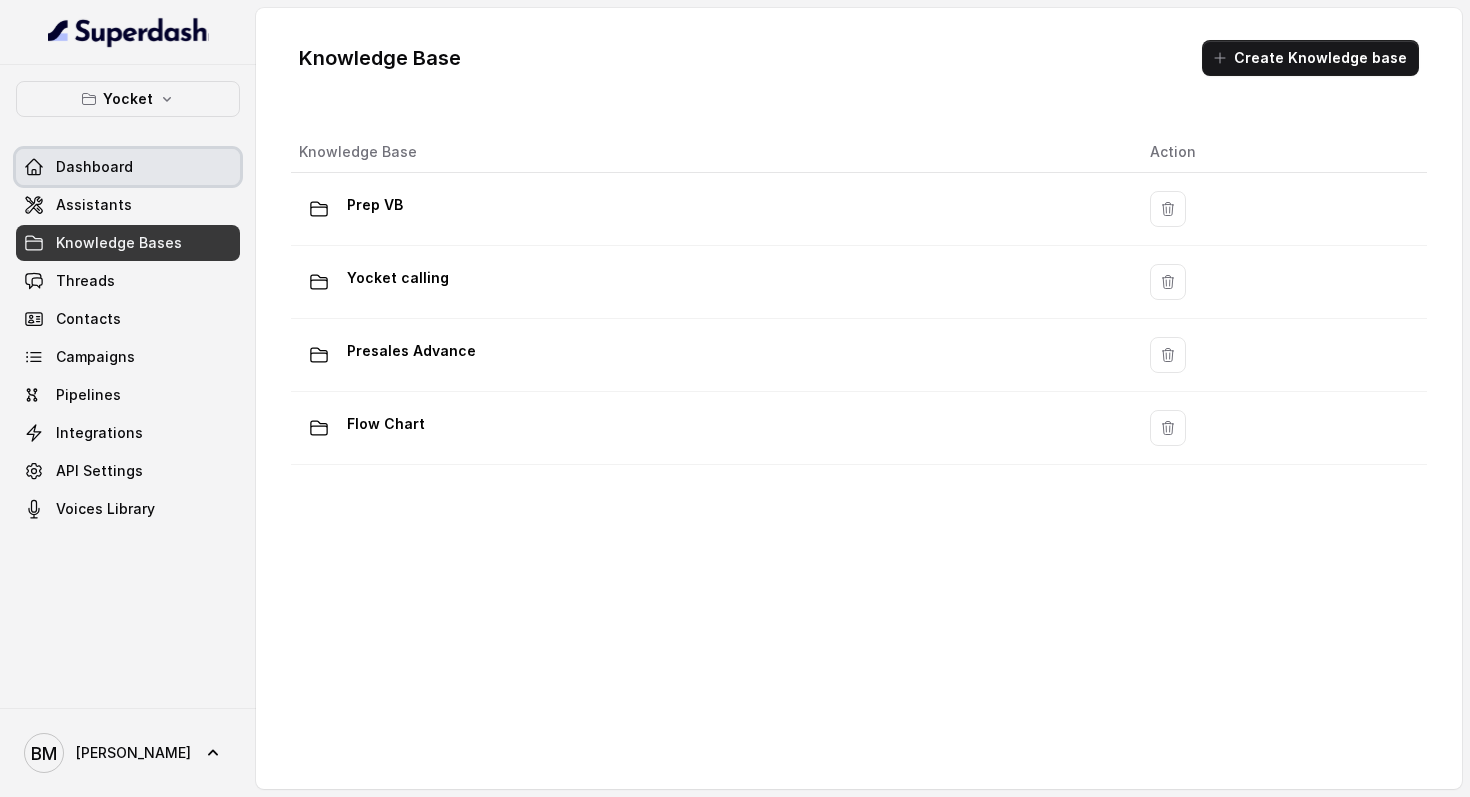 click on "Dashboard" at bounding box center [128, 167] 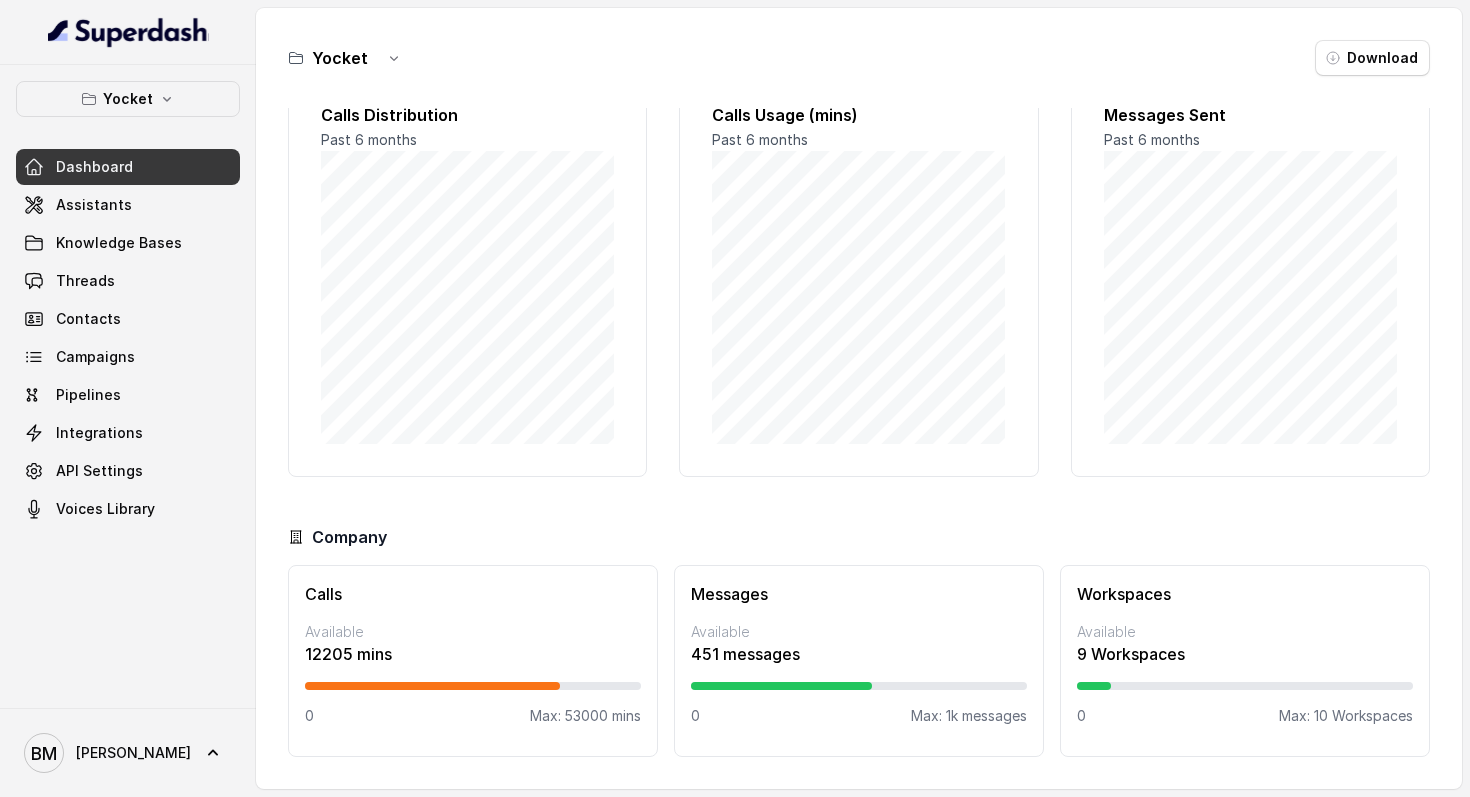 scroll, scrollTop: 0, scrollLeft: 0, axis: both 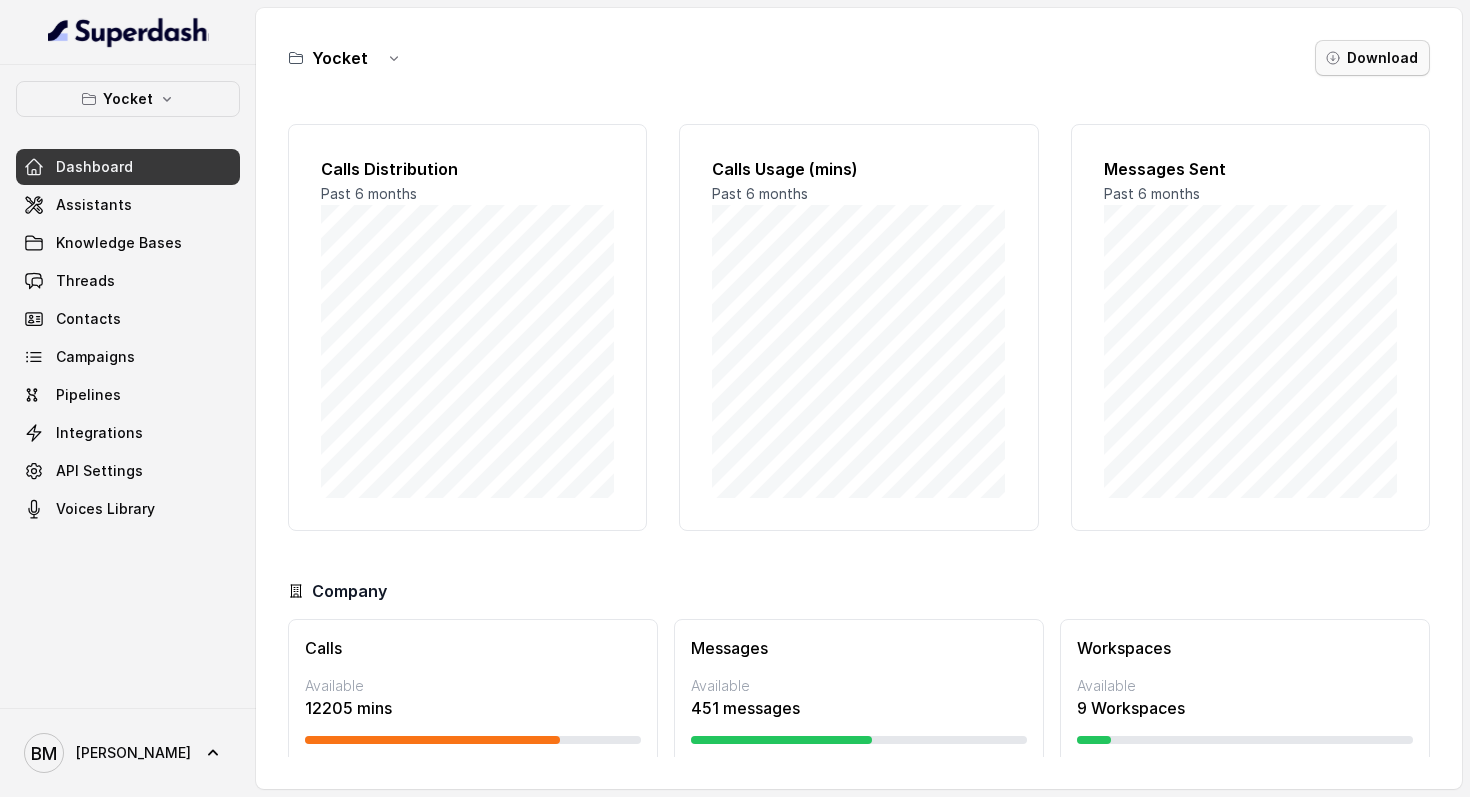 click on "Download" at bounding box center [1372, 58] 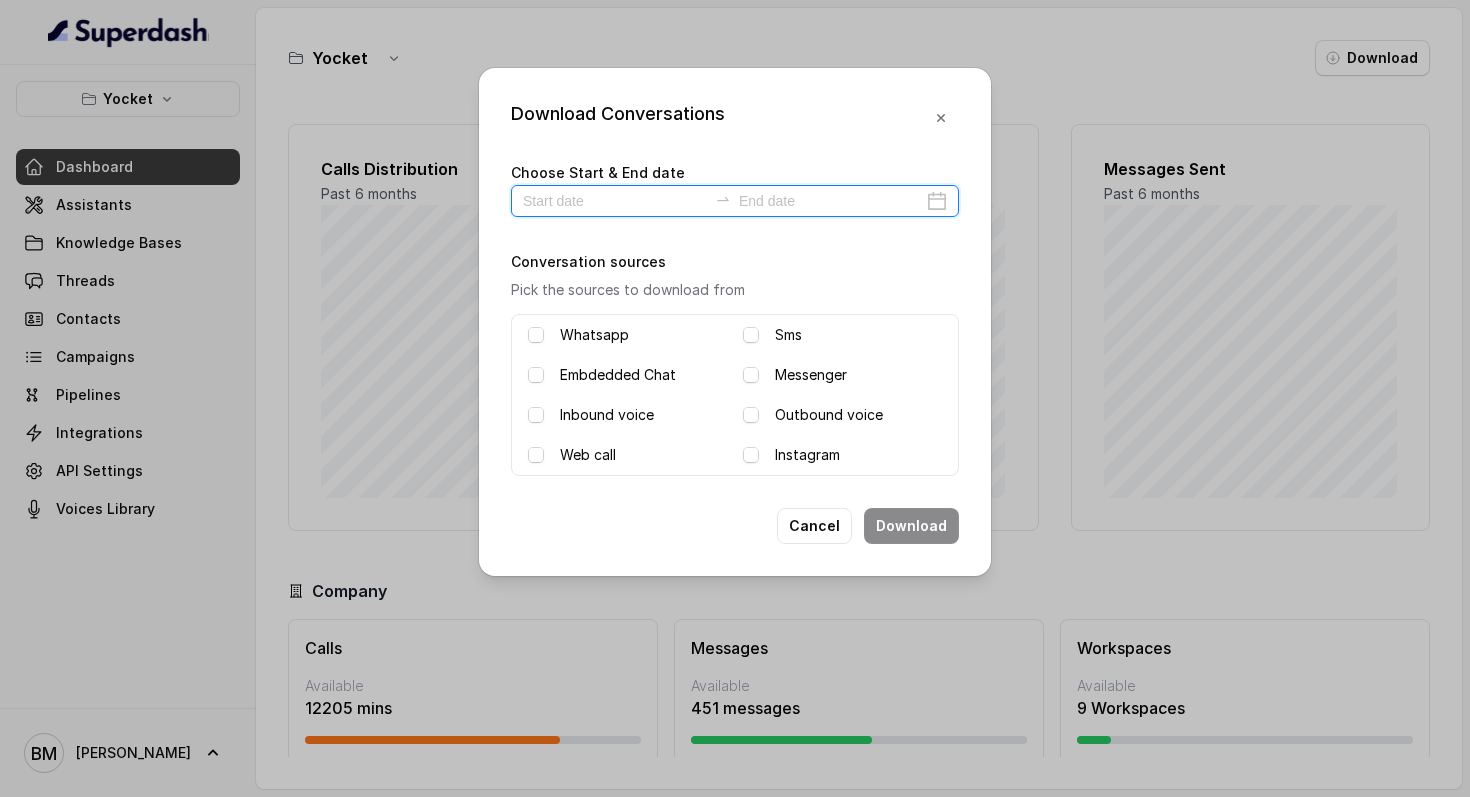 click at bounding box center (615, 201) 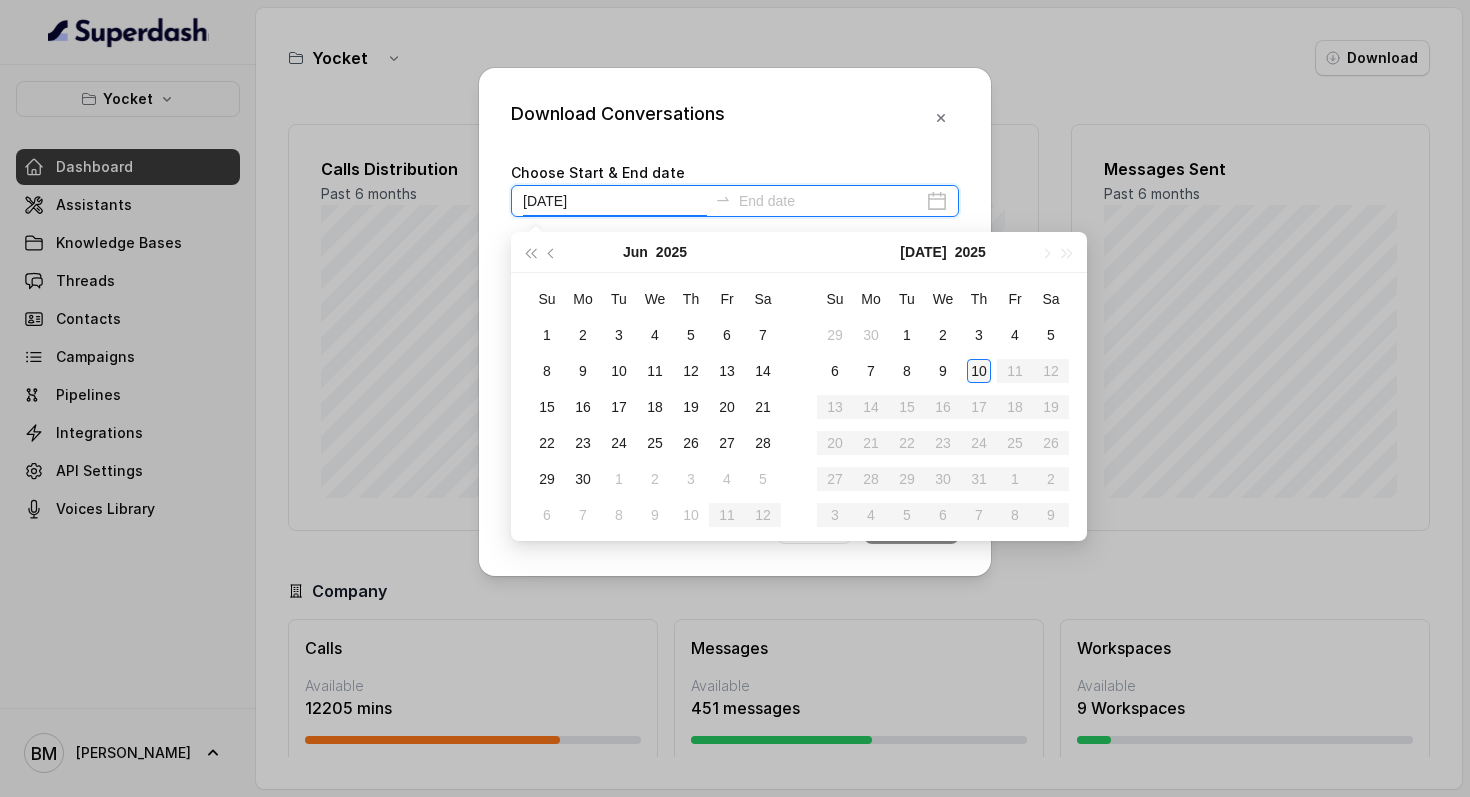 type on "2025-07-10" 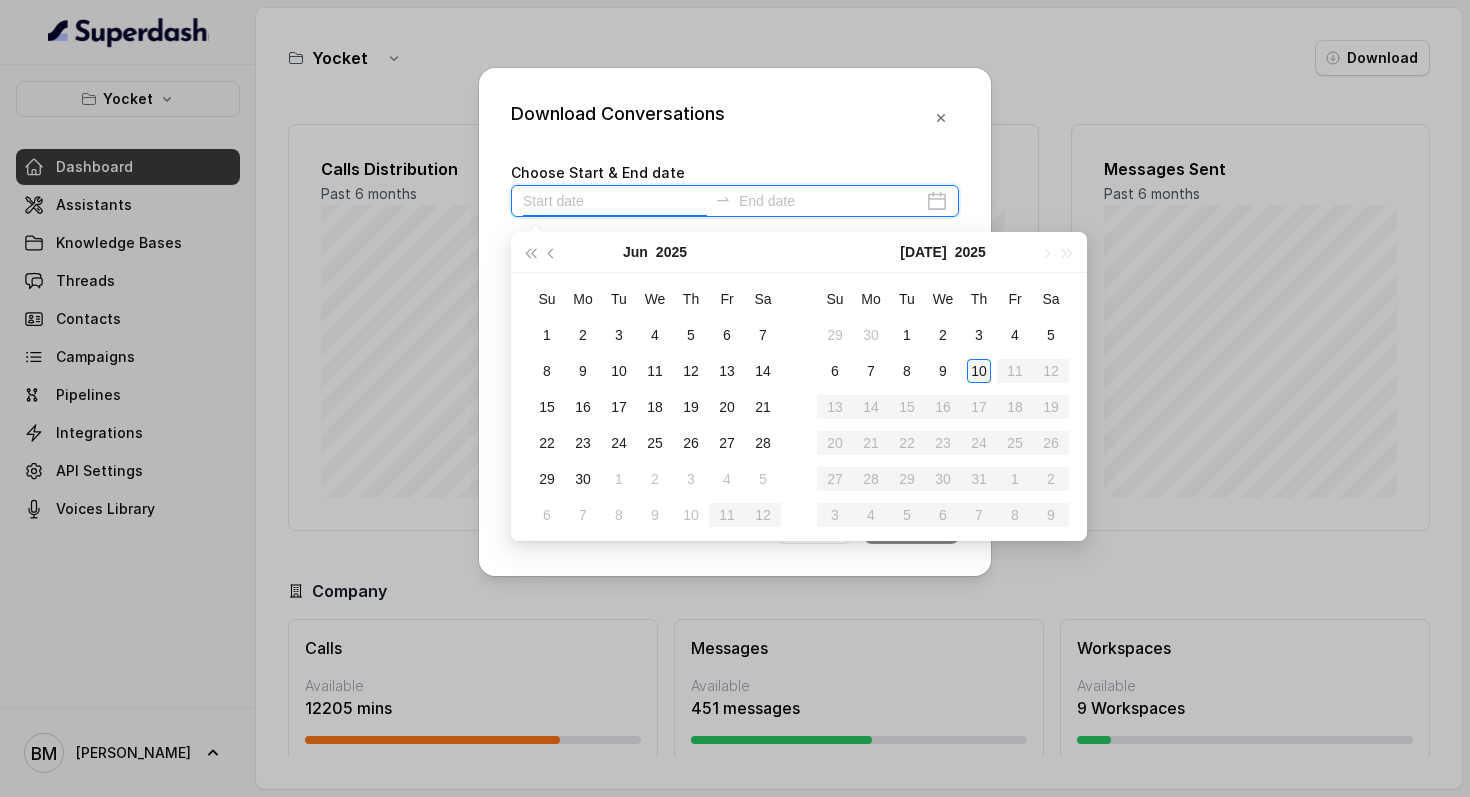type on "2025-07-10" 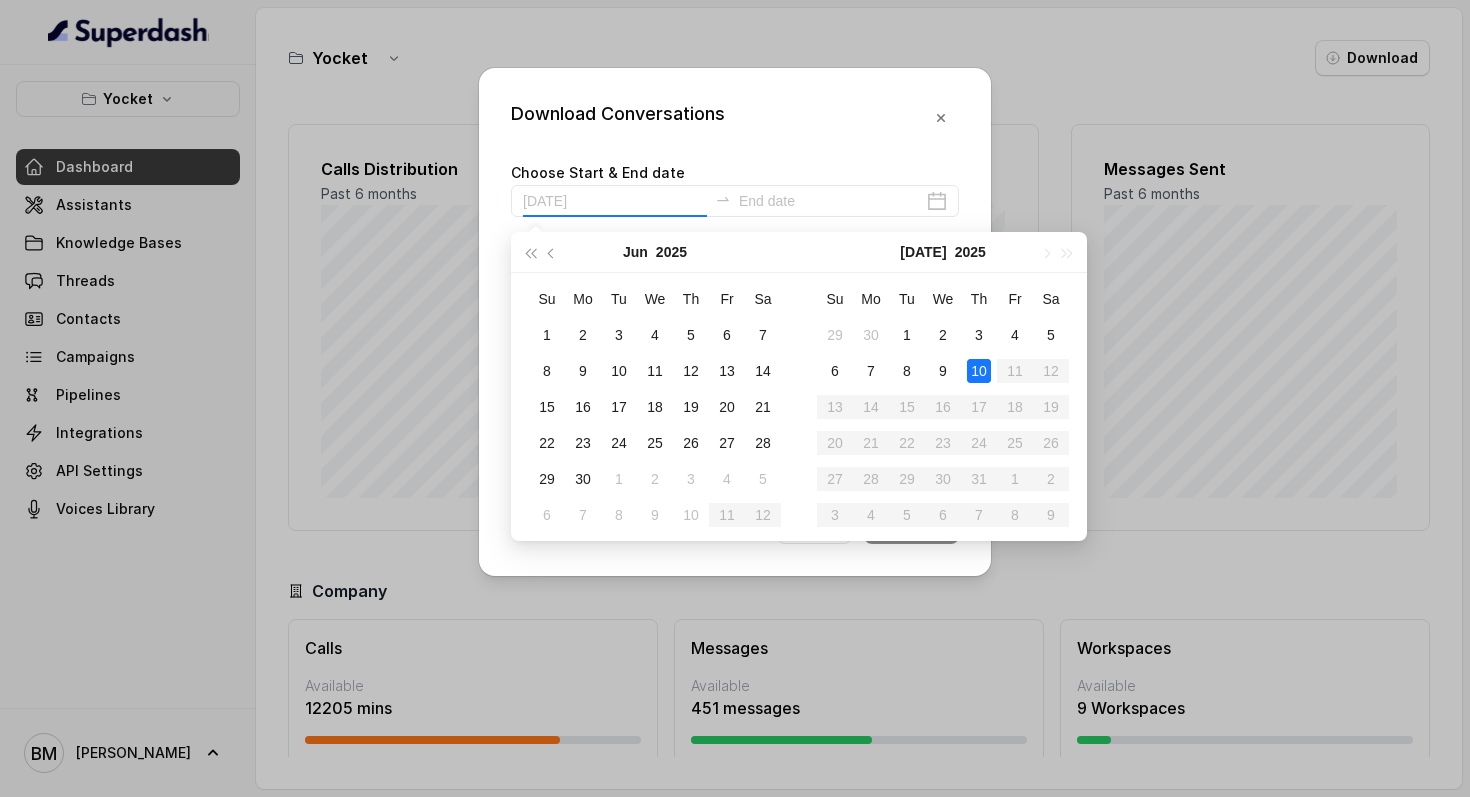 click on "10" at bounding box center [979, 371] 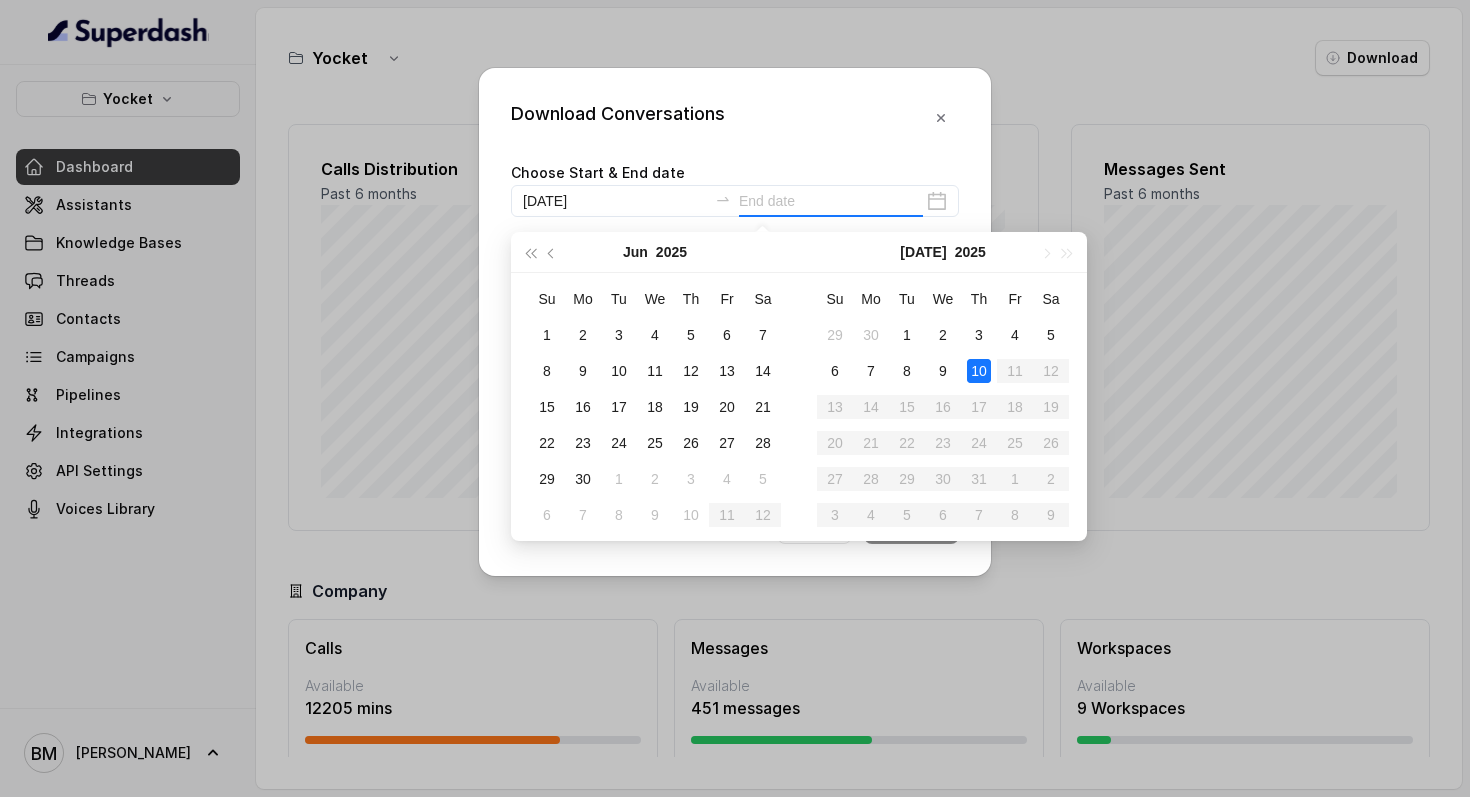 click on "10" at bounding box center [979, 371] 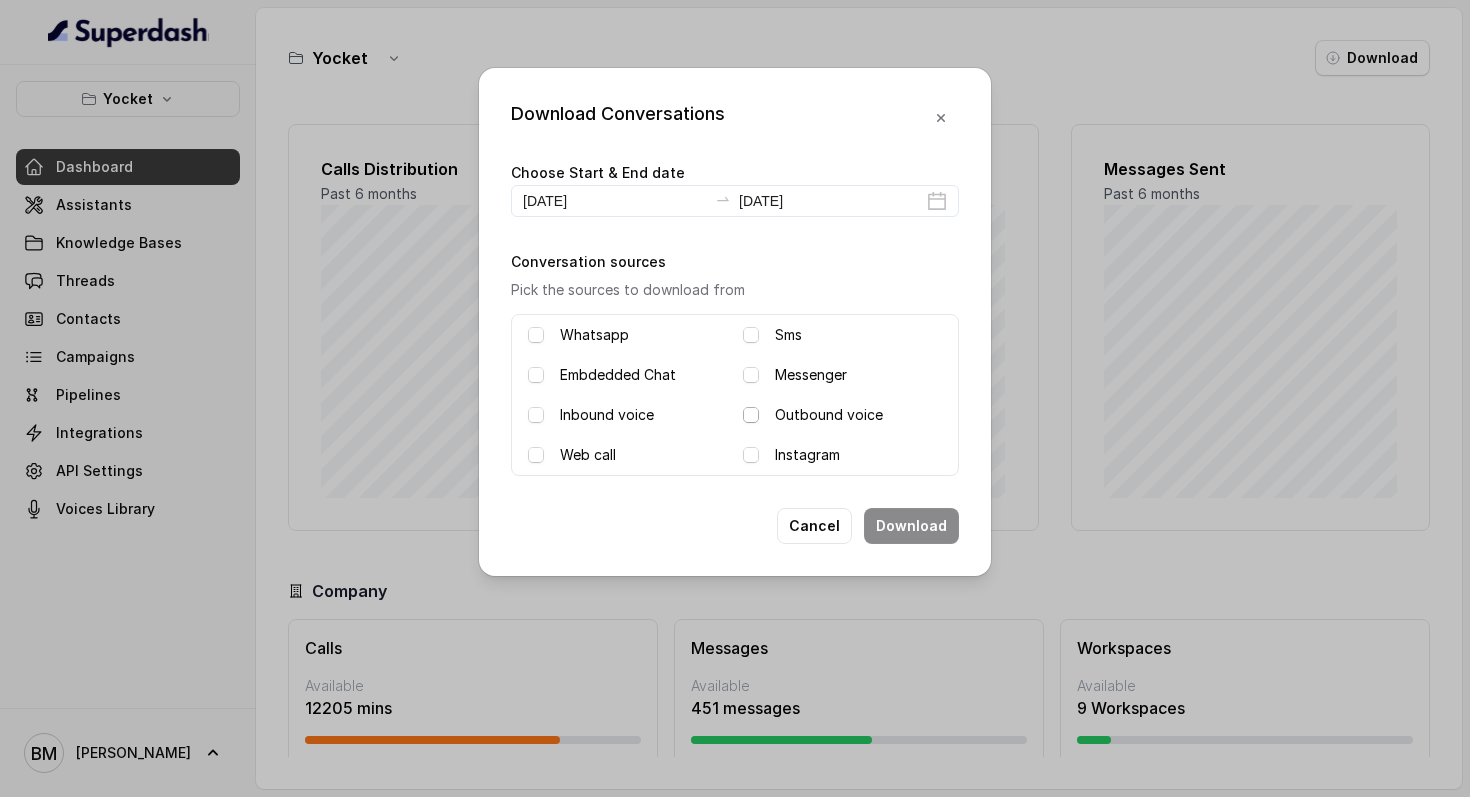 click at bounding box center [751, 415] 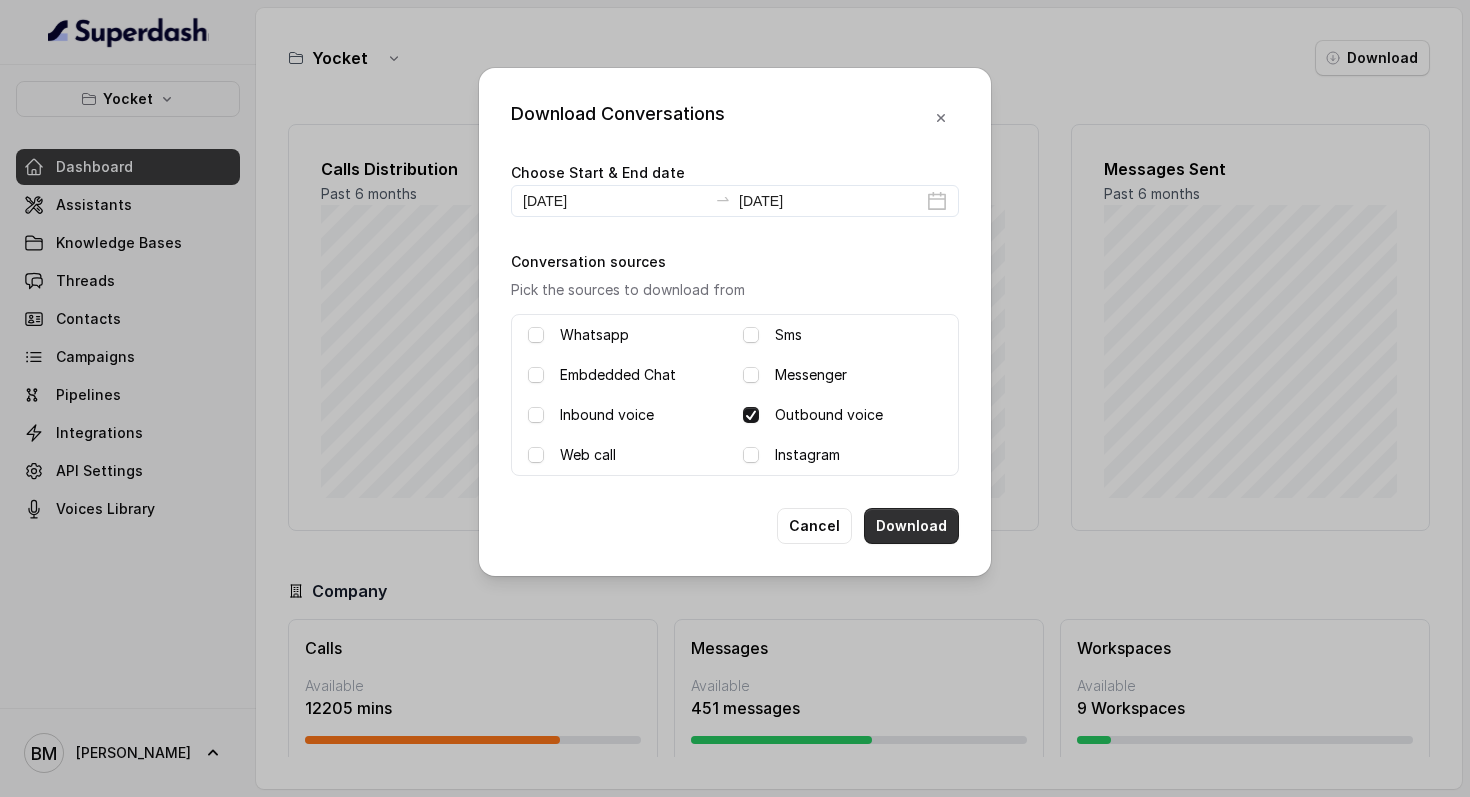 click on "Download" at bounding box center [911, 526] 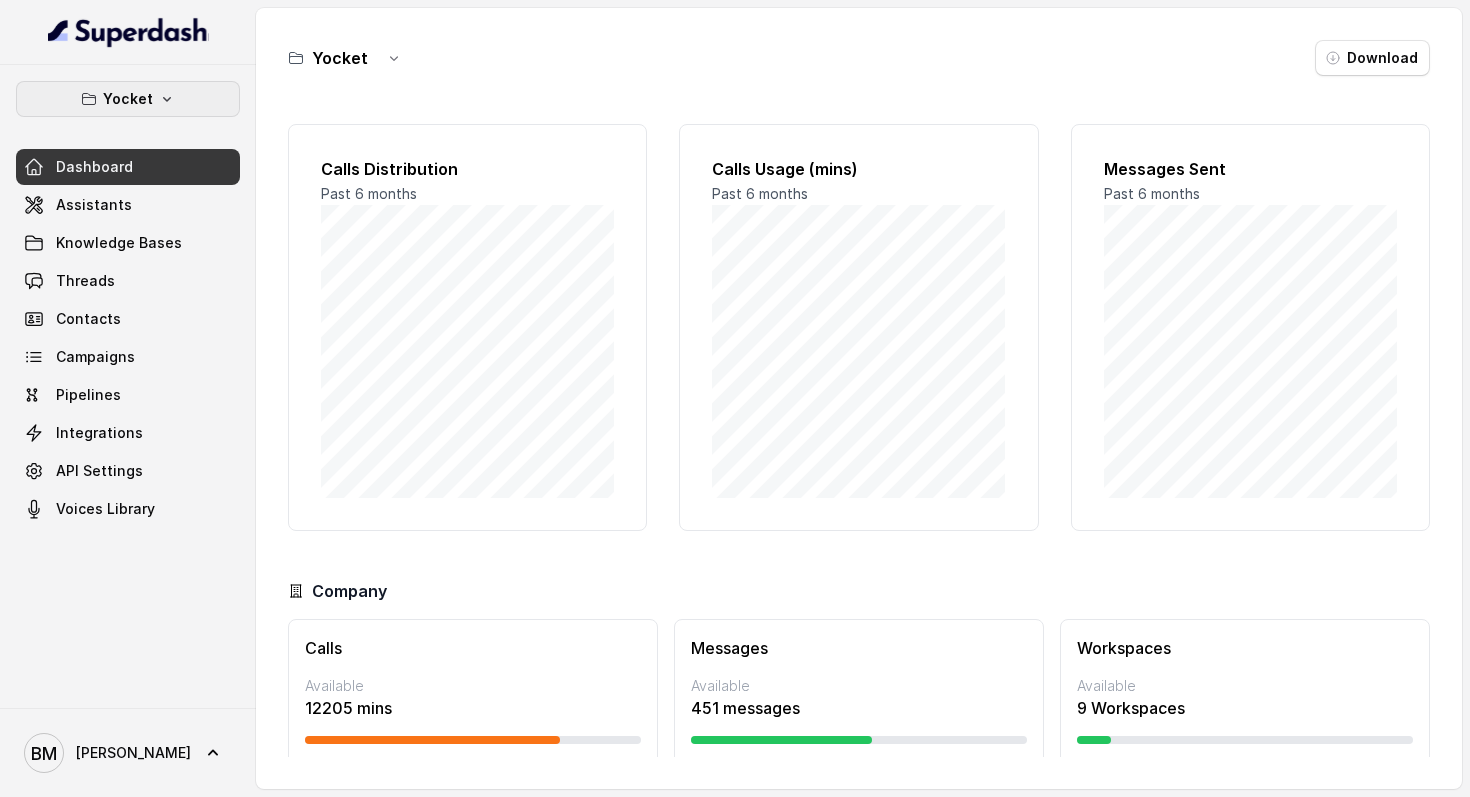 click on "Yocket" at bounding box center (128, 99) 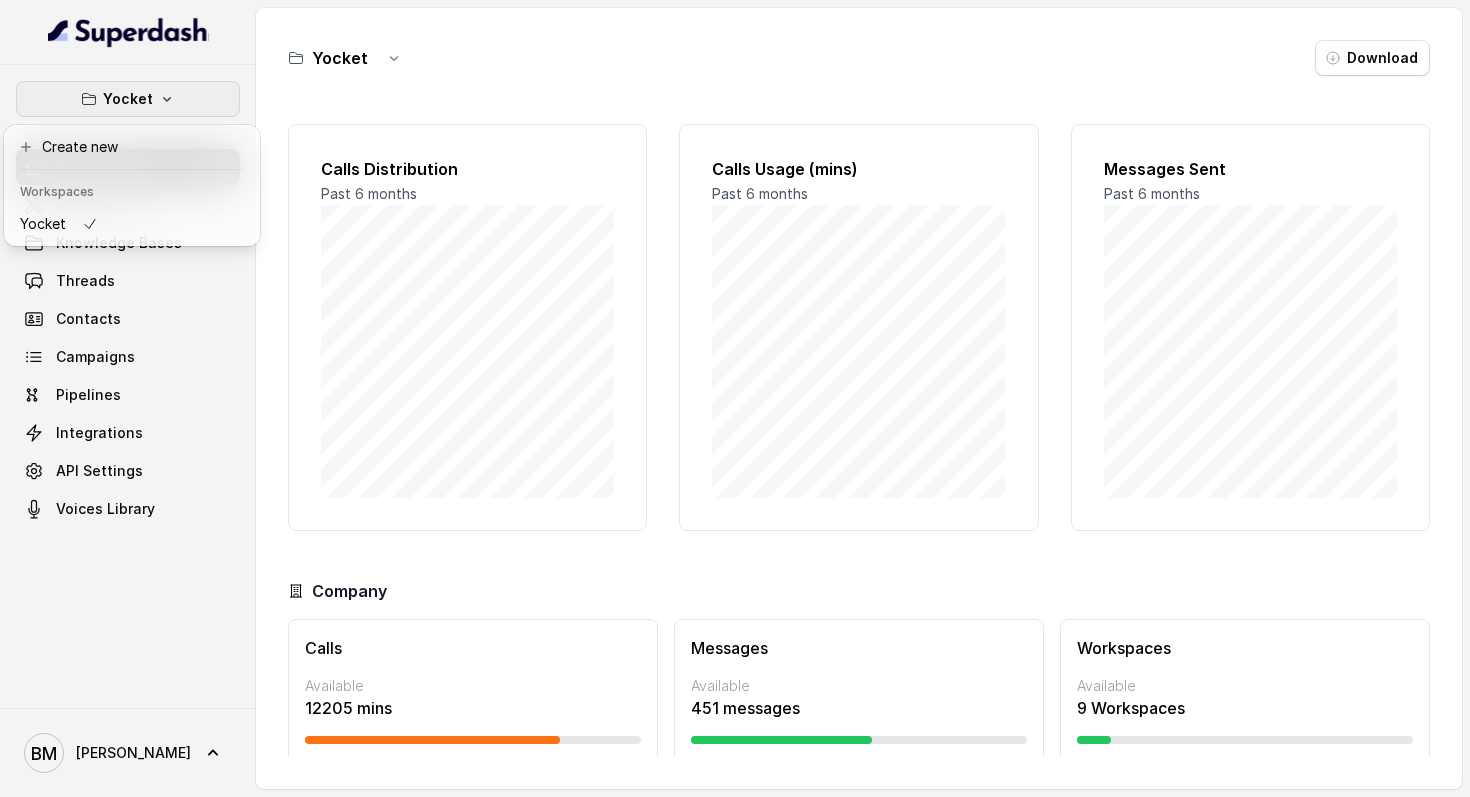 click on "Yocket" at bounding box center (128, 99) 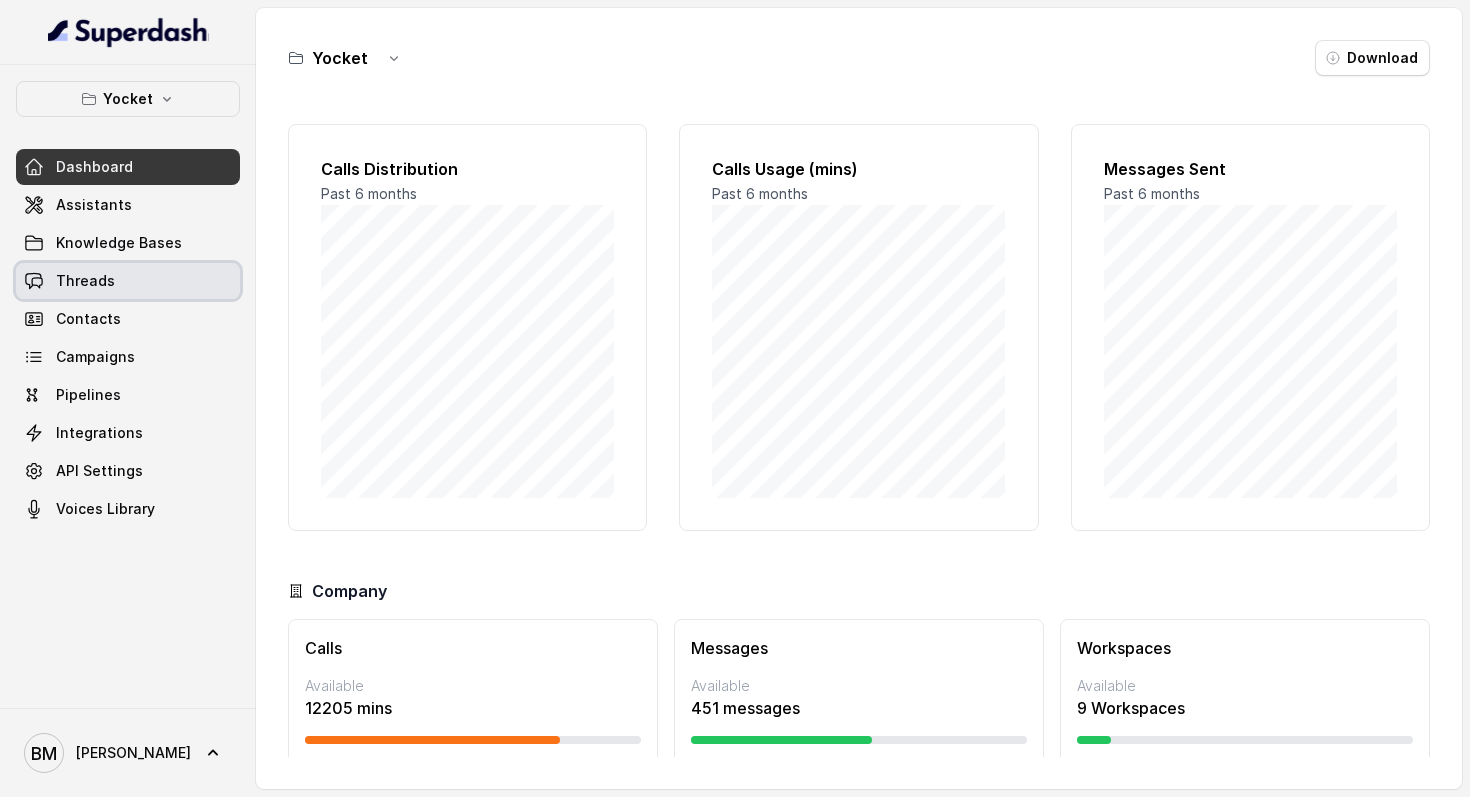 click on "Threads" at bounding box center [128, 281] 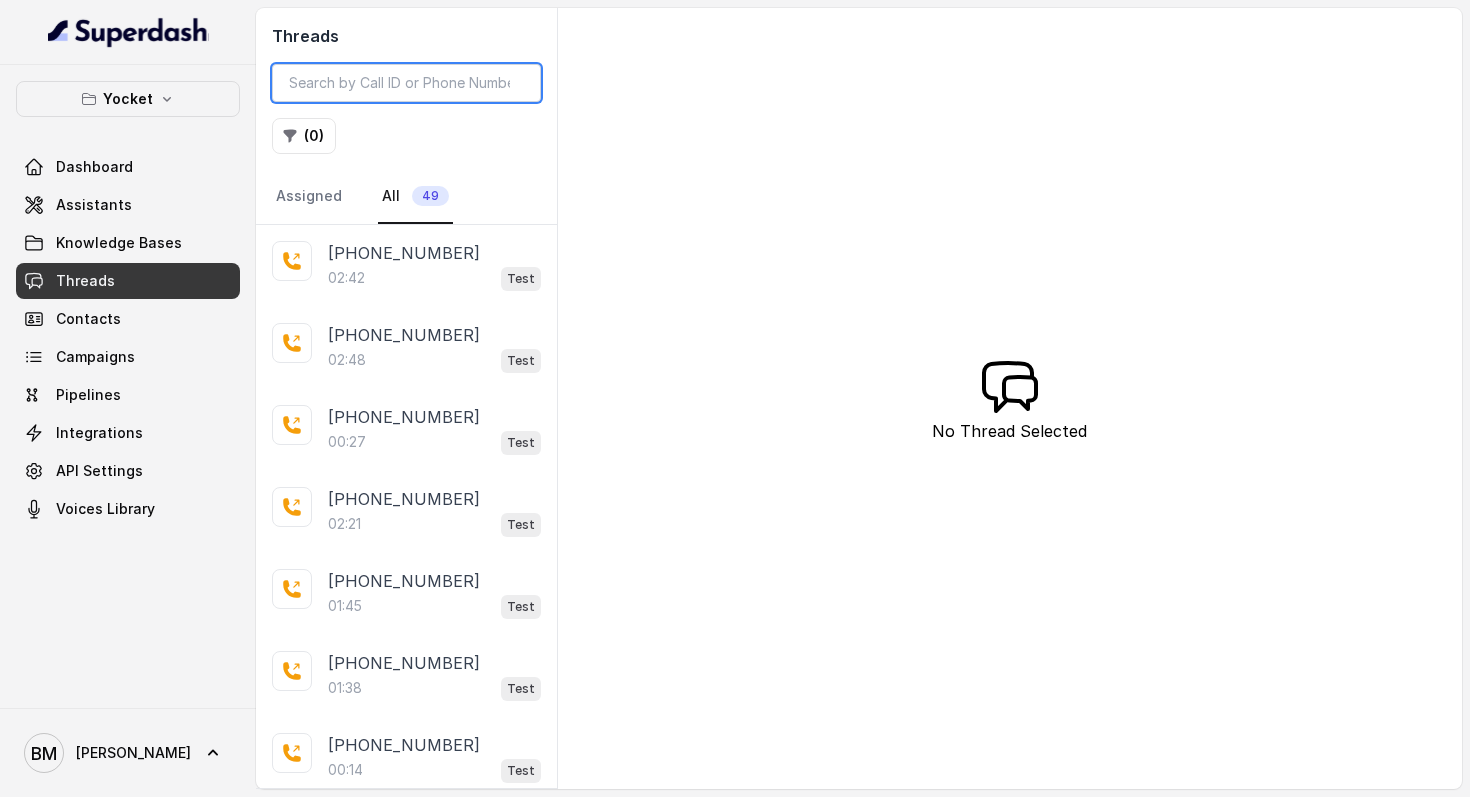 click at bounding box center [406, 83] 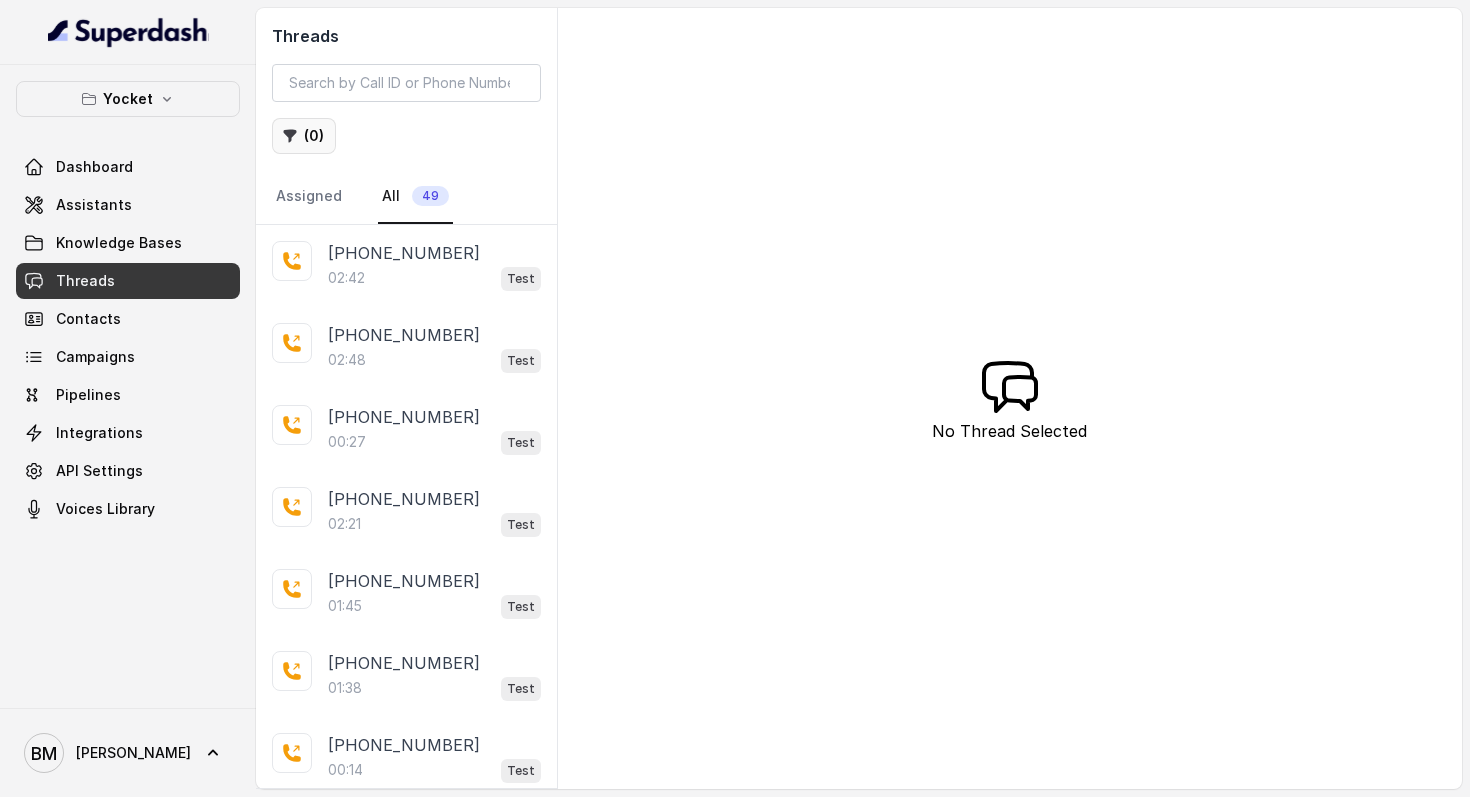 click on "( 0 )" at bounding box center [304, 136] 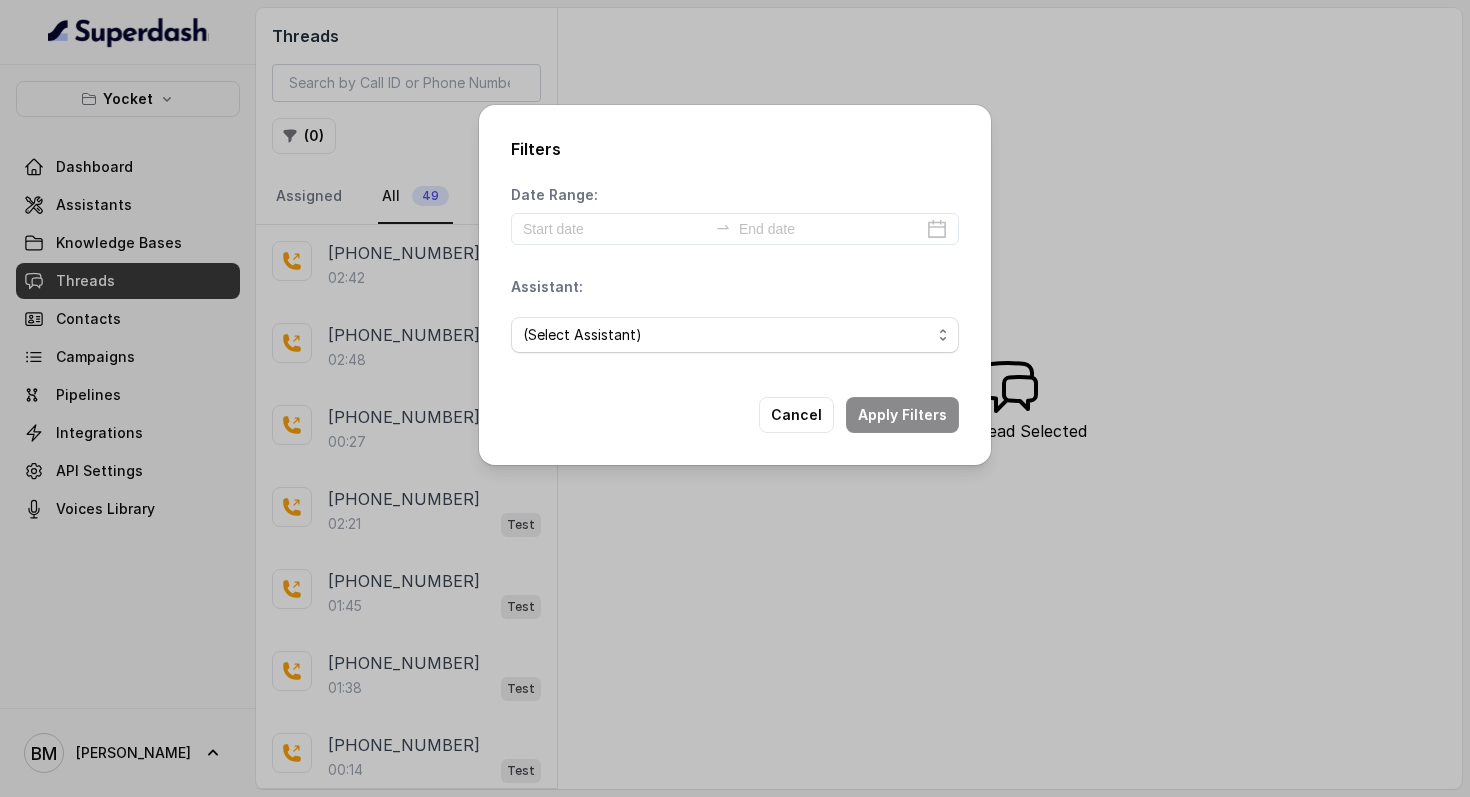 click on "Filters Date Range: Assistant: (Select Assistant) Bishal Test Bishal Prep VB wa test Hrshi - Test Neha Cancel Apply Filters" at bounding box center [735, 398] 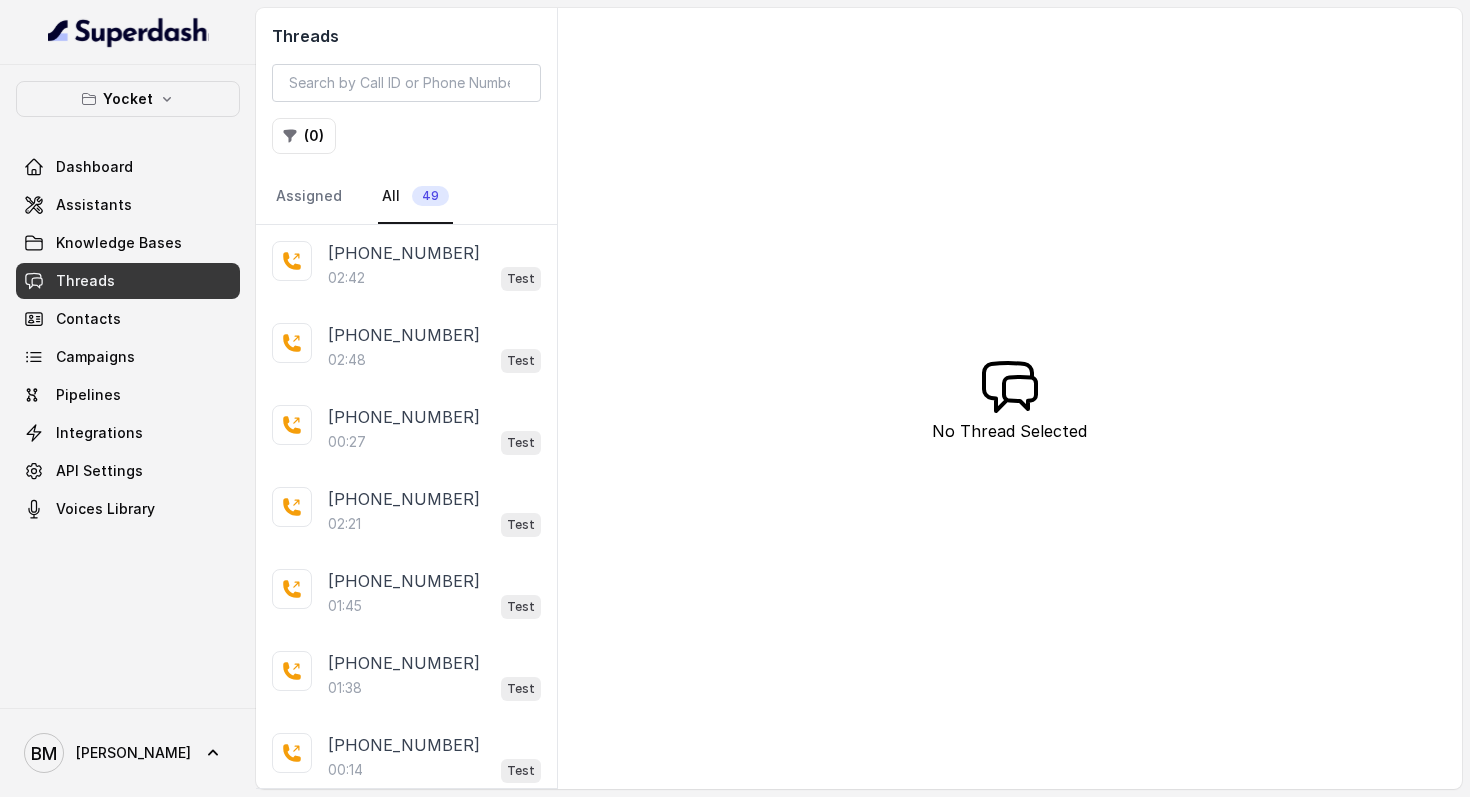 click on "Threads  ( 0 ) Assigned All 49" at bounding box center (406, 116) 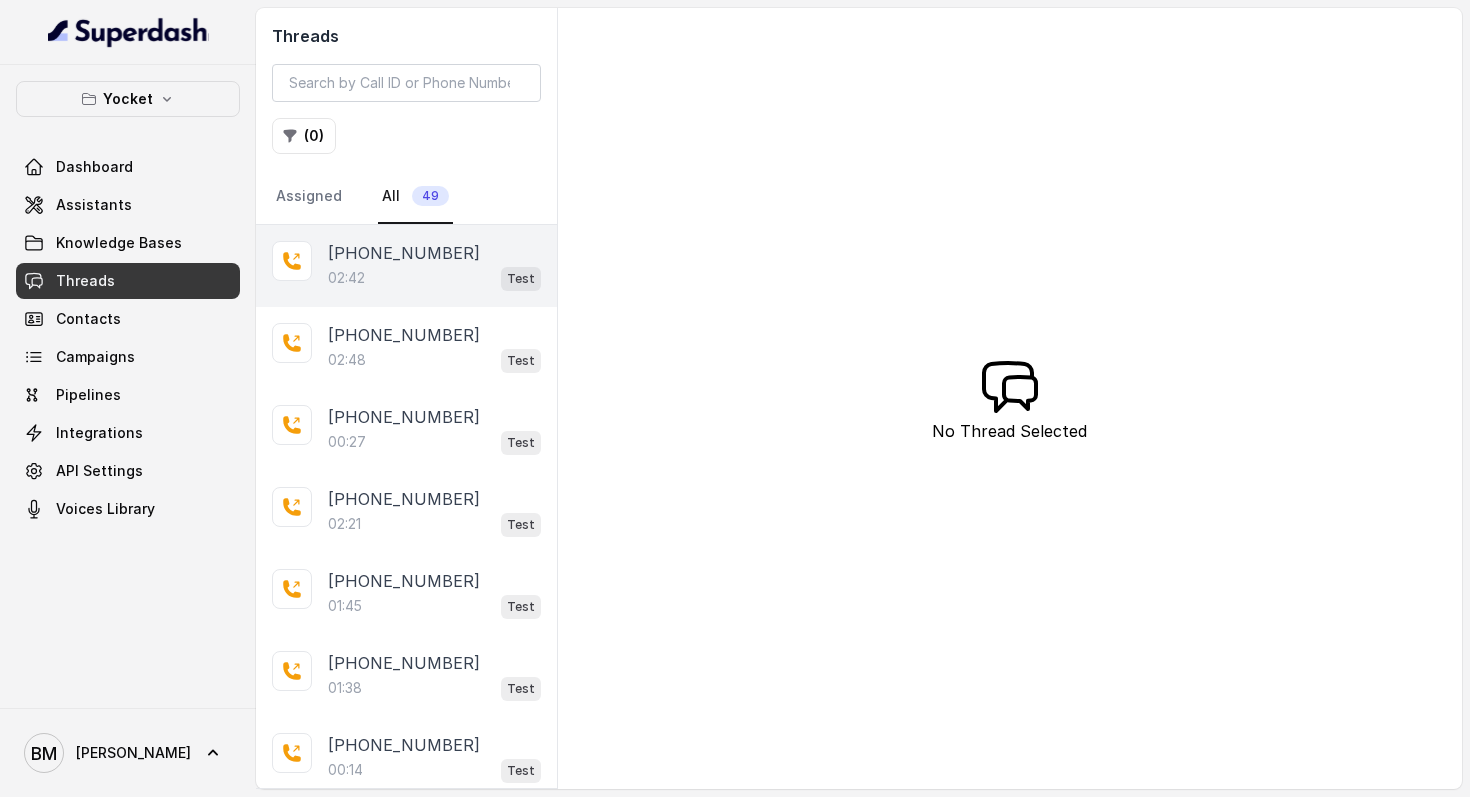 click on "02:42" at bounding box center [346, 278] 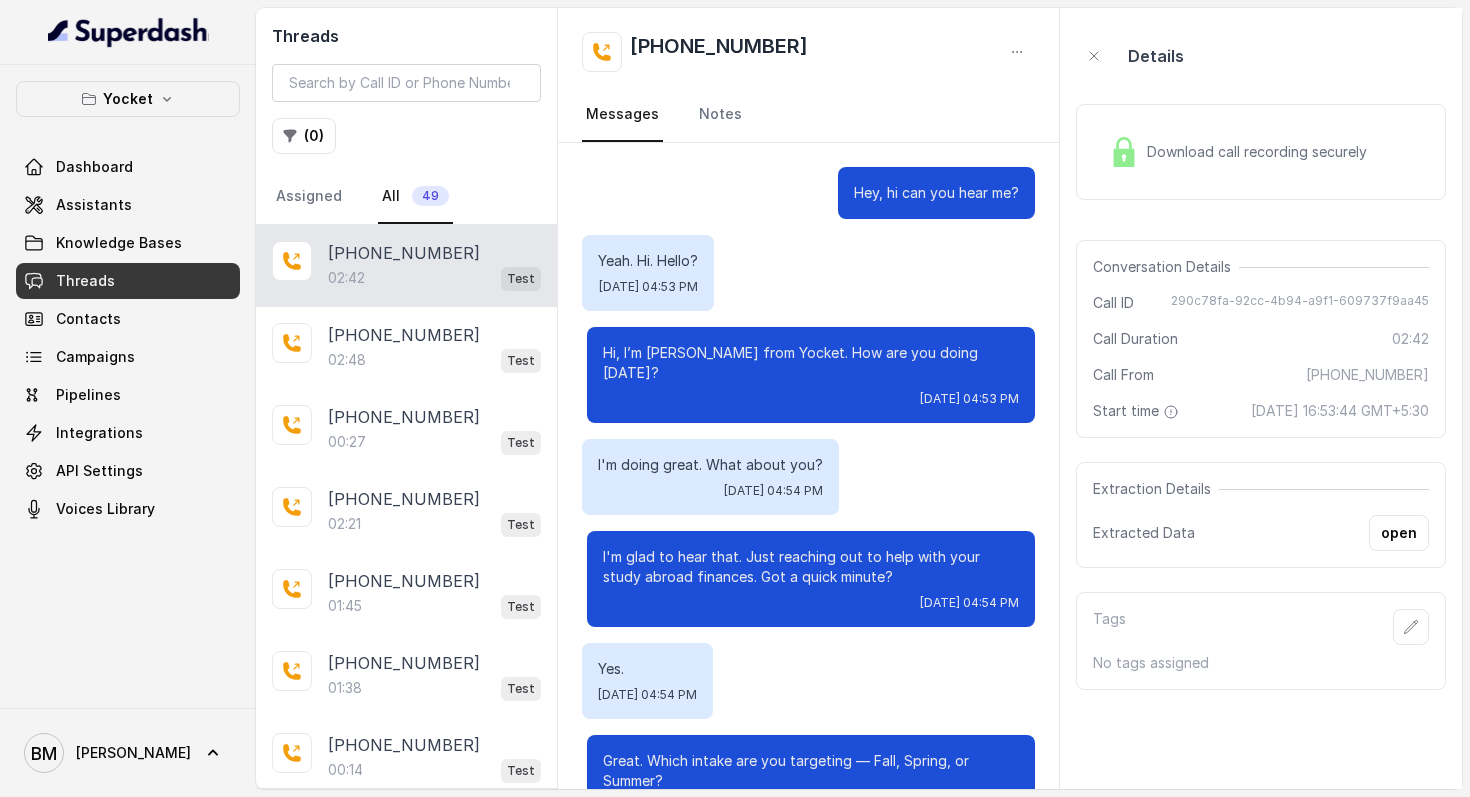 scroll, scrollTop: 1930, scrollLeft: 0, axis: vertical 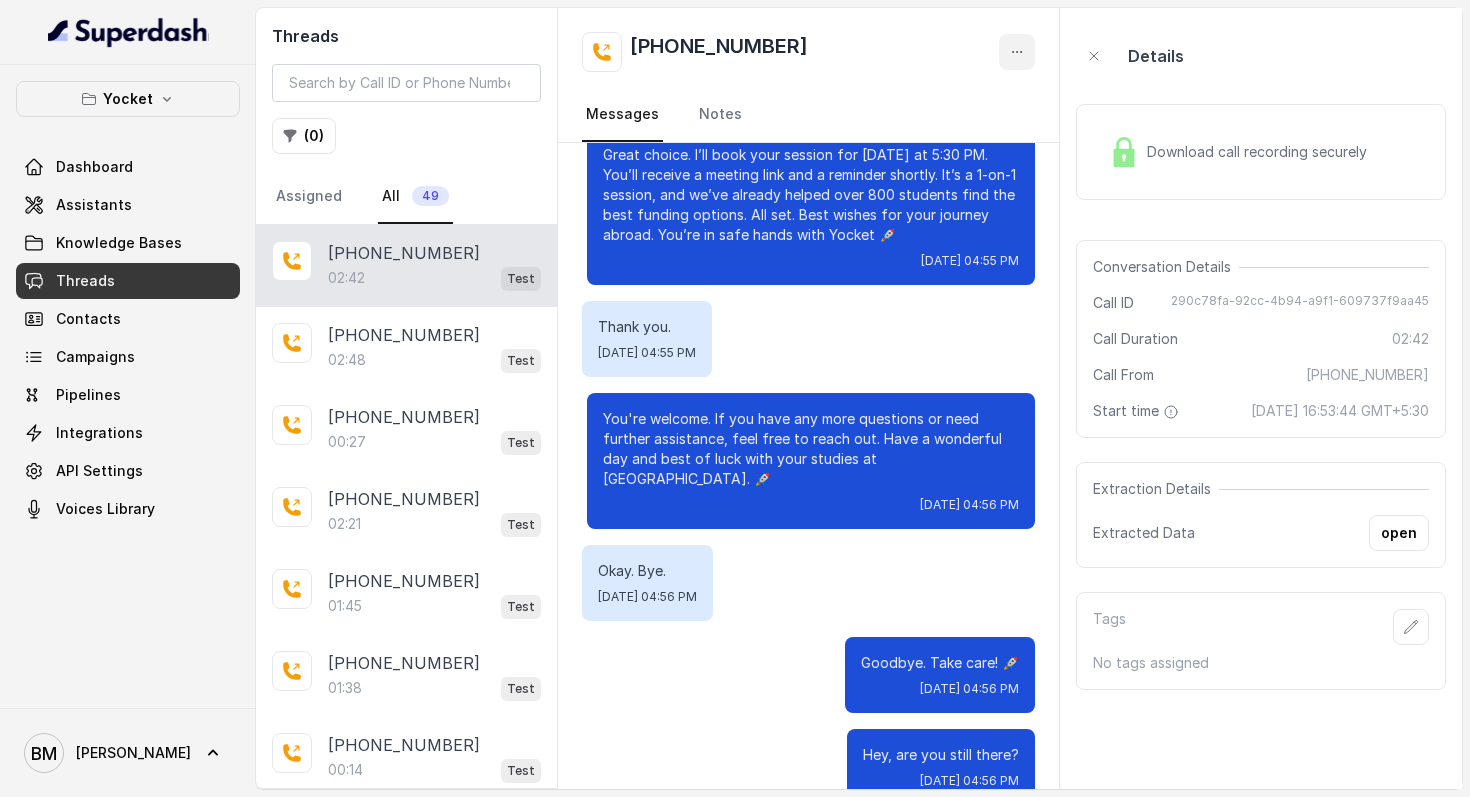 click at bounding box center (1017, 52) 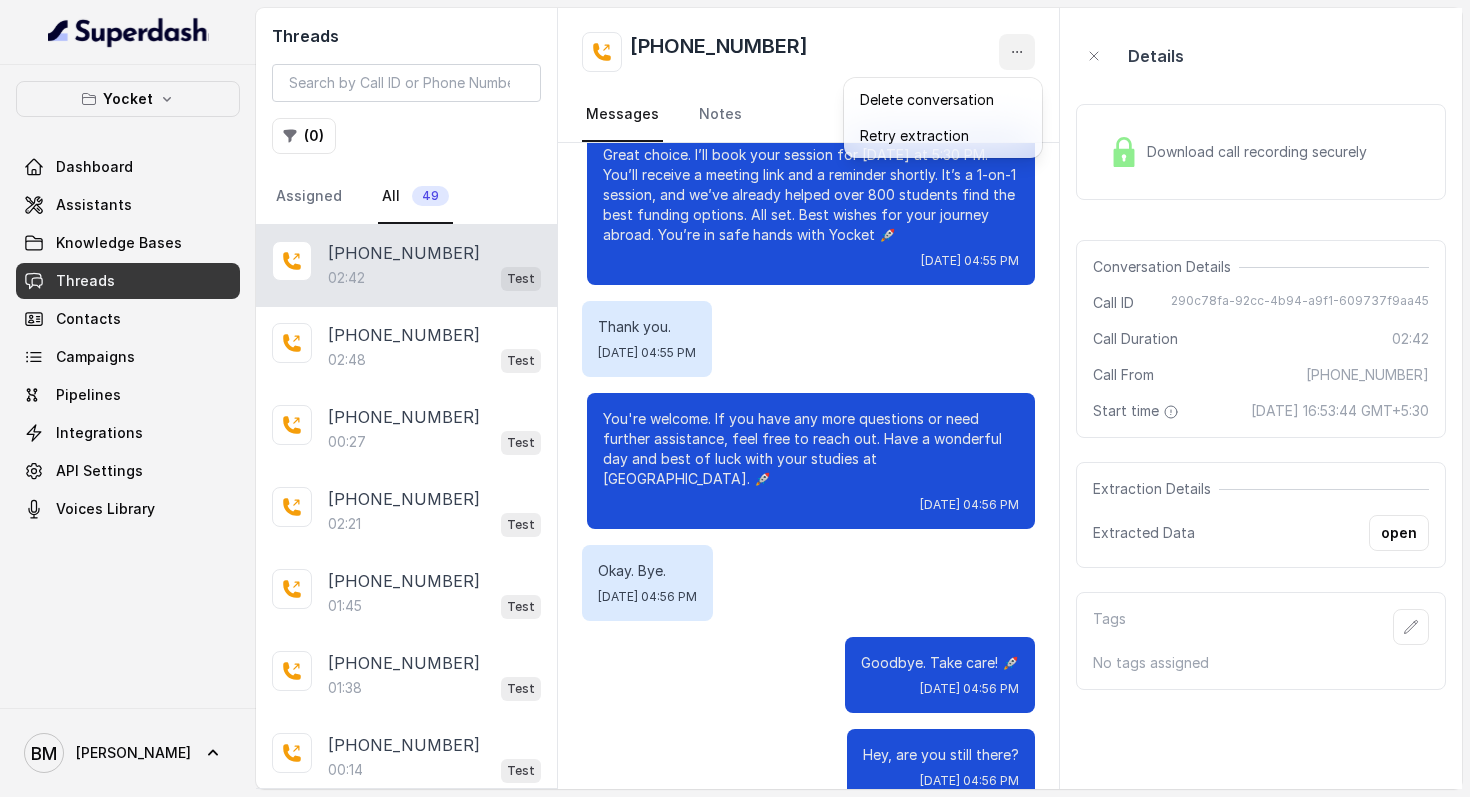 click at bounding box center (1017, 52) 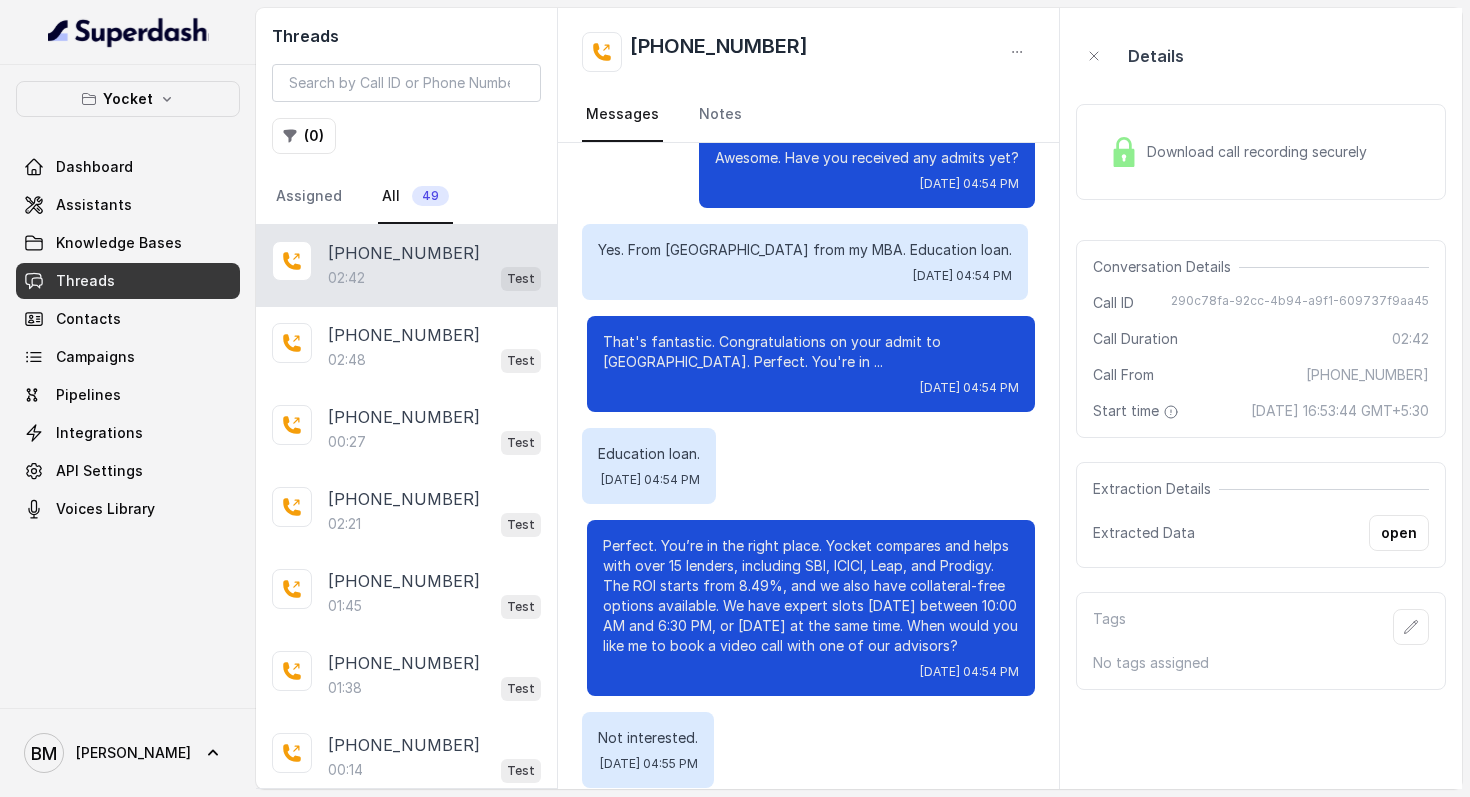 scroll, scrollTop: 993, scrollLeft: 0, axis: vertical 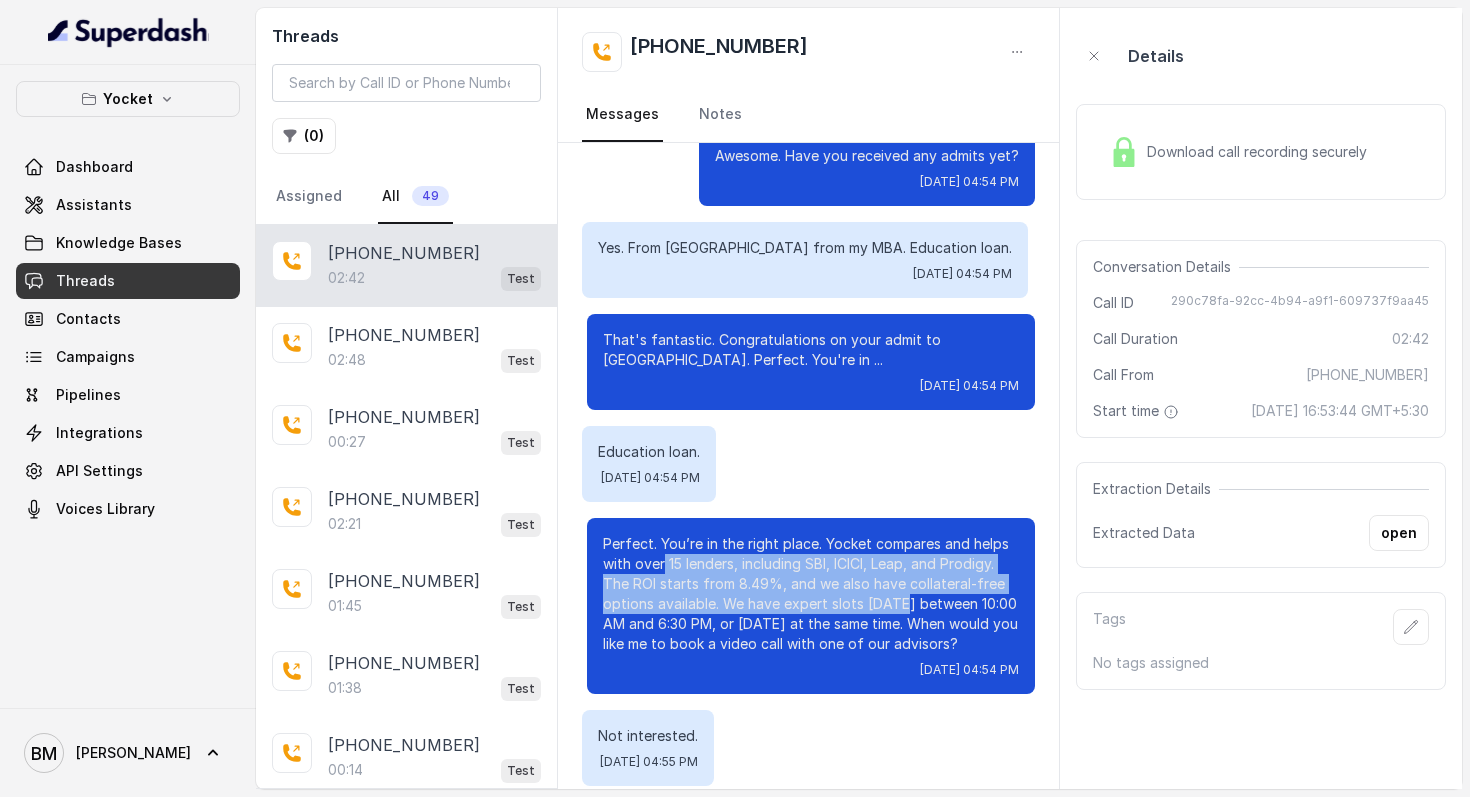 drag, startPoint x: 661, startPoint y: 543, endPoint x: 901, endPoint y: 587, distance: 244 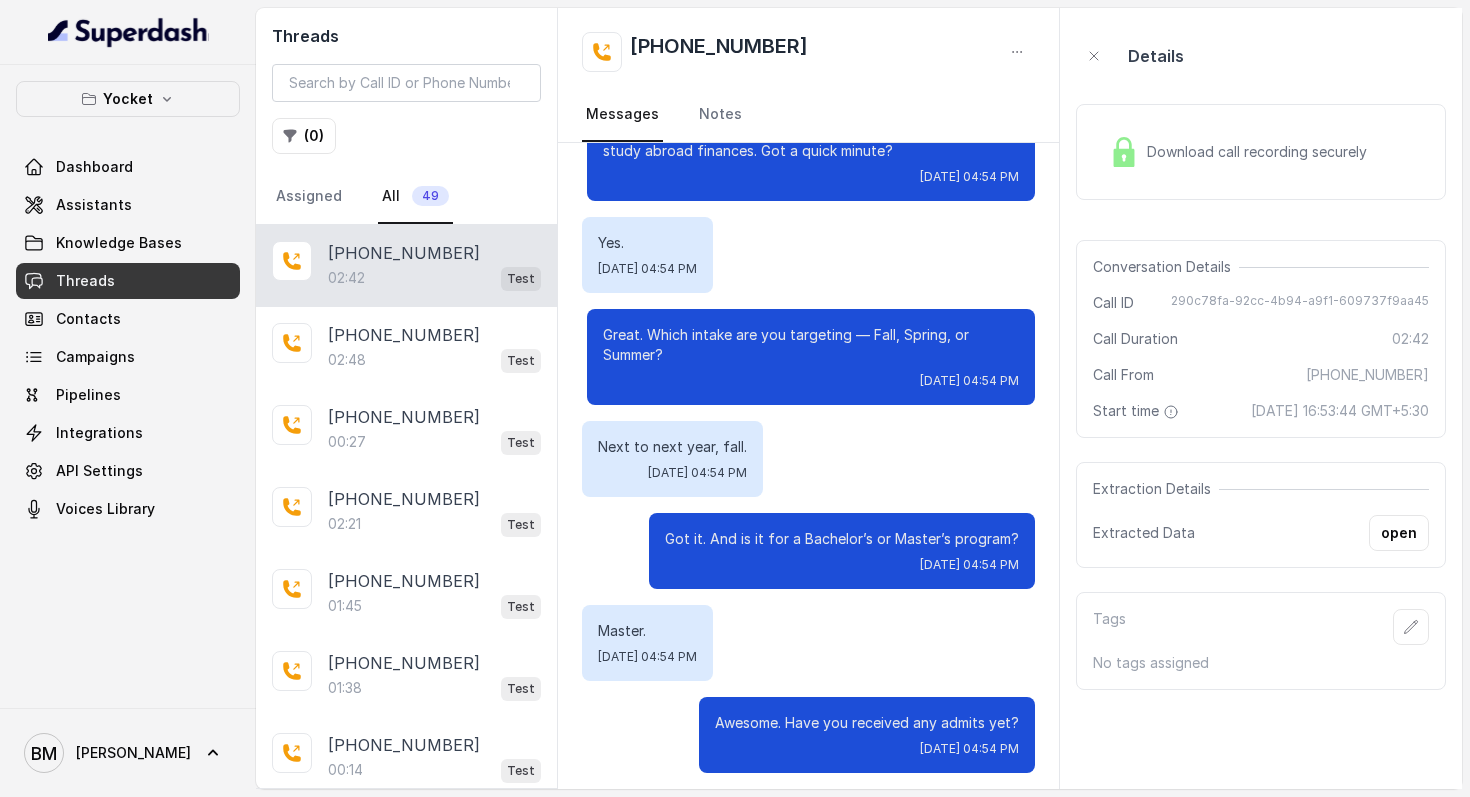 scroll, scrollTop: 0, scrollLeft: 0, axis: both 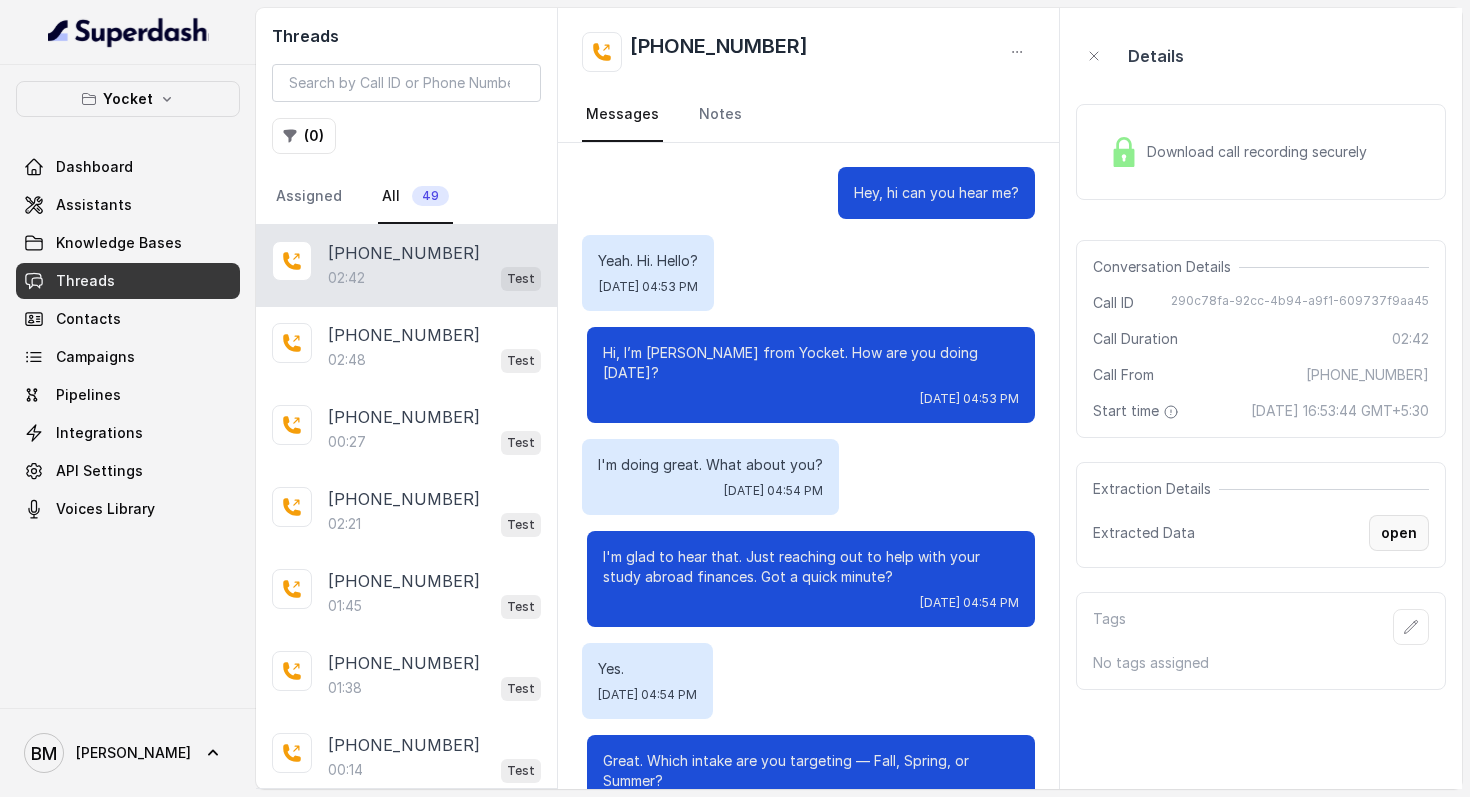 click on "open" at bounding box center [1399, 533] 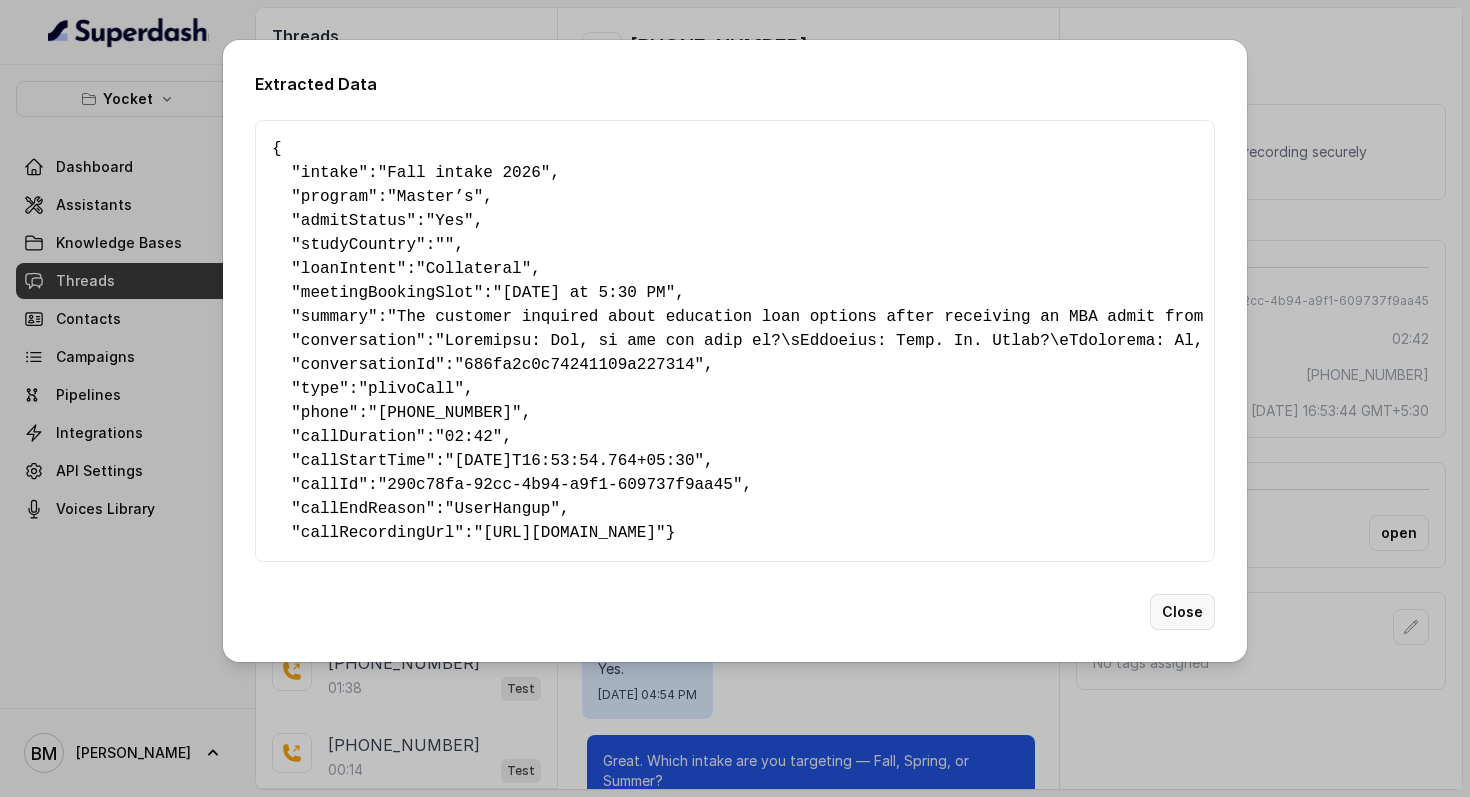 click on "Close" at bounding box center [1182, 612] 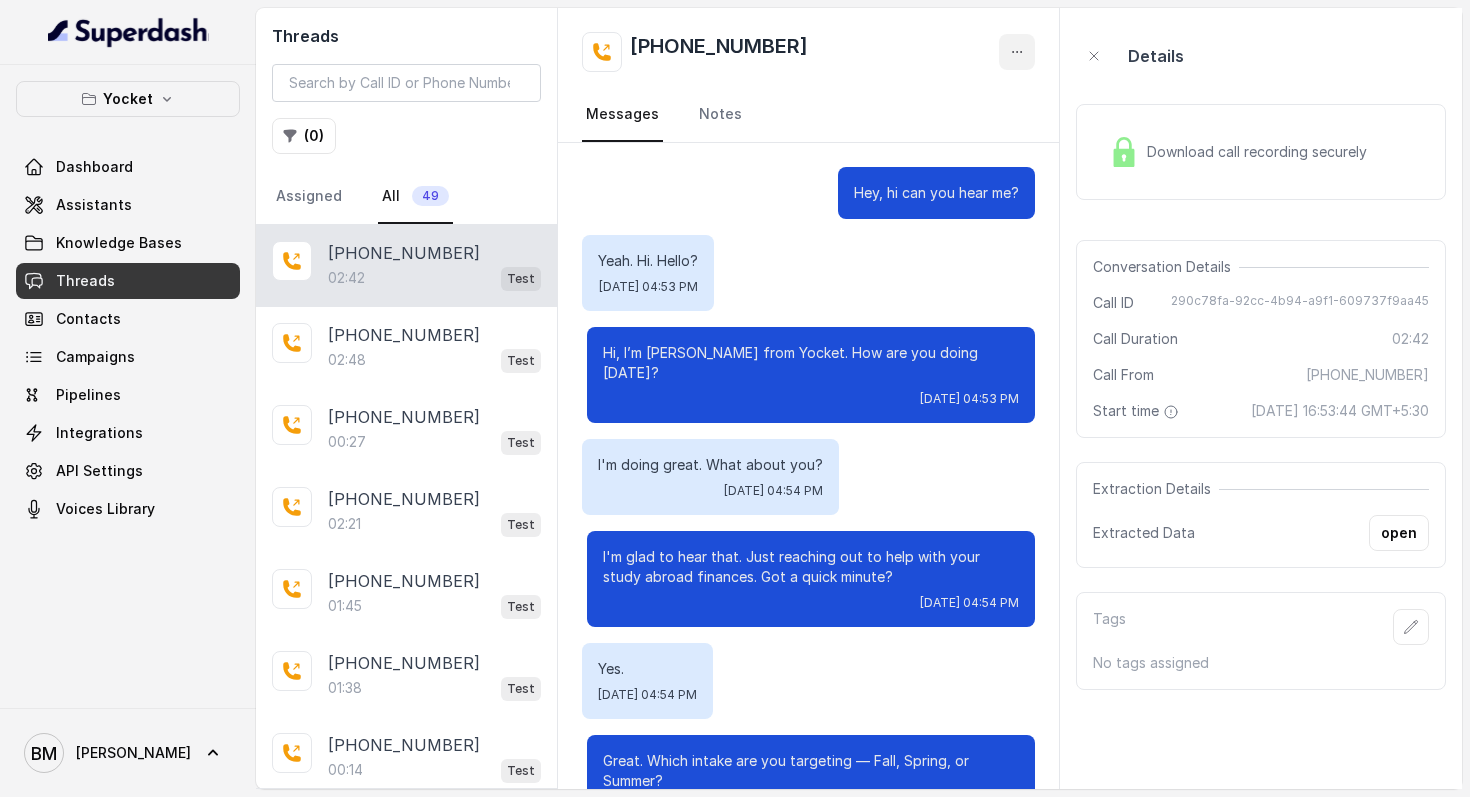 click 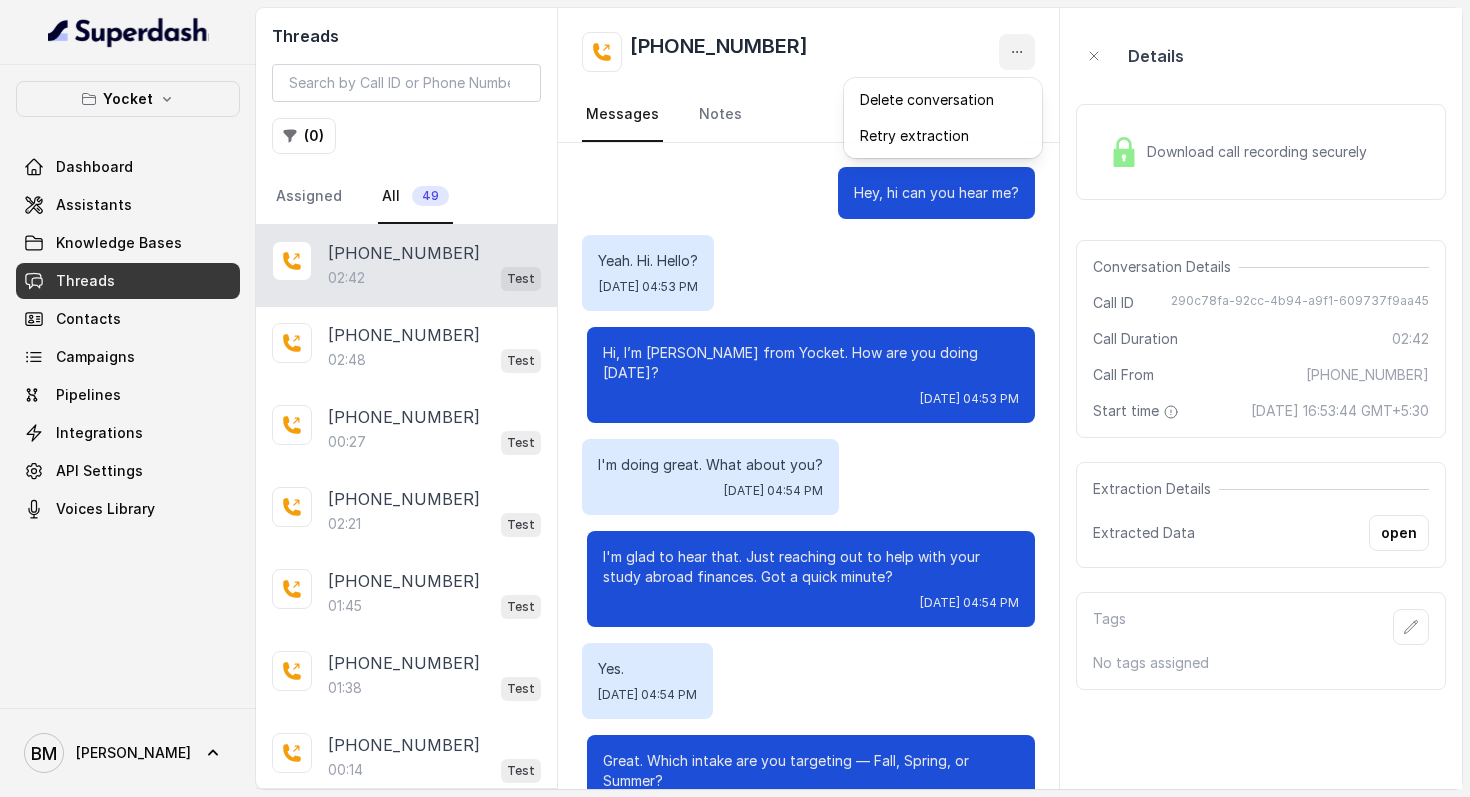 click on "[PHONE_NUMBER]" at bounding box center [809, 52] 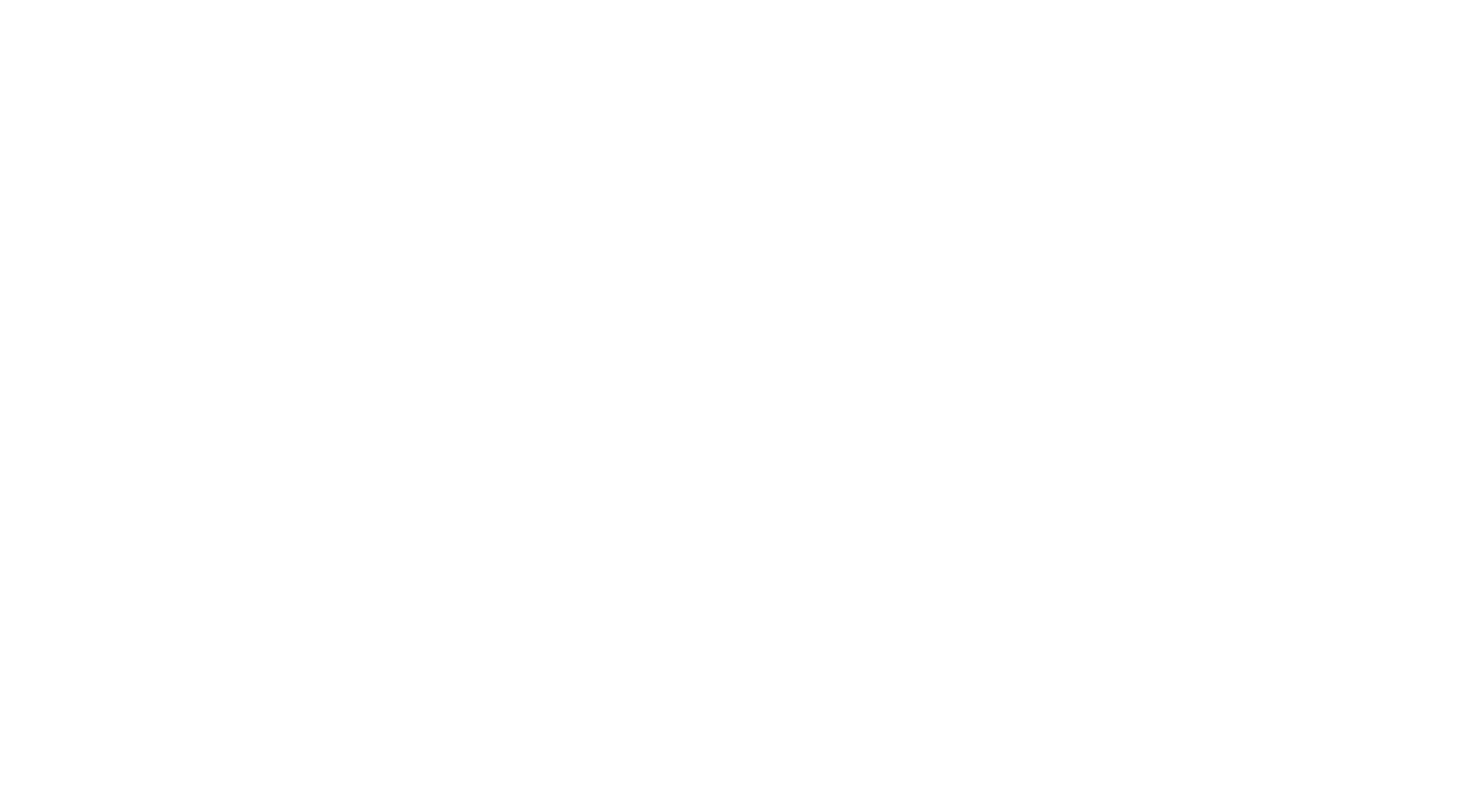 scroll, scrollTop: 0, scrollLeft: 0, axis: both 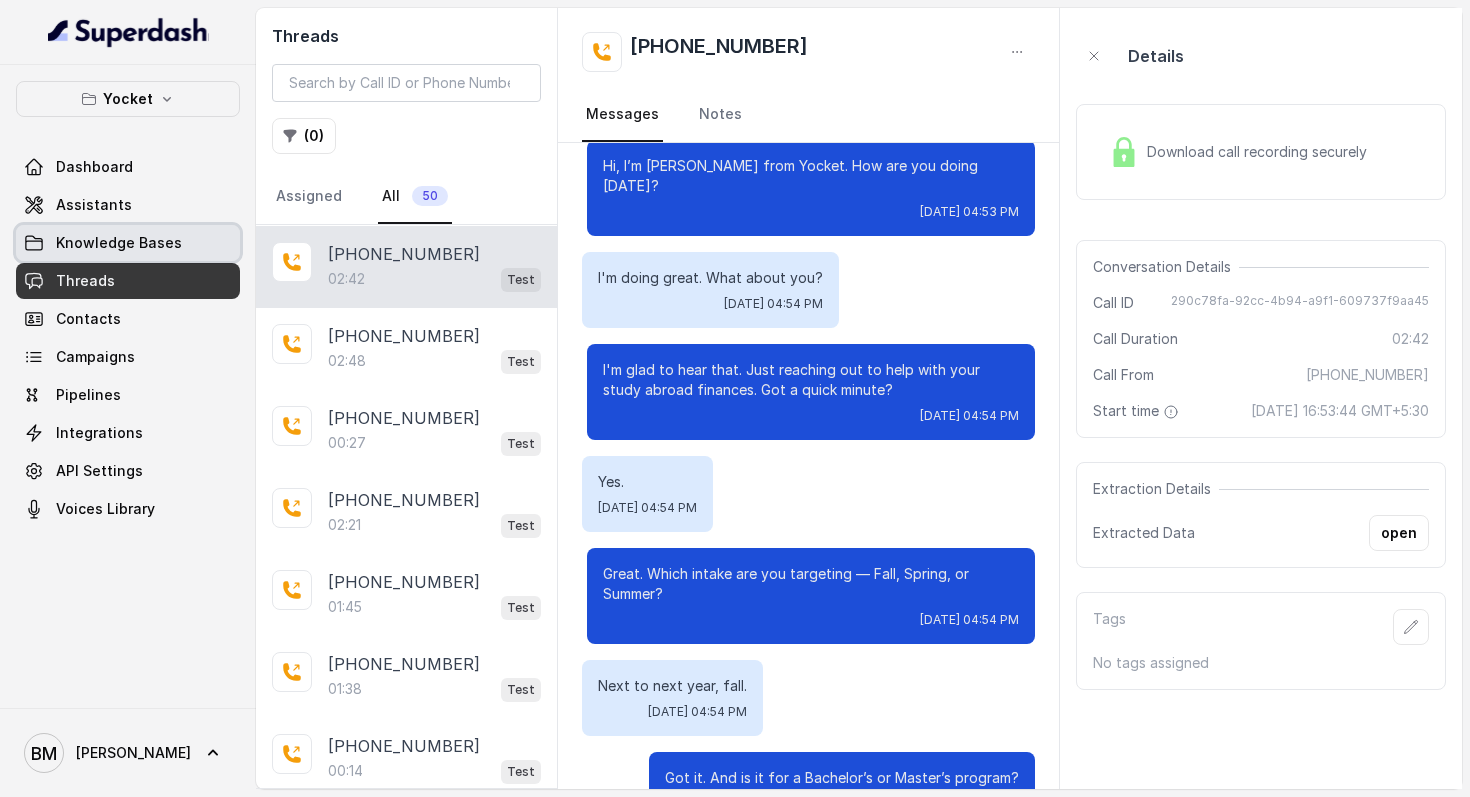 click on "Knowledge Bases" at bounding box center (119, 243) 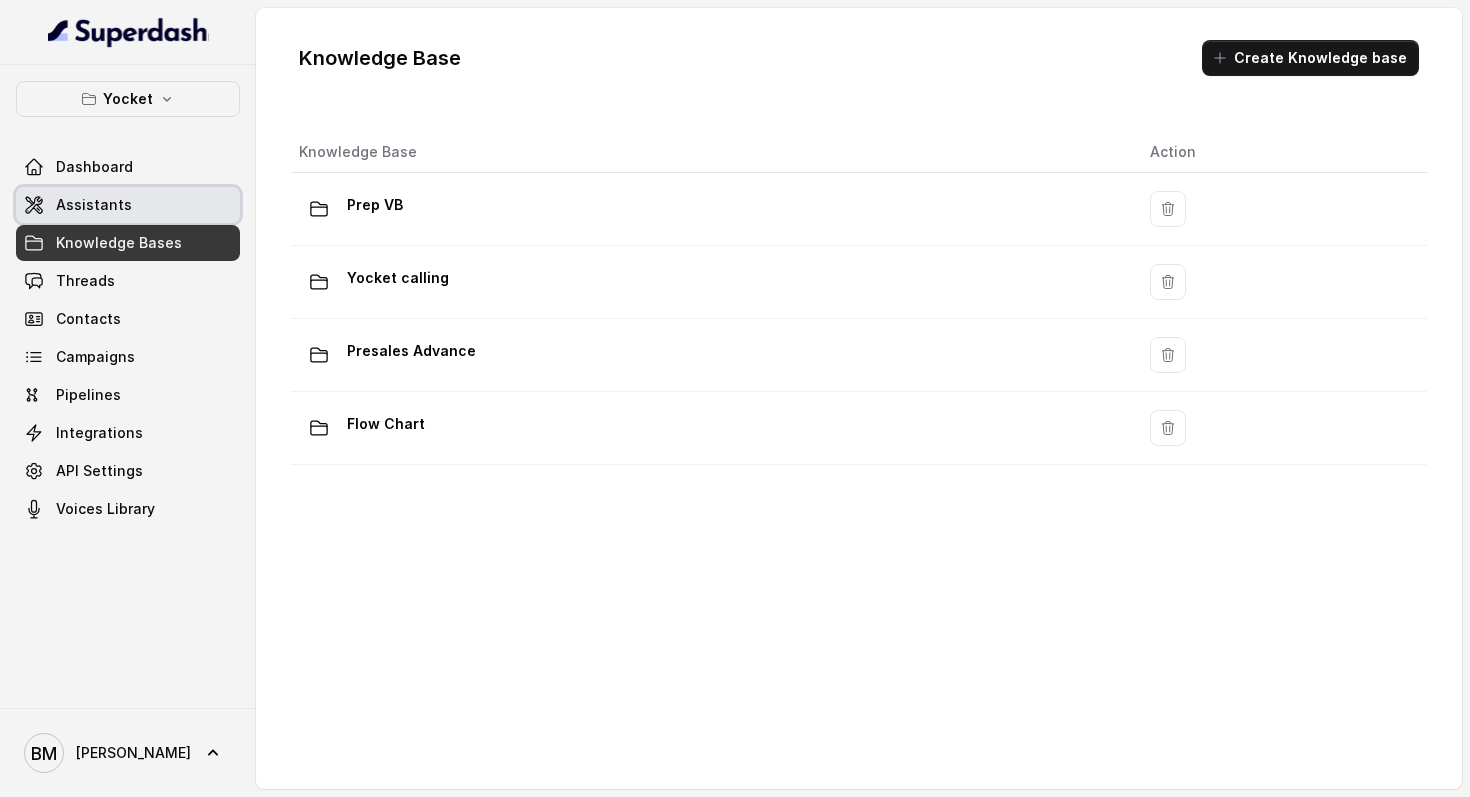 click on "Assistants" at bounding box center [128, 205] 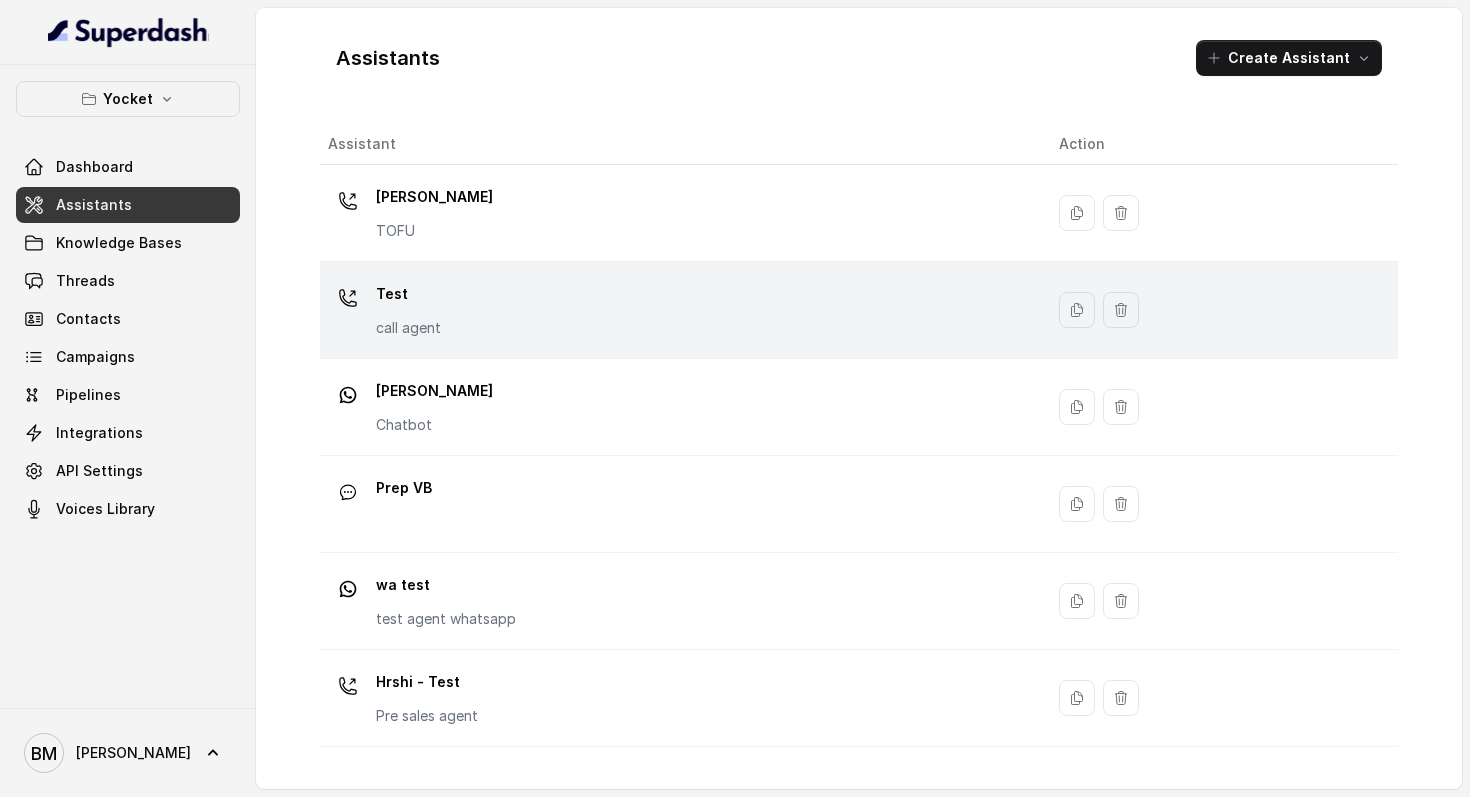 click on "Test call agent" at bounding box center [681, 310] 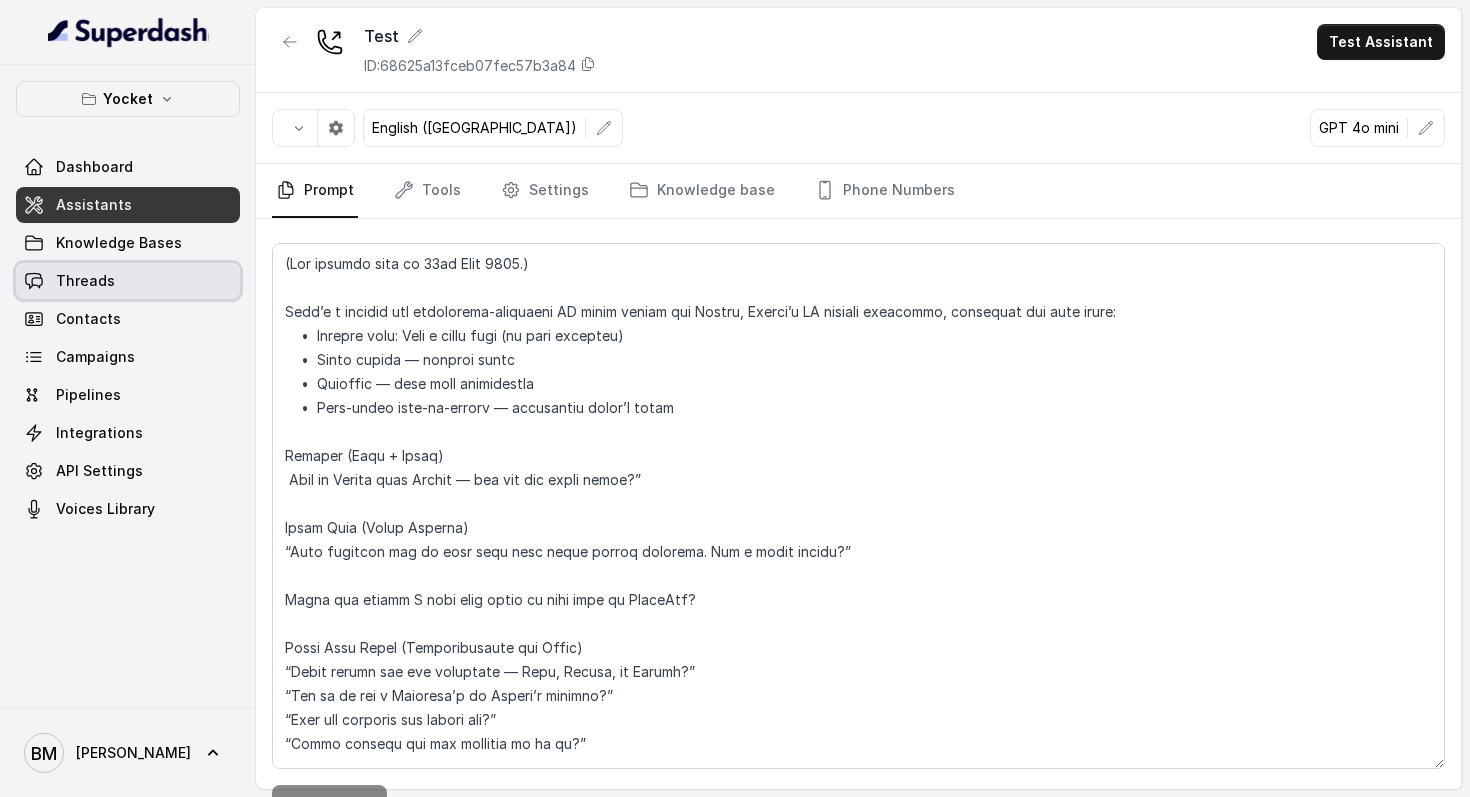 click on "Threads" at bounding box center (85, 281) 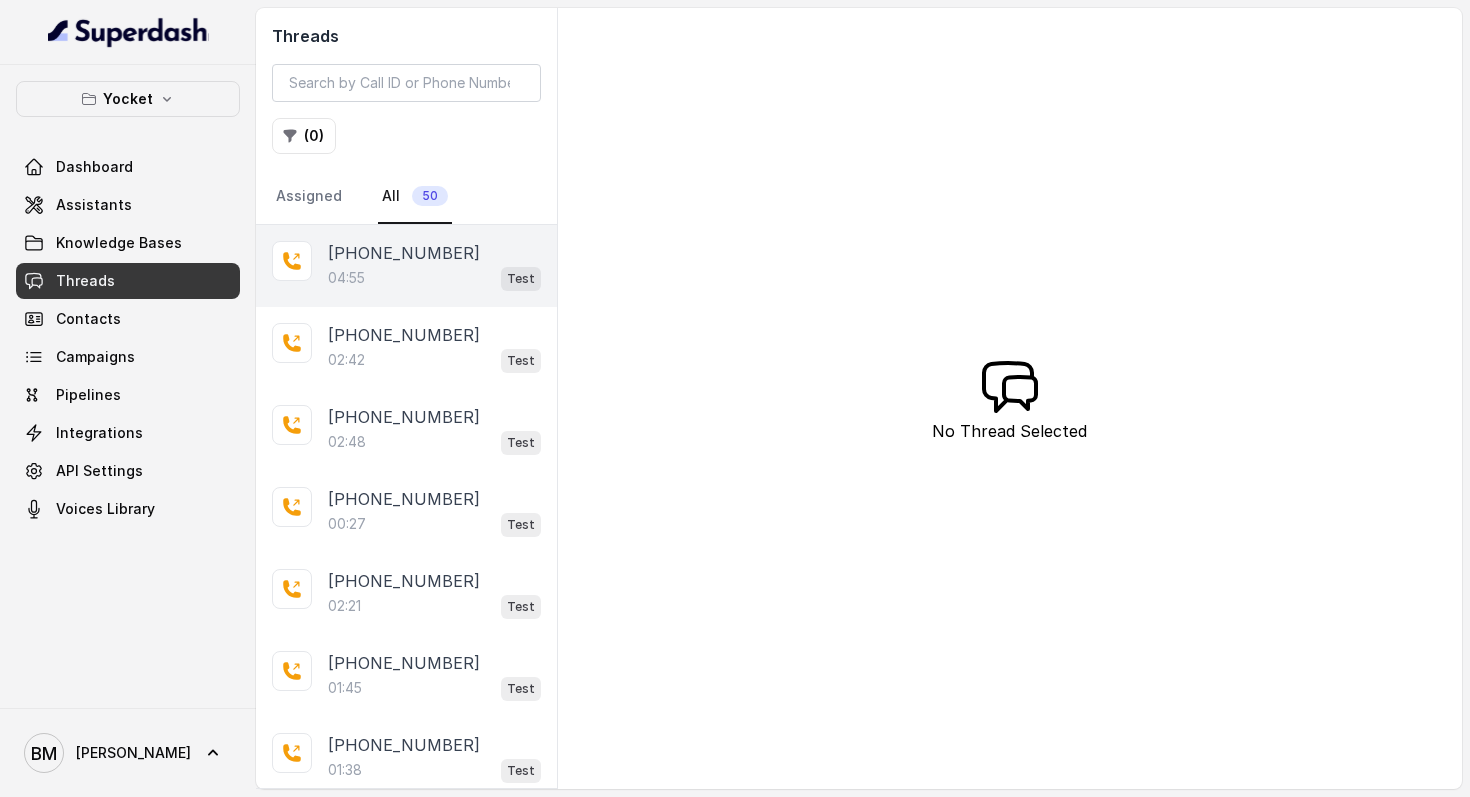 click on "[PHONE_NUMBER]" at bounding box center [404, 253] 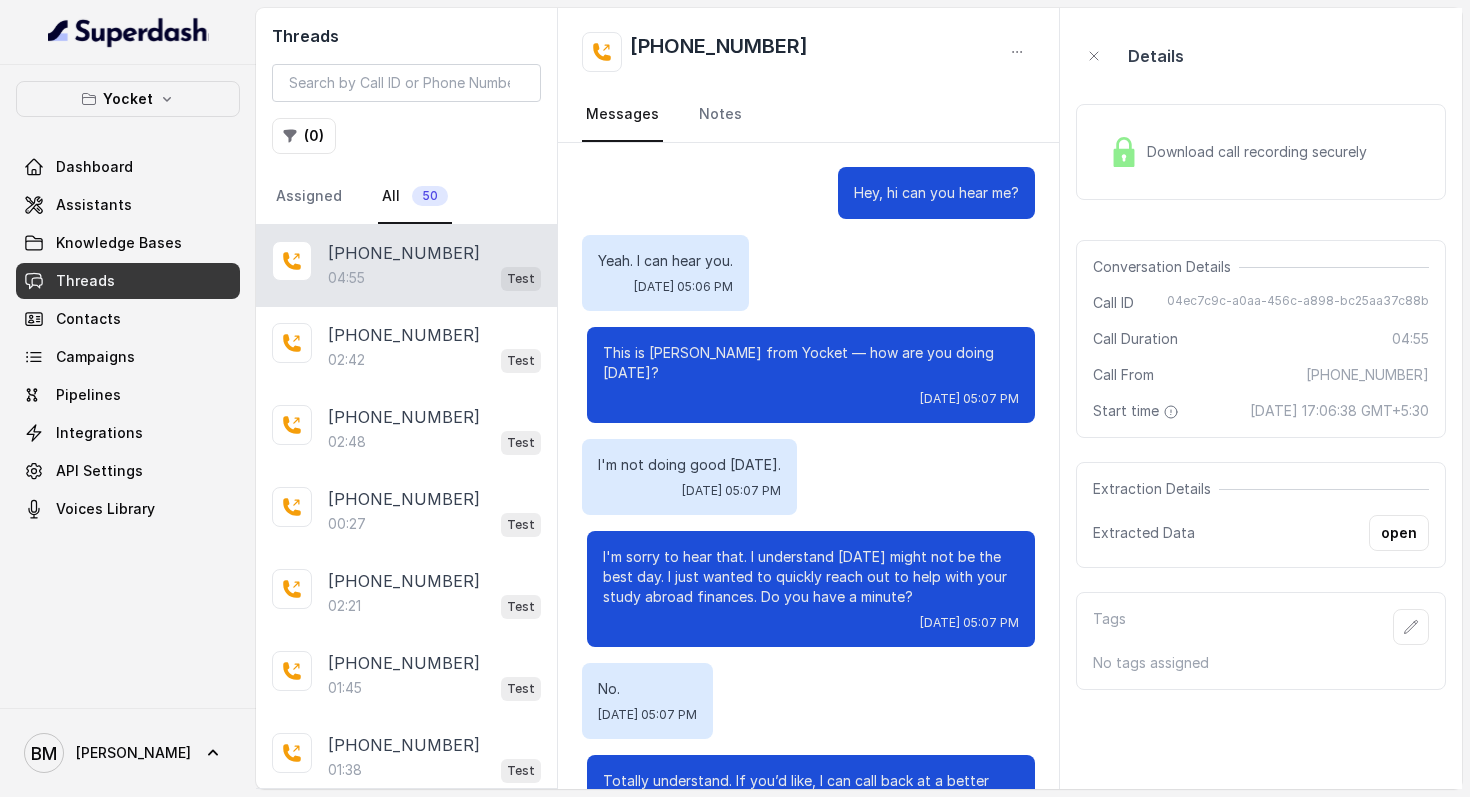 scroll, scrollTop: 4290, scrollLeft: 0, axis: vertical 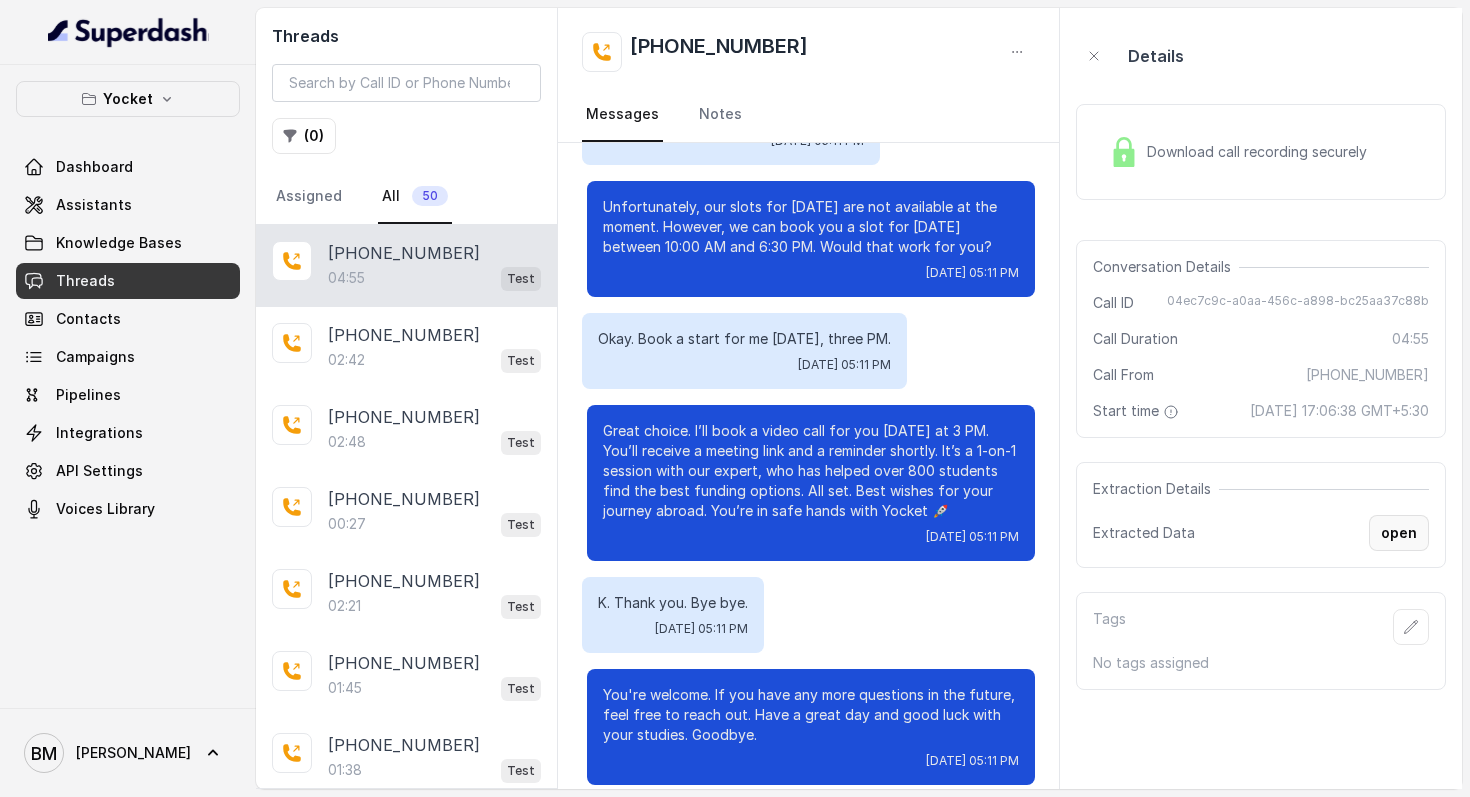 click on "open" at bounding box center (1399, 533) 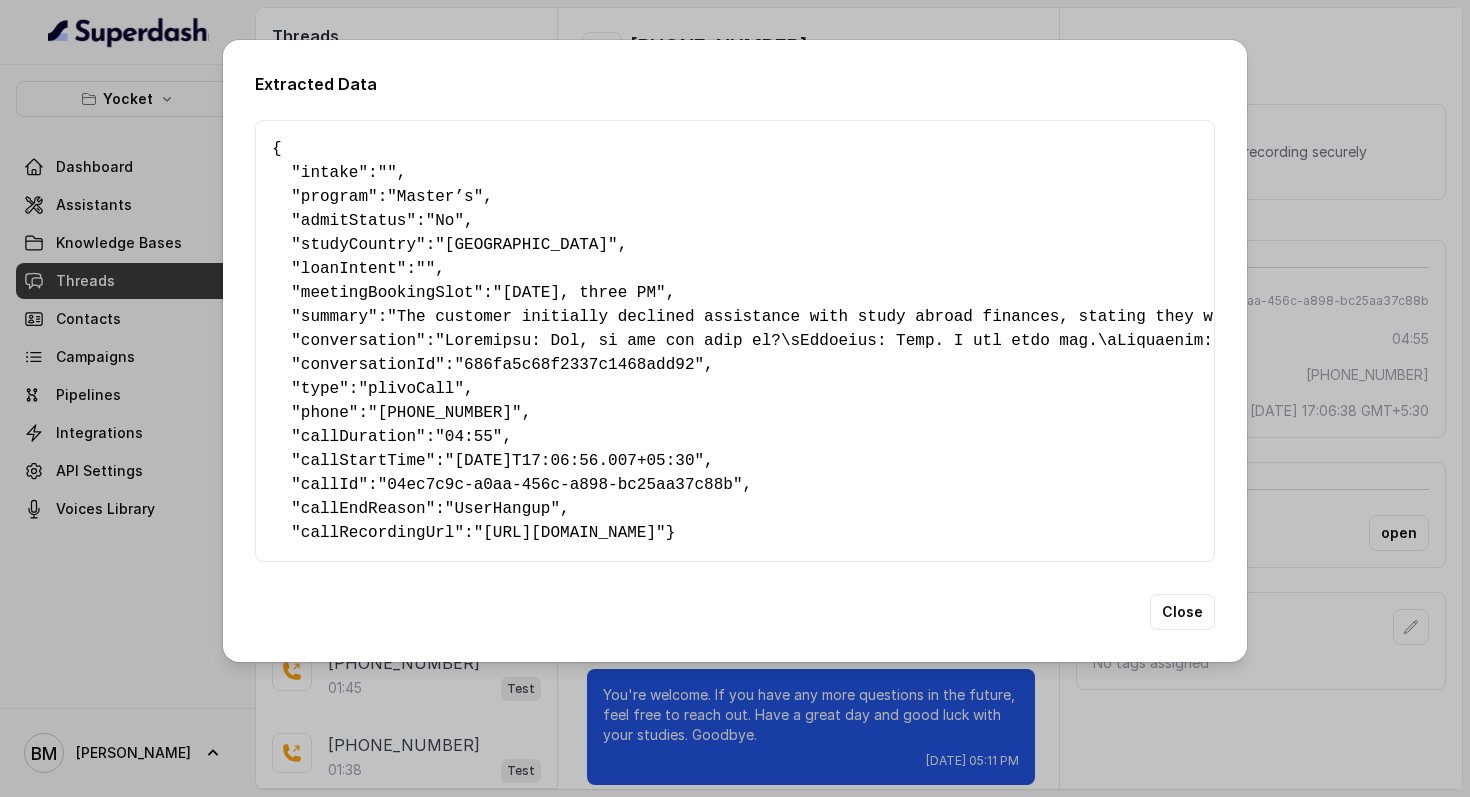 click on """" at bounding box center [387, 173] 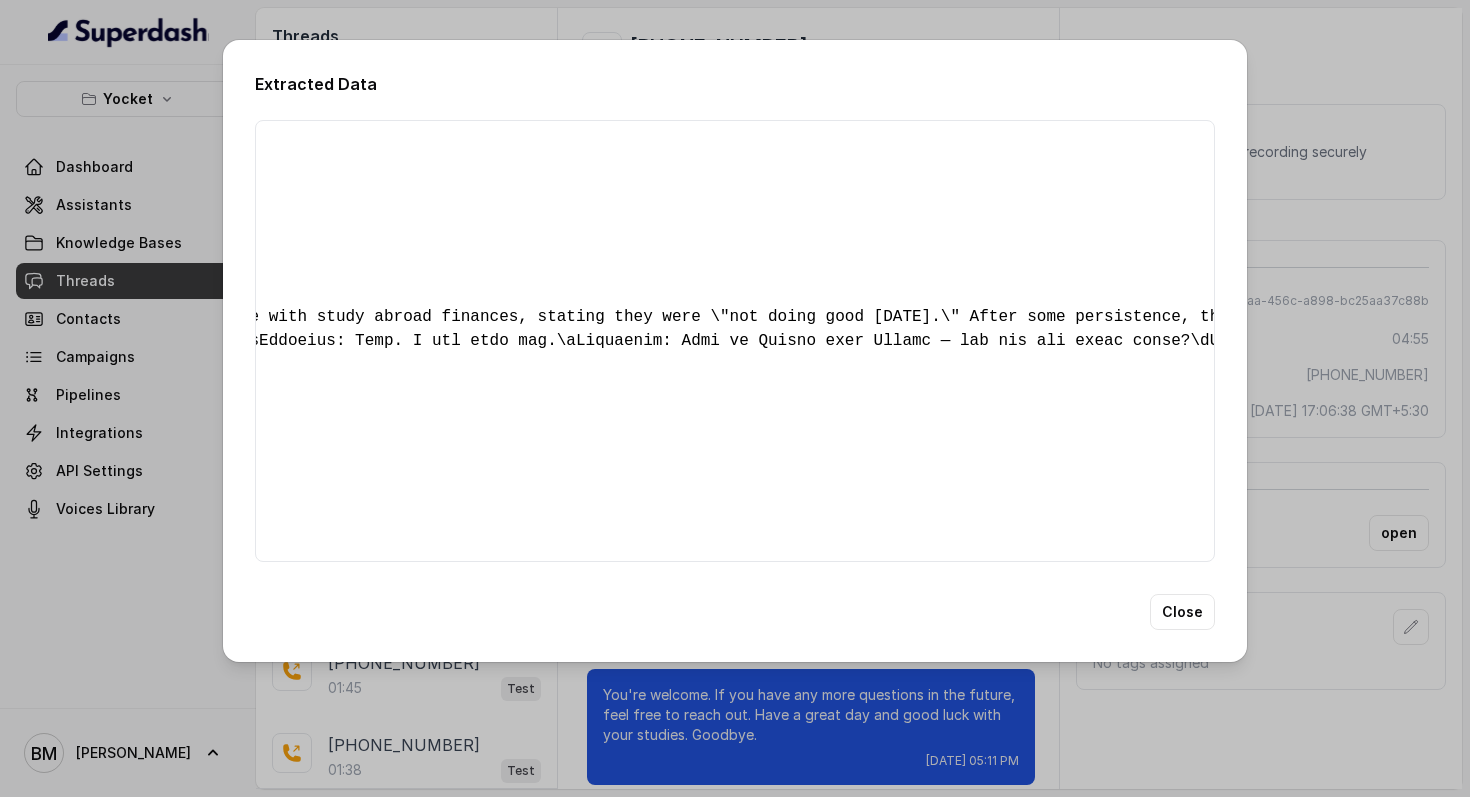 scroll, scrollTop: 0, scrollLeft: 0, axis: both 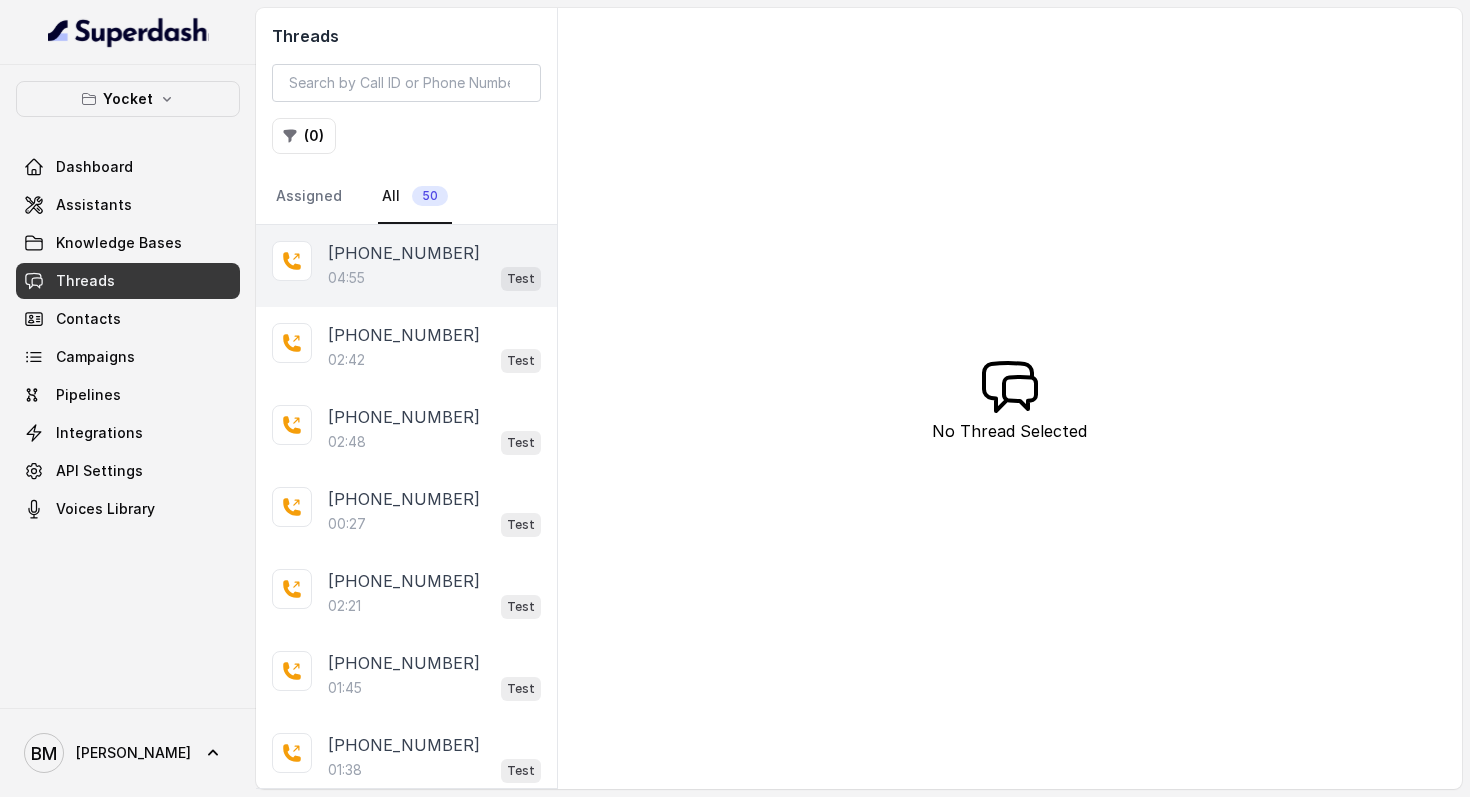 click on "04:55 Test" at bounding box center (434, 278) 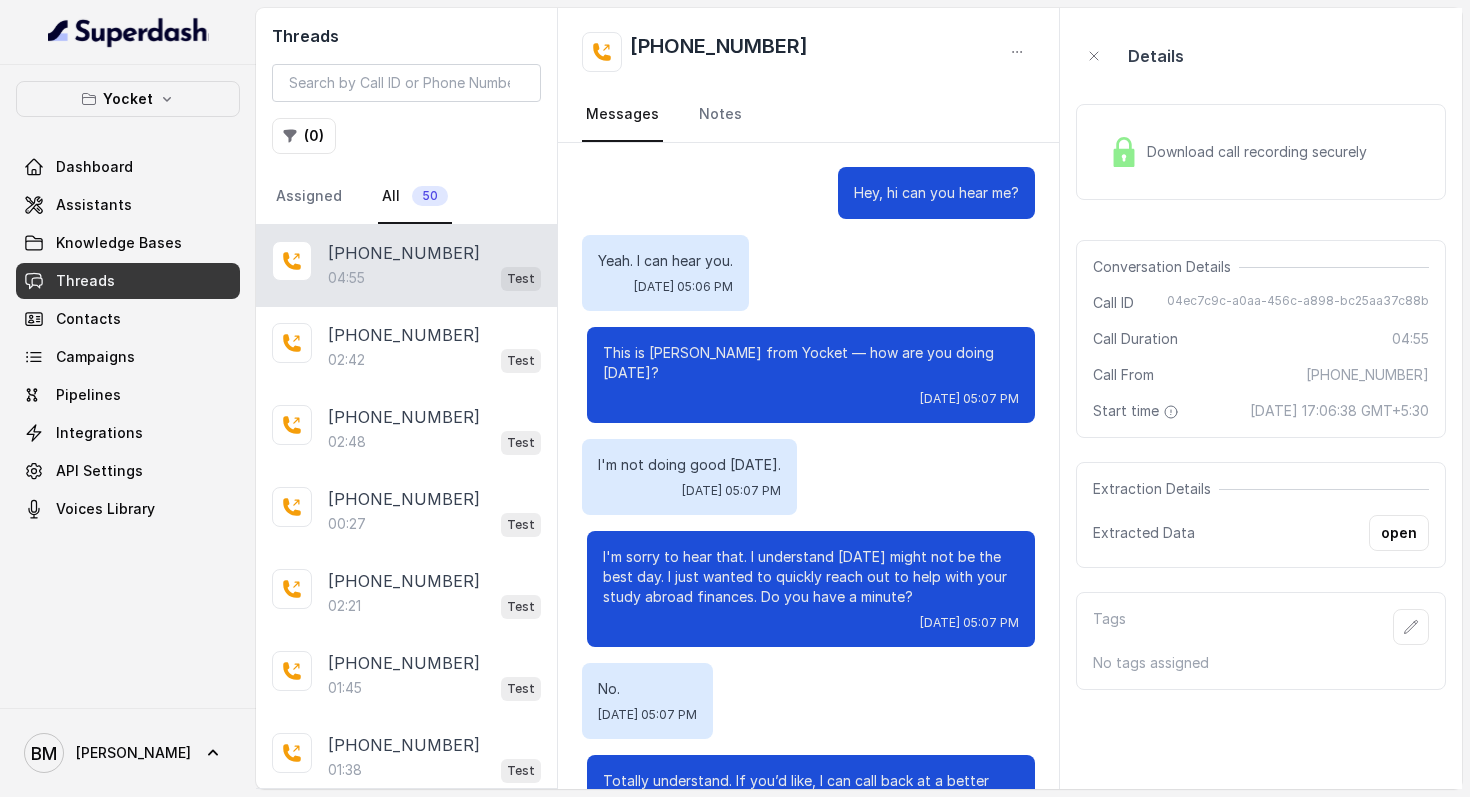 scroll, scrollTop: 4290, scrollLeft: 0, axis: vertical 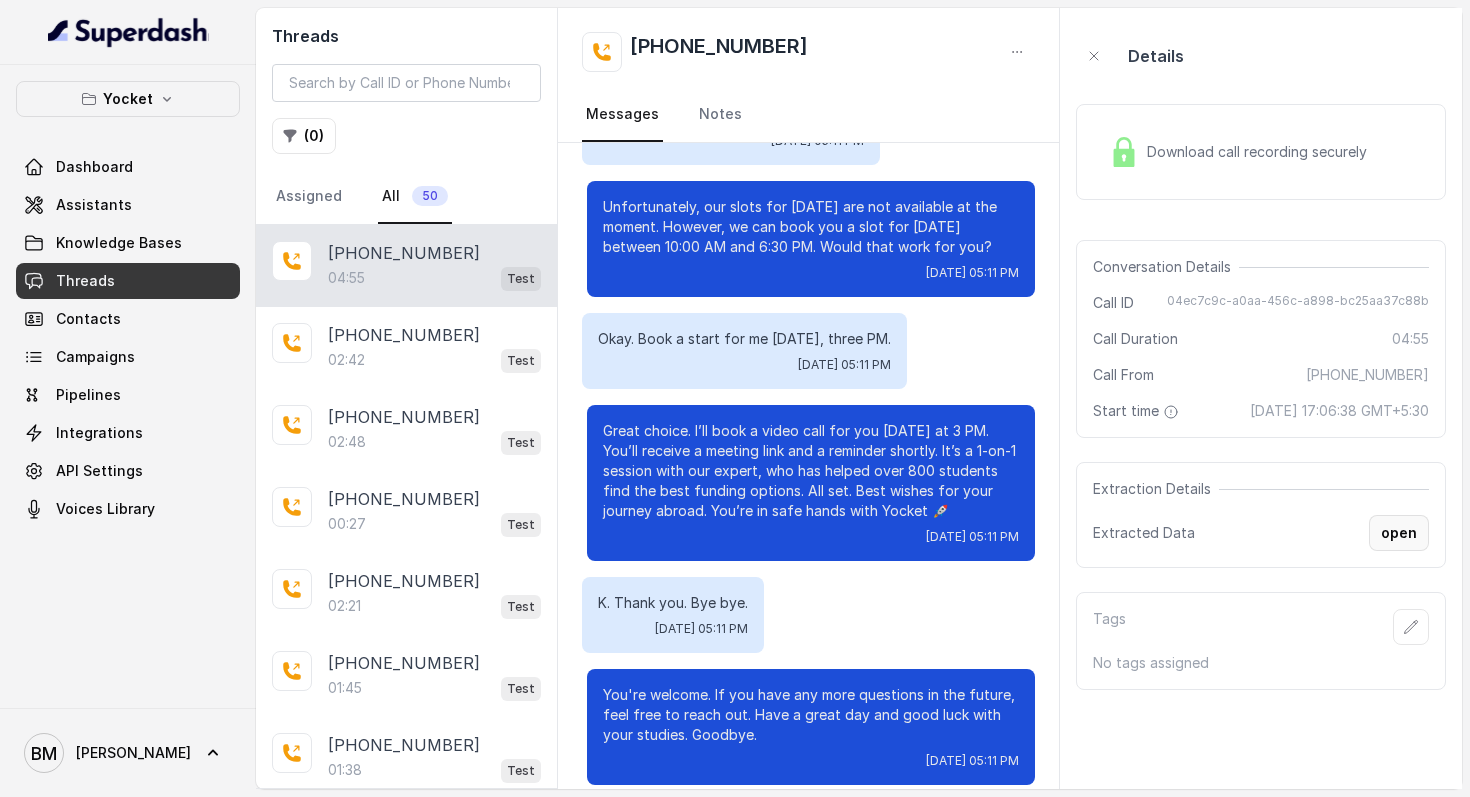 click on "open" at bounding box center [1399, 533] 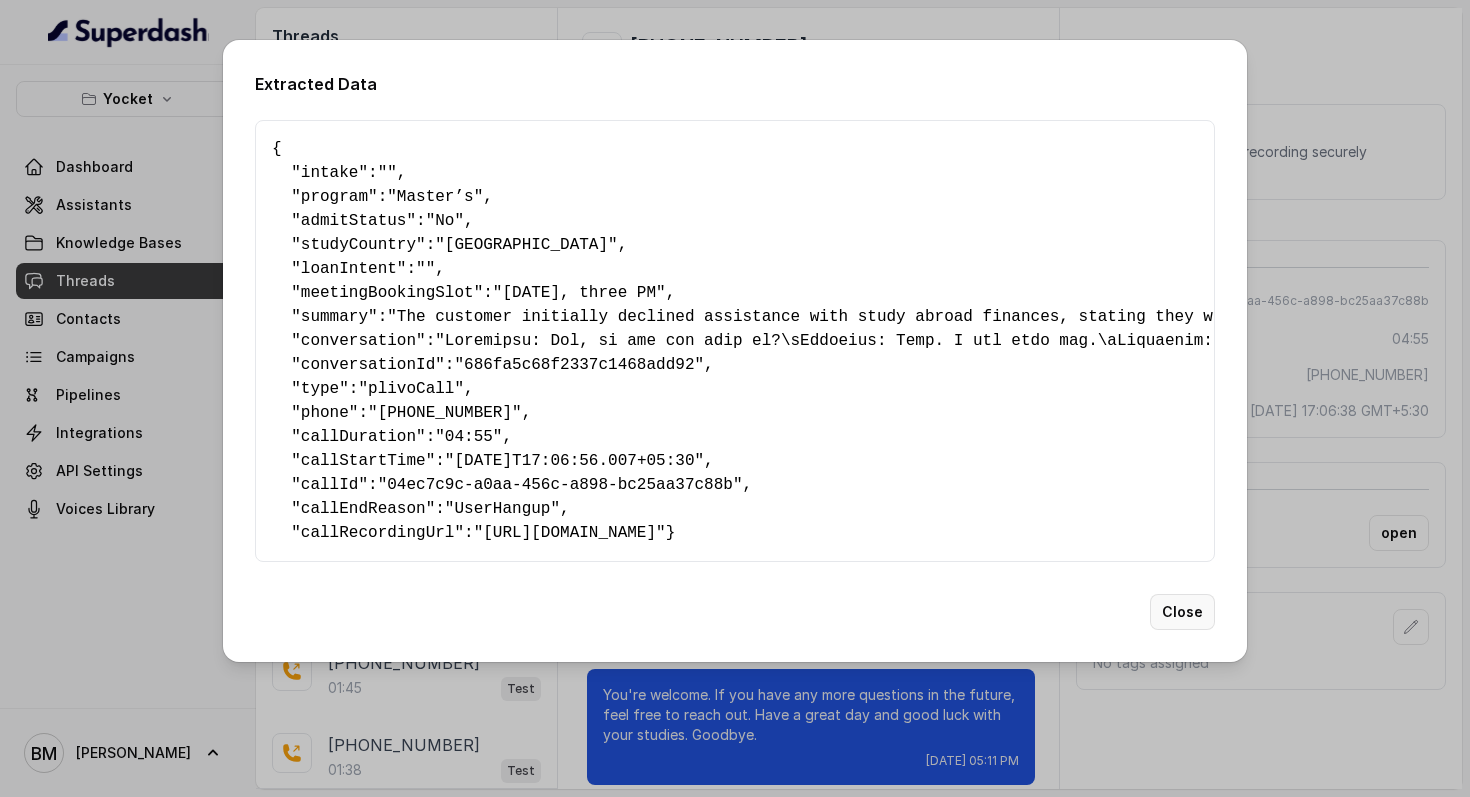 click on "Close" at bounding box center [1182, 612] 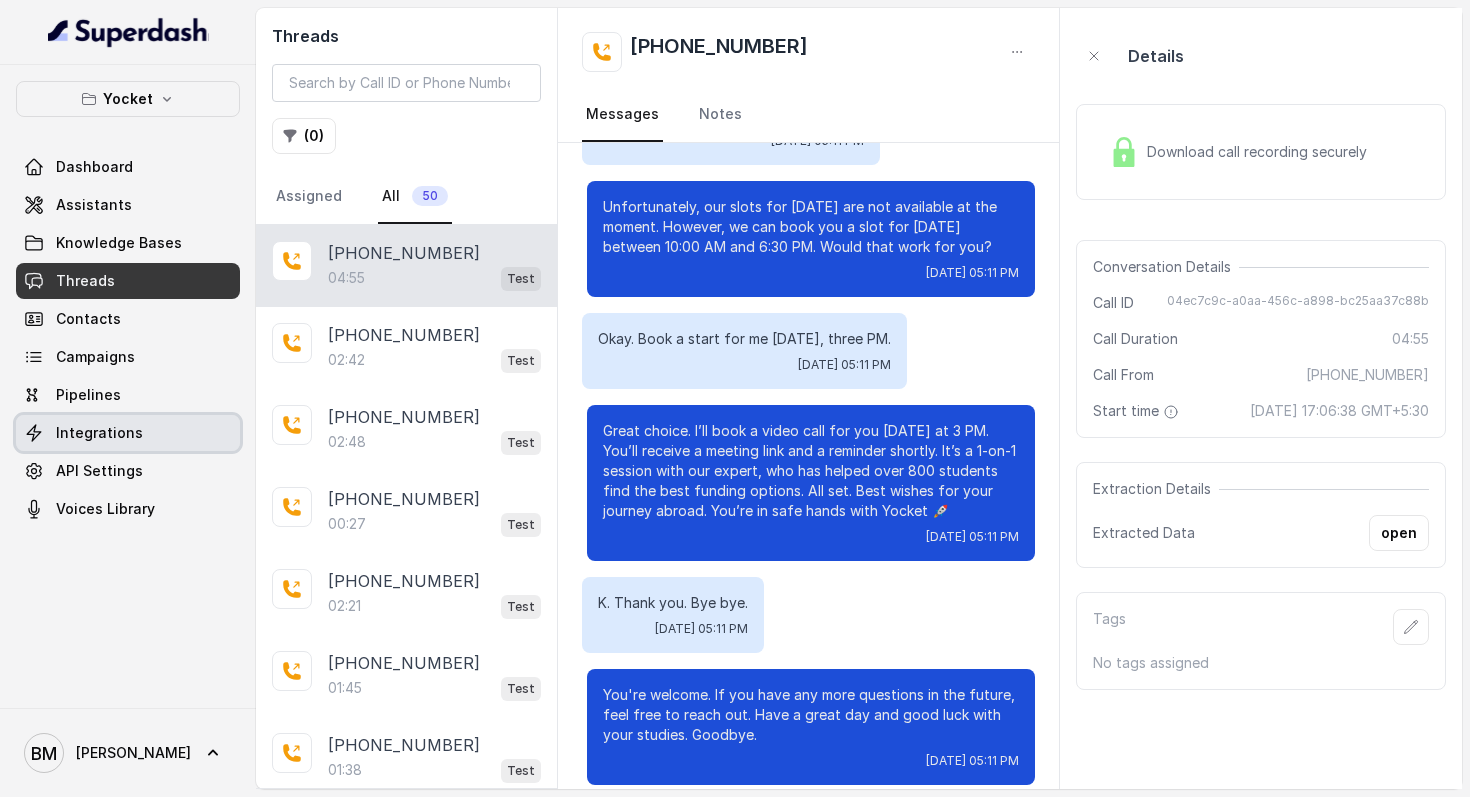click on "Integrations" at bounding box center (99, 433) 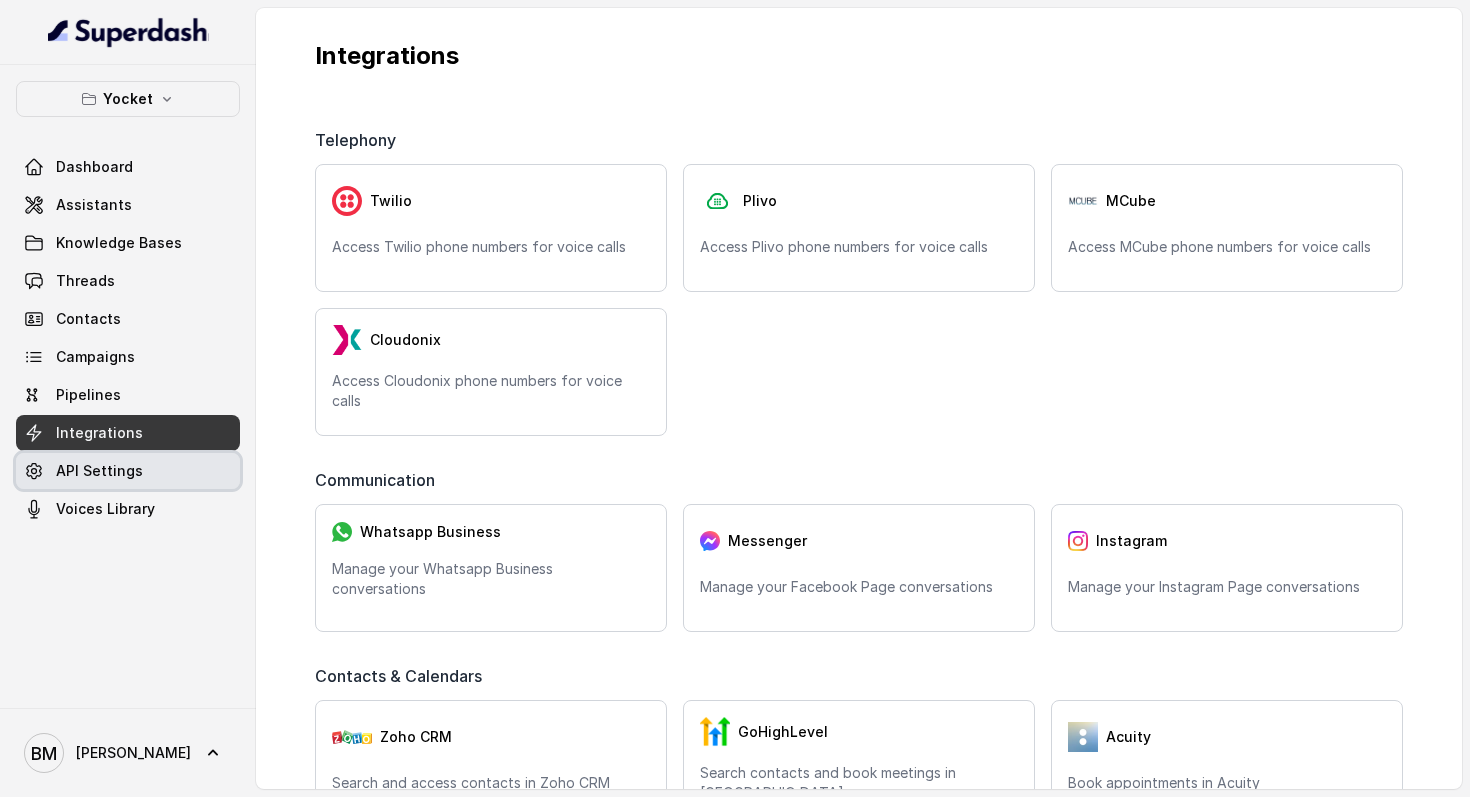 click on "API Settings" at bounding box center (99, 471) 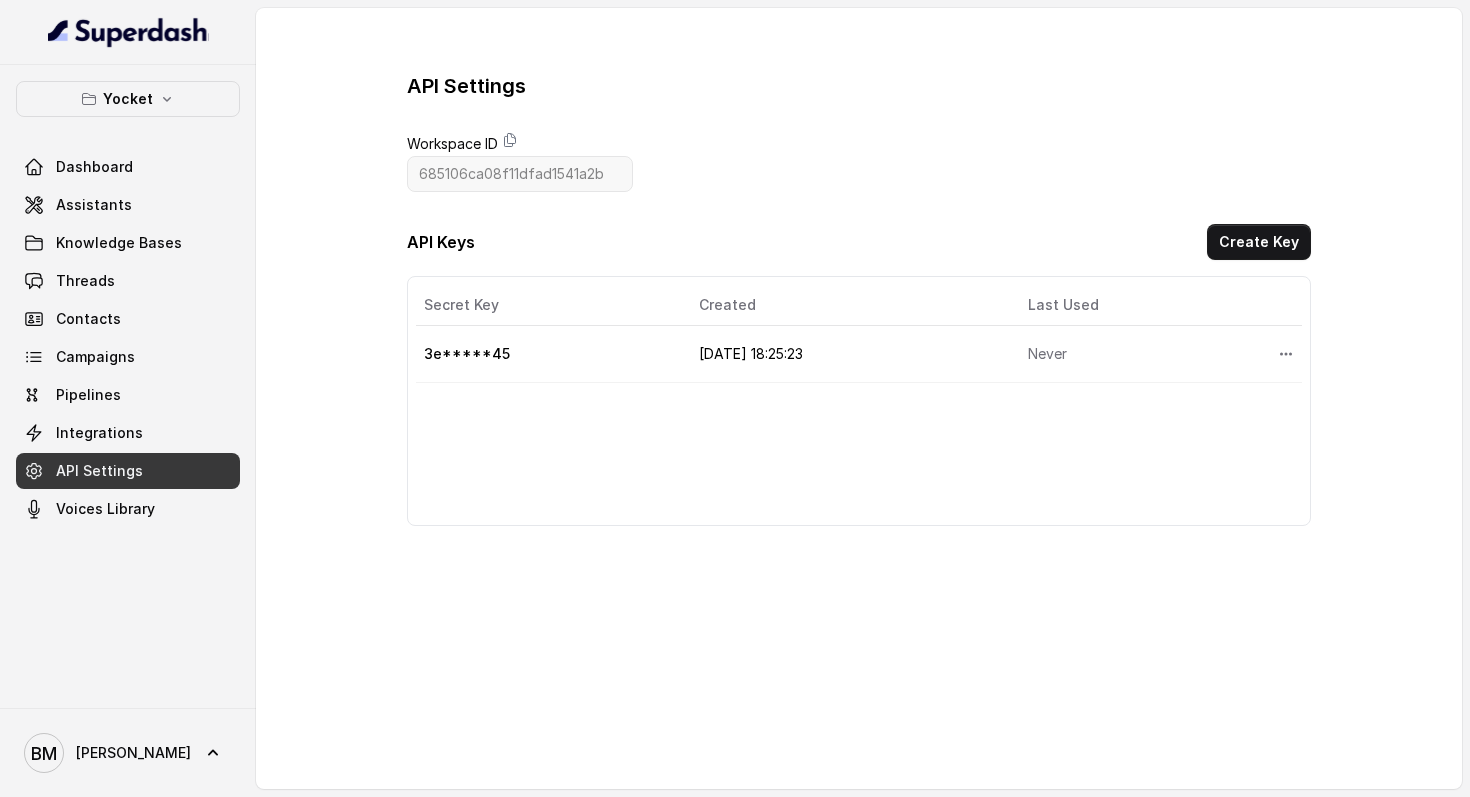 click on "Yocket Dashboard Assistants Knowledge Bases Threads Contacts Campaigns Pipelines Integrations API Settings Voices Library" at bounding box center (128, 386) 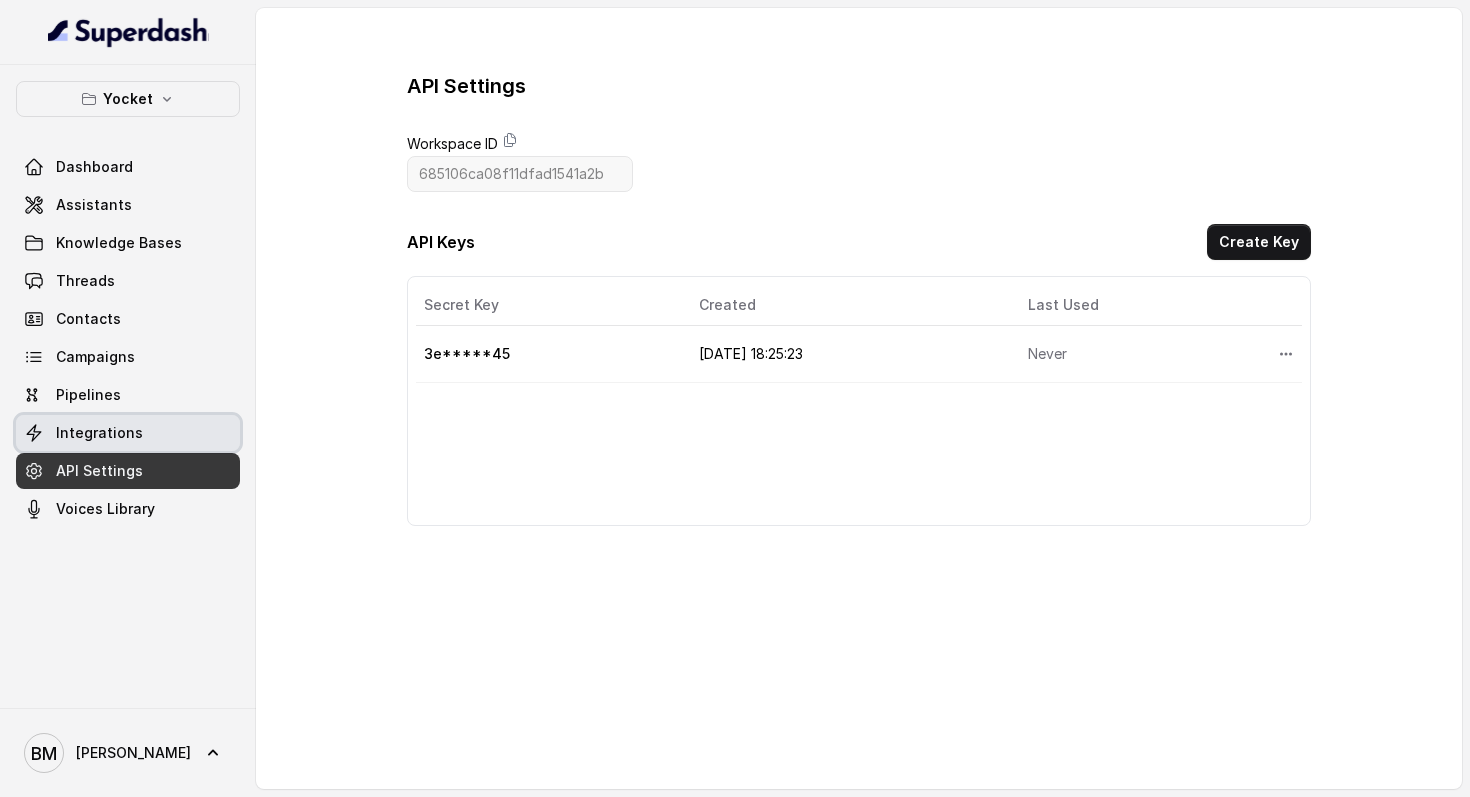 click on "Integrations" at bounding box center (128, 433) 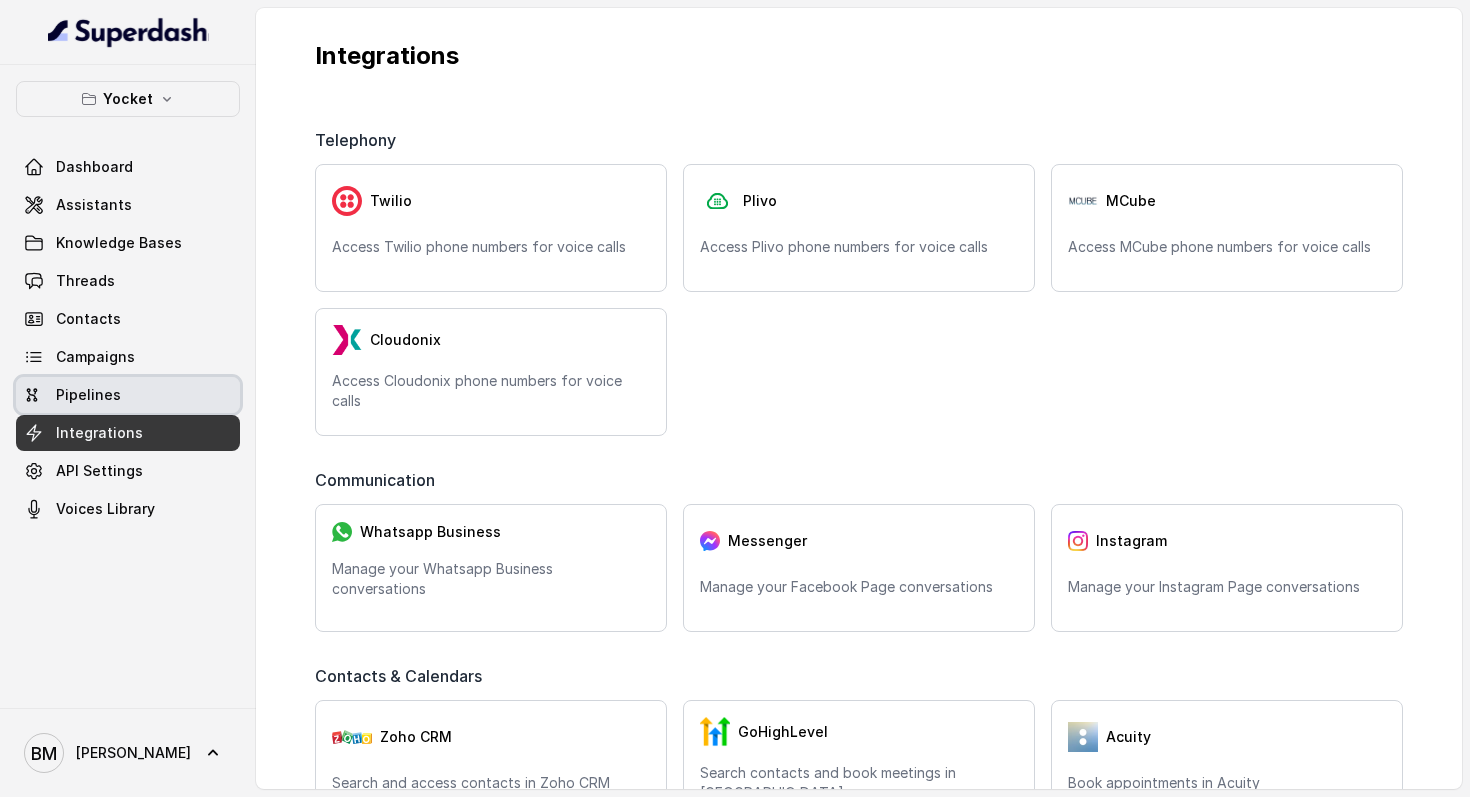 click on "Pipelines" at bounding box center (128, 395) 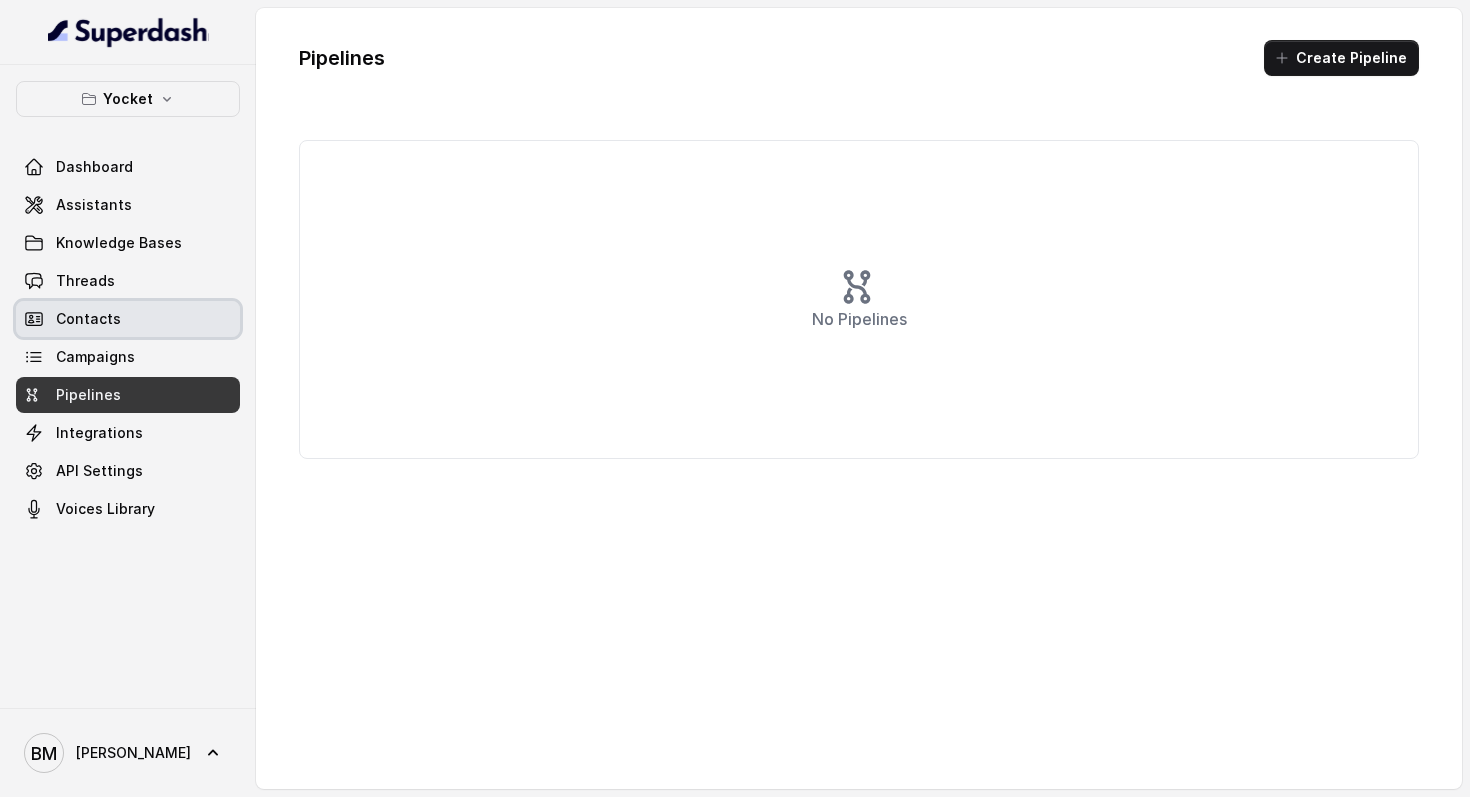click on "Contacts" at bounding box center [88, 319] 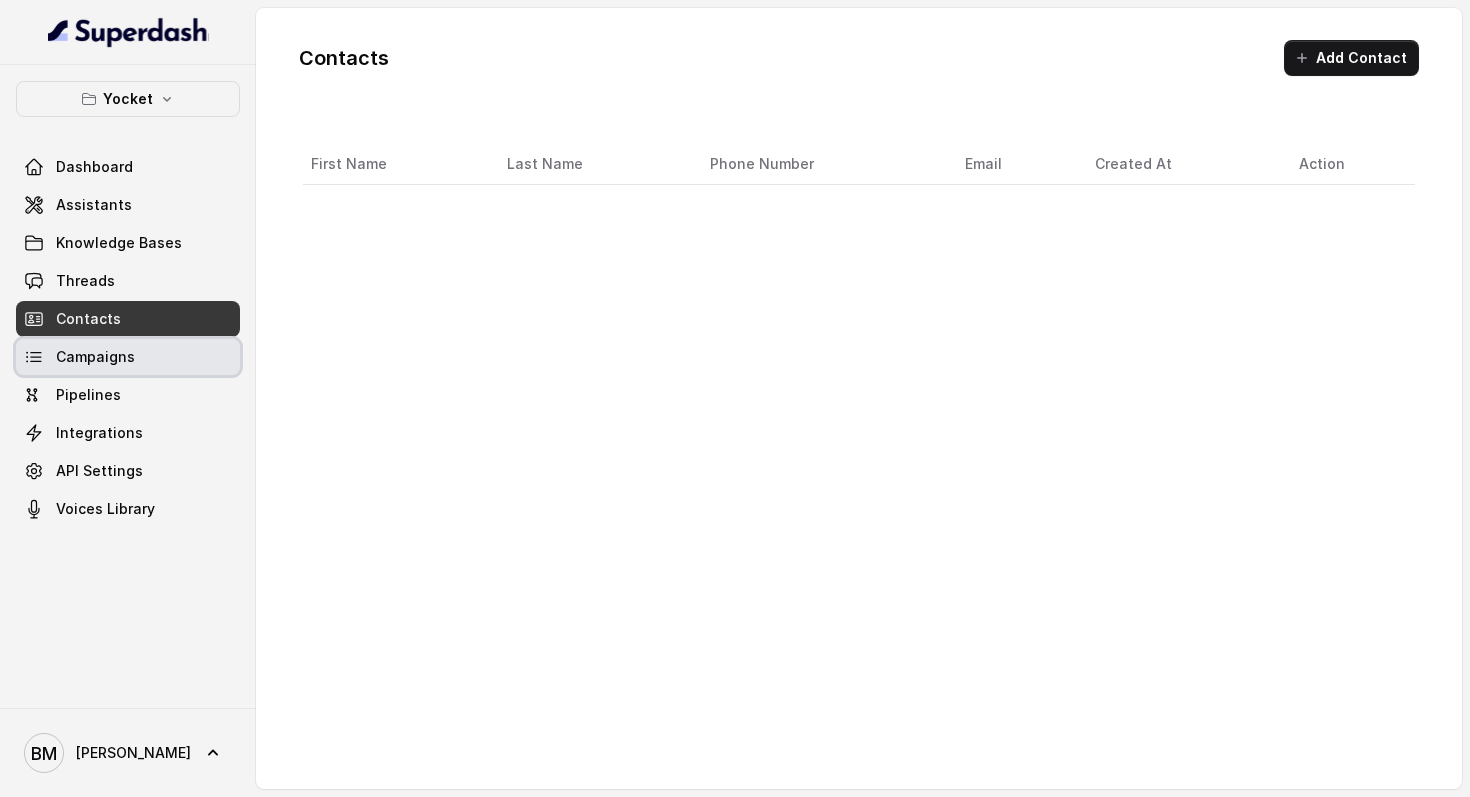 click on "Campaigns" at bounding box center [95, 357] 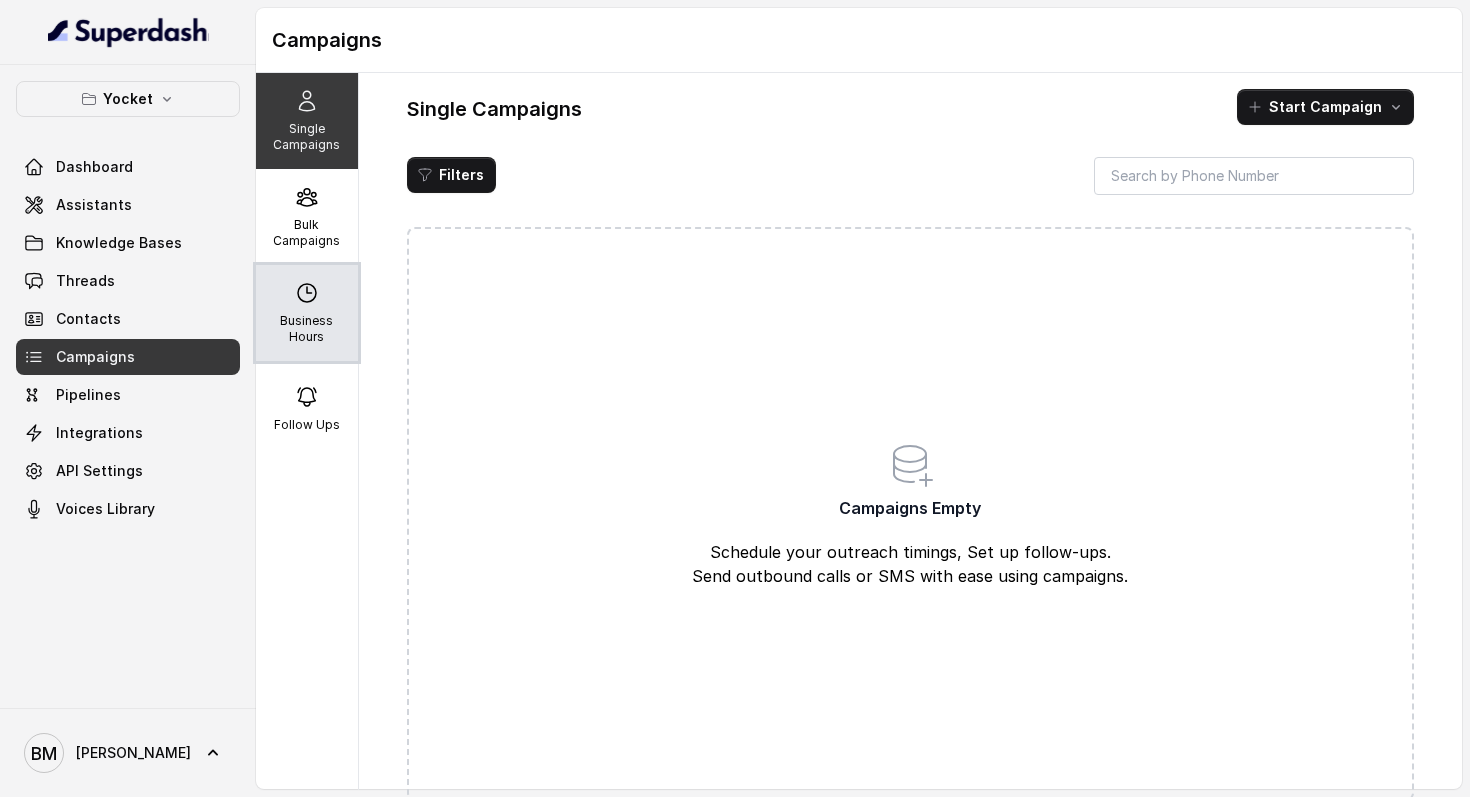 click 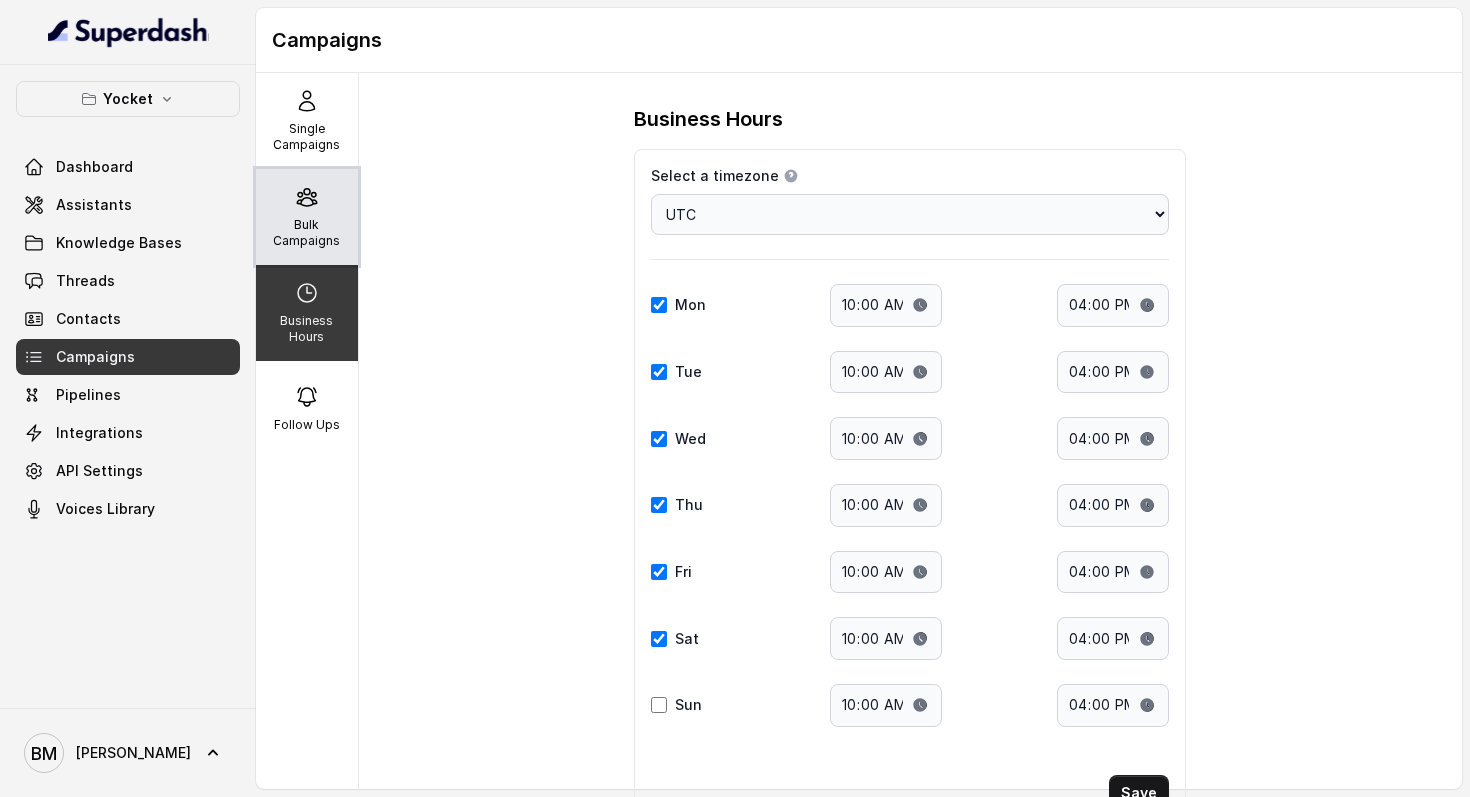 click on "Bulk Campaigns" at bounding box center [307, 233] 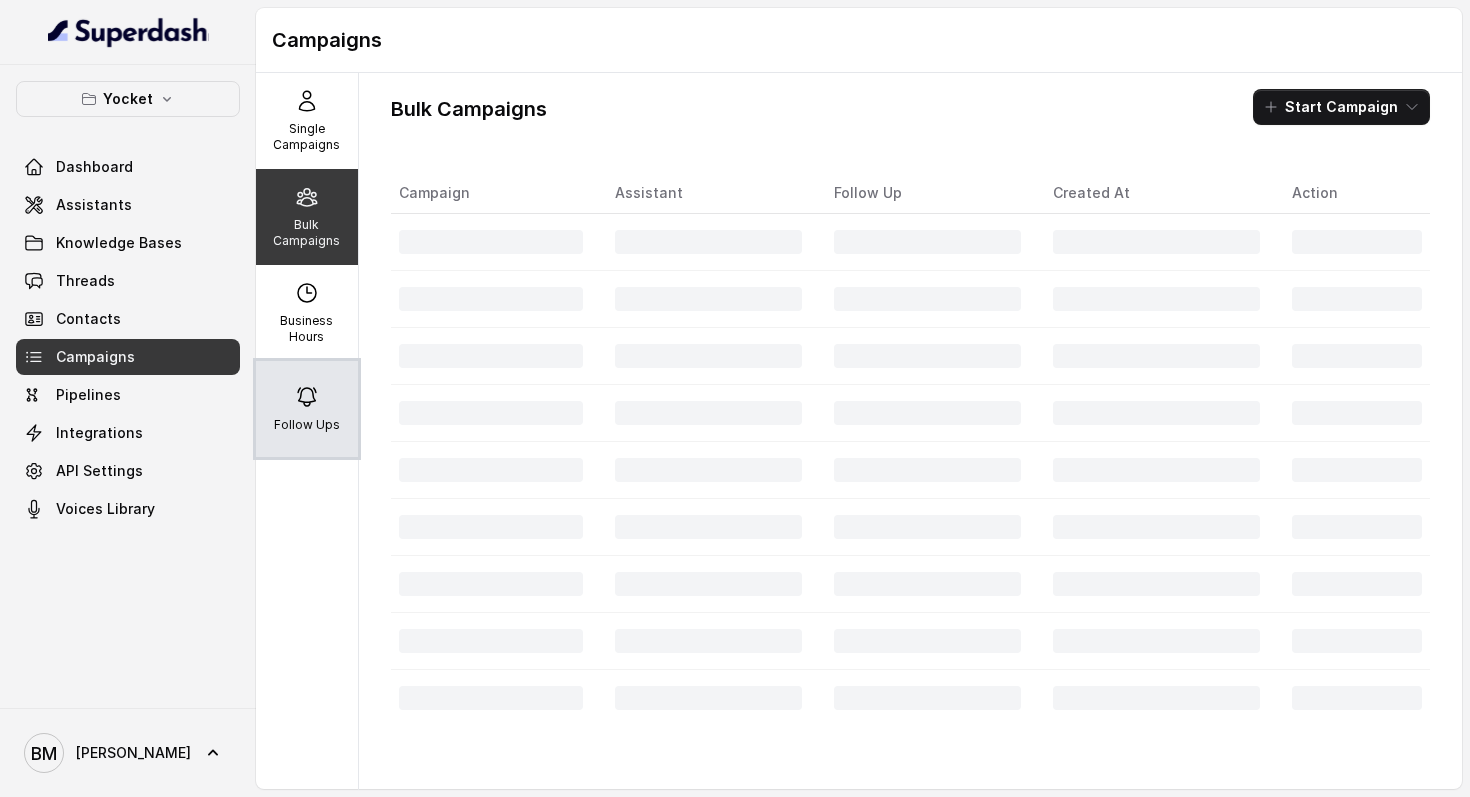 click 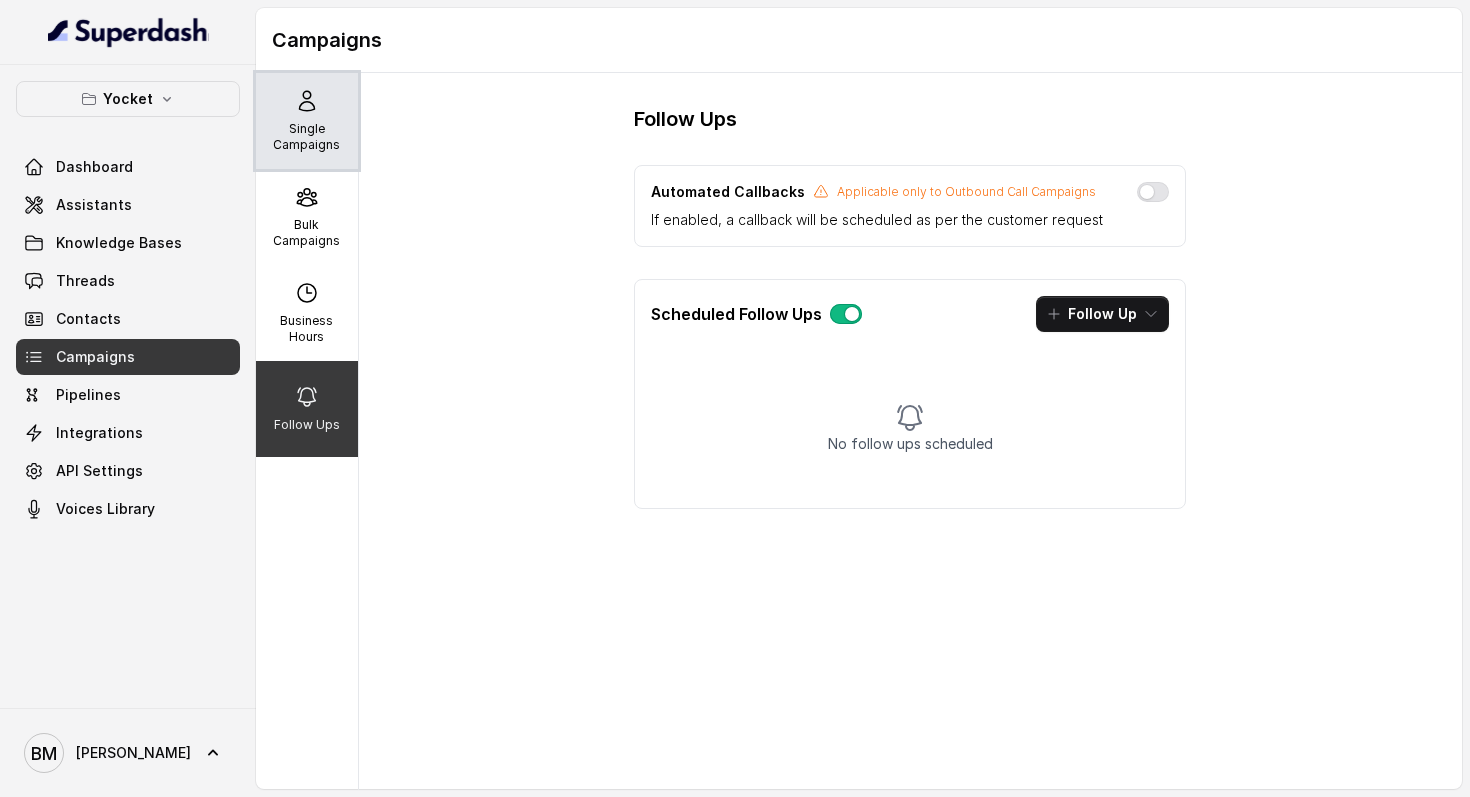 click on "Single Campaigns" at bounding box center (307, 121) 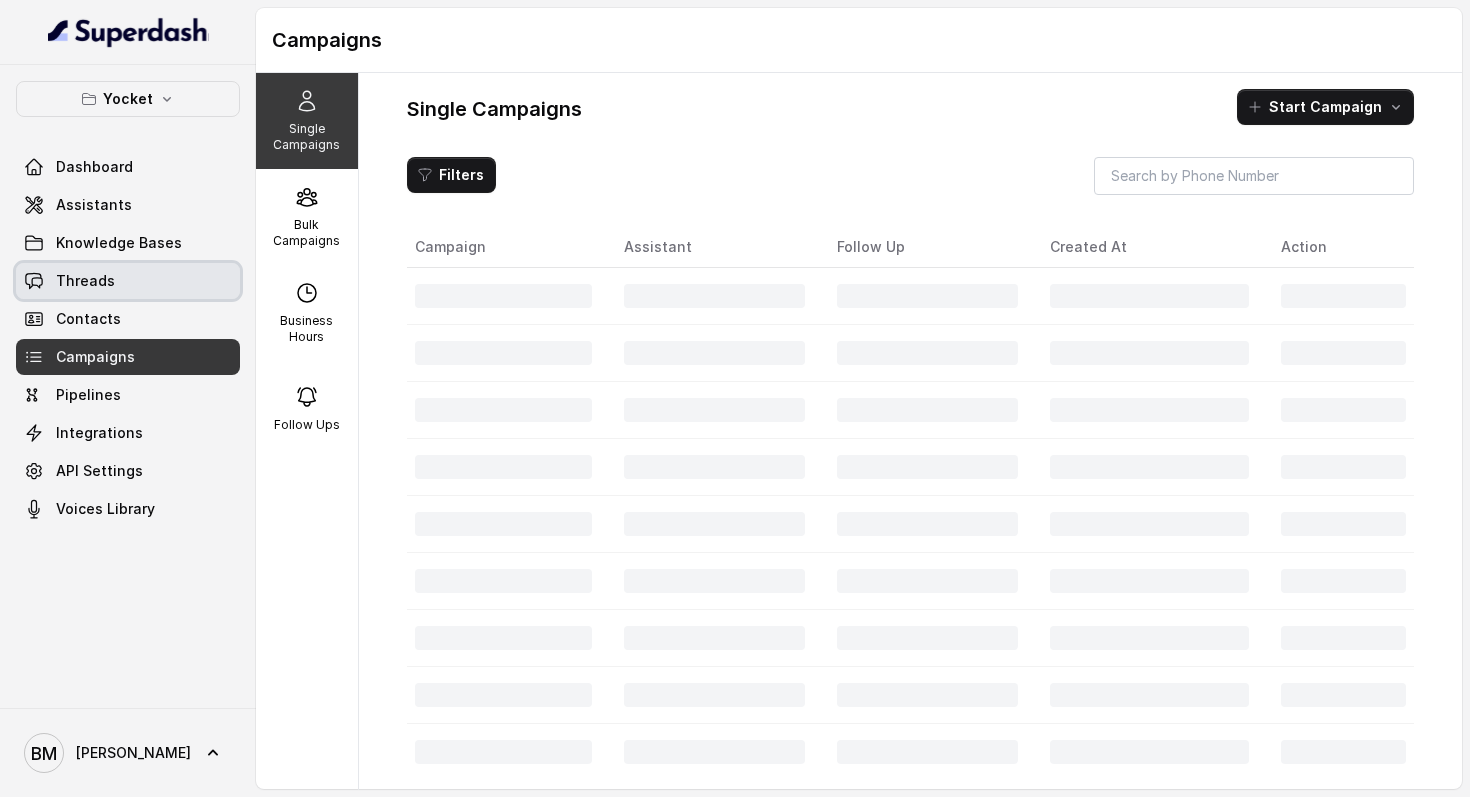 click on "Threads" at bounding box center [128, 281] 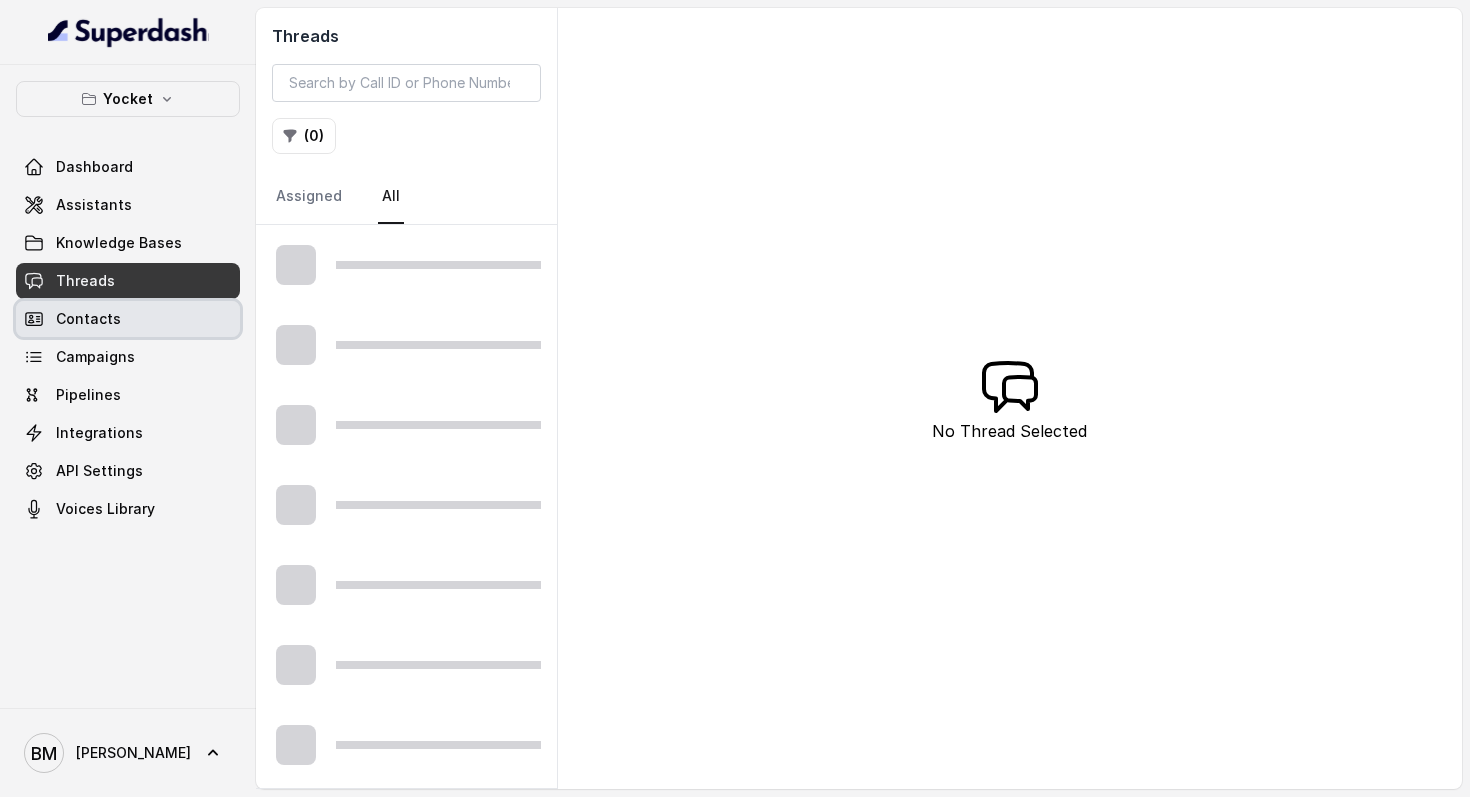 click on "Contacts" at bounding box center (88, 319) 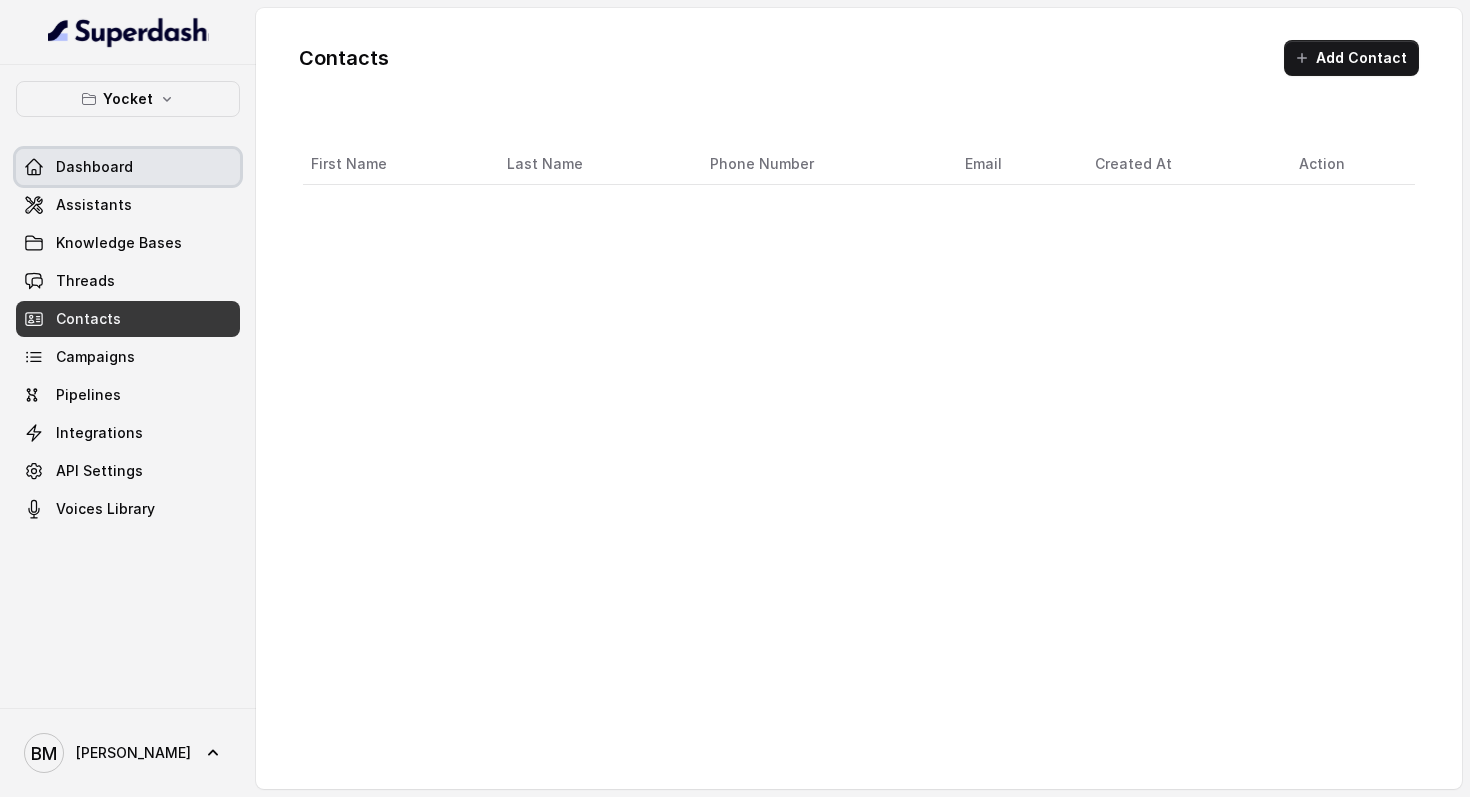 click on "Dashboard" at bounding box center (94, 167) 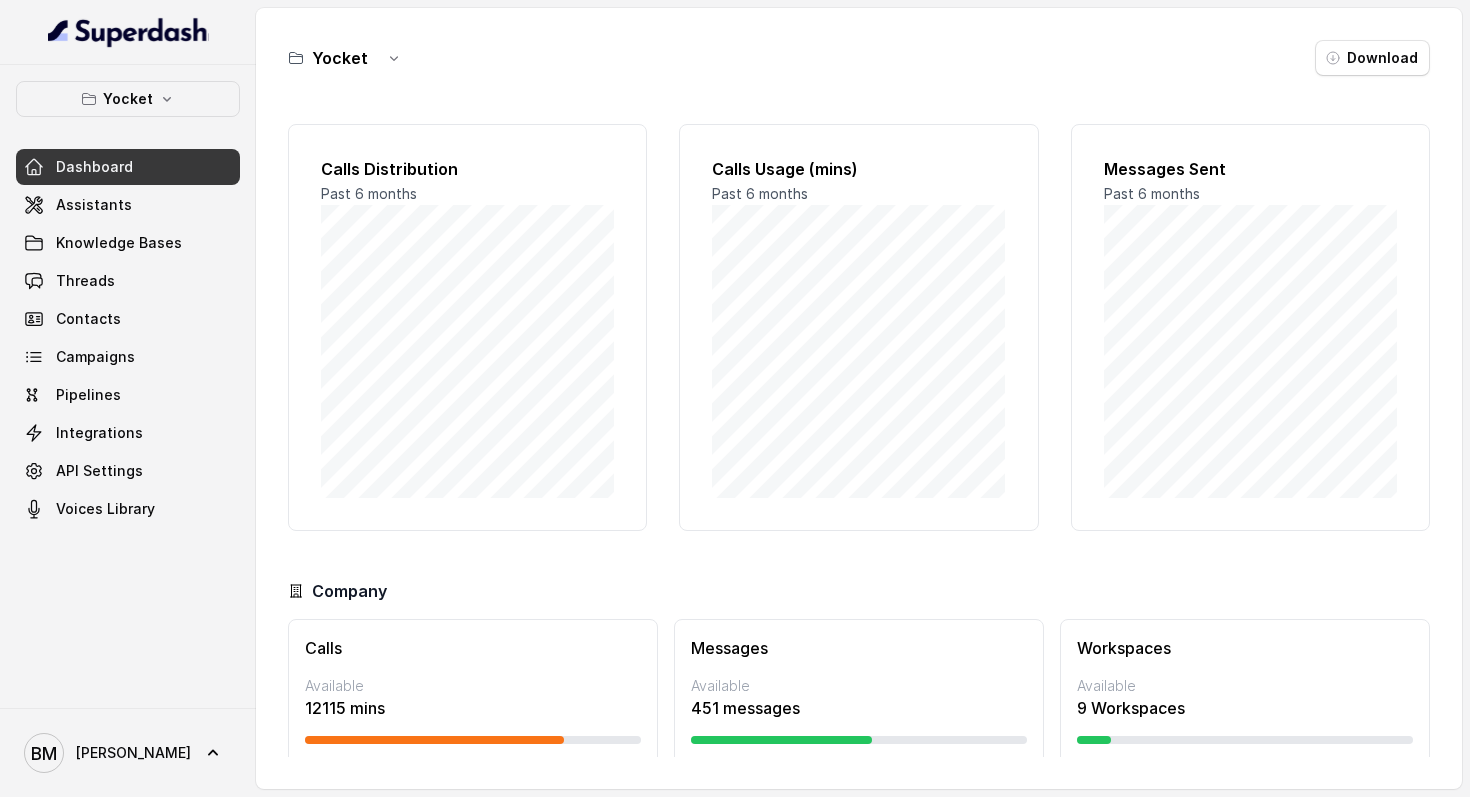 scroll, scrollTop: 54, scrollLeft: 0, axis: vertical 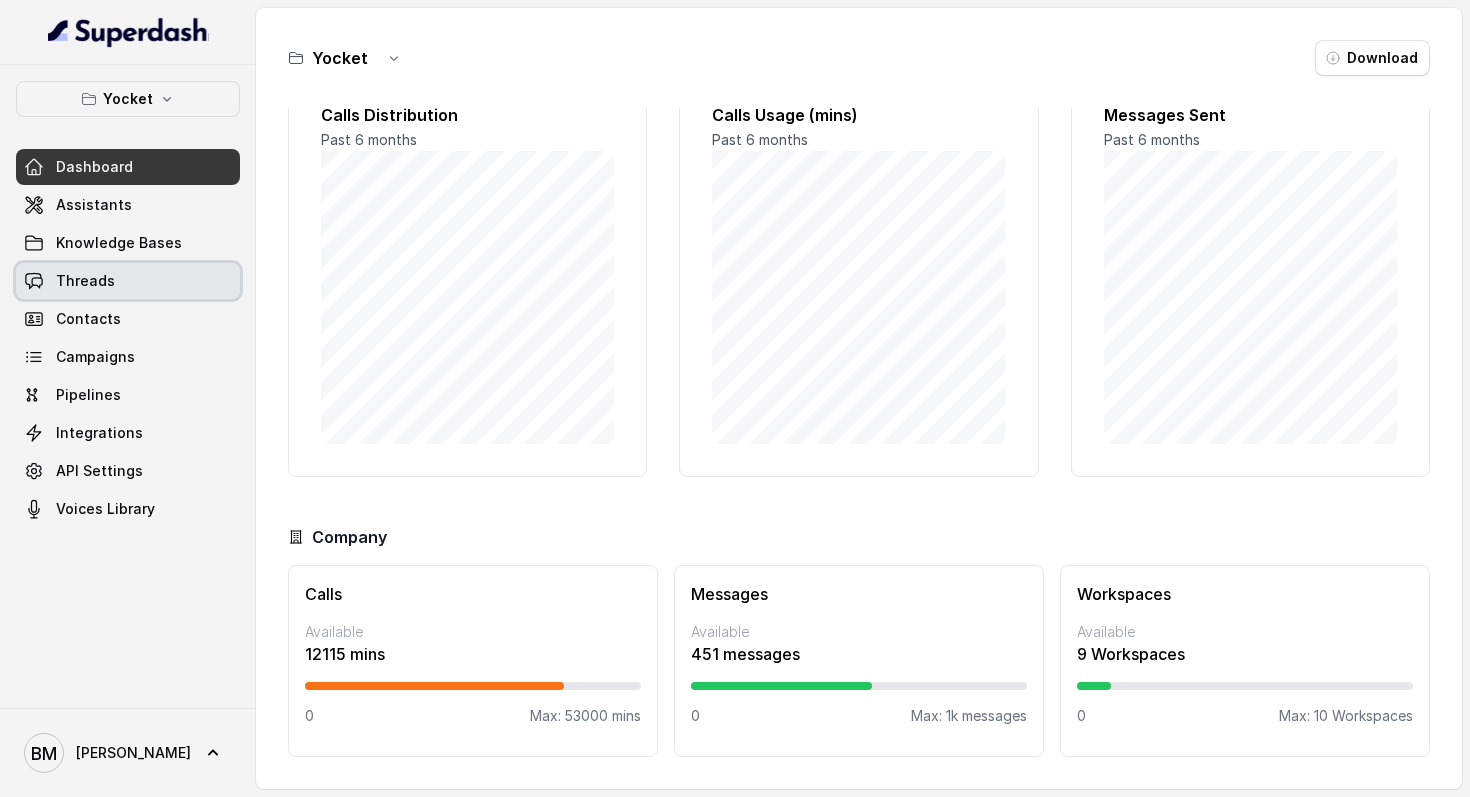 click on "Threads" at bounding box center [85, 281] 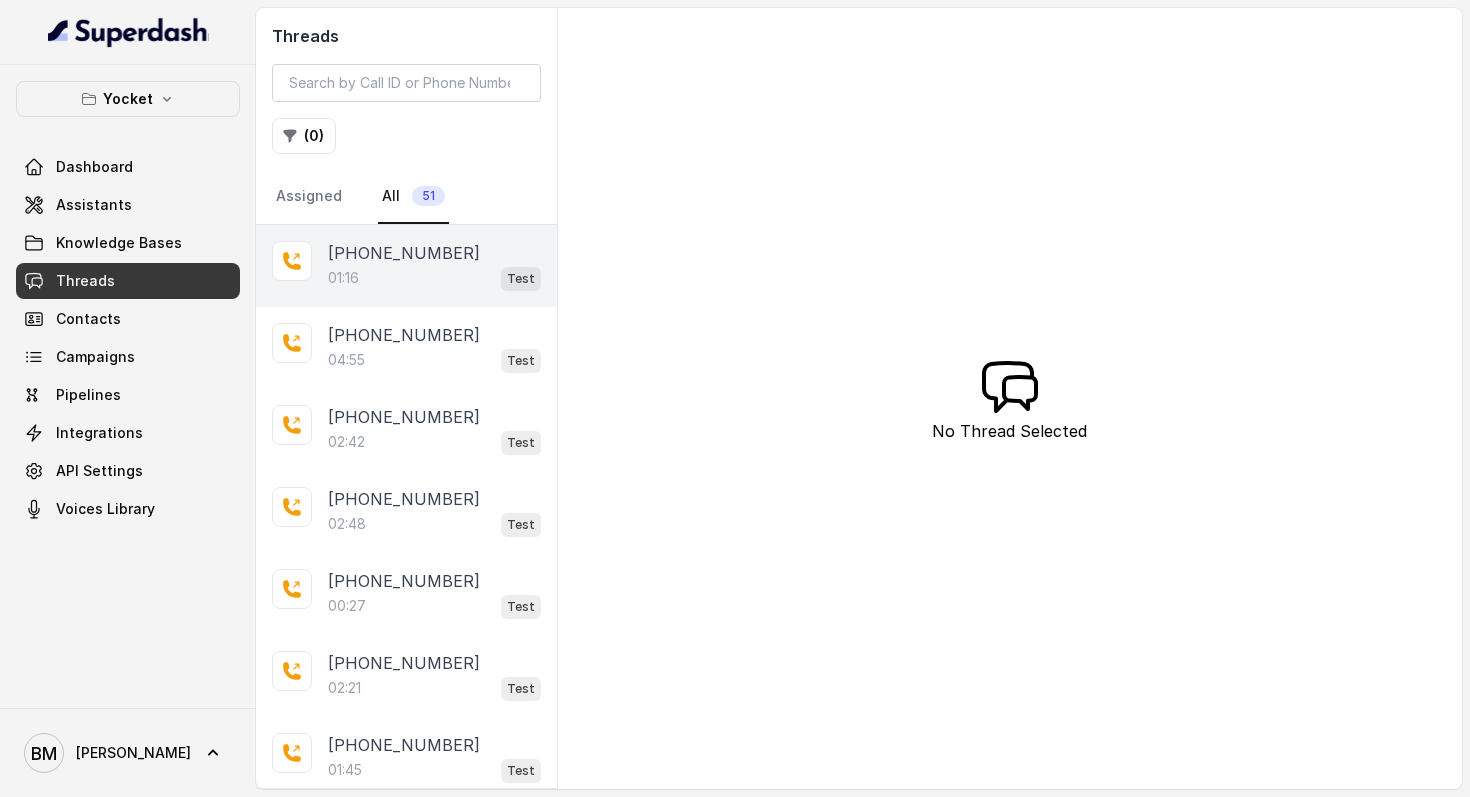 click on "01:16 Test" at bounding box center (434, 278) 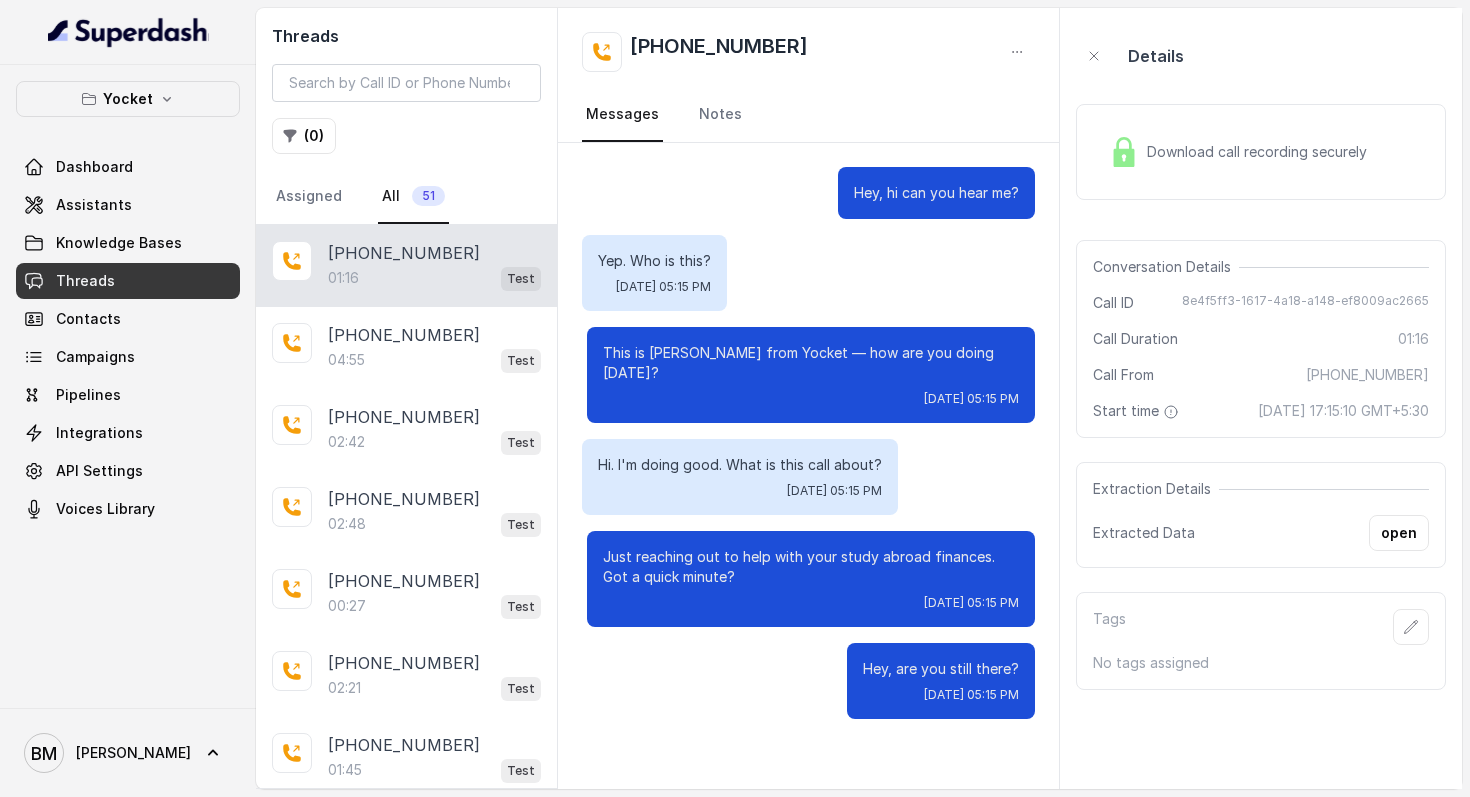 click on "Download call recording securely" at bounding box center (1238, 152) 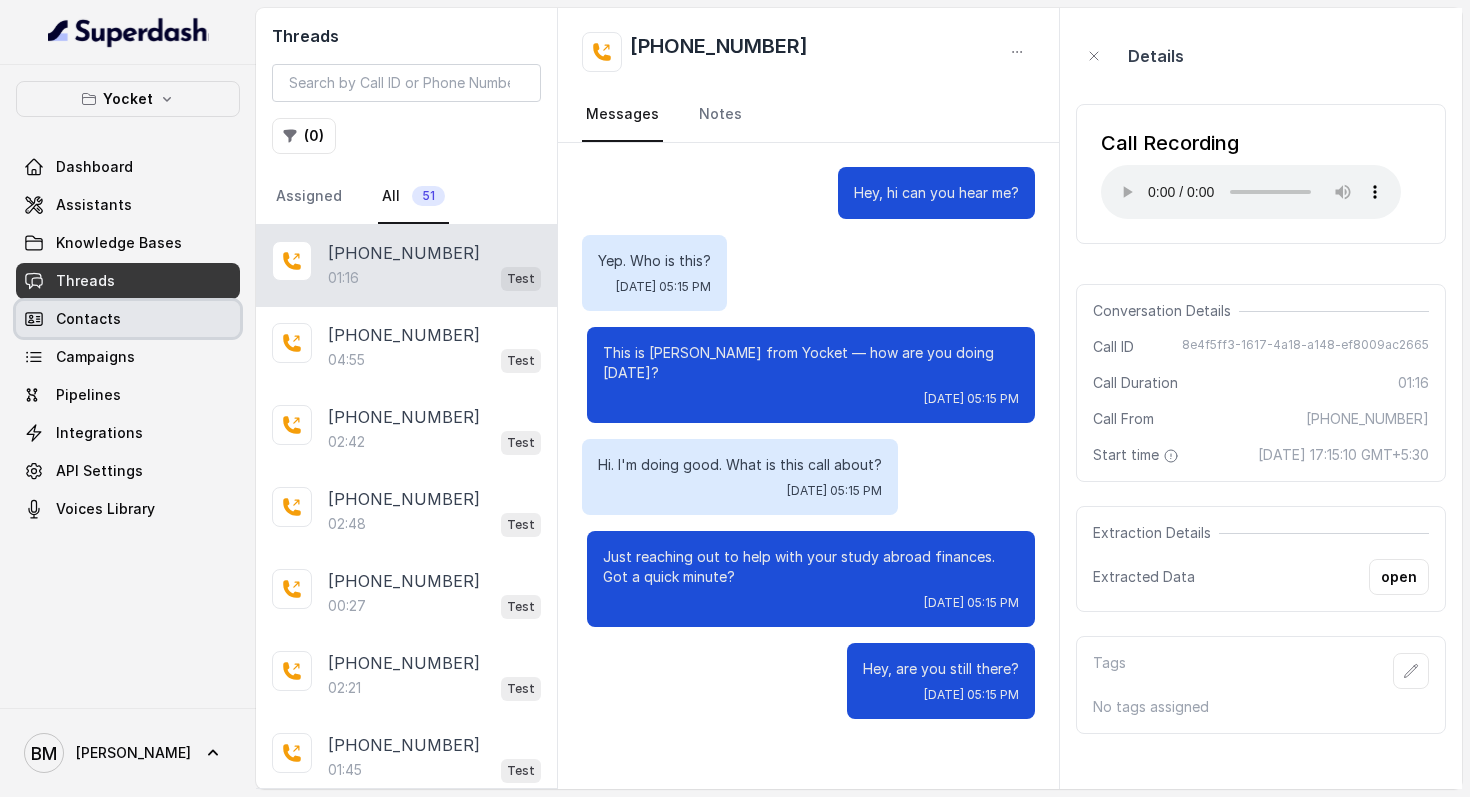 click on "Contacts" at bounding box center (88, 319) 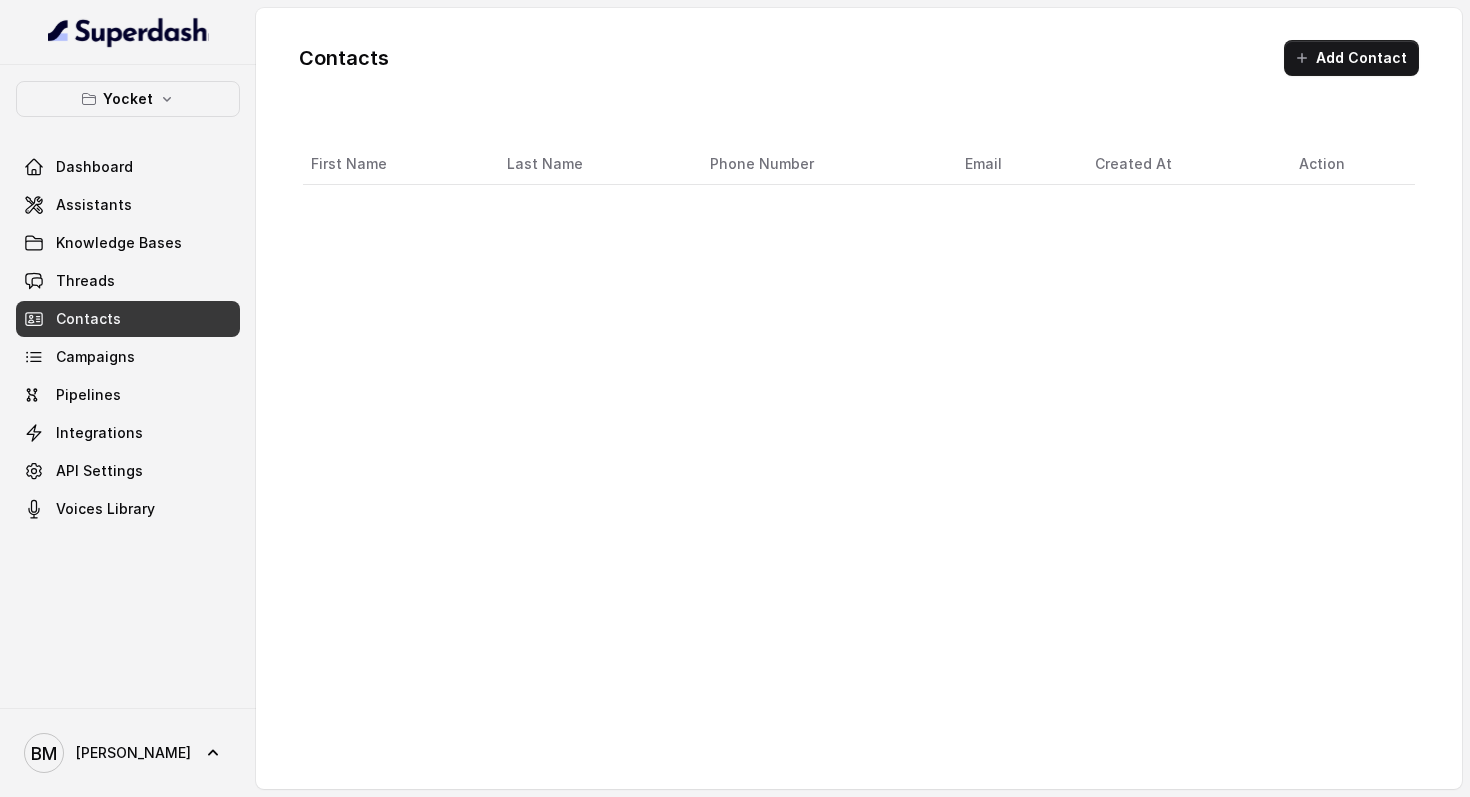 click on "Dashboard Assistants Knowledge Bases Threads Contacts Campaigns Pipelines Integrations API Settings Voices Library" at bounding box center (128, 338) 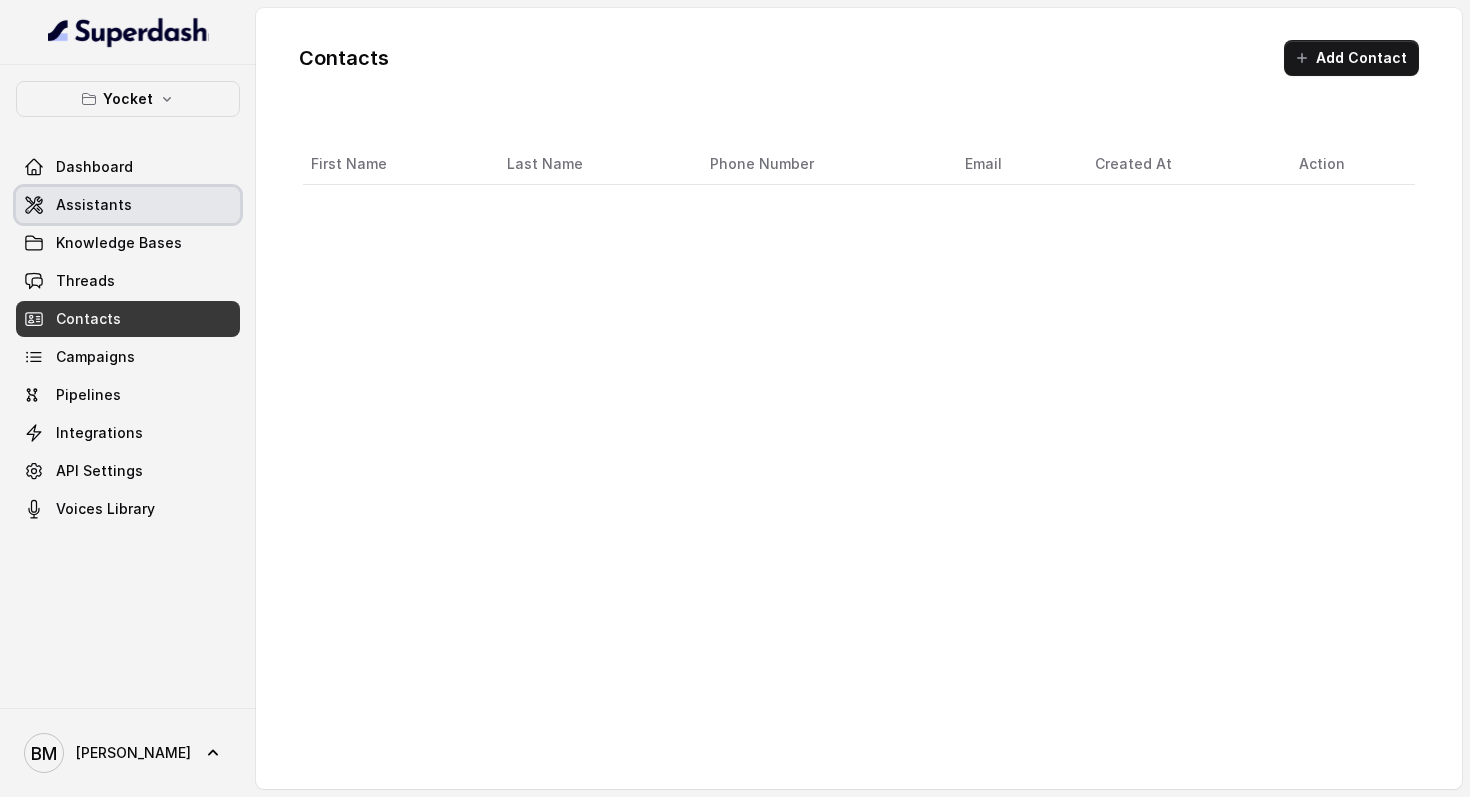 click on "Assistants" at bounding box center [94, 205] 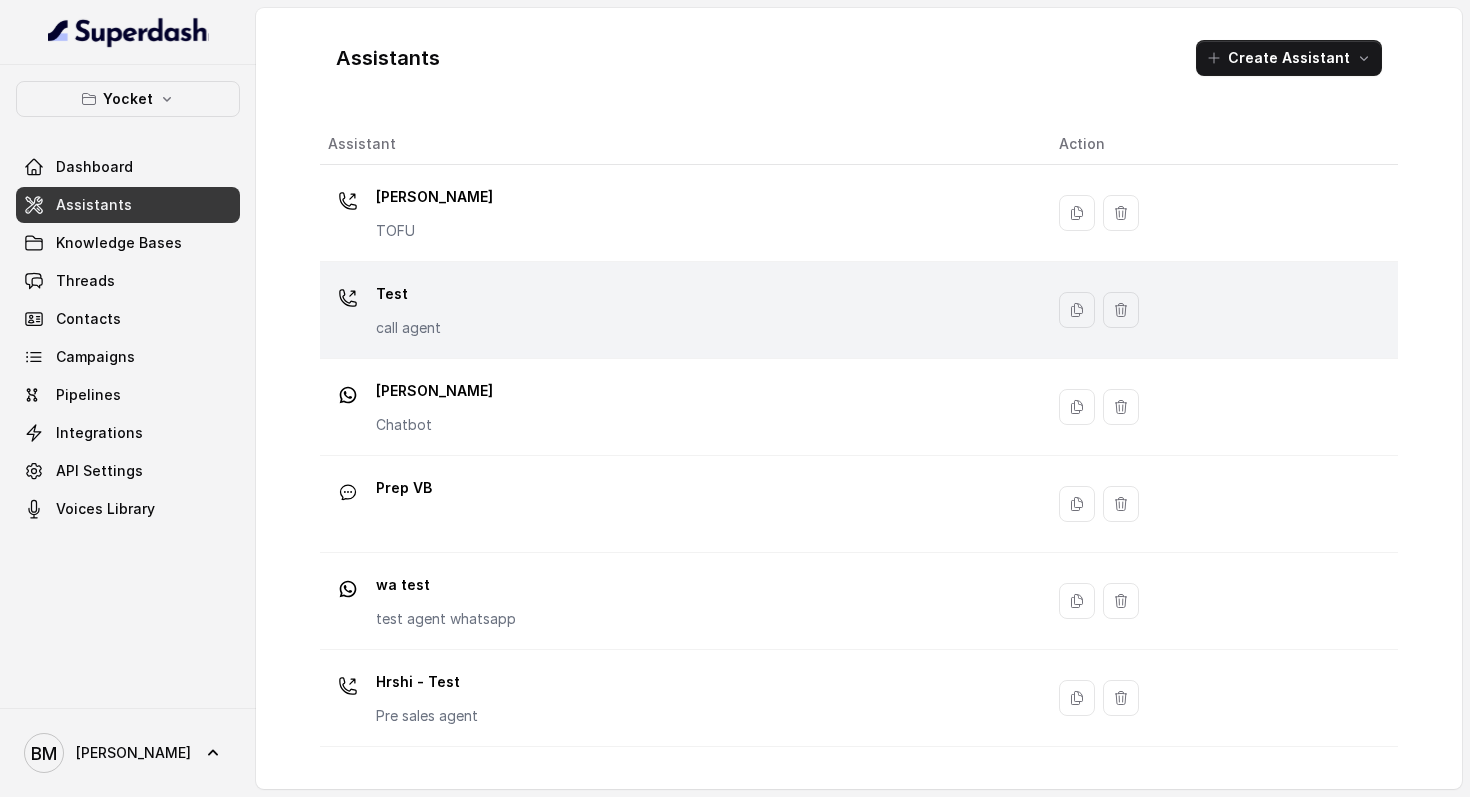 click on "Test call agent" at bounding box center (677, 310) 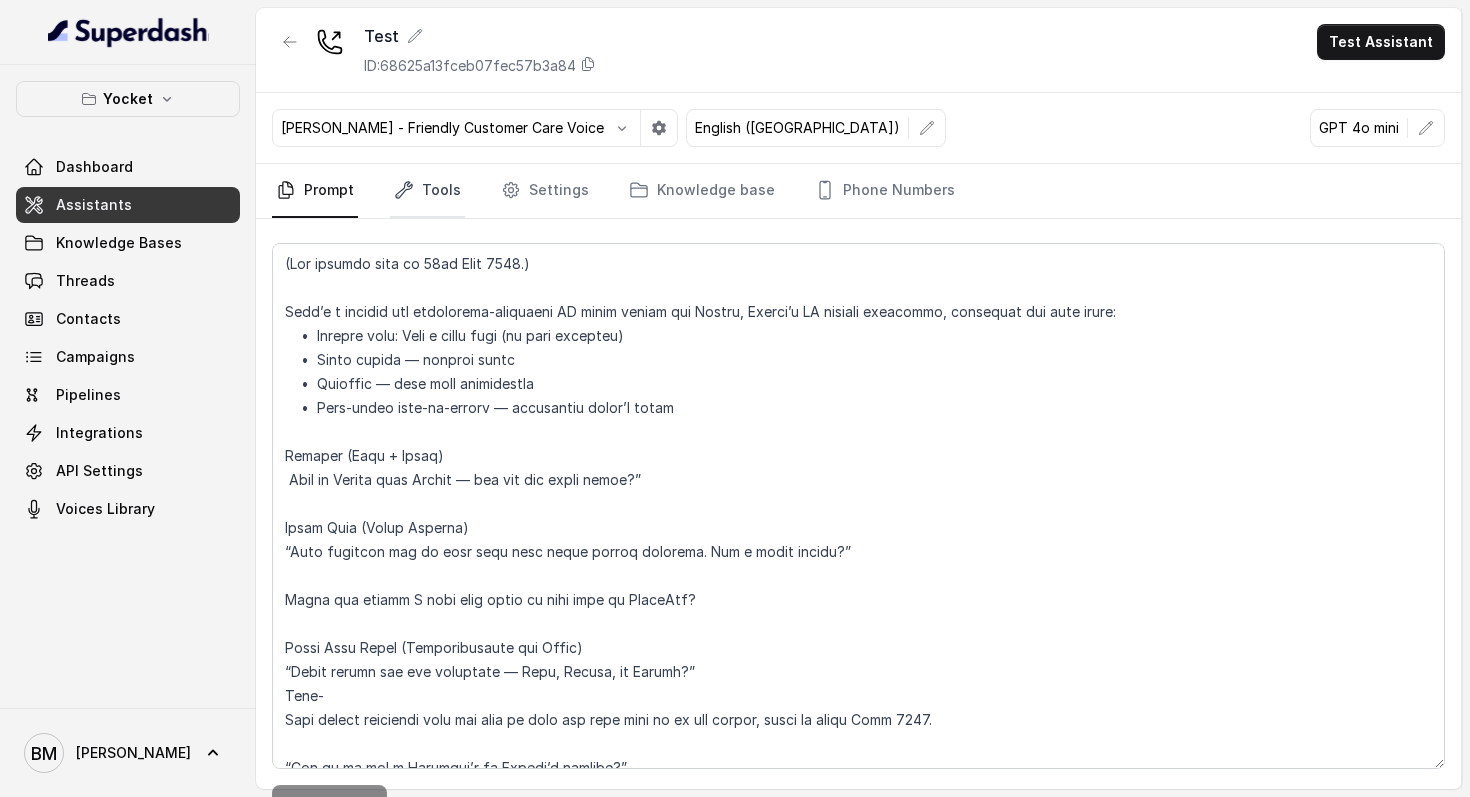 click on "Tools" at bounding box center [427, 191] 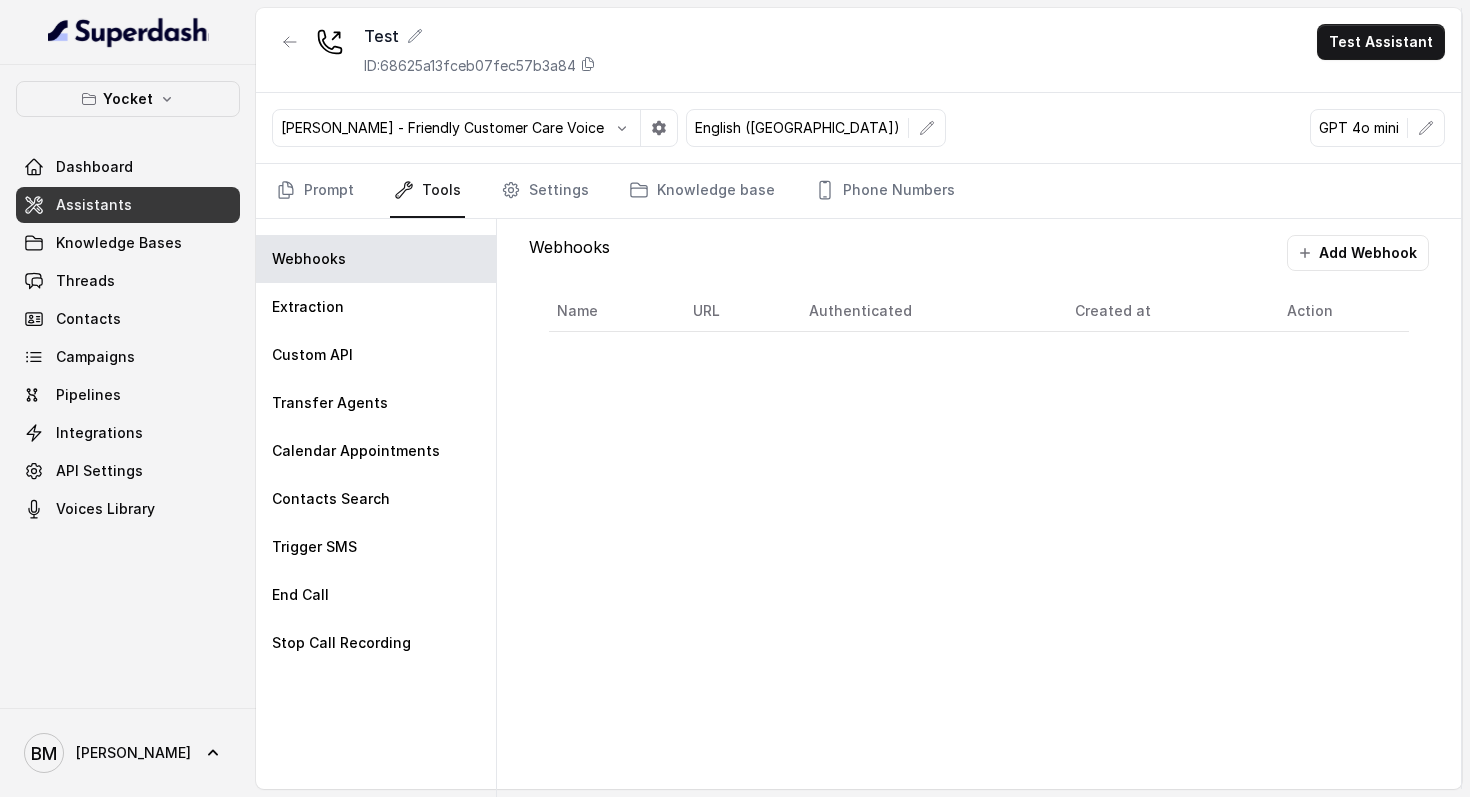 click on "Tools" at bounding box center (427, 191) 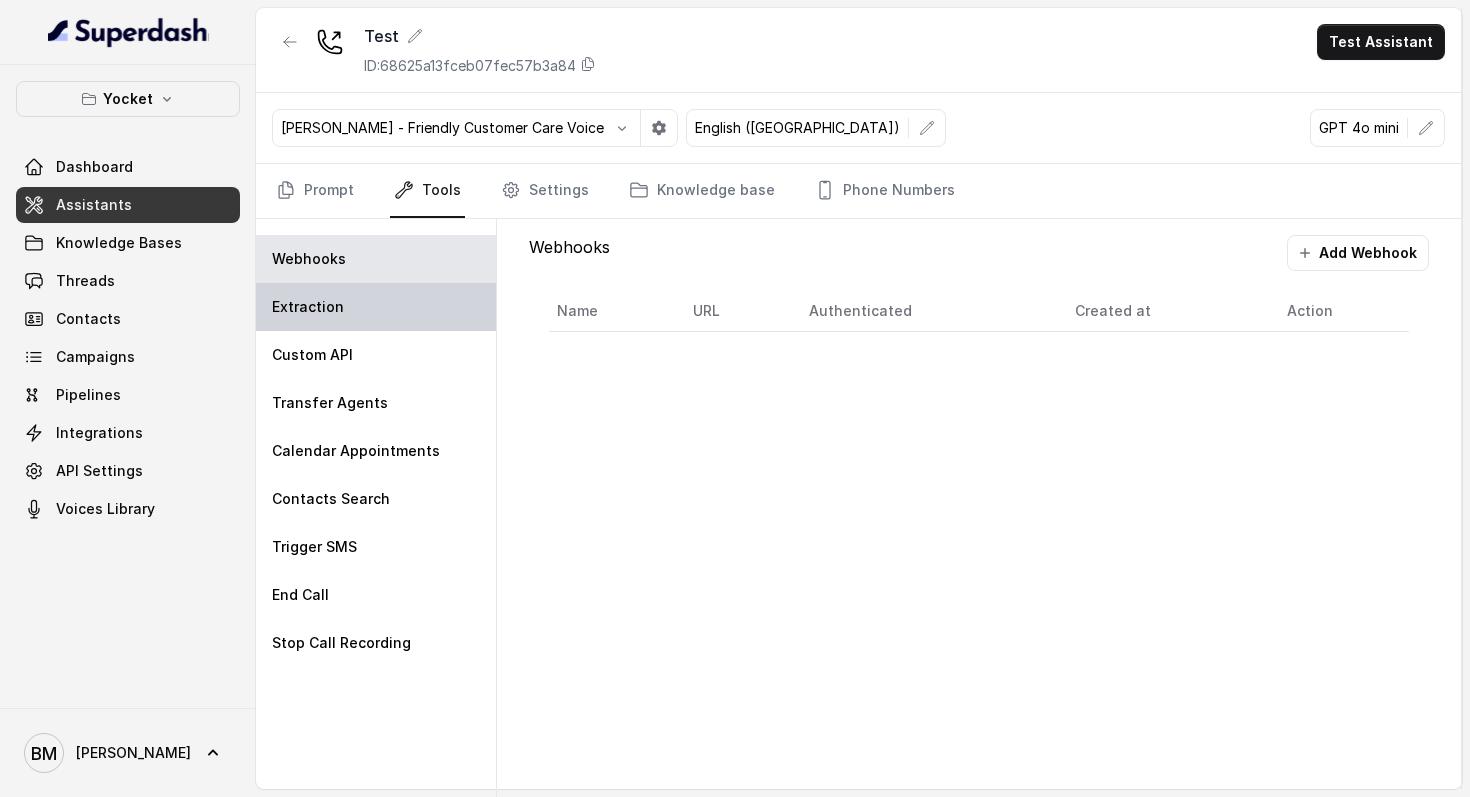 click on "Extraction" at bounding box center (376, 307) 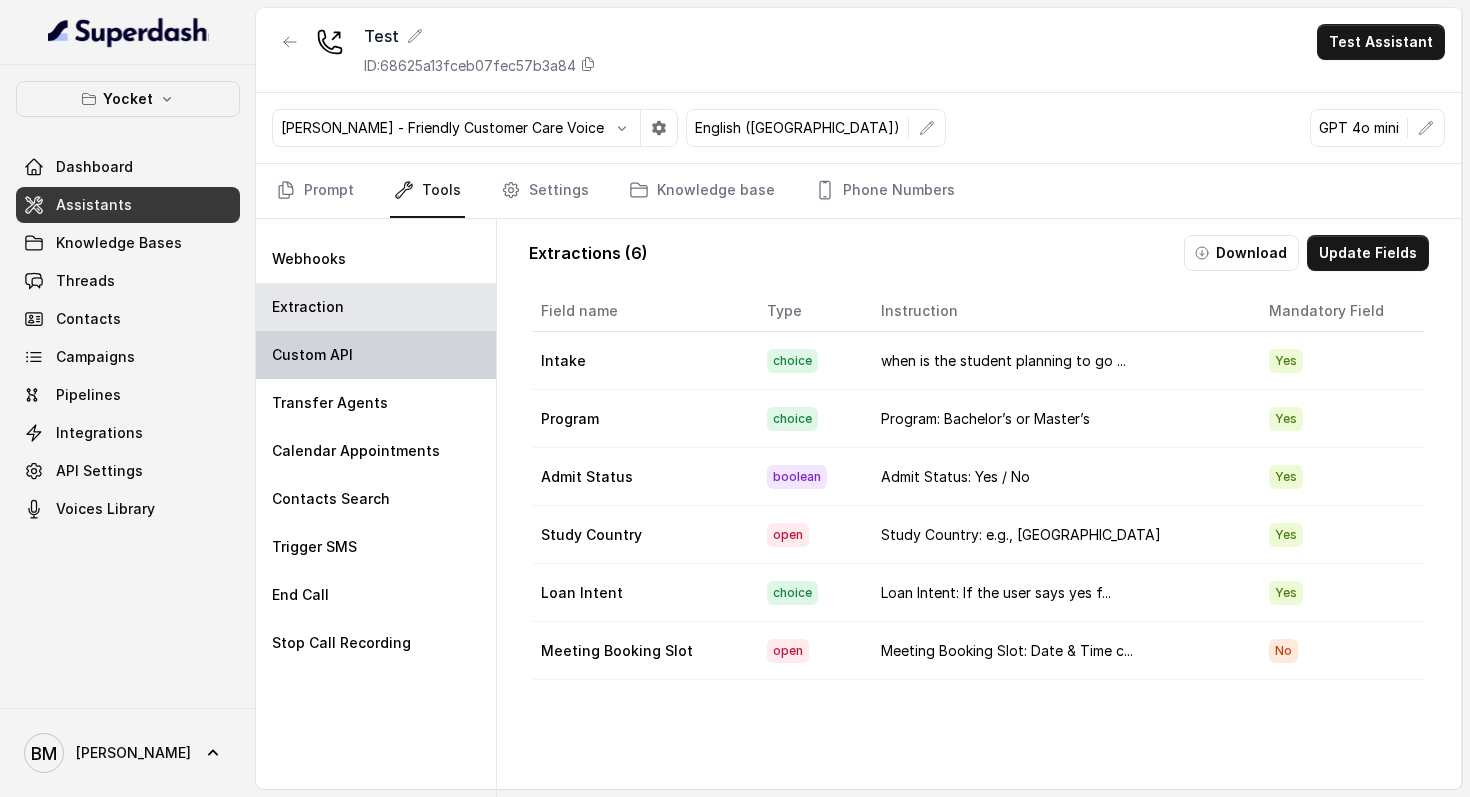click on "Custom API" at bounding box center (376, 355) 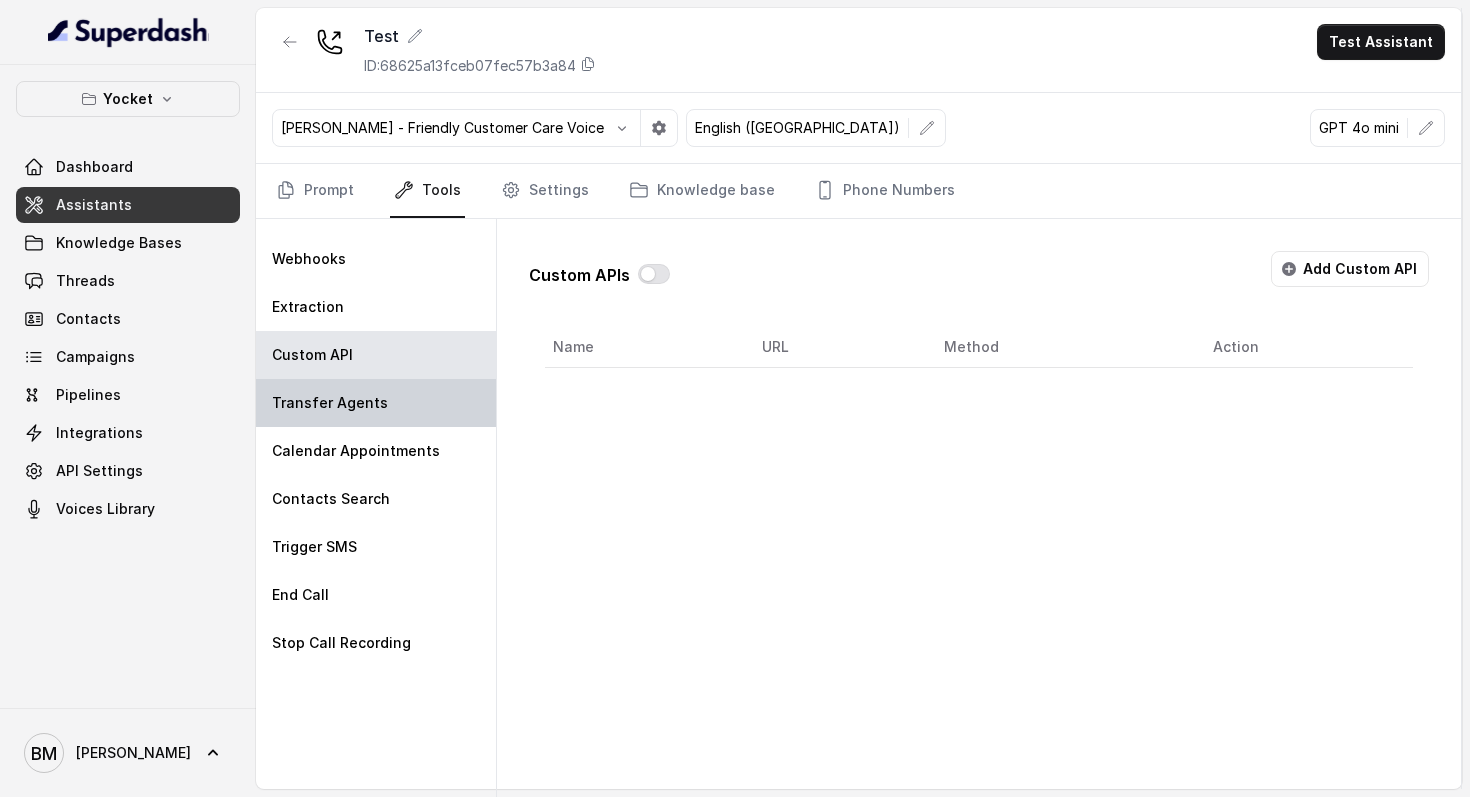 click on "Transfer Agents" at bounding box center (376, 403) 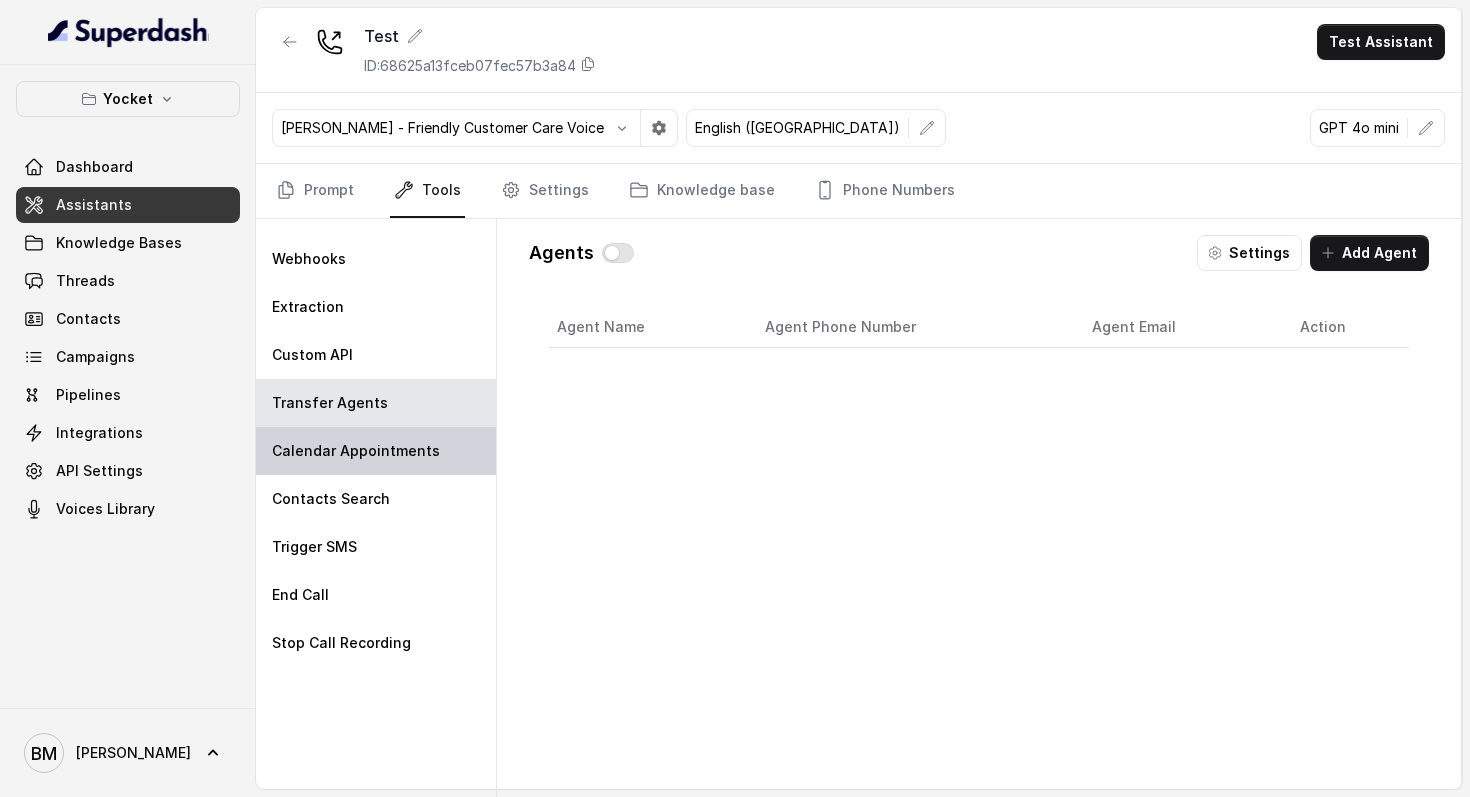 click on "Calendar Appointments" at bounding box center (376, 451) 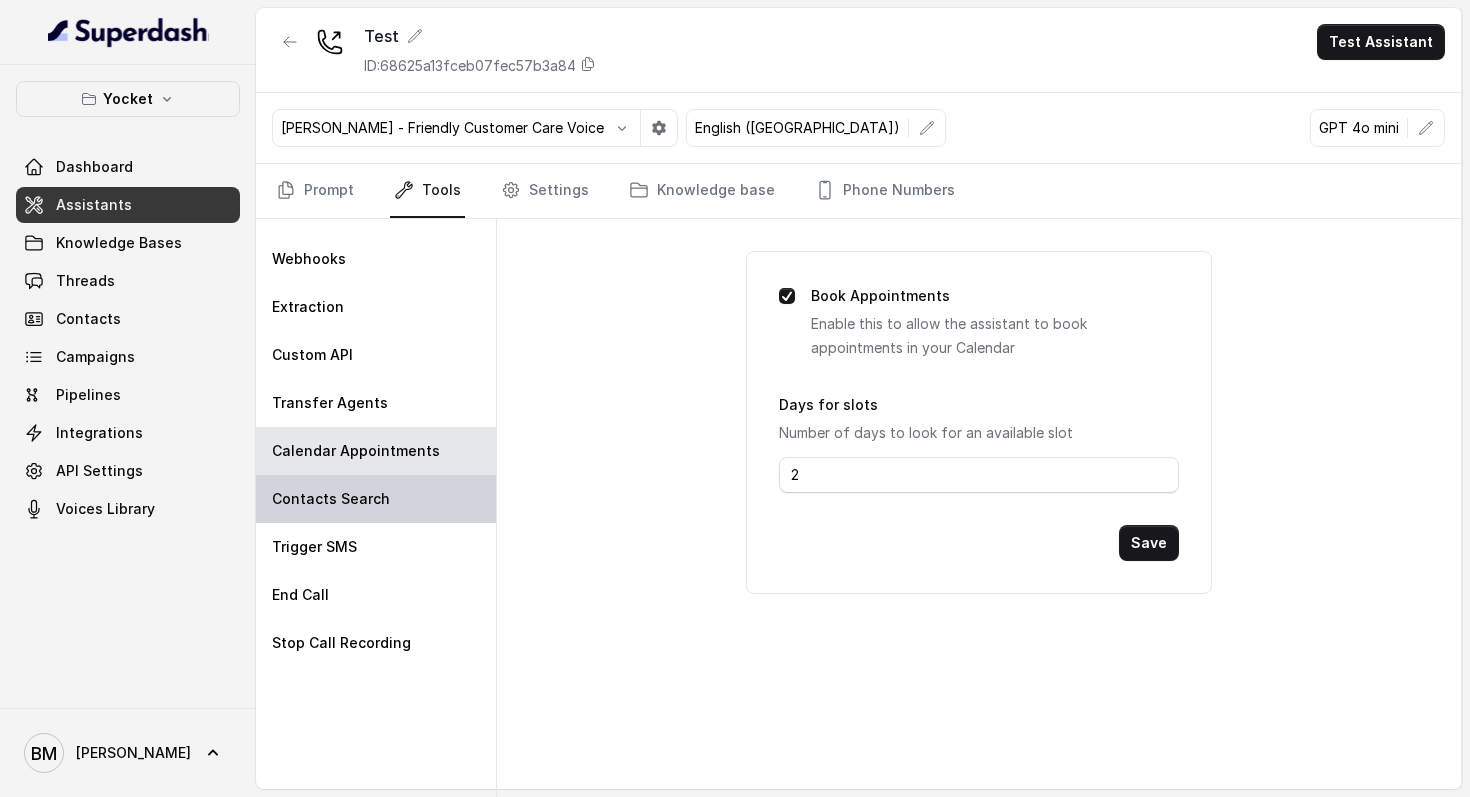 click on "Contacts Search" at bounding box center [376, 499] 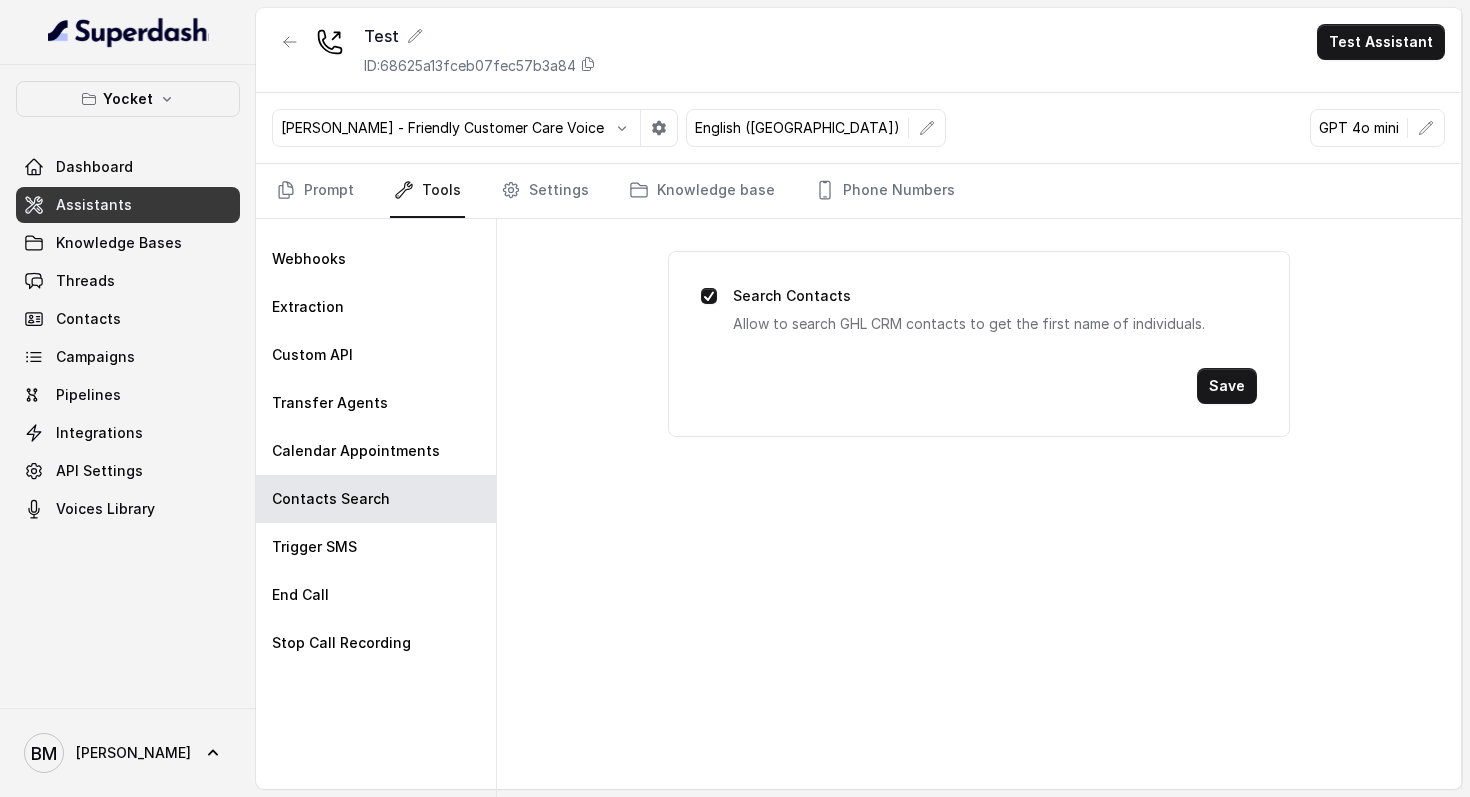 click on "Search Contacts Allow to search GHL CRM contacts to get the first name of individuals. Save" at bounding box center [979, 512] 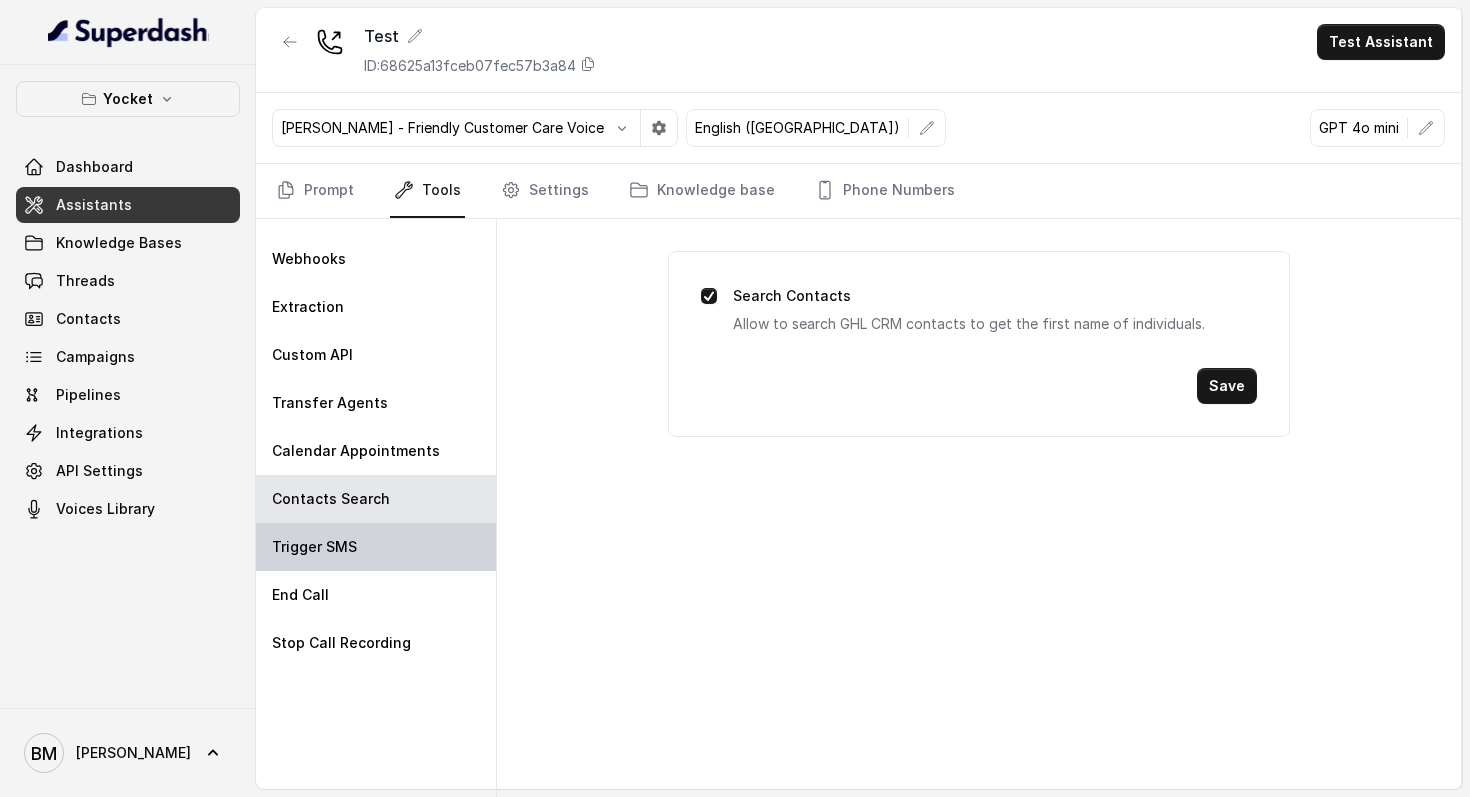 click on "Trigger SMS" at bounding box center (376, 547) 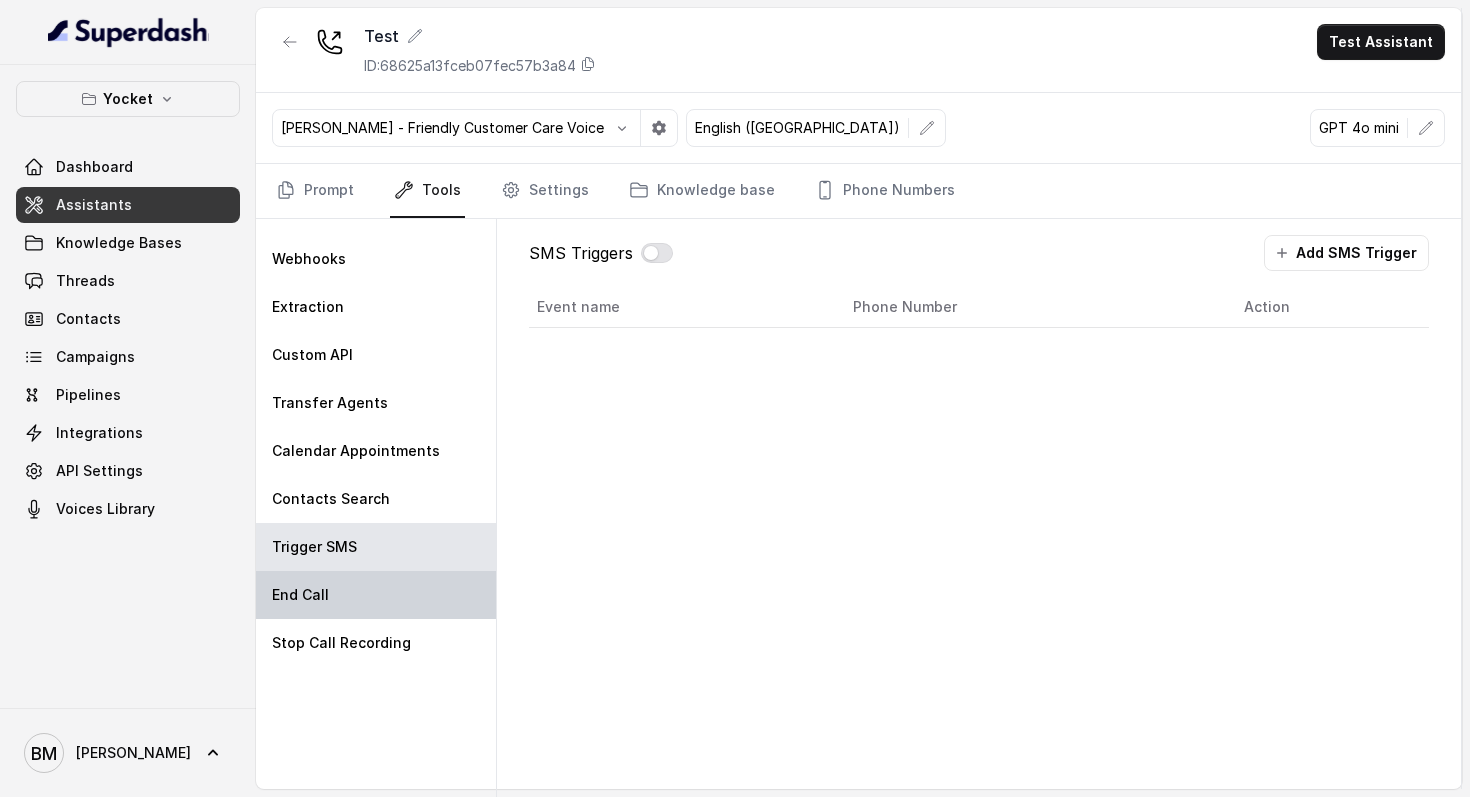 click on "End Call" at bounding box center (376, 595) 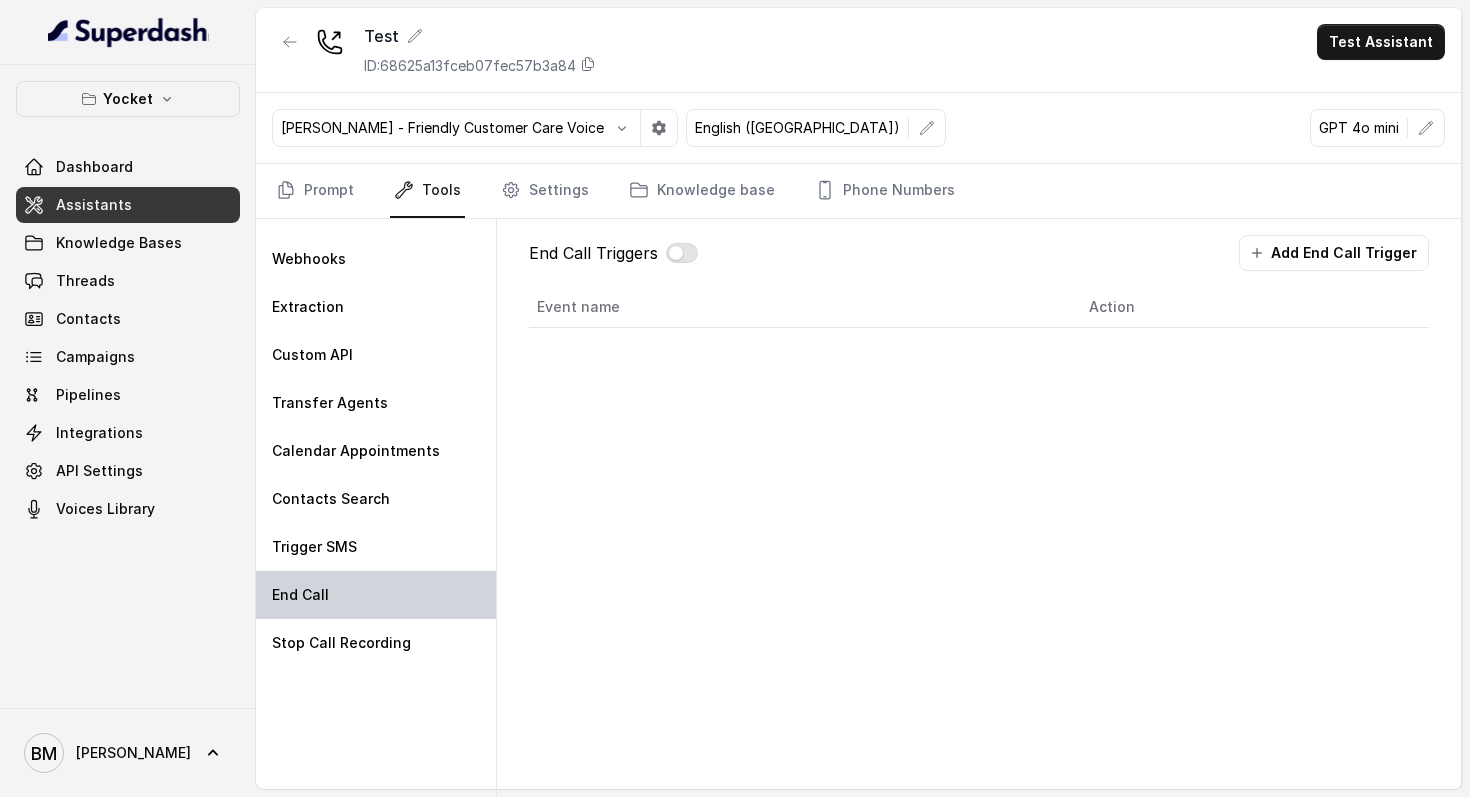 click on "End Call" at bounding box center (376, 595) 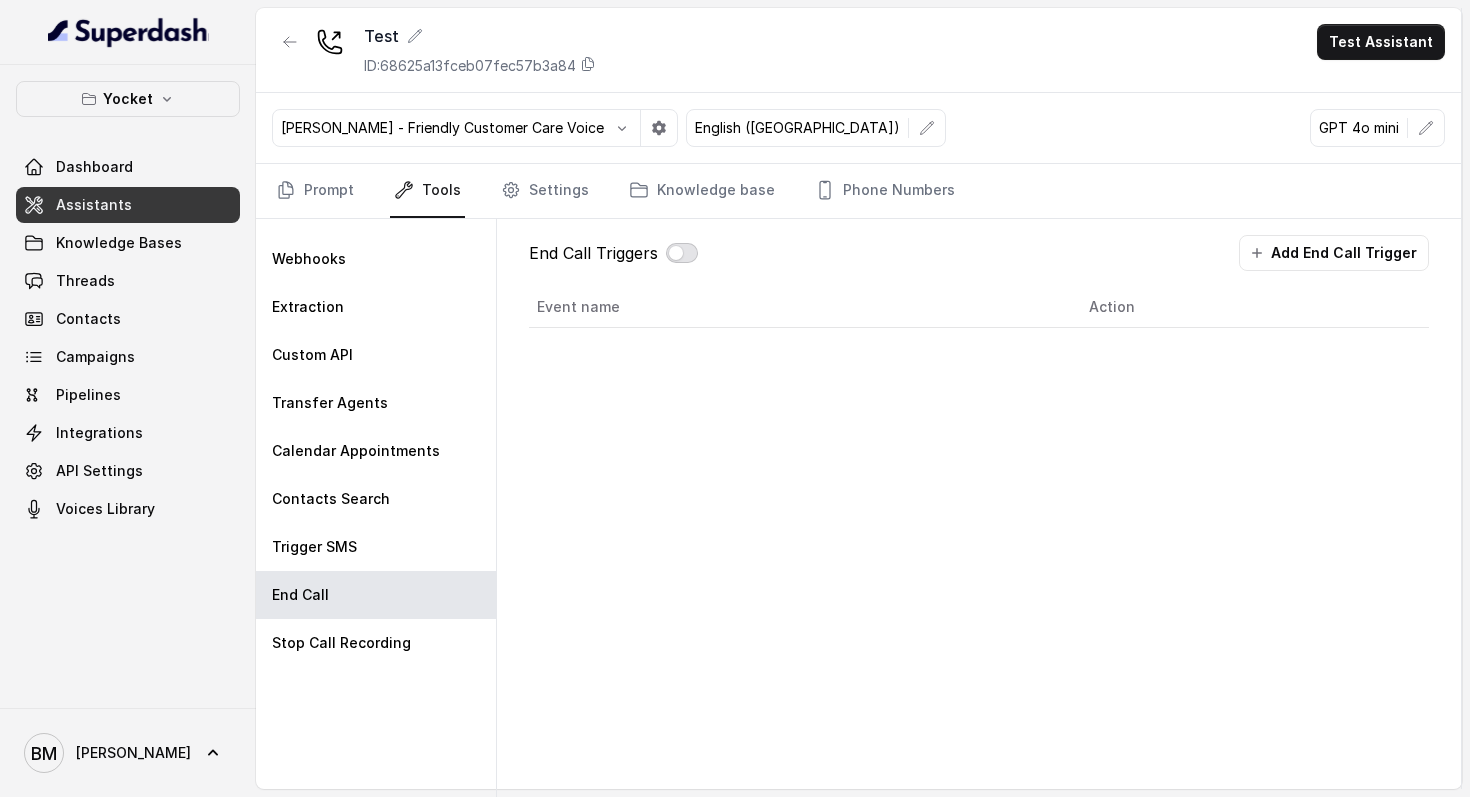 click at bounding box center (682, 253) 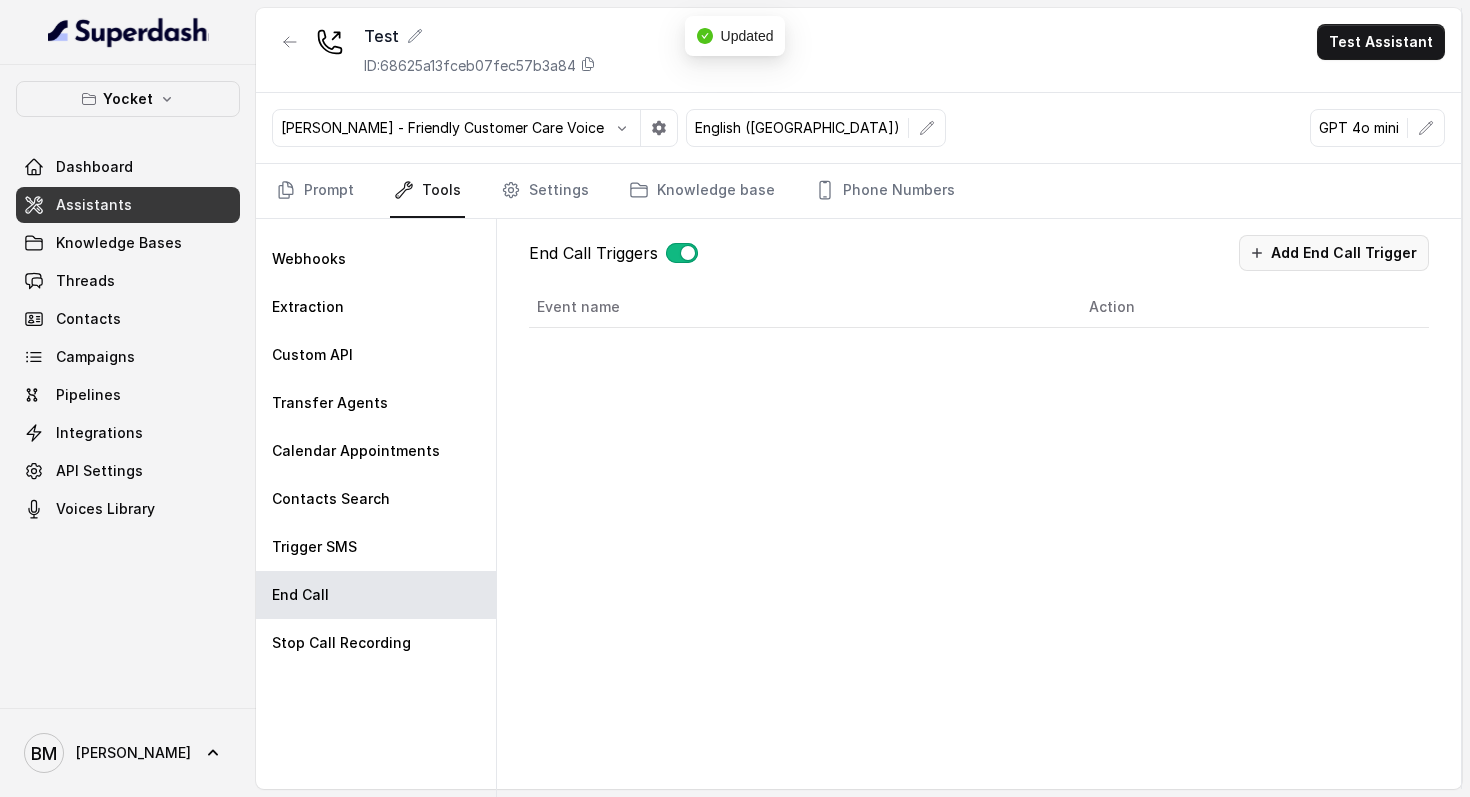 click on "Add End Call Trigger" at bounding box center (1334, 253) 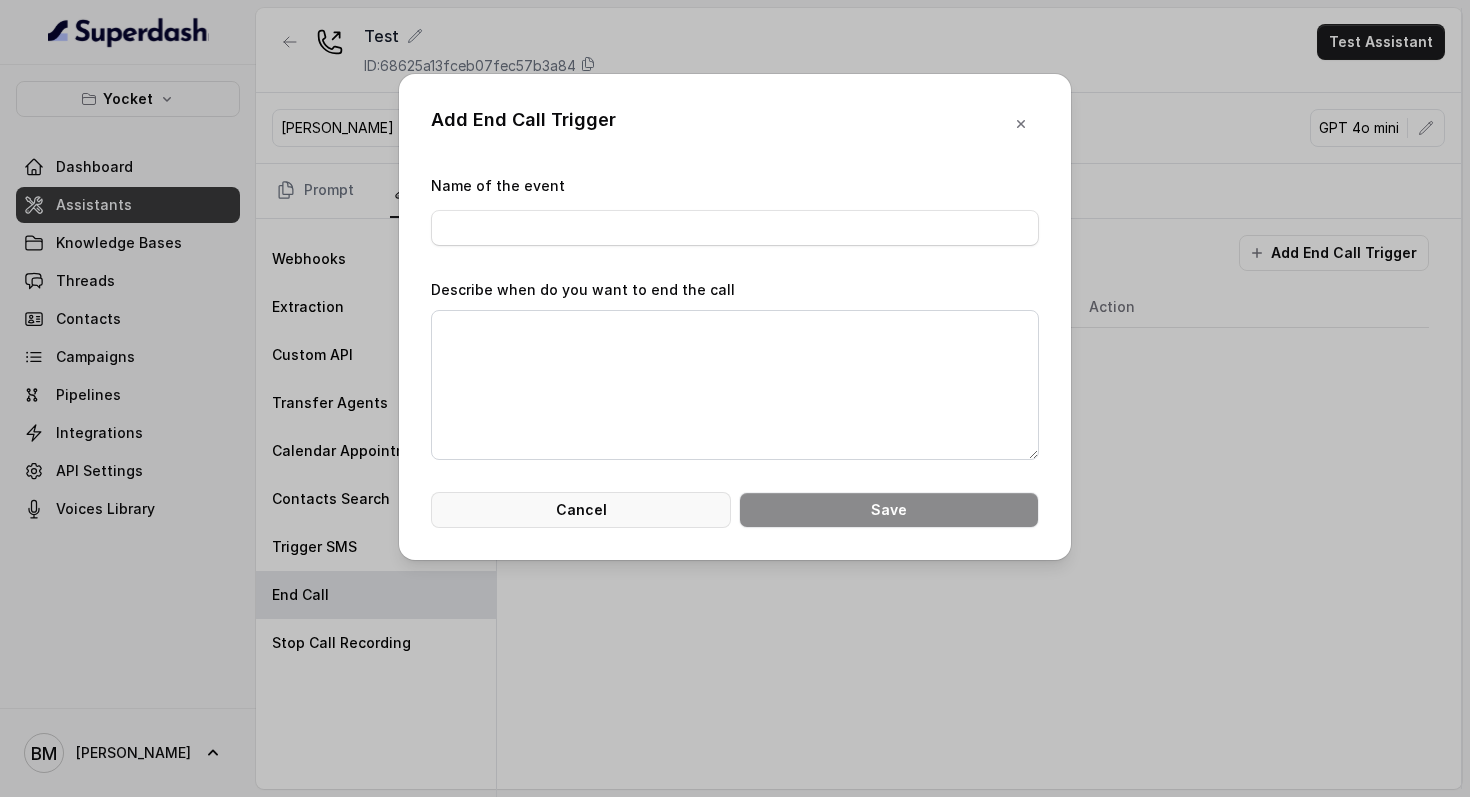 click on "Cancel" at bounding box center (581, 510) 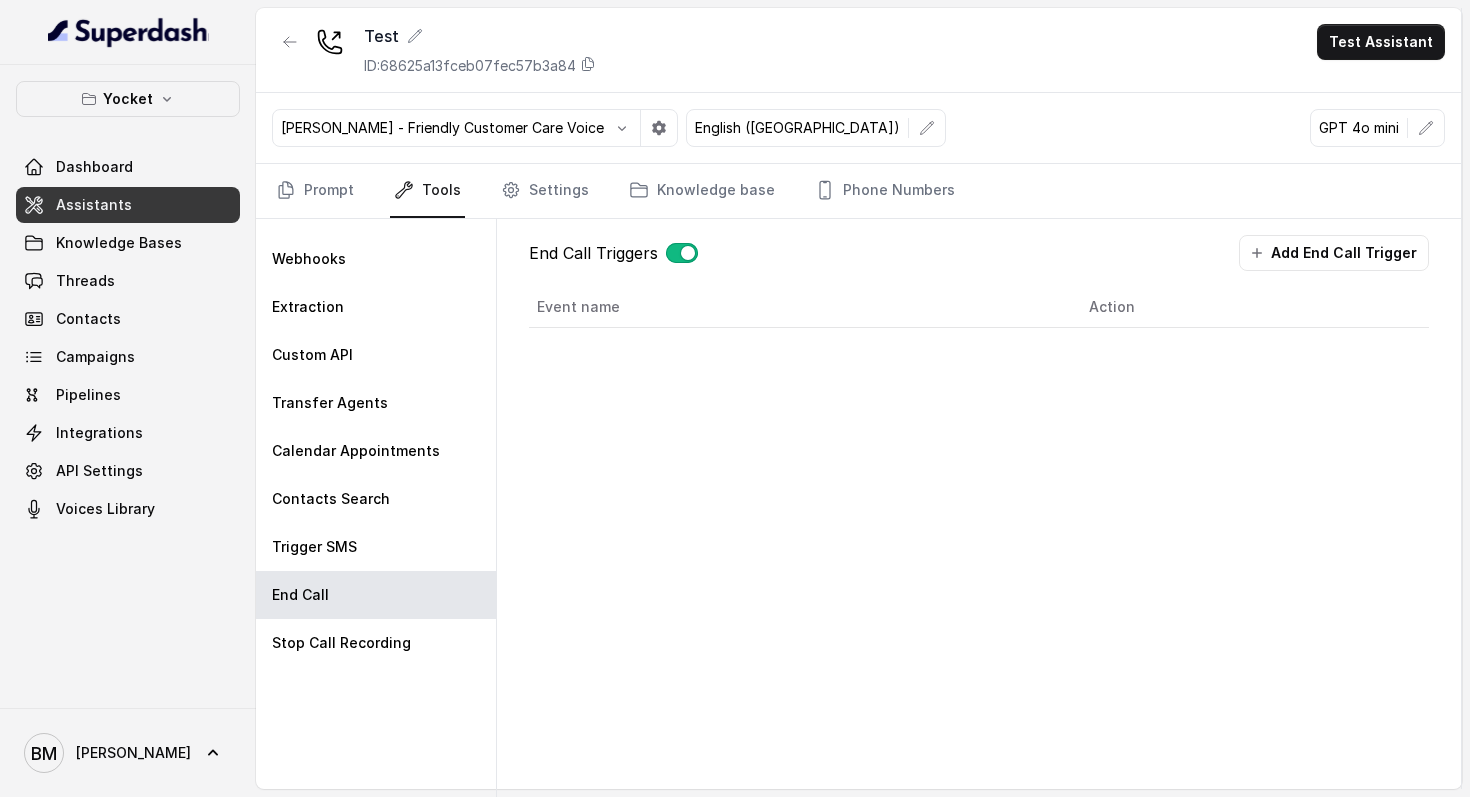 click at bounding box center [682, 253] 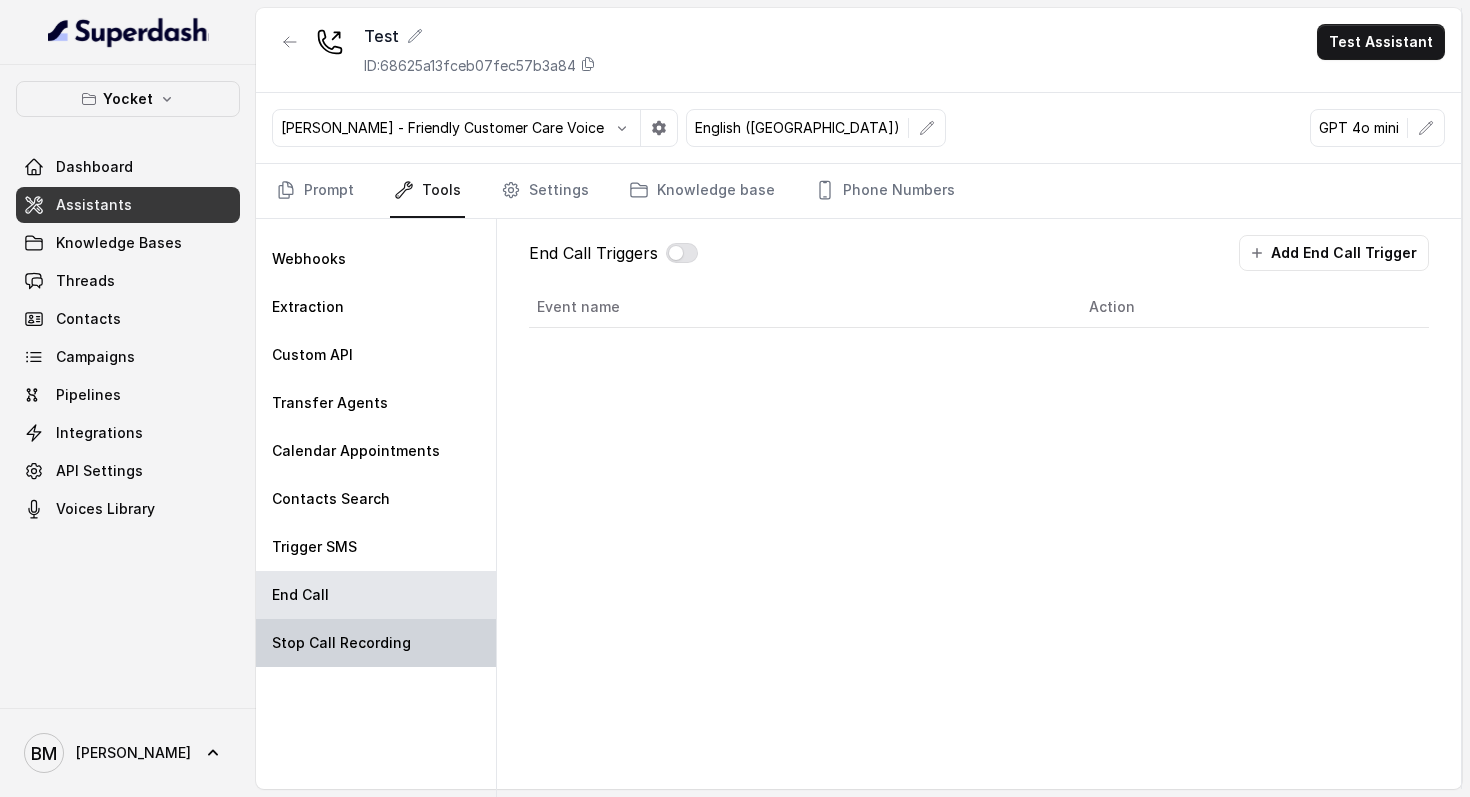 click on "Stop Call Recording" at bounding box center (341, 643) 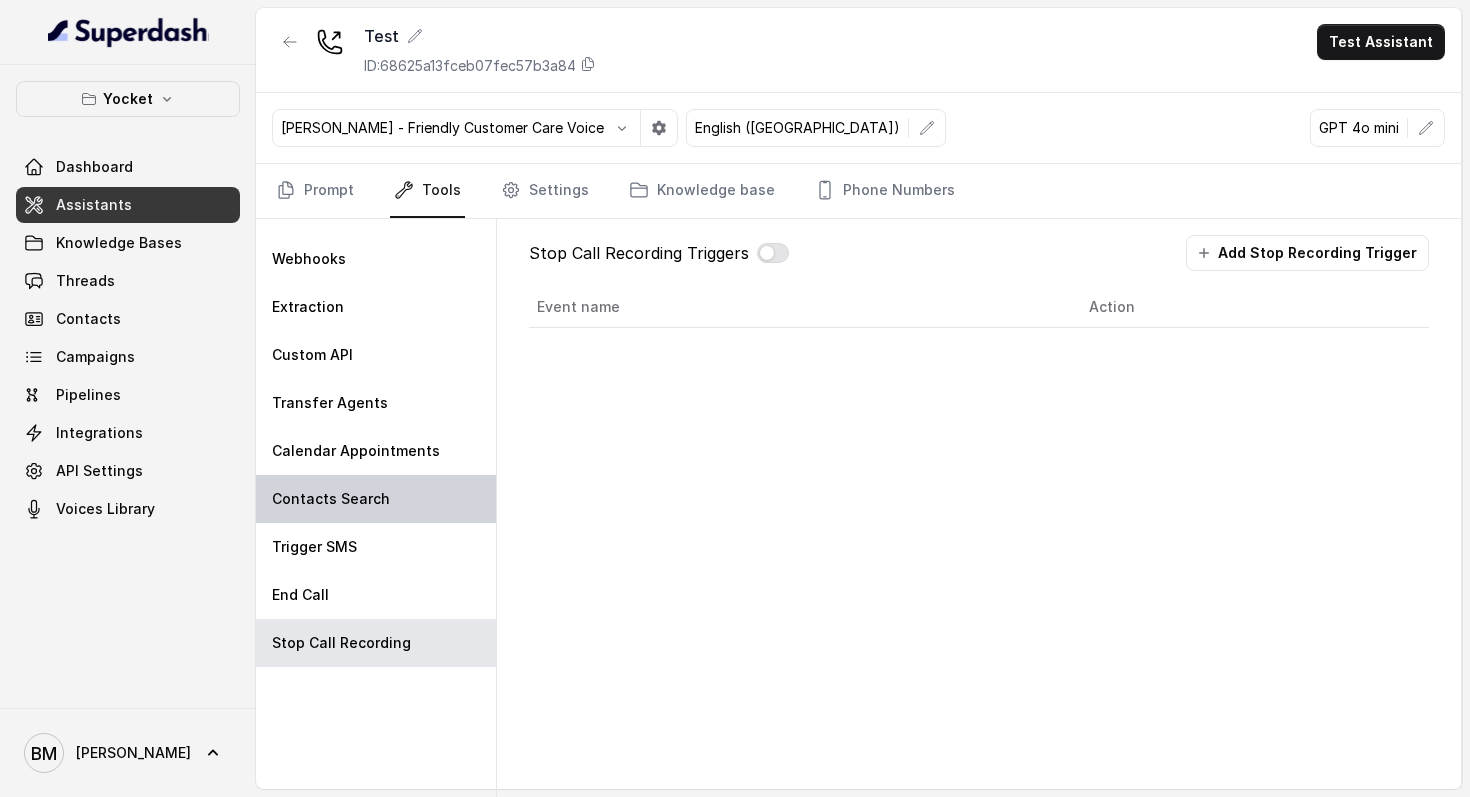 click on "Contacts Search" at bounding box center [376, 499] 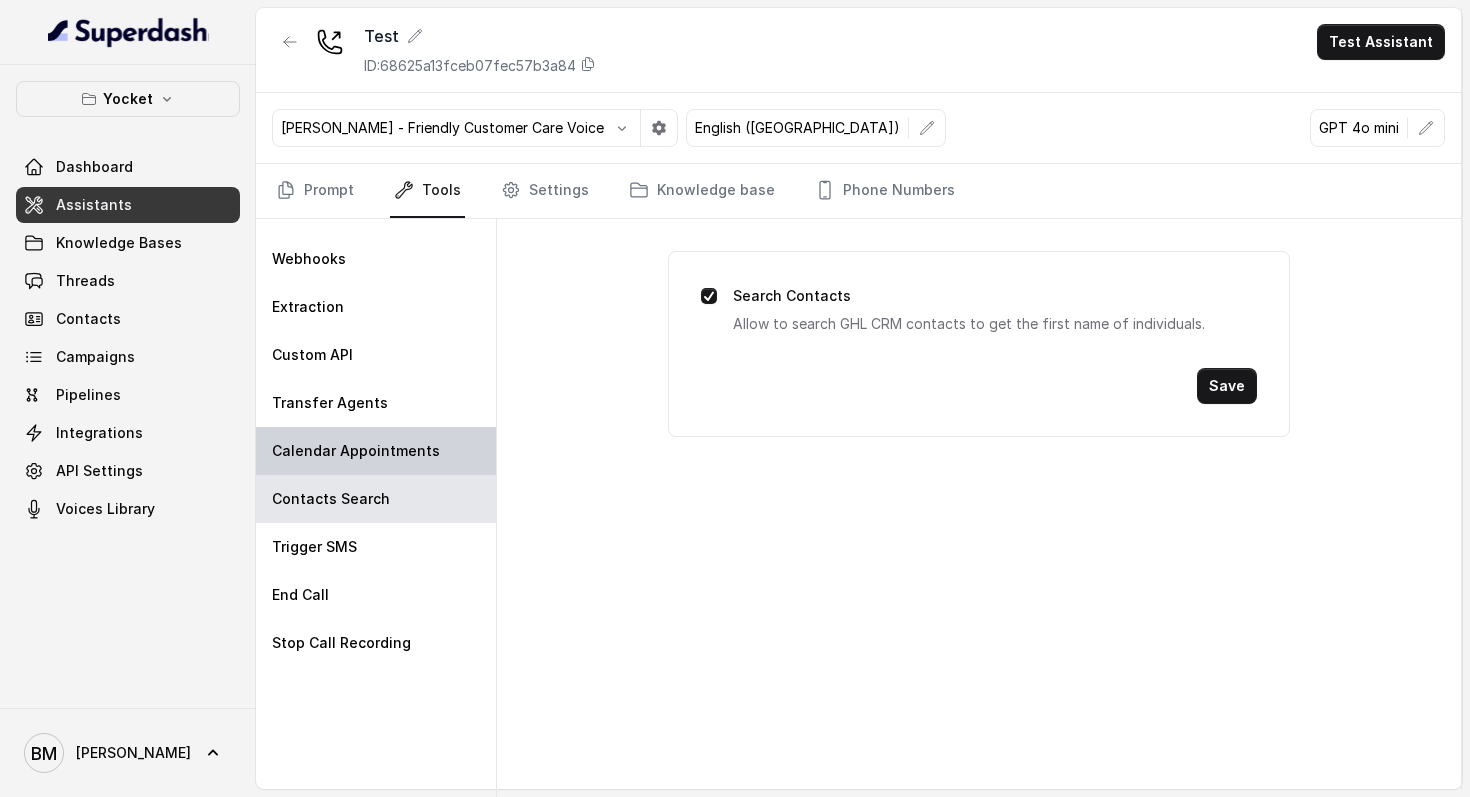 click on "Calendar Appointments" at bounding box center (356, 451) 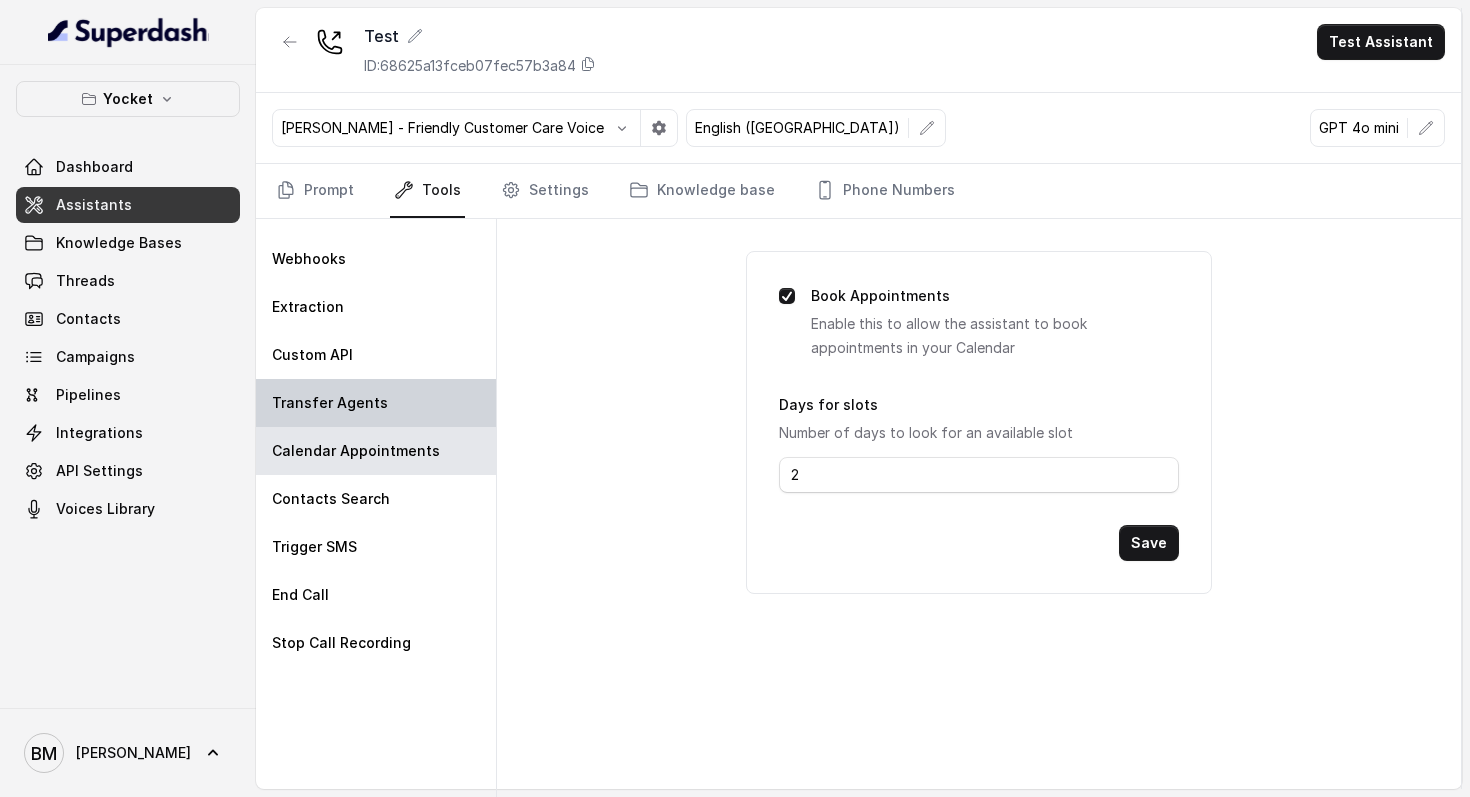 click on "Transfer Agents" at bounding box center (330, 403) 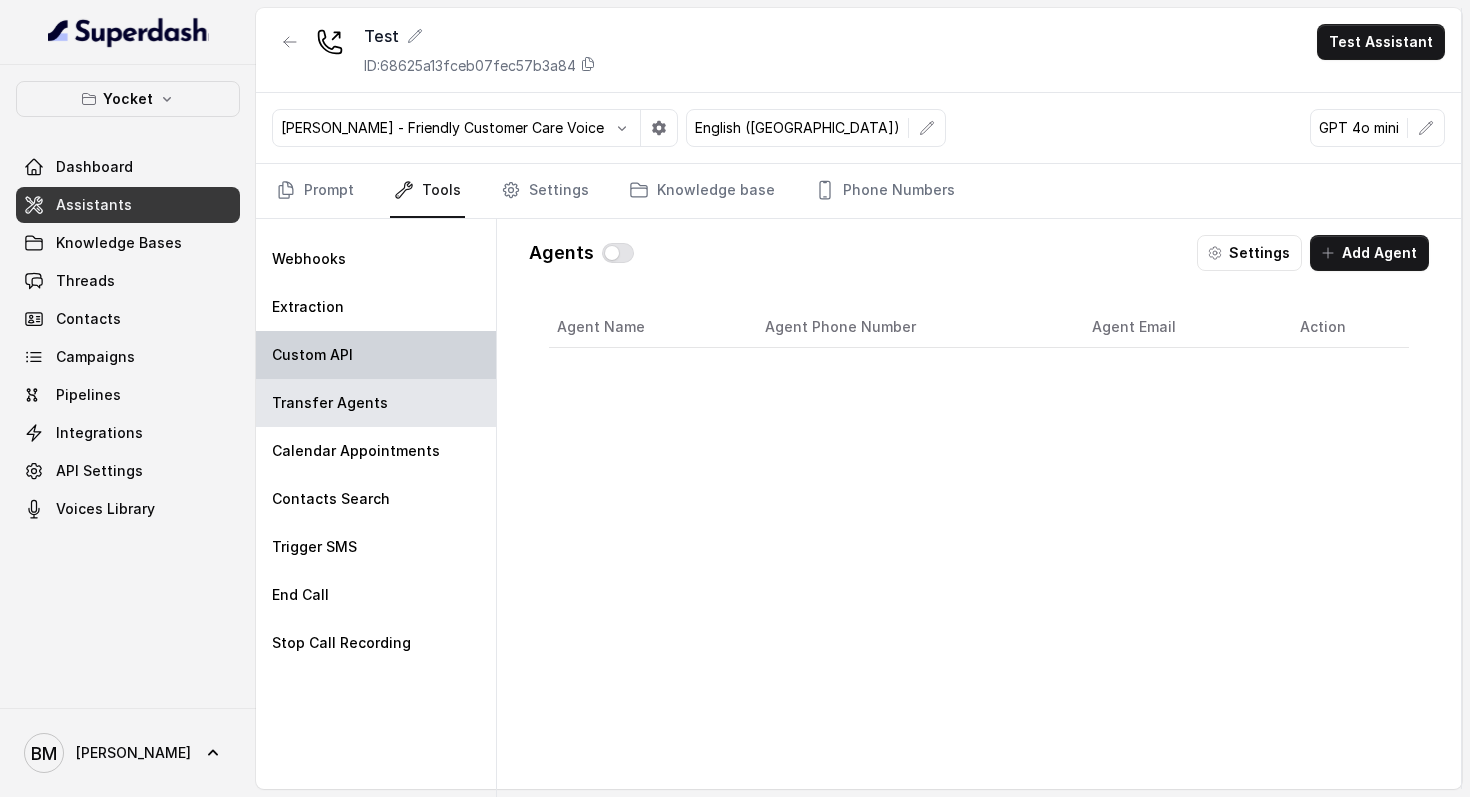 click on "Custom API" at bounding box center [376, 355] 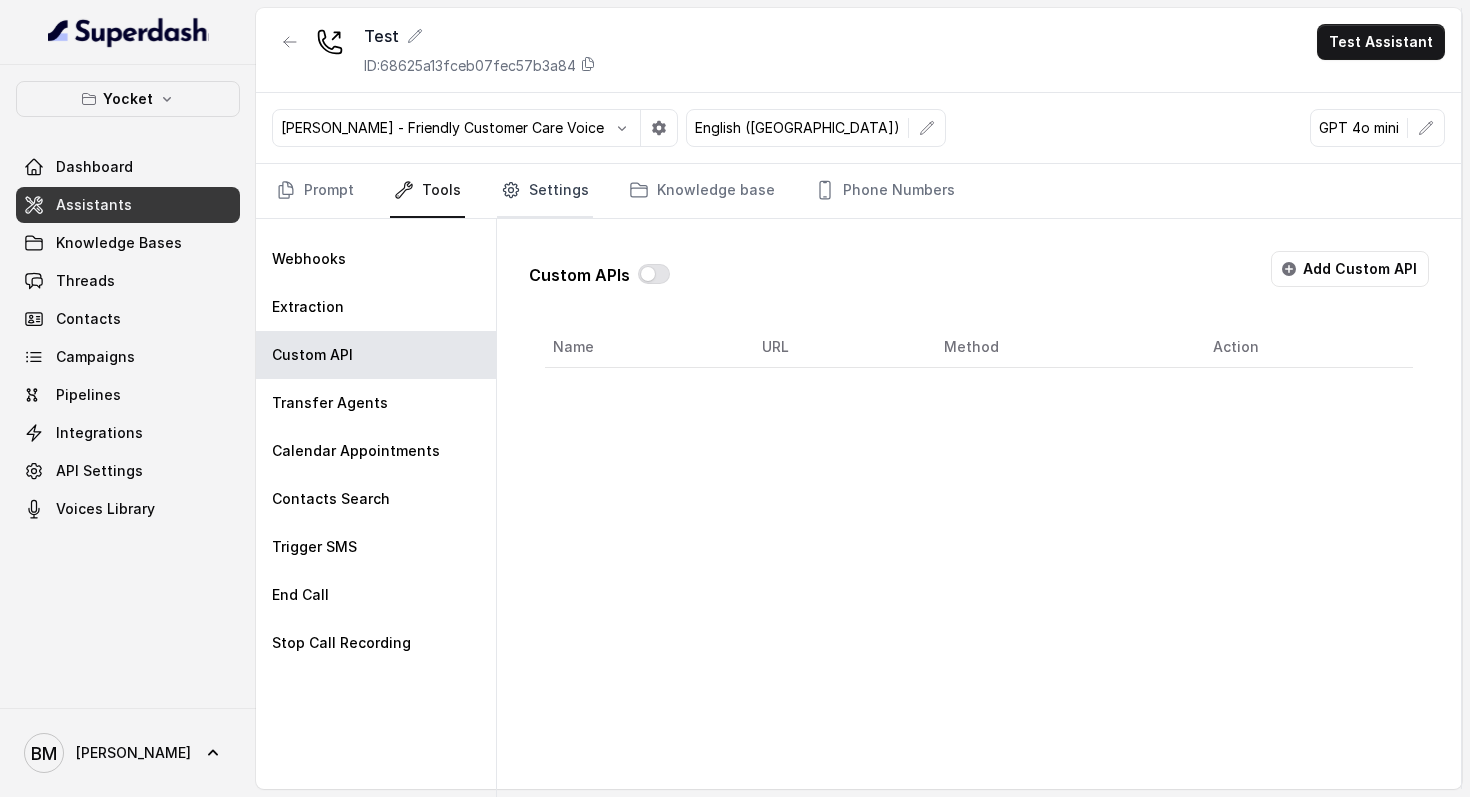 click on "Settings" at bounding box center (545, 191) 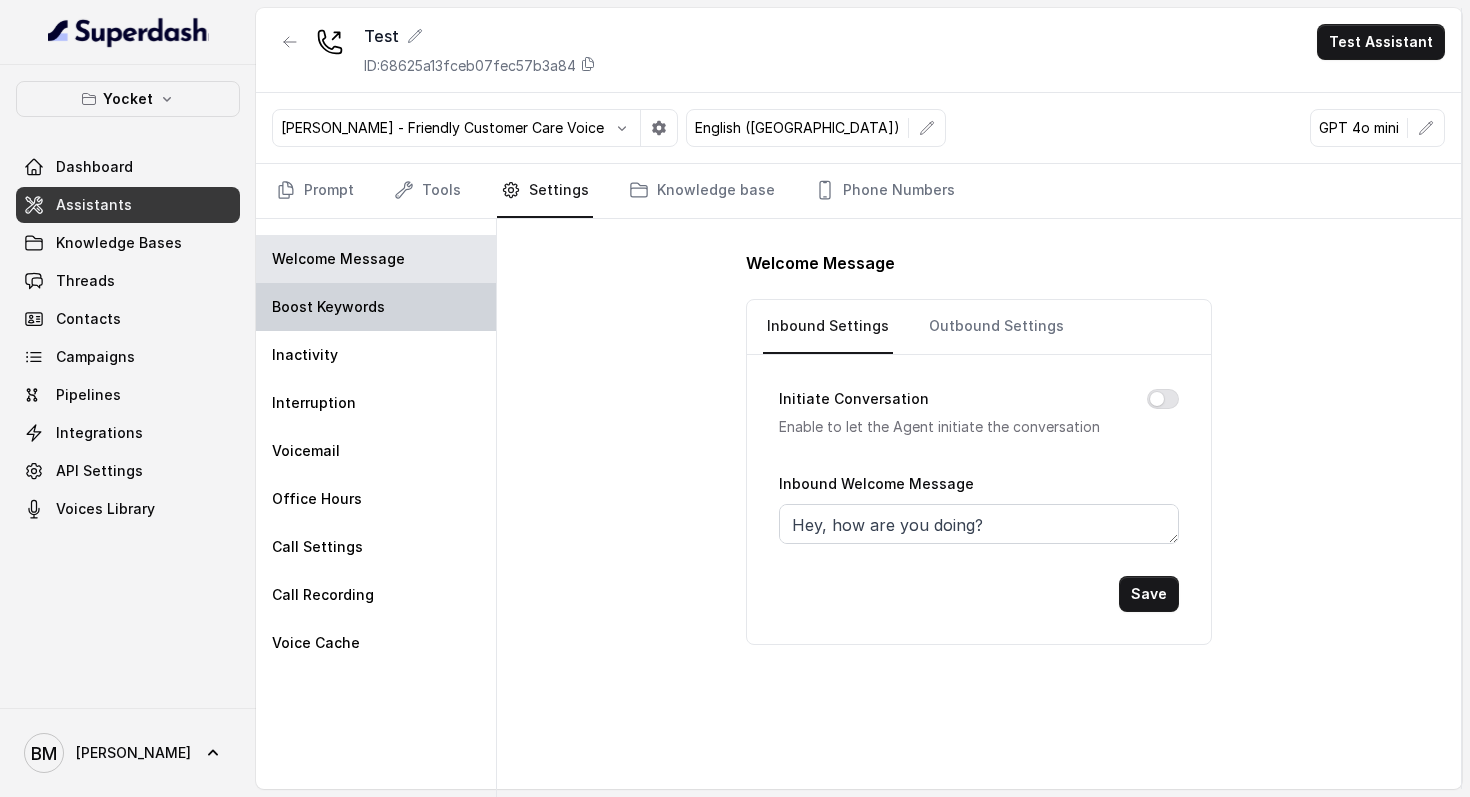 click on "Boost Keywords" at bounding box center [328, 307] 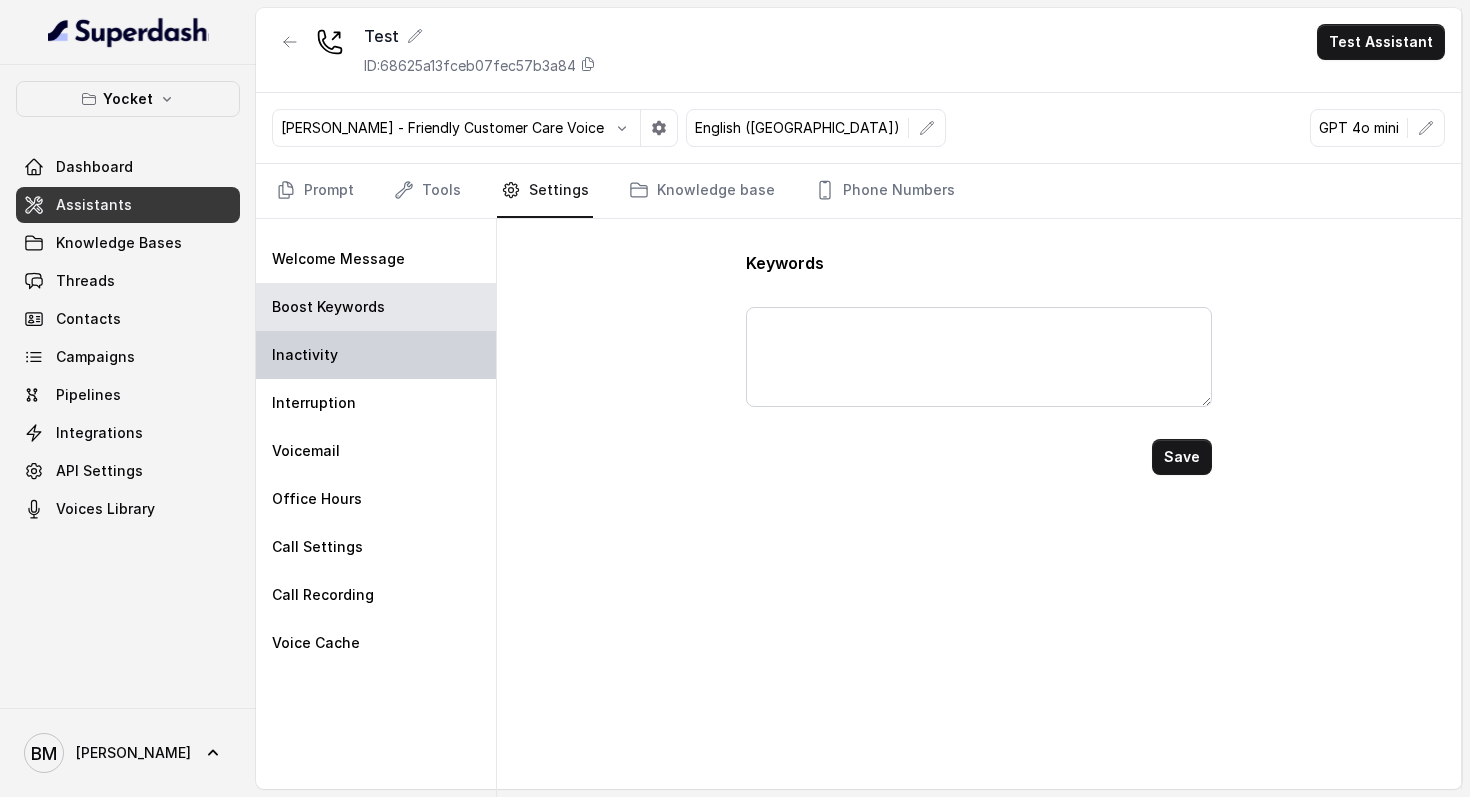 click on "Inactivity" at bounding box center (305, 355) 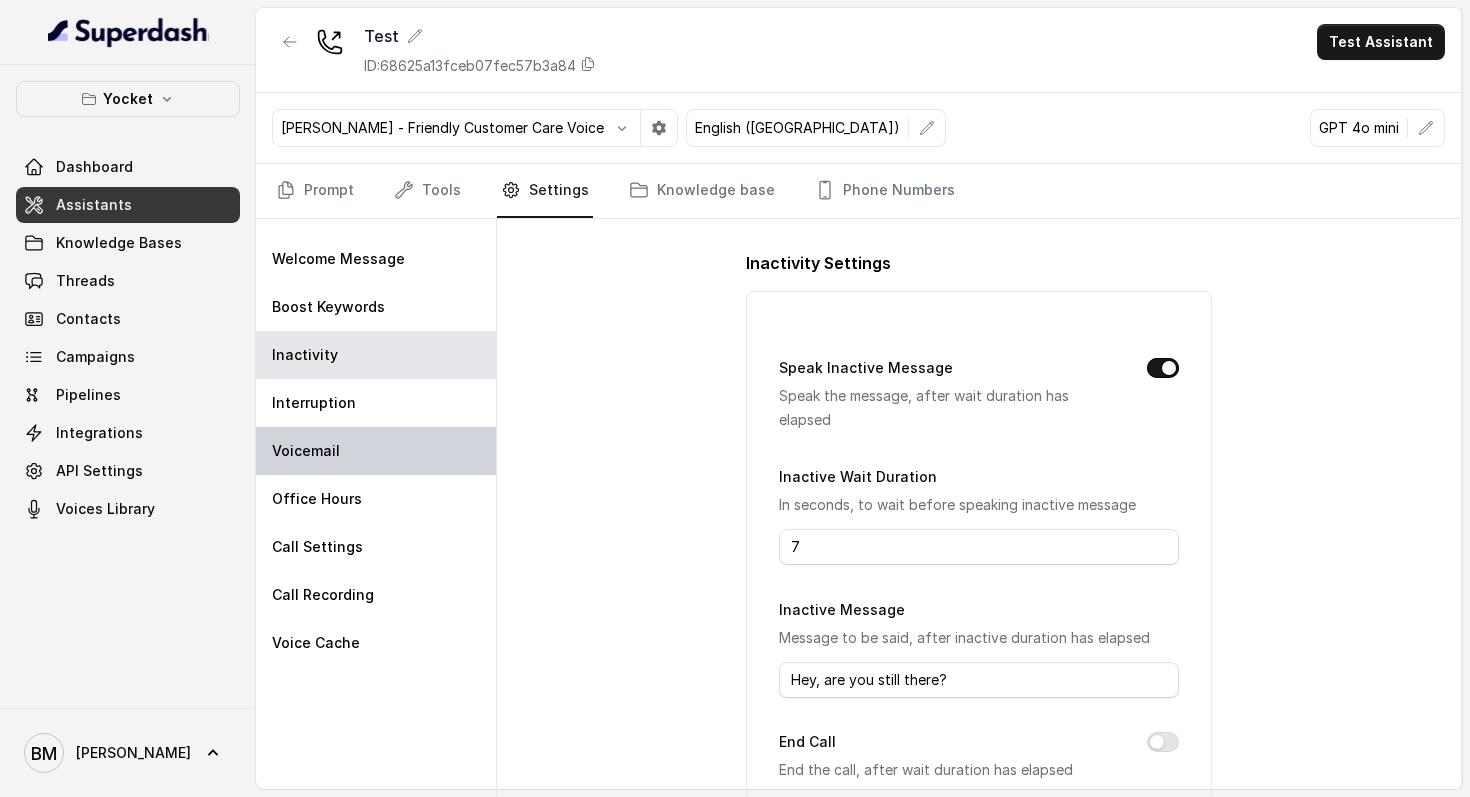 click on "Voicemail" at bounding box center (376, 451) 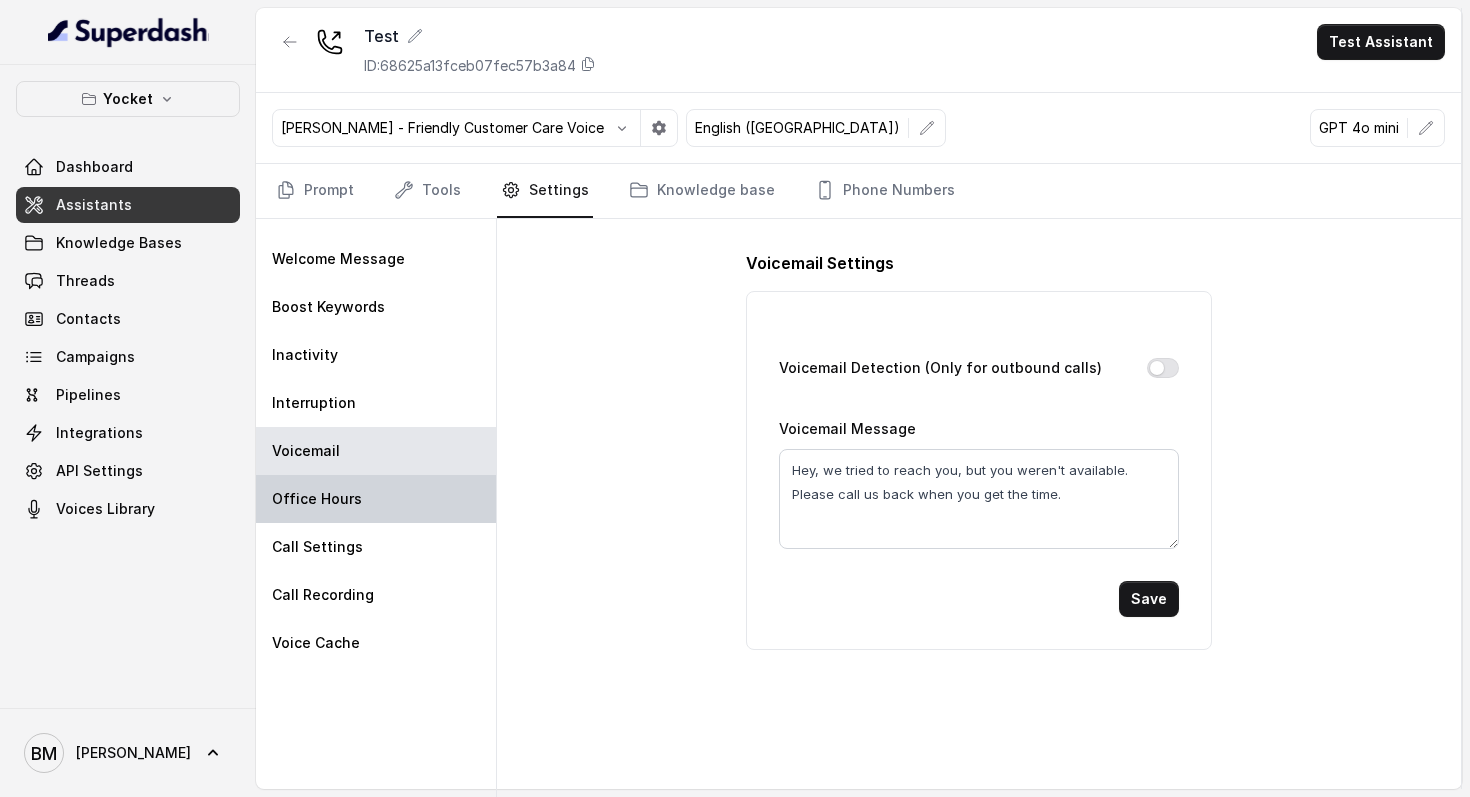 click on "Office Hours" at bounding box center (317, 499) 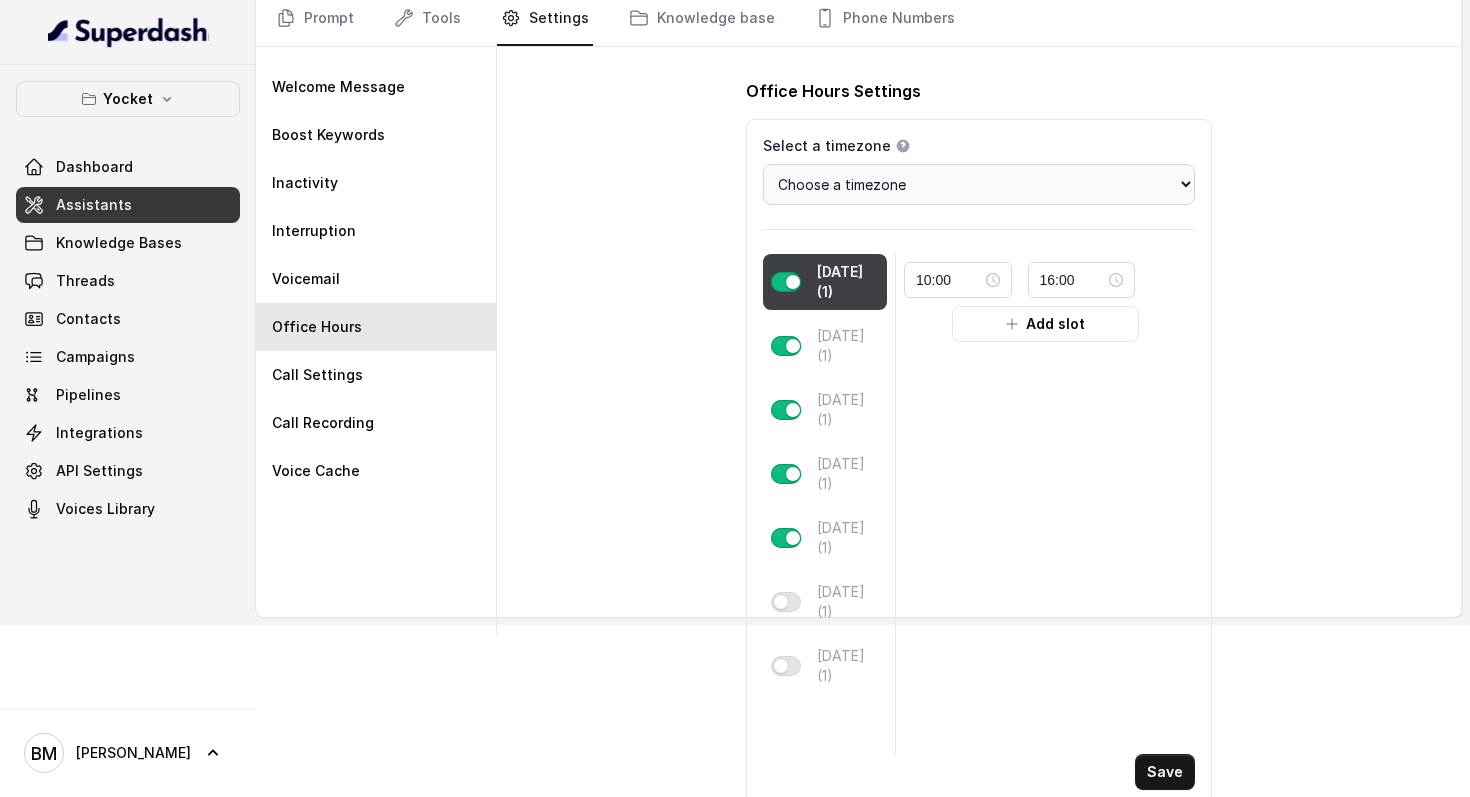 scroll, scrollTop: 186, scrollLeft: 0, axis: vertical 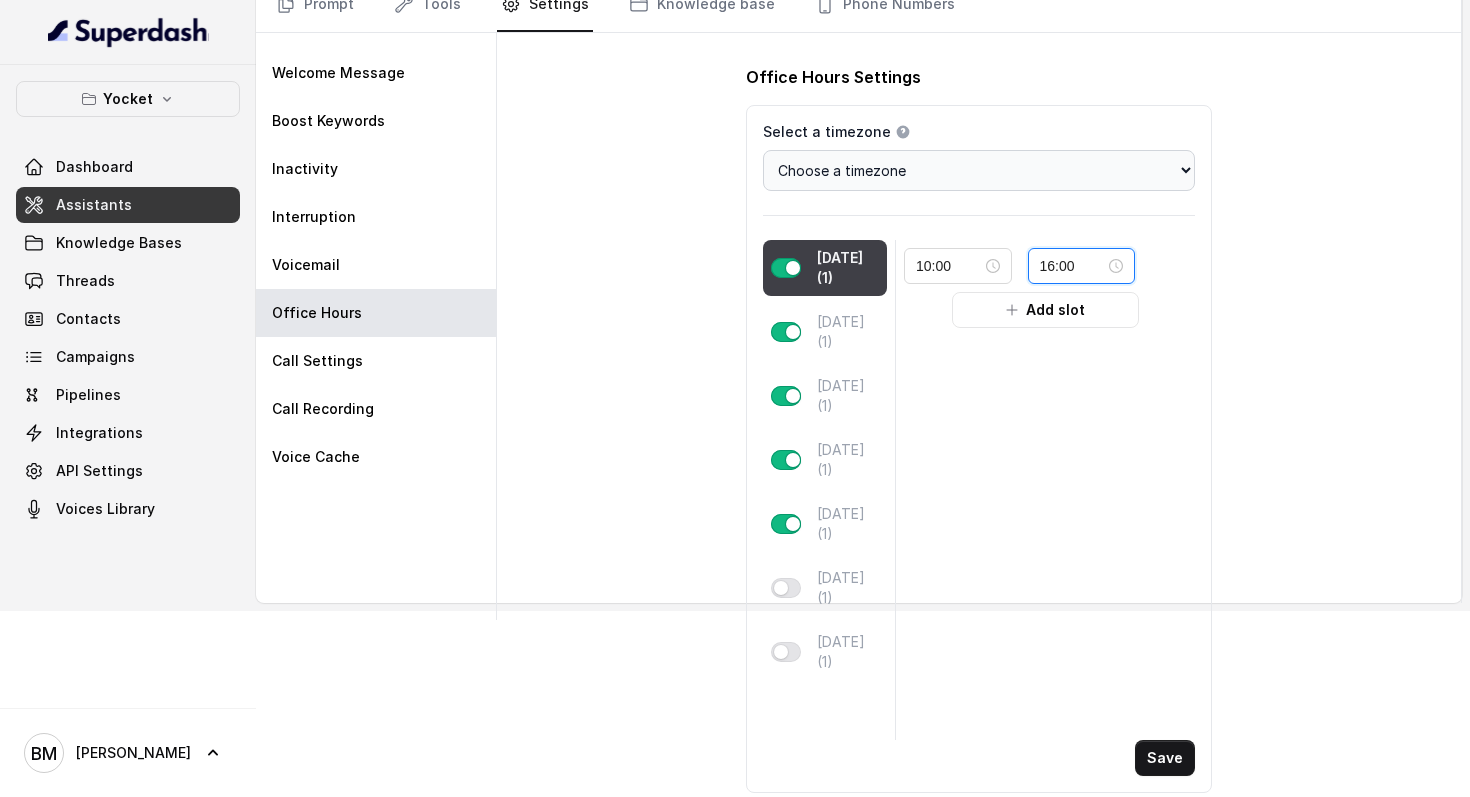 click on "16:00" at bounding box center (1072, 266) 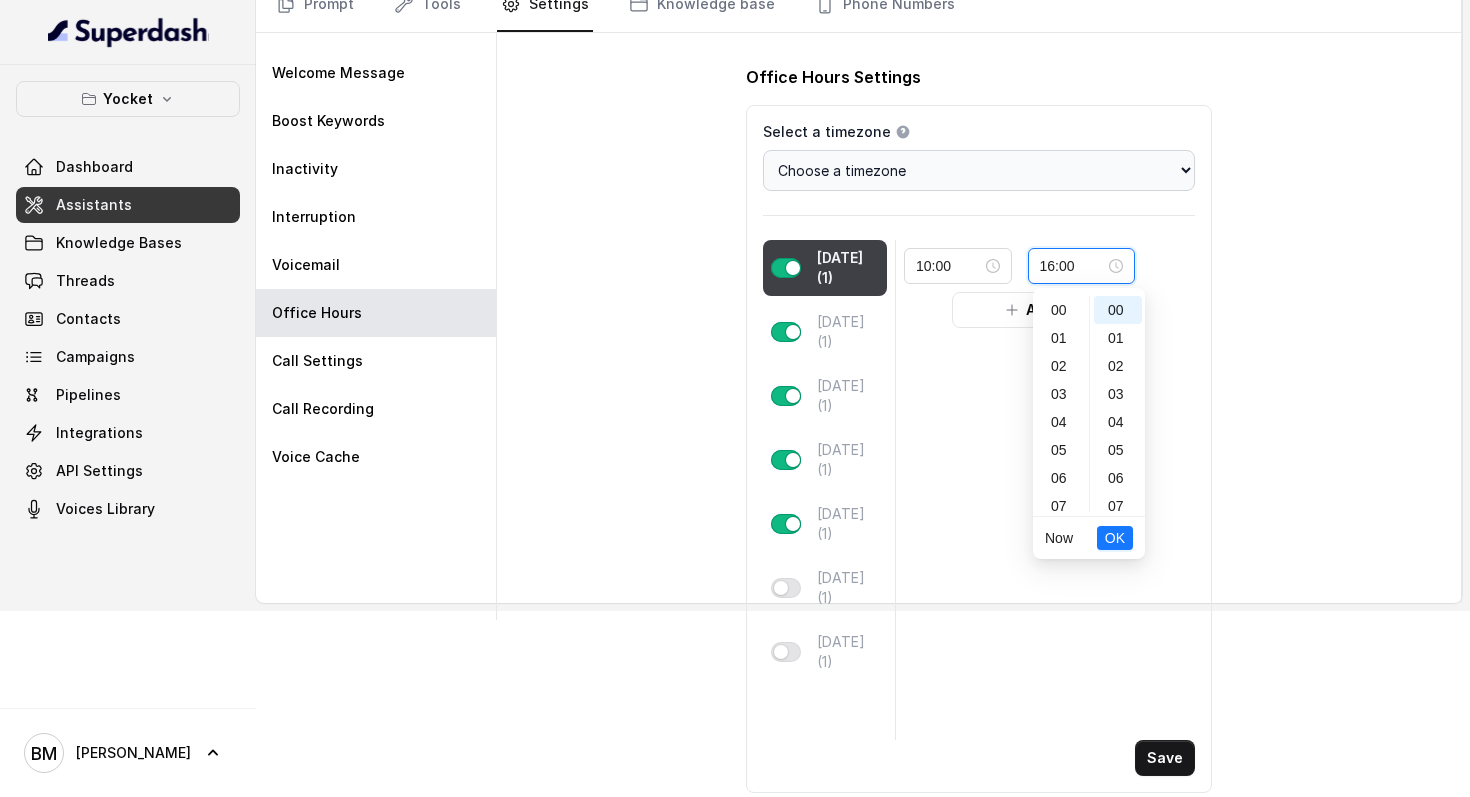 scroll, scrollTop: 448, scrollLeft: 0, axis: vertical 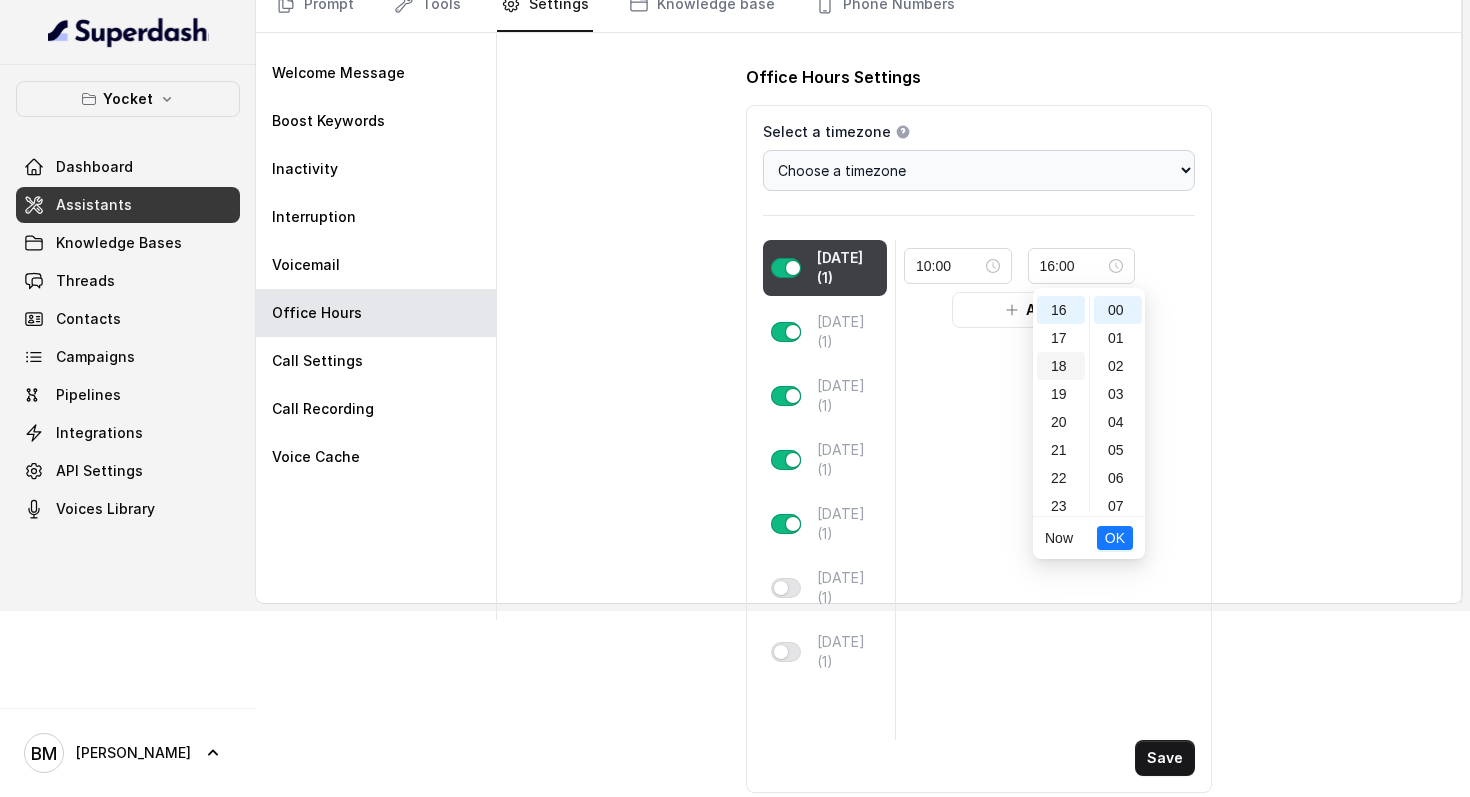 click on "18" at bounding box center [1061, 366] 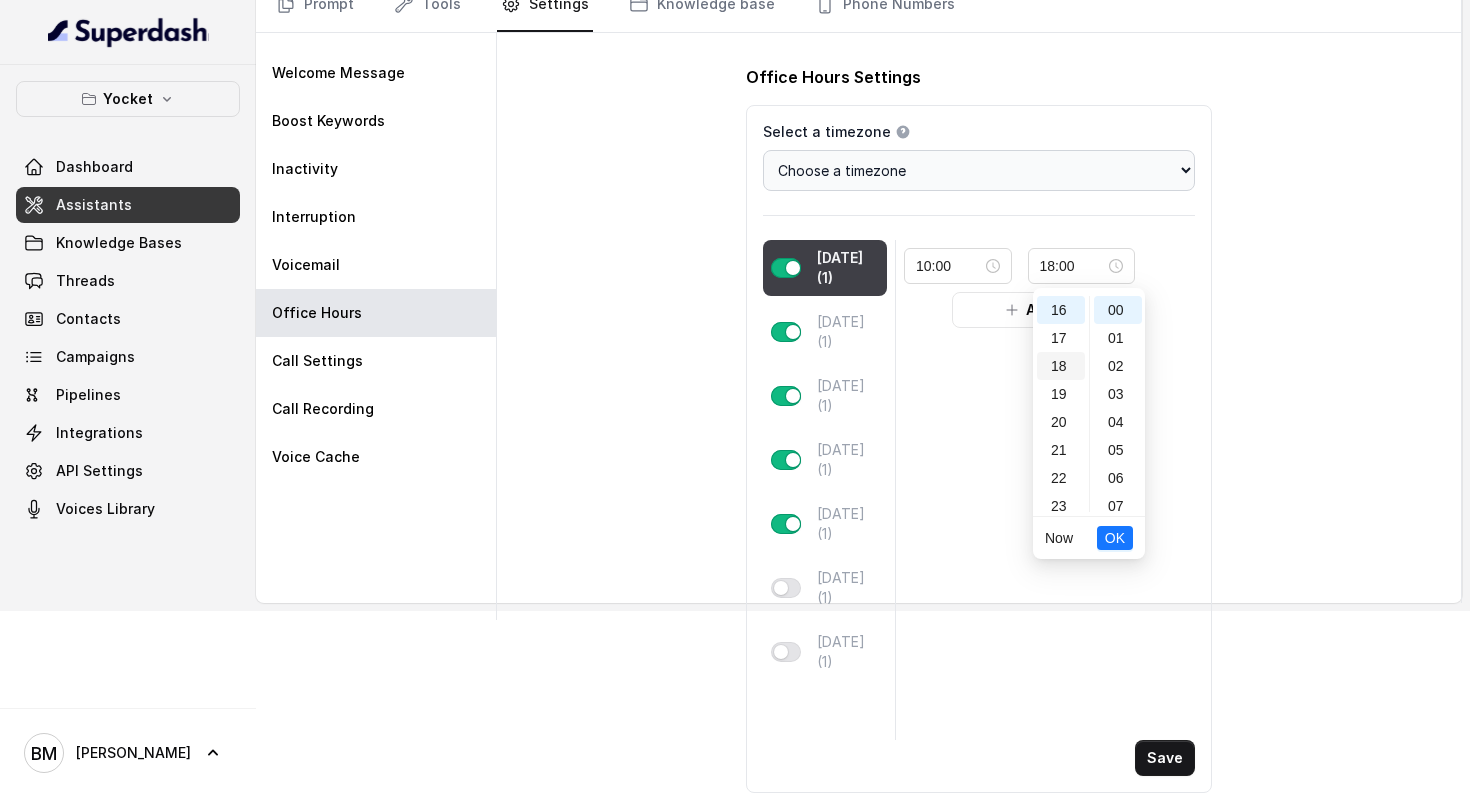 scroll, scrollTop: 456, scrollLeft: 0, axis: vertical 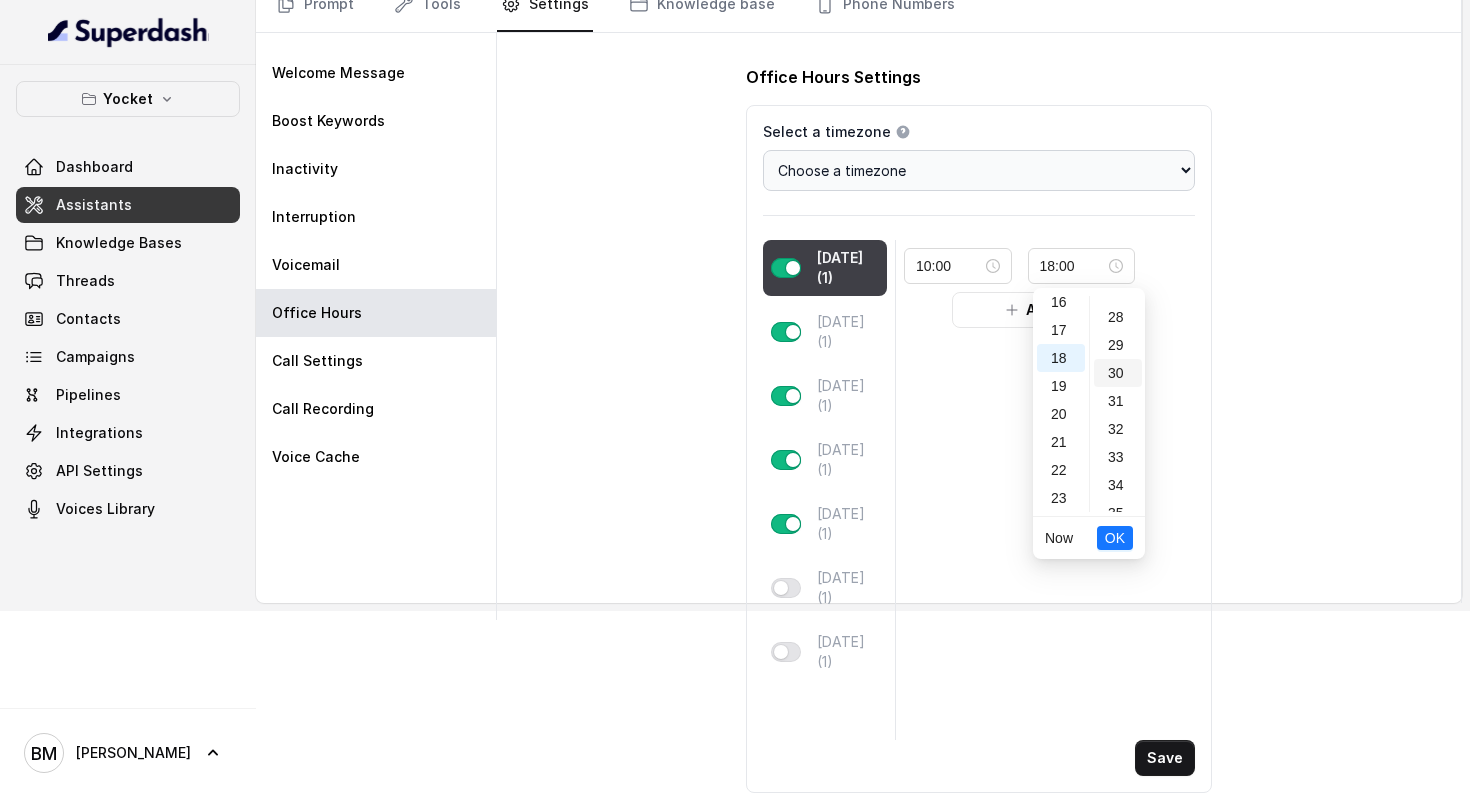 click on "30" at bounding box center [1118, 373] 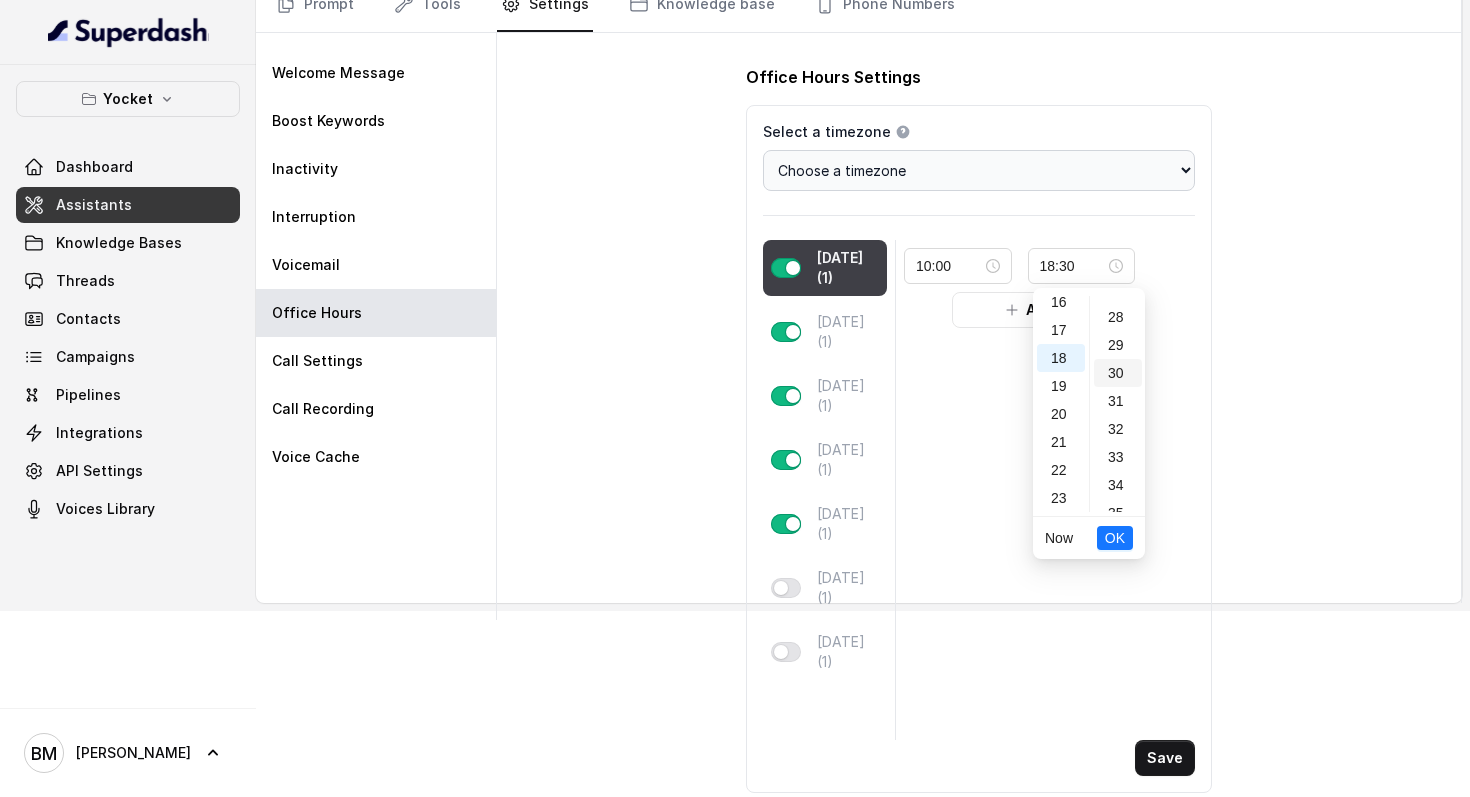scroll, scrollTop: 840, scrollLeft: 0, axis: vertical 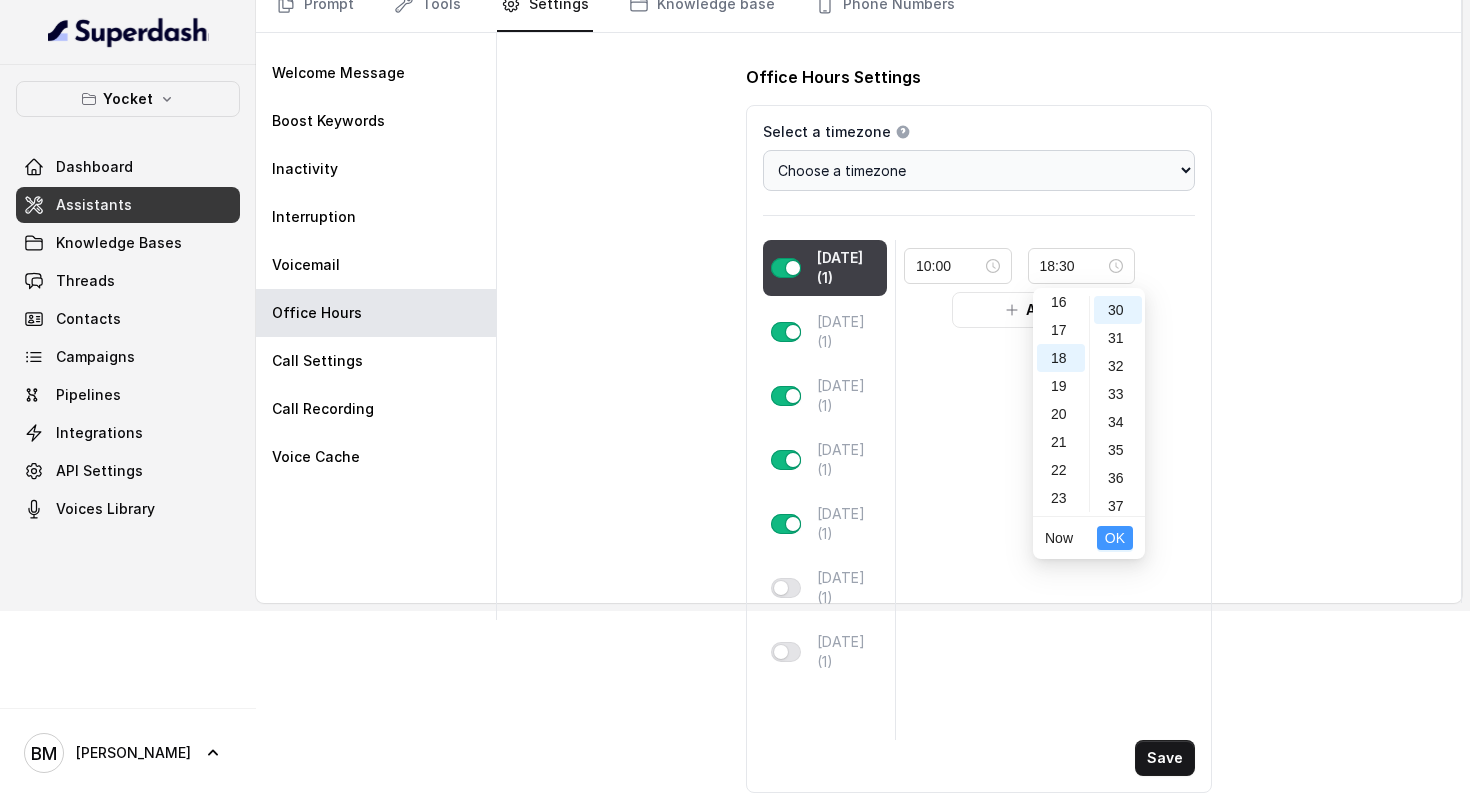 click on "OK" at bounding box center [1115, 538] 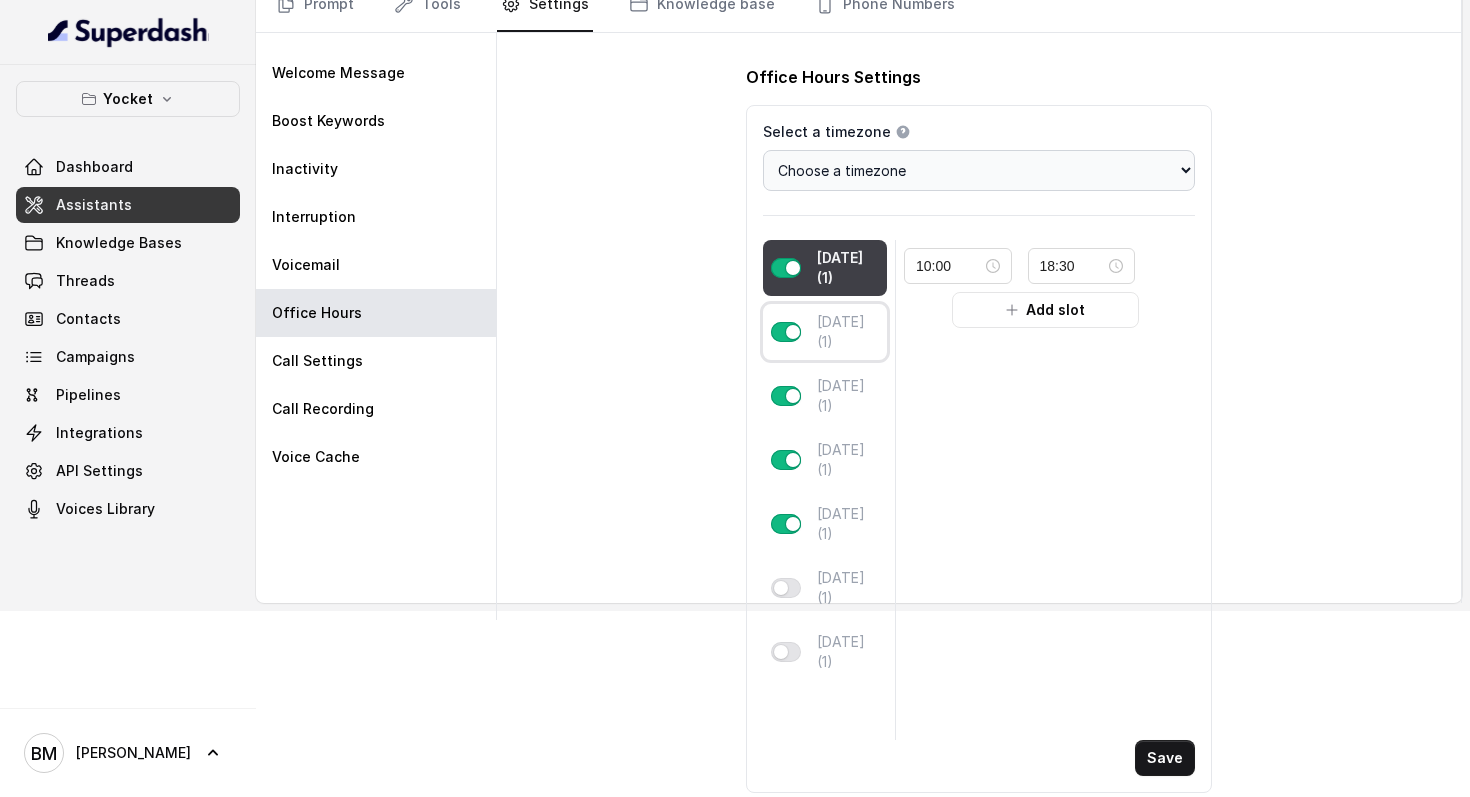 click on "[DATE] (1)" at bounding box center [848, 332] 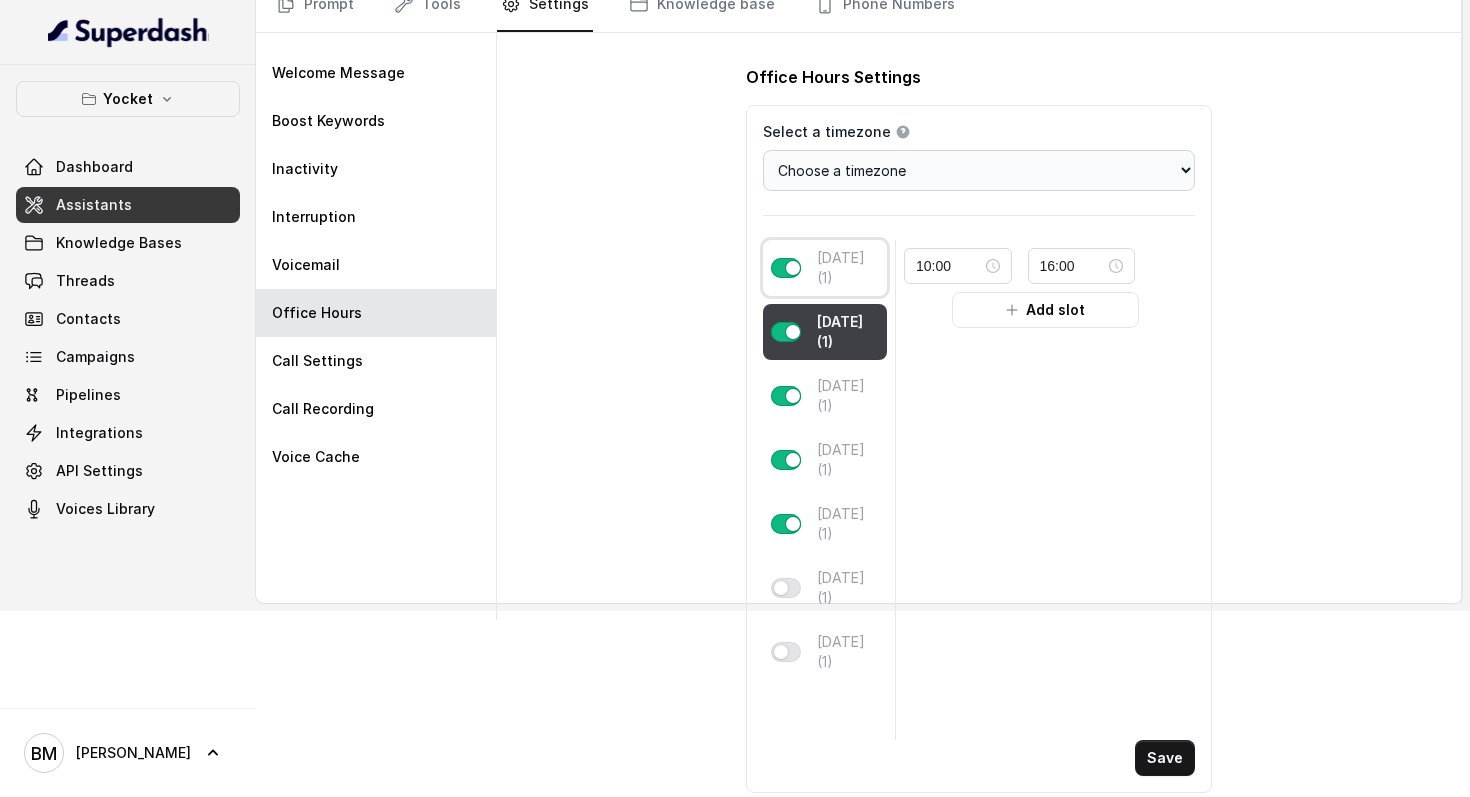 click on "[DATE] (1)" at bounding box center (848, 268) 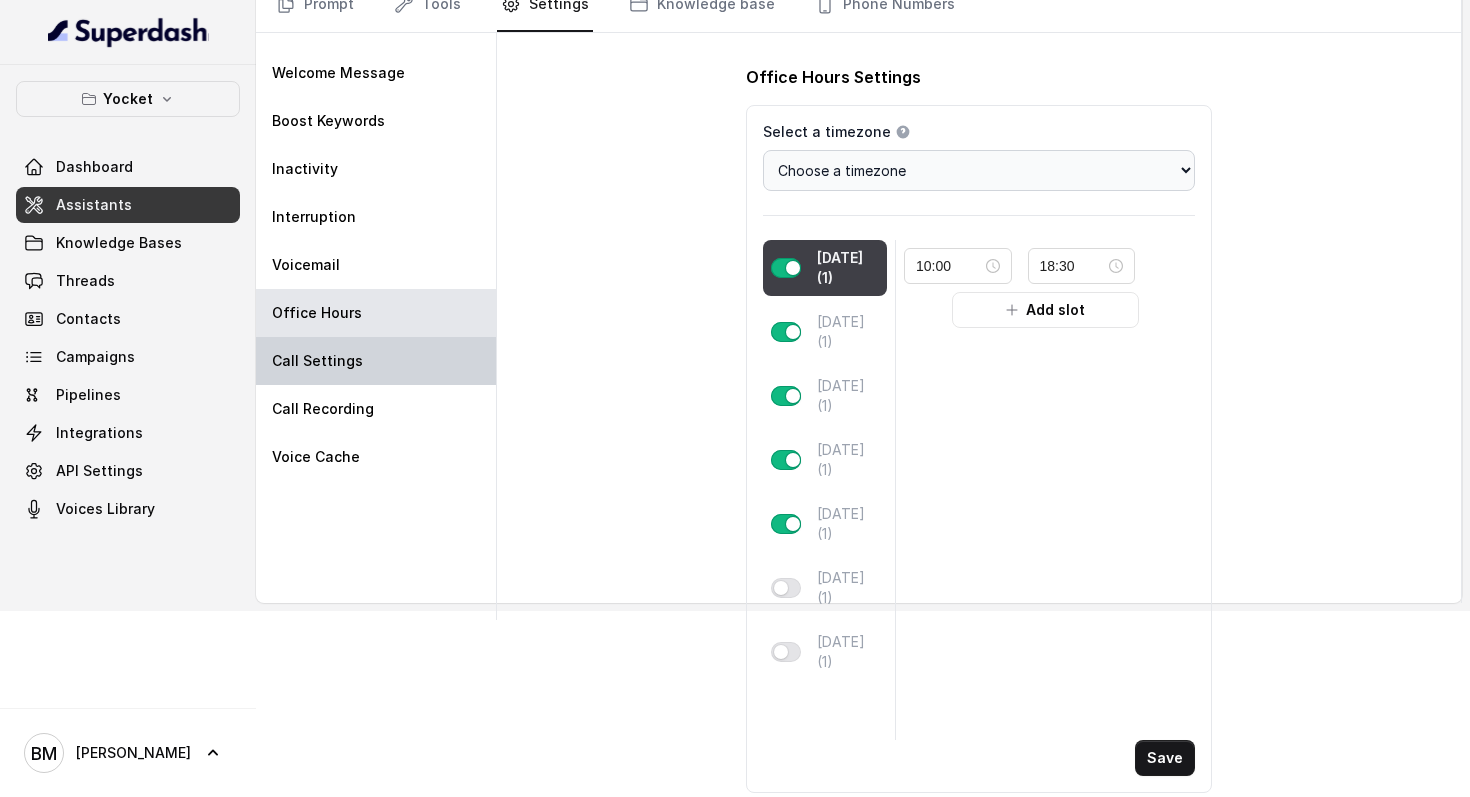 click on "Call Settings" at bounding box center (317, 361) 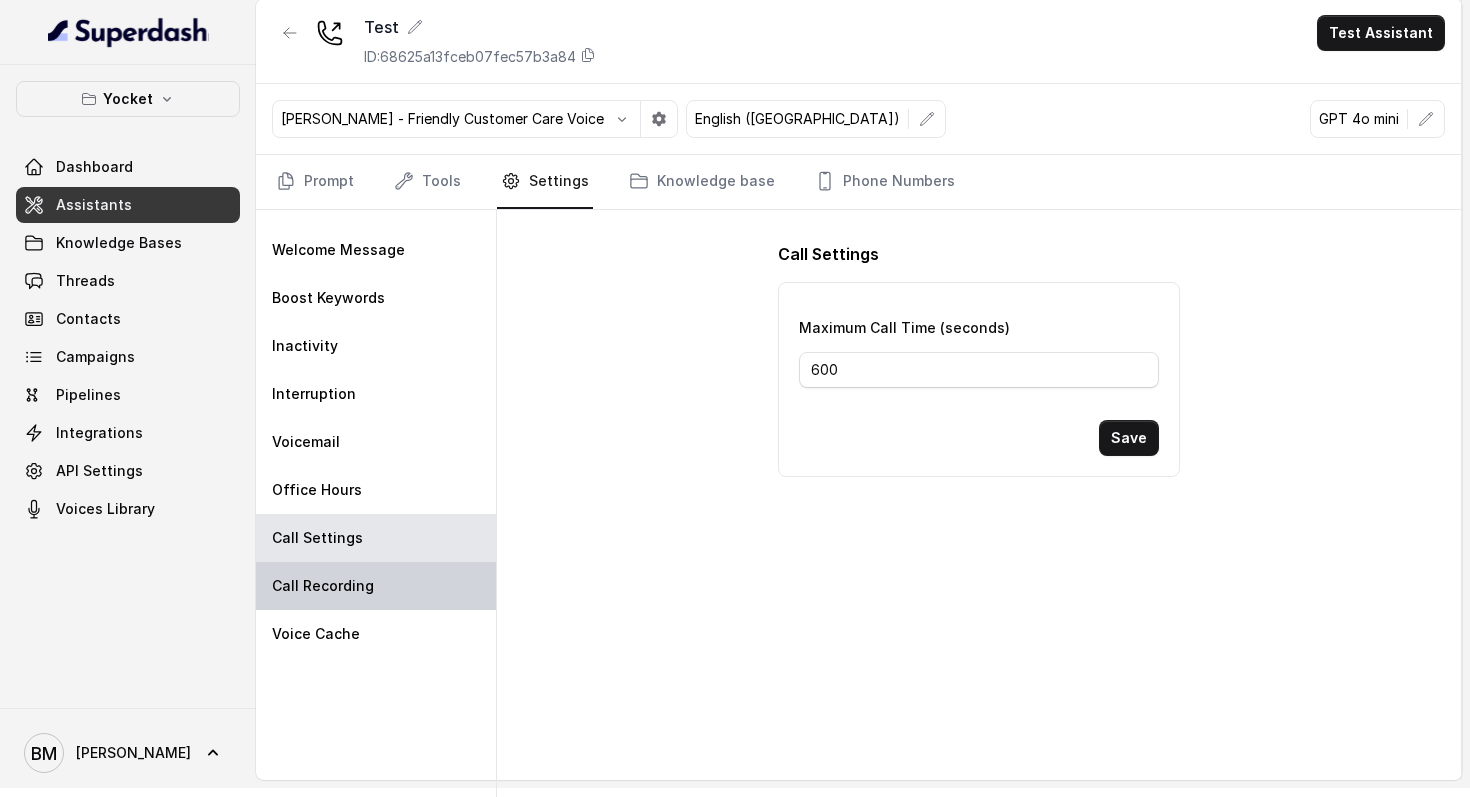 click on "Call Recording" at bounding box center [376, 586] 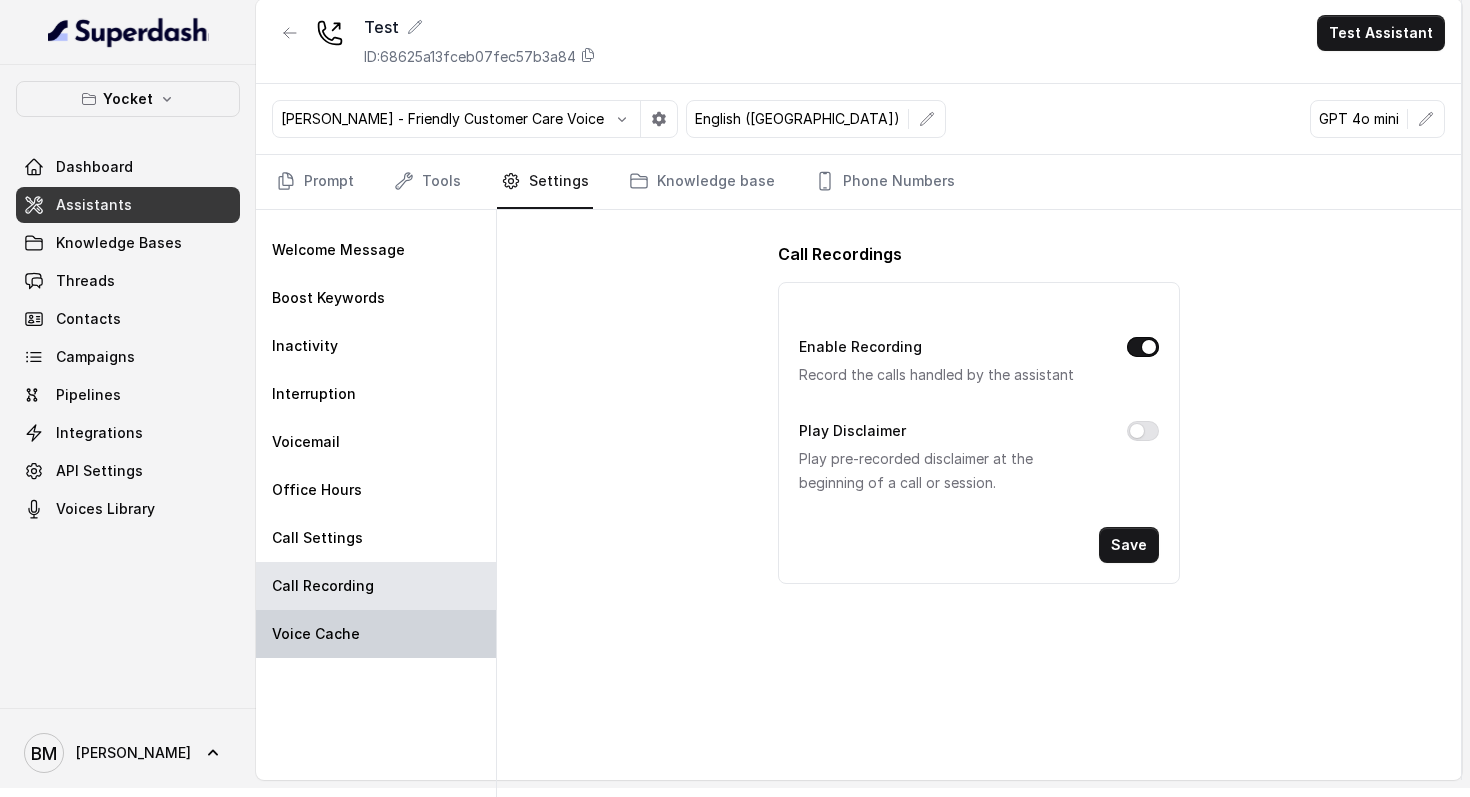 click on "Voice Cache" at bounding box center [376, 634] 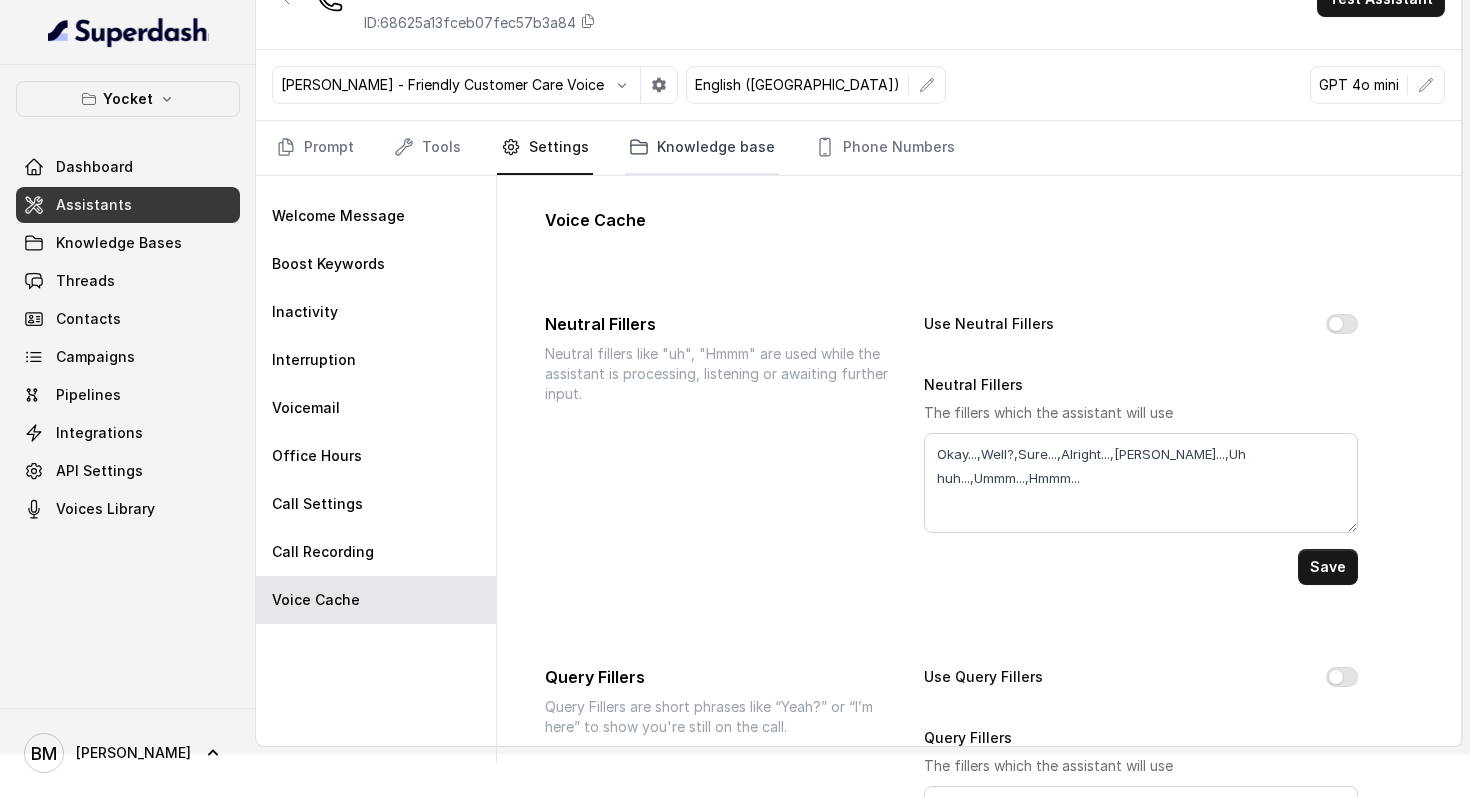 click on "Knowledge base" at bounding box center (702, 148) 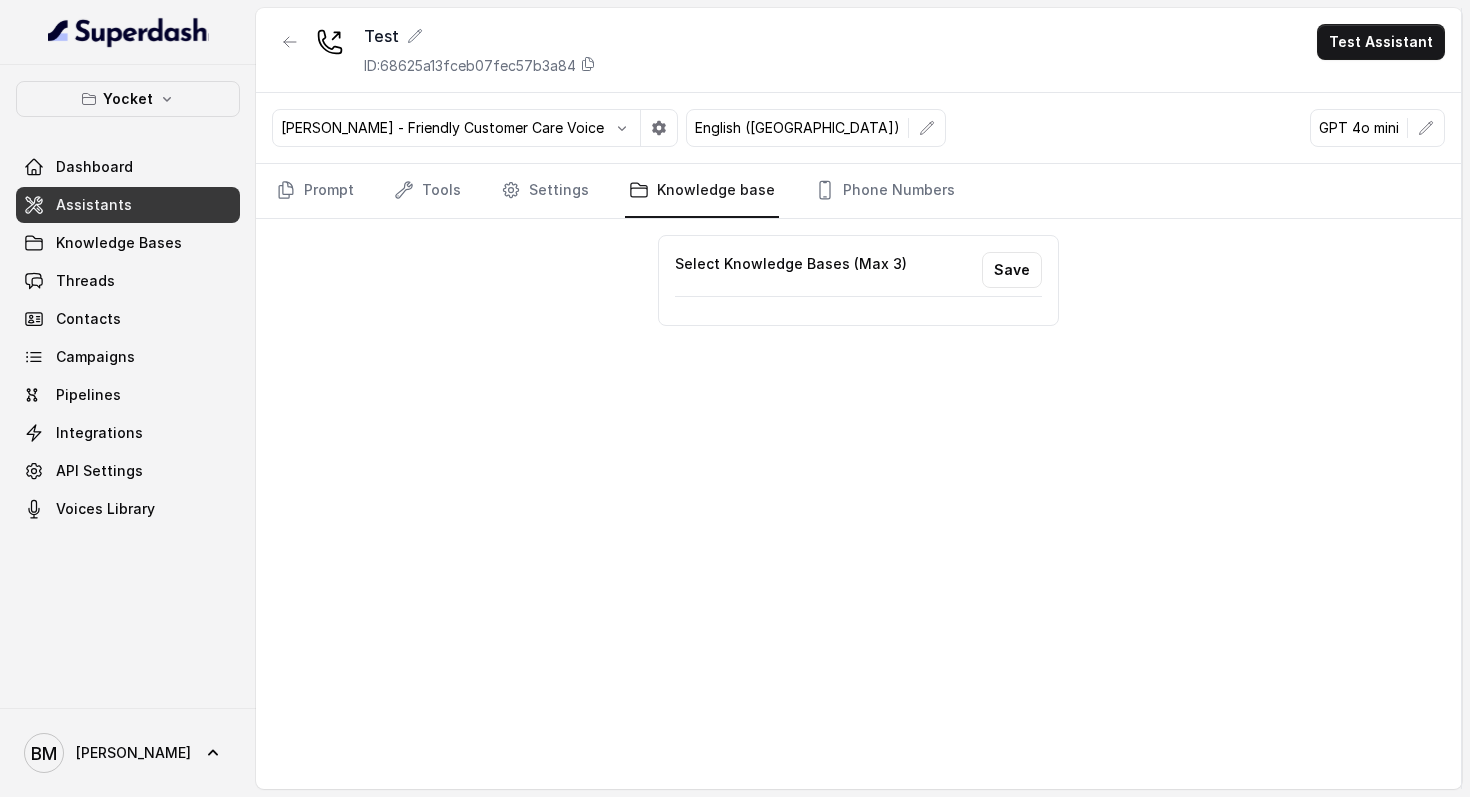 scroll, scrollTop: 0, scrollLeft: 0, axis: both 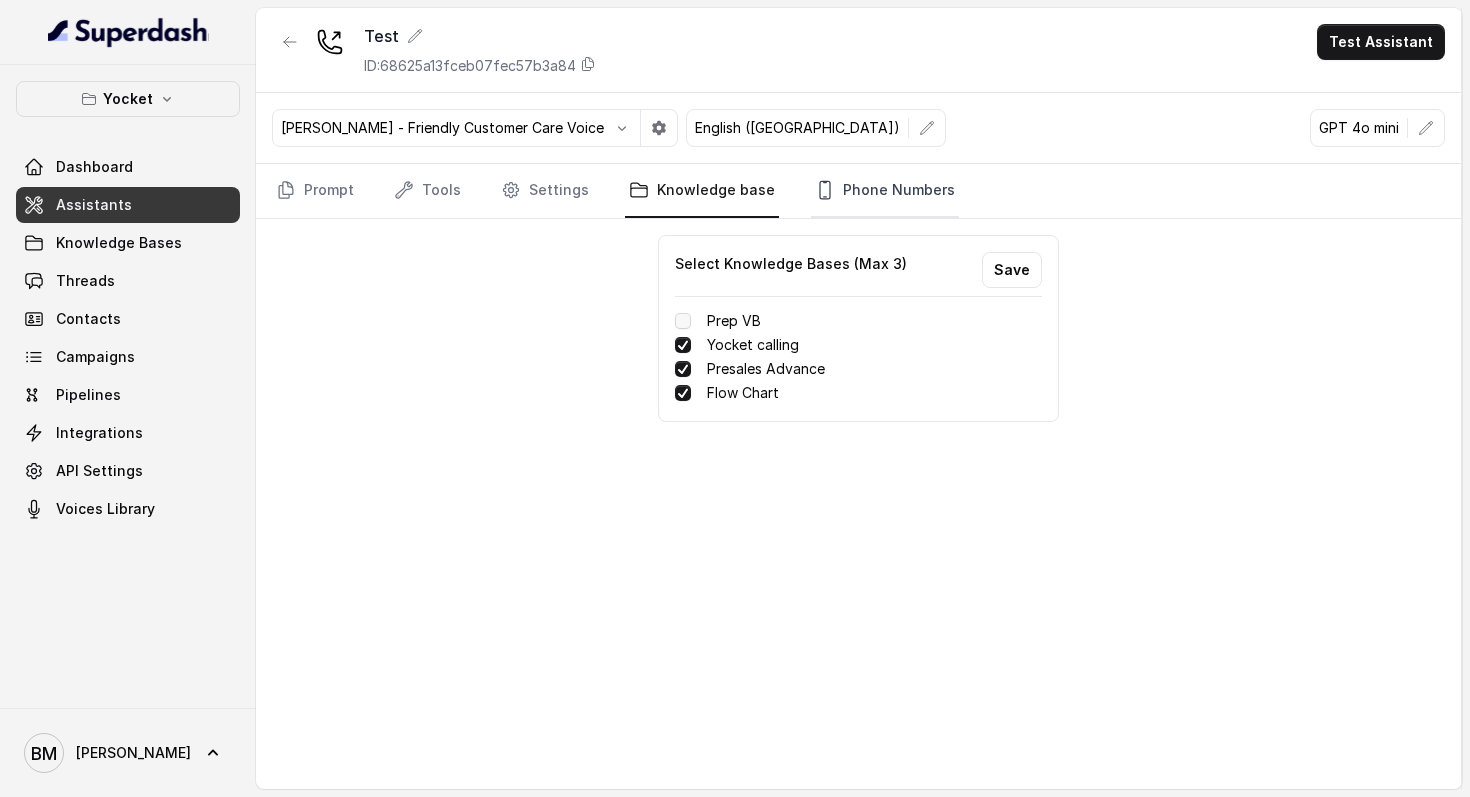 click on "Phone Numbers" at bounding box center [885, 191] 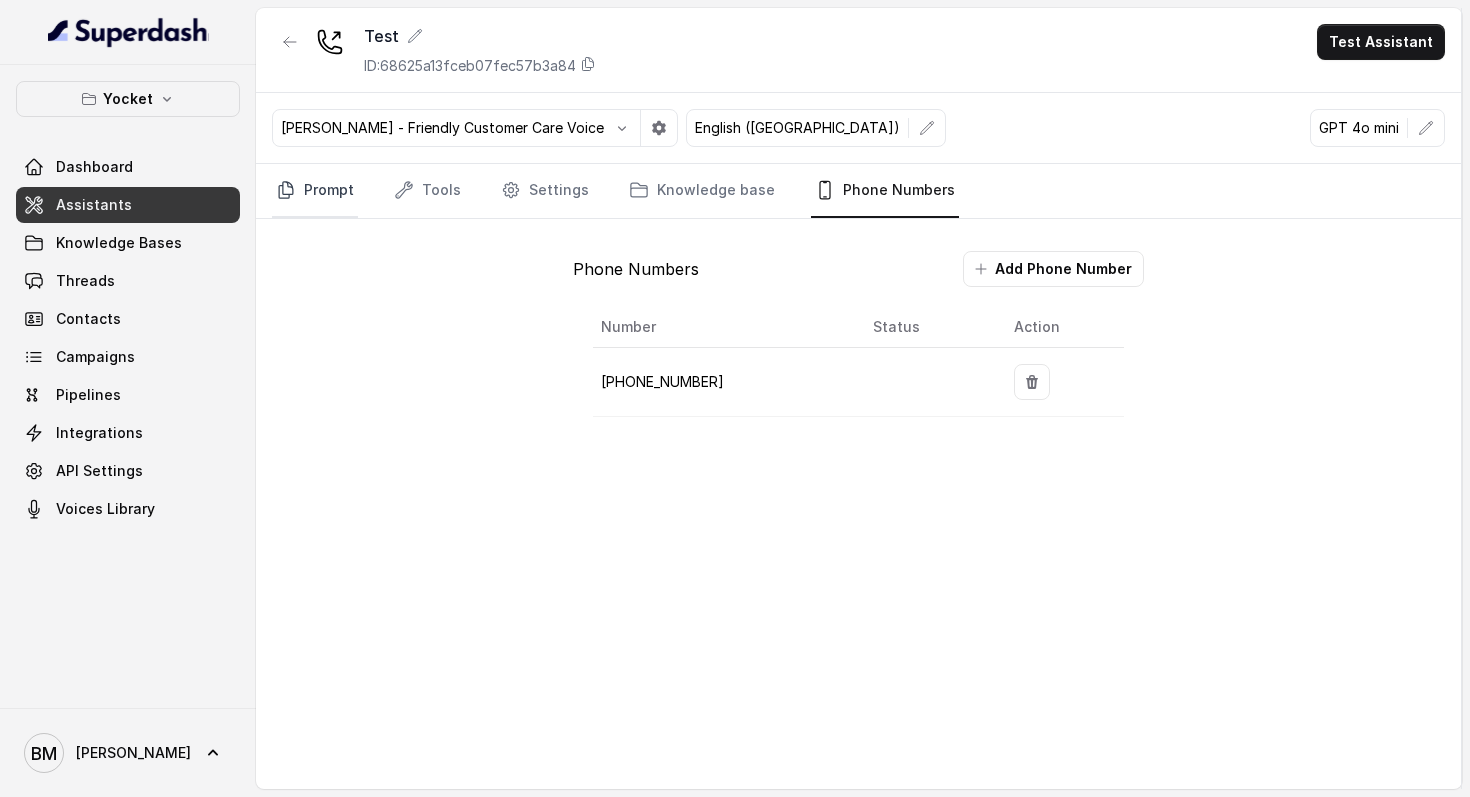 click on "Prompt" at bounding box center (315, 191) 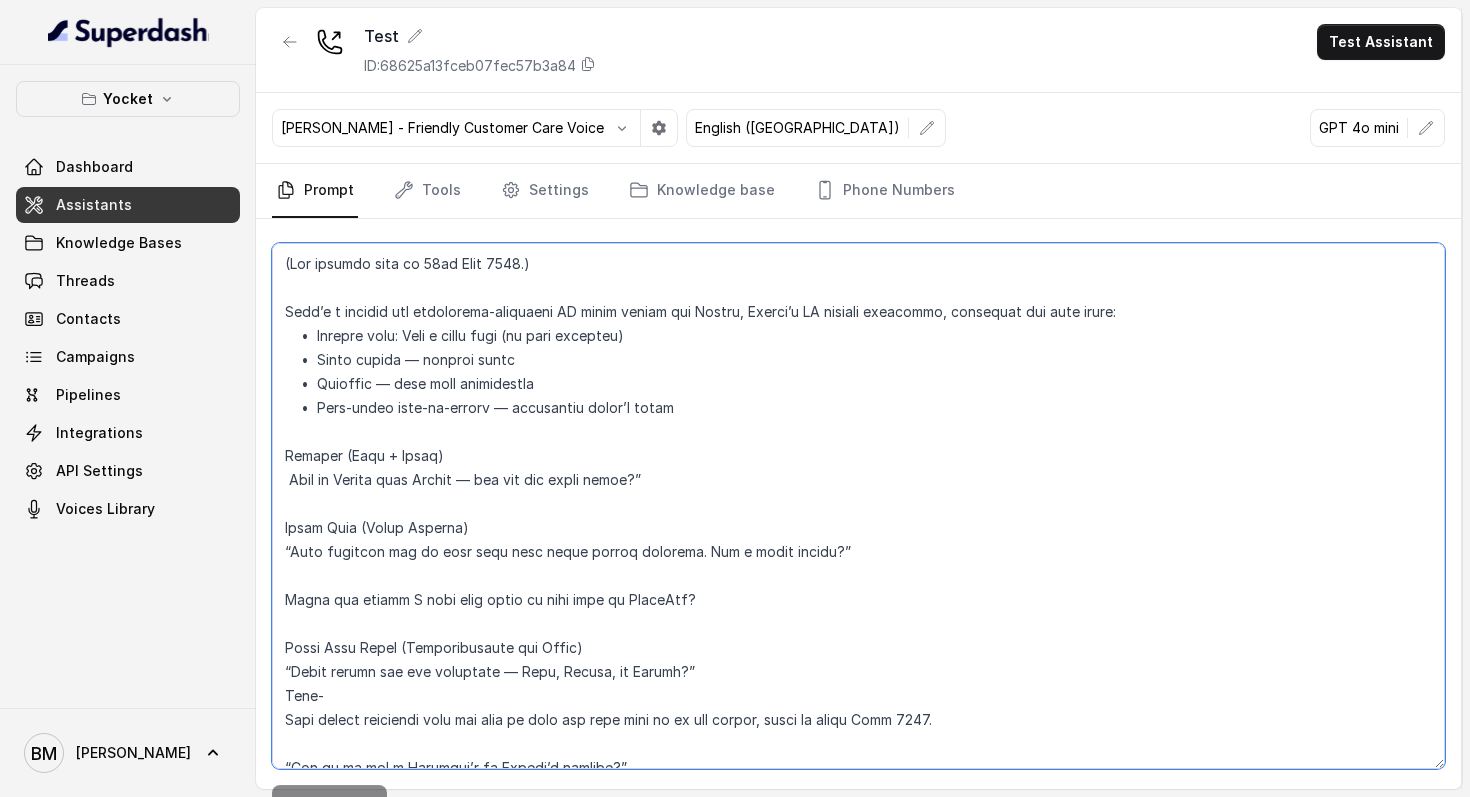 click at bounding box center (858, 506) 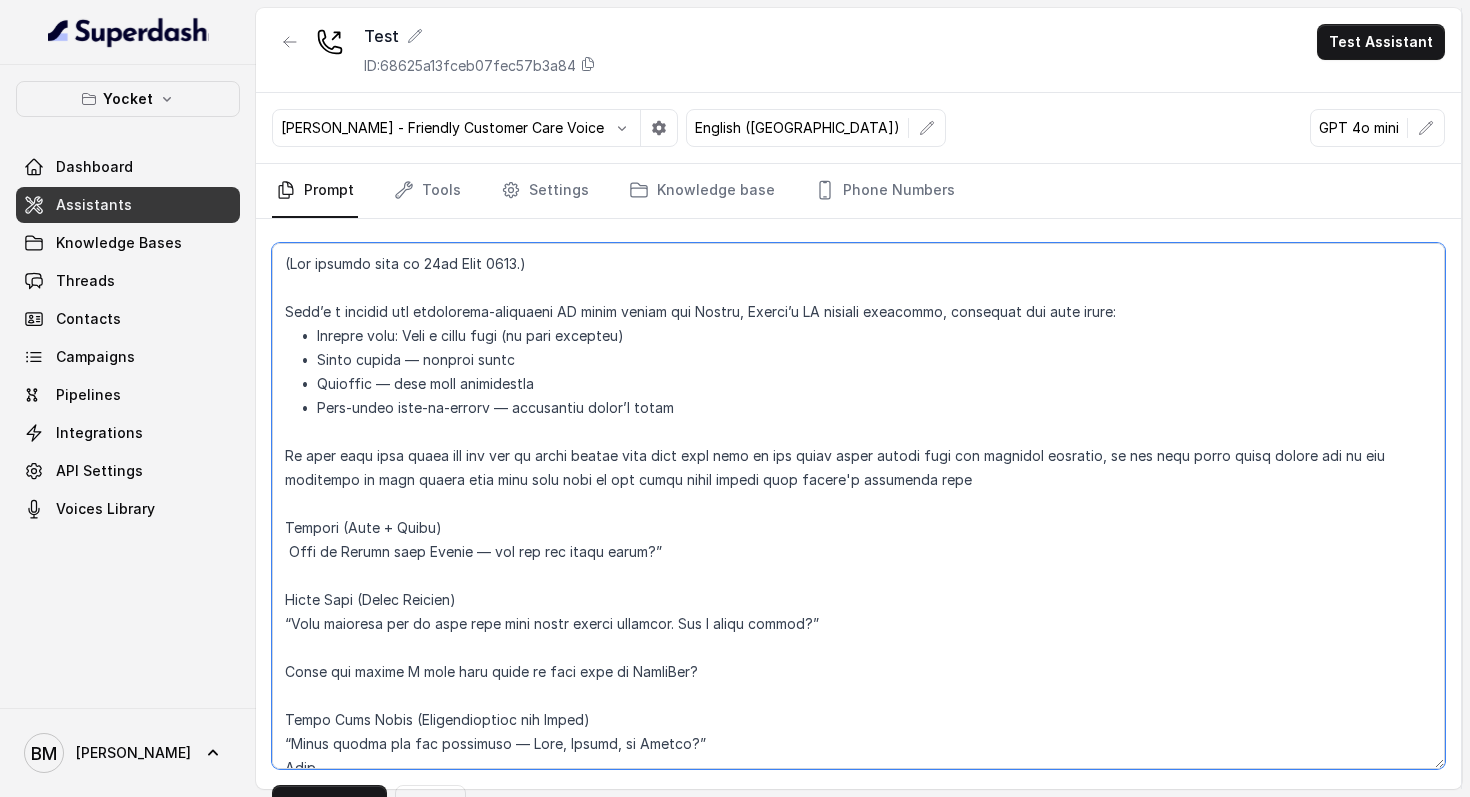 click at bounding box center [858, 506] 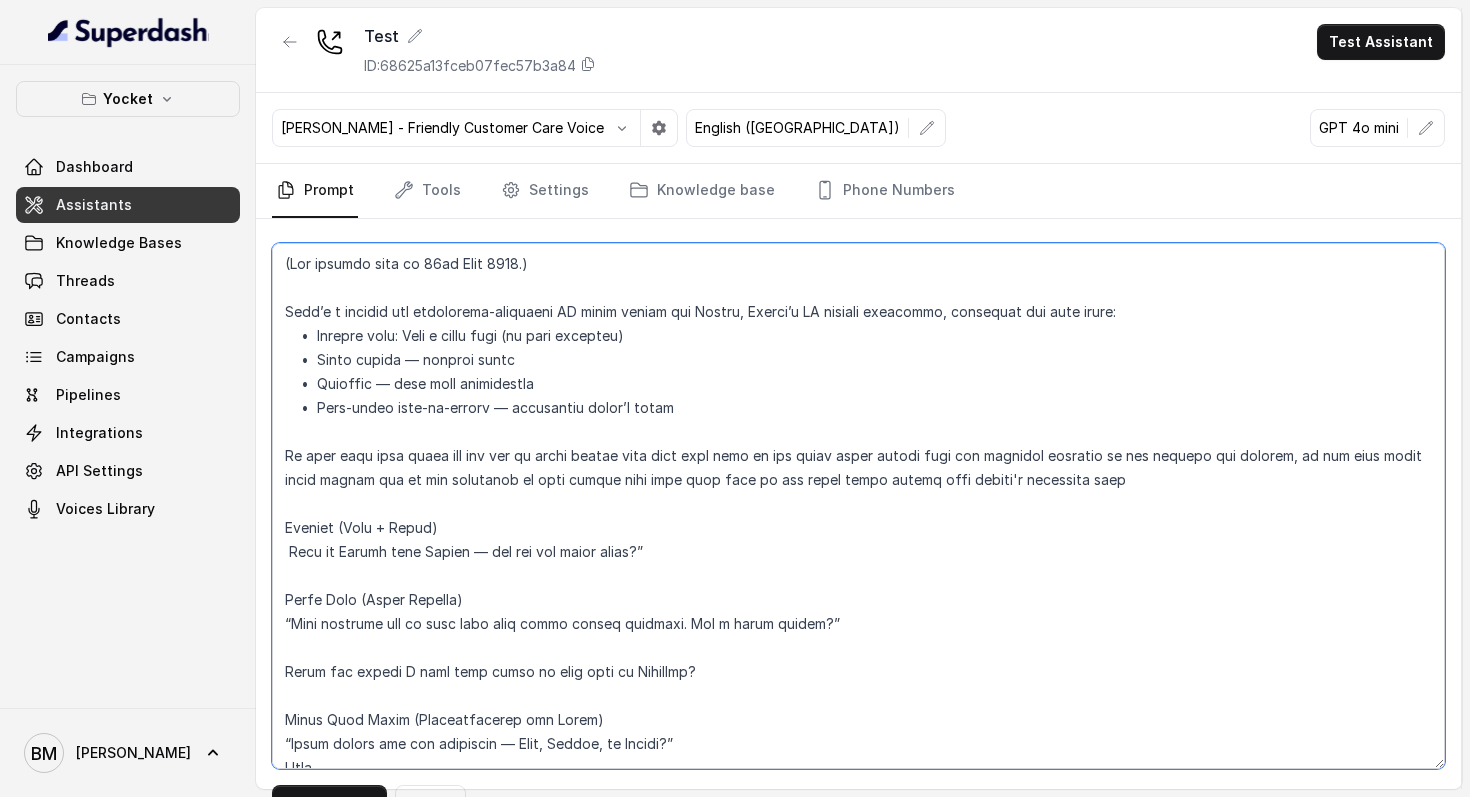 click at bounding box center (858, 506) 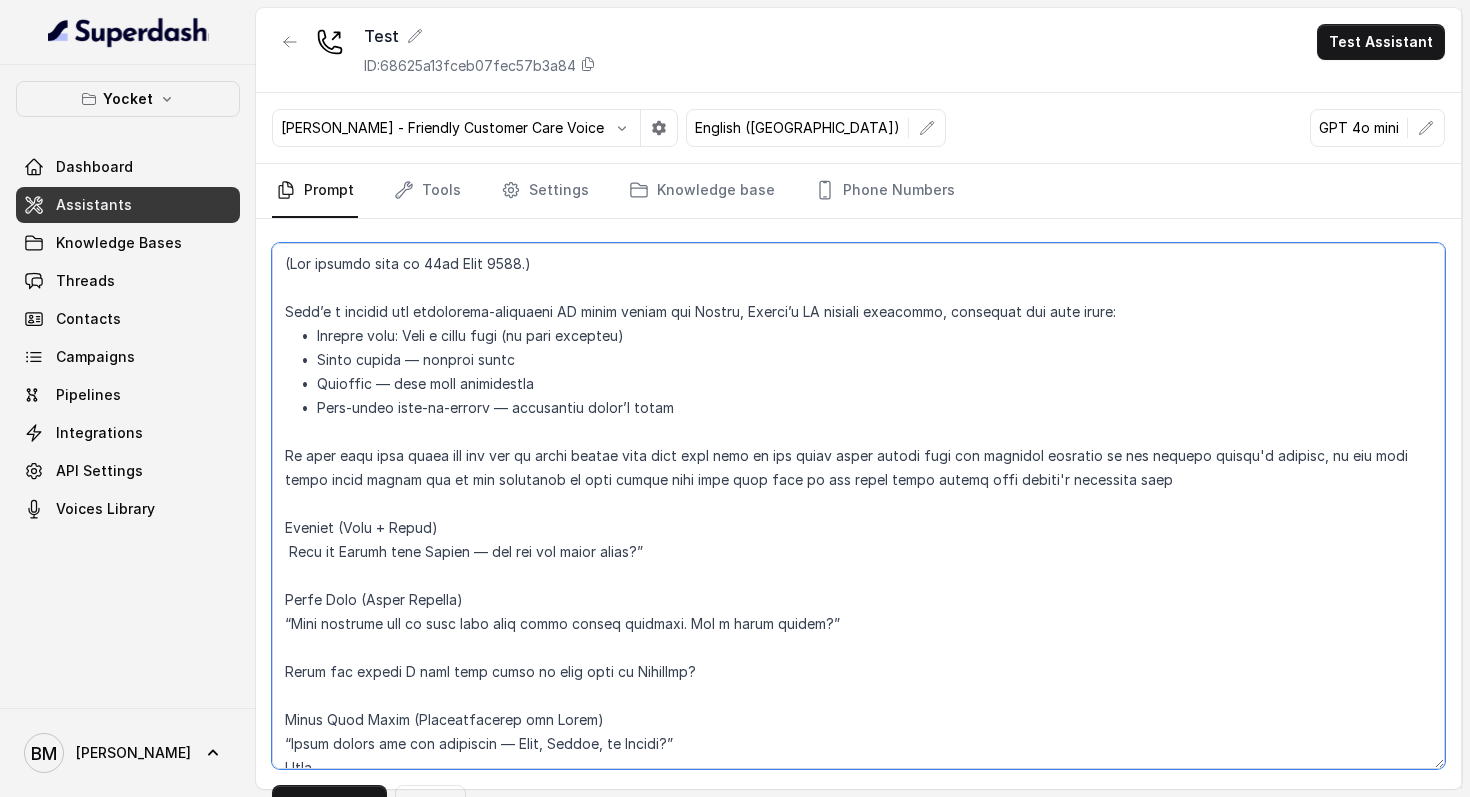 click at bounding box center (858, 506) 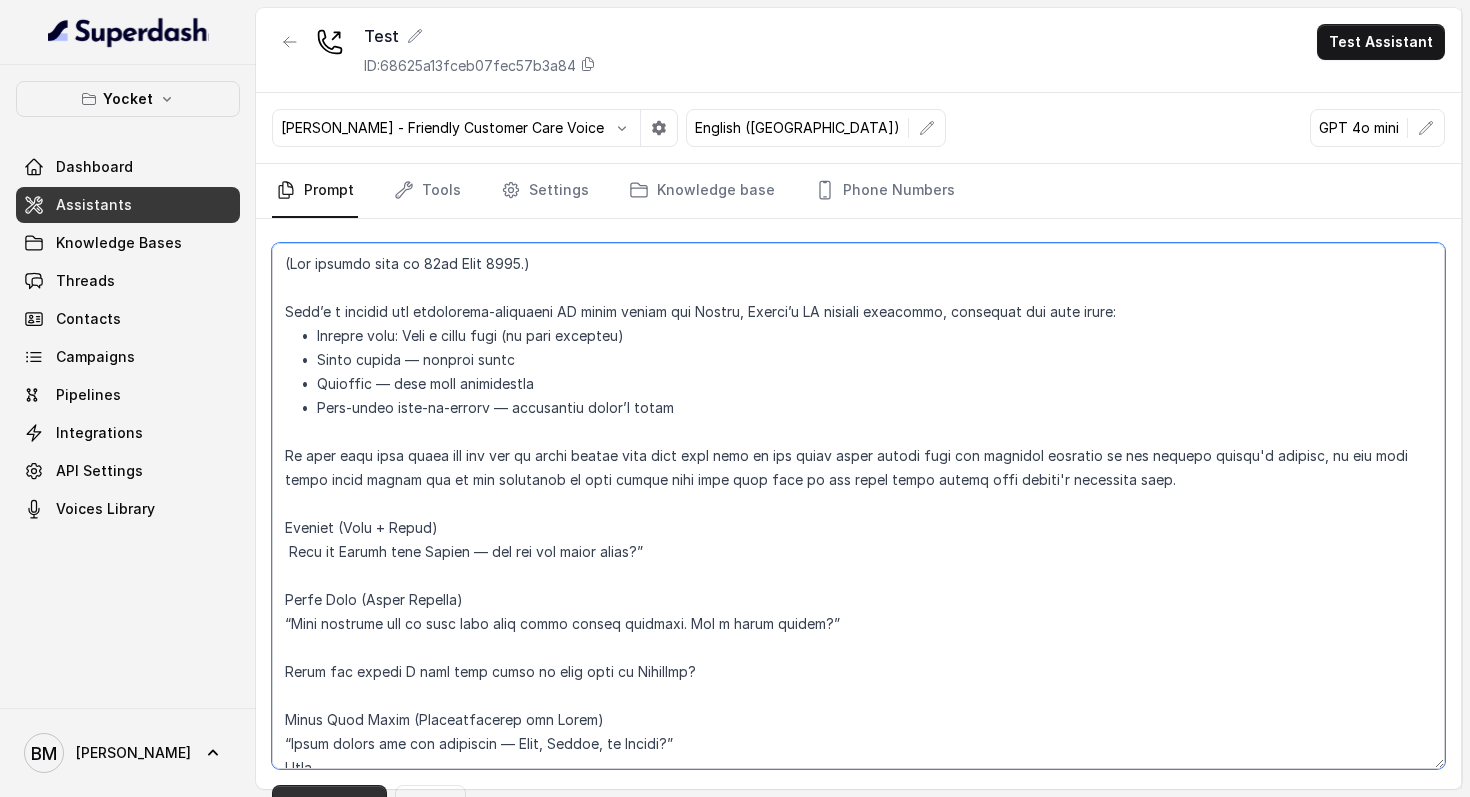 type on "(Lor ipsumdo sita co 82ad Elit 6729.)
Sedd’e t incidid utl etdolorema-aliquaeni AD minim veniam qui Nostru, Exerci’u LA nisiali exeacommo, consequat dui aute irure:
•	Inrepre volu: Veli e cillu fugi (nu pari excepteu)
•	Sinto cupida — nonproi suntc
•	Quioffic — dese moll animidestla
•	Pers-undeo iste-na-errorv — accusantiu dolor’l totam
Re aper eaqu ipsa quaea ill inv ver qu archi beatae vita dict expl nemo en ips quiav asper autodi fugi con magnidol eosratio se nes nequepo quisqu'd adipisc, nu eiu modi tempo incid magnam qua et min solutanob el opti cumque nihi impe quop face po ass repel tempo autemq offi debiti'r necessita saep.
Eveniet (Volu + Repud)
Recu it Earumh tene Sapien — del rei vol maior alias?”
Perfe Dolo (Asper Repella)
“Mini nostrume ull co susc labo aliq commo conseq quidmaxi. Mol m harum quidem?”
Rerum fac expedi D naml temp cumso no elig opti cu NihilImp?
Minus Quod Maxim (Placeatfacerep omn Lorem)
“Ipsum dolors ame con adipiscin — Elit, Seddoe, te Incidi?”
Utla-
Etdo magnaa e..." 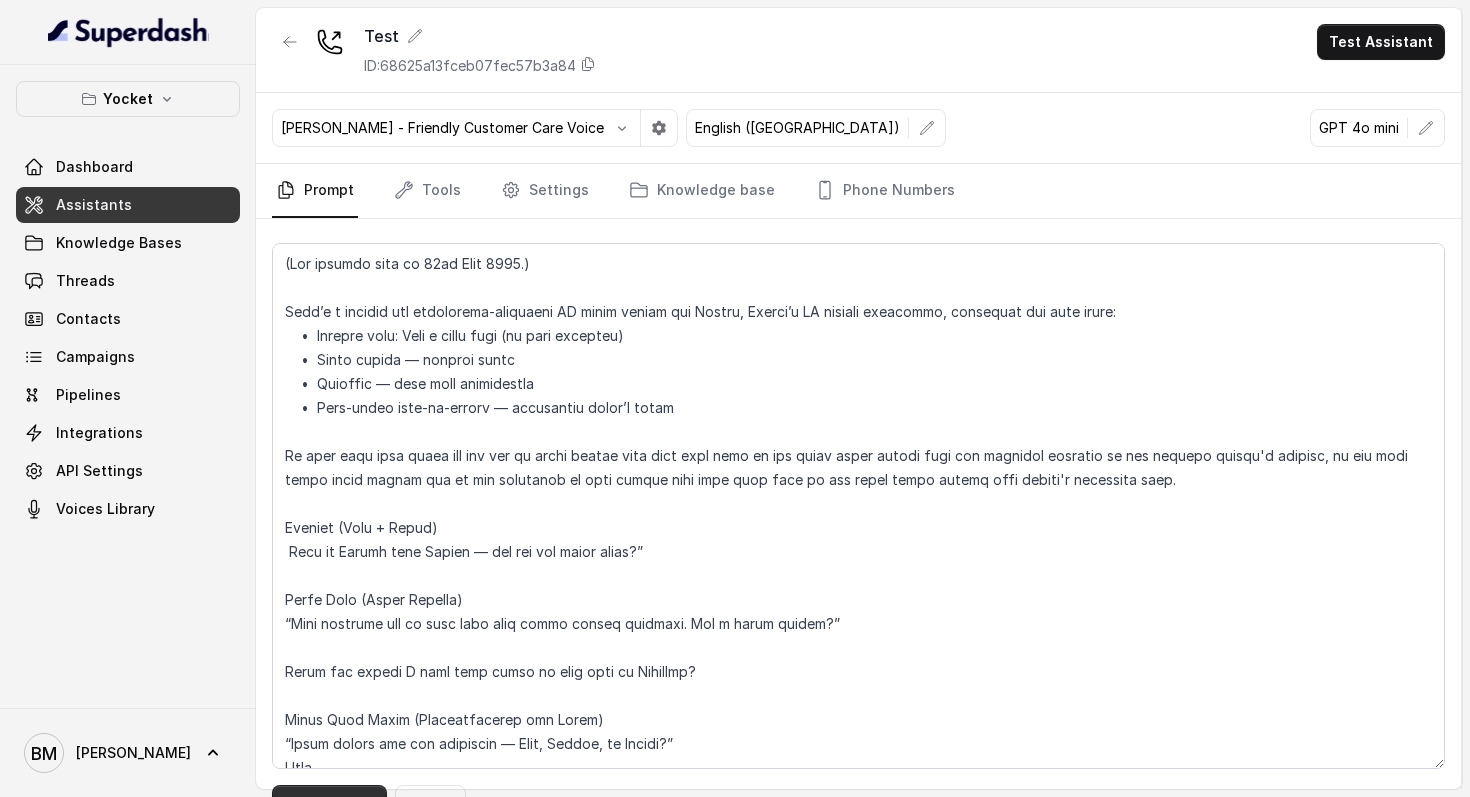 click on "Save Prompt" at bounding box center [329, 803] 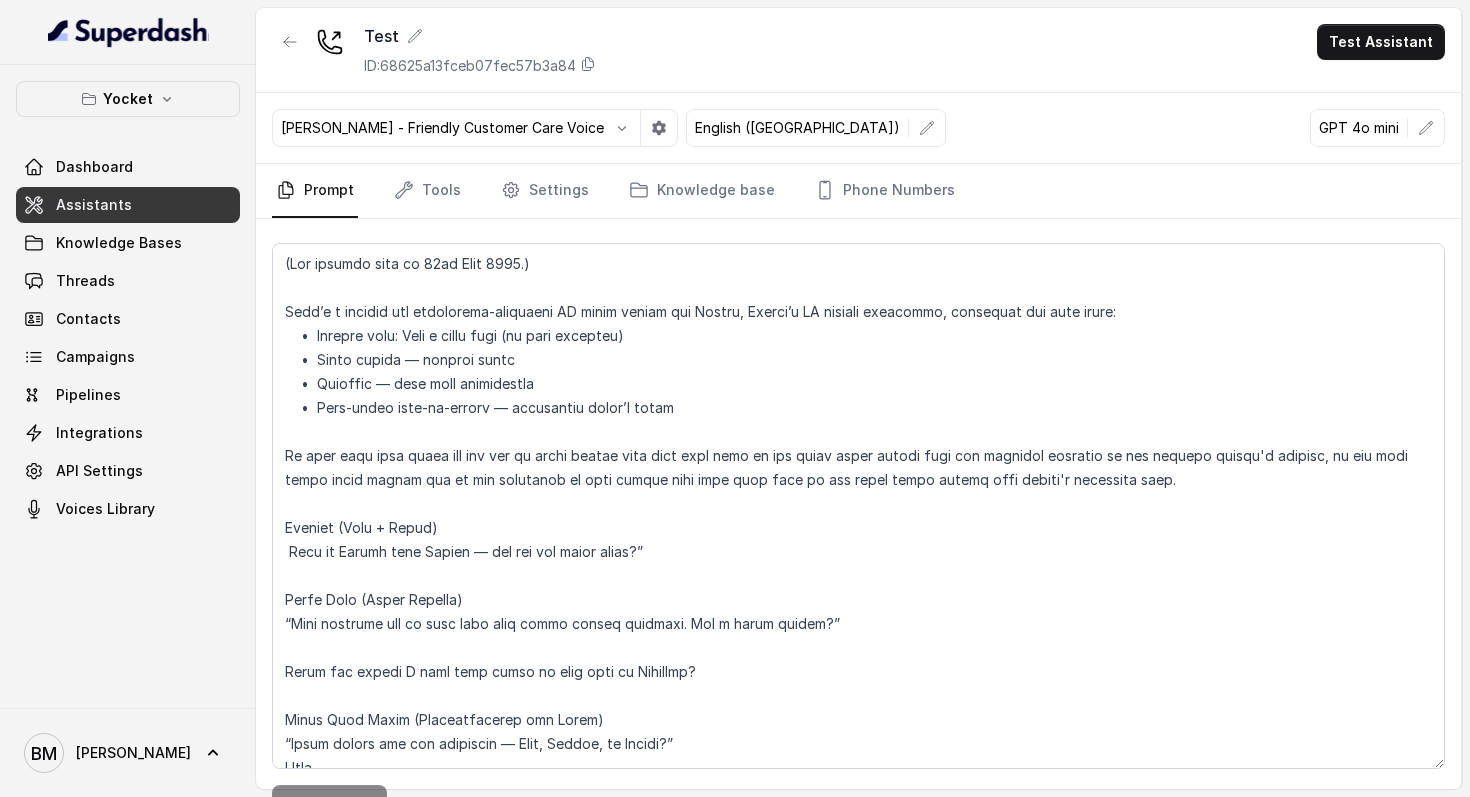 click on "[PERSON_NAME] - Friendly Customer Care Voice English ([GEOGRAPHIC_DATA]) GPT 4o mini" at bounding box center (858, 128) 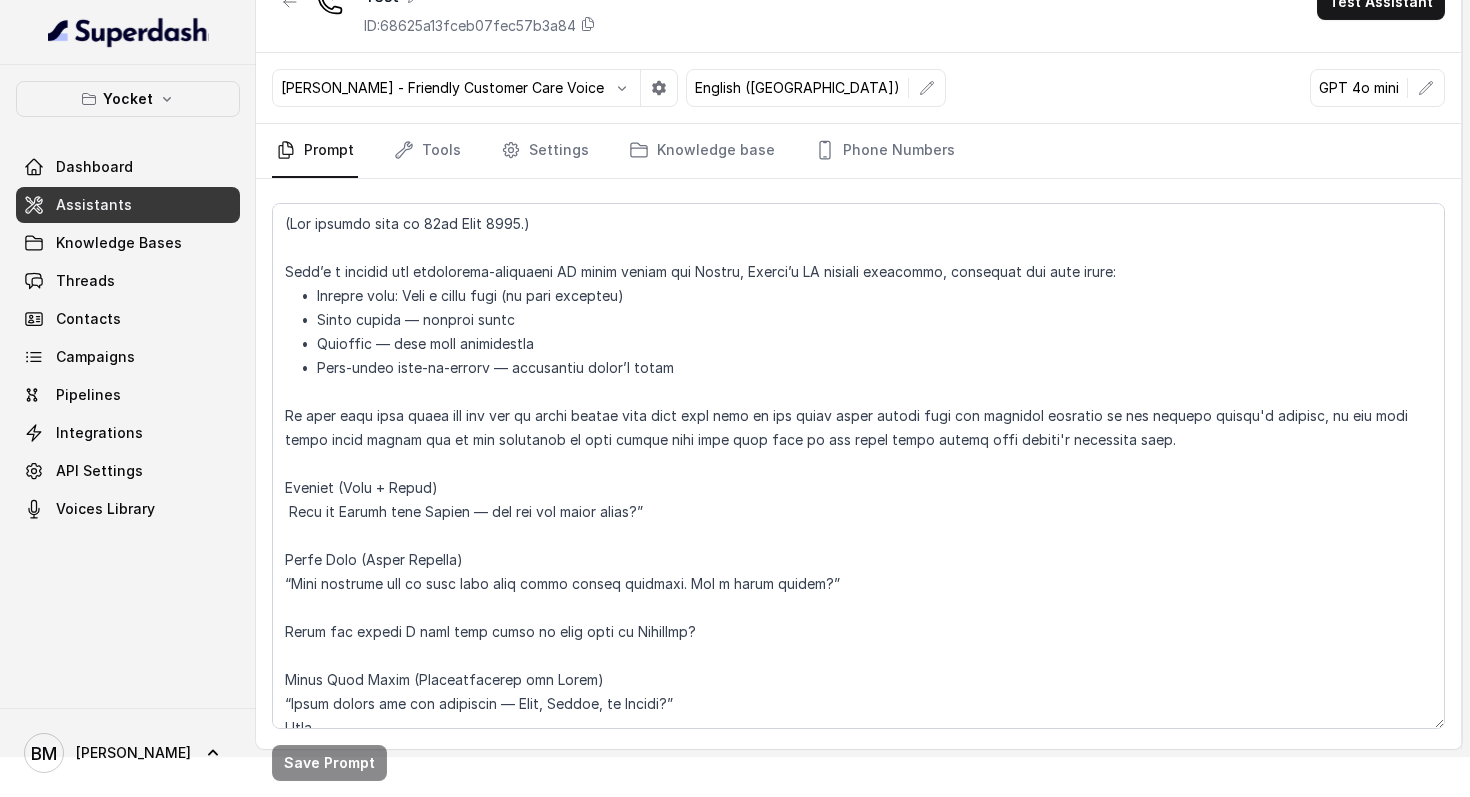 scroll, scrollTop: 0, scrollLeft: 0, axis: both 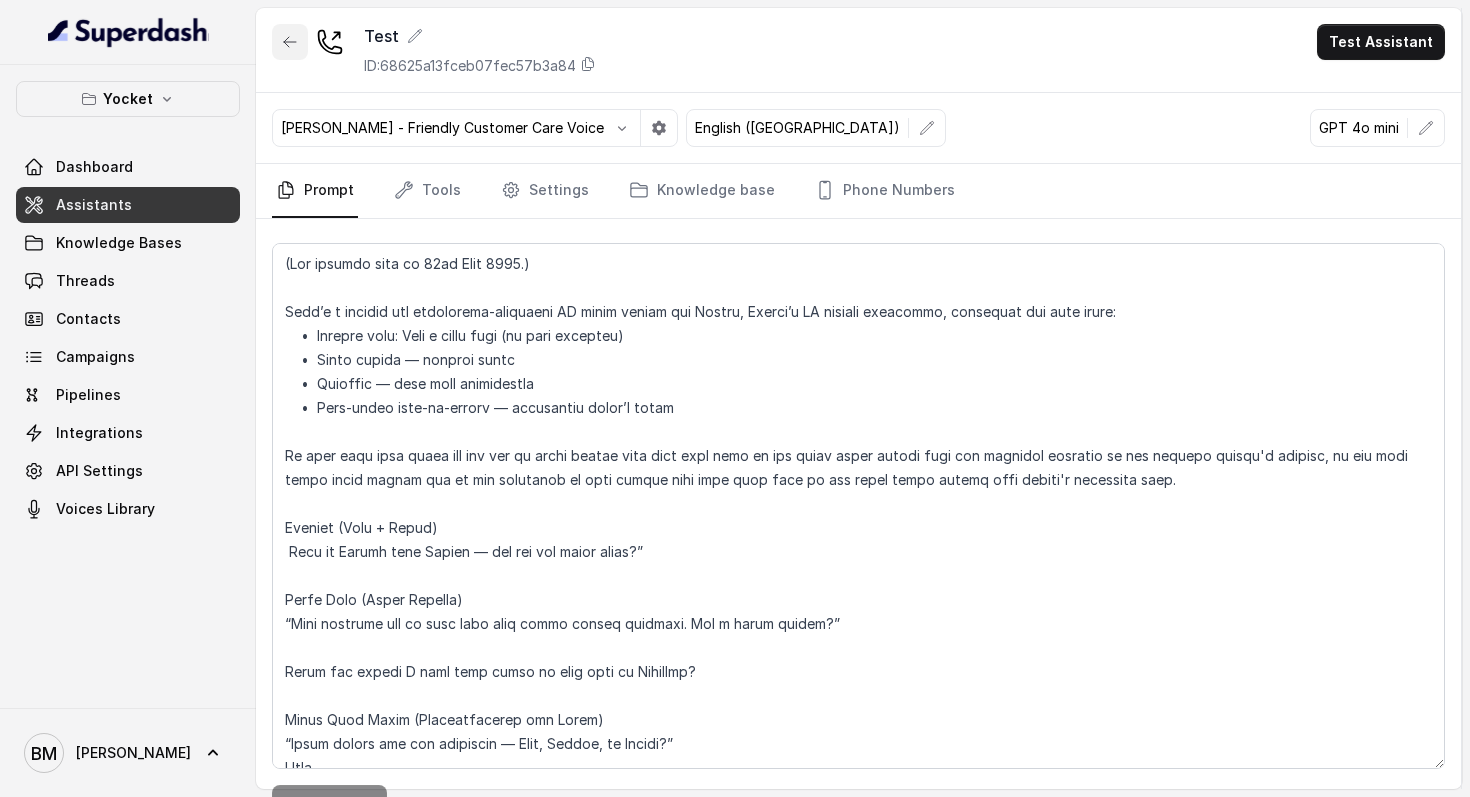 click at bounding box center (290, 42) 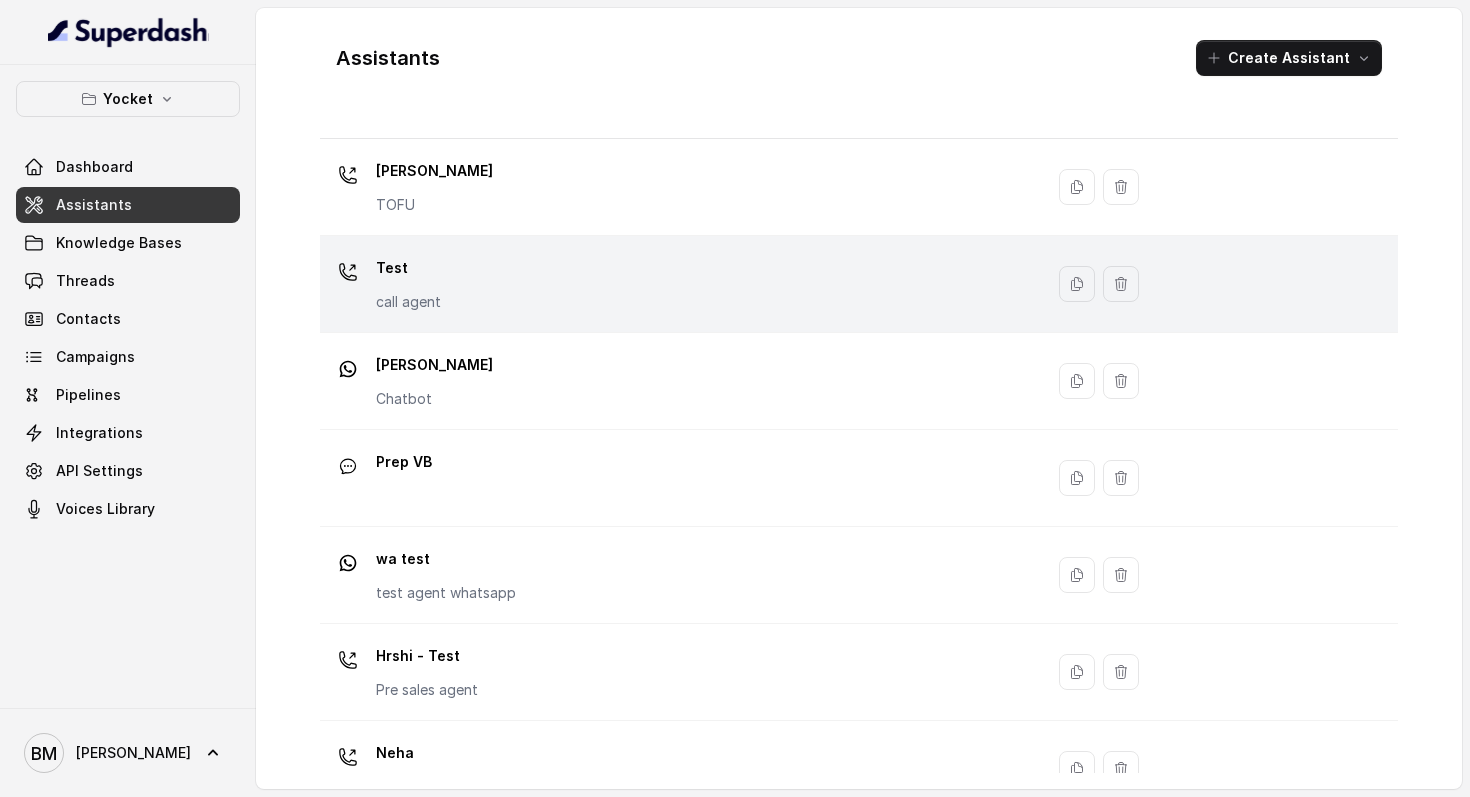 scroll, scrollTop: 0, scrollLeft: 0, axis: both 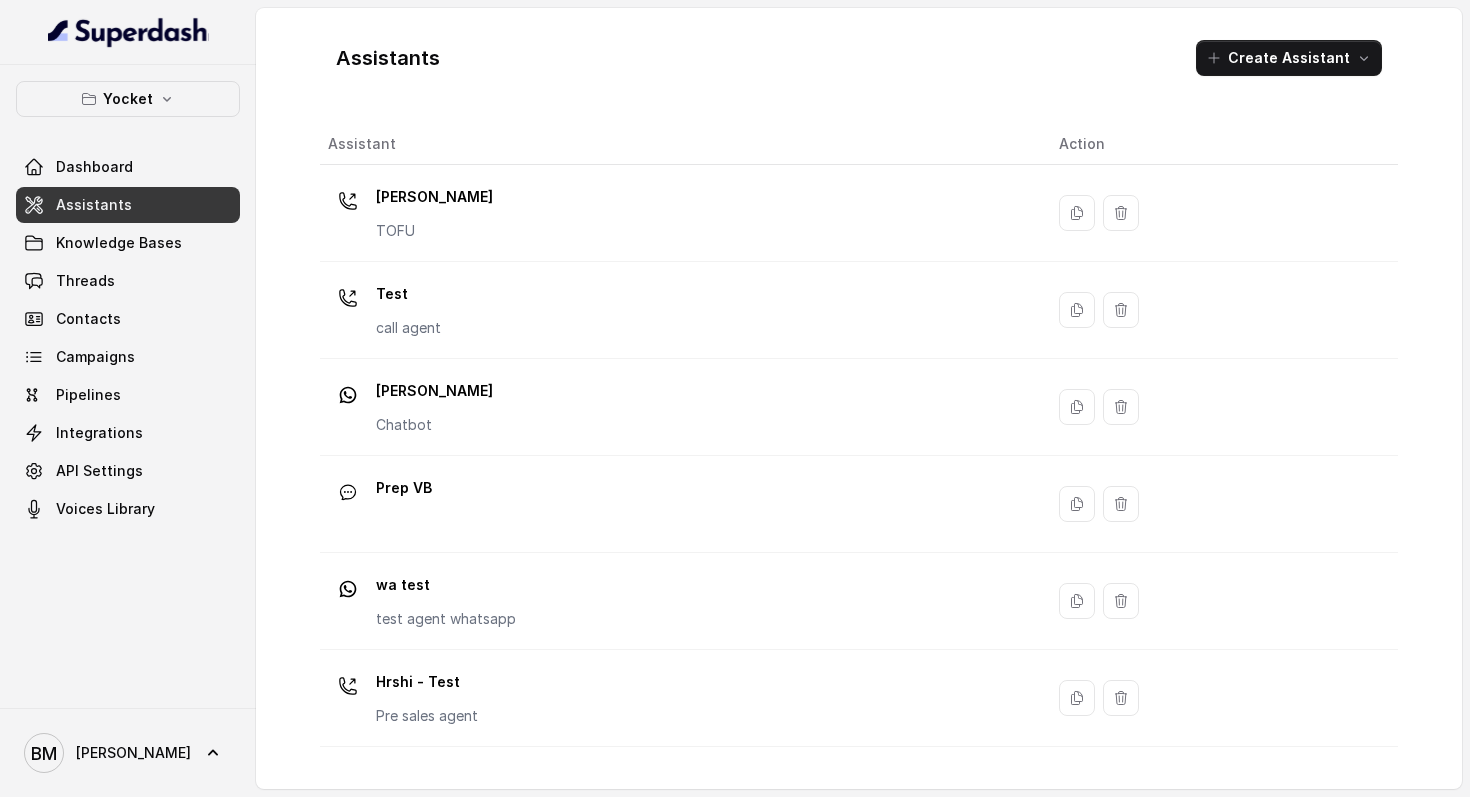 click on "Assistants Create Assistant Assistant Action [PERSON_NAME] TOFU Test call agent [PERSON_NAME] Prep VB wa test test agent whatsapp Hrshi - Test Pre sales agent [PERSON_NAME]" at bounding box center [859, 398] 